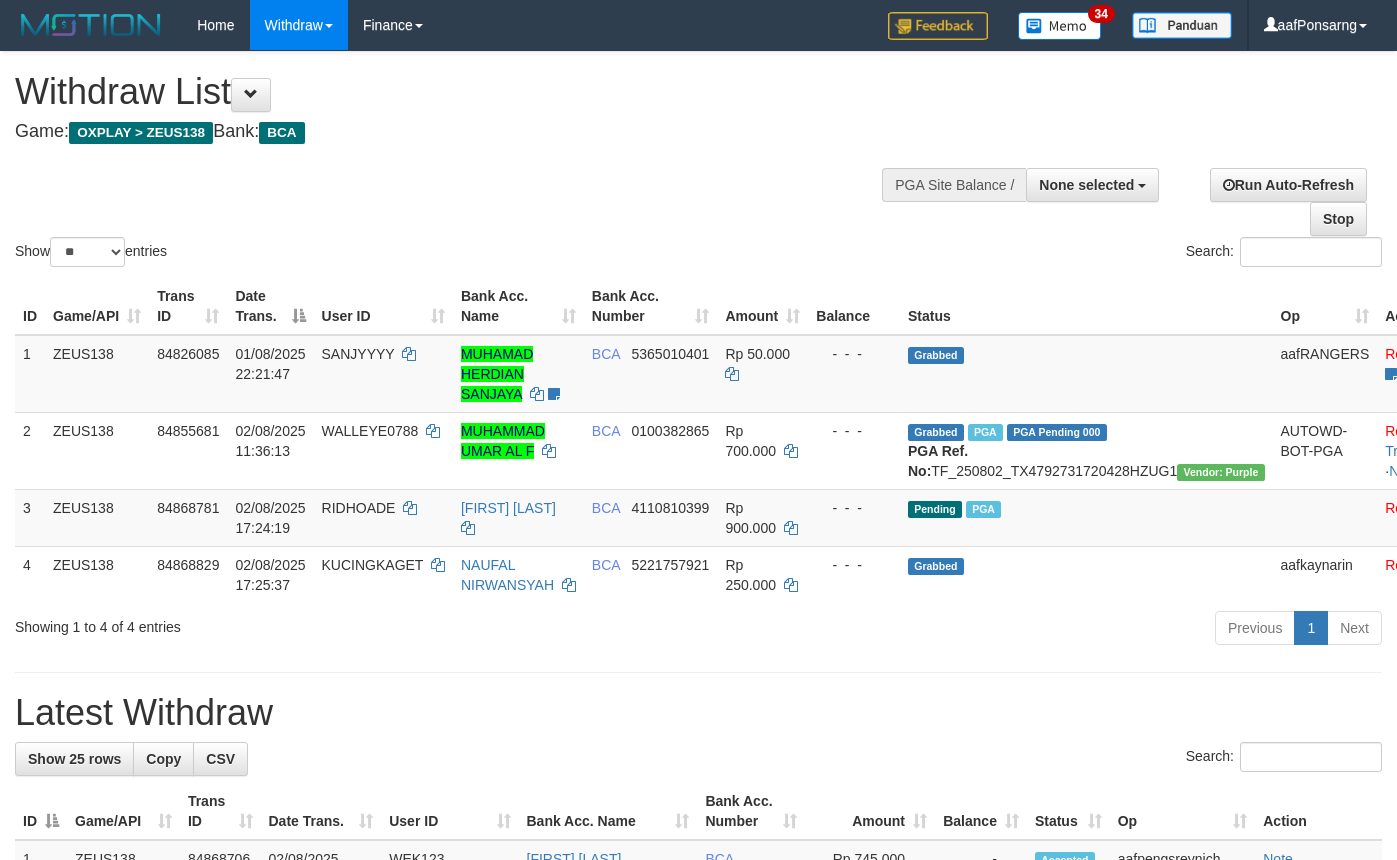 select 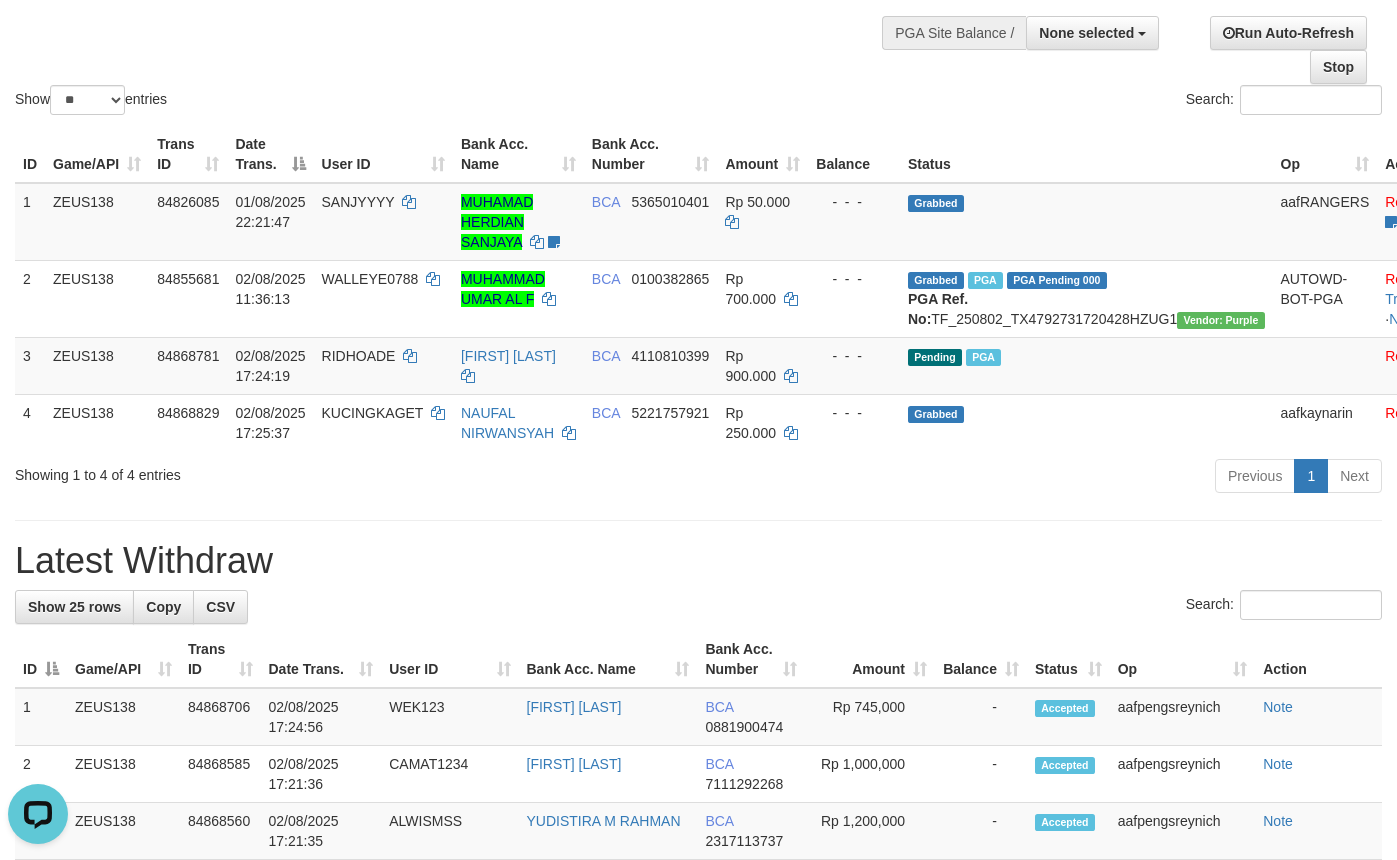 scroll, scrollTop: 0, scrollLeft: 0, axis: both 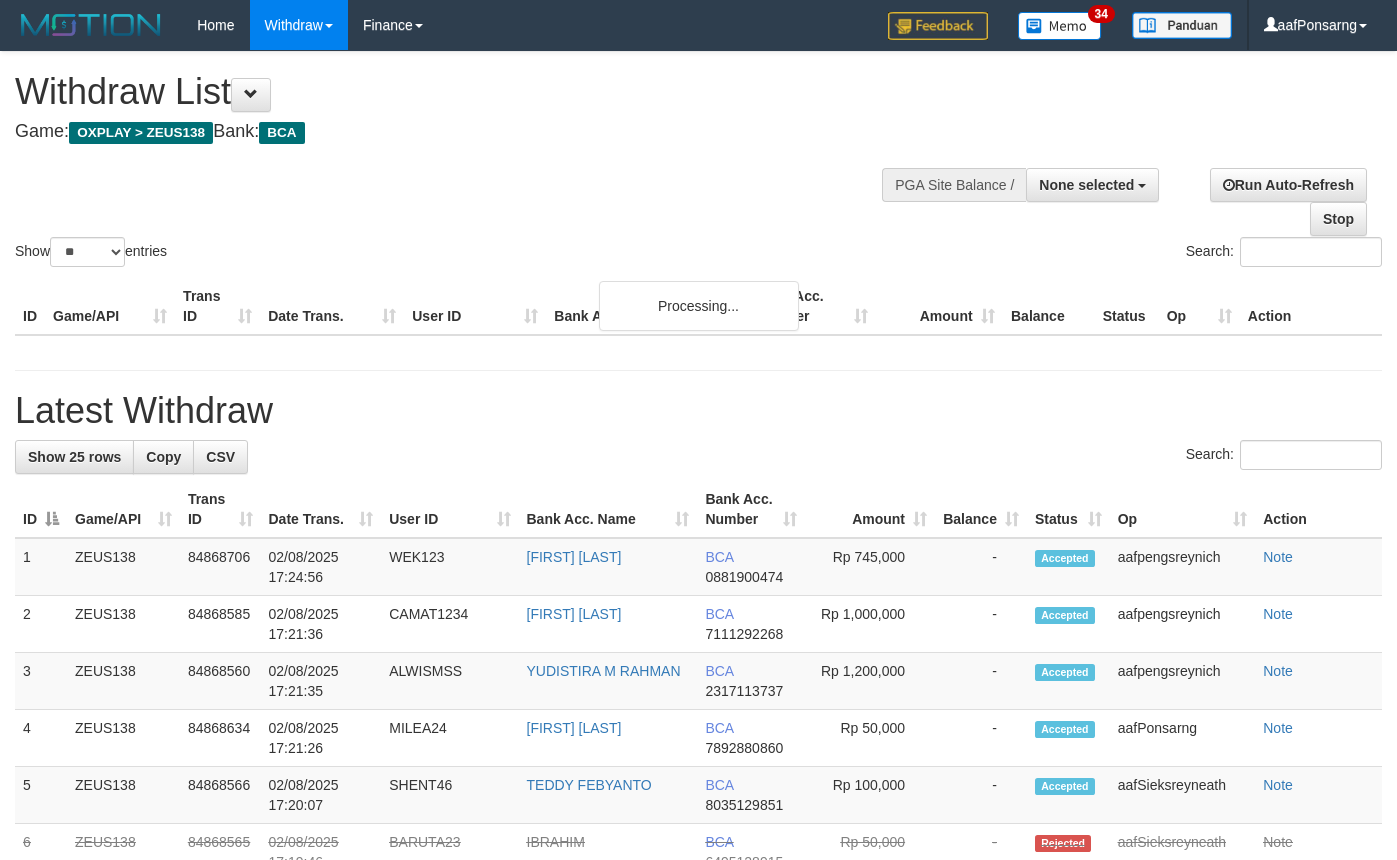 select 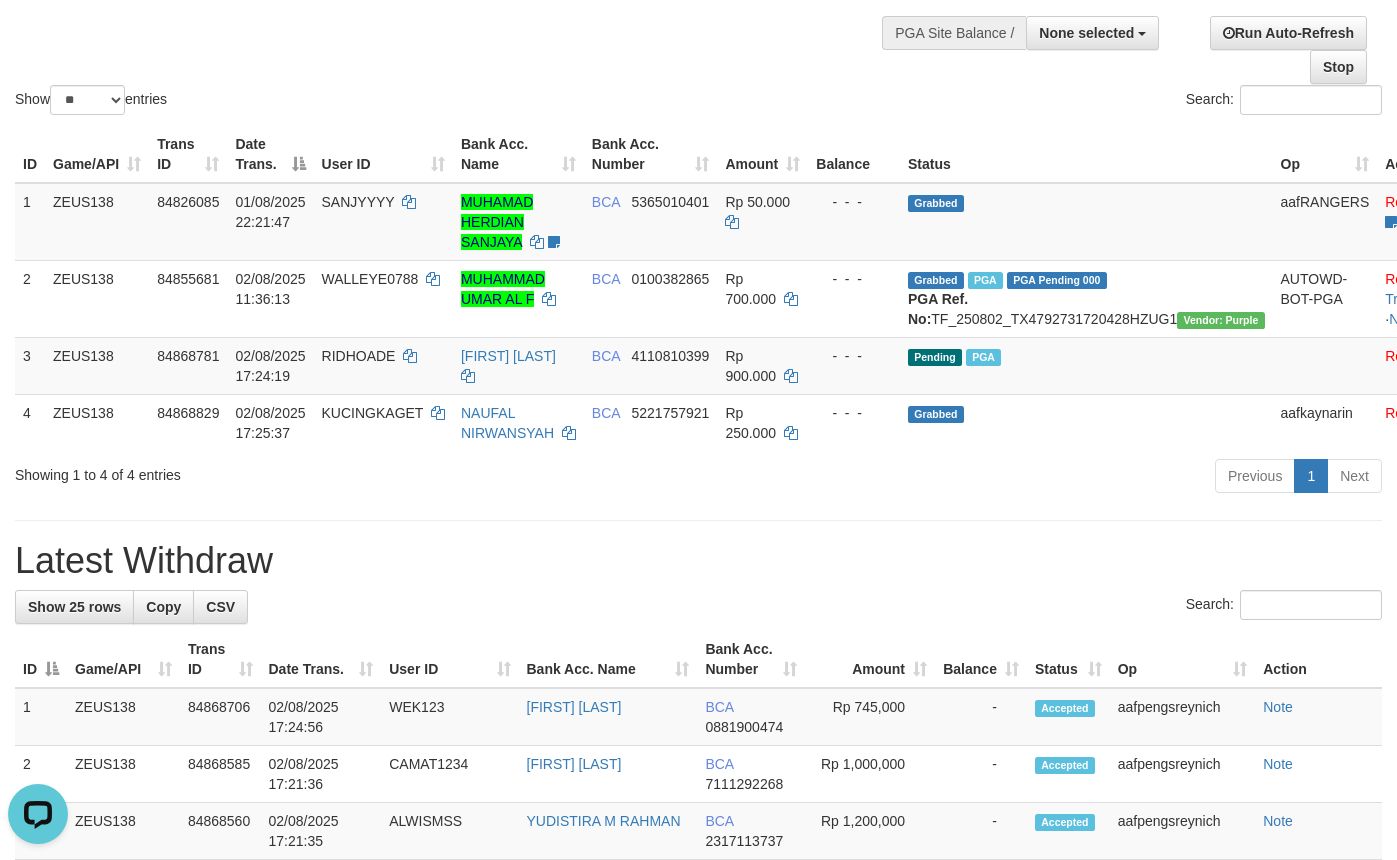 scroll, scrollTop: 0, scrollLeft: 0, axis: both 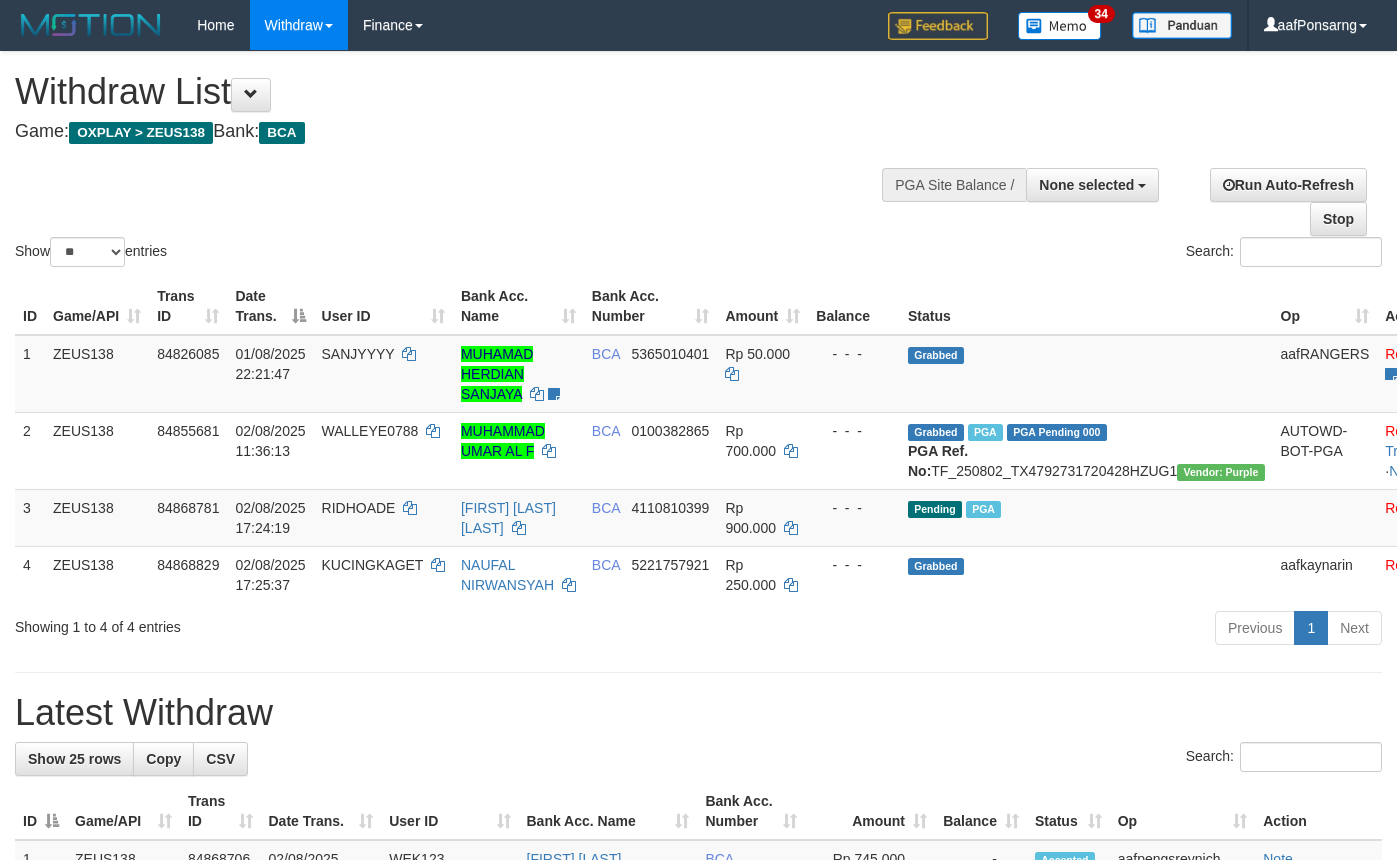 select 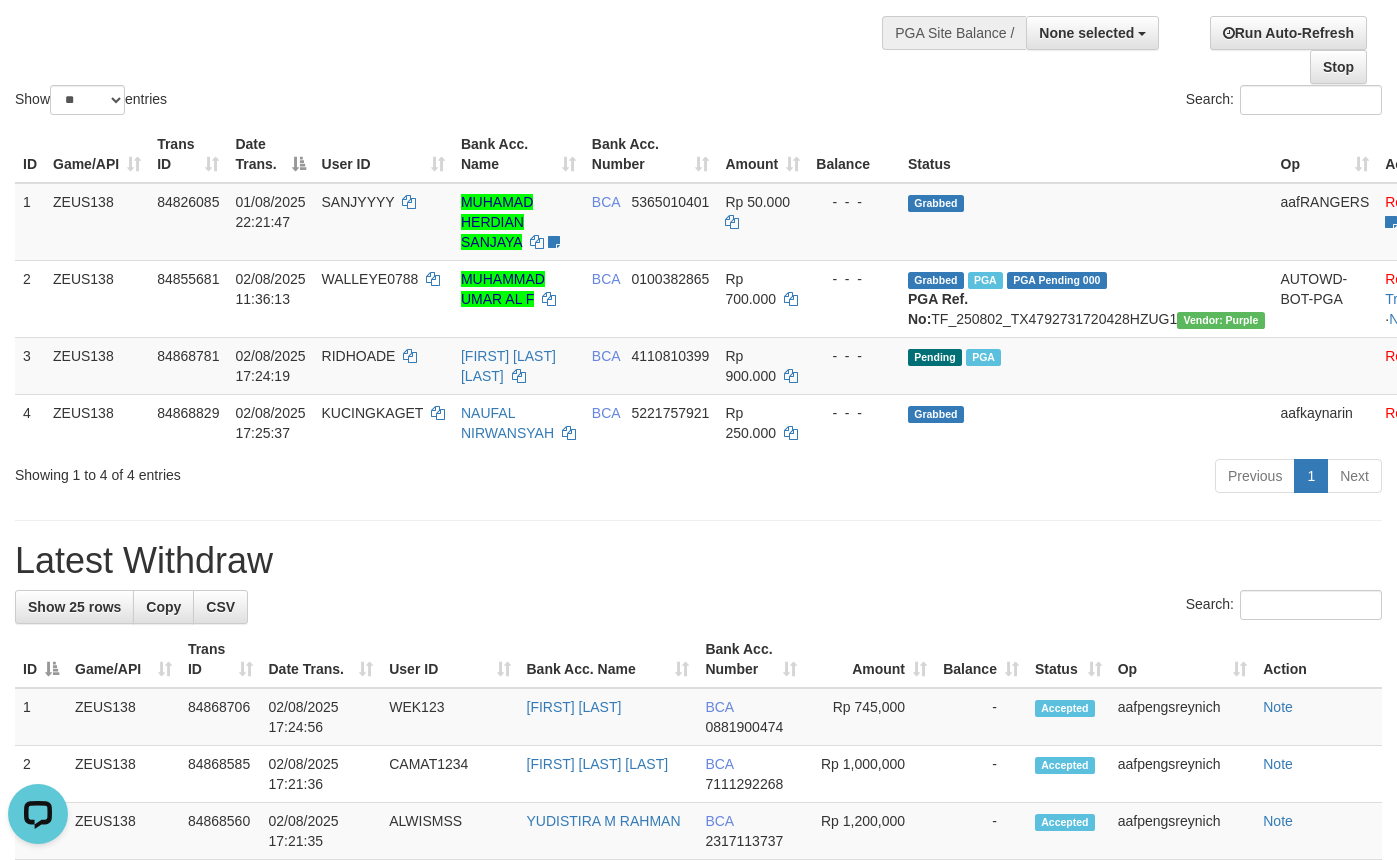 scroll, scrollTop: 0, scrollLeft: 0, axis: both 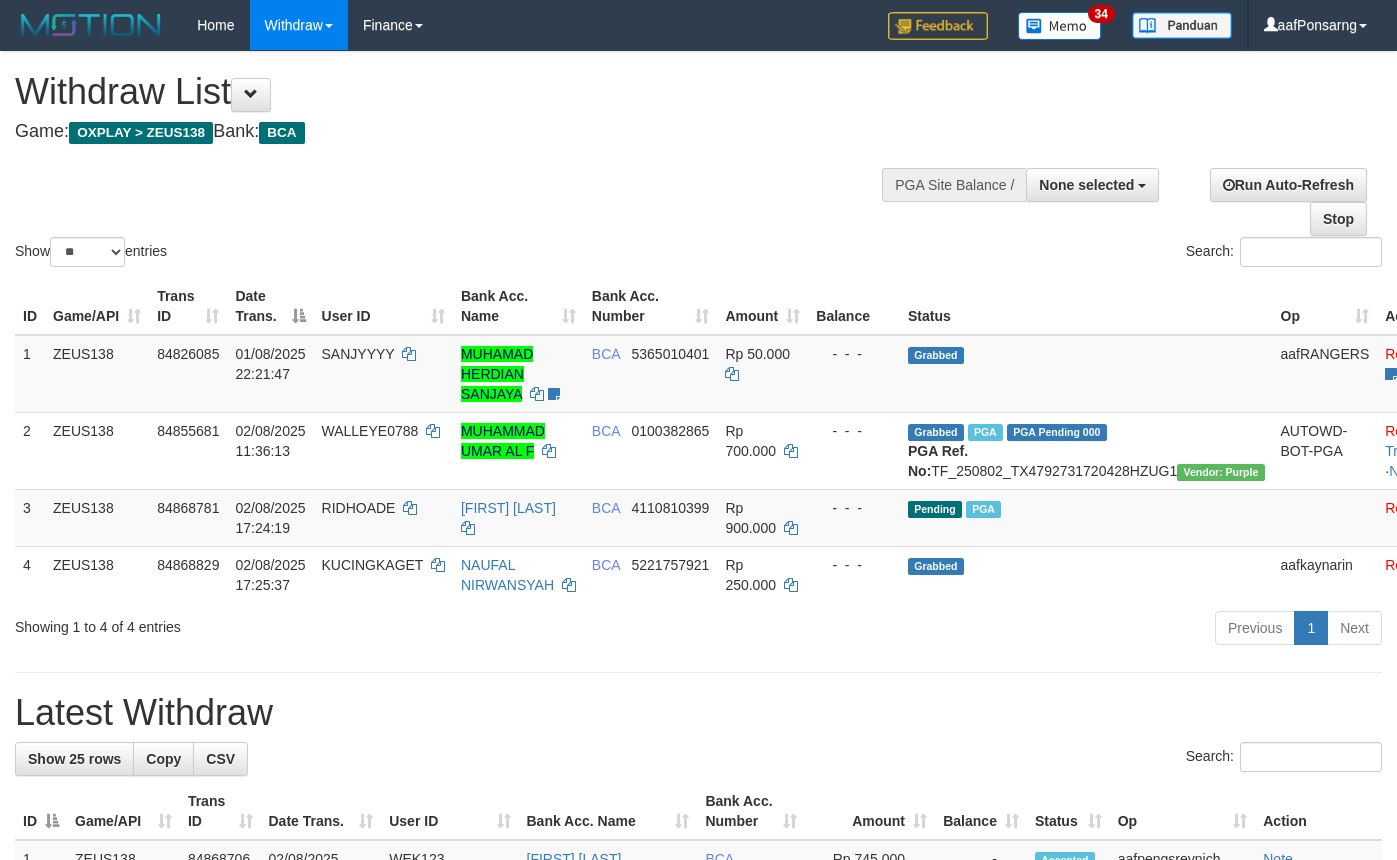 select 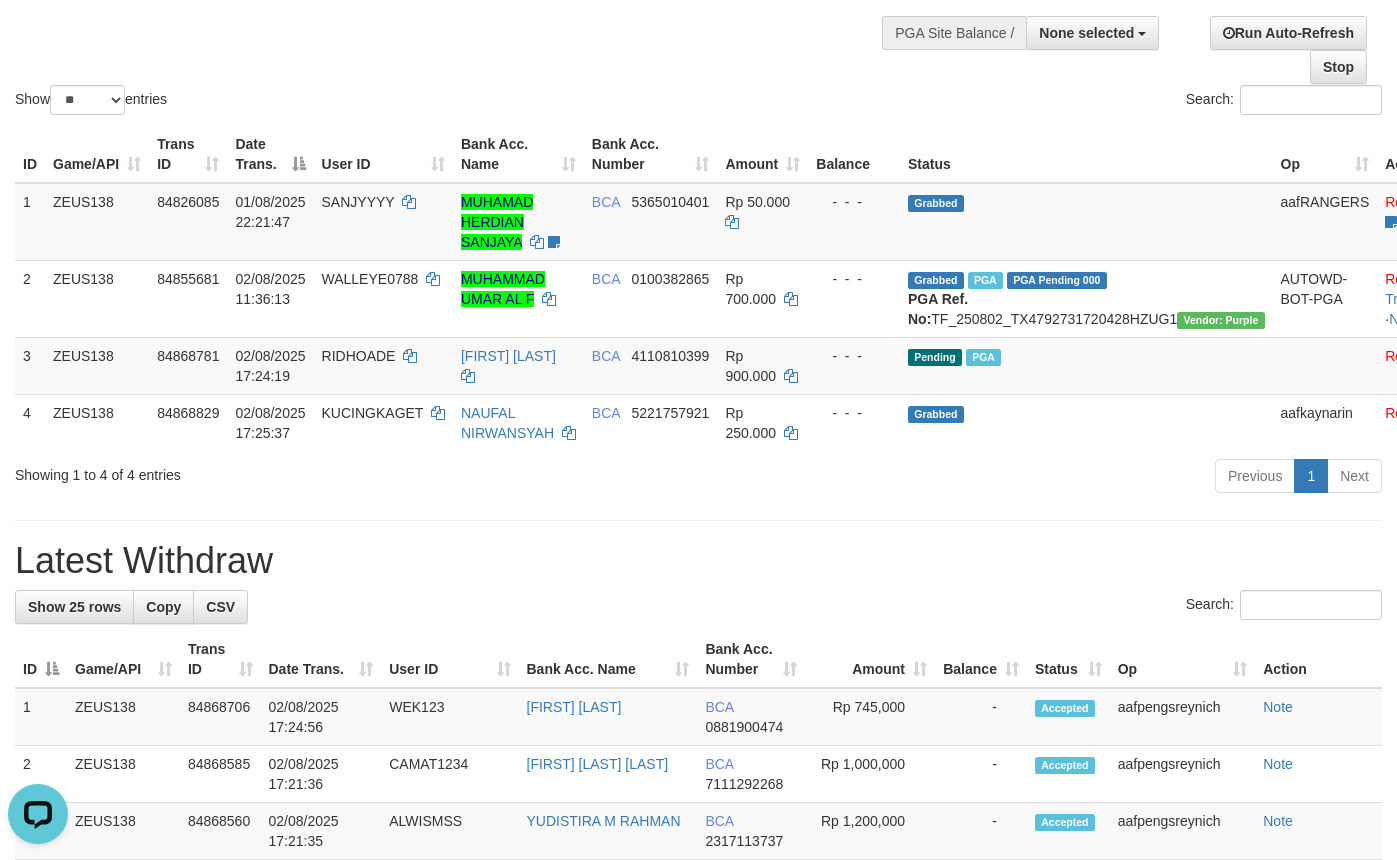 scroll, scrollTop: 0, scrollLeft: 0, axis: both 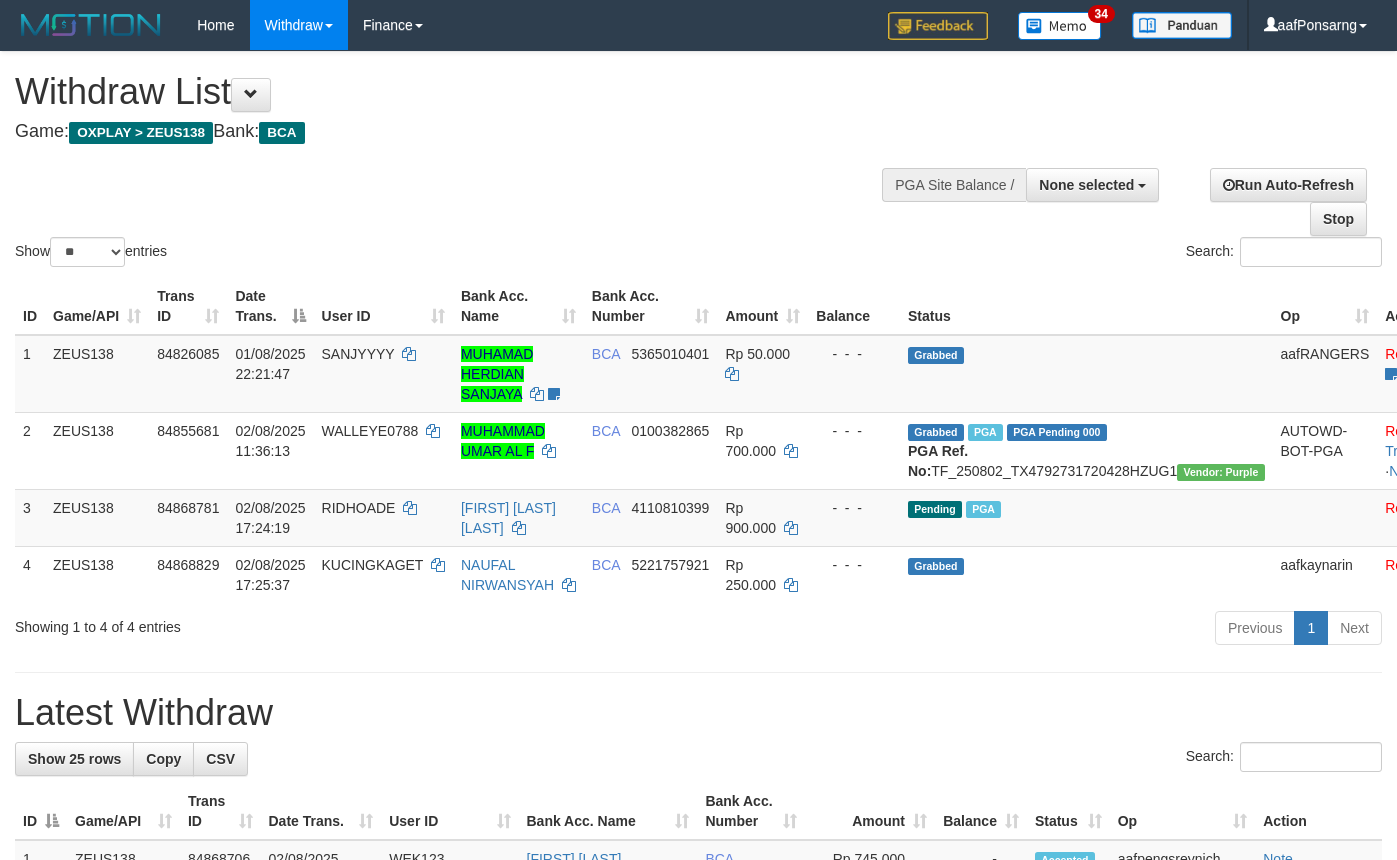 select 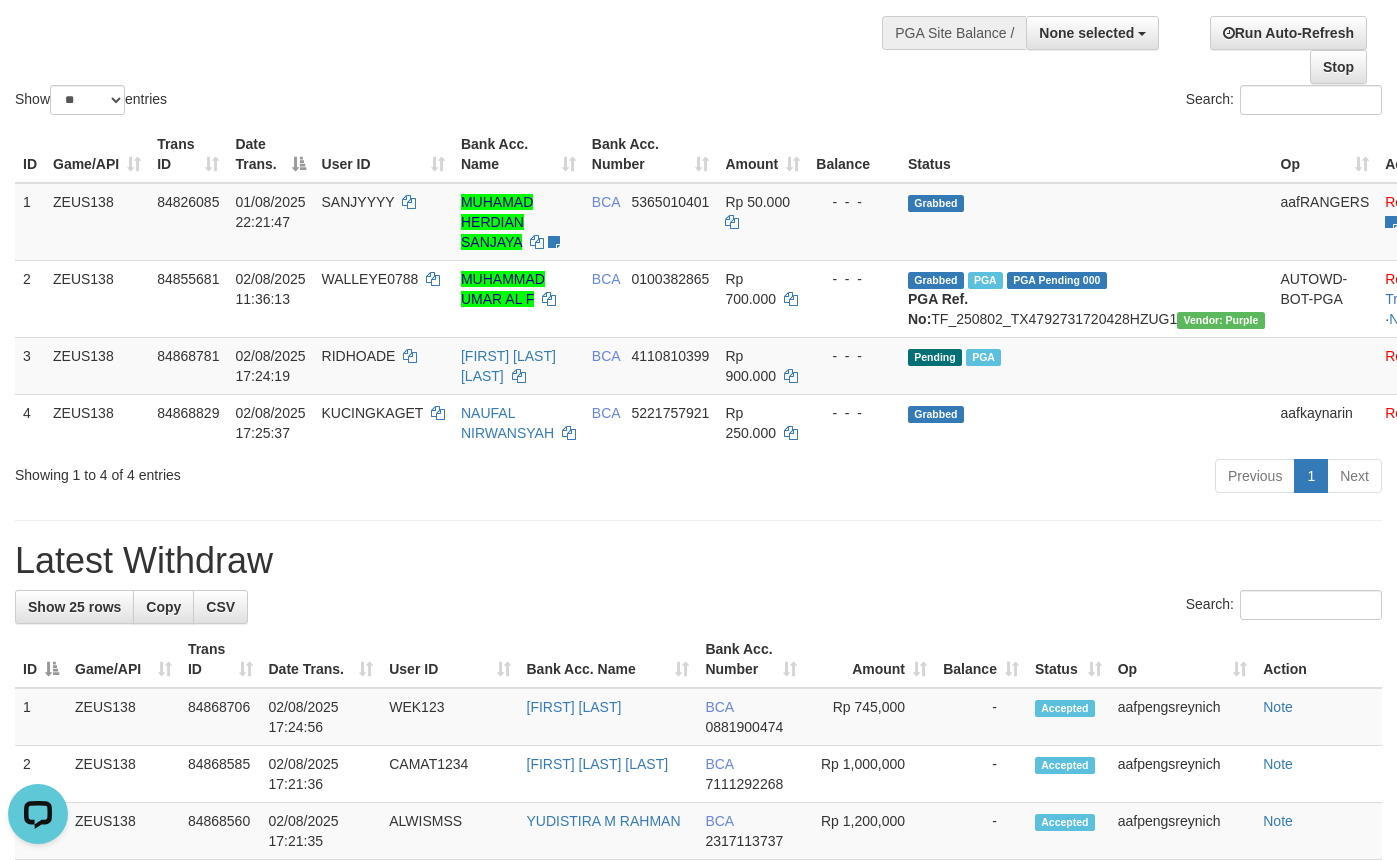 scroll, scrollTop: 0, scrollLeft: 0, axis: both 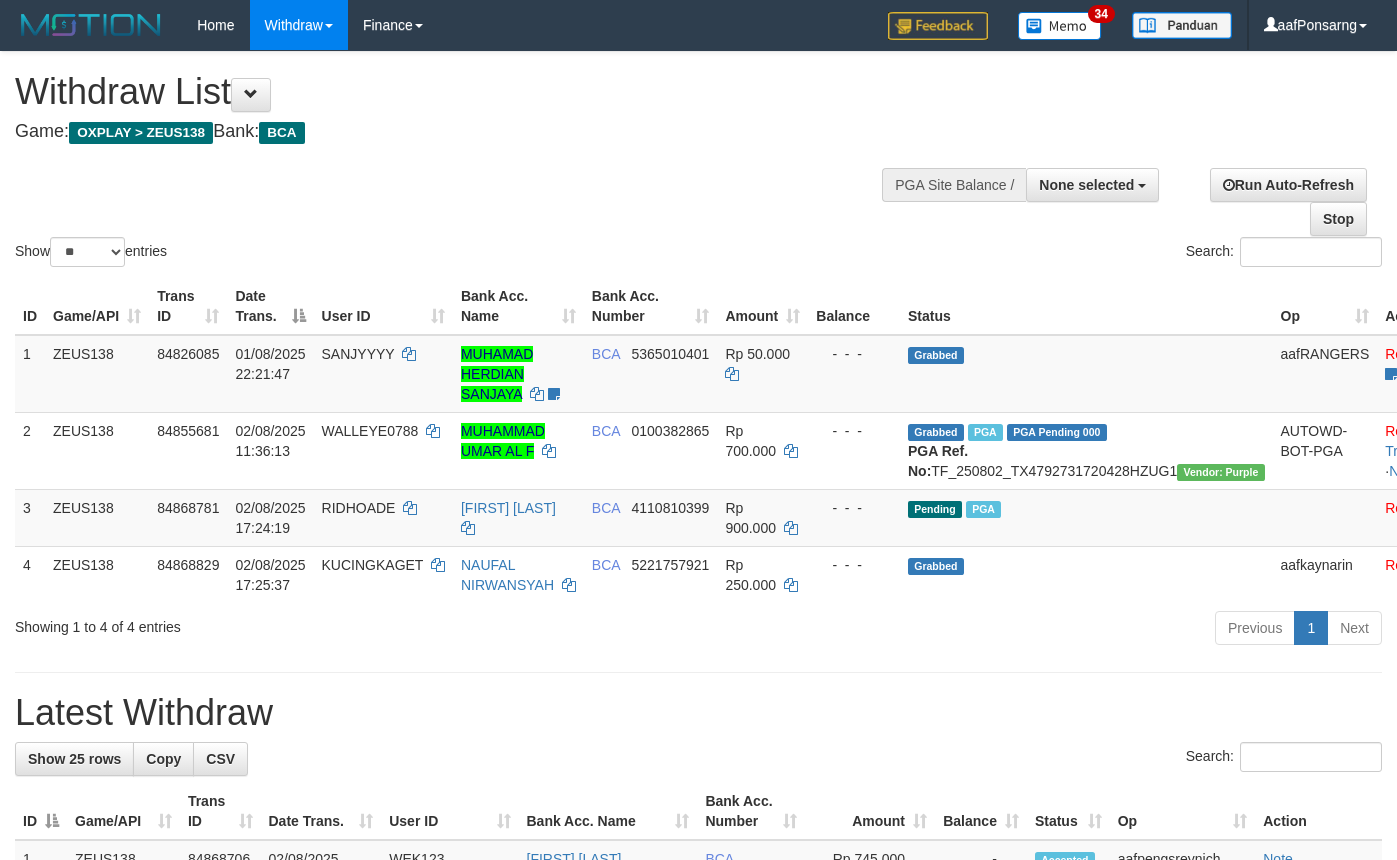 select 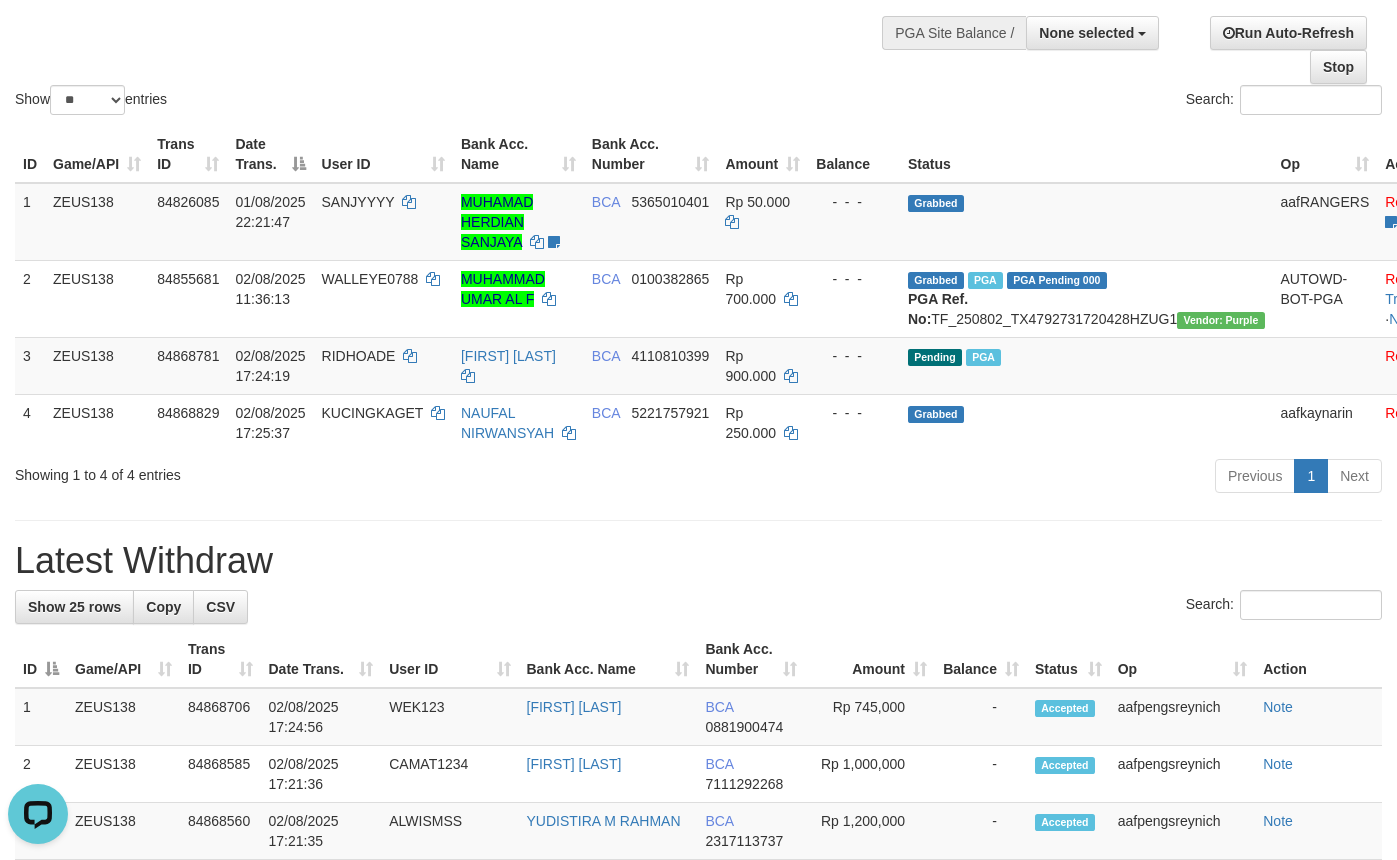scroll, scrollTop: 0, scrollLeft: 0, axis: both 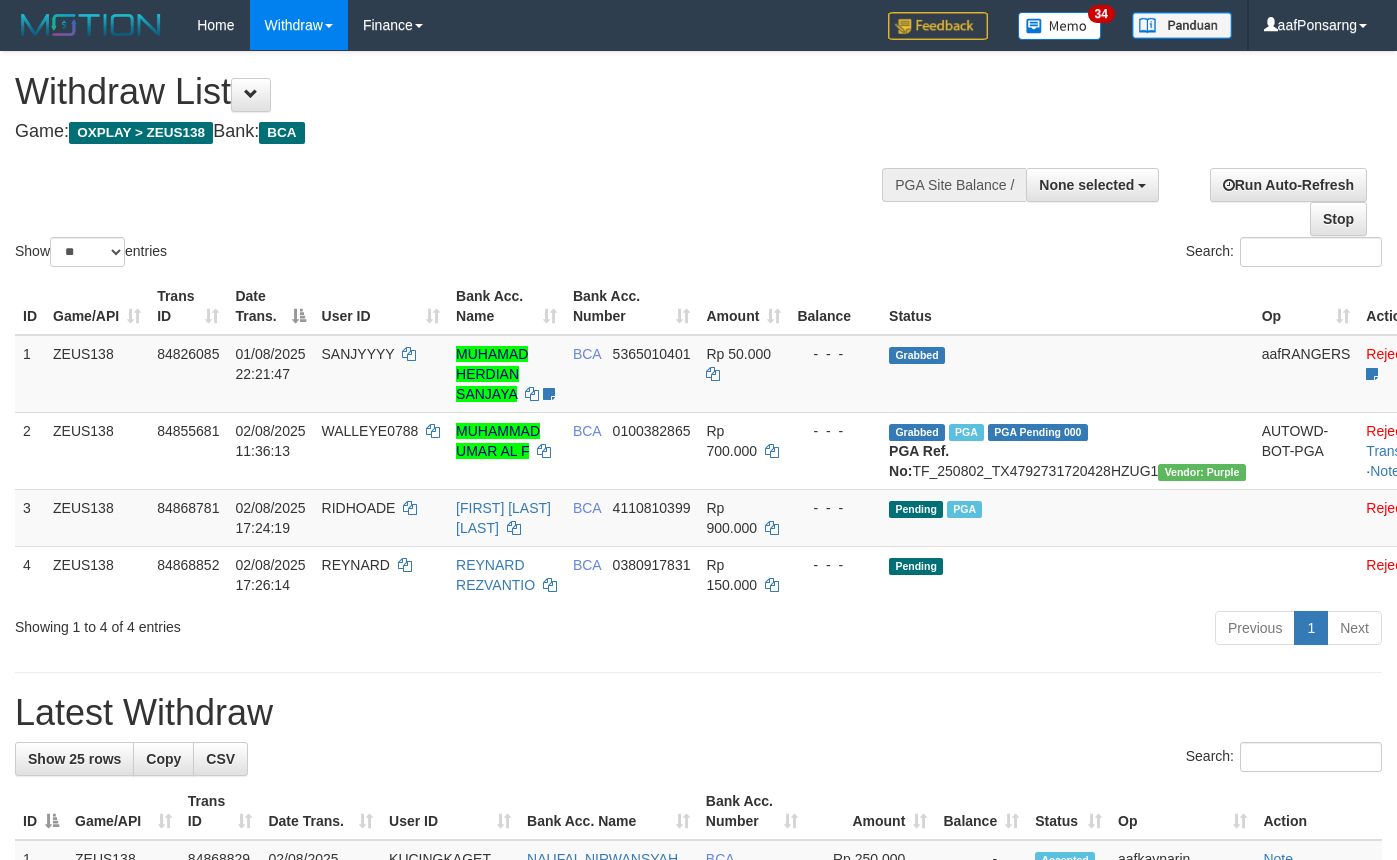select 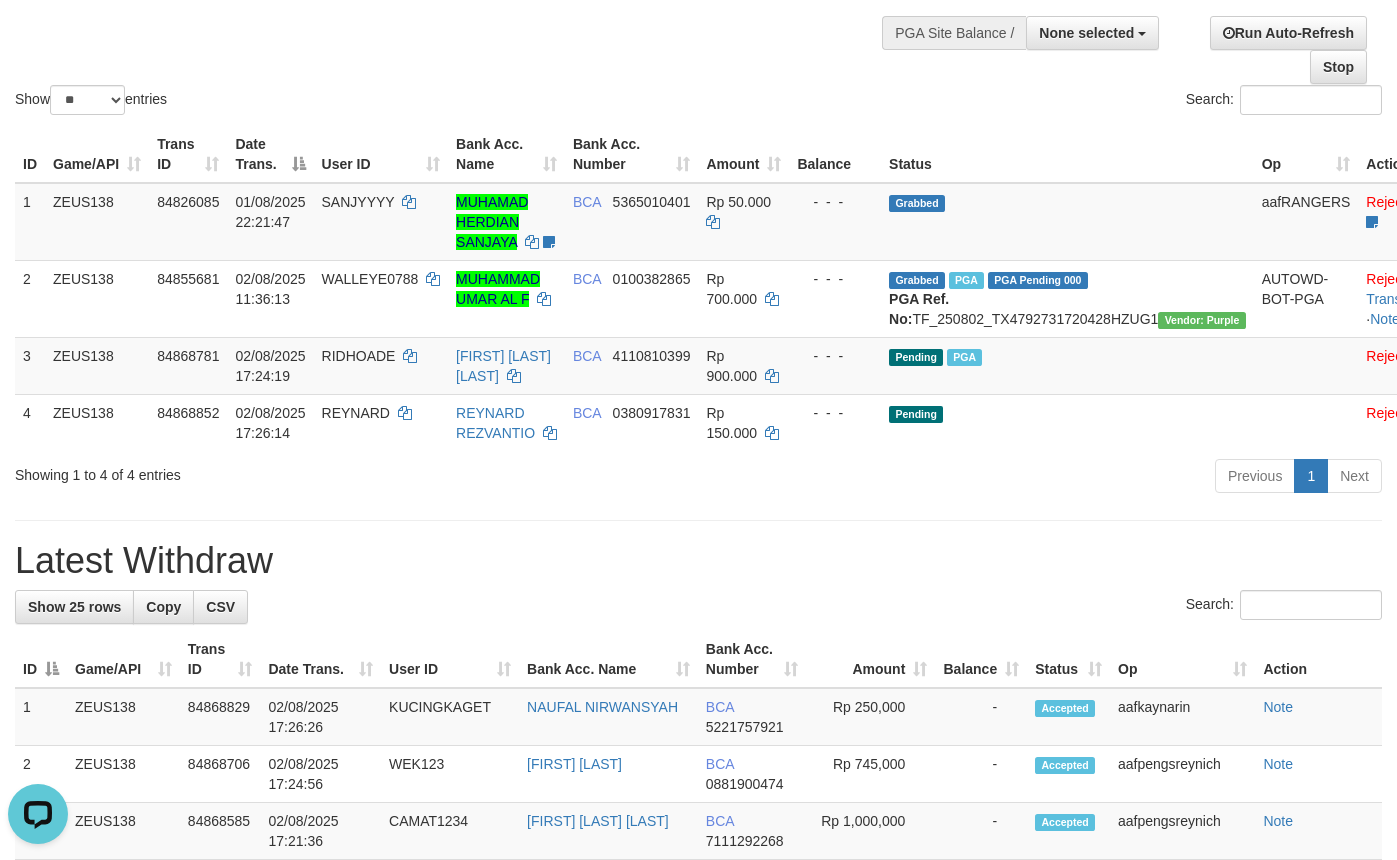 scroll, scrollTop: 0, scrollLeft: 0, axis: both 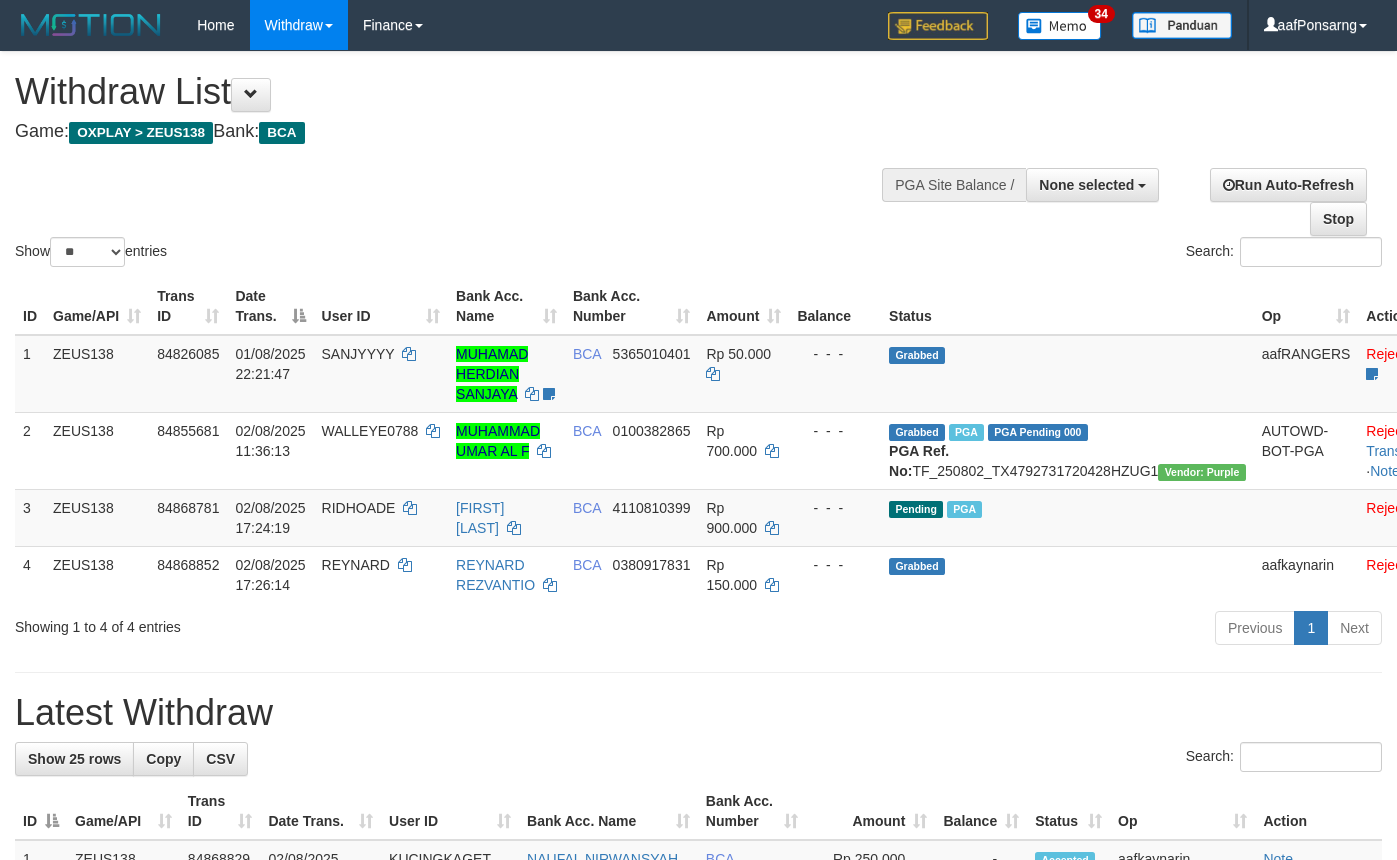 select 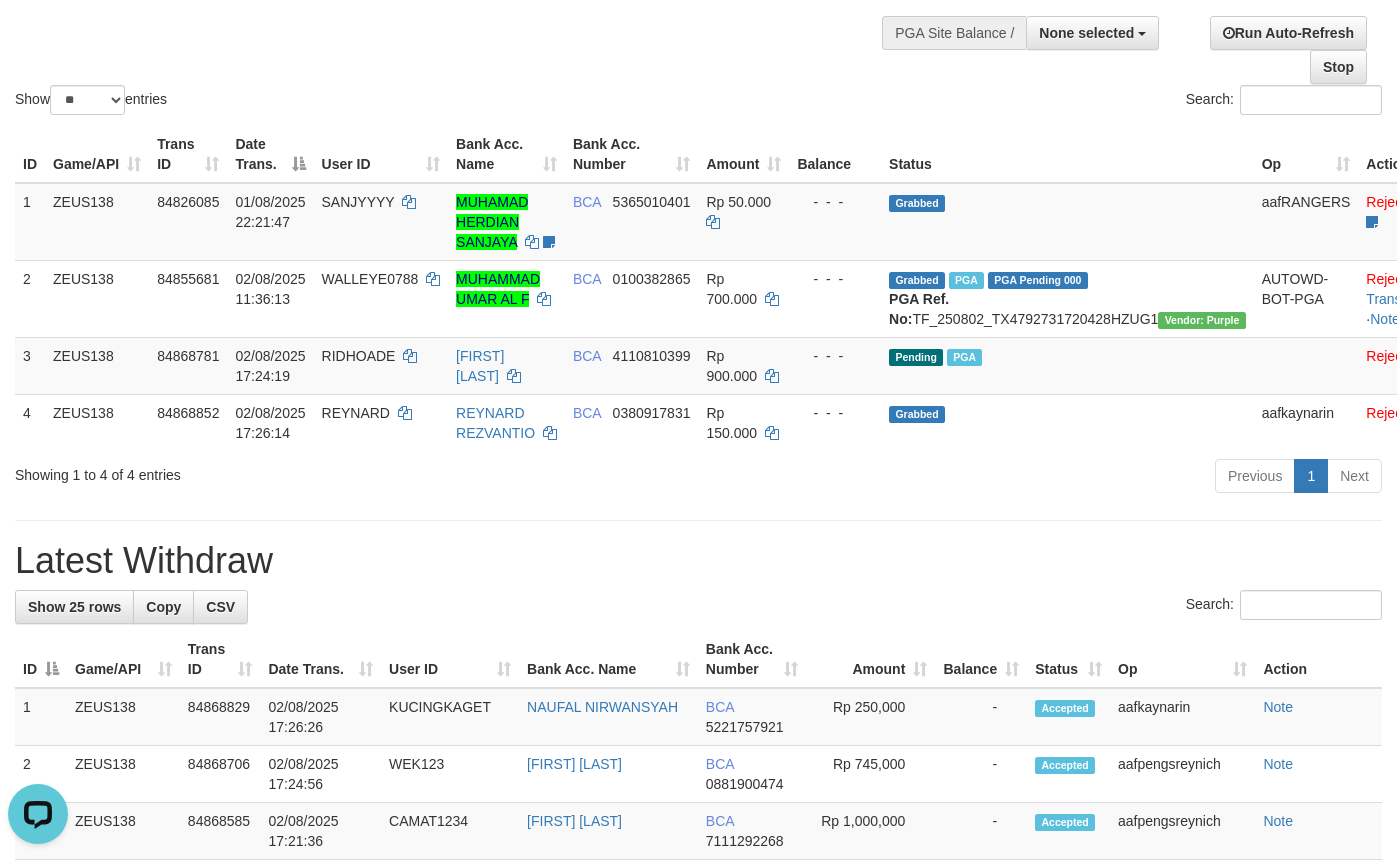 scroll, scrollTop: 0, scrollLeft: 0, axis: both 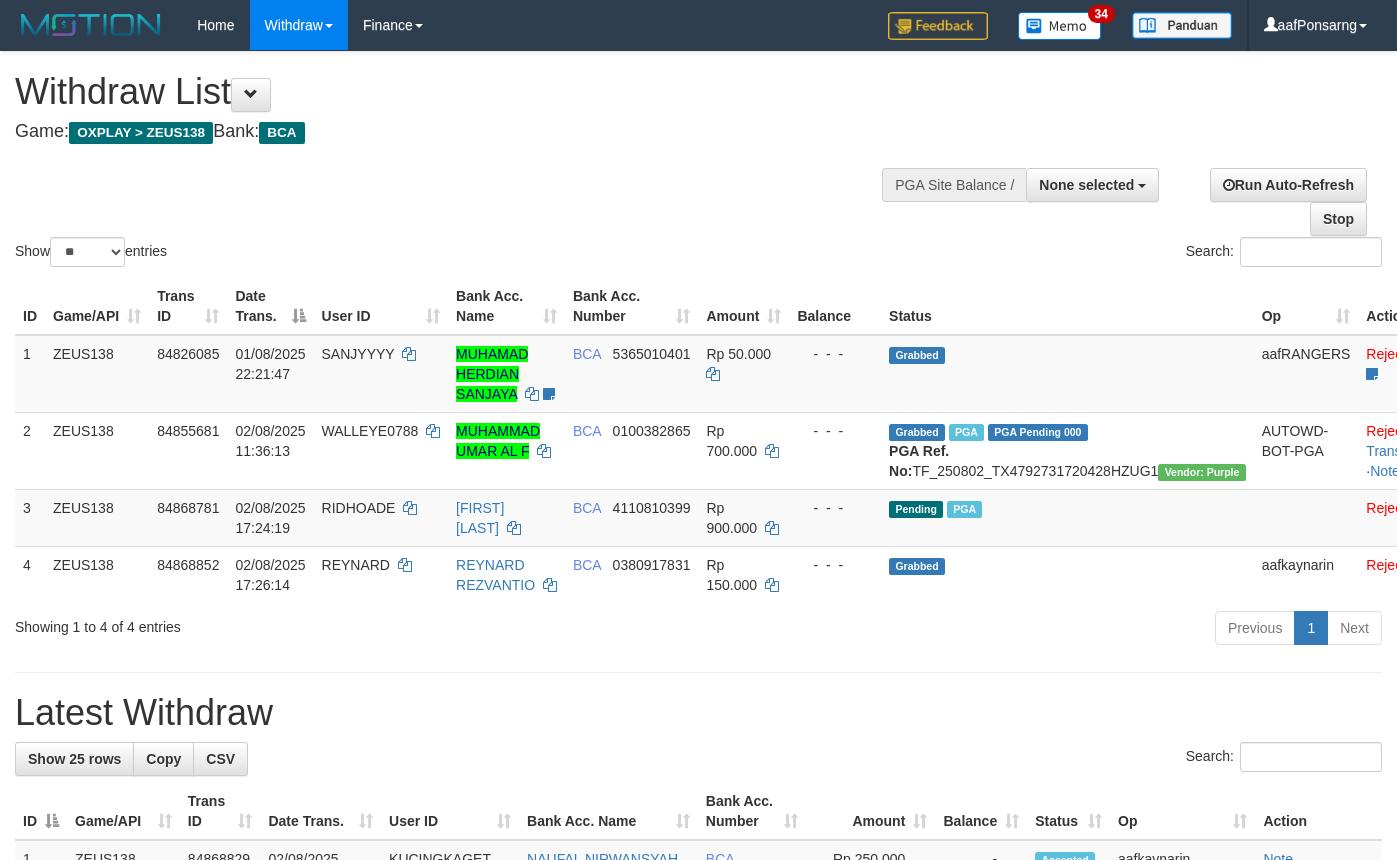 select 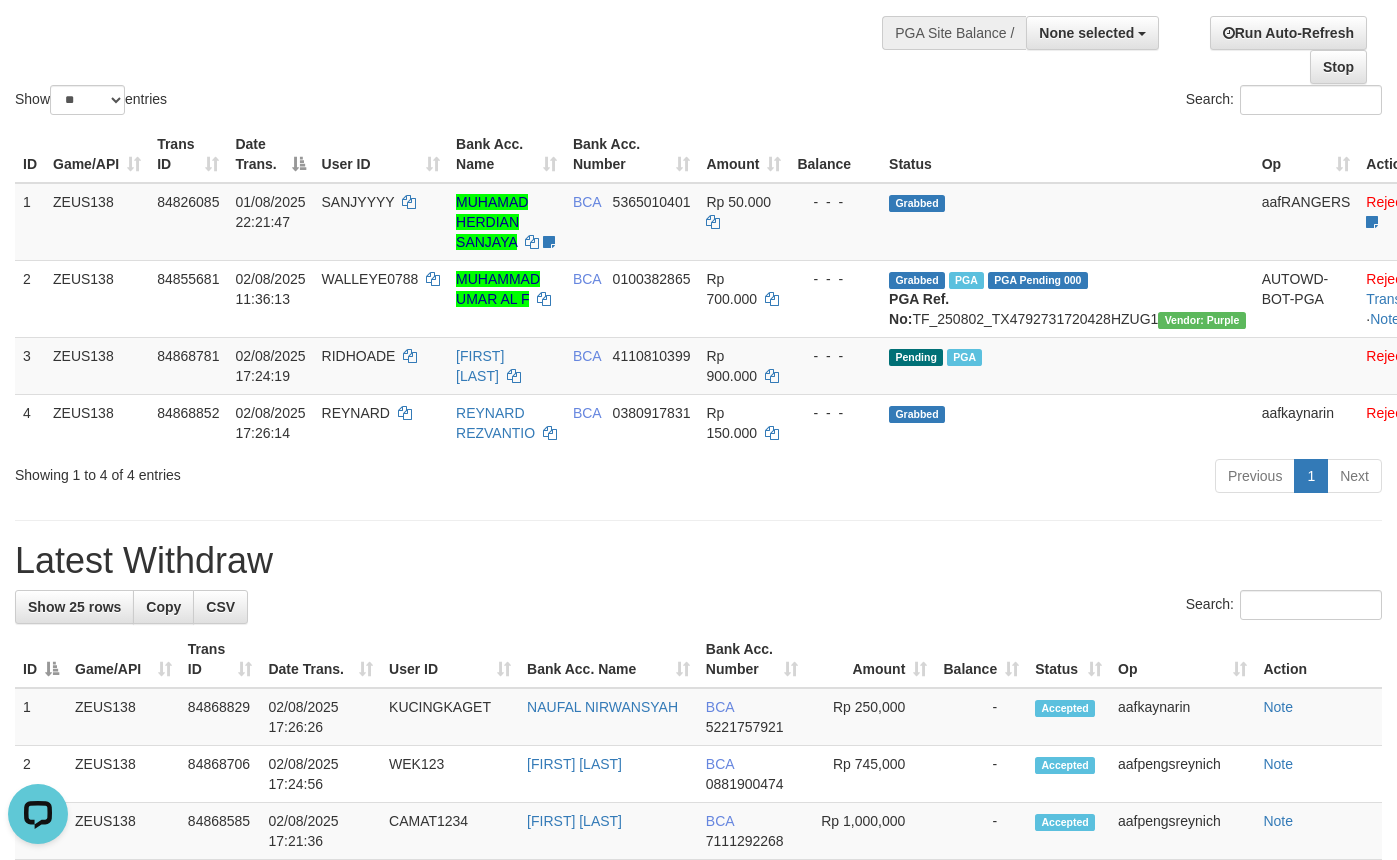 scroll, scrollTop: 0, scrollLeft: 0, axis: both 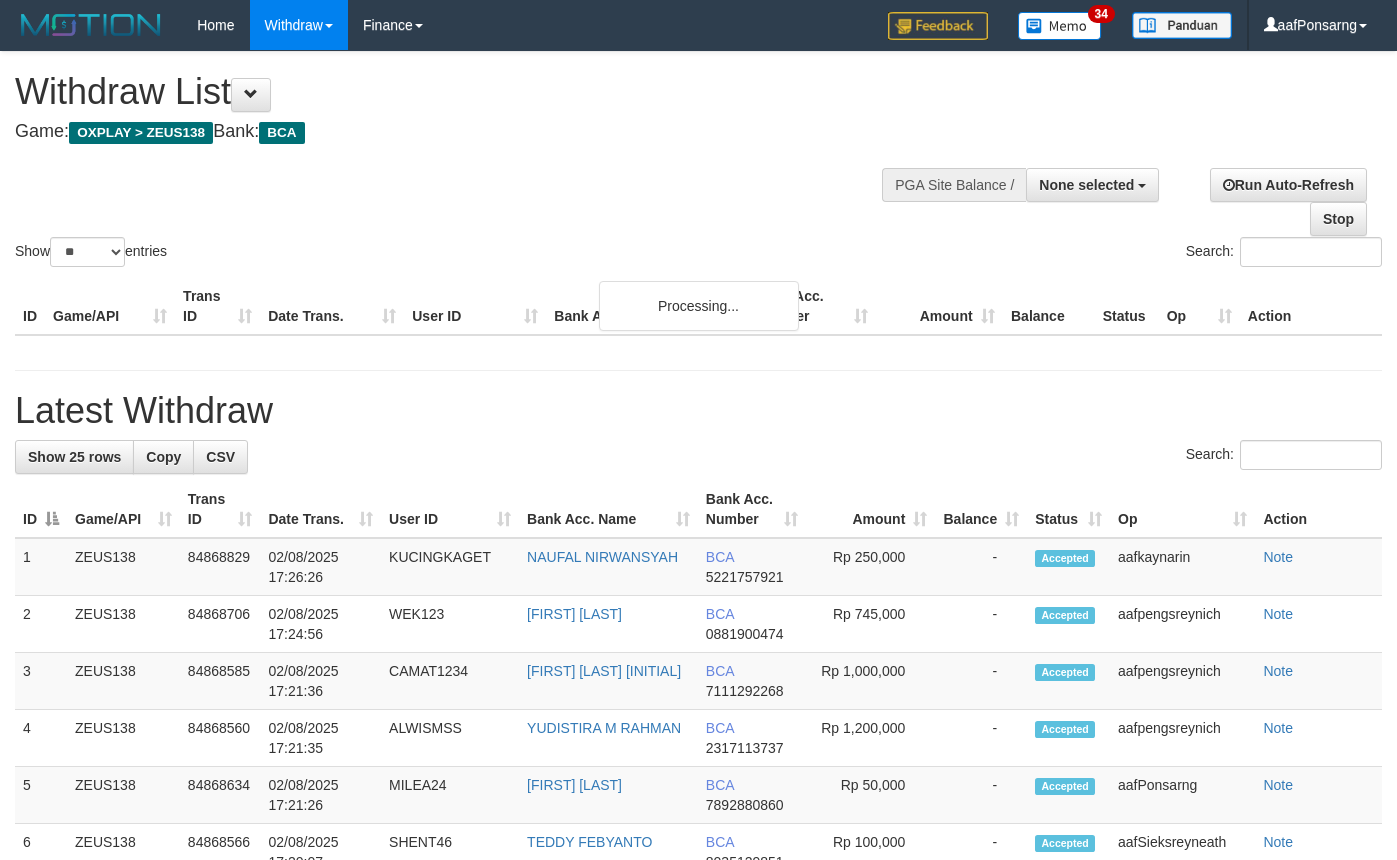 select 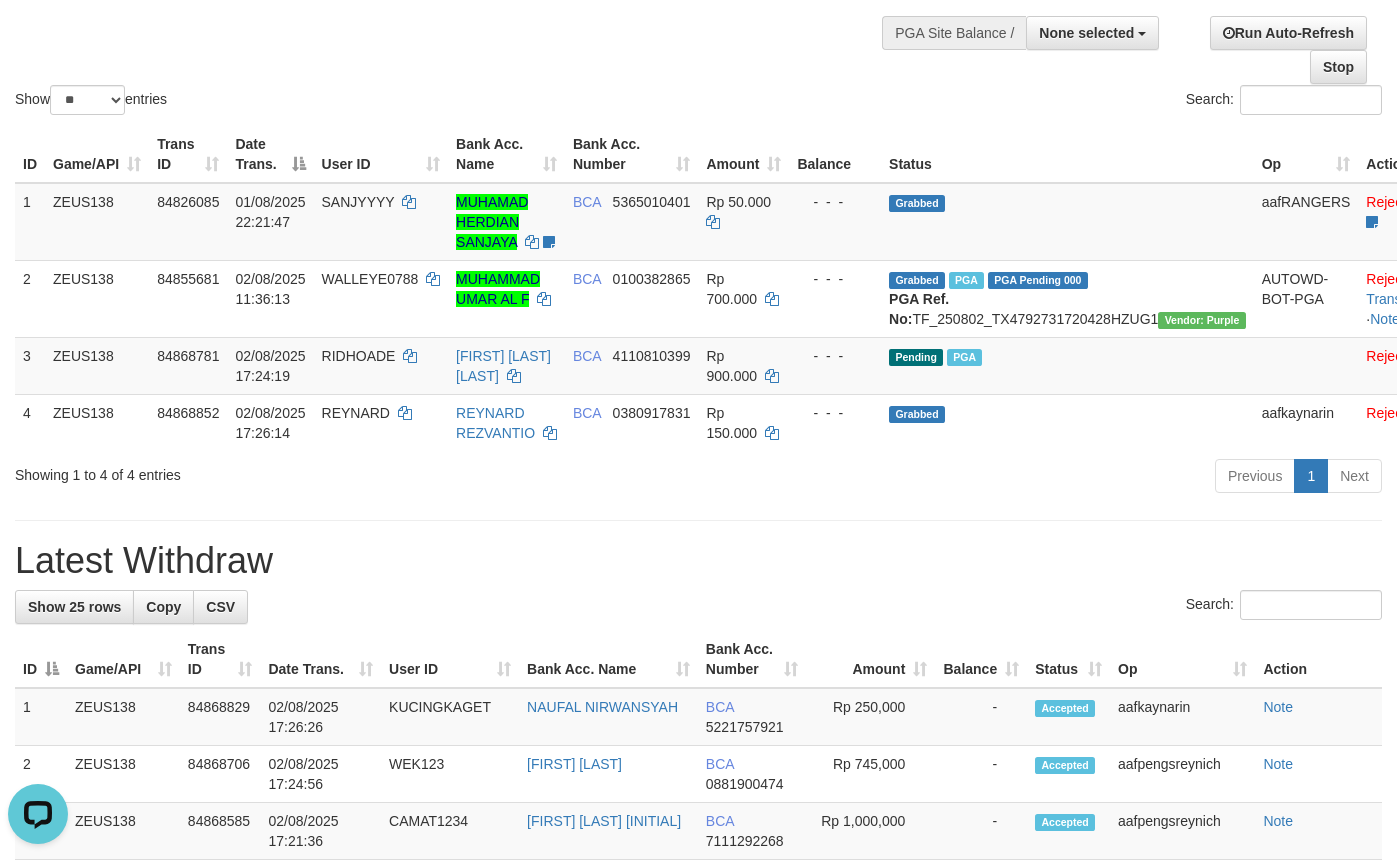 scroll, scrollTop: 0, scrollLeft: 0, axis: both 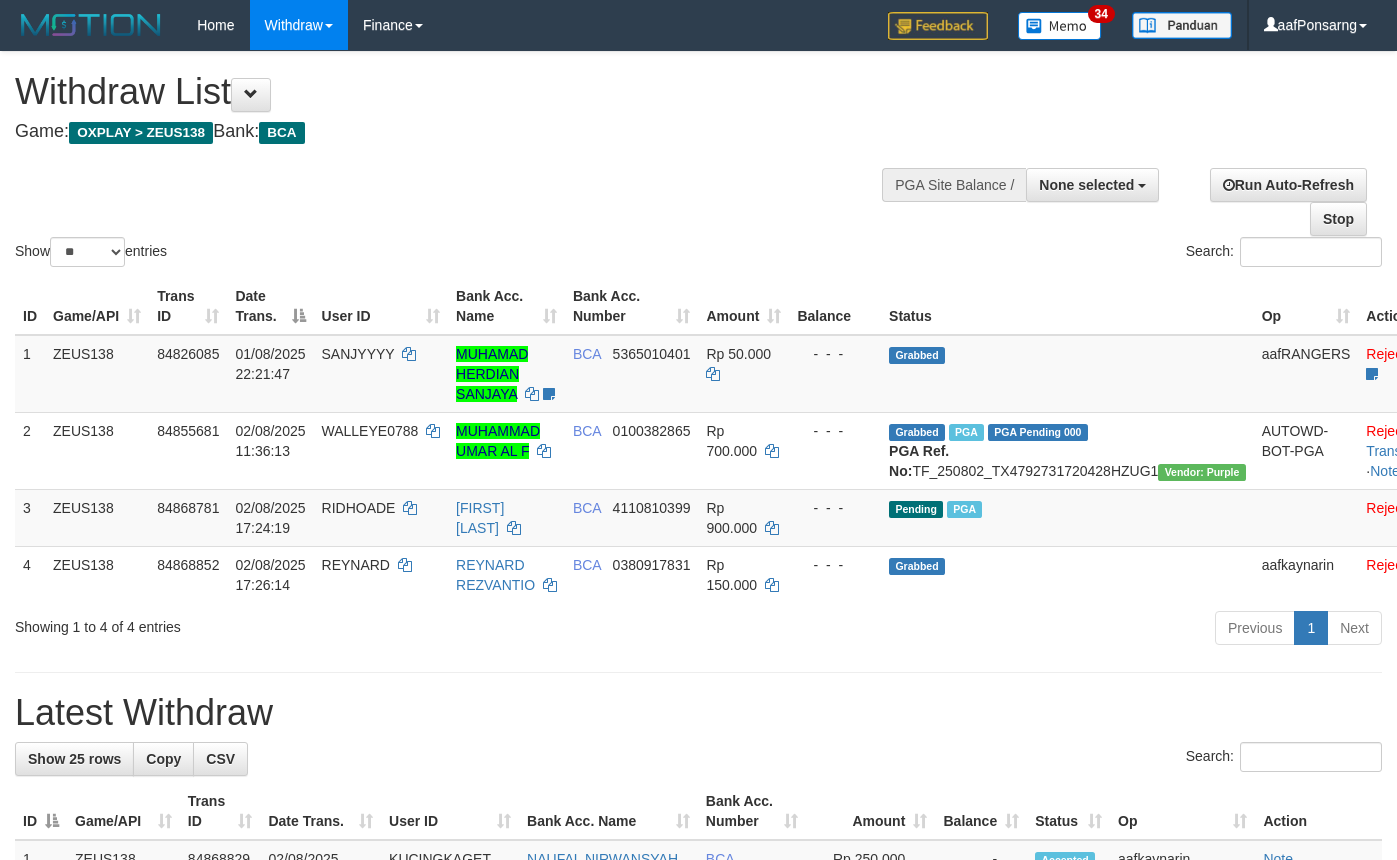 select 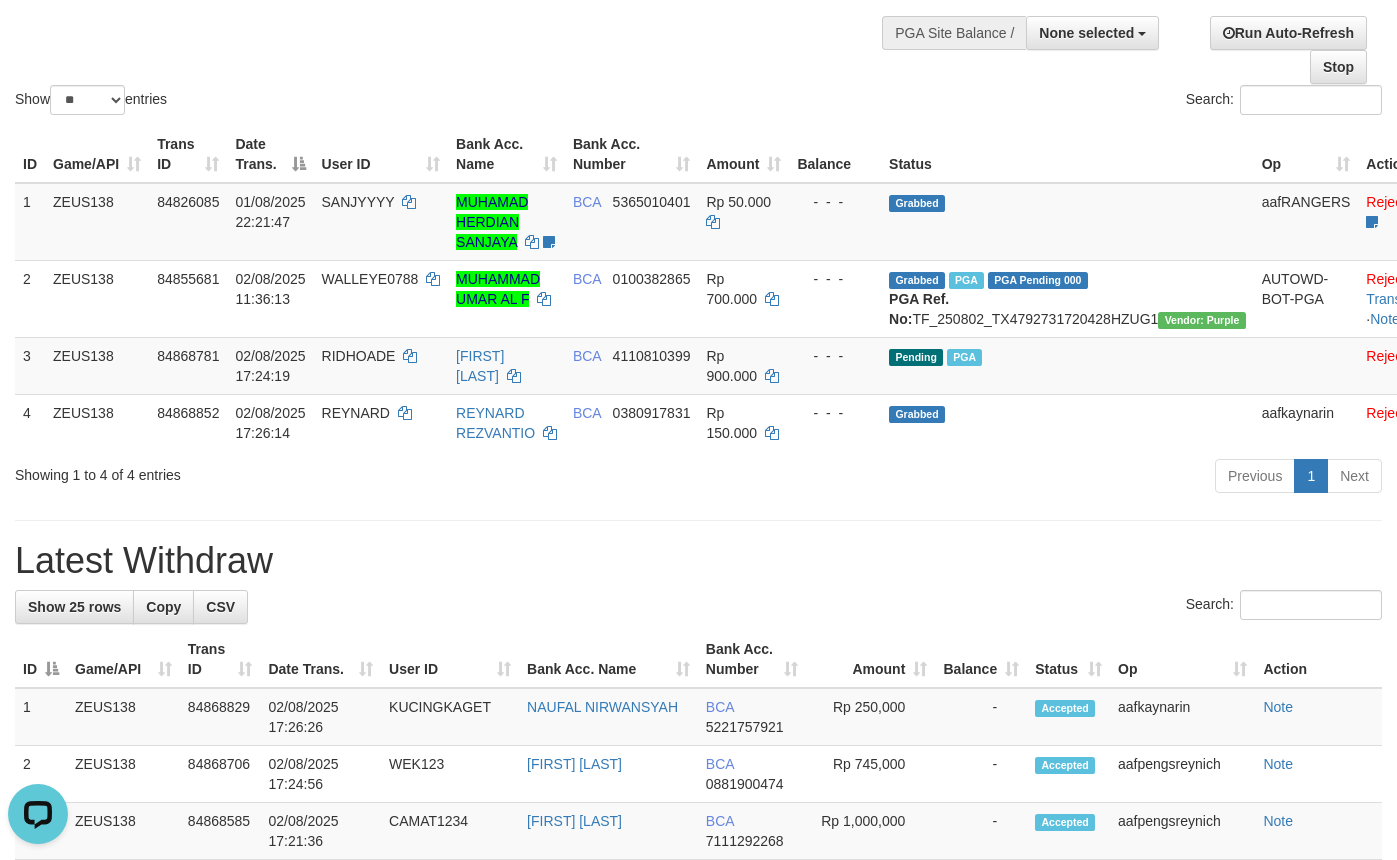 scroll, scrollTop: 0, scrollLeft: 0, axis: both 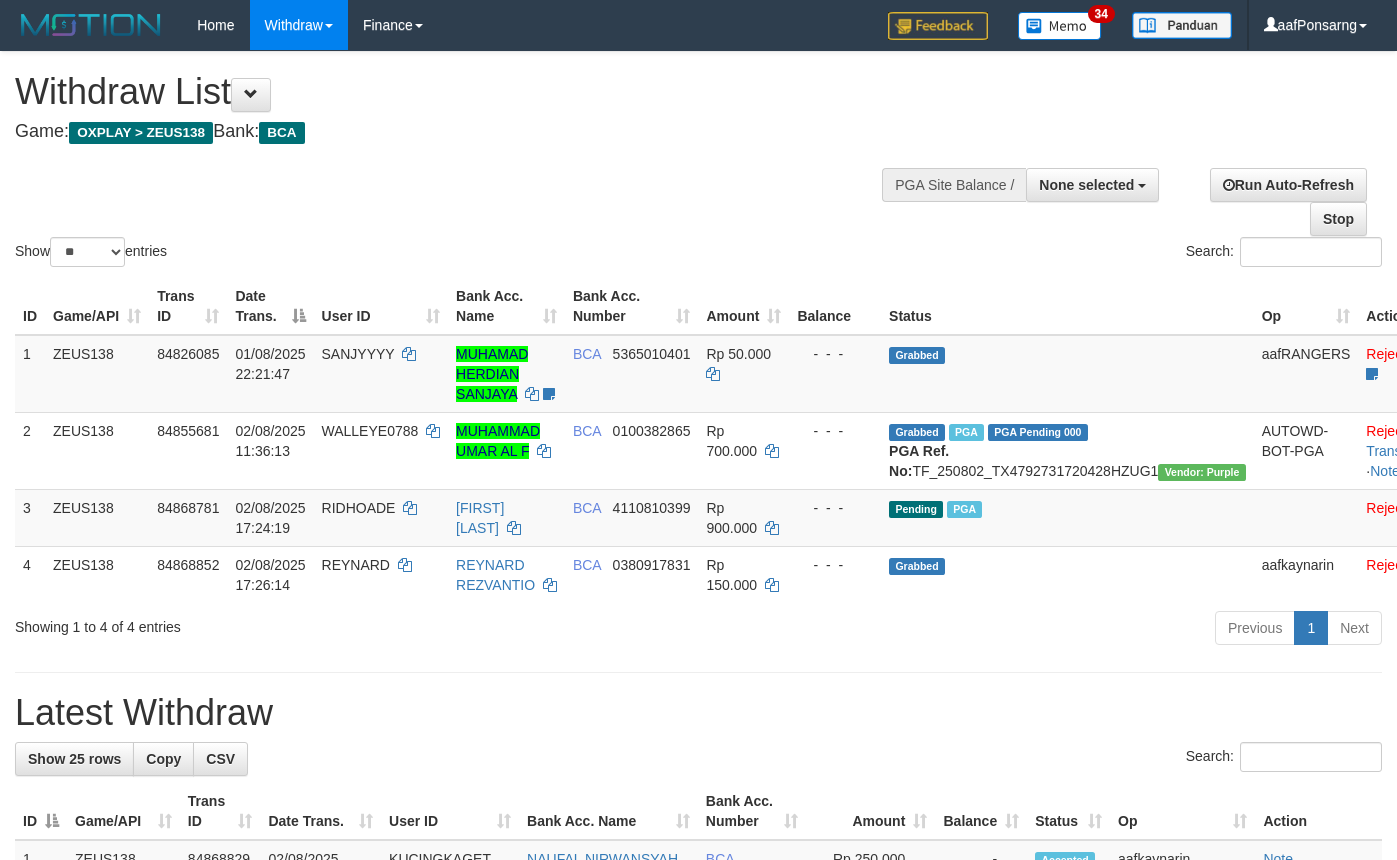 select 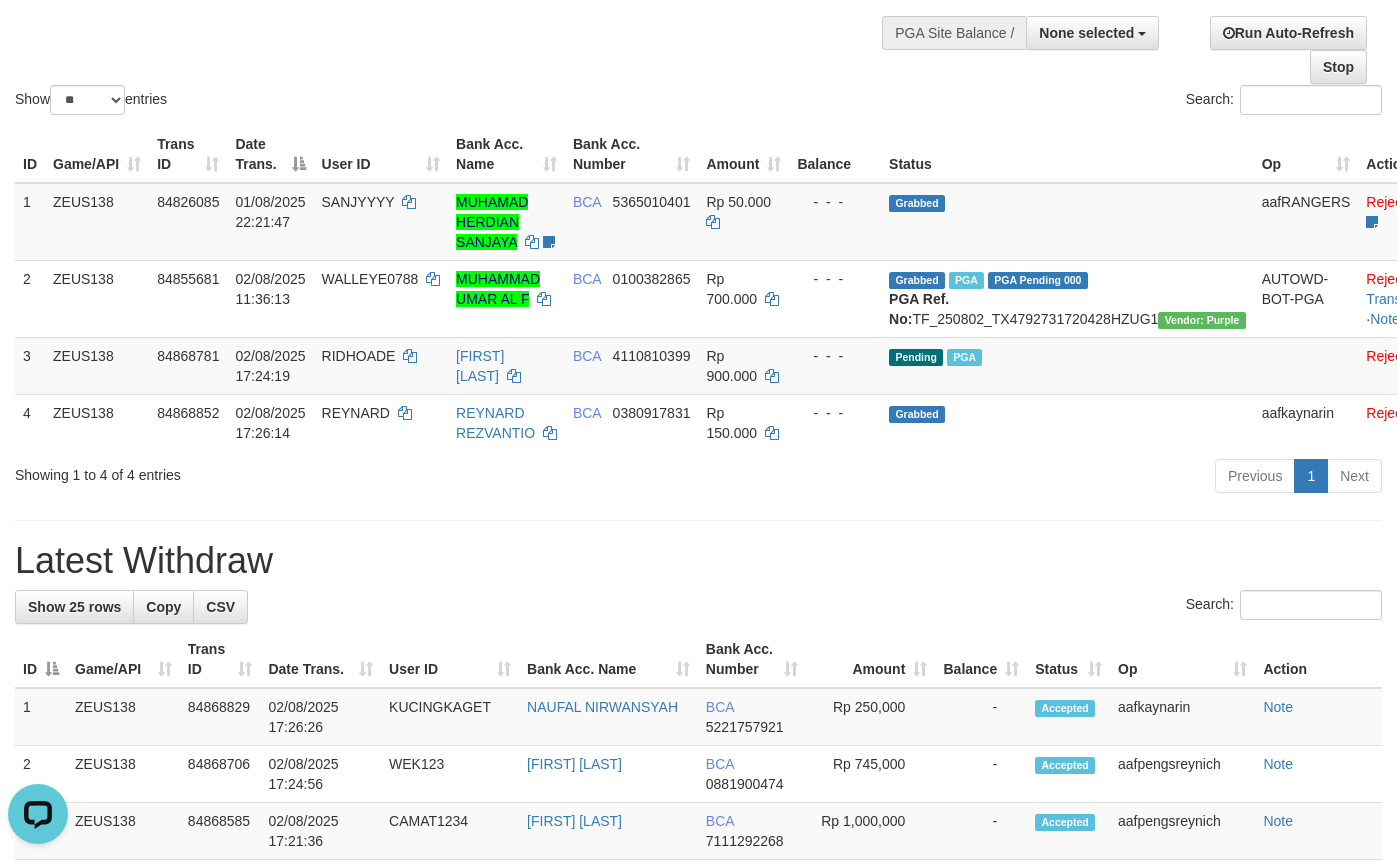 scroll, scrollTop: 0, scrollLeft: 0, axis: both 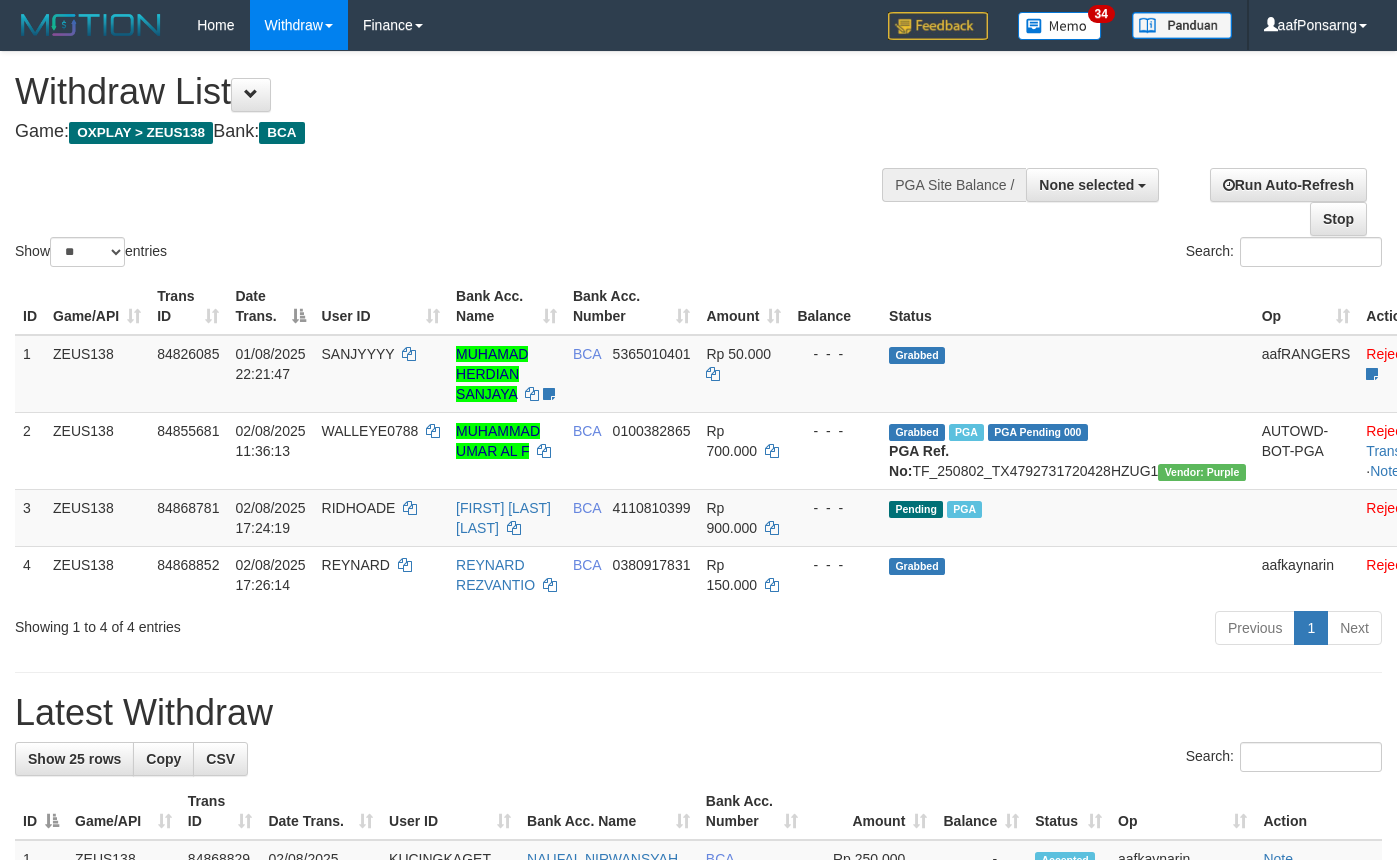select 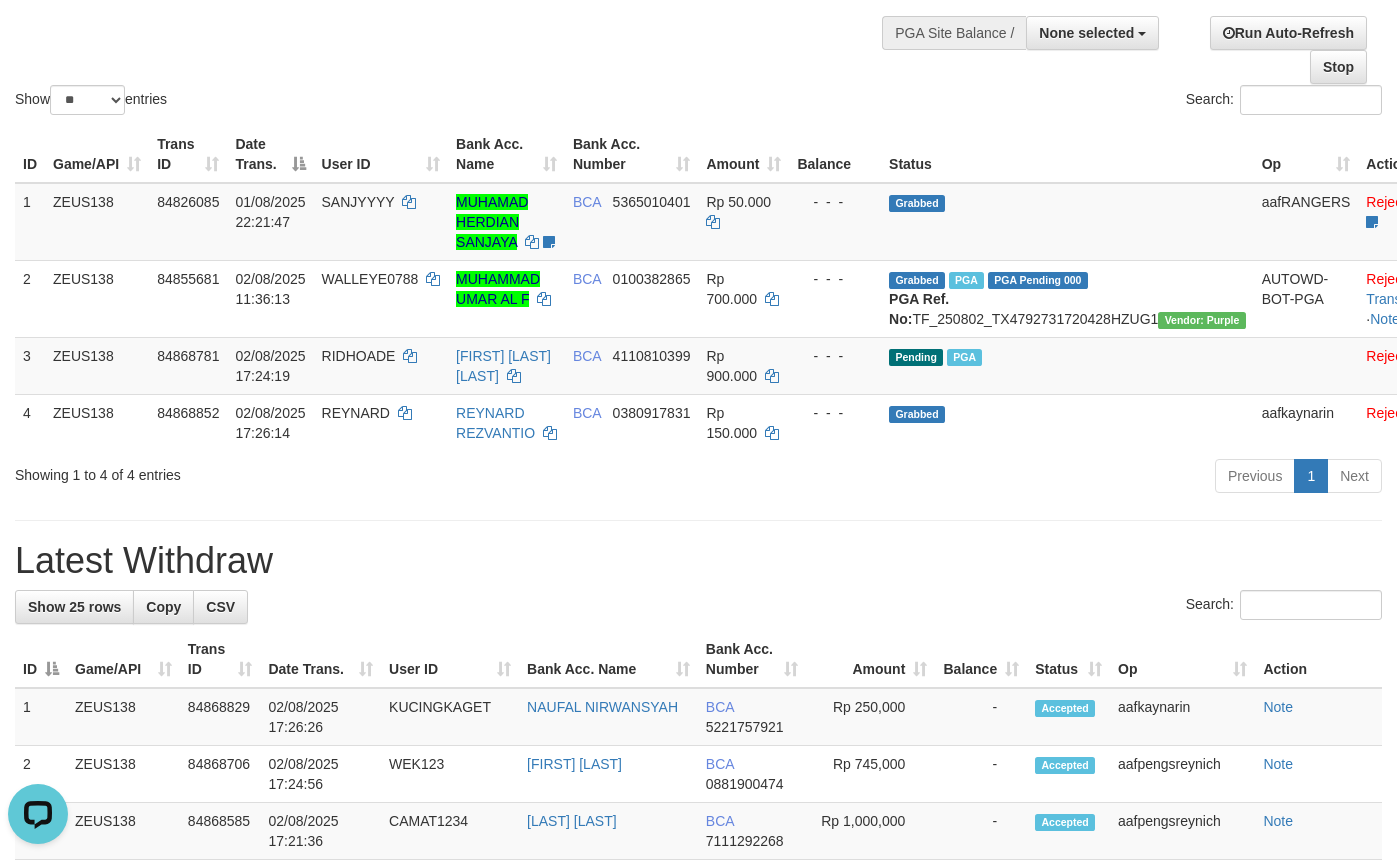 scroll, scrollTop: 0, scrollLeft: 0, axis: both 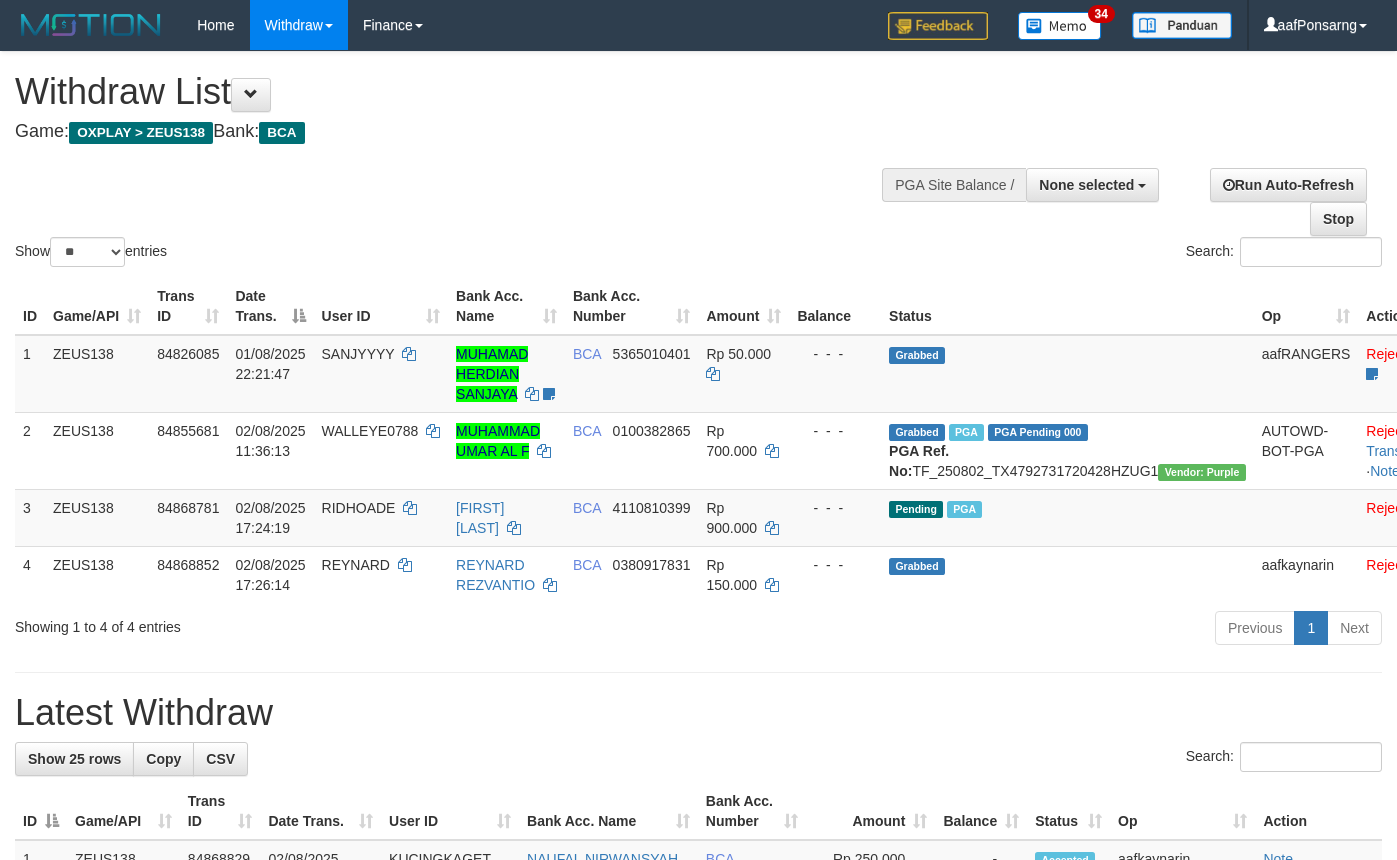 select 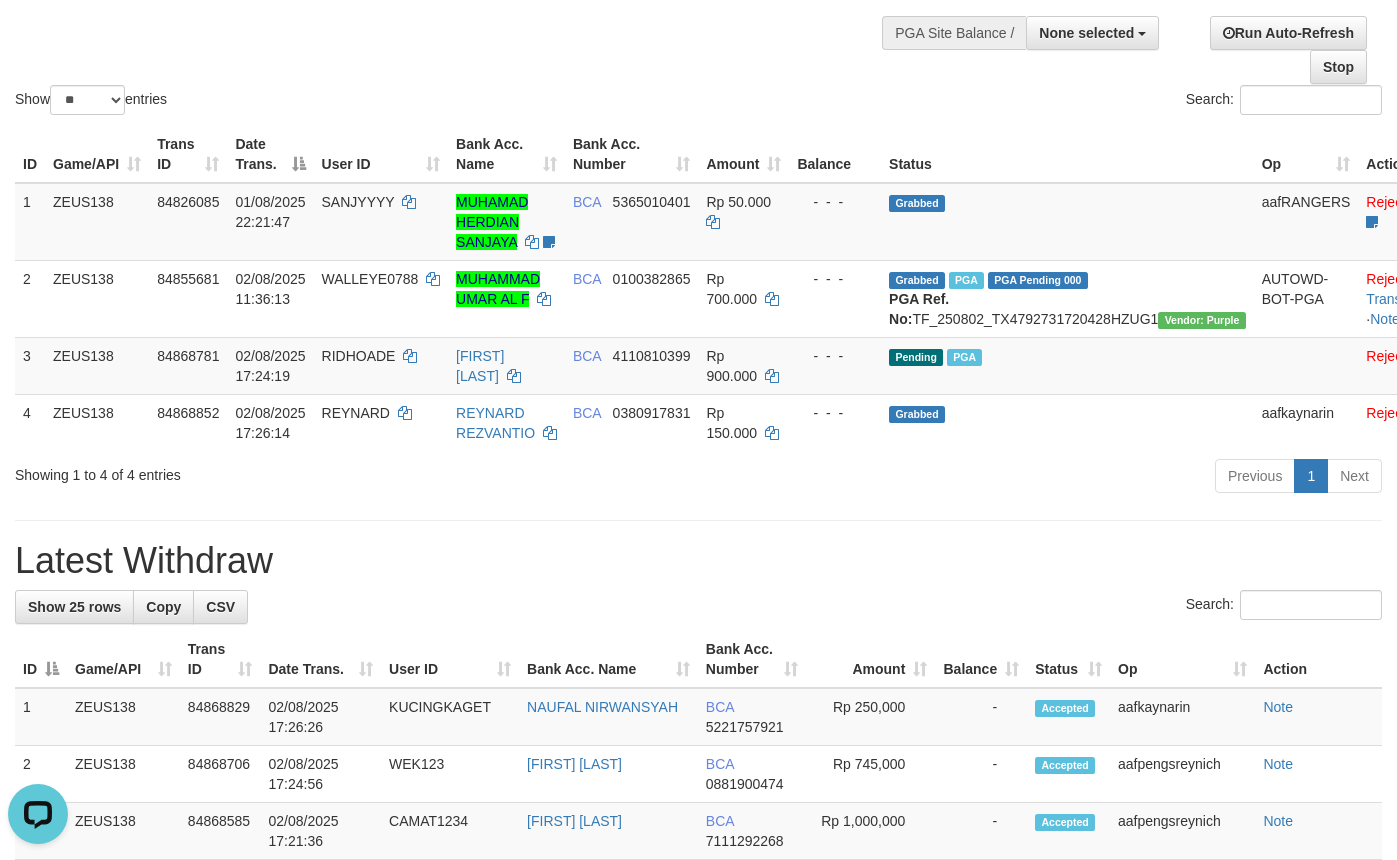 scroll, scrollTop: 0, scrollLeft: 0, axis: both 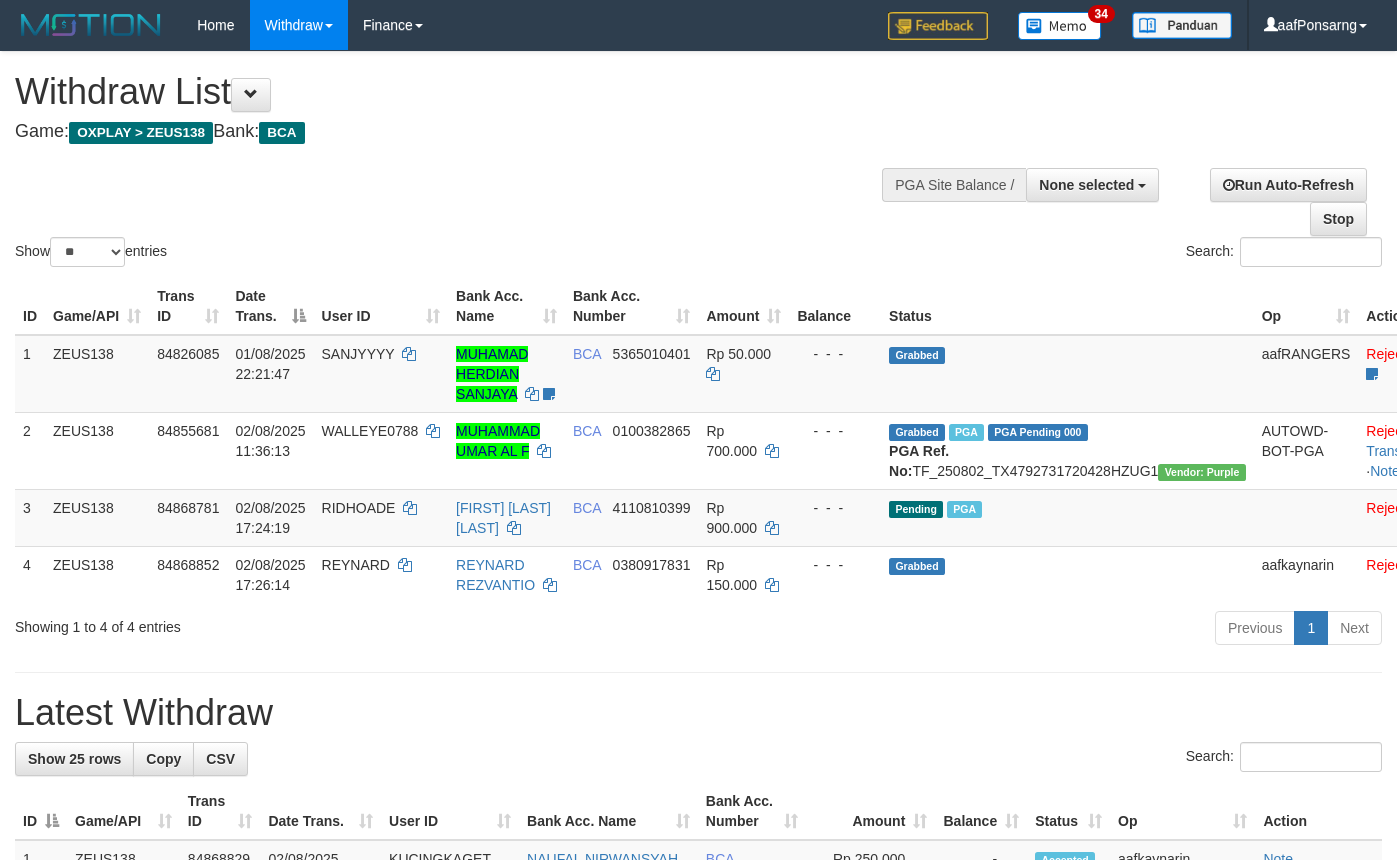 select 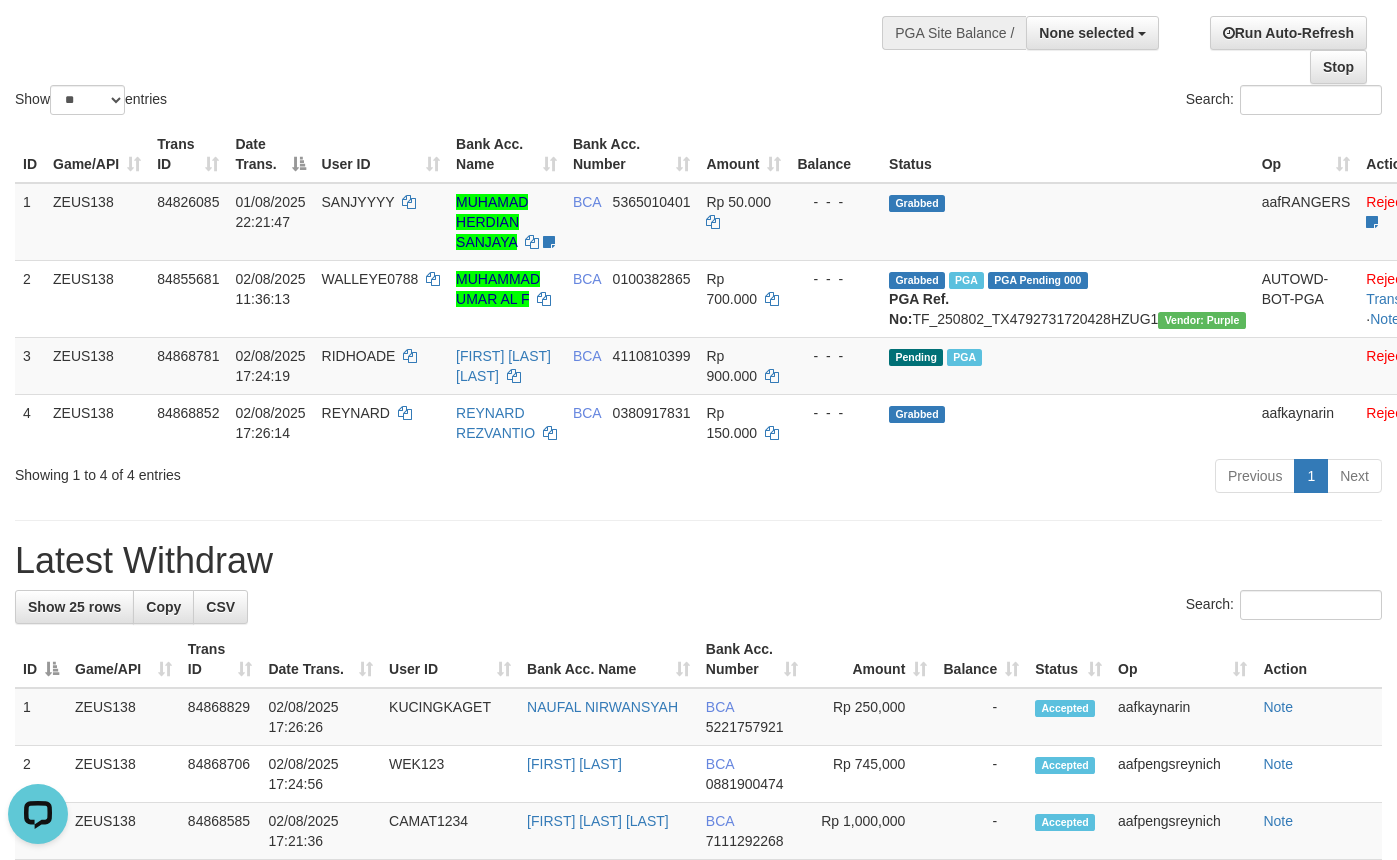 scroll, scrollTop: 0, scrollLeft: 0, axis: both 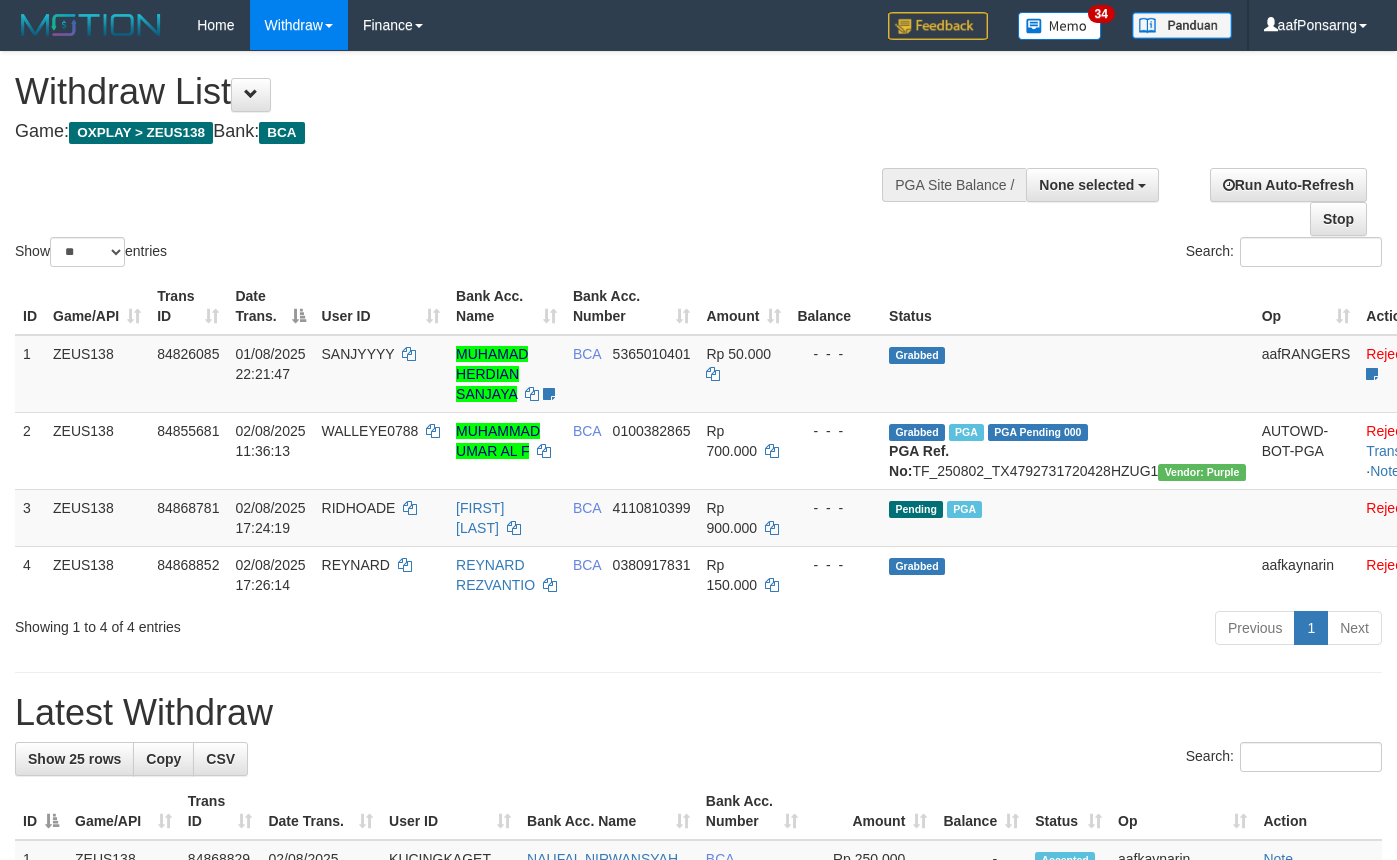 select 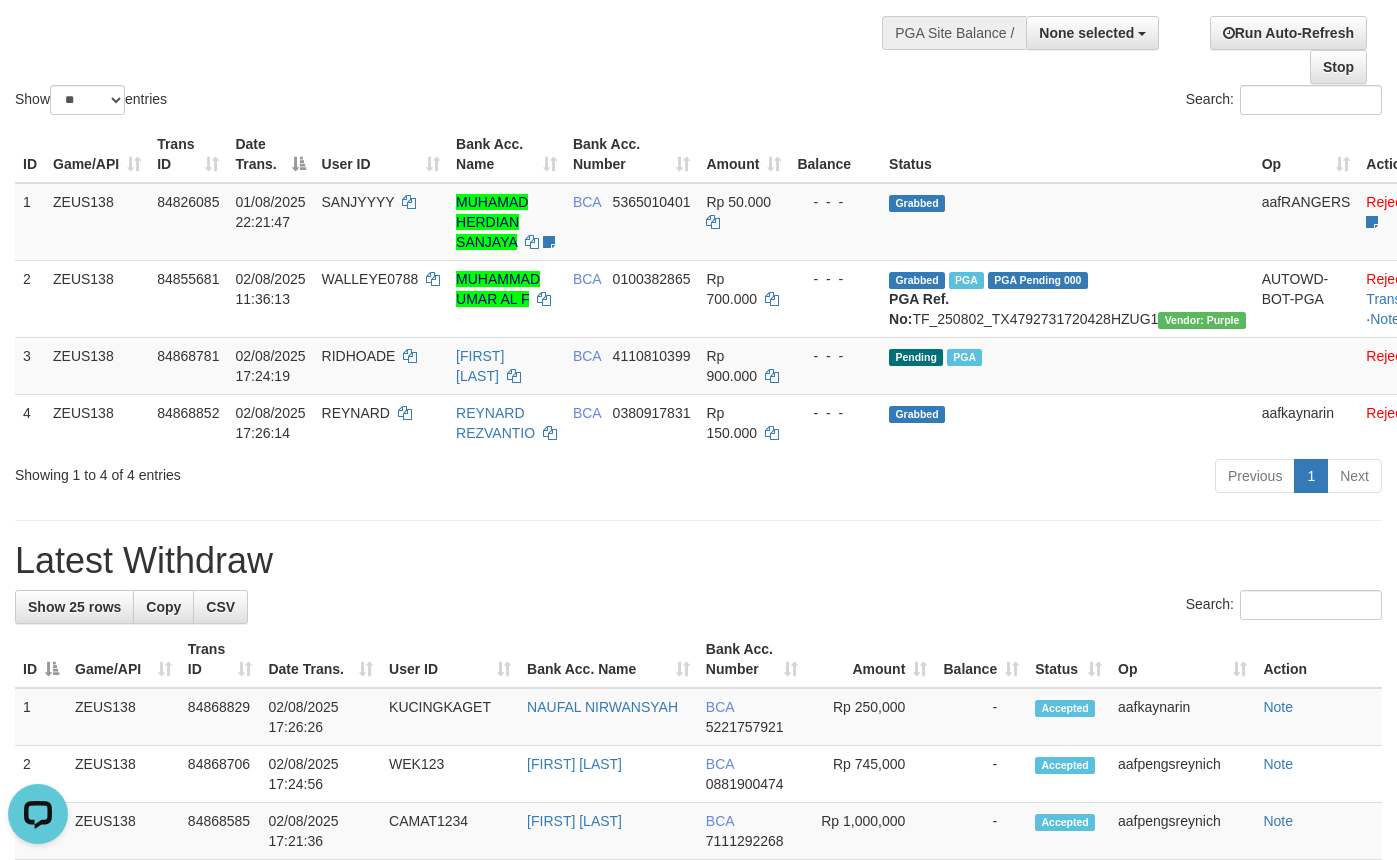 scroll, scrollTop: 0, scrollLeft: 0, axis: both 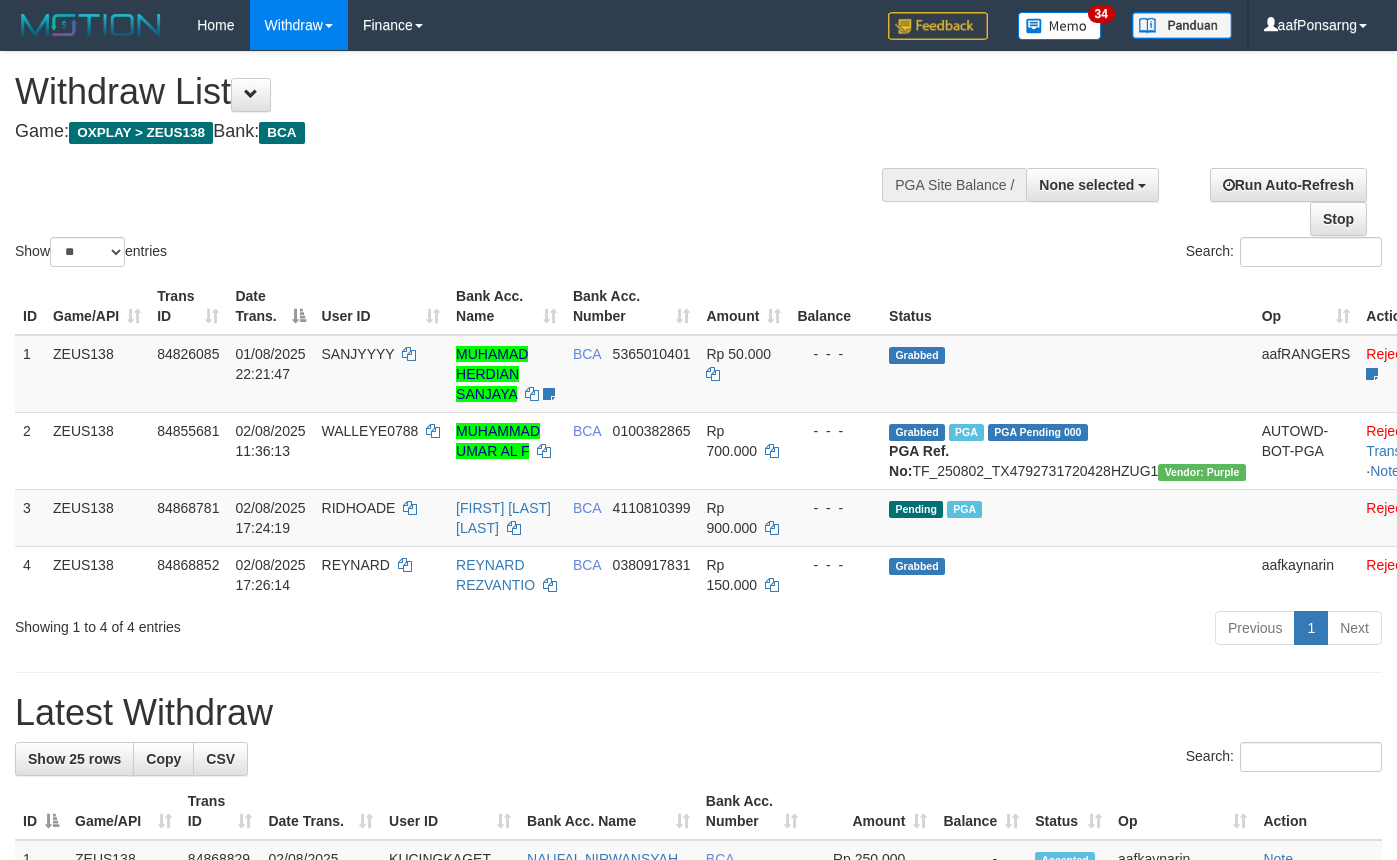 select 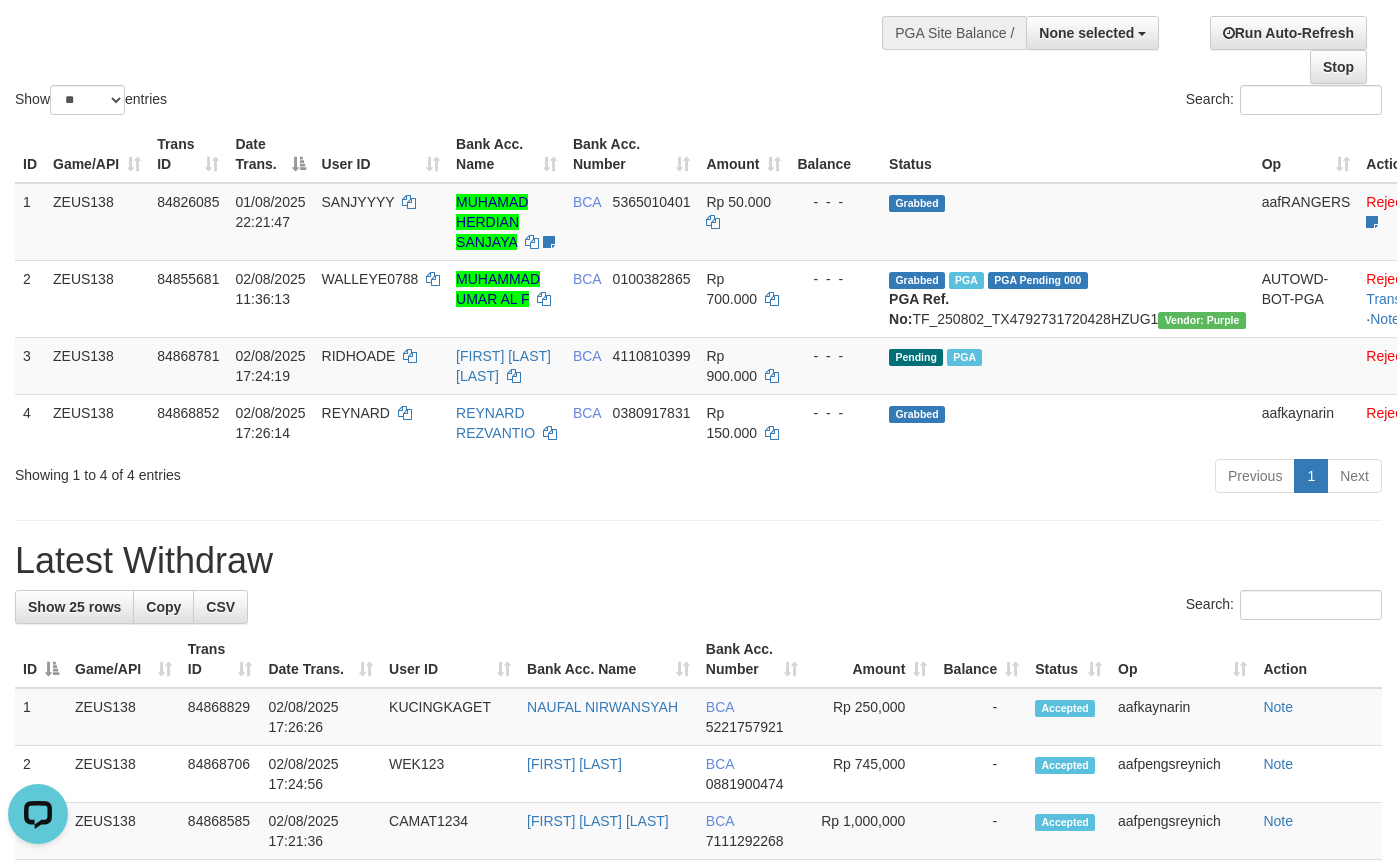 scroll, scrollTop: 0, scrollLeft: 0, axis: both 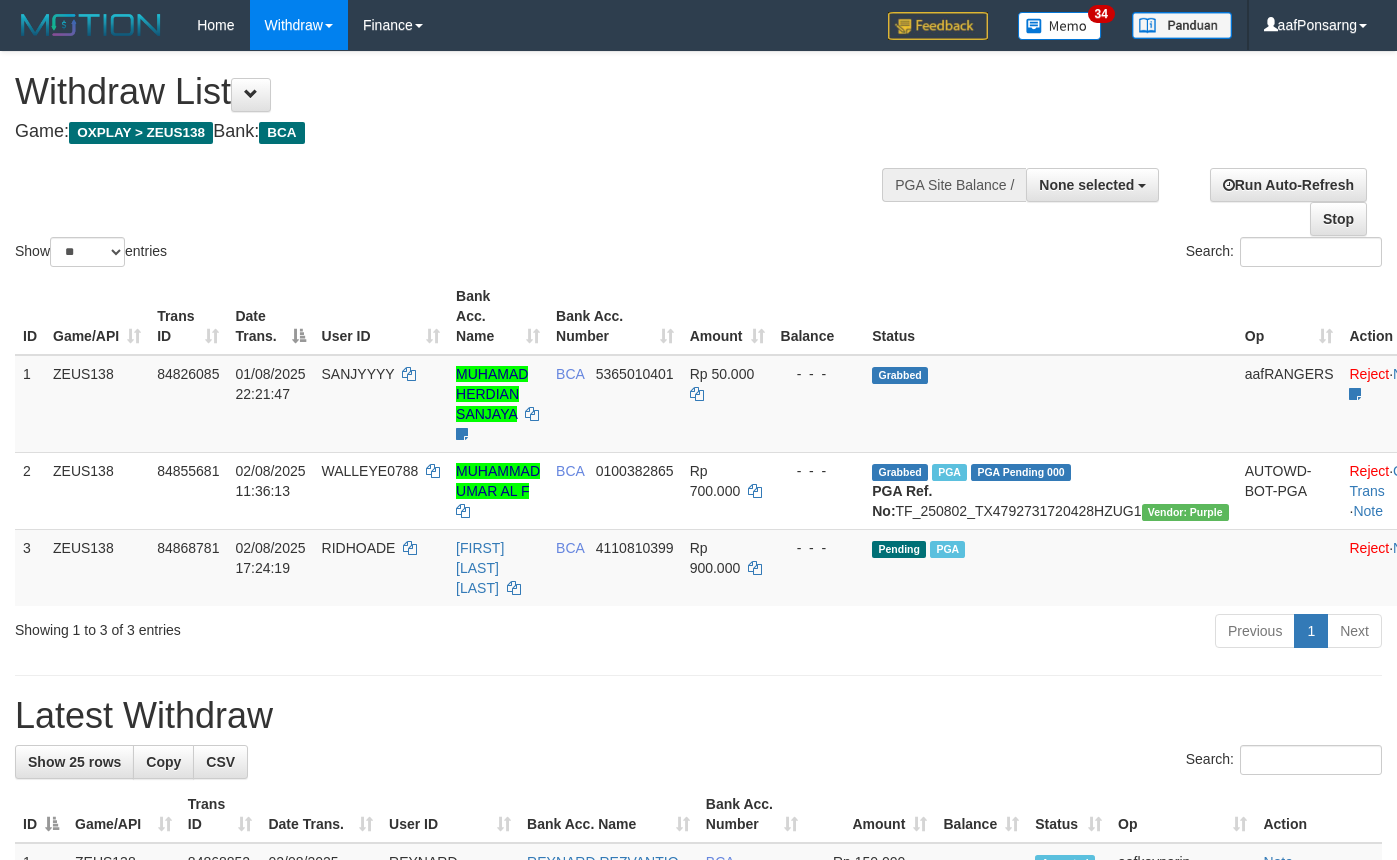 select 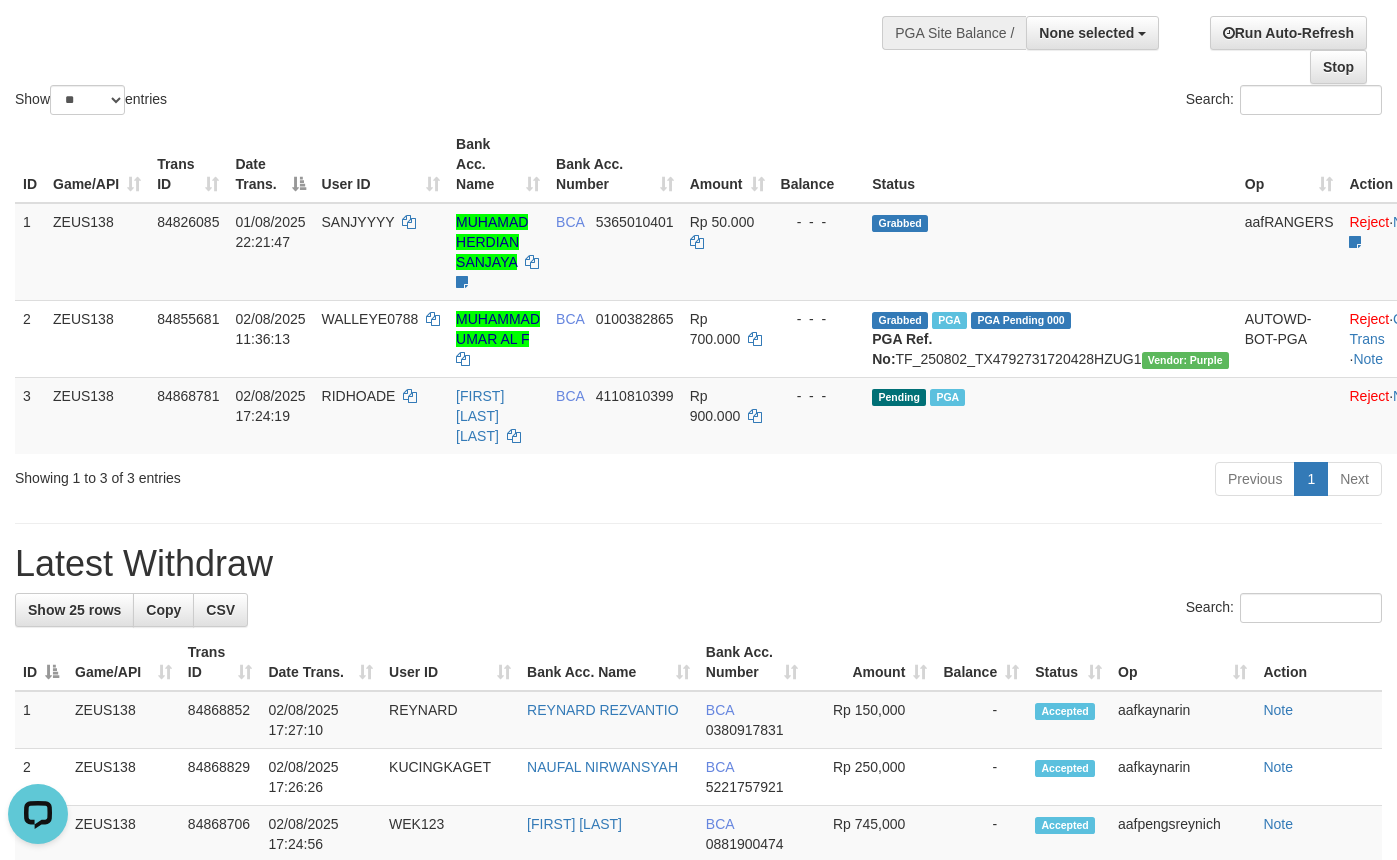 scroll, scrollTop: 0, scrollLeft: 0, axis: both 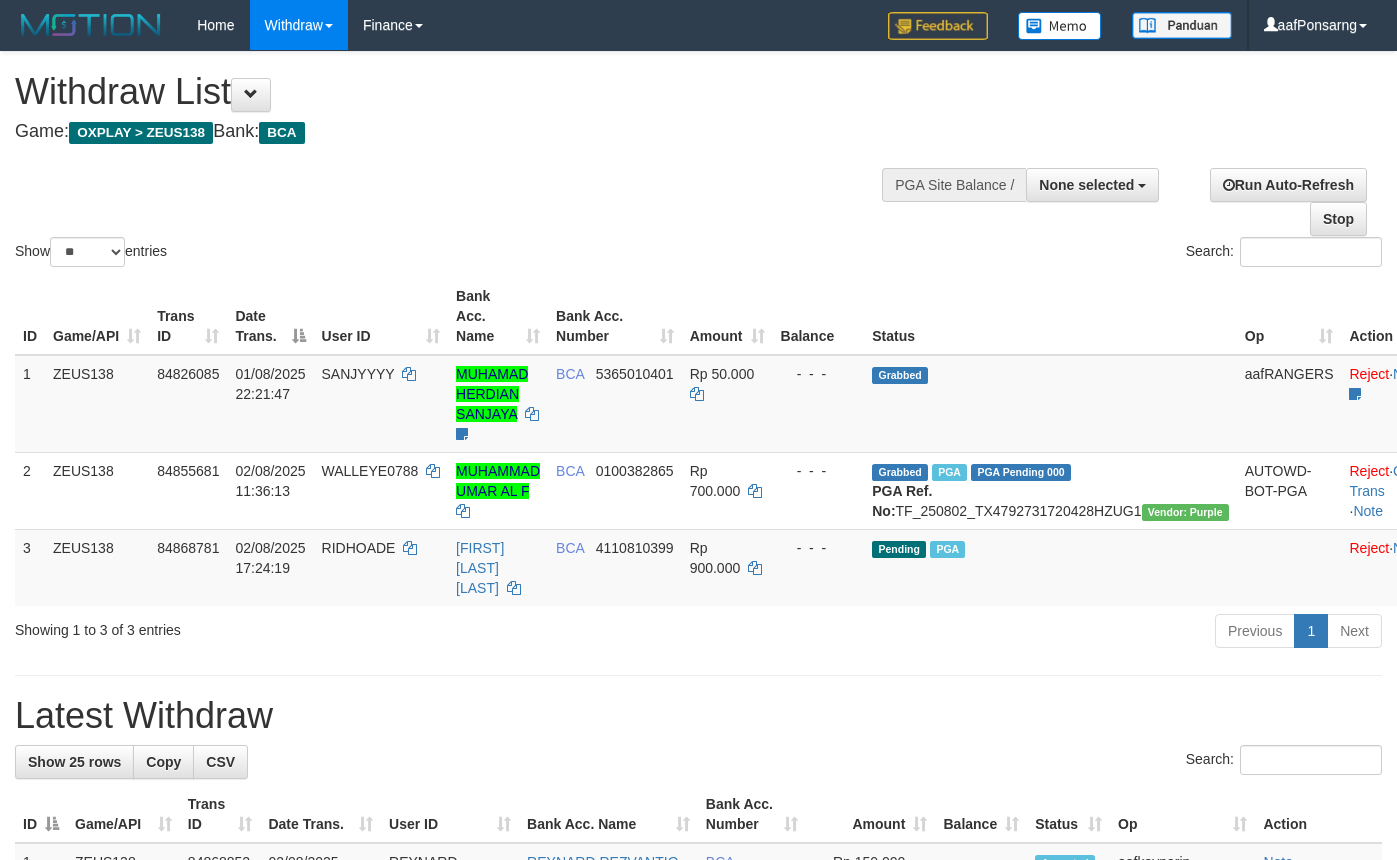 select 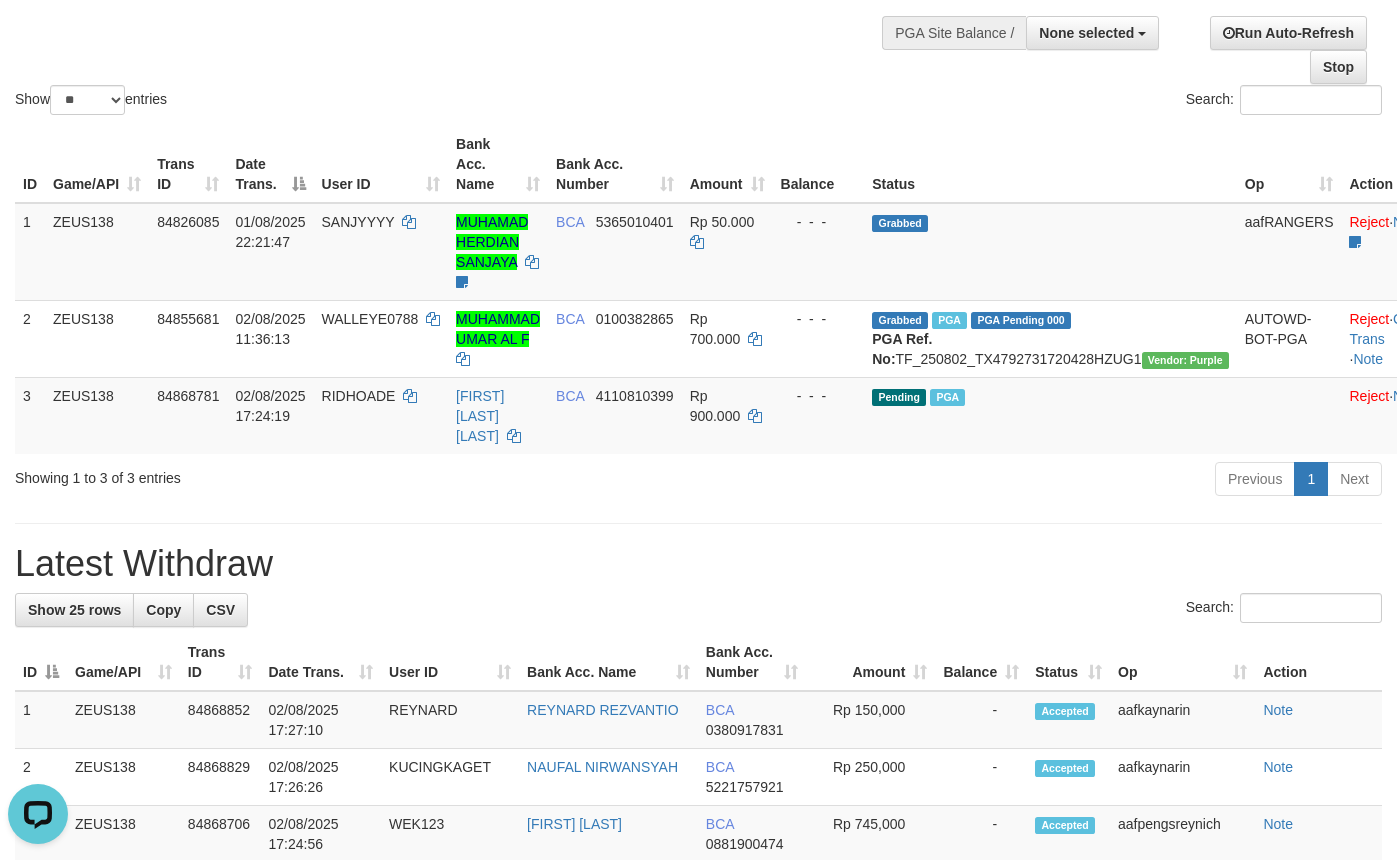 scroll, scrollTop: 0, scrollLeft: 0, axis: both 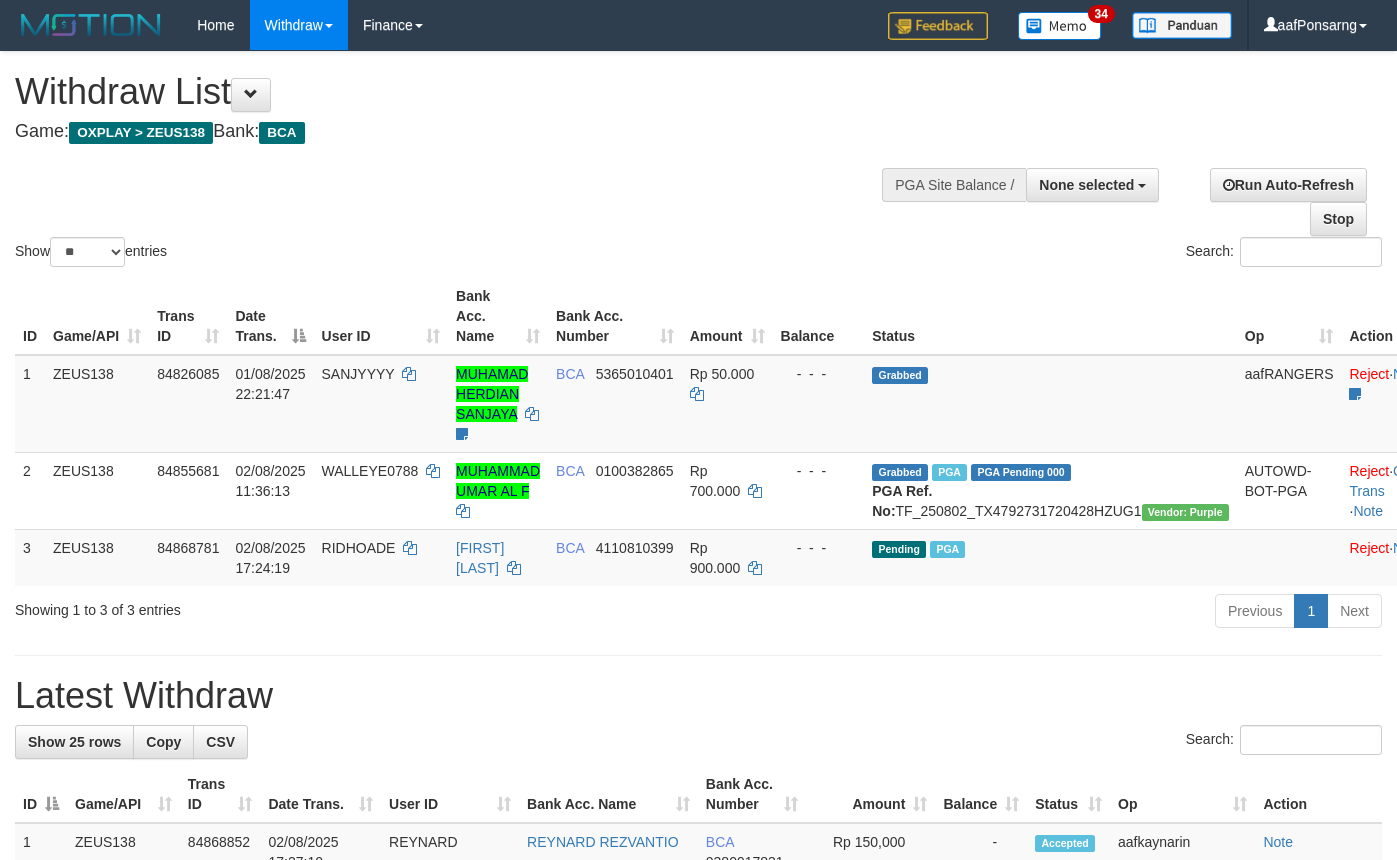 select 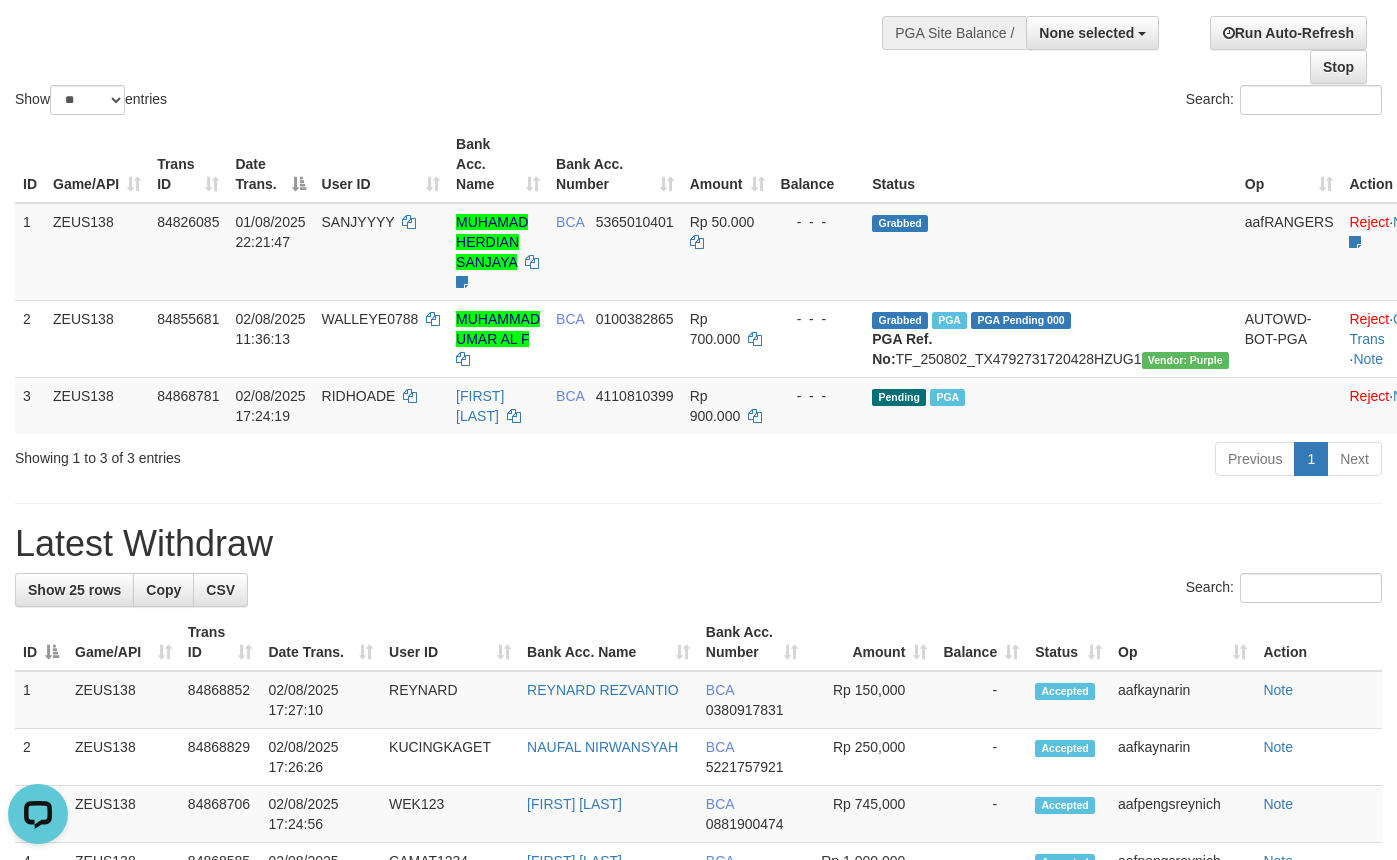 scroll, scrollTop: 0, scrollLeft: 0, axis: both 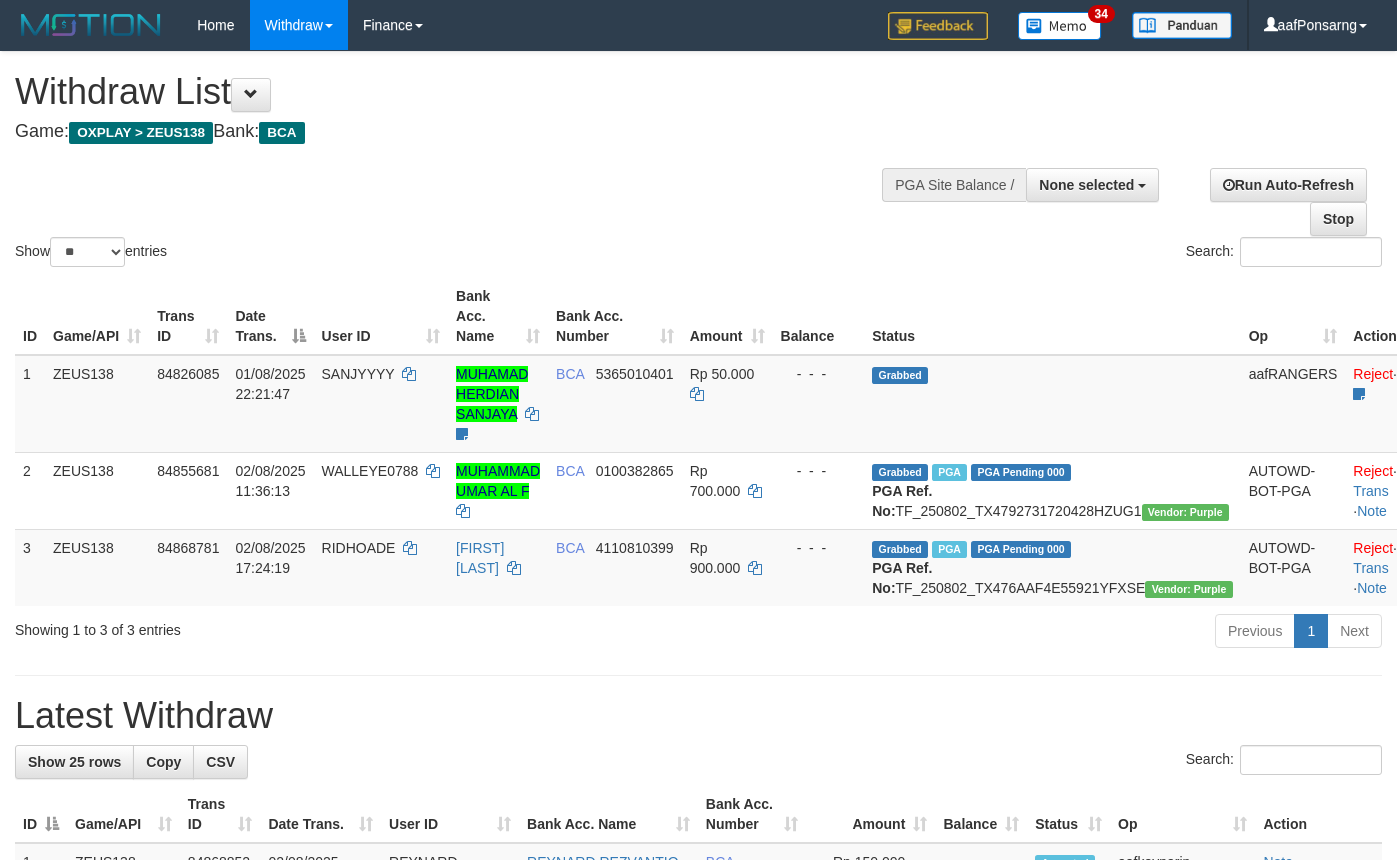 select 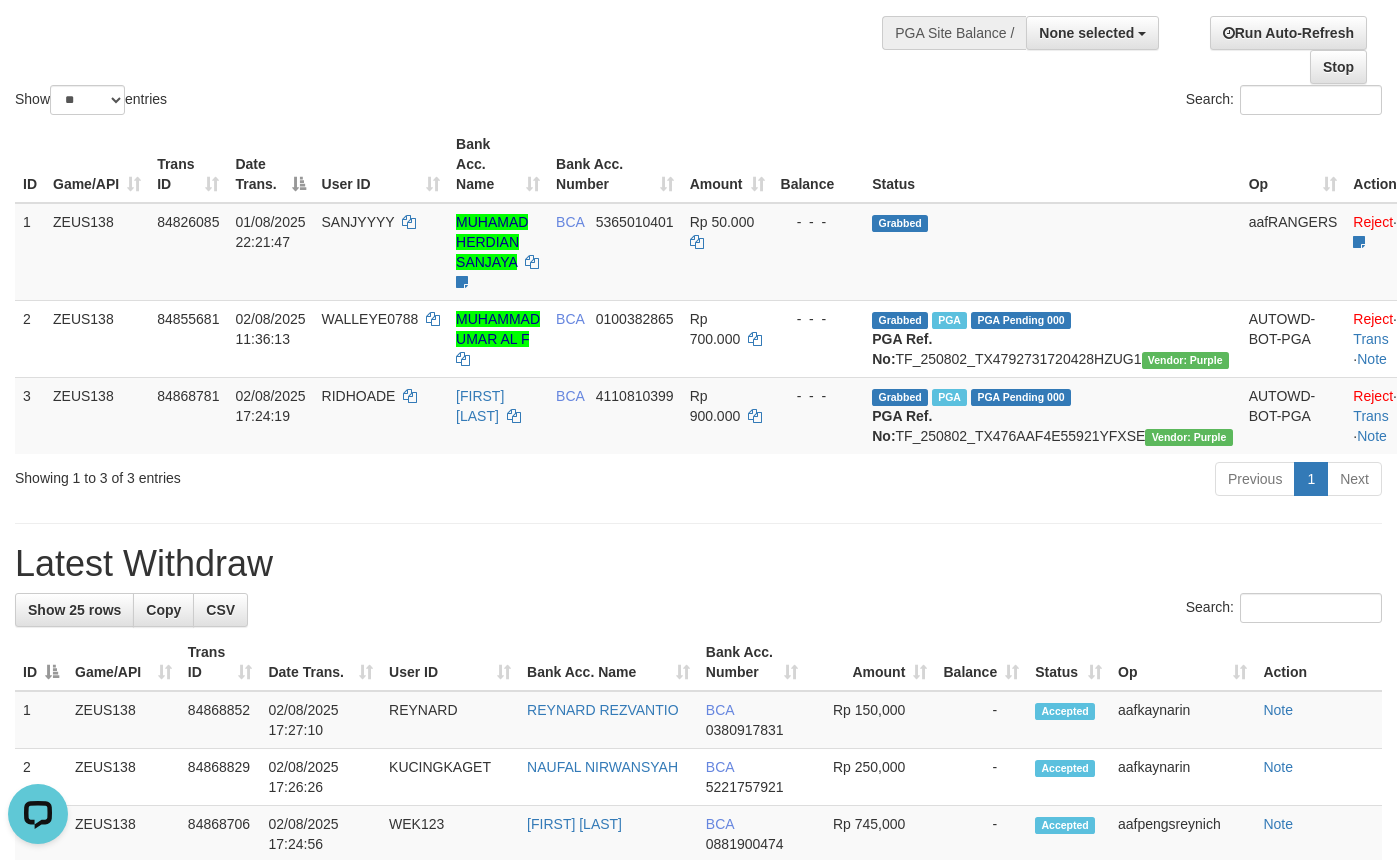 scroll, scrollTop: 0, scrollLeft: 0, axis: both 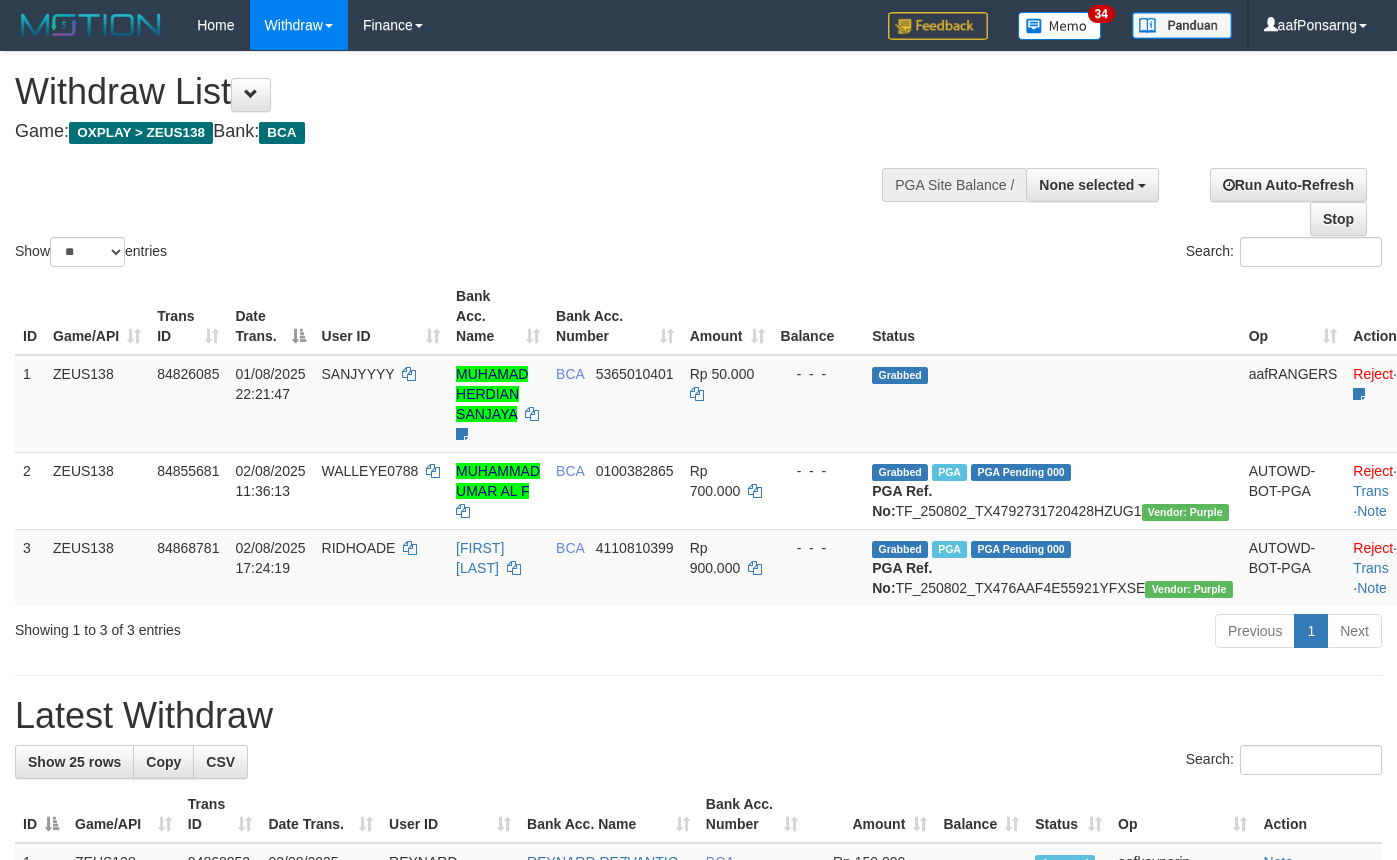 select 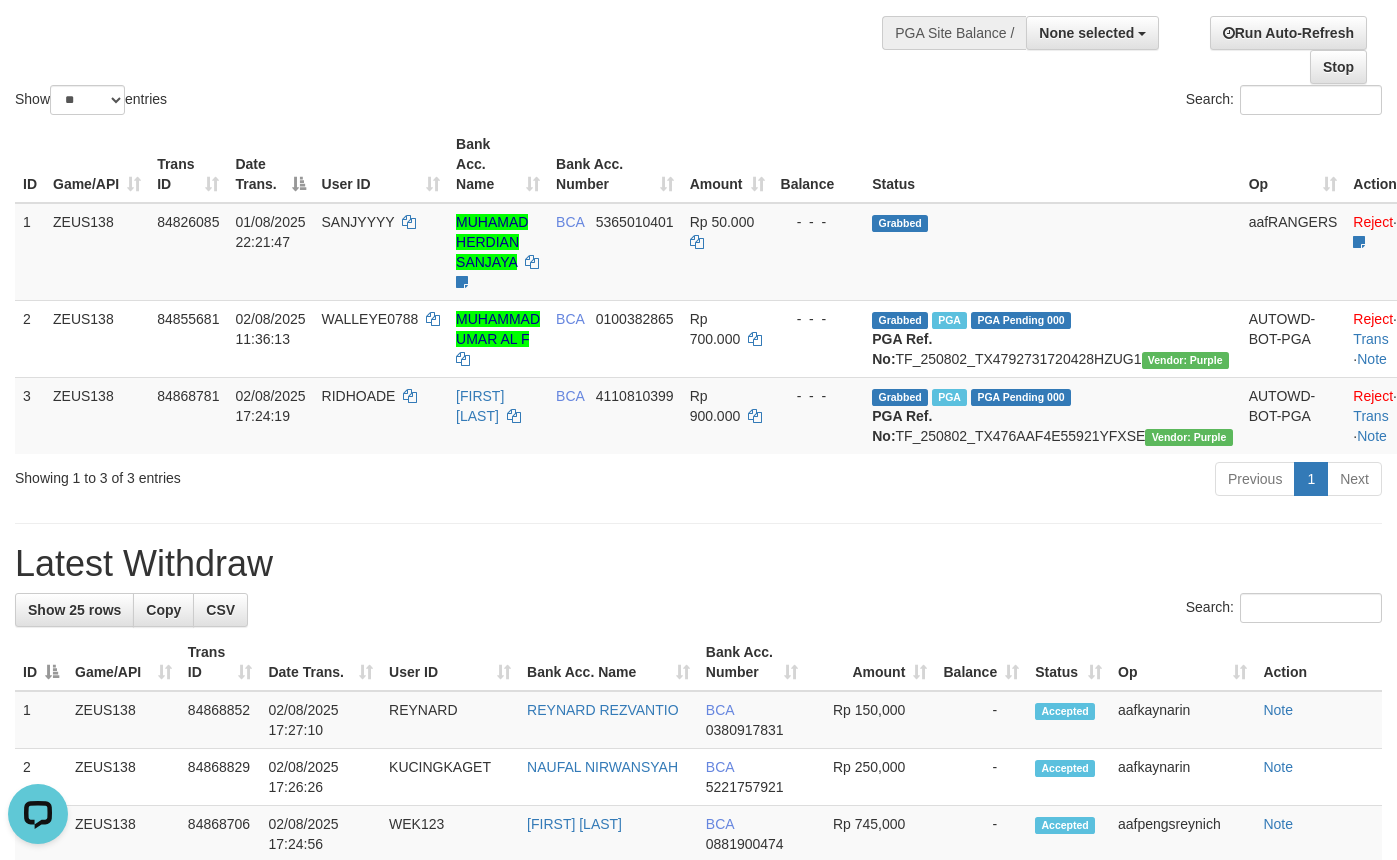 scroll, scrollTop: 0, scrollLeft: 0, axis: both 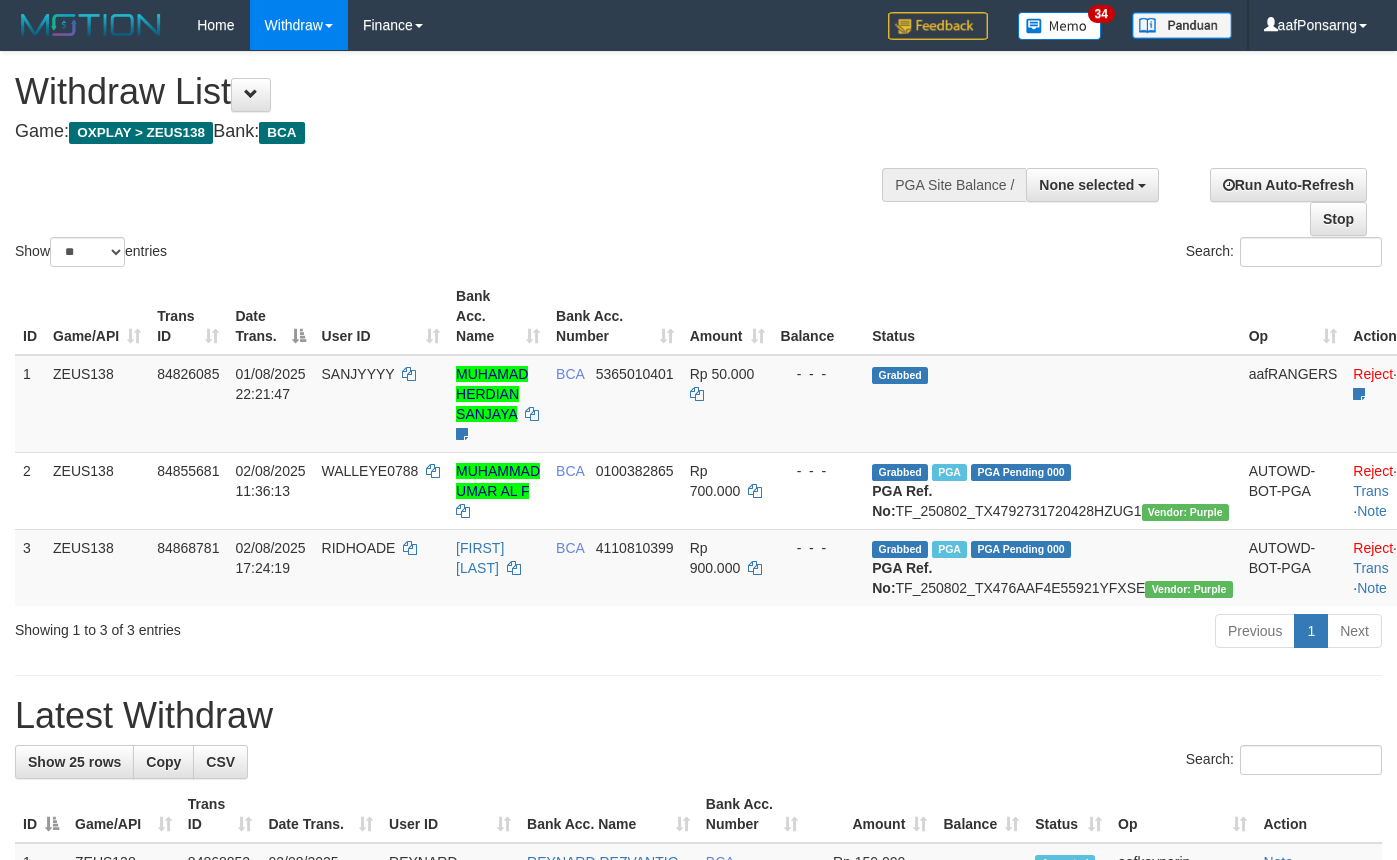 select 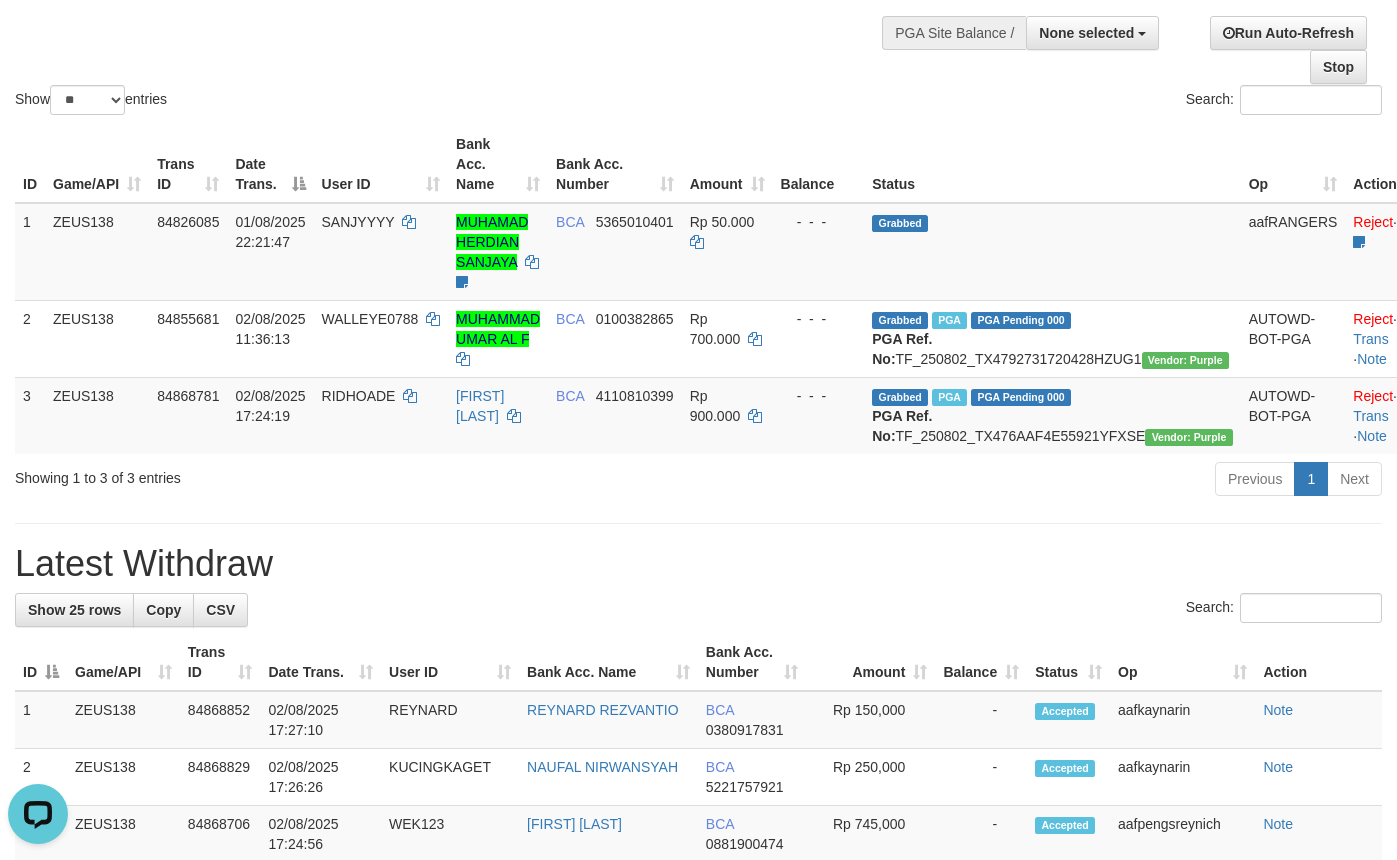 scroll, scrollTop: 0, scrollLeft: 0, axis: both 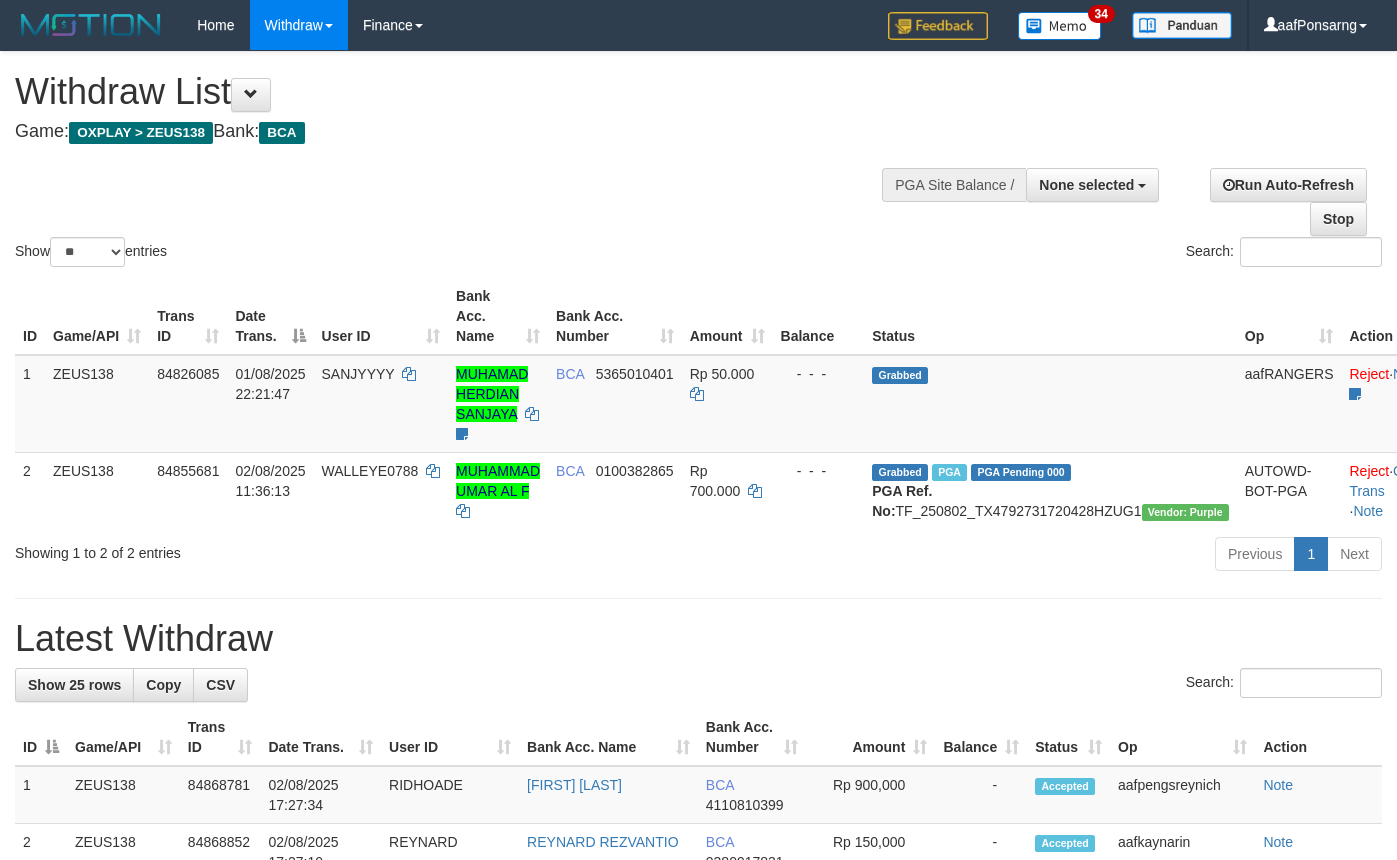 select 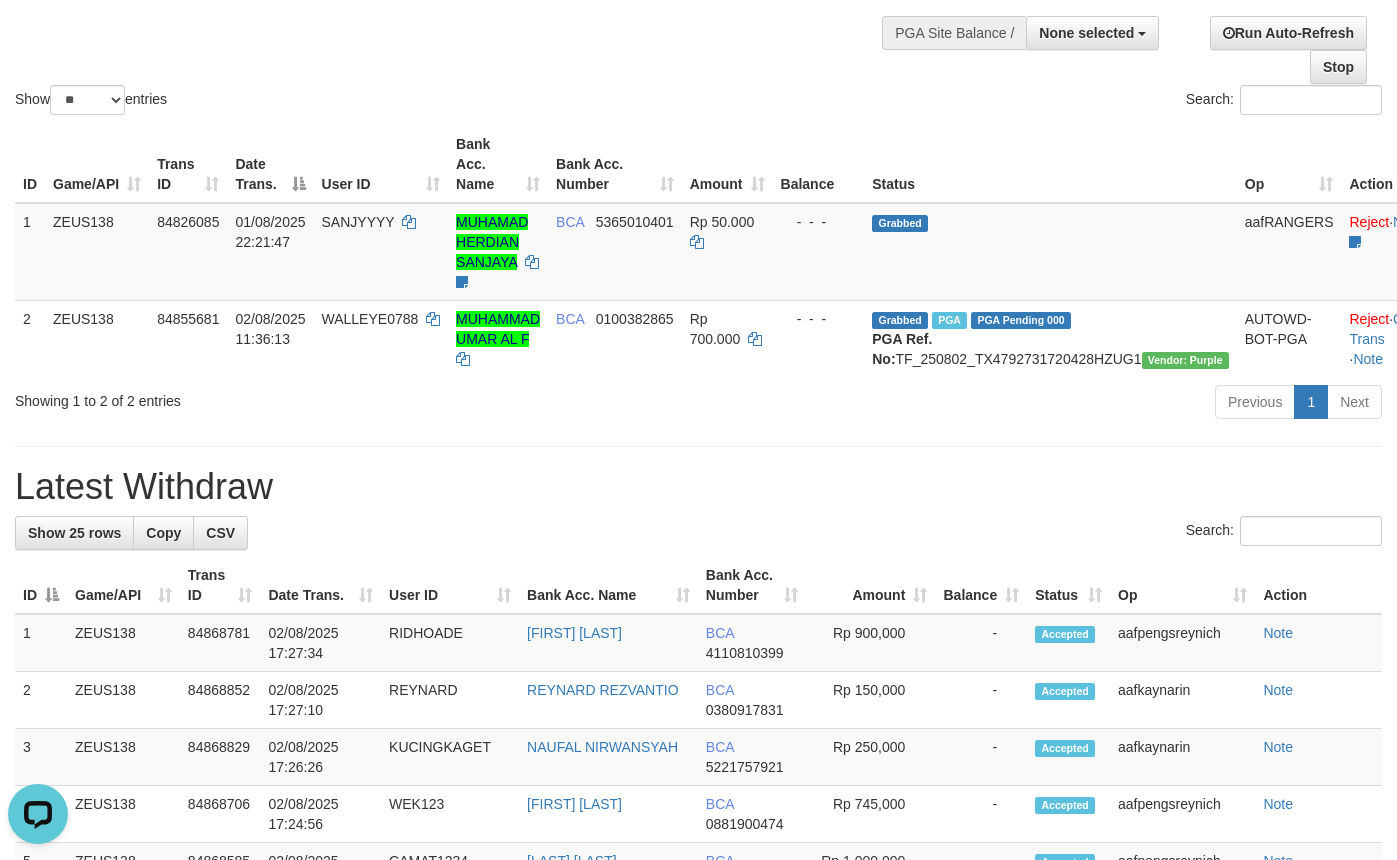 scroll, scrollTop: 0, scrollLeft: 0, axis: both 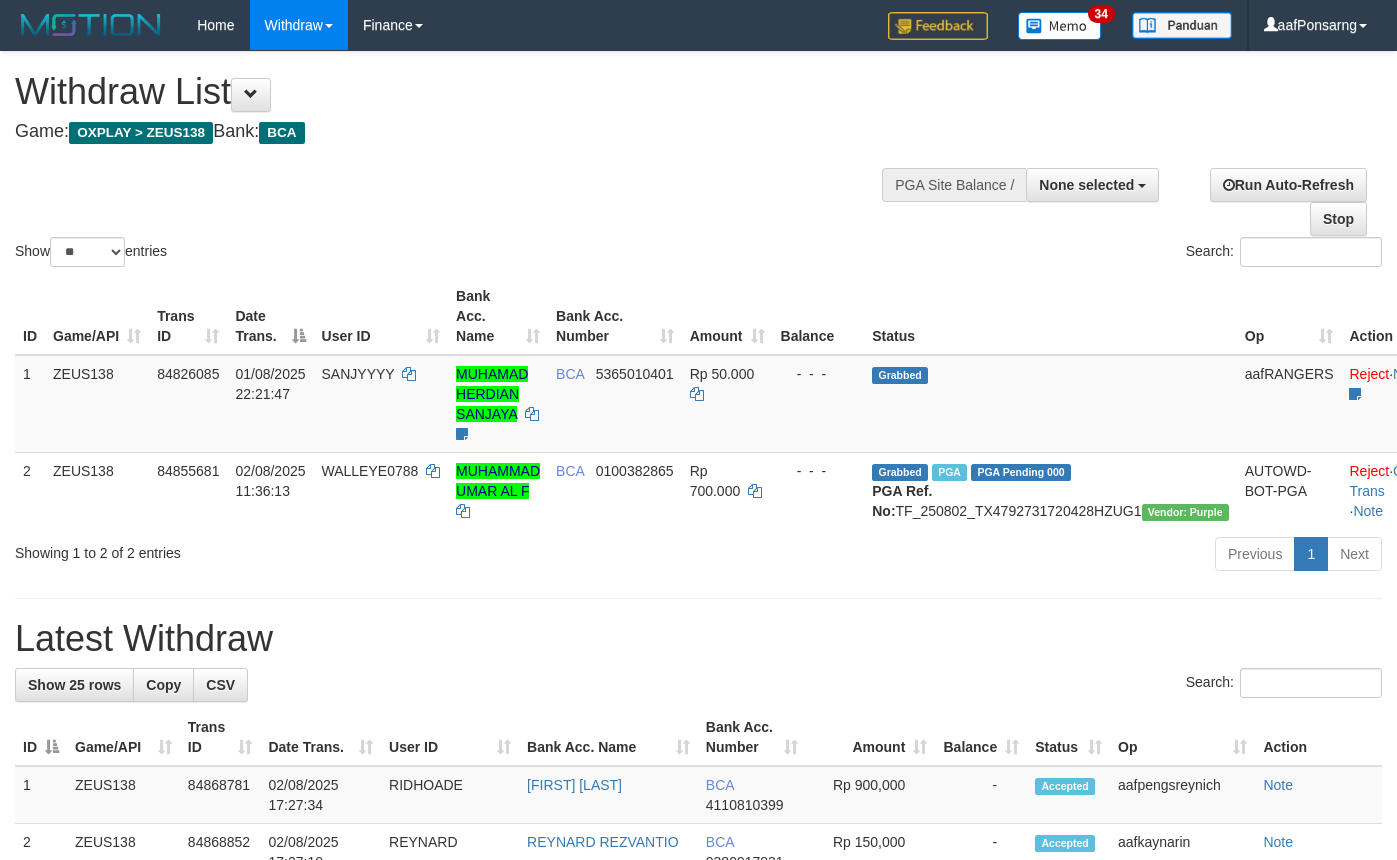 select 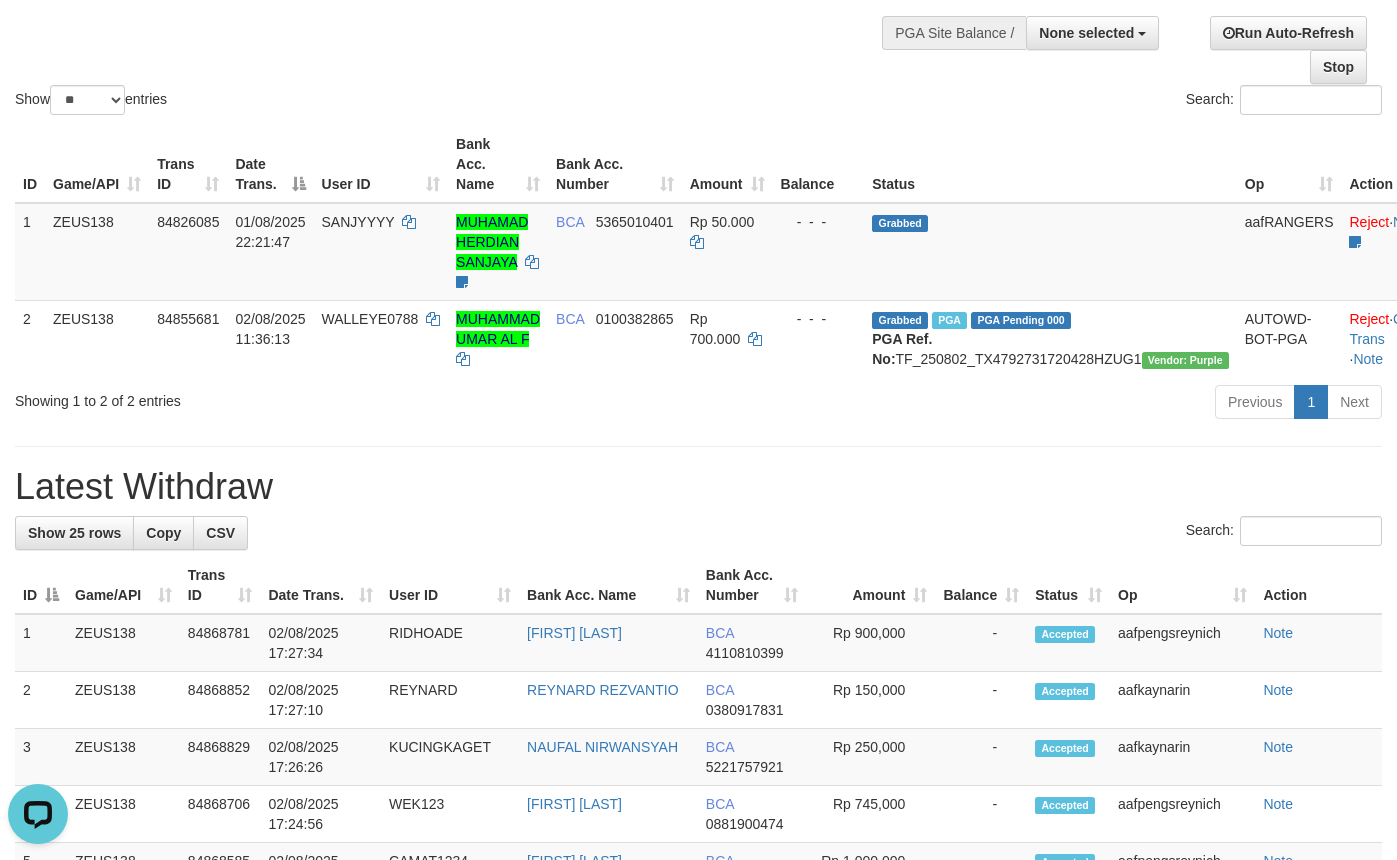 scroll, scrollTop: 0, scrollLeft: 0, axis: both 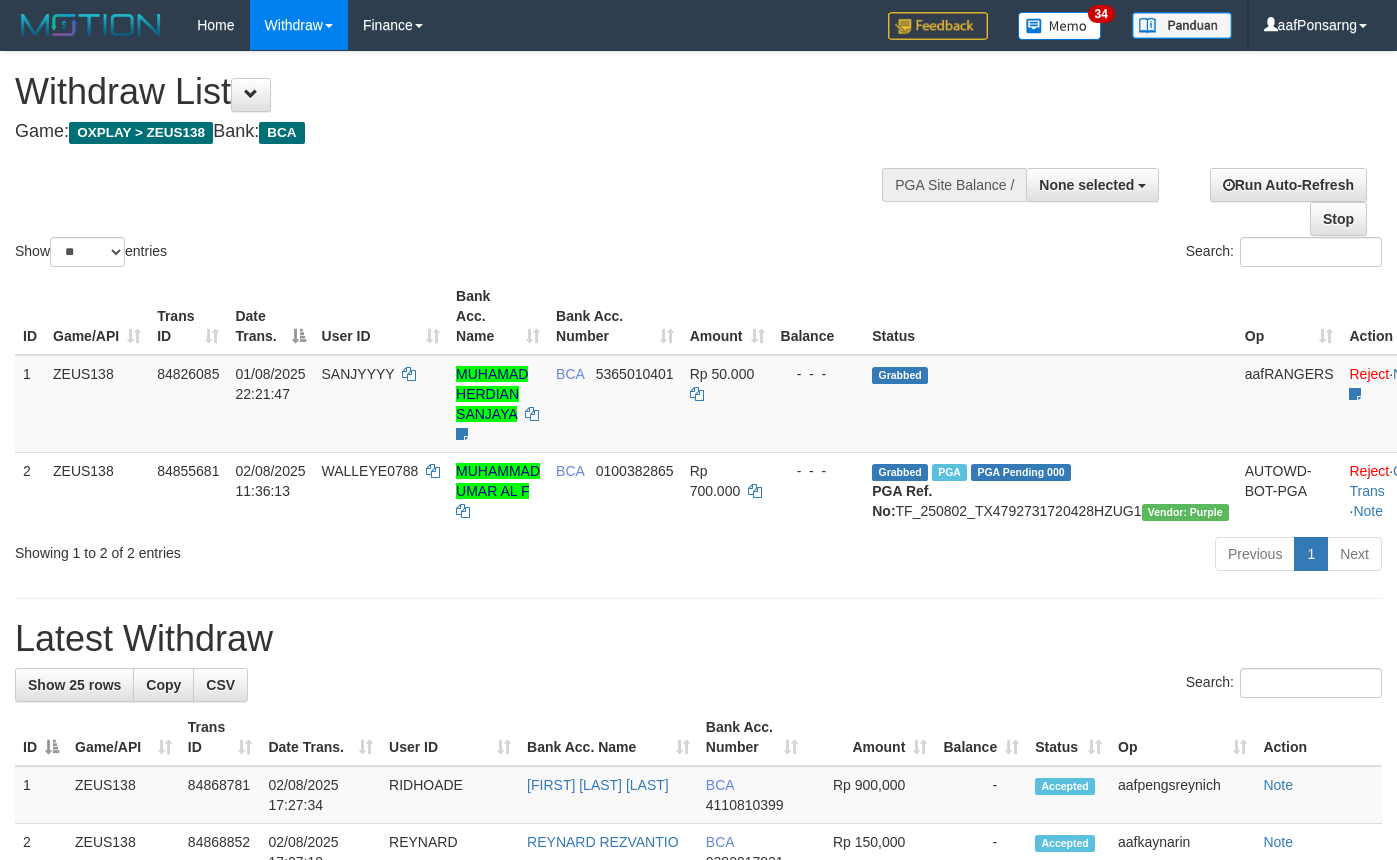 select 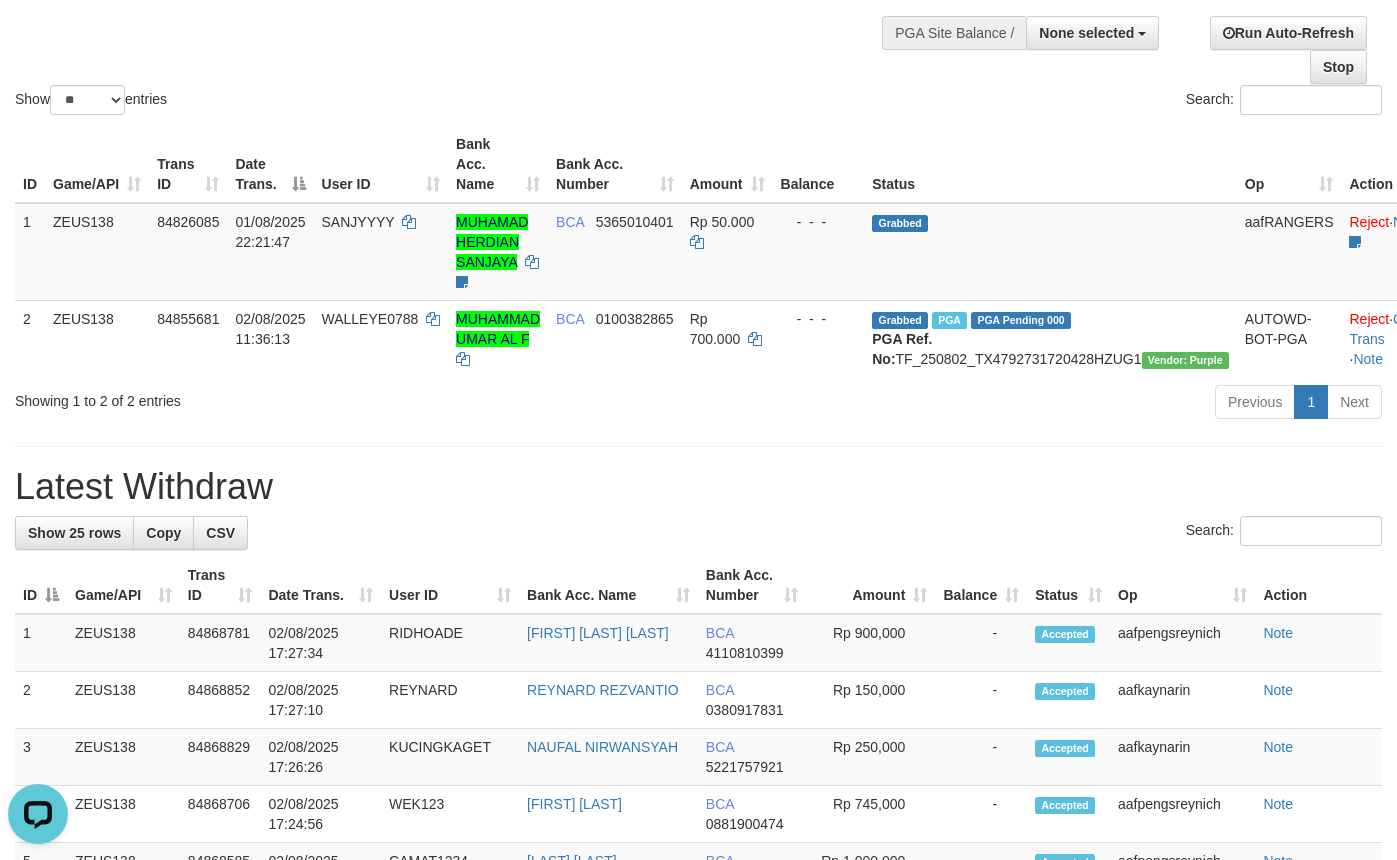 scroll, scrollTop: 0, scrollLeft: 0, axis: both 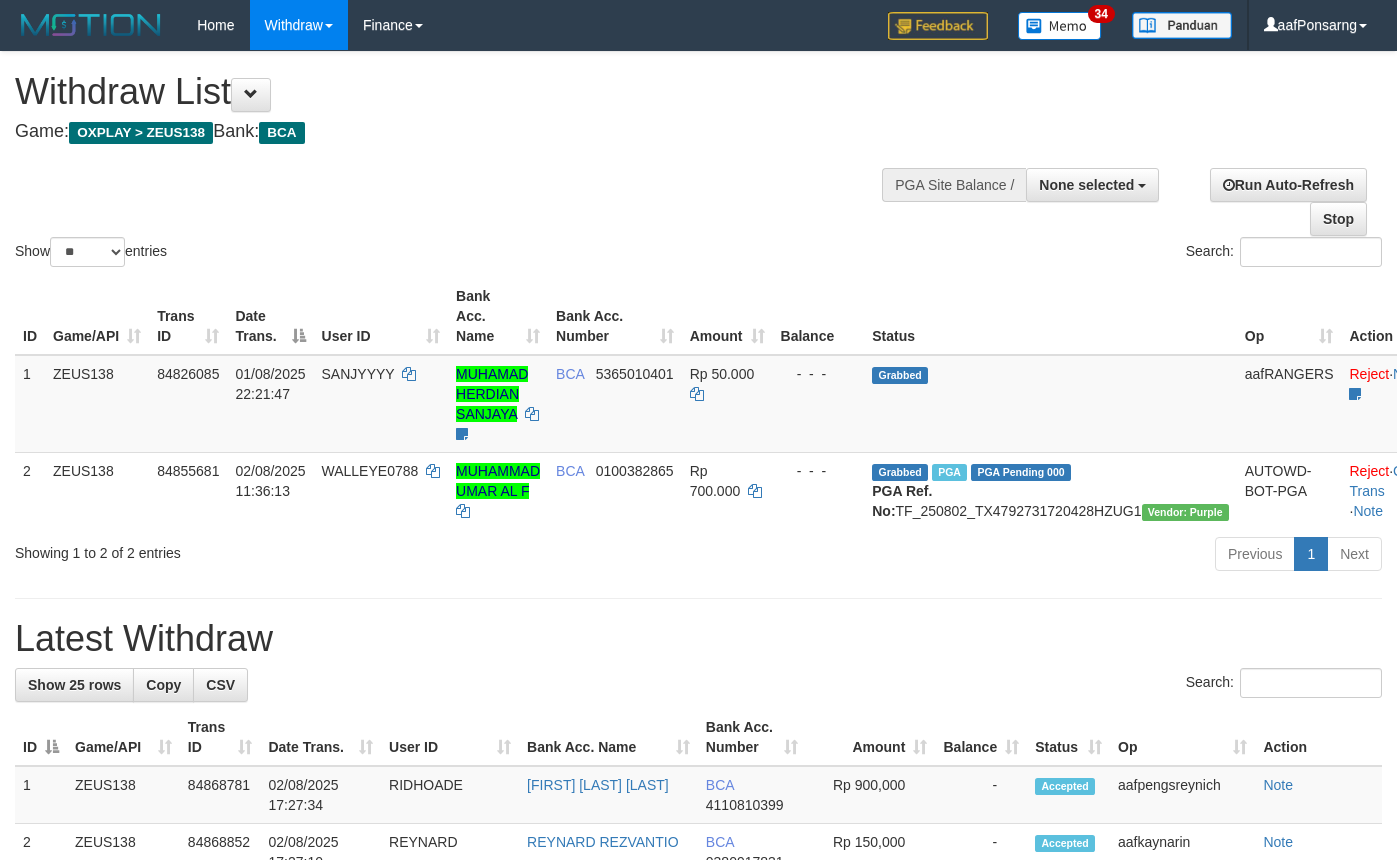 select 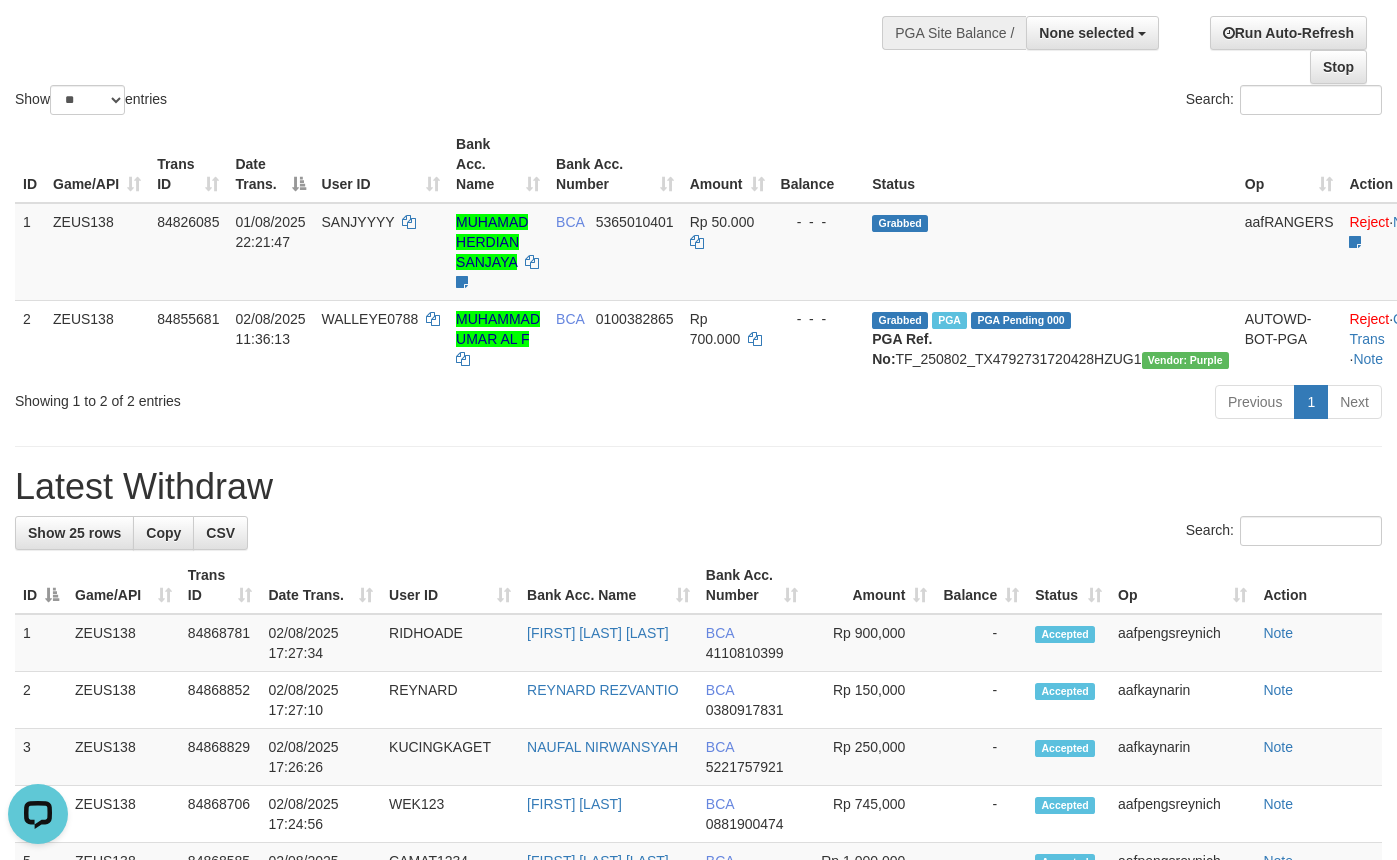 scroll, scrollTop: 0, scrollLeft: 0, axis: both 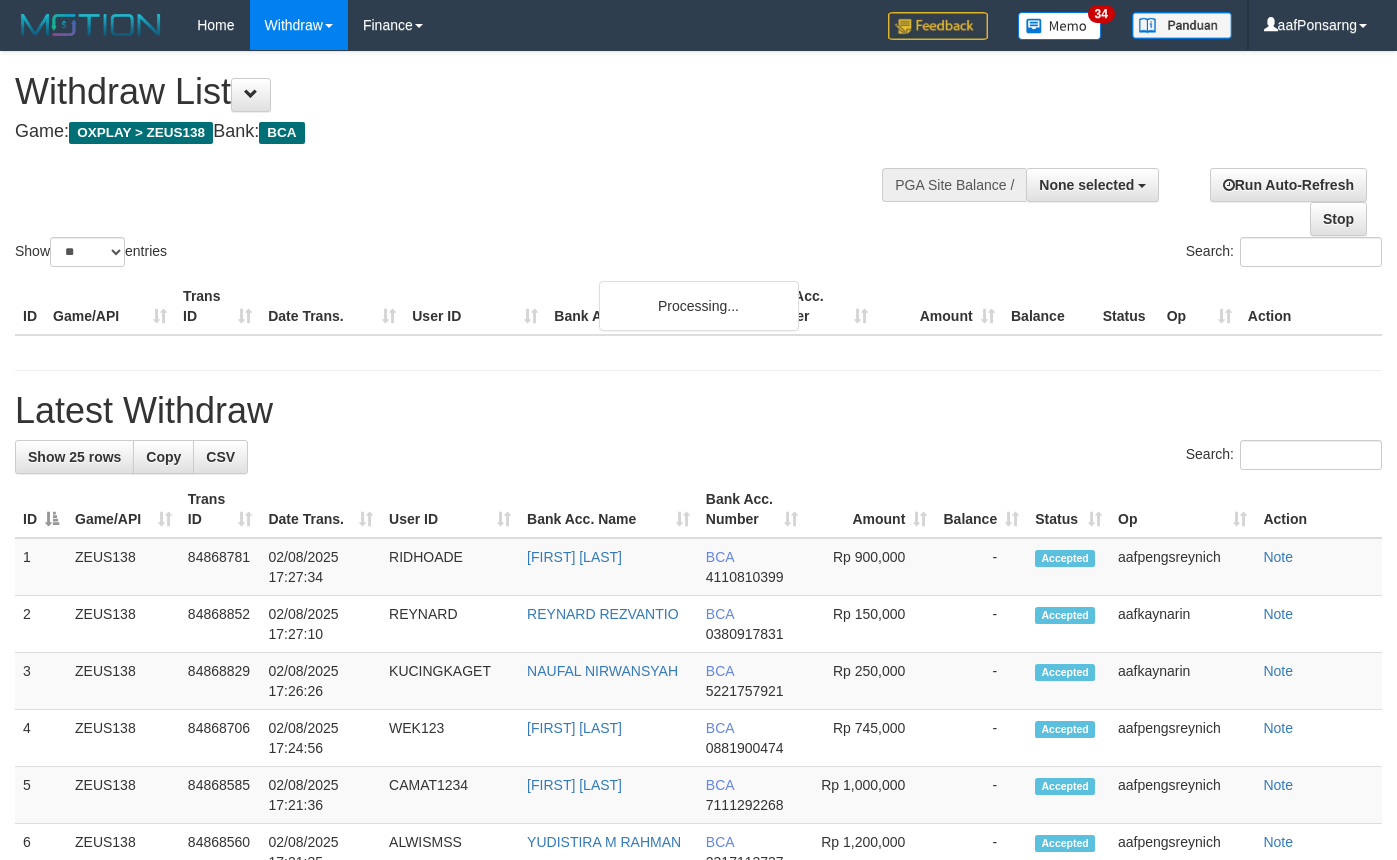 select 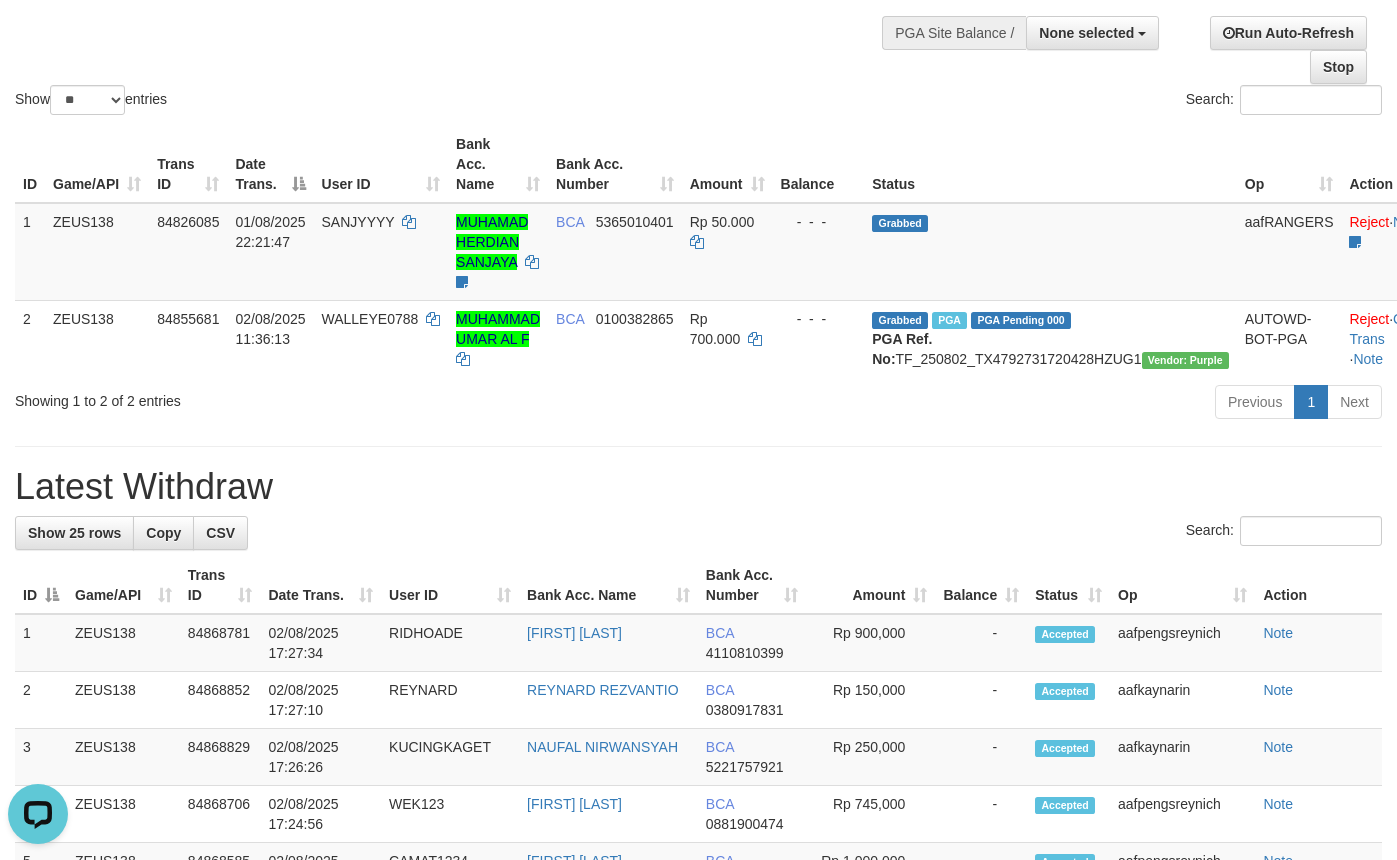 scroll, scrollTop: 0, scrollLeft: 0, axis: both 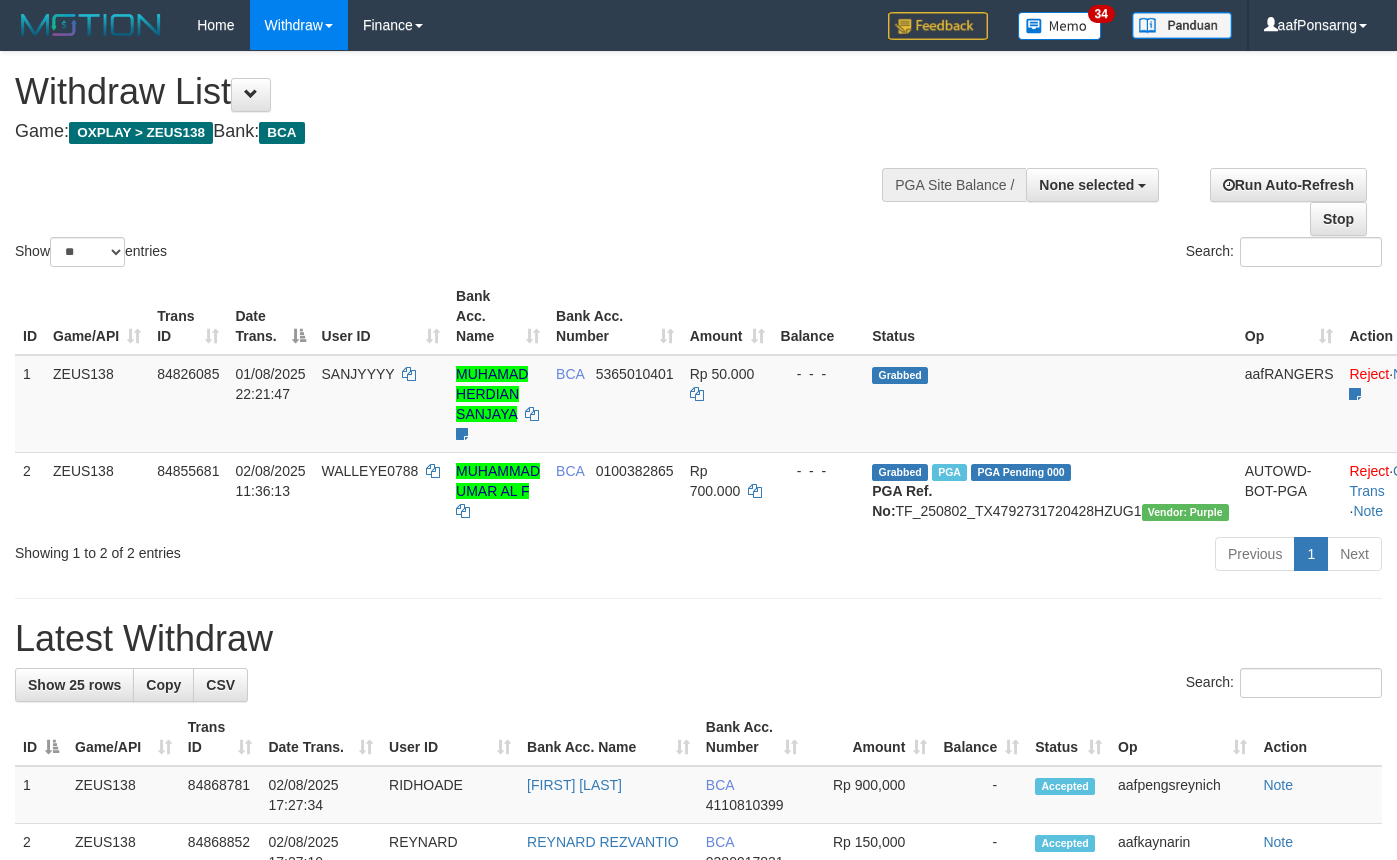 select 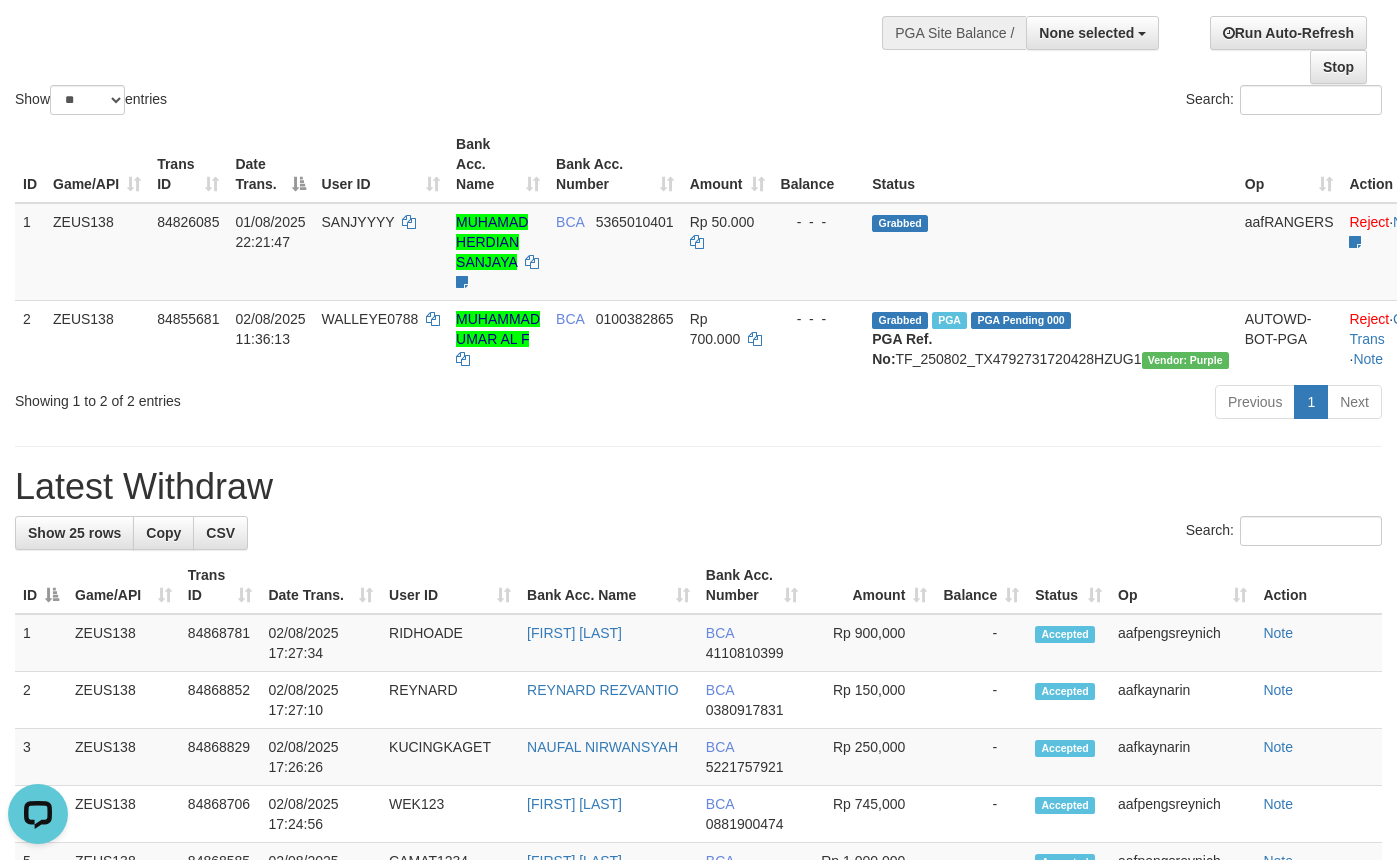 scroll, scrollTop: 0, scrollLeft: 0, axis: both 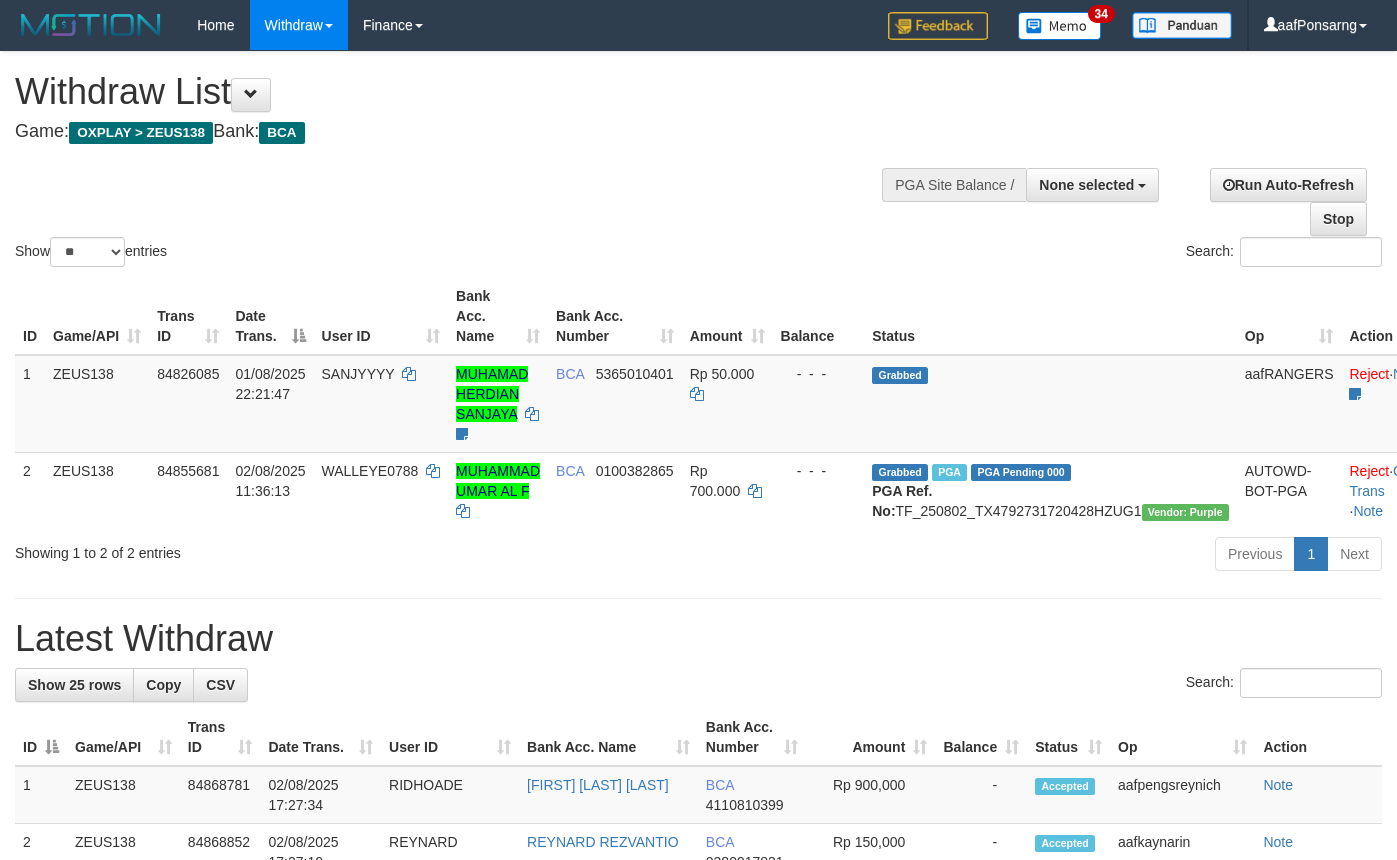 select 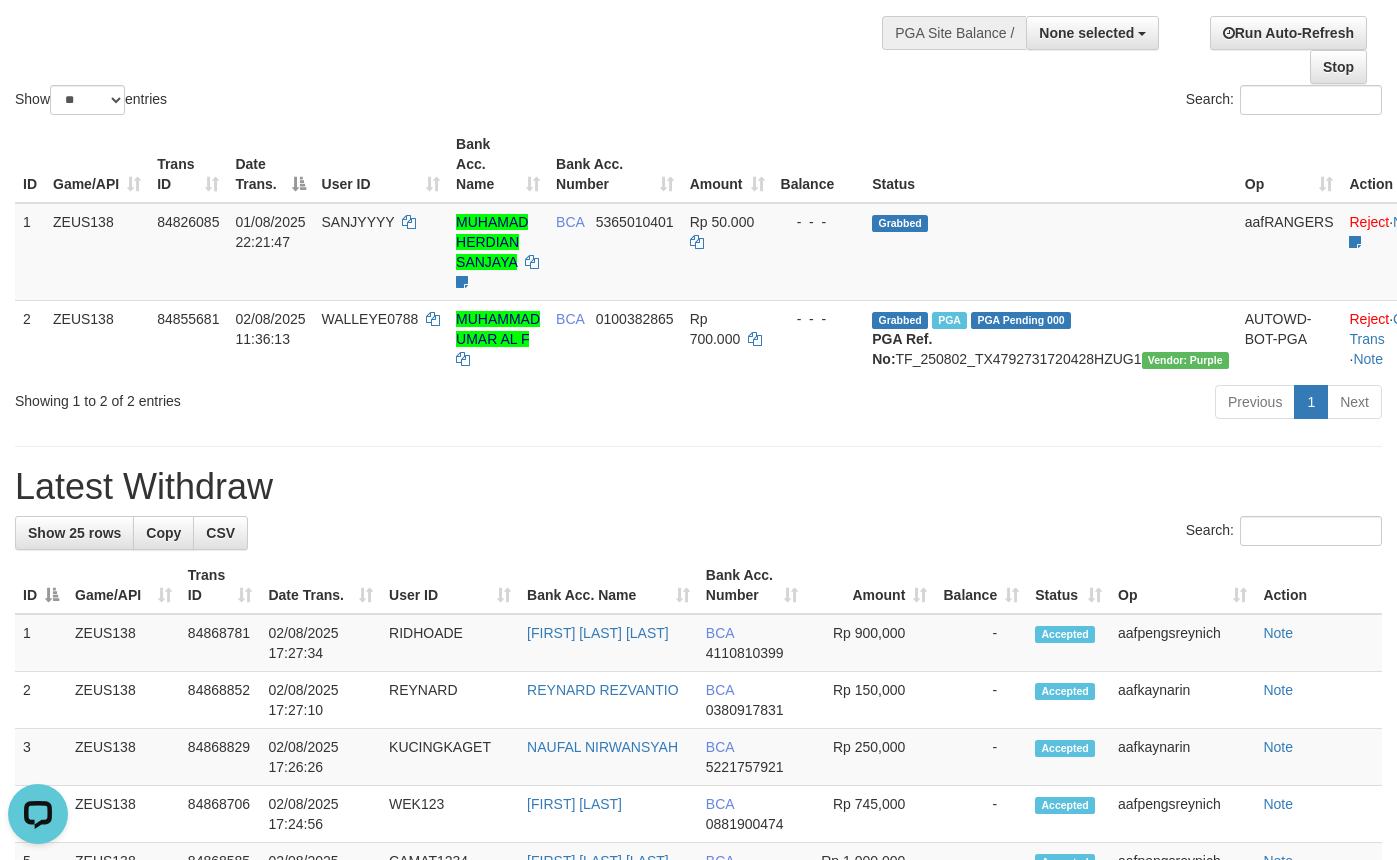 scroll, scrollTop: 0, scrollLeft: 0, axis: both 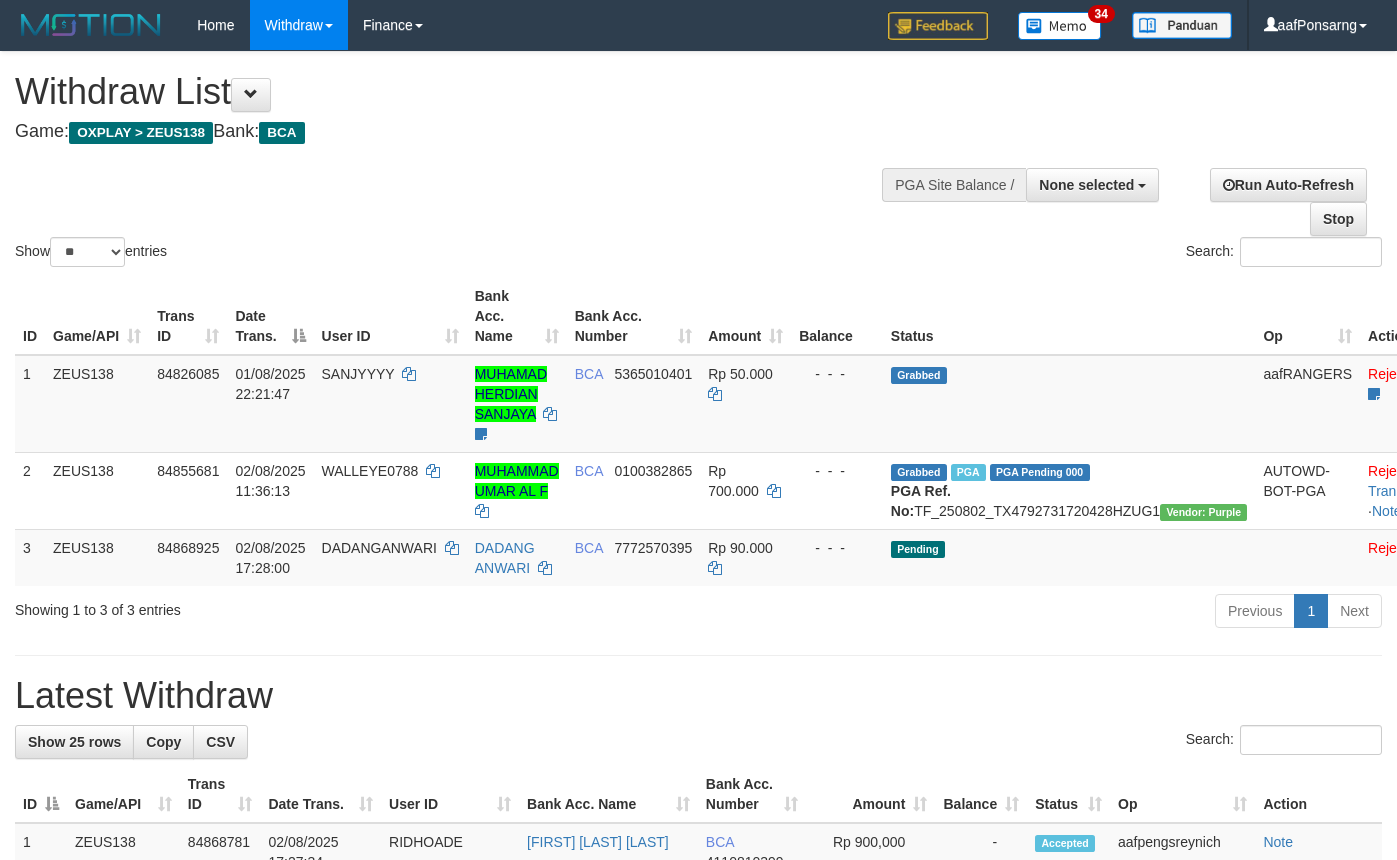 select 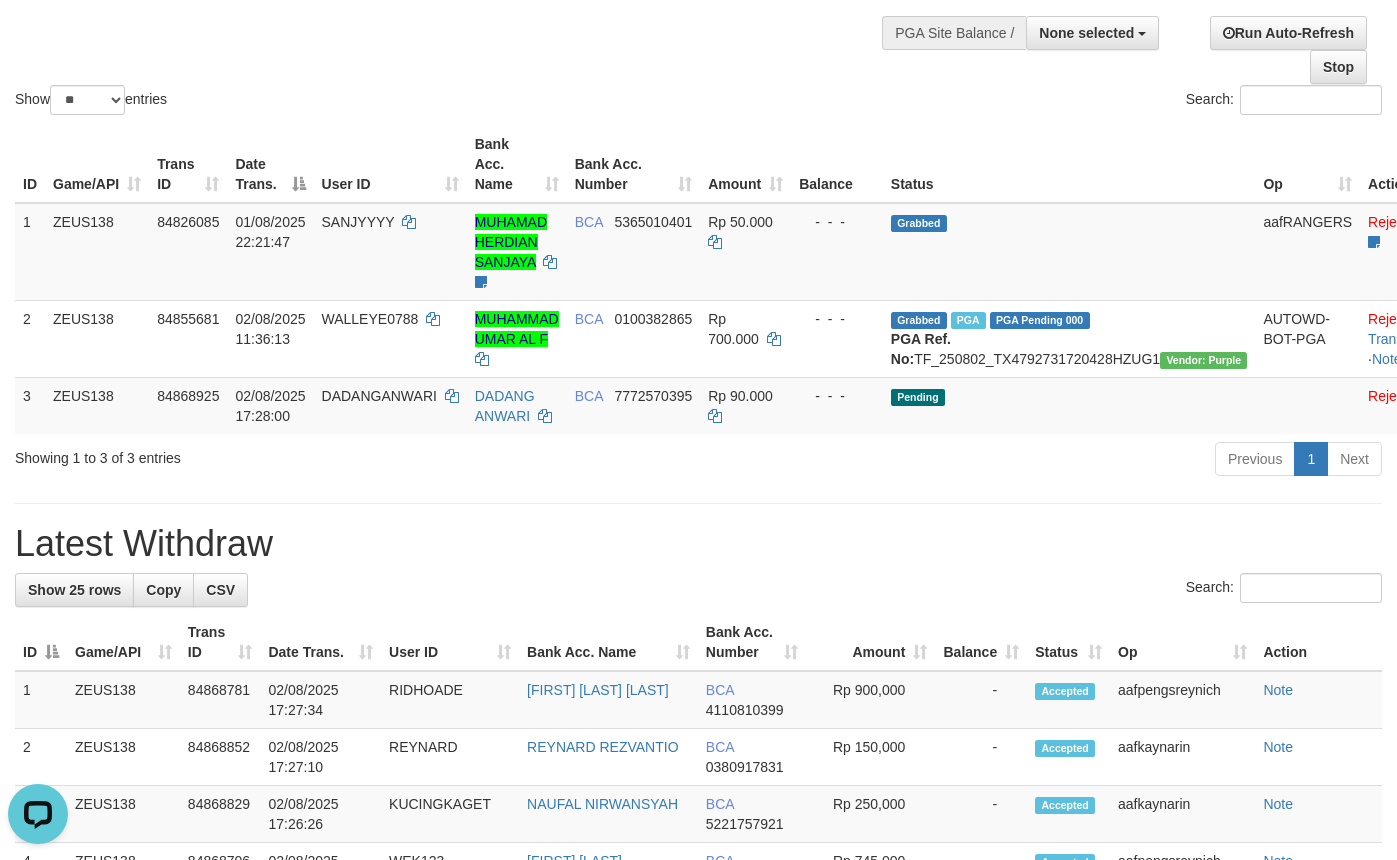 scroll, scrollTop: 0, scrollLeft: 0, axis: both 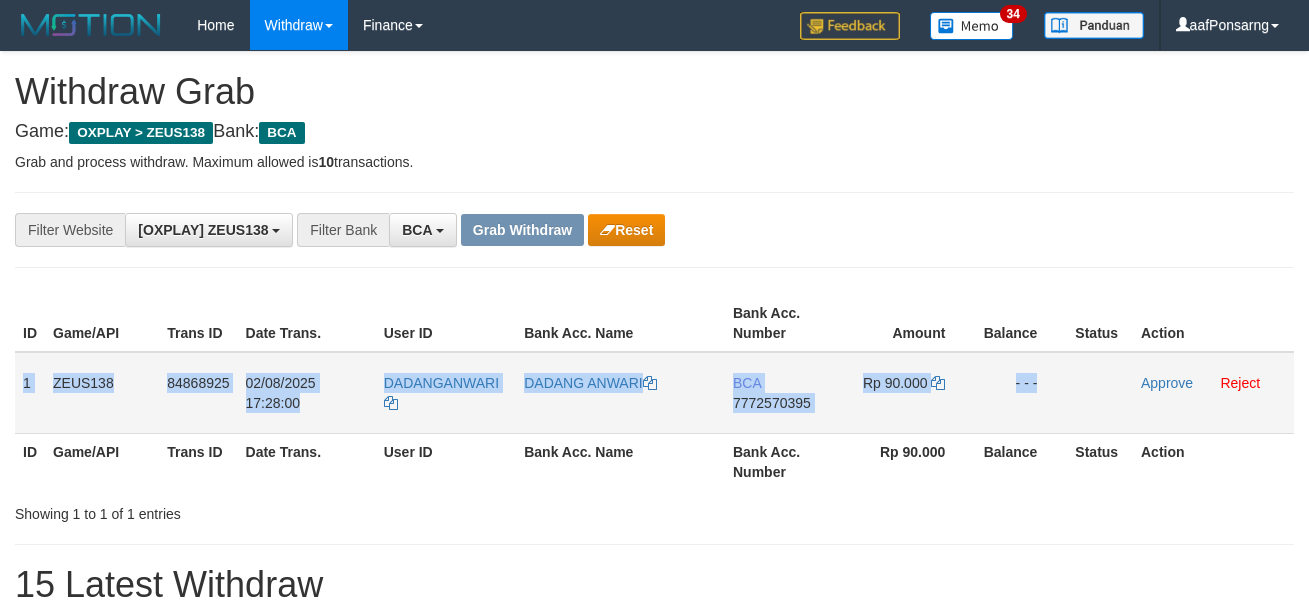 copy on "1
ZEUS138
84868925
02/08/2025 17:28:00
DADANGANWARI
DADANG ANWARI
BCA
7772570395
Rp 90.000
- - -" 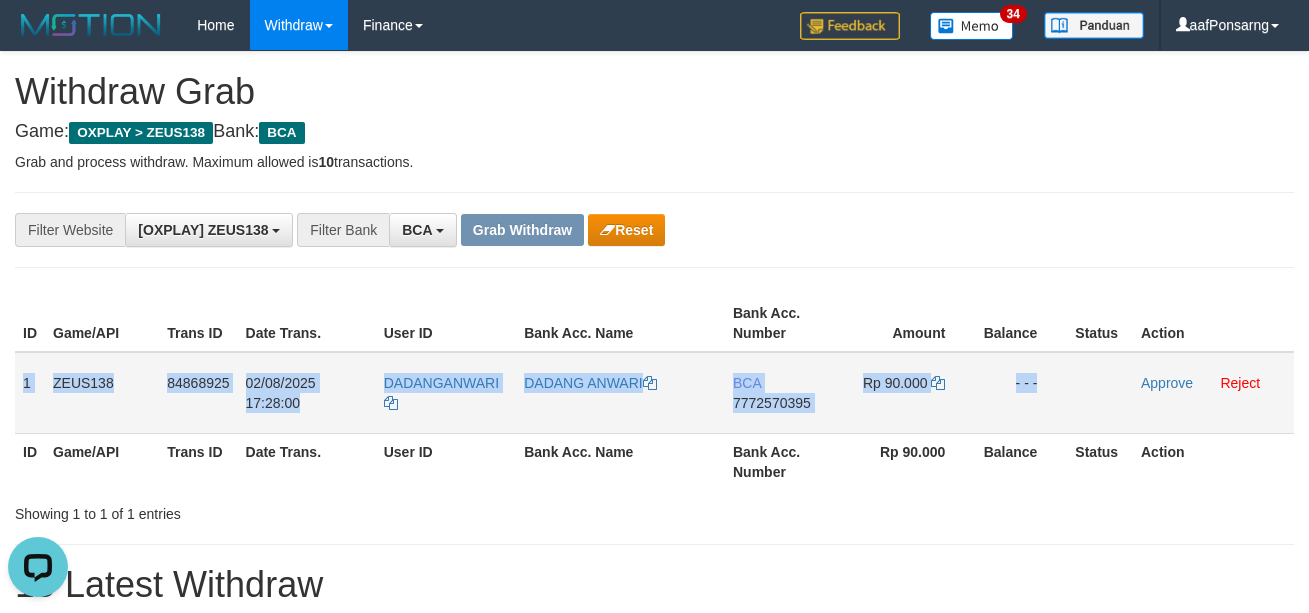 drag, startPoint x: 18, startPoint y: 383, endPoint x: 1085, endPoint y: 404, distance: 1067.2067 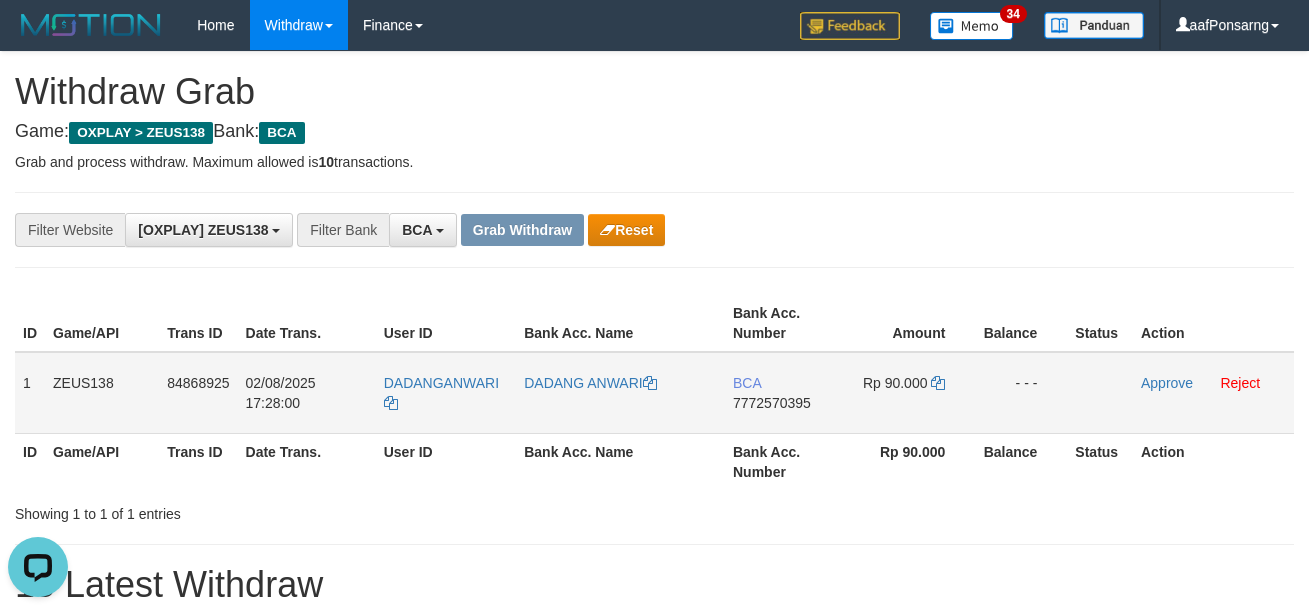 click on "DADANGANWARI" at bounding box center (446, 393) 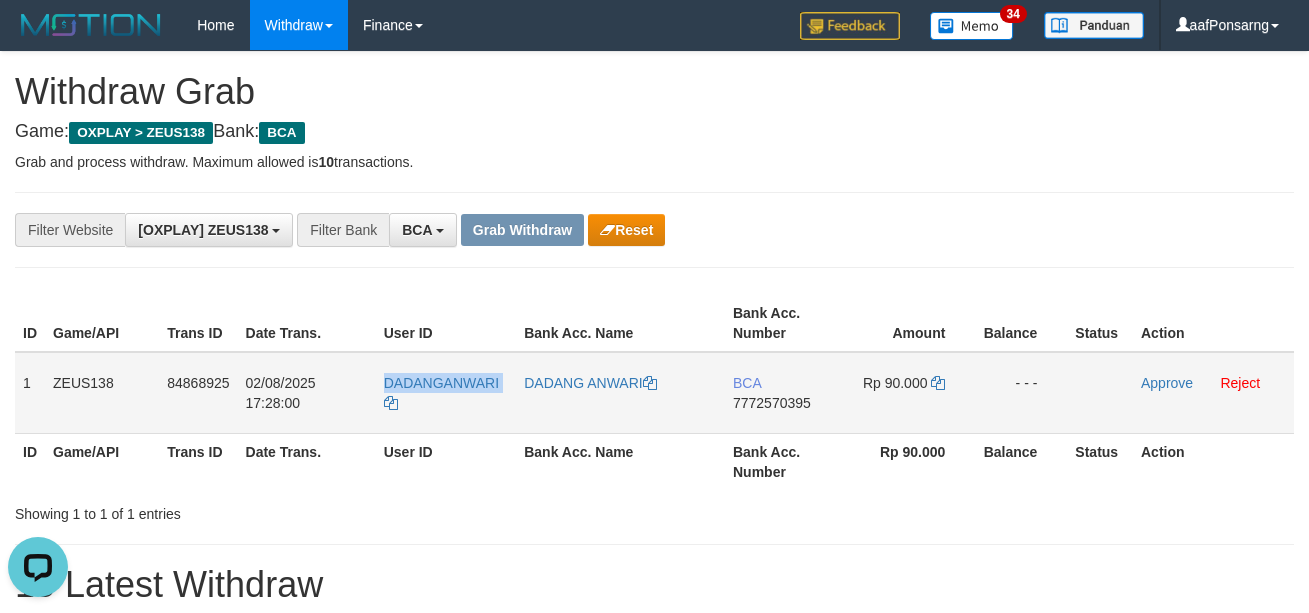 click on "DADANGANWARI" at bounding box center [446, 393] 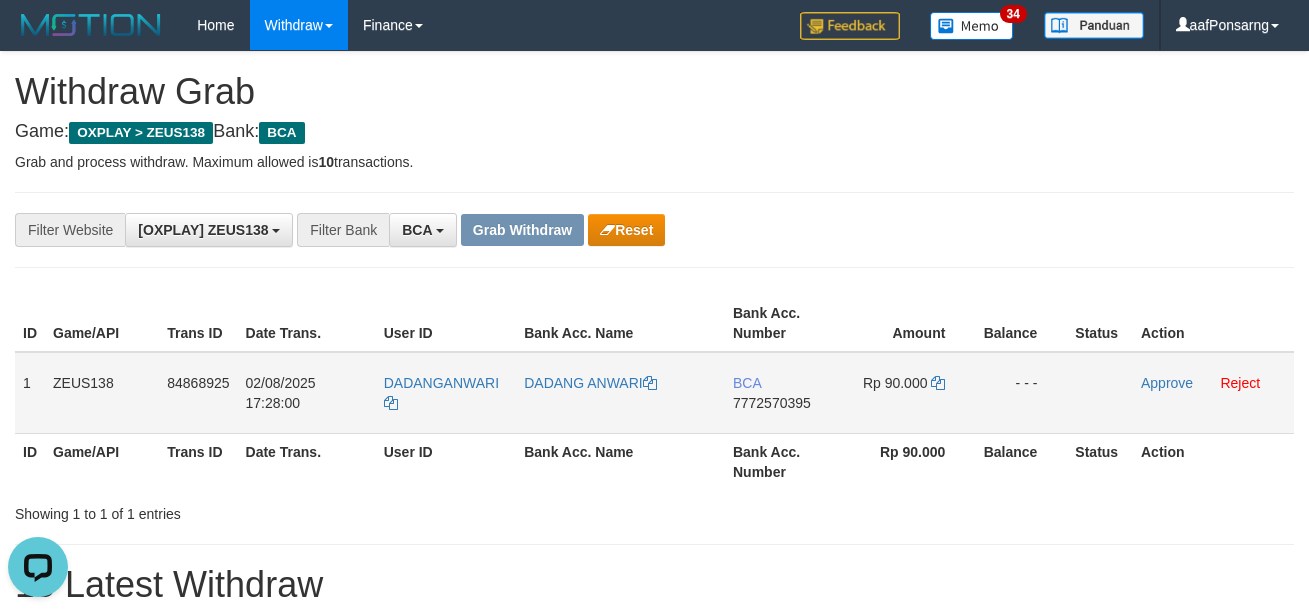 click on "7772570395" at bounding box center (772, 403) 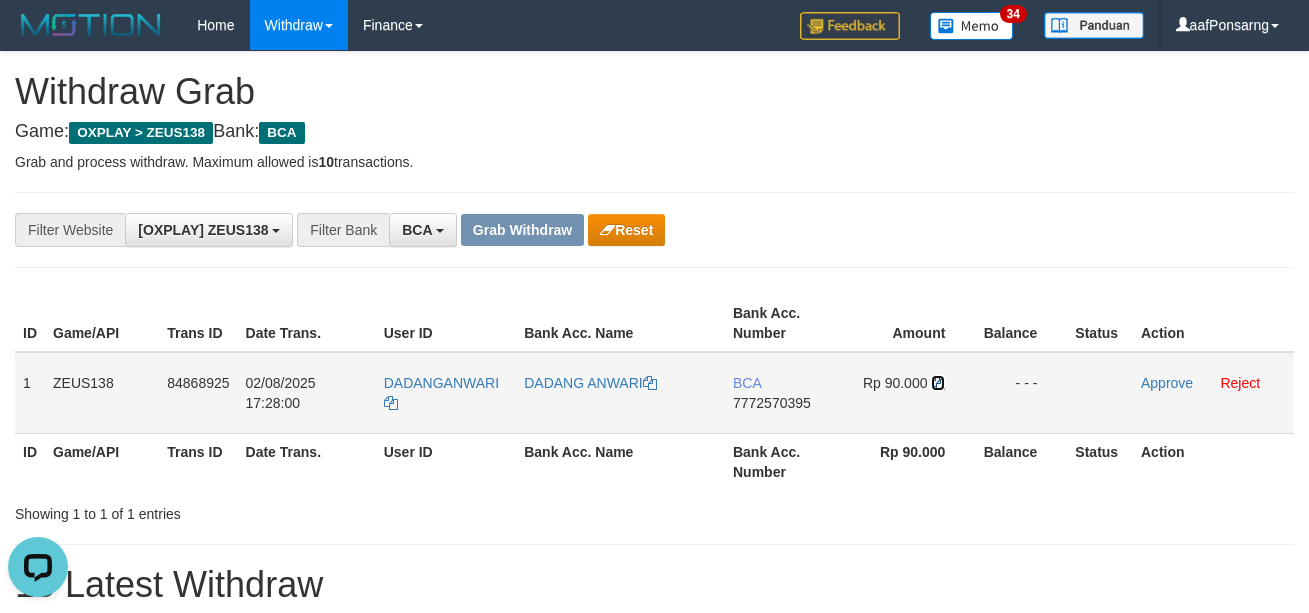 click at bounding box center (938, 383) 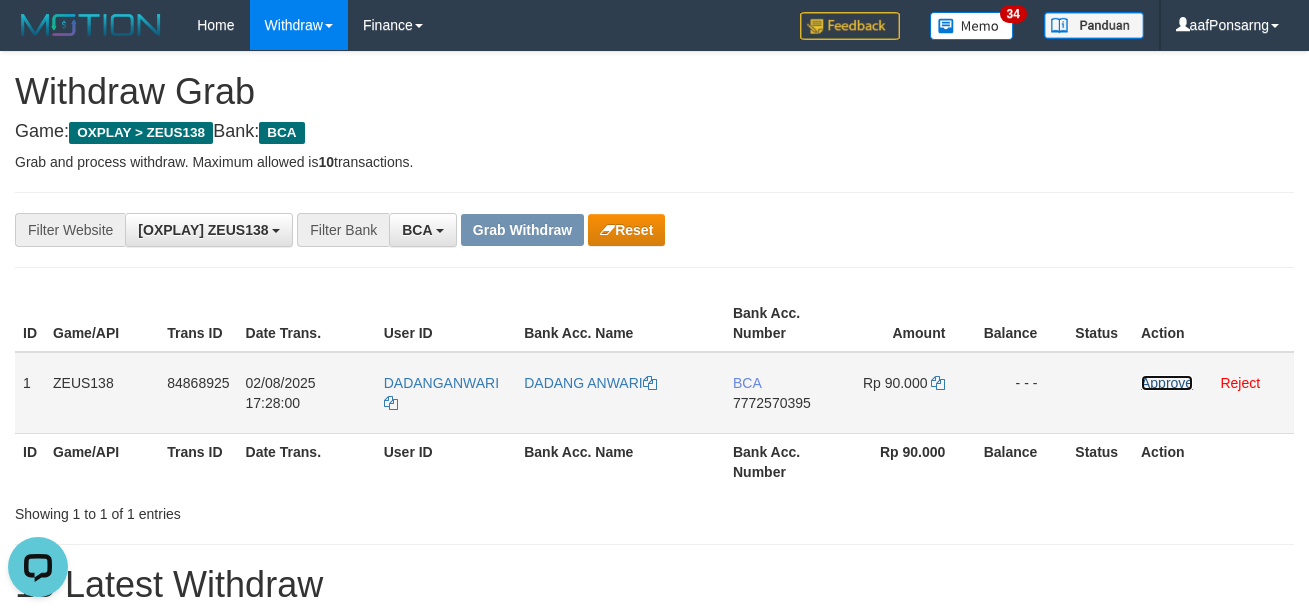 click on "Approve" at bounding box center (1167, 383) 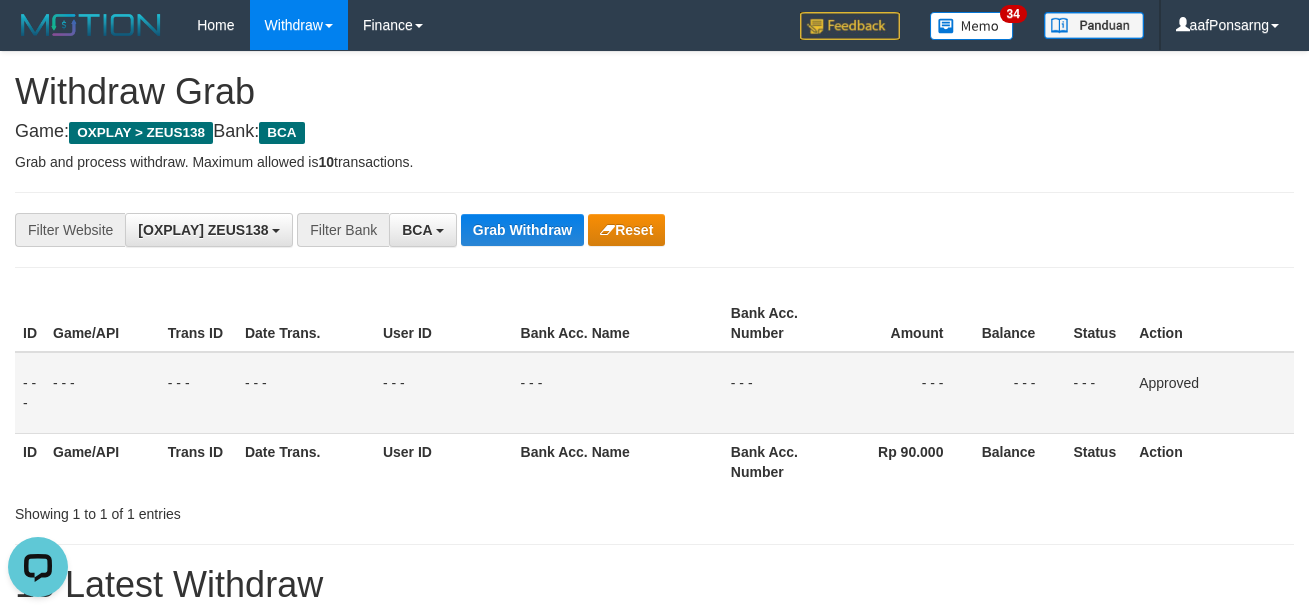 click on "**********" at bounding box center [654, 1123] 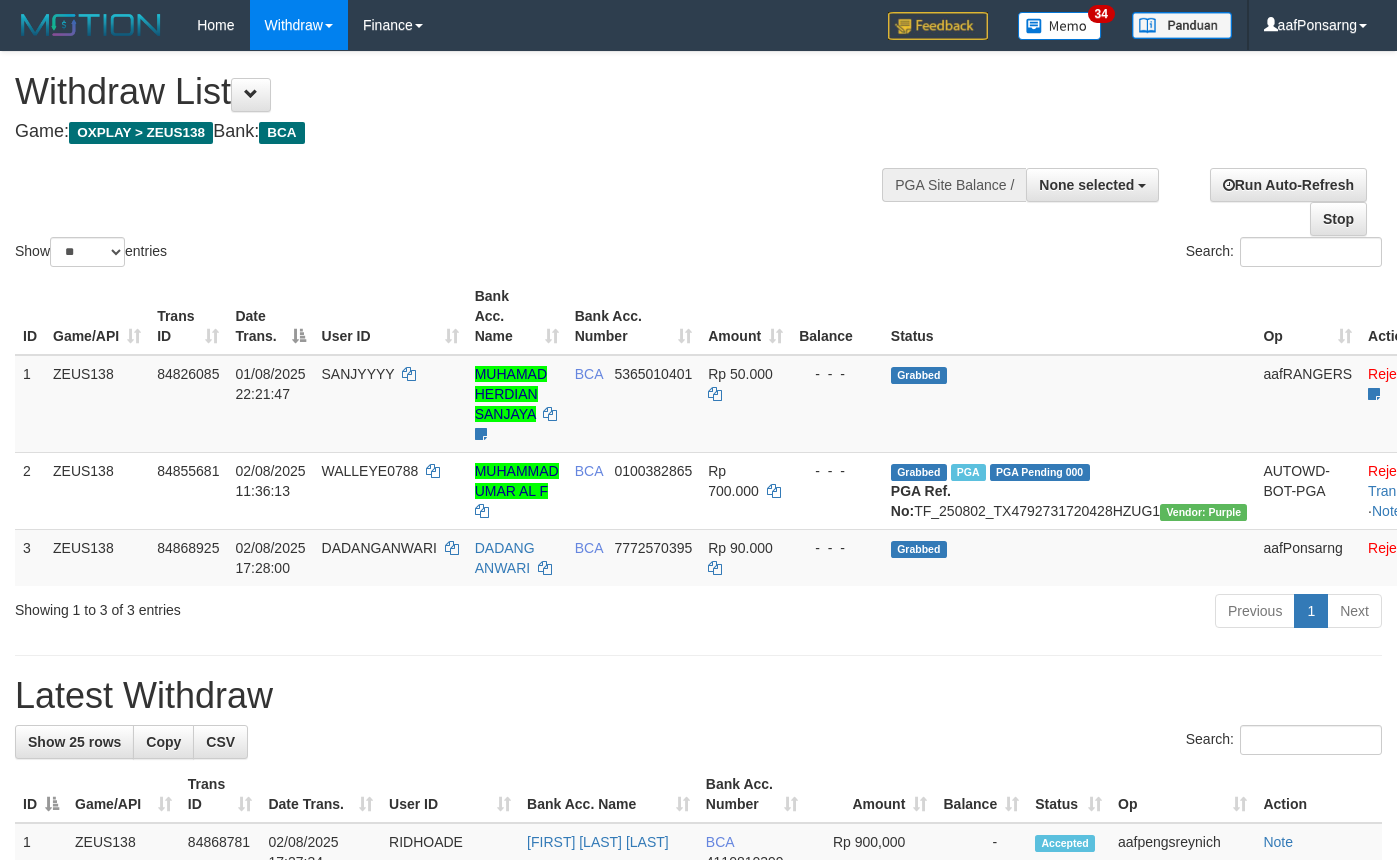 select 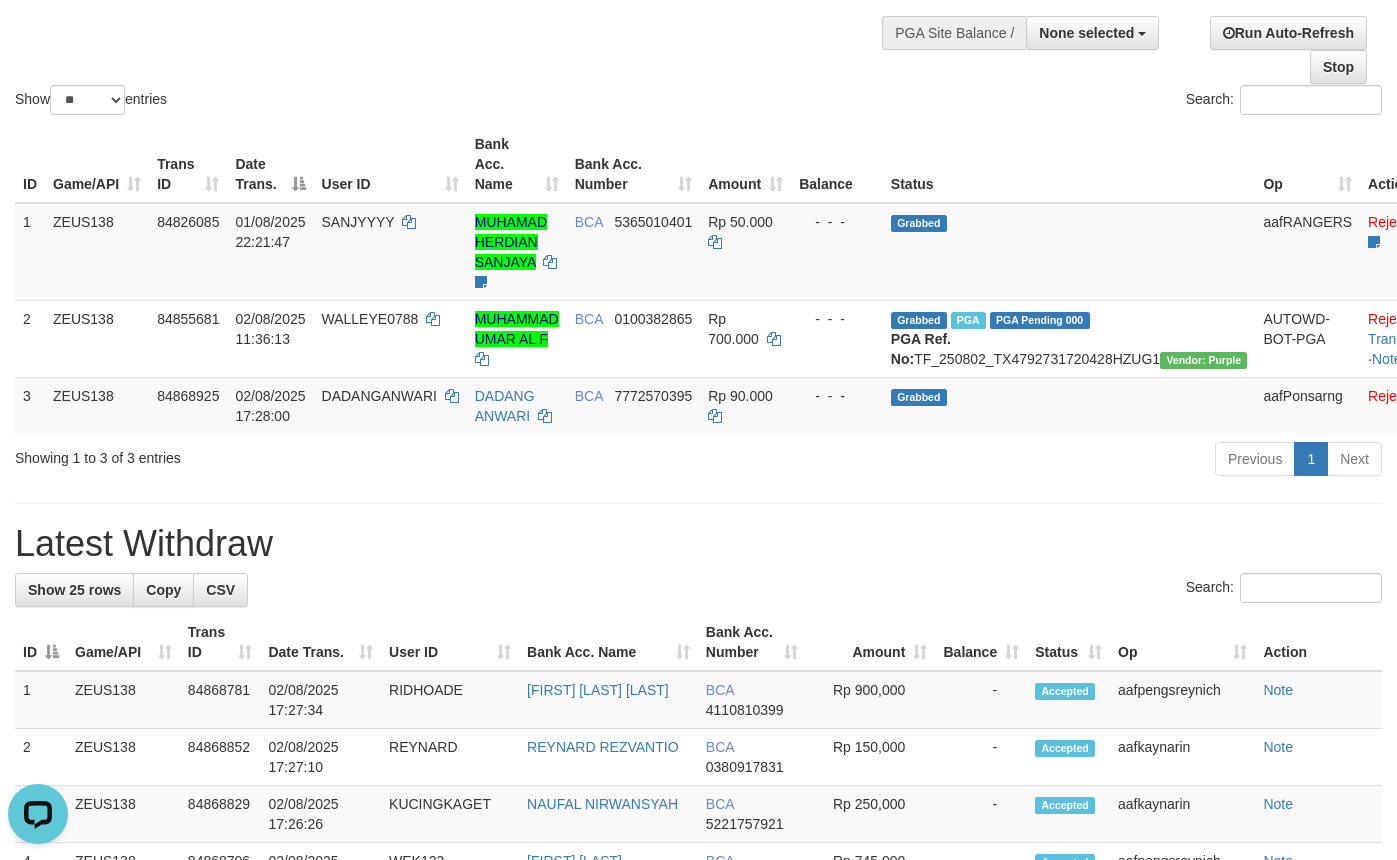 scroll, scrollTop: 0, scrollLeft: 0, axis: both 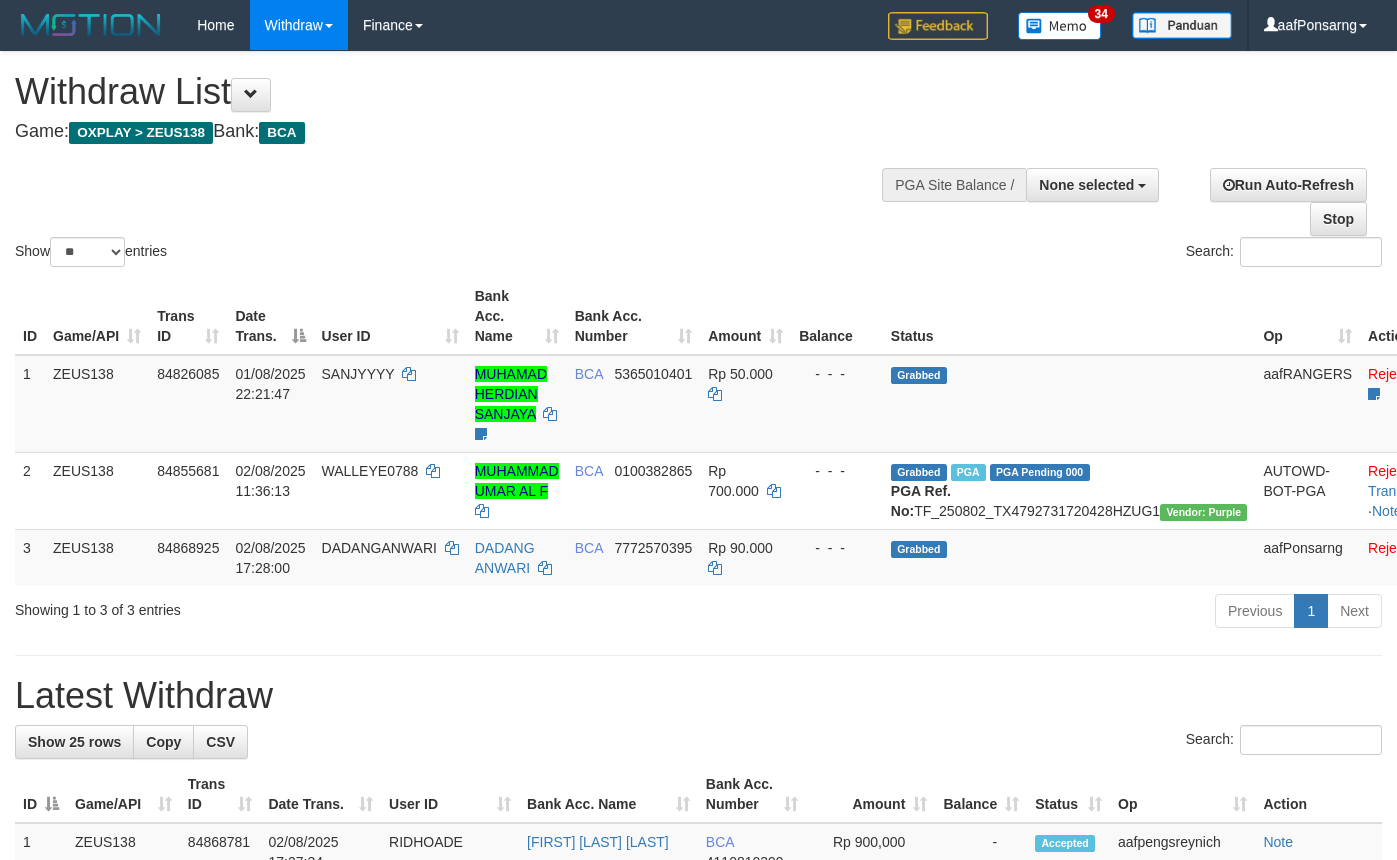select 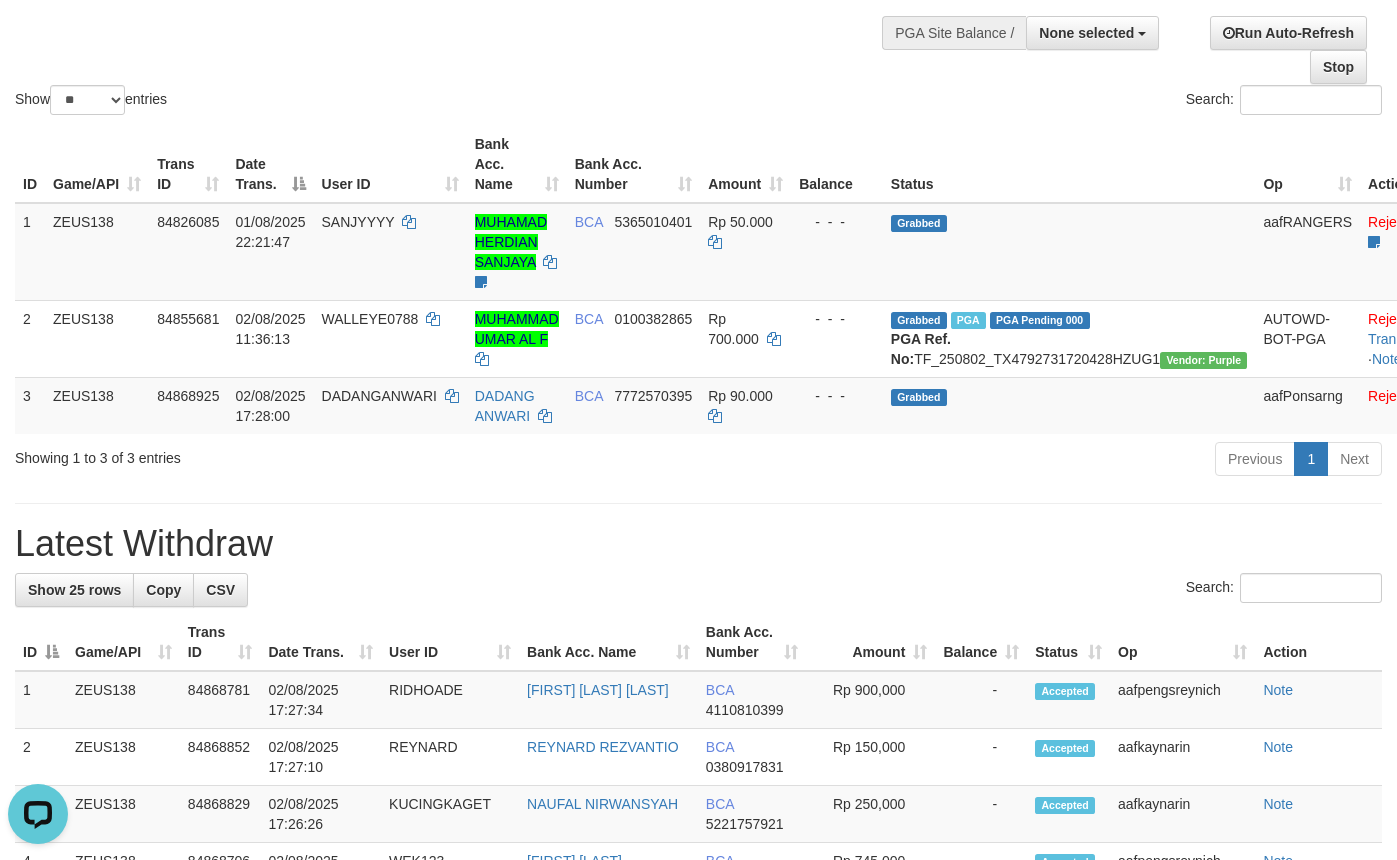 scroll, scrollTop: 0, scrollLeft: 0, axis: both 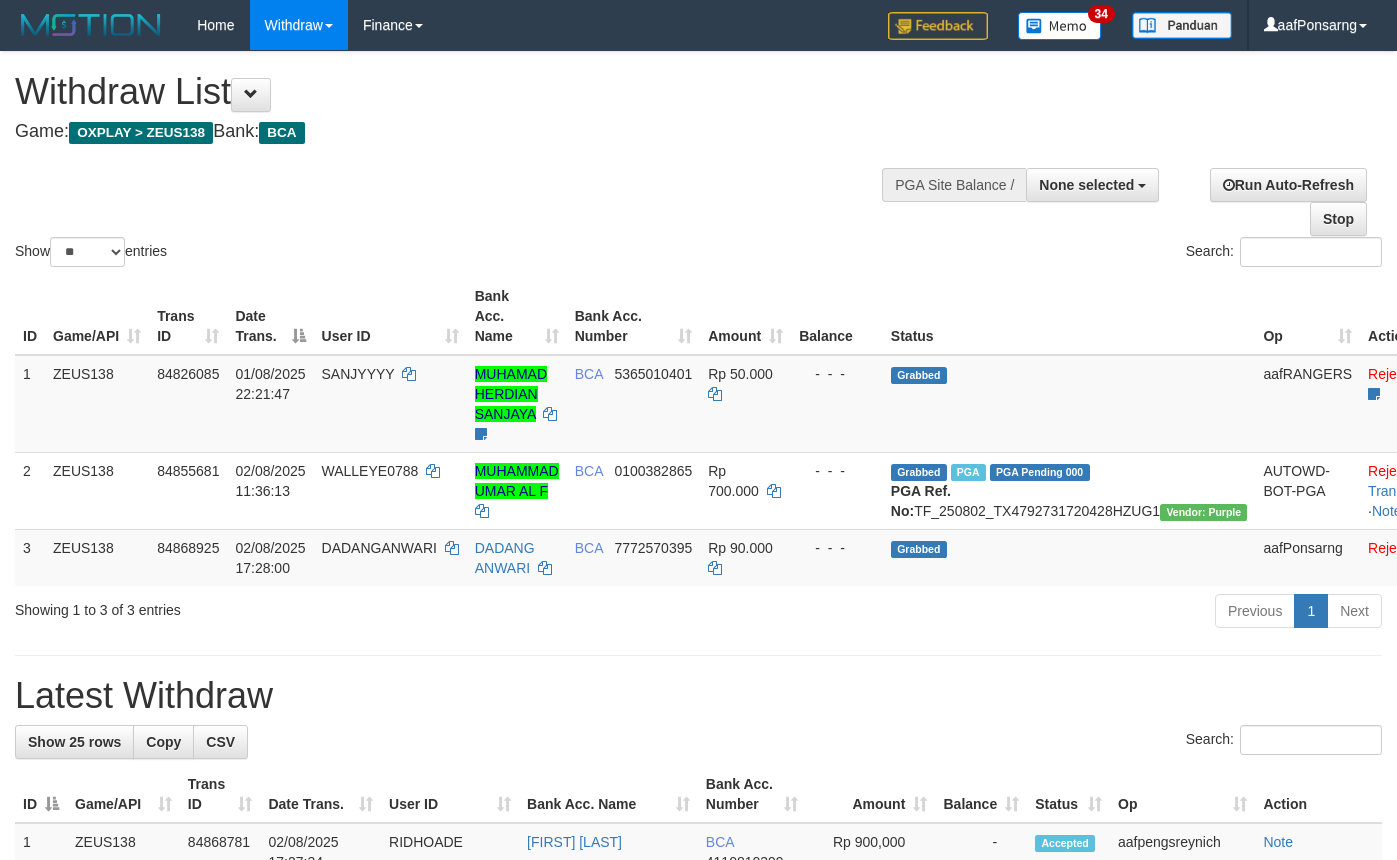 select 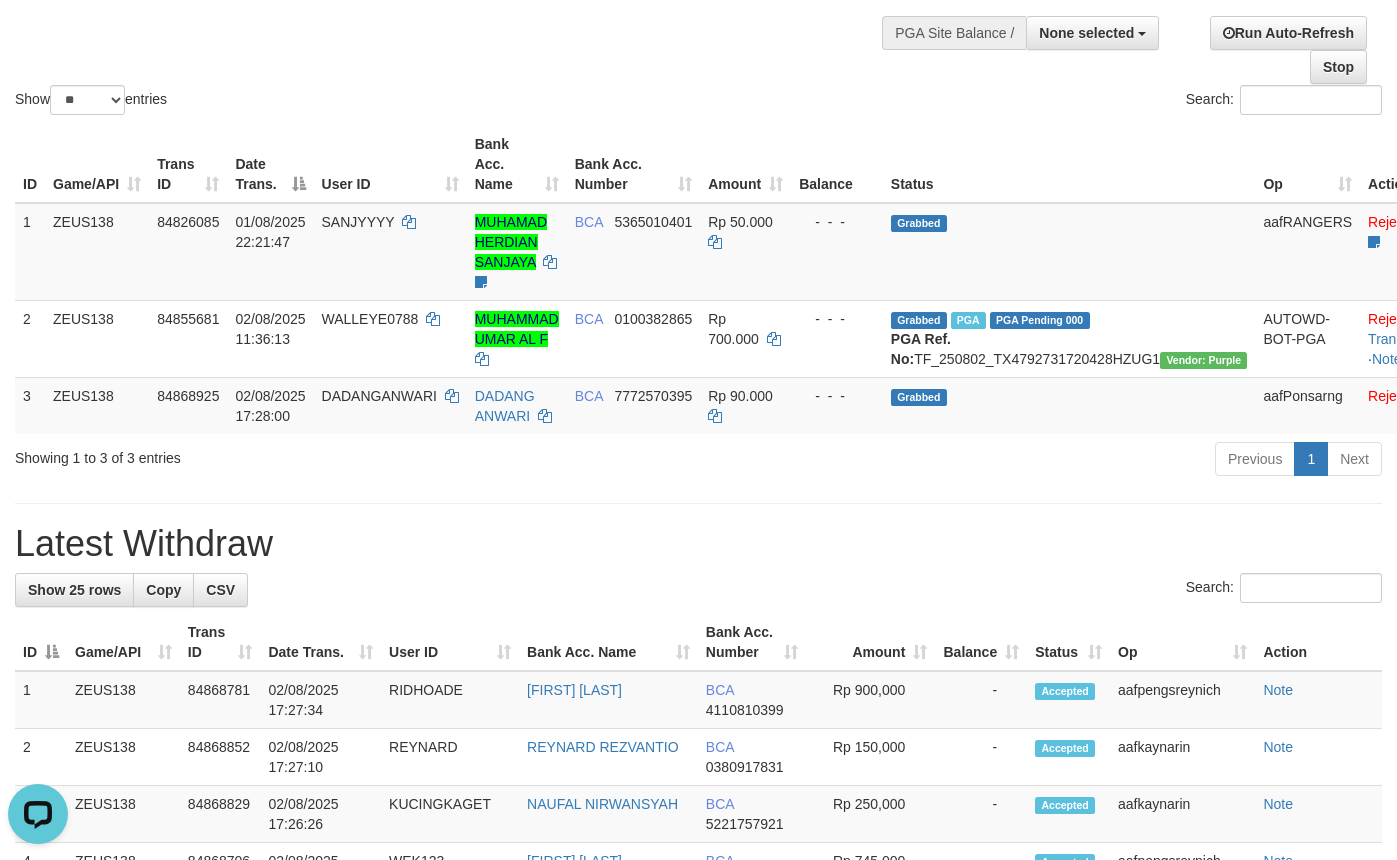 scroll, scrollTop: 0, scrollLeft: 0, axis: both 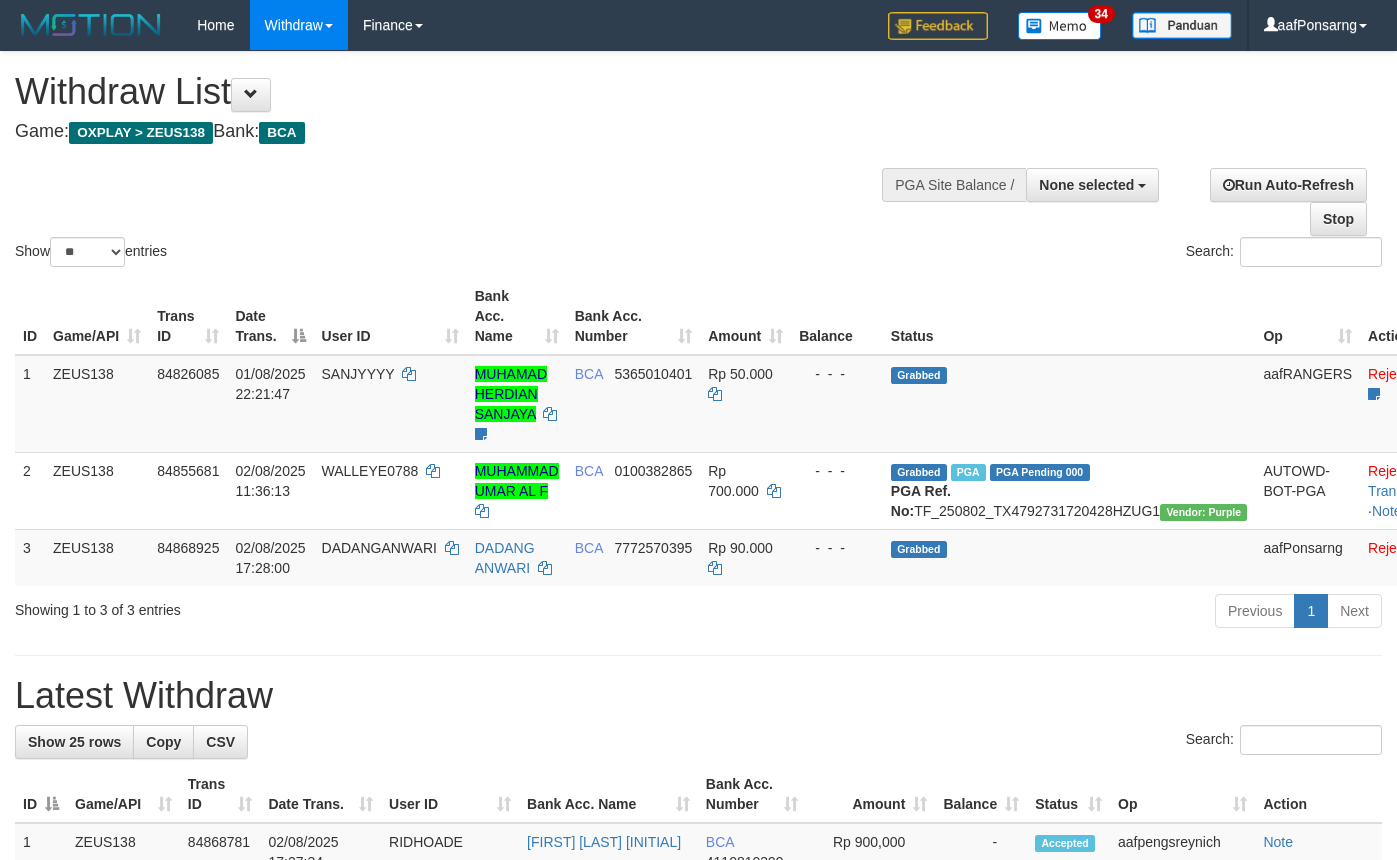 select 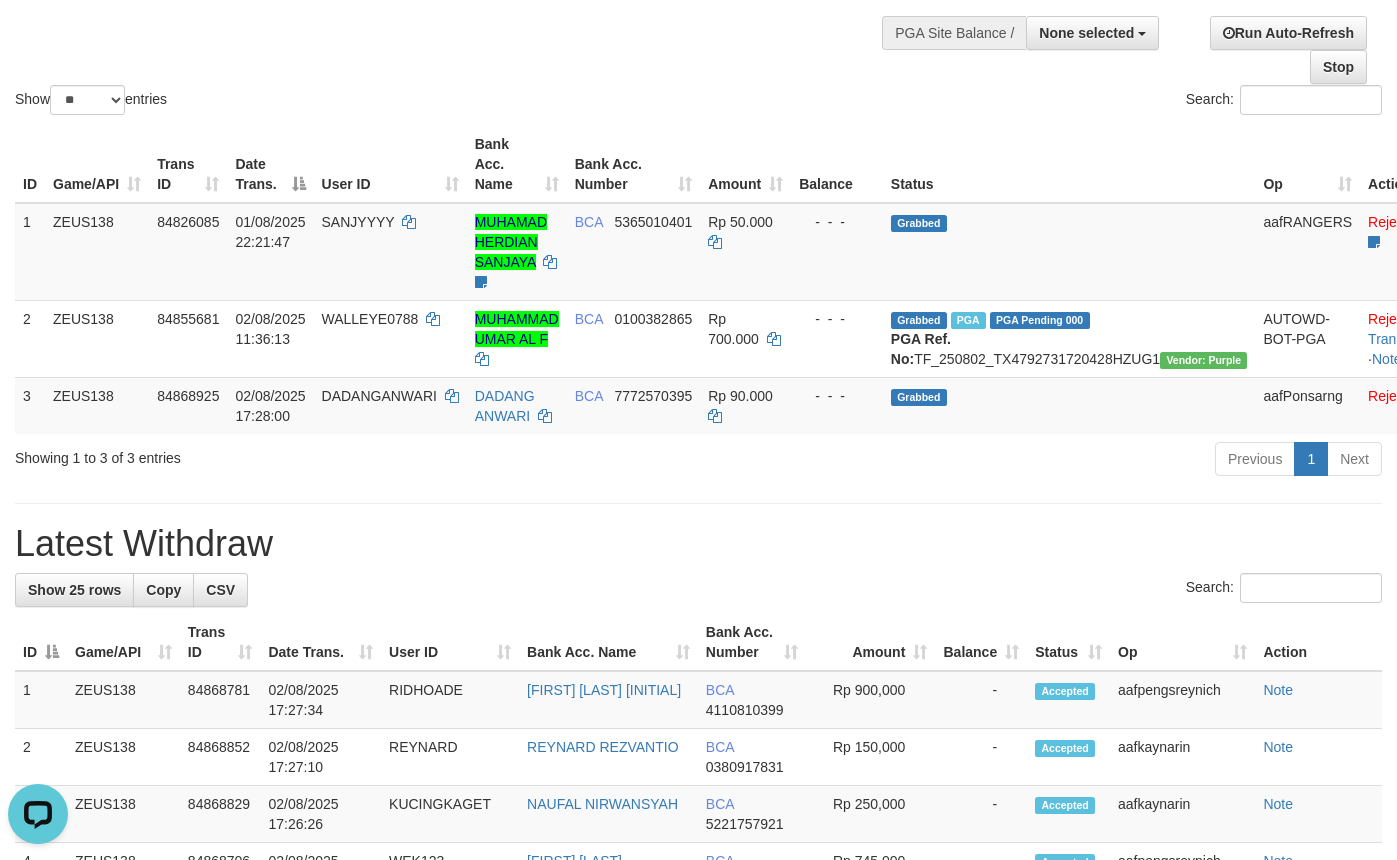scroll, scrollTop: 0, scrollLeft: 0, axis: both 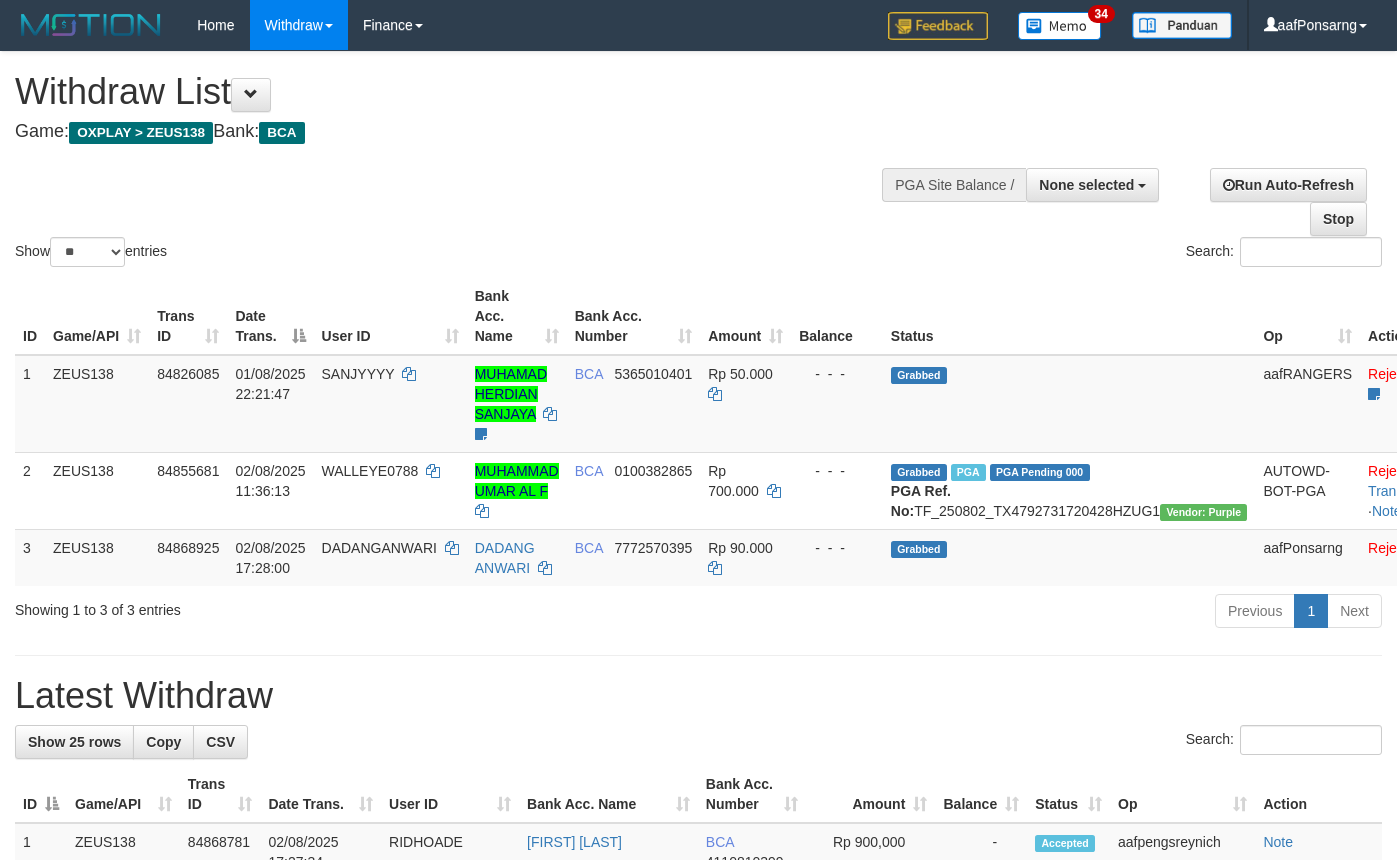 select 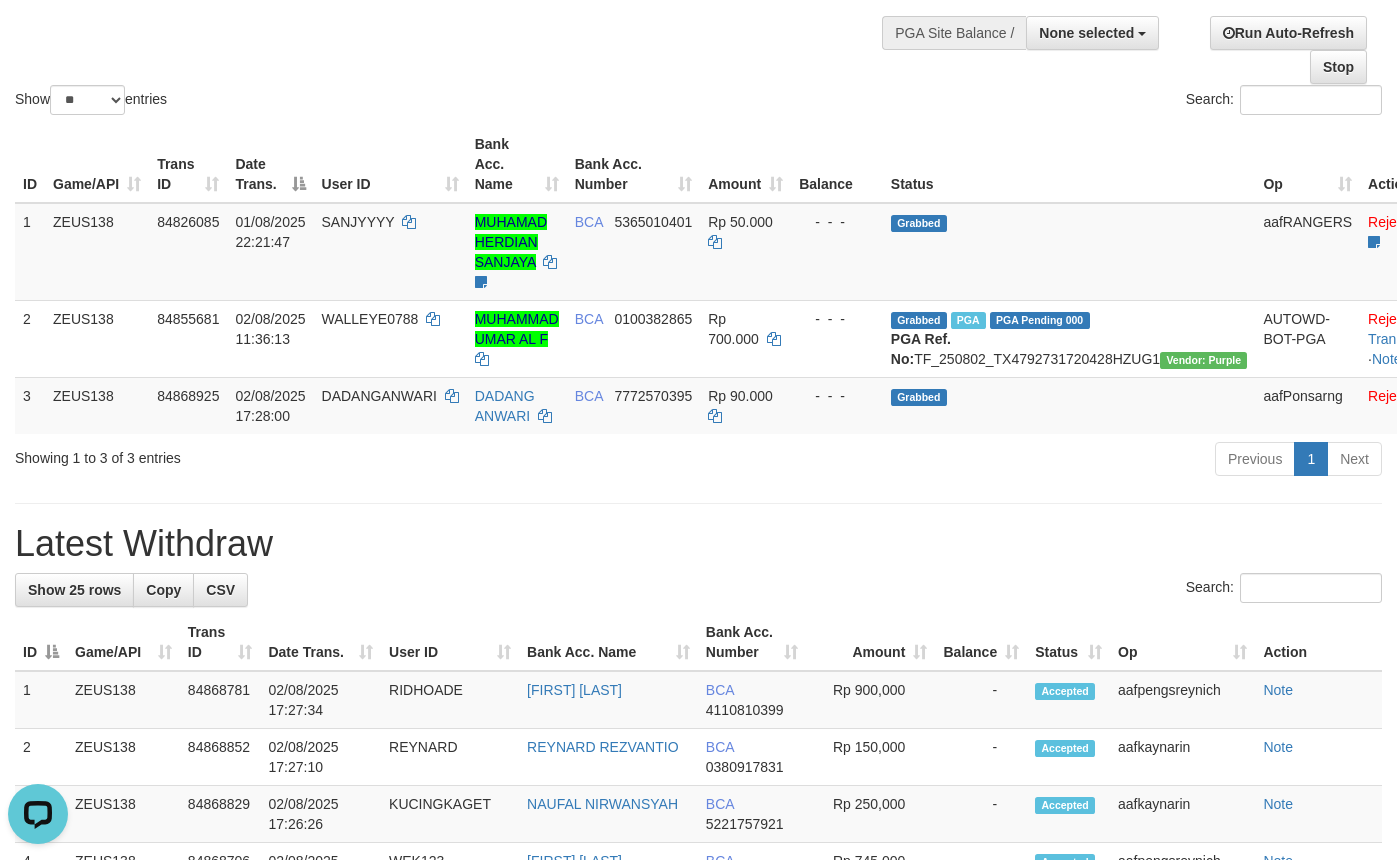 scroll, scrollTop: 0, scrollLeft: 0, axis: both 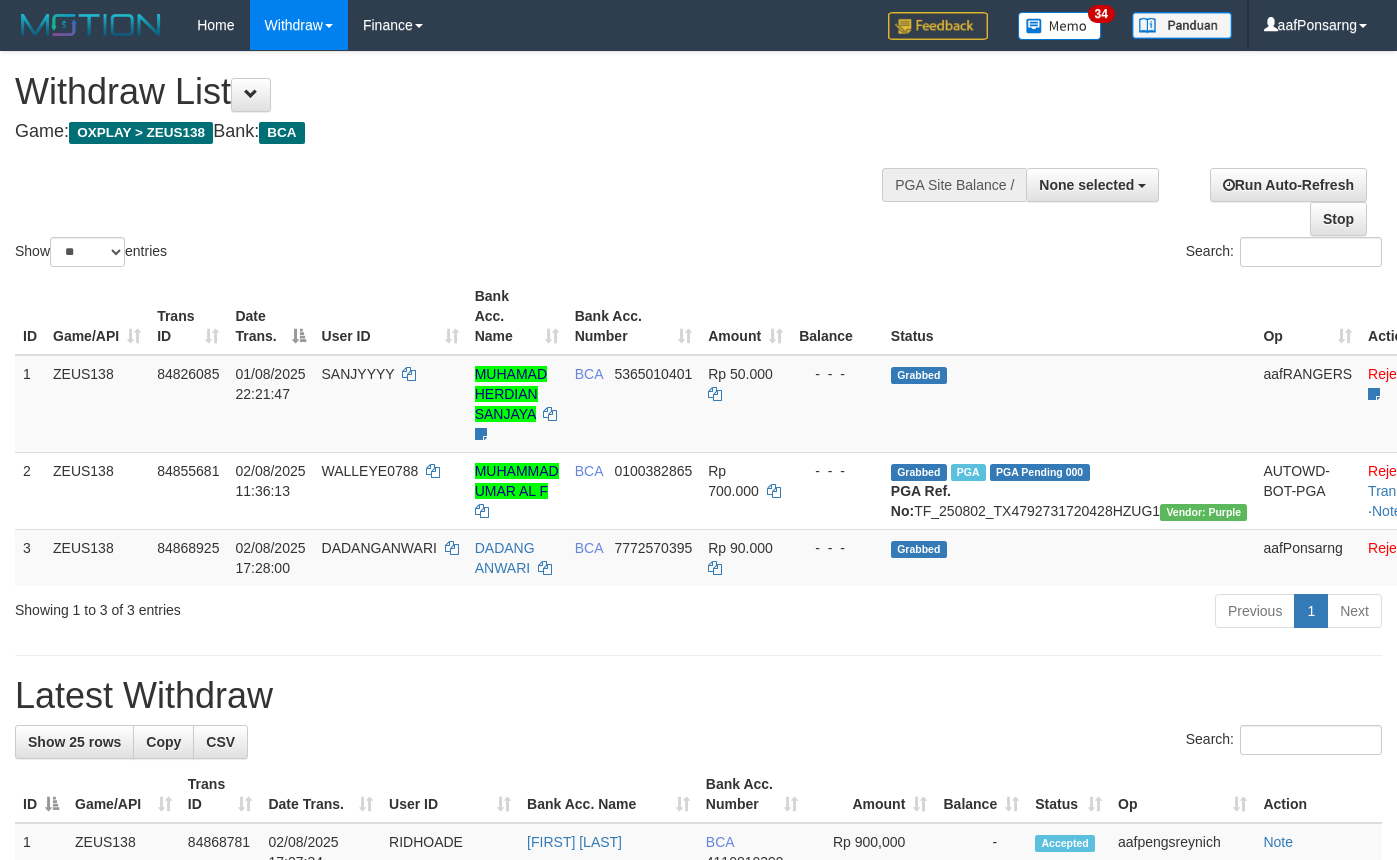 select 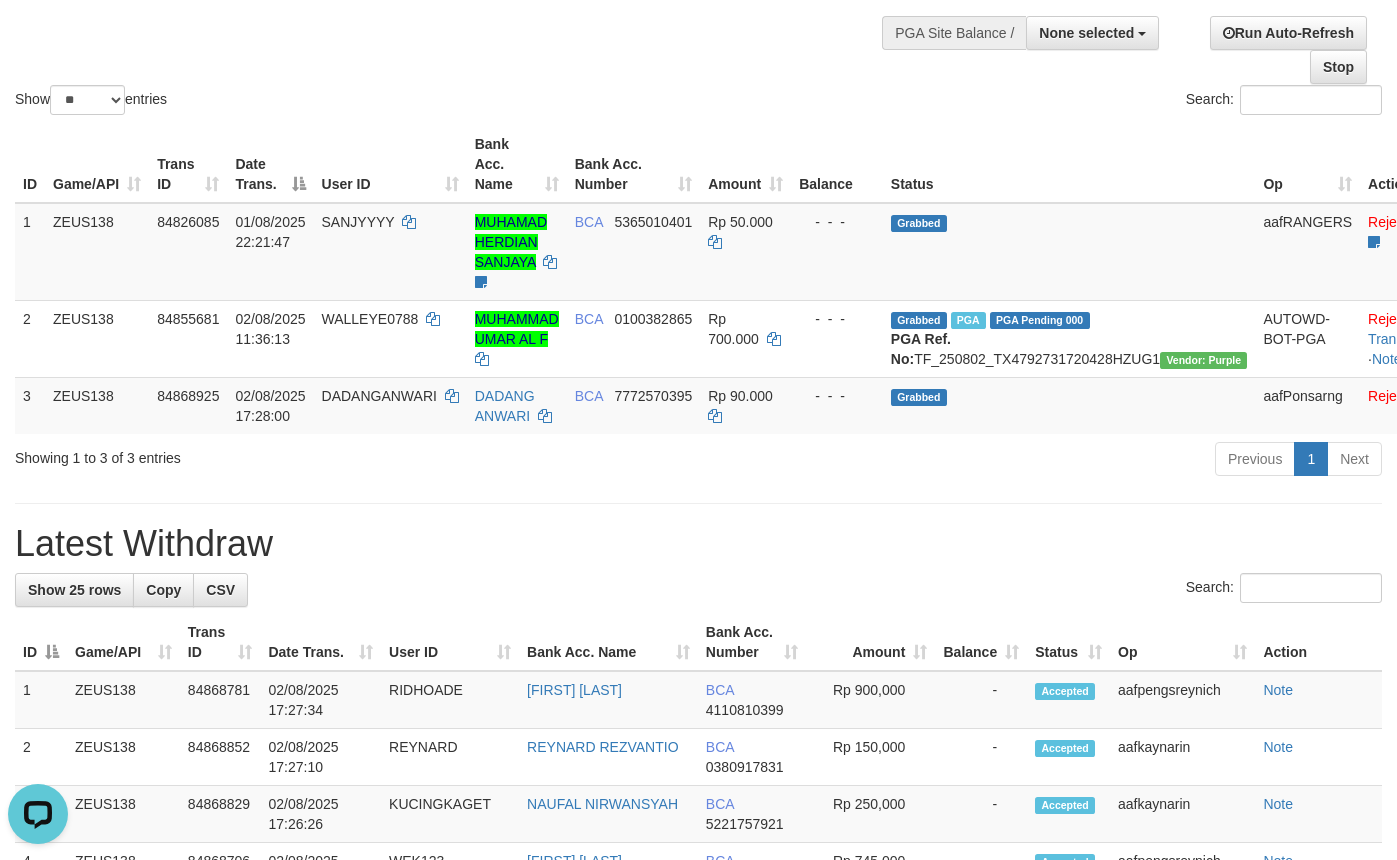 scroll, scrollTop: 0, scrollLeft: 0, axis: both 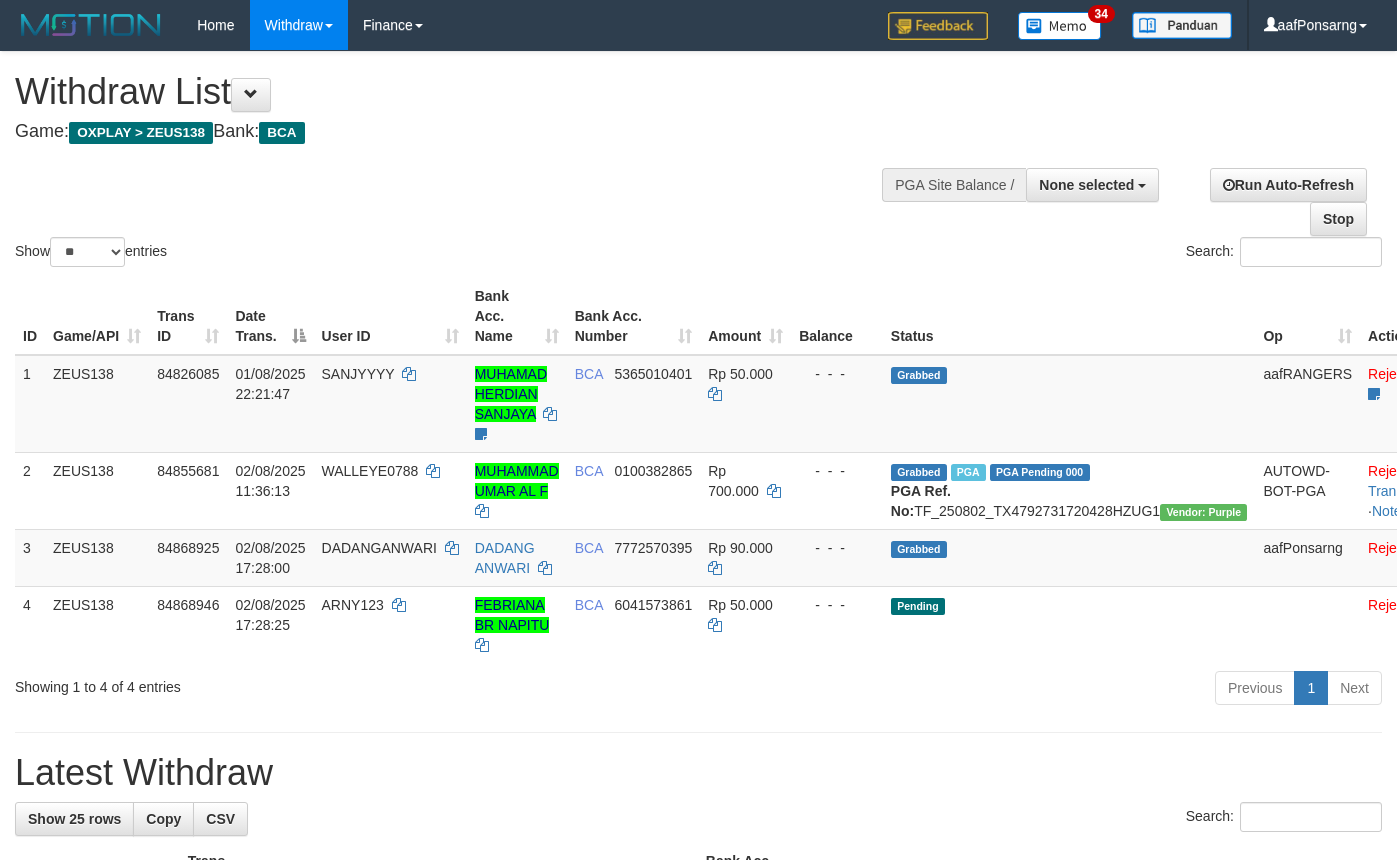 select 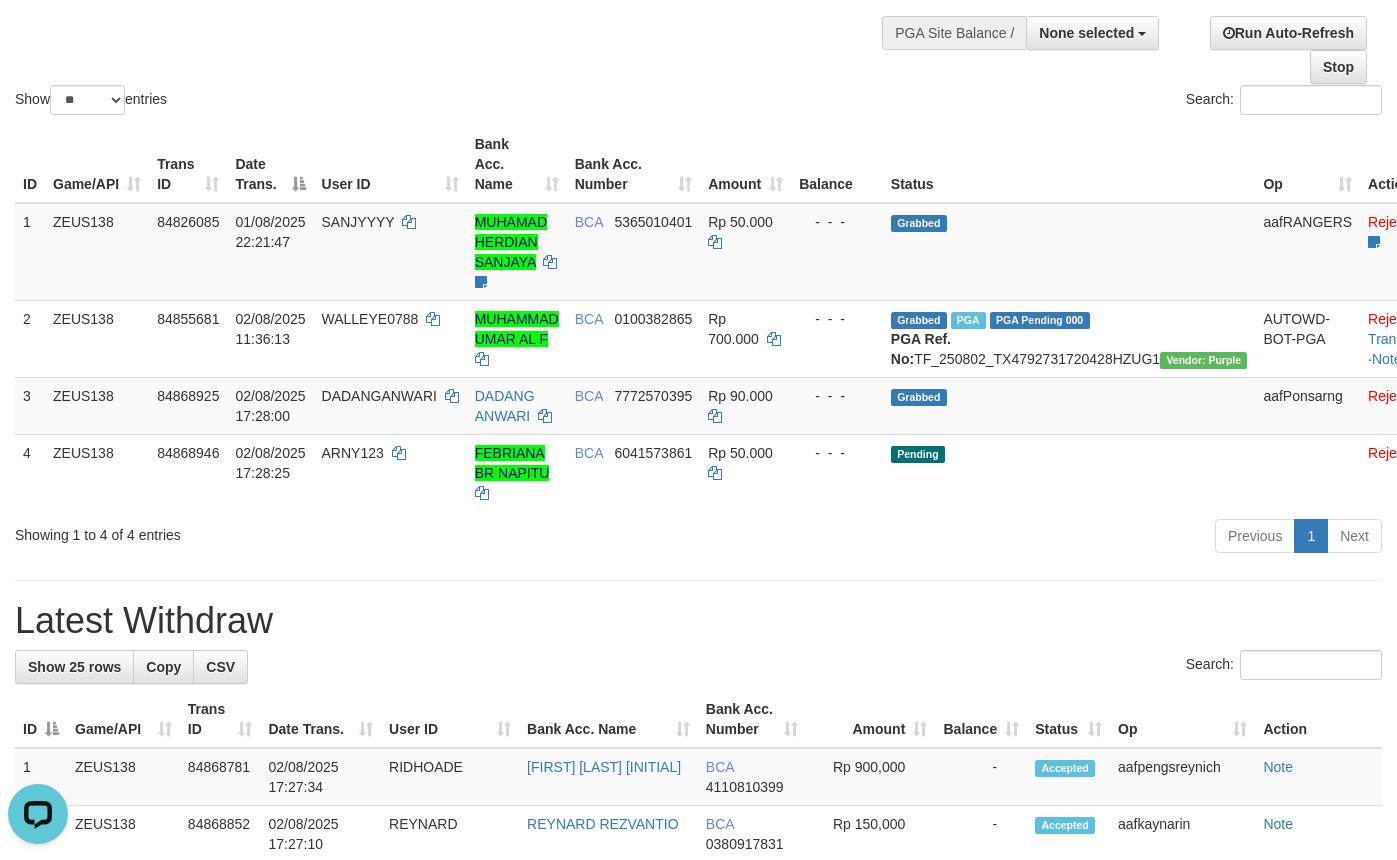 scroll, scrollTop: 0, scrollLeft: 0, axis: both 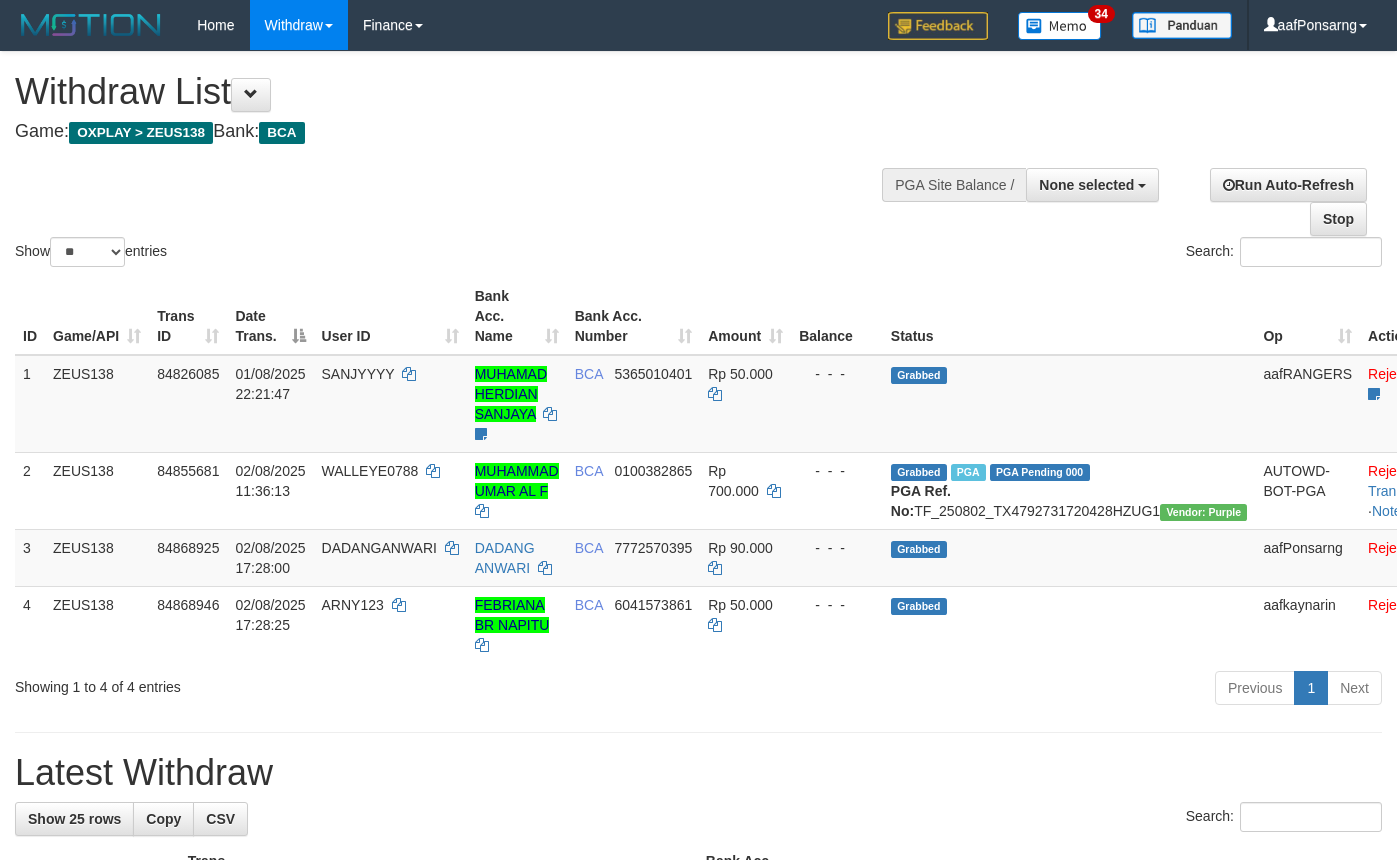 select 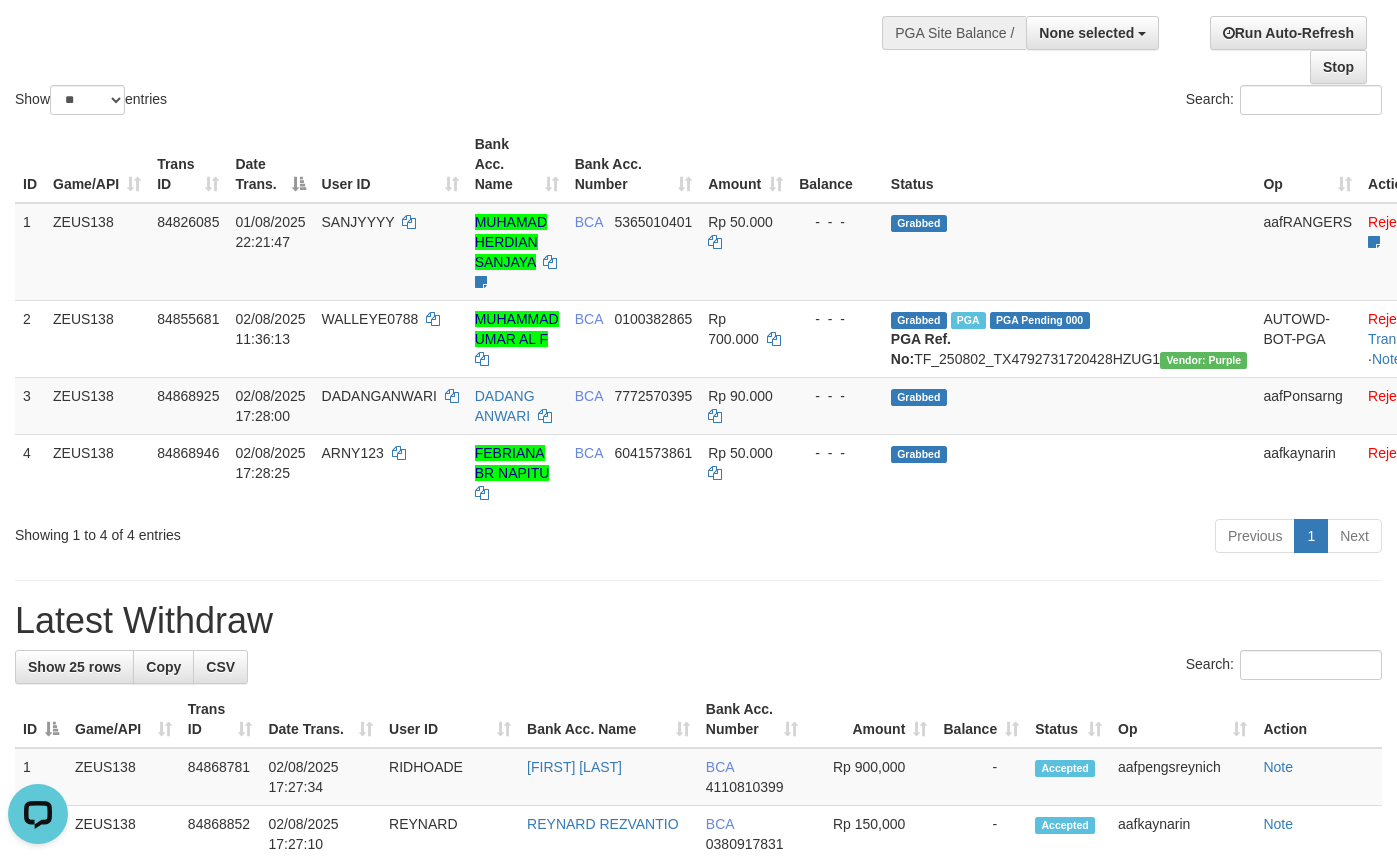 scroll, scrollTop: 0, scrollLeft: 0, axis: both 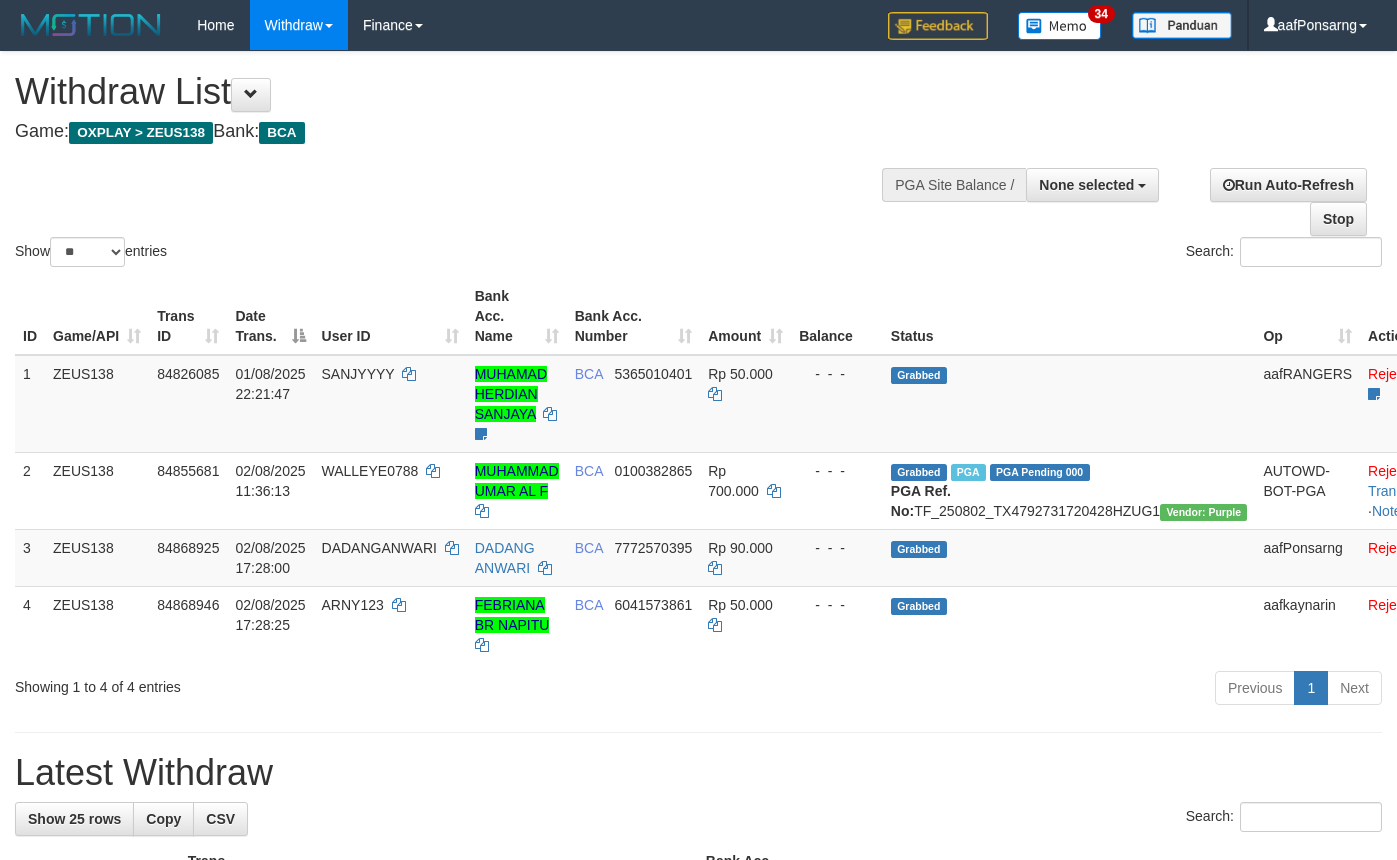 select 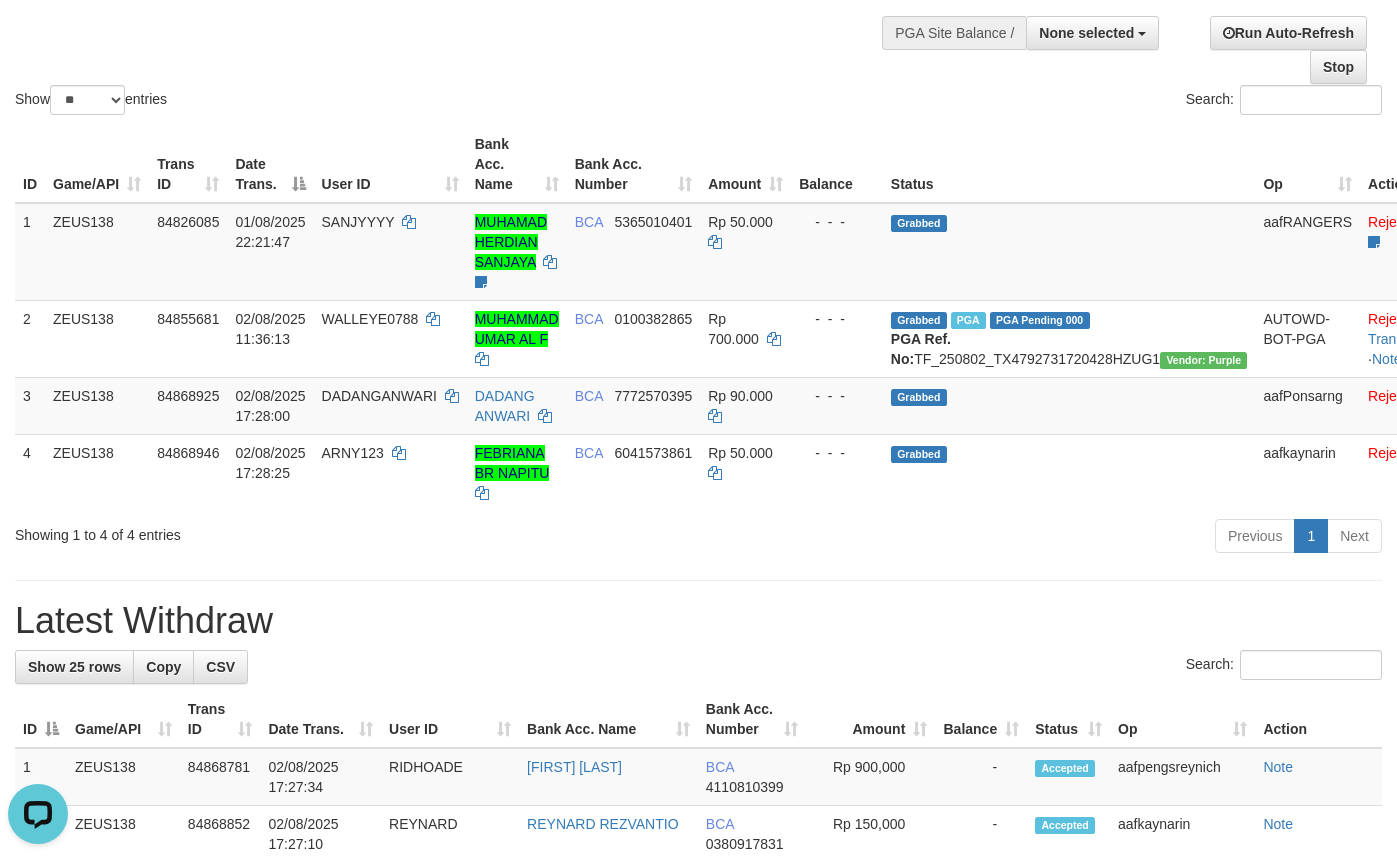 scroll, scrollTop: 0, scrollLeft: 0, axis: both 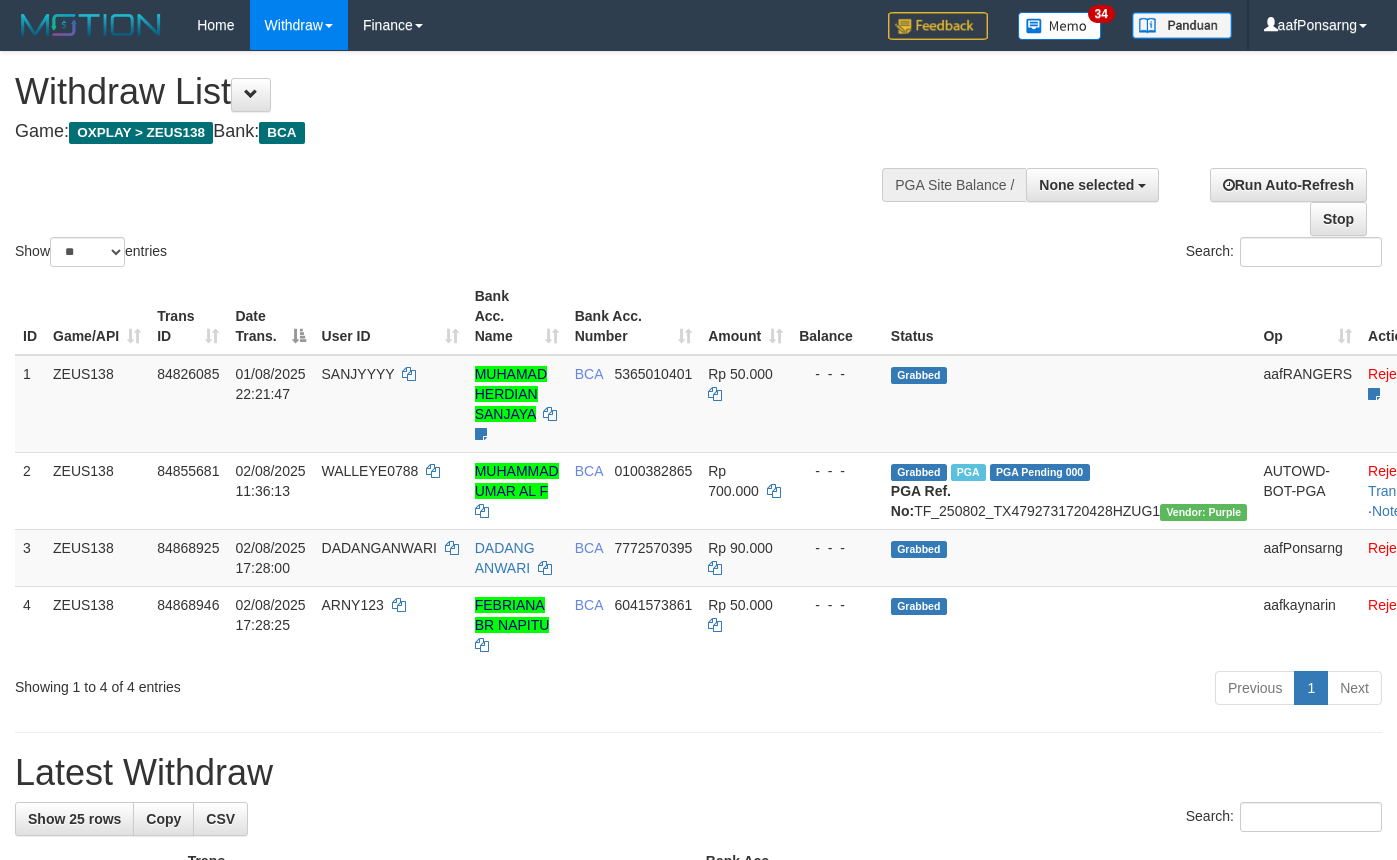 select 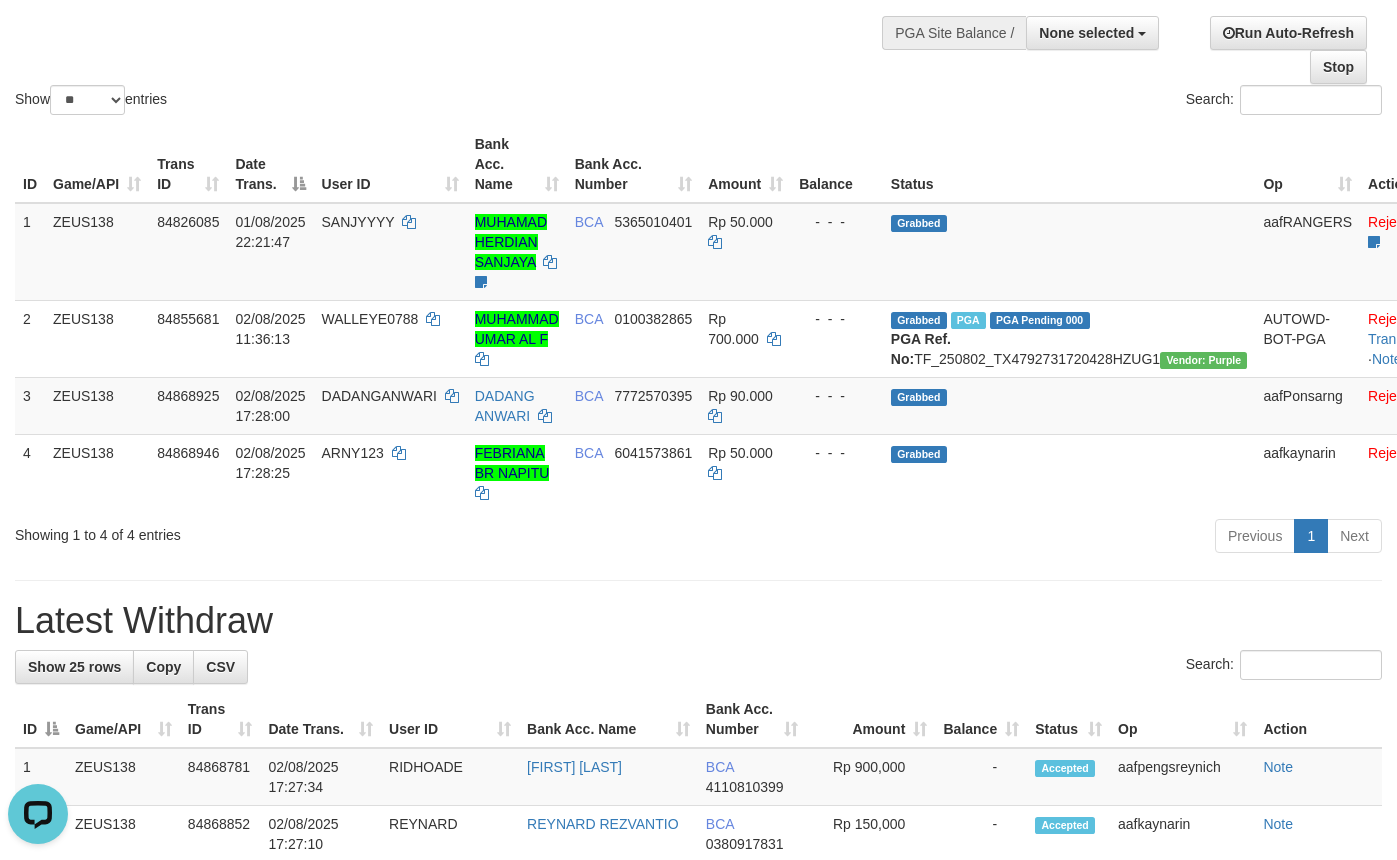 scroll, scrollTop: 0, scrollLeft: 0, axis: both 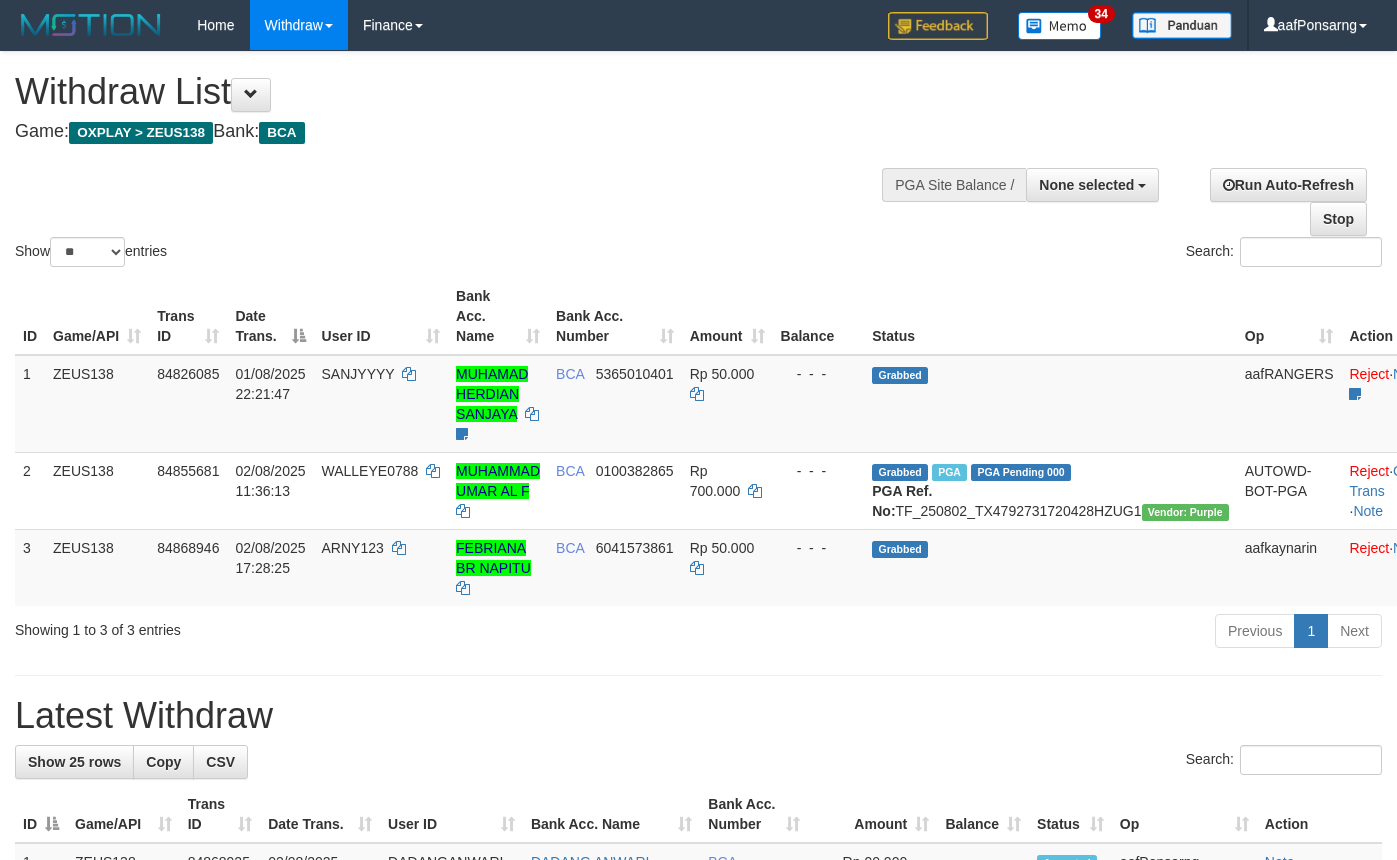 select 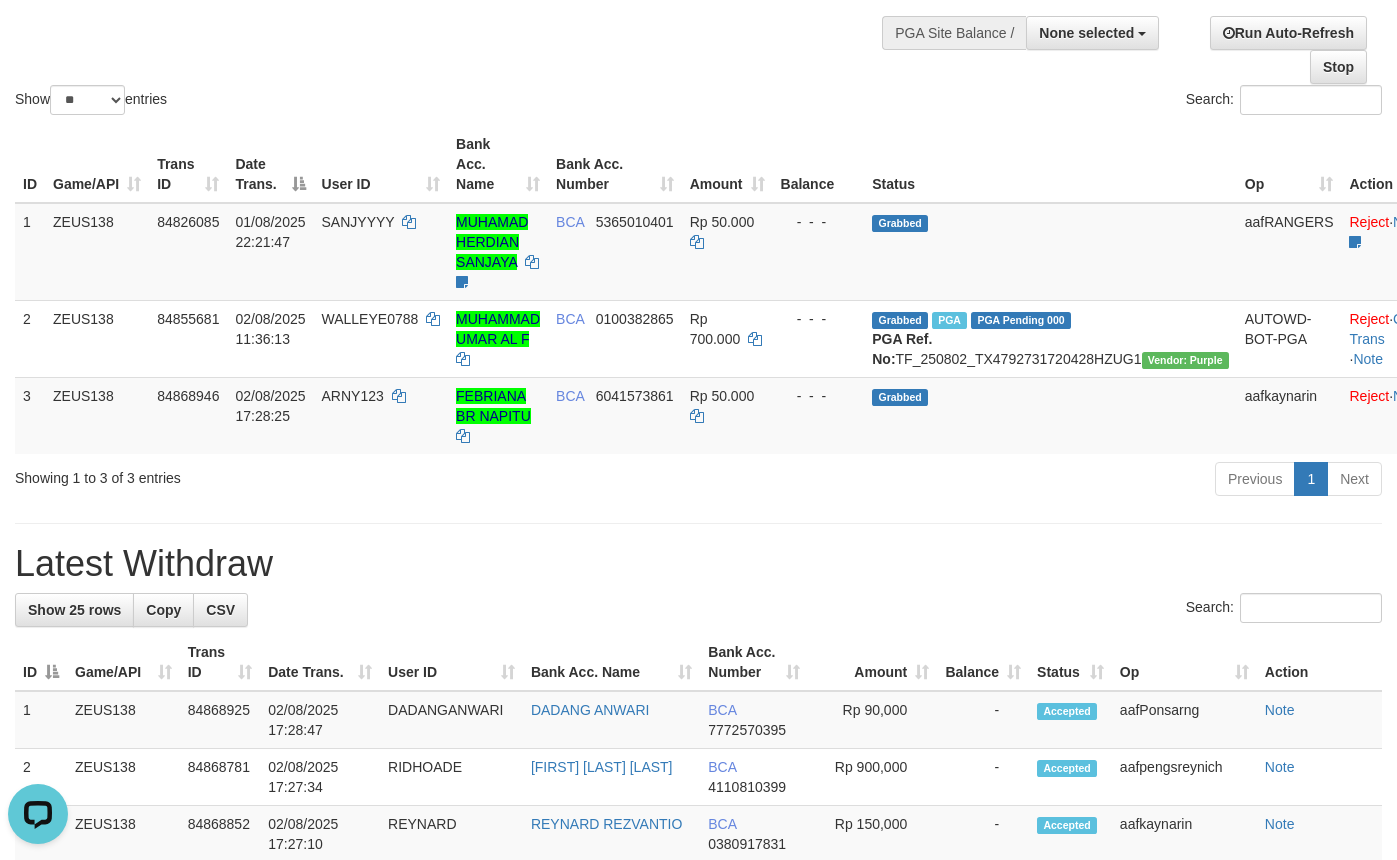 scroll, scrollTop: 0, scrollLeft: 0, axis: both 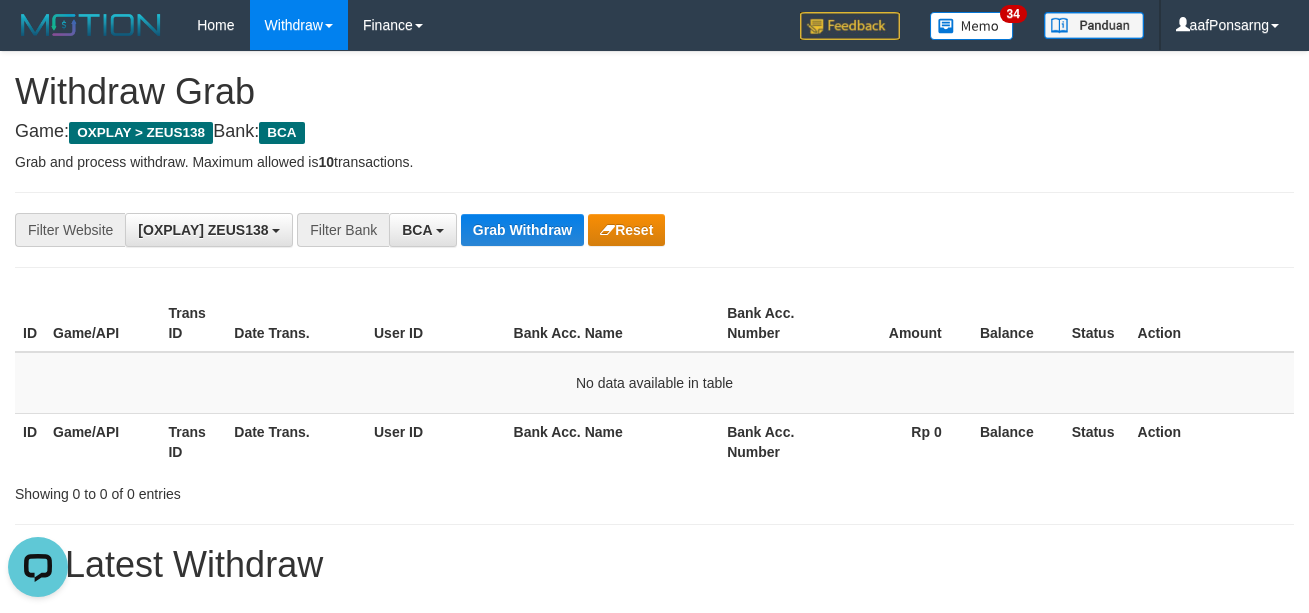 click on "**********" at bounding box center (654, 230) 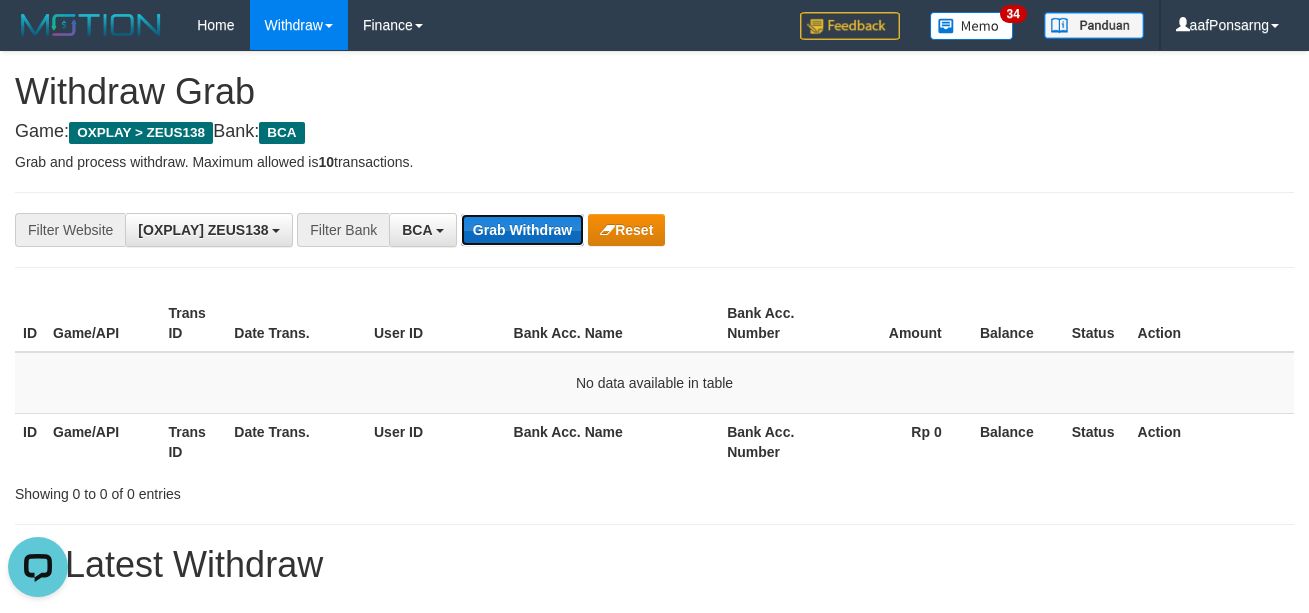drag, startPoint x: 545, startPoint y: 224, endPoint x: 544, endPoint y: 234, distance: 10.049875 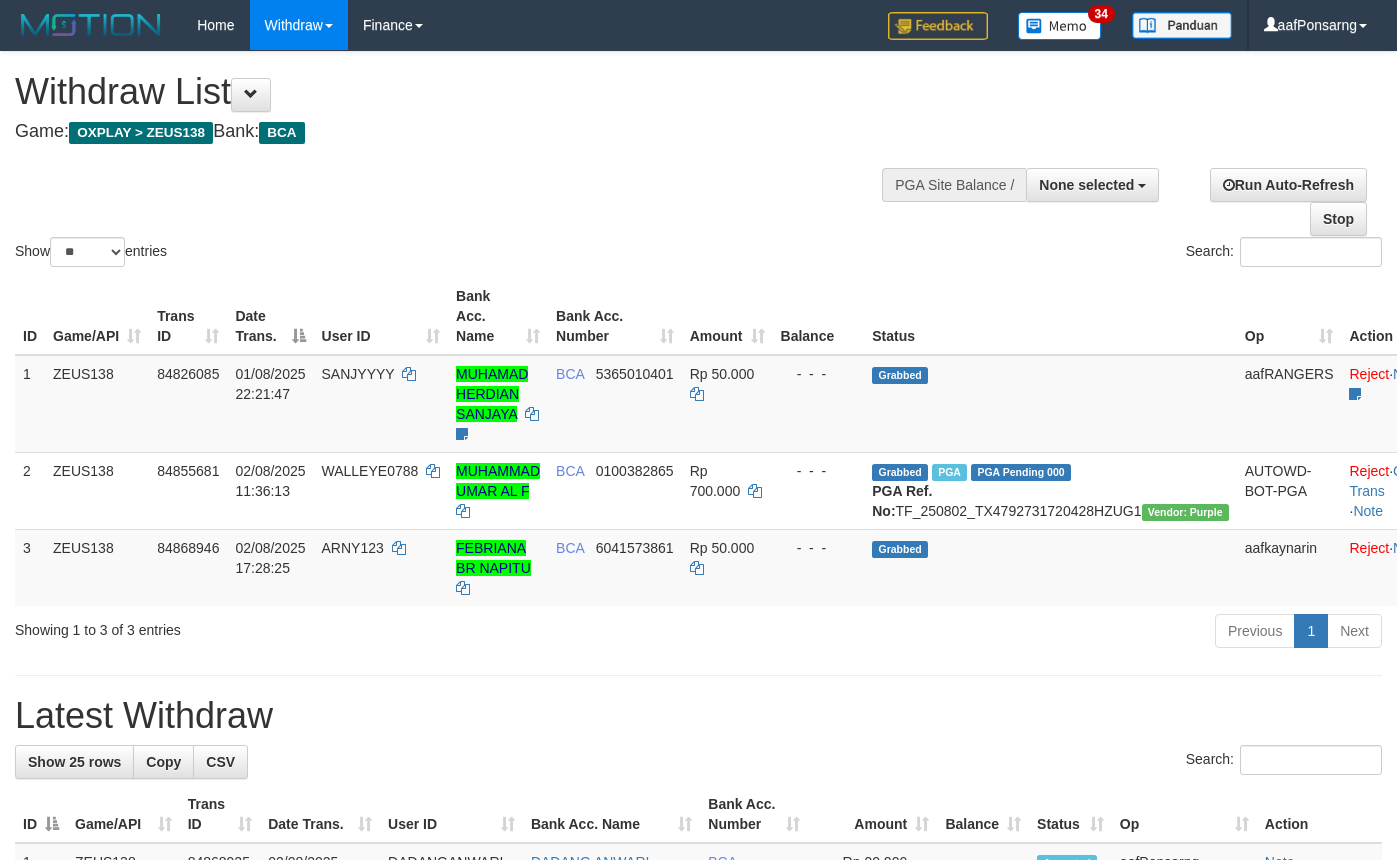 select 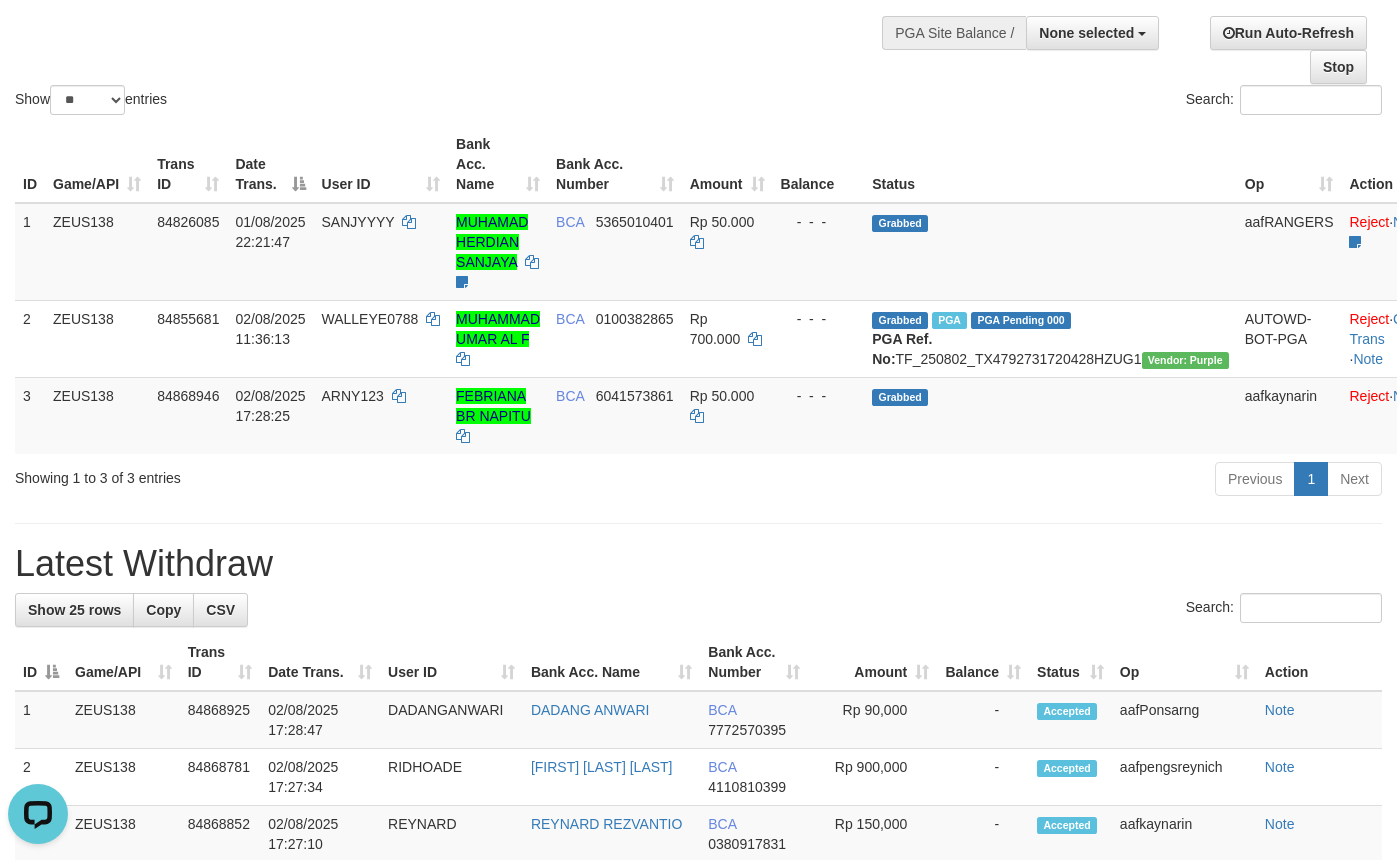 scroll, scrollTop: 0, scrollLeft: 0, axis: both 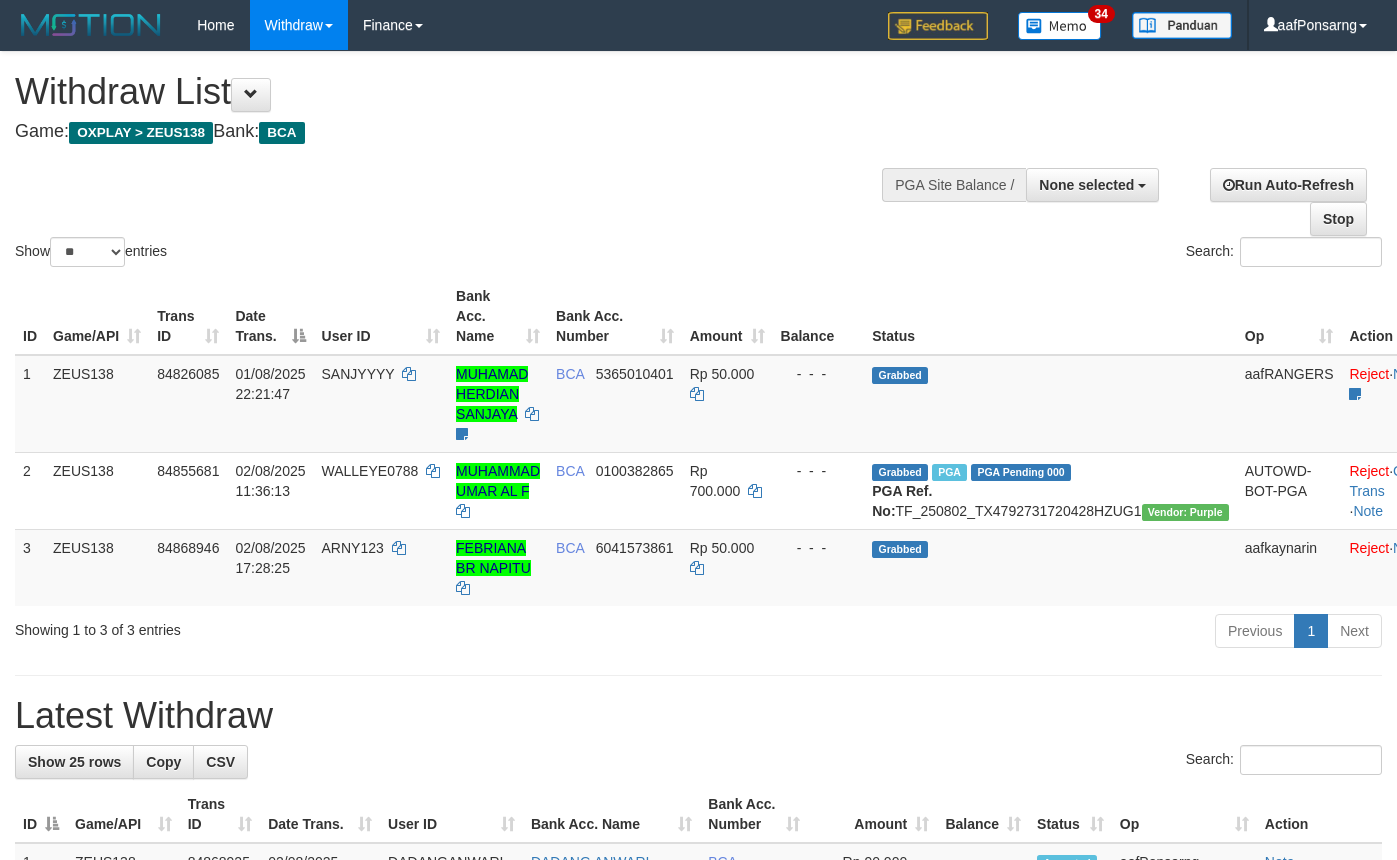 select 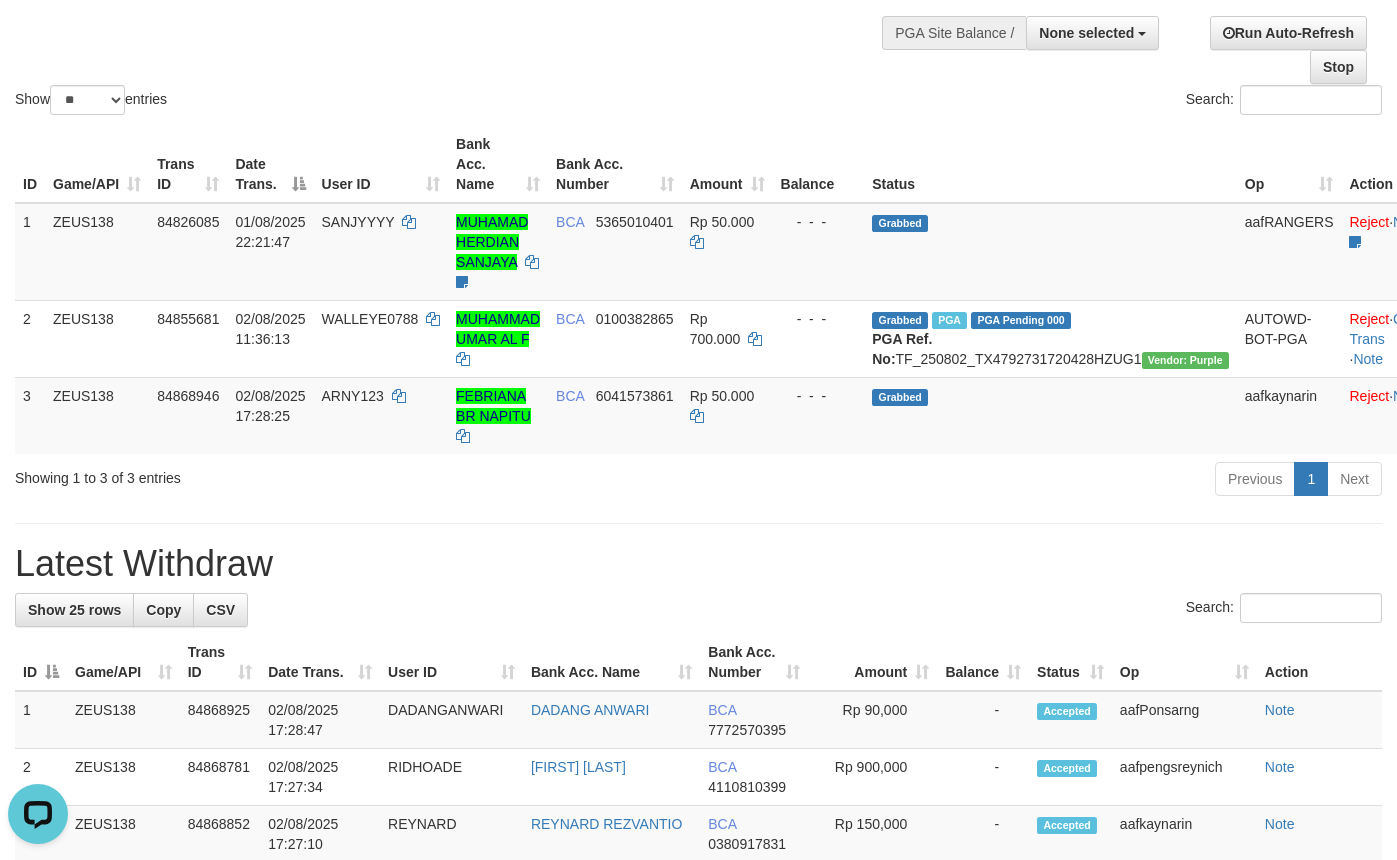 scroll, scrollTop: 0, scrollLeft: 0, axis: both 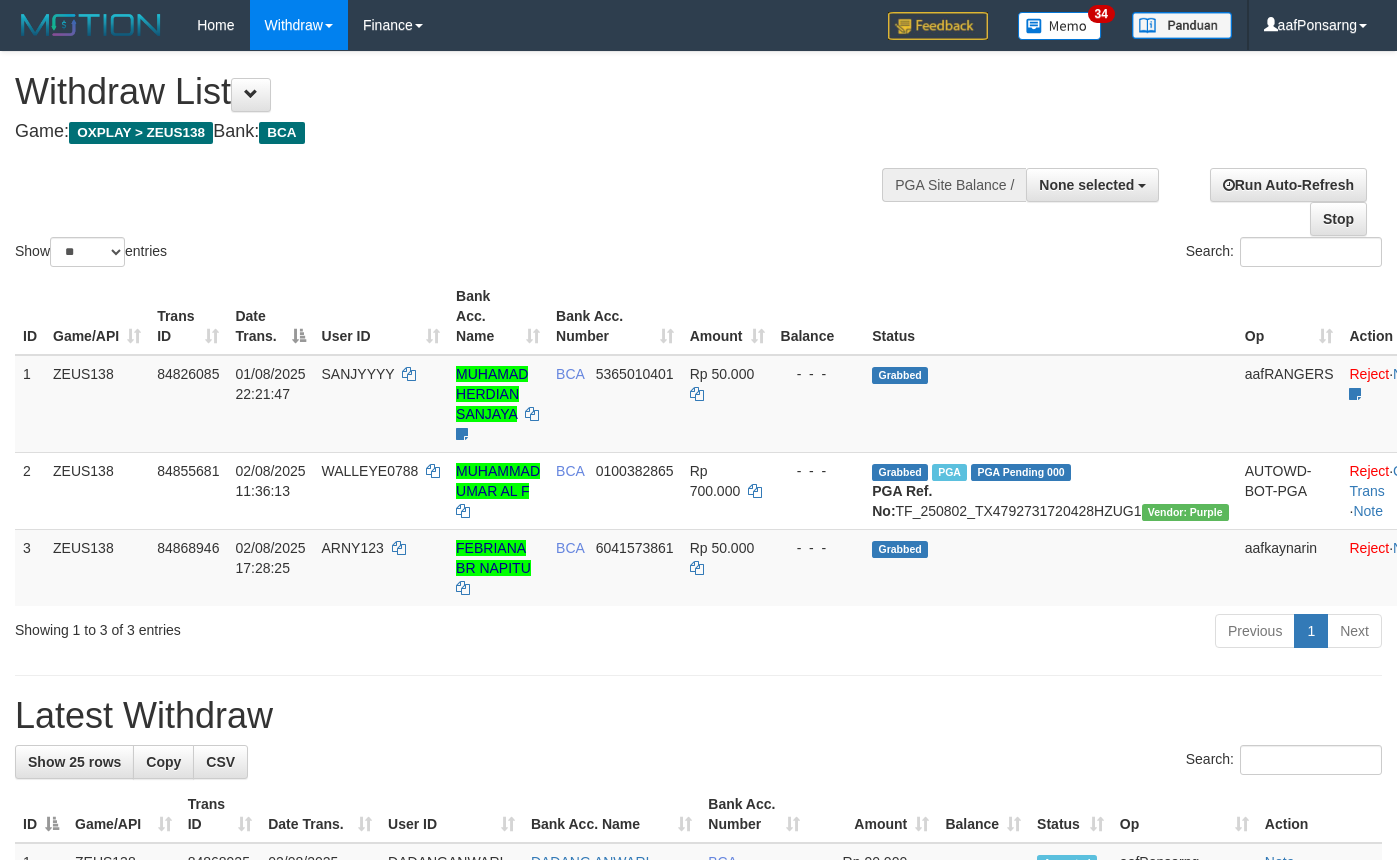 select 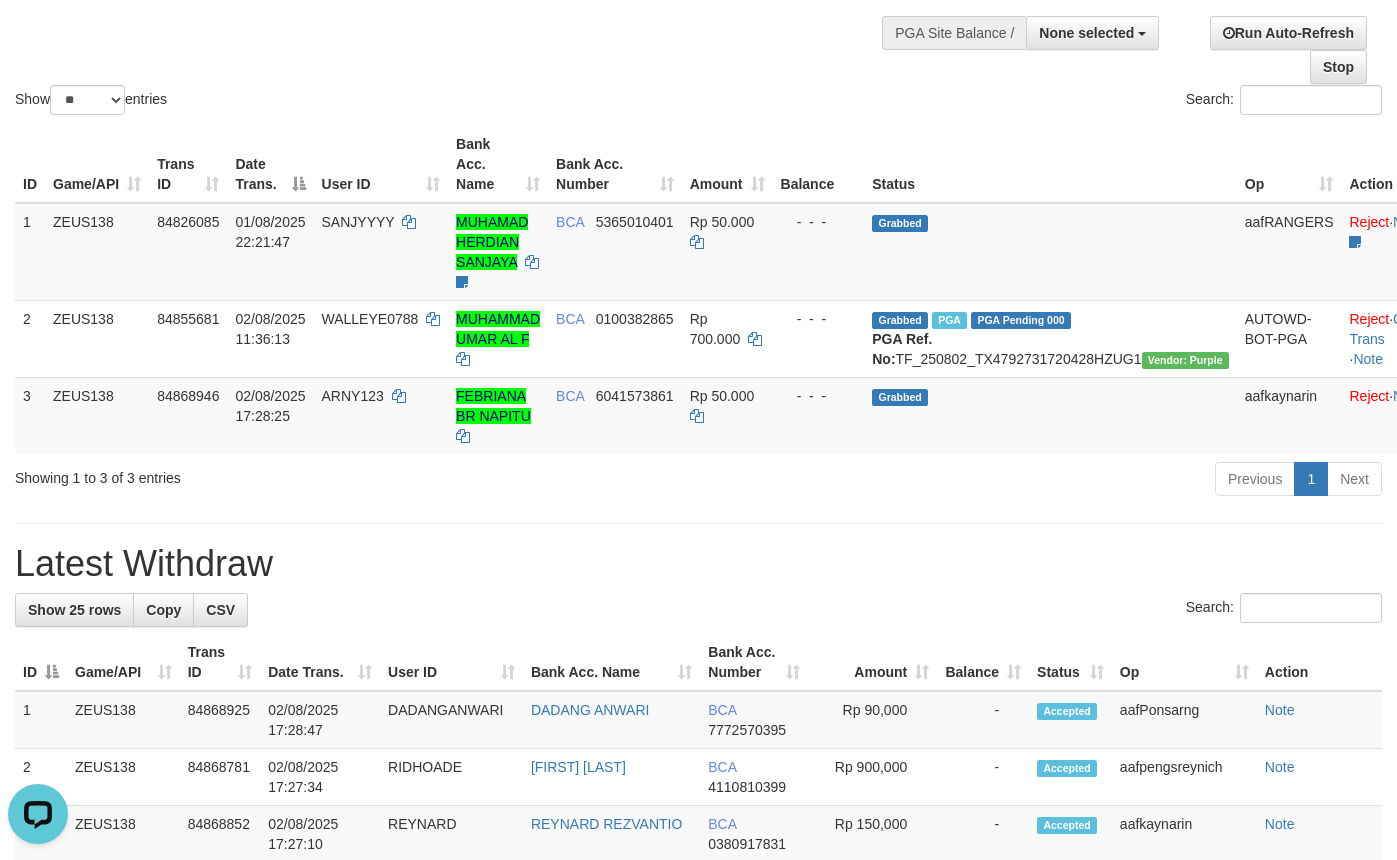 scroll, scrollTop: 0, scrollLeft: 0, axis: both 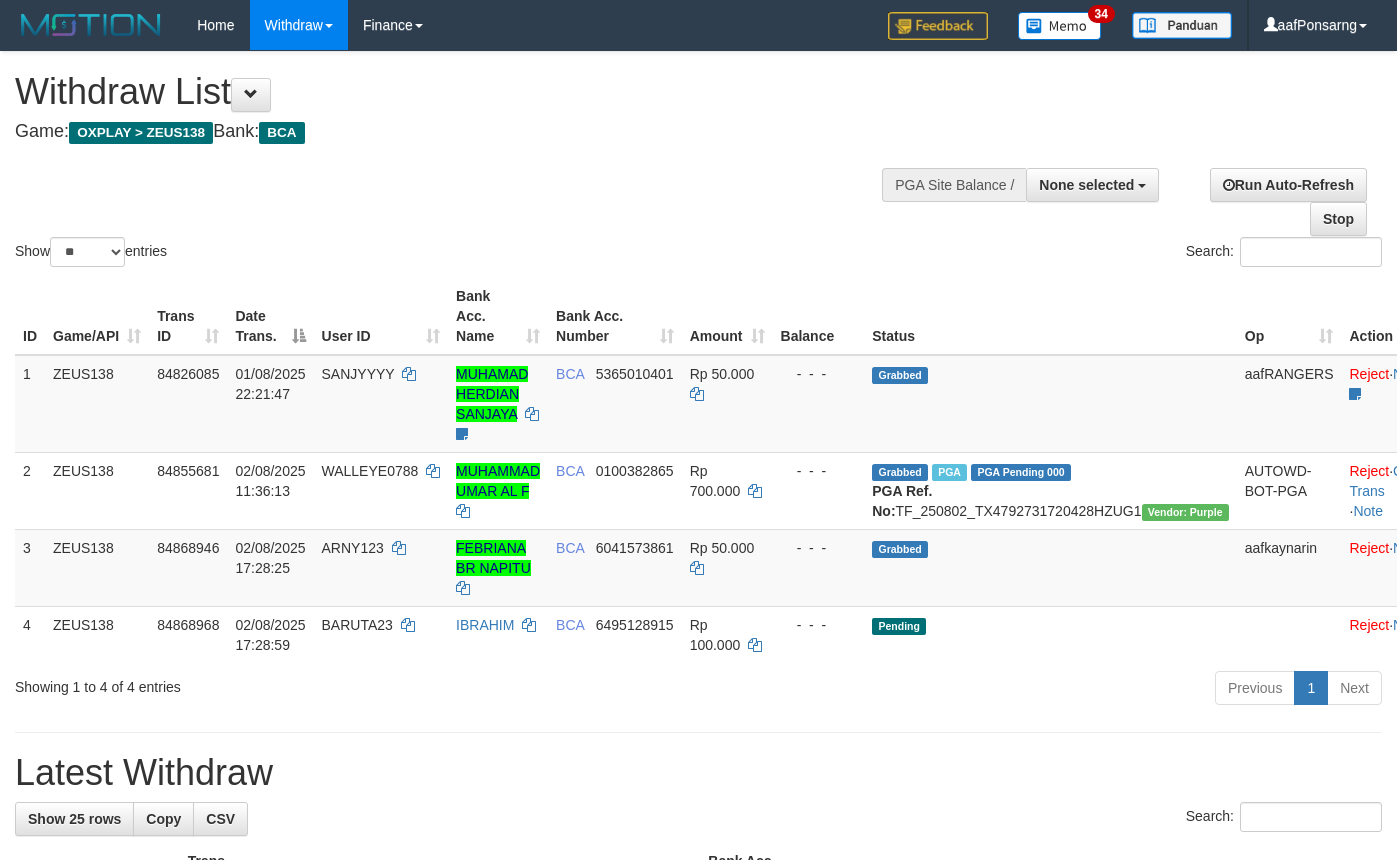 select 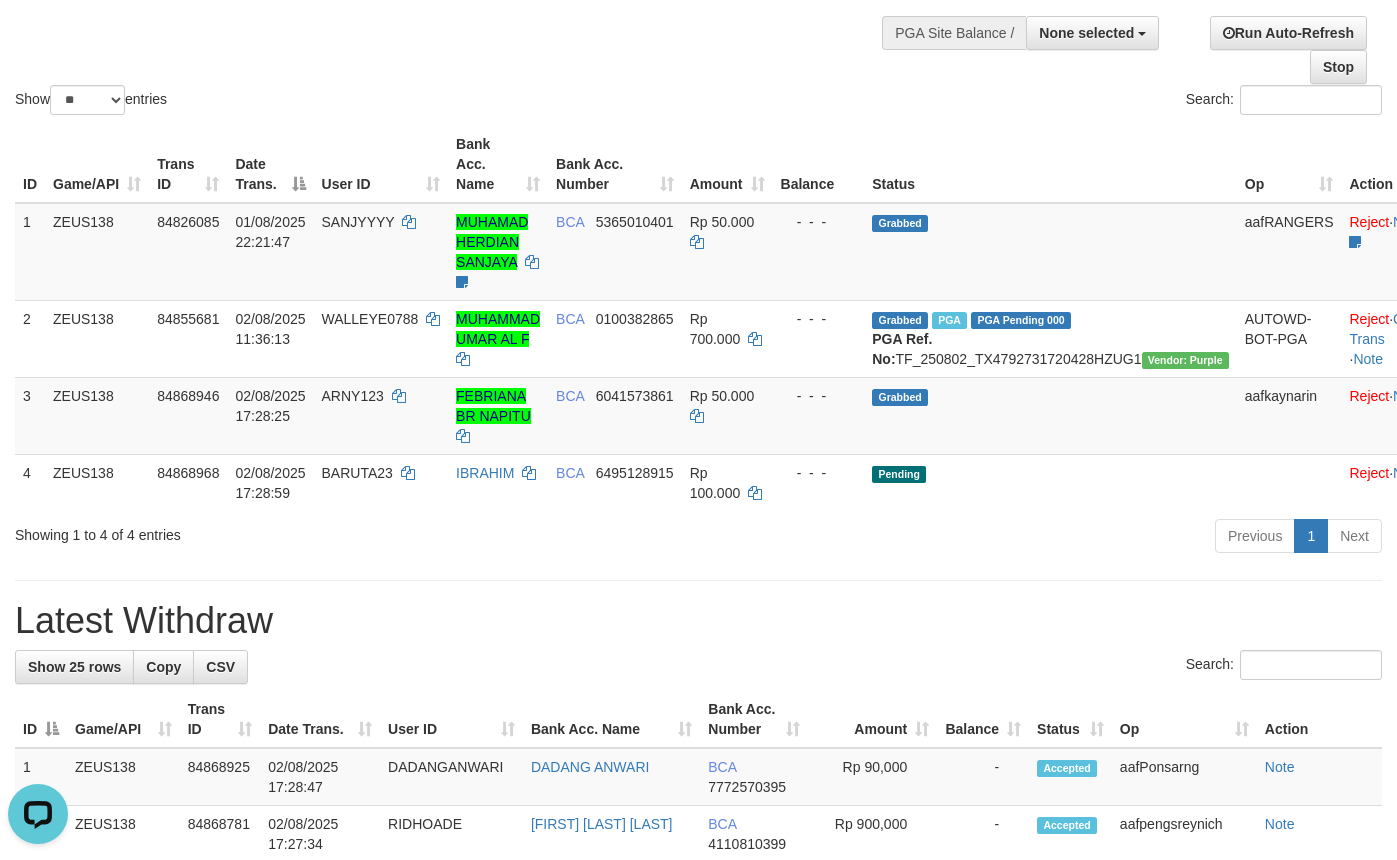 scroll, scrollTop: 0, scrollLeft: 0, axis: both 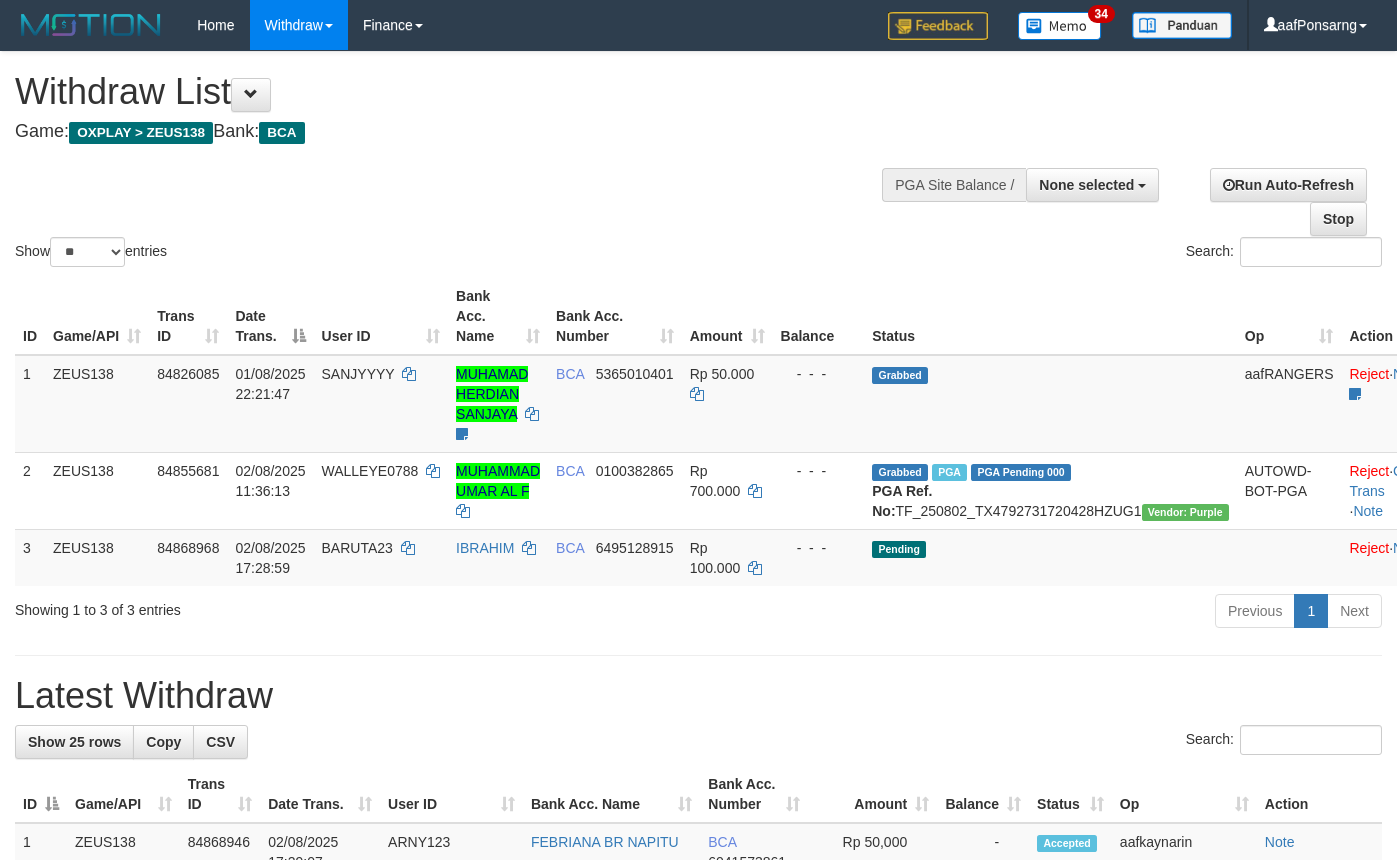 select 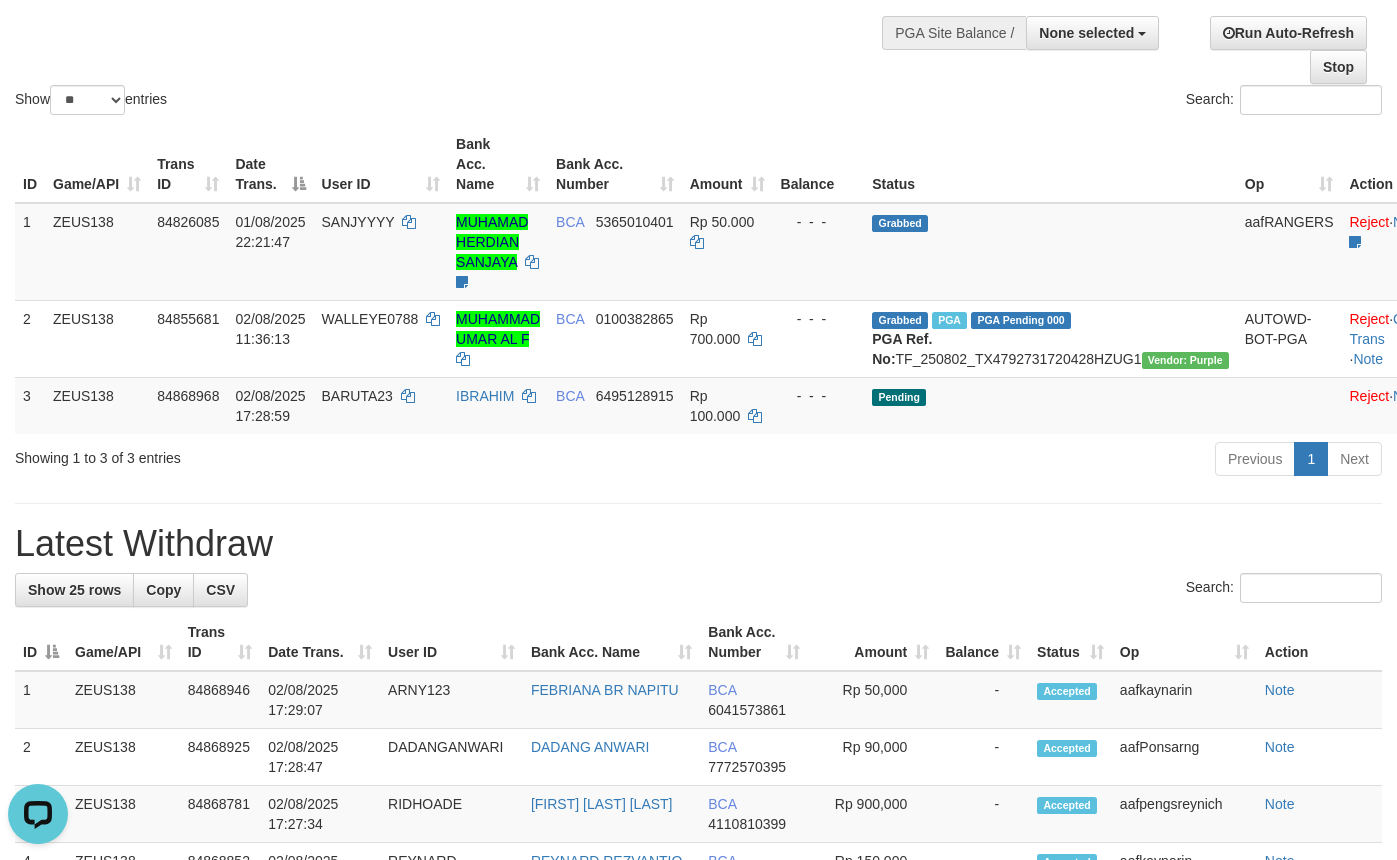 scroll, scrollTop: 0, scrollLeft: 0, axis: both 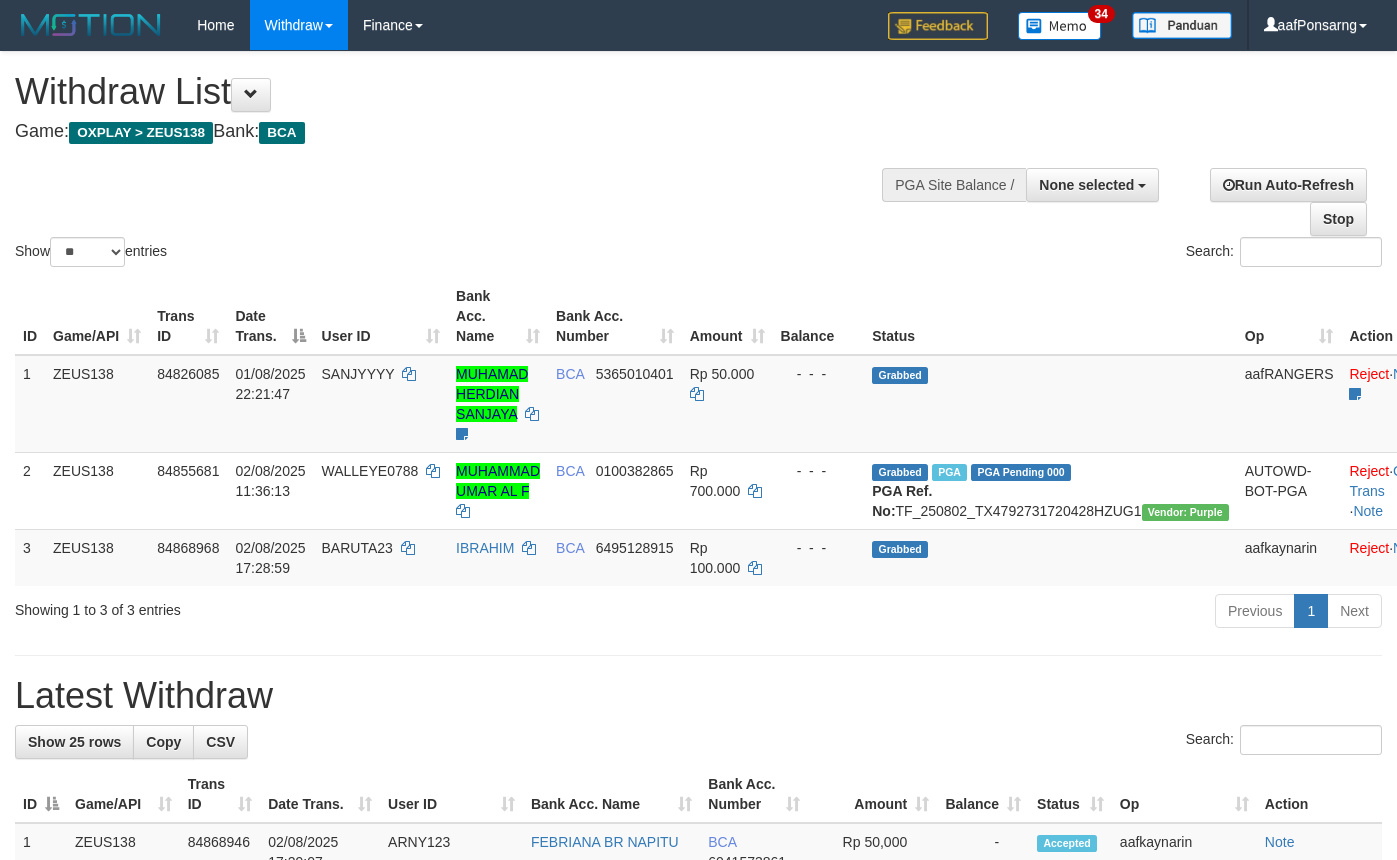 select 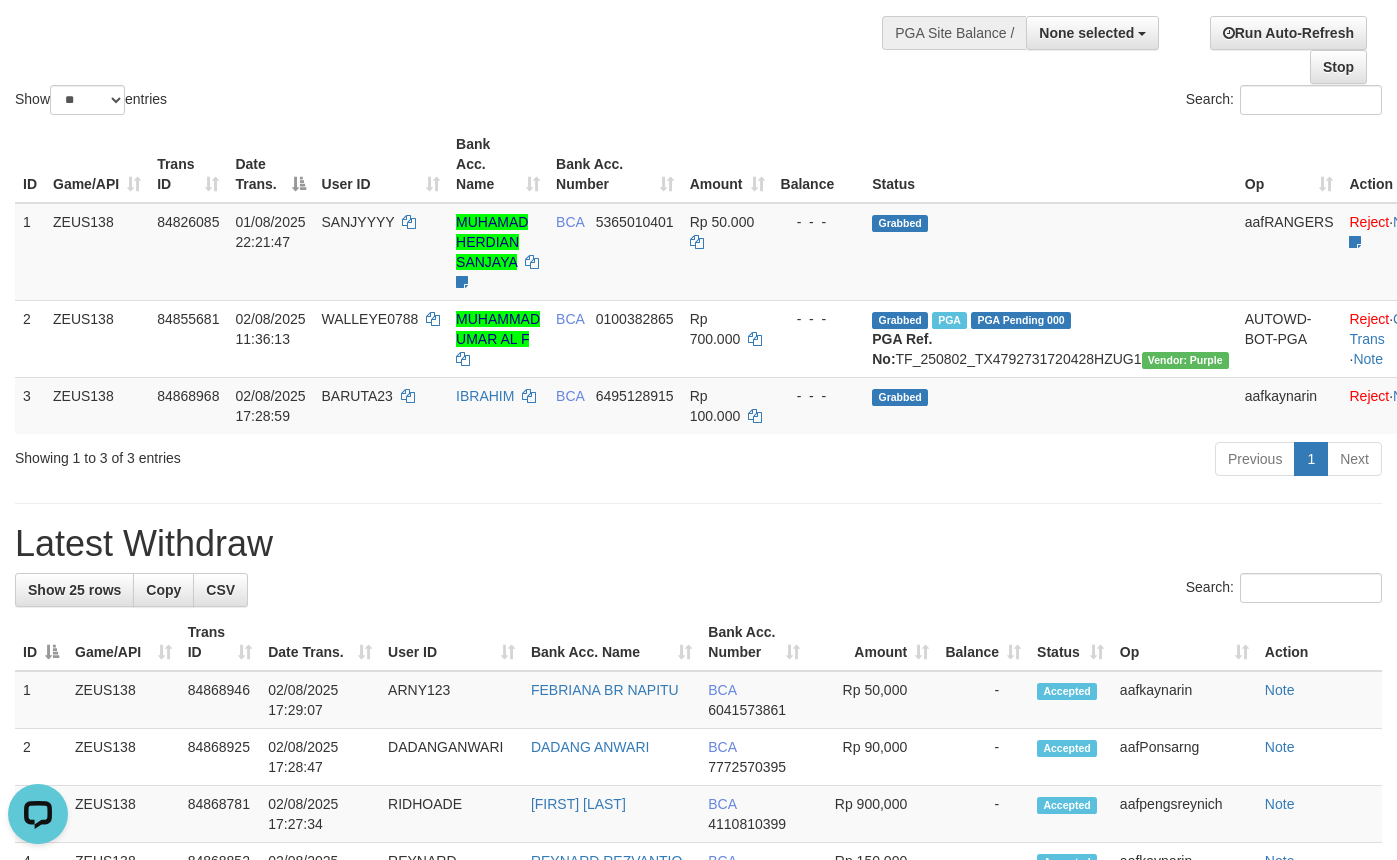 scroll, scrollTop: 0, scrollLeft: 0, axis: both 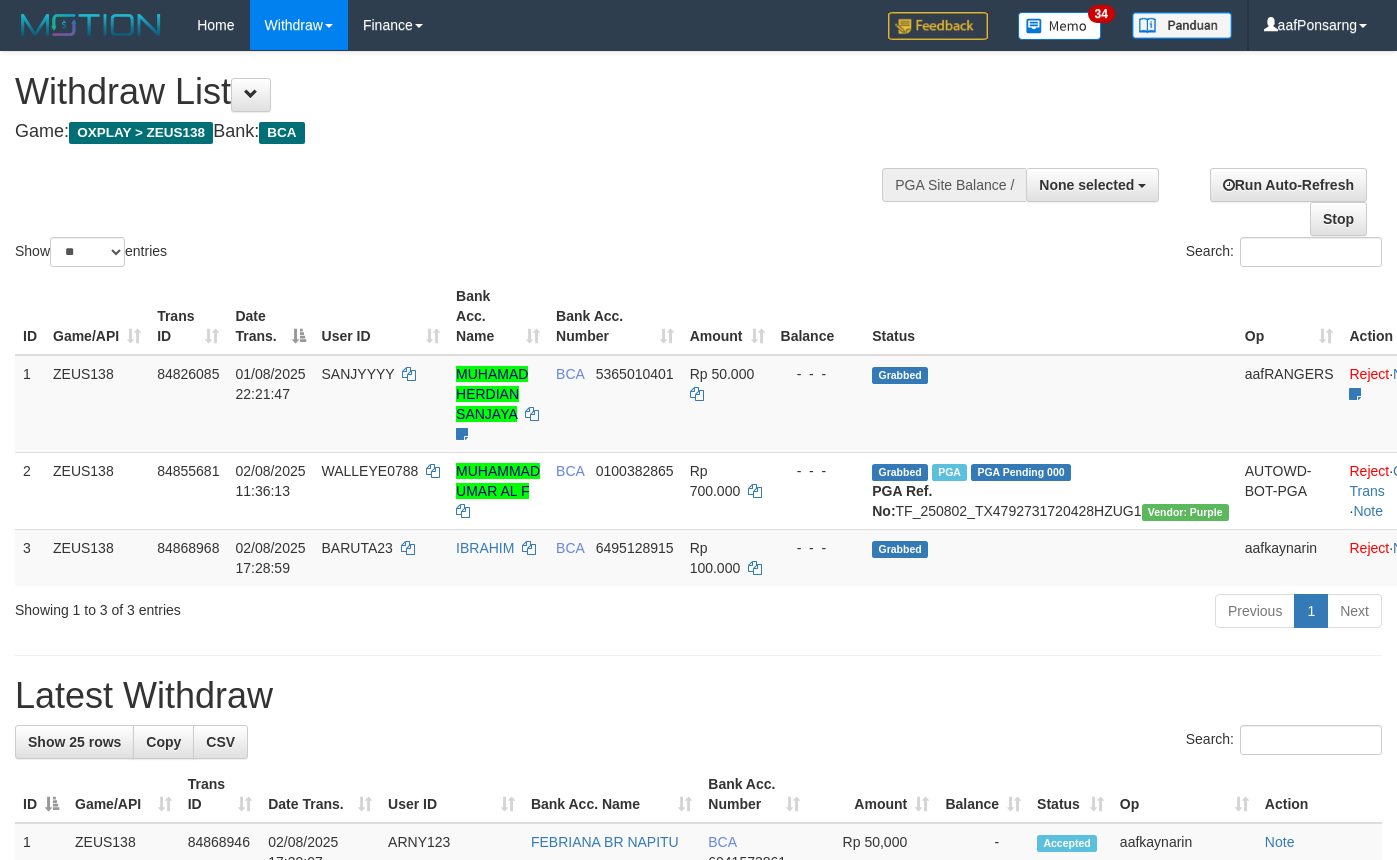 select 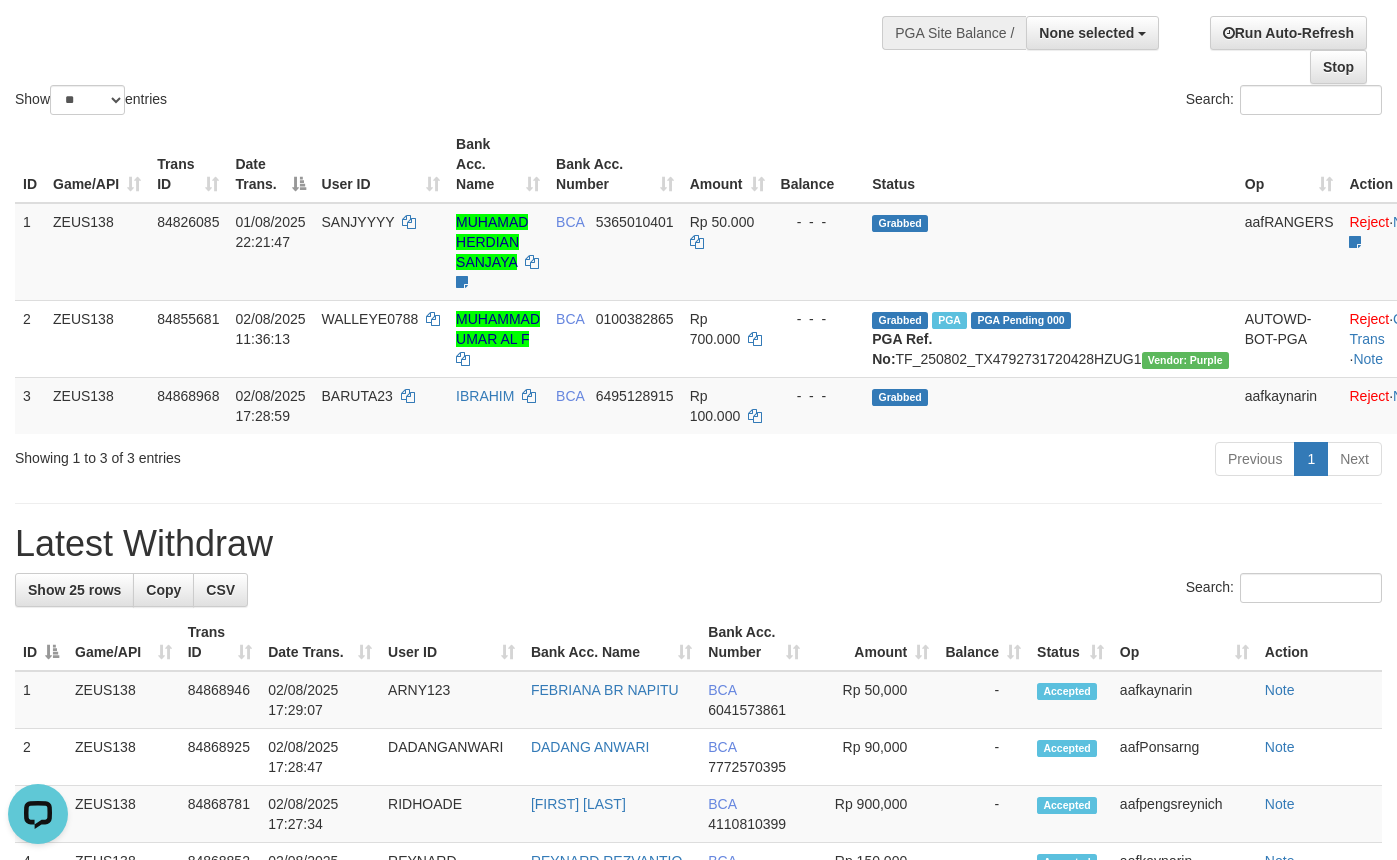 scroll, scrollTop: 0, scrollLeft: 0, axis: both 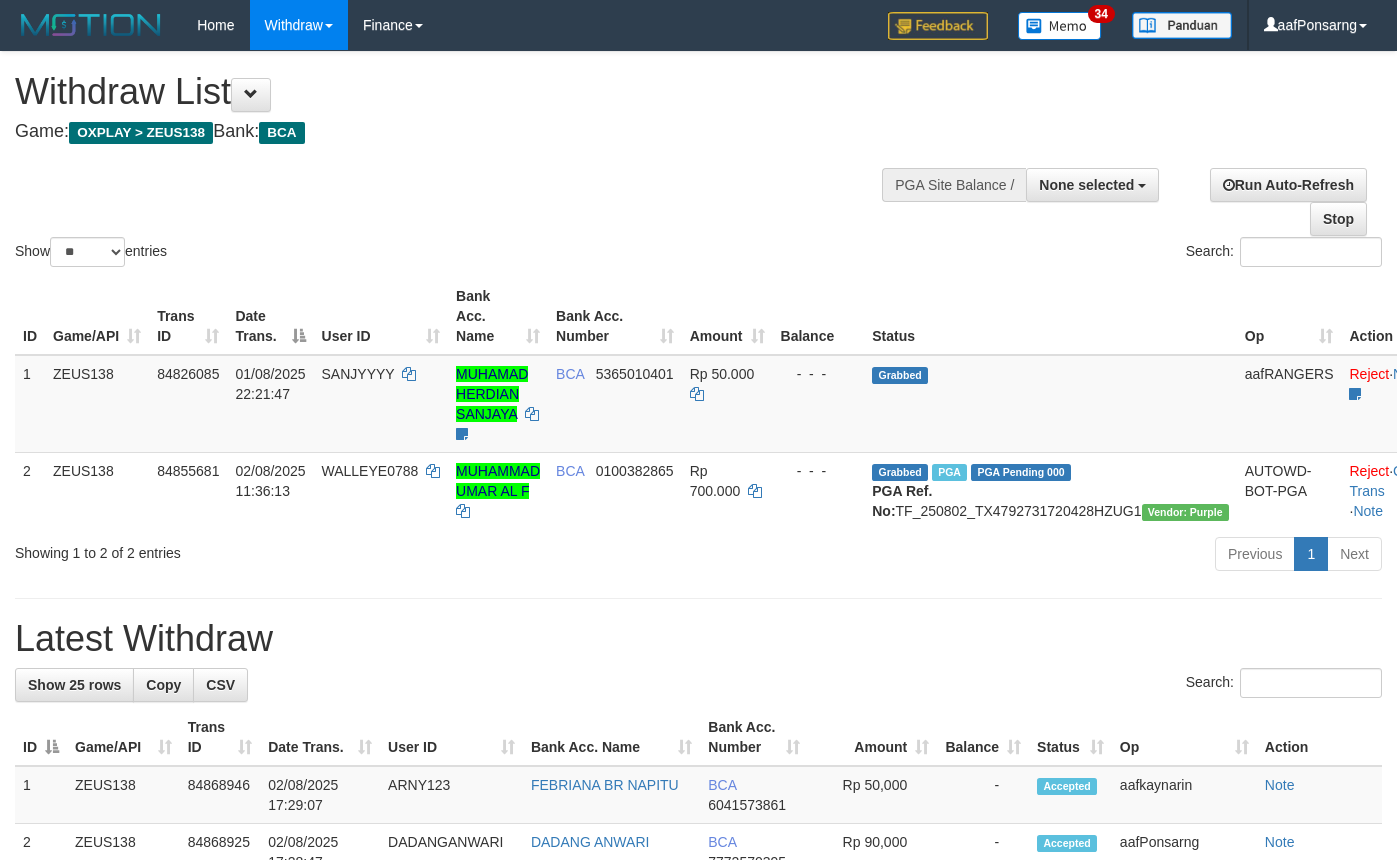 select 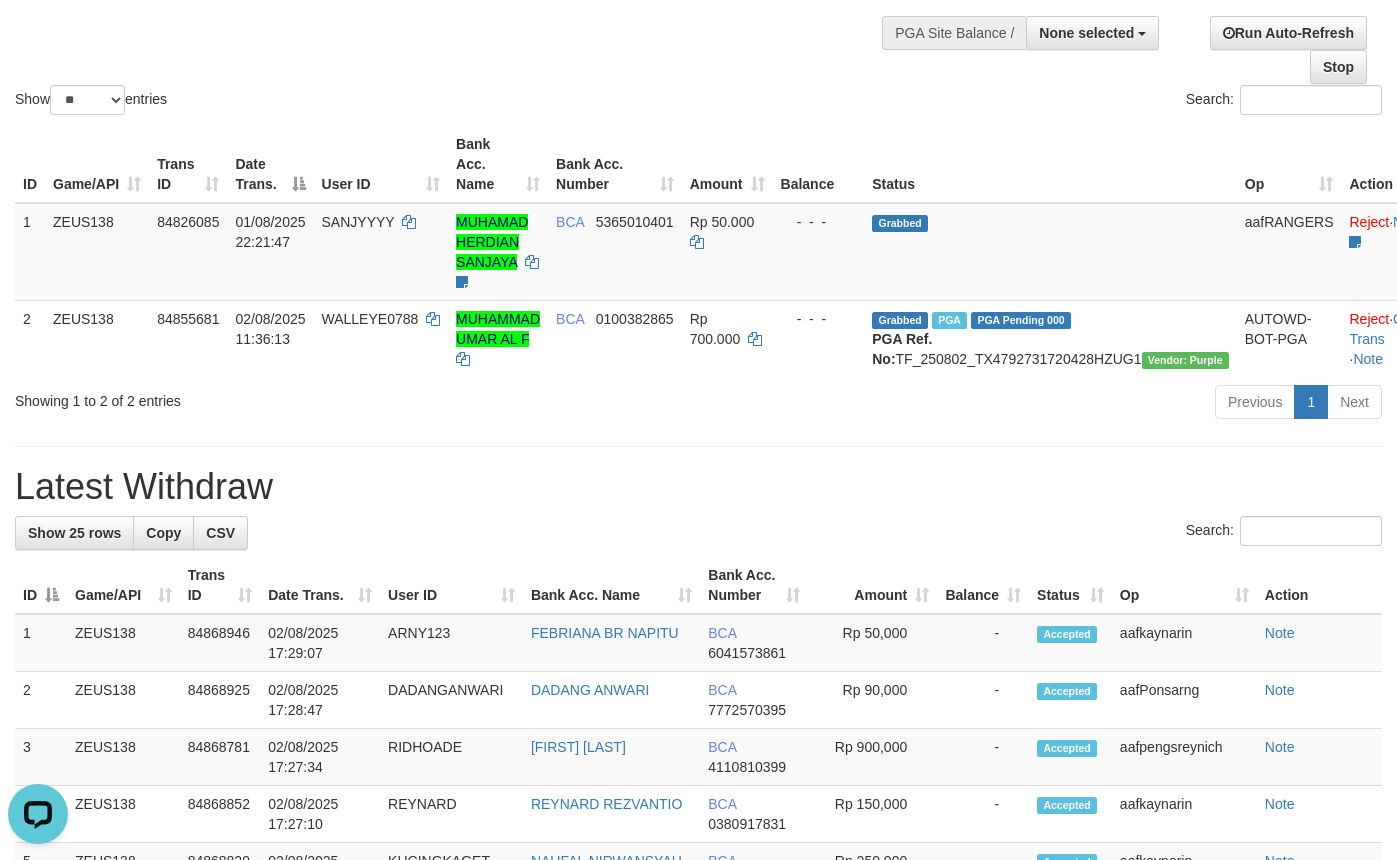 scroll, scrollTop: 0, scrollLeft: 0, axis: both 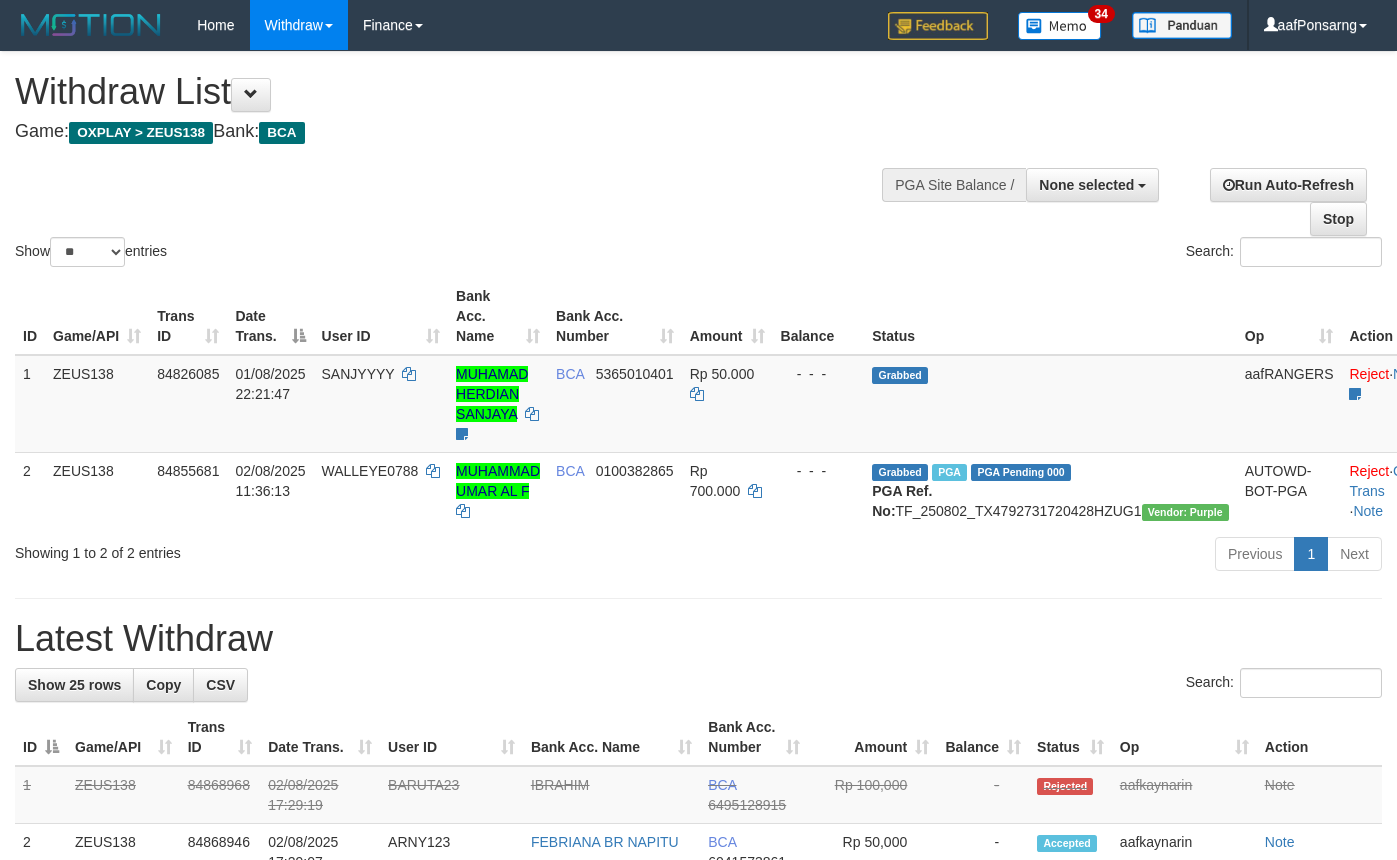 select 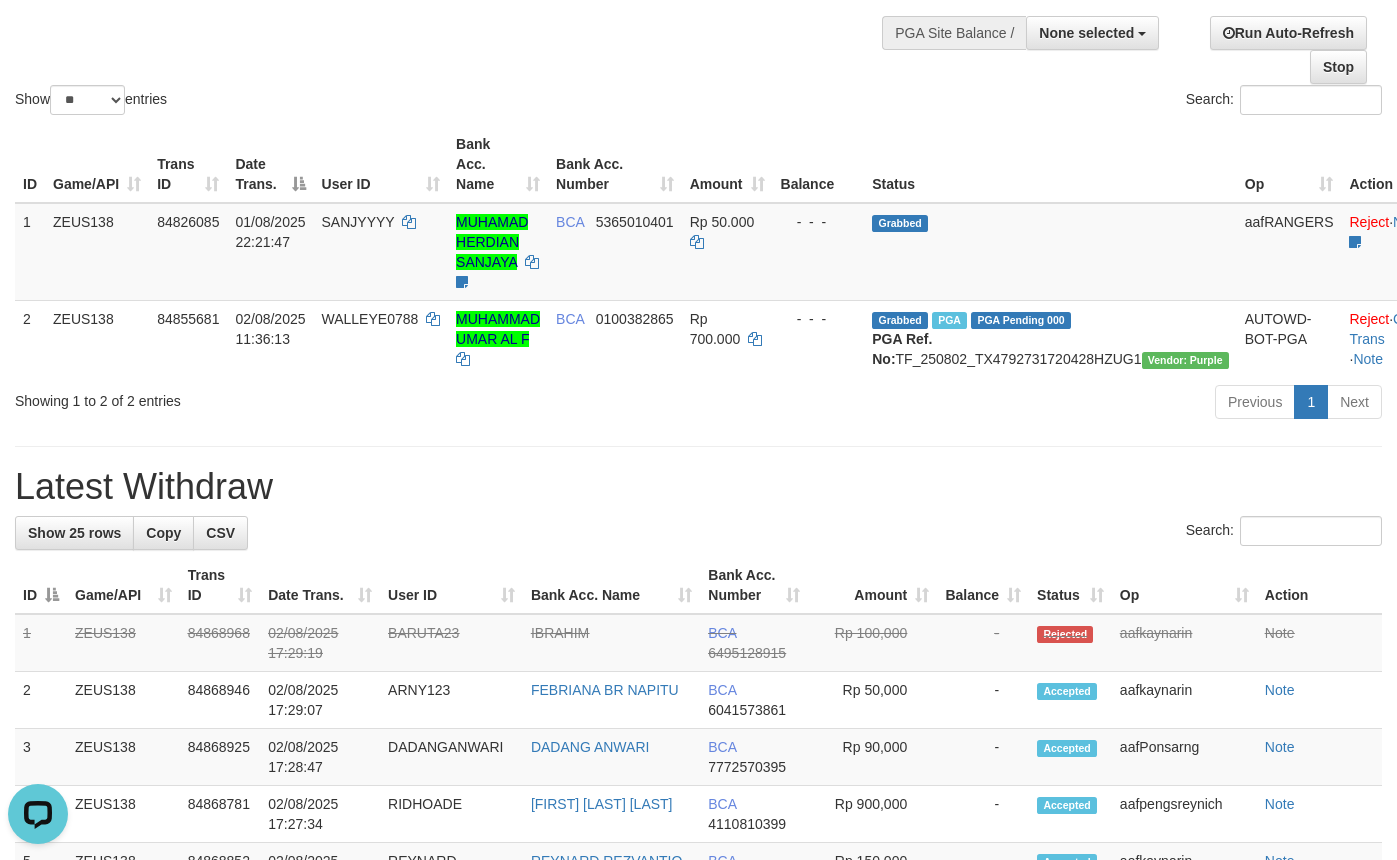 scroll, scrollTop: 0, scrollLeft: 0, axis: both 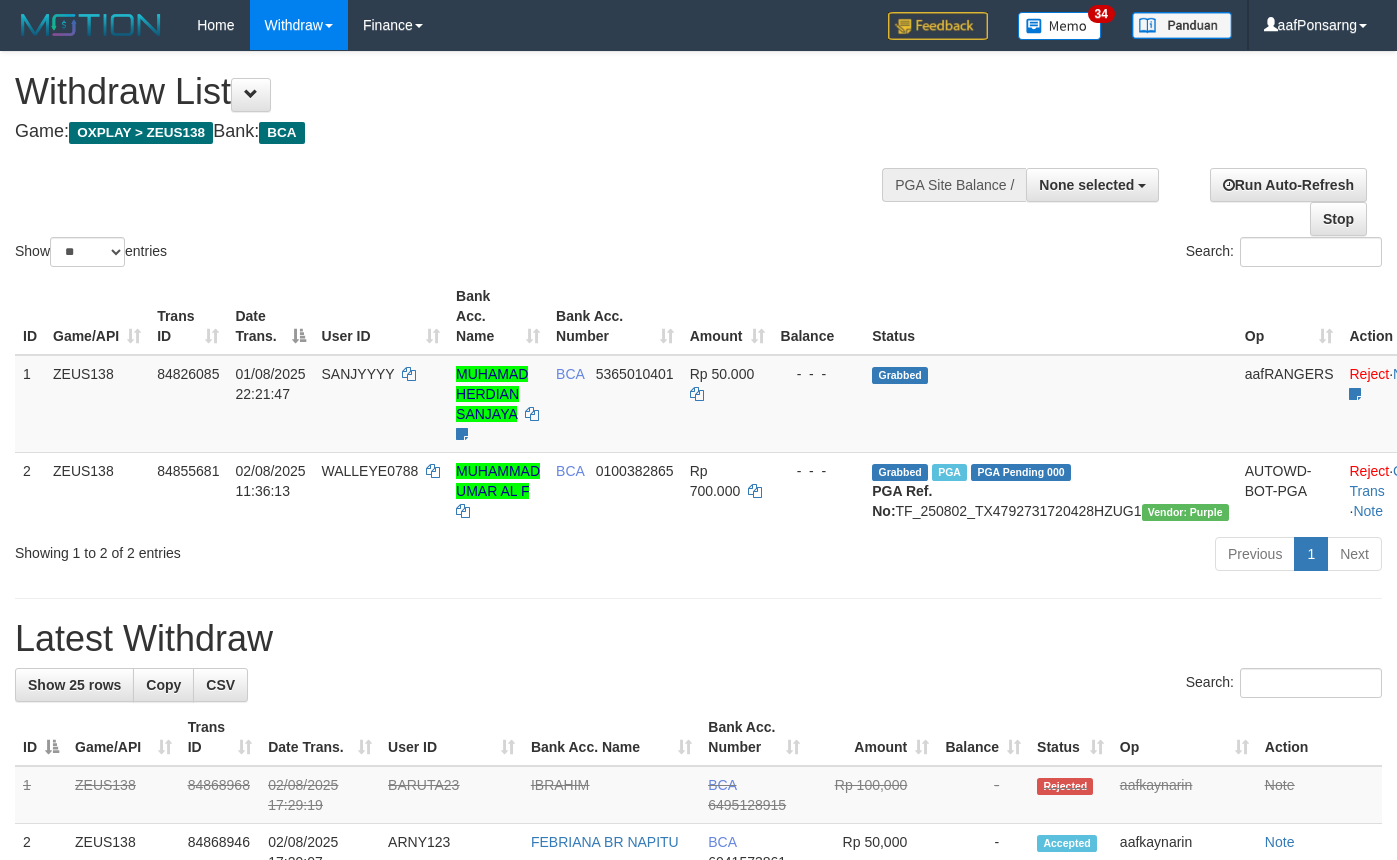 select 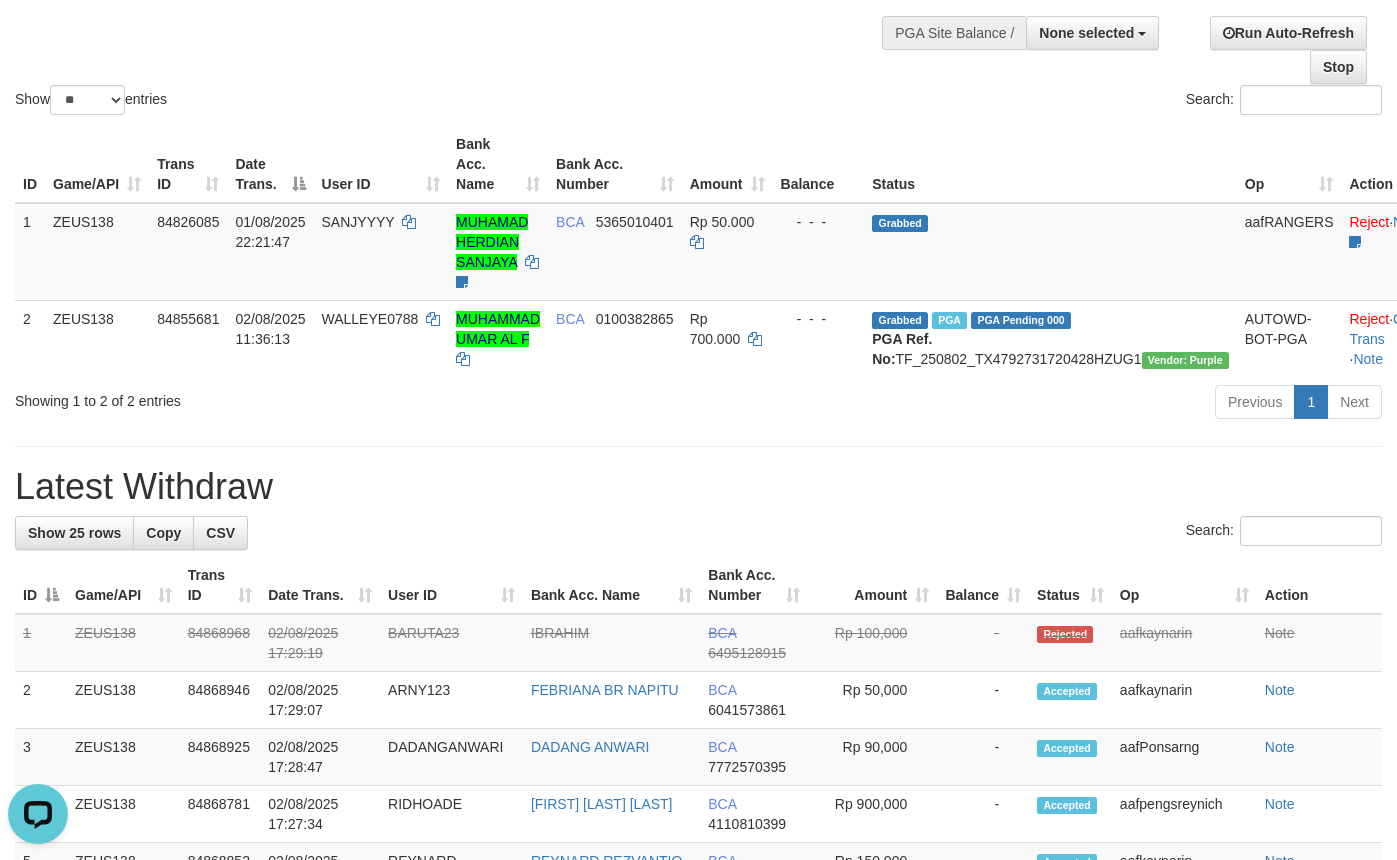 scroll, scrollTop: 0, scrollLeft: 0, axis: both 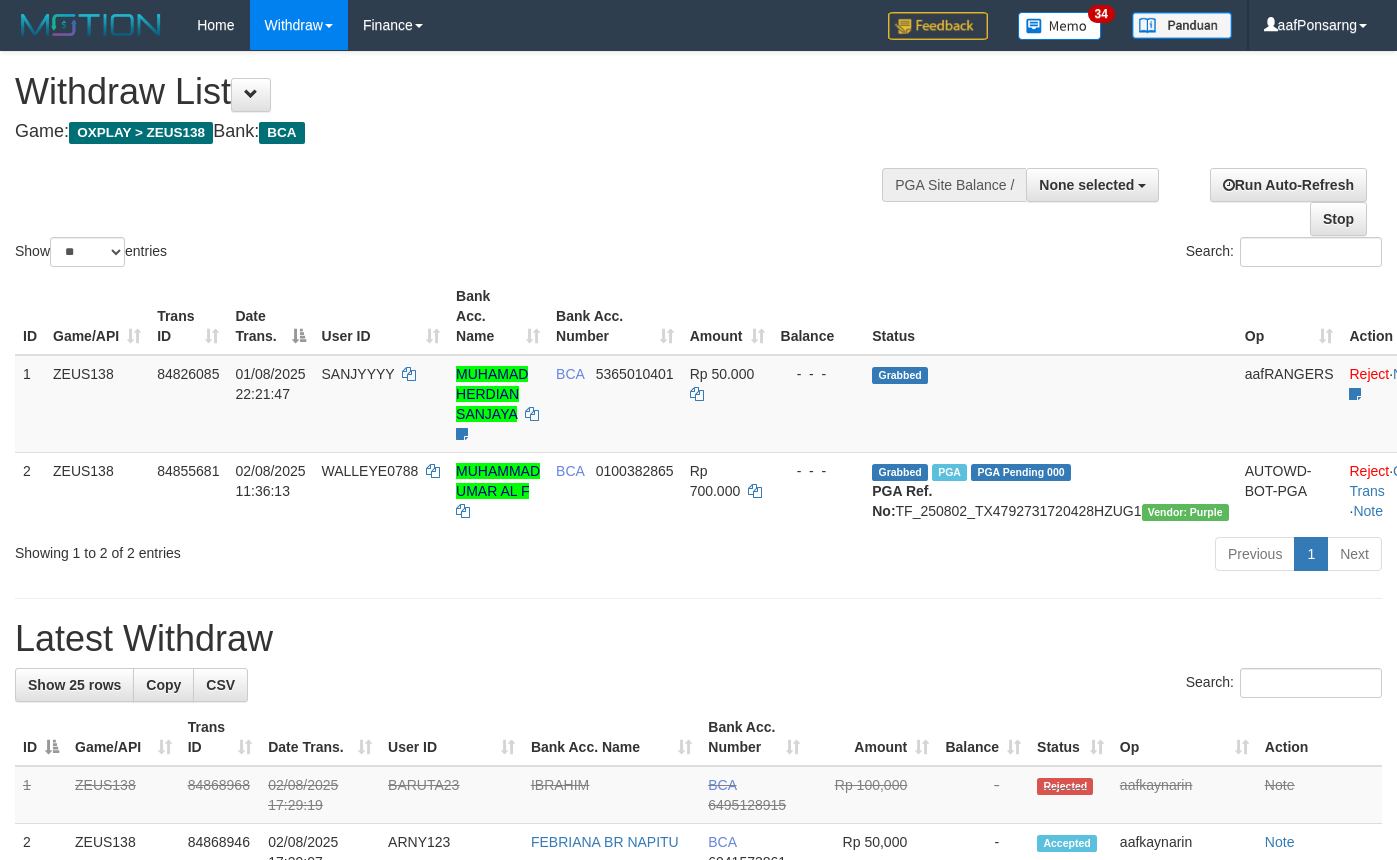 select 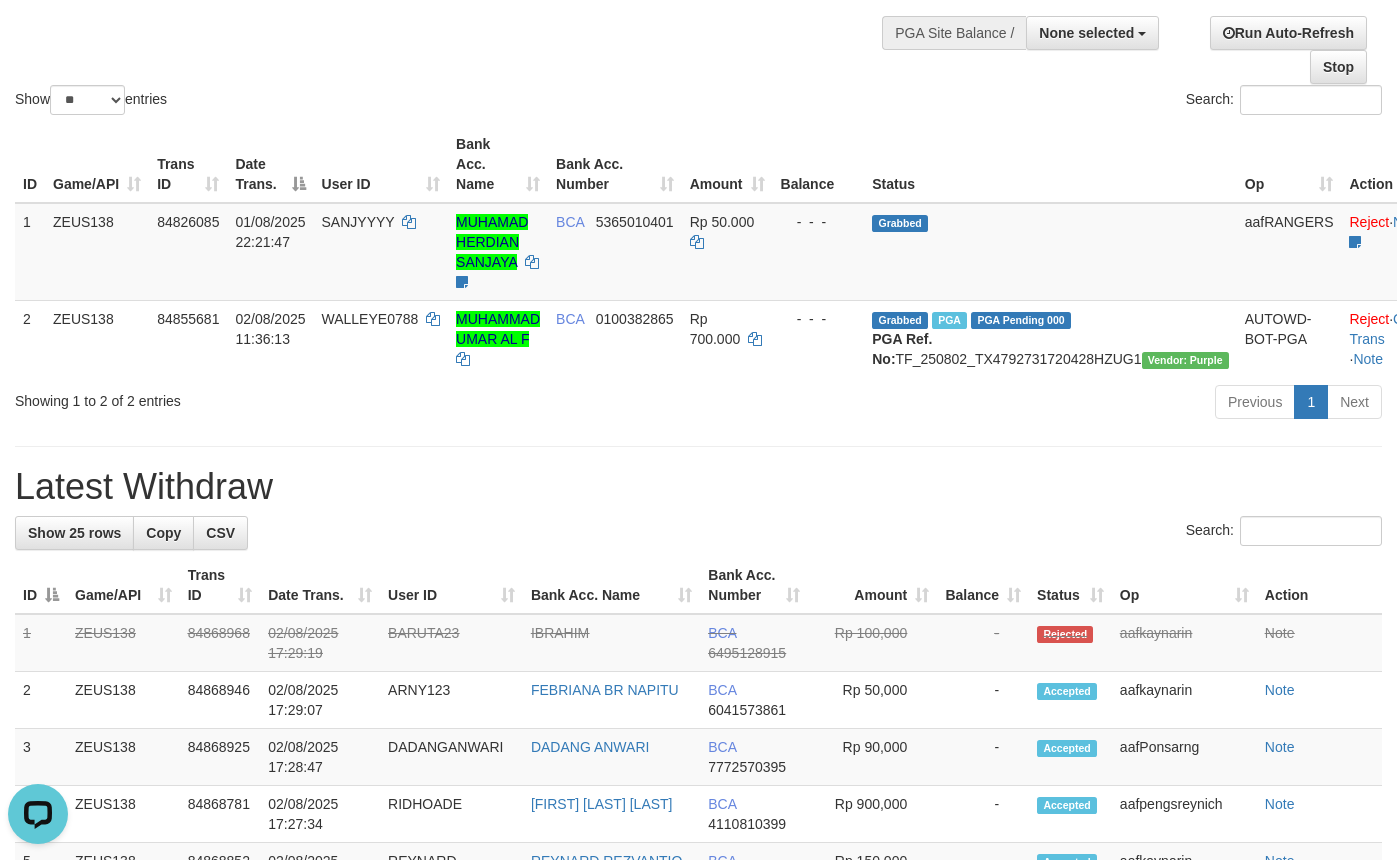 scroll, scrollTop: 0, scrollLeft: 0, axis: both 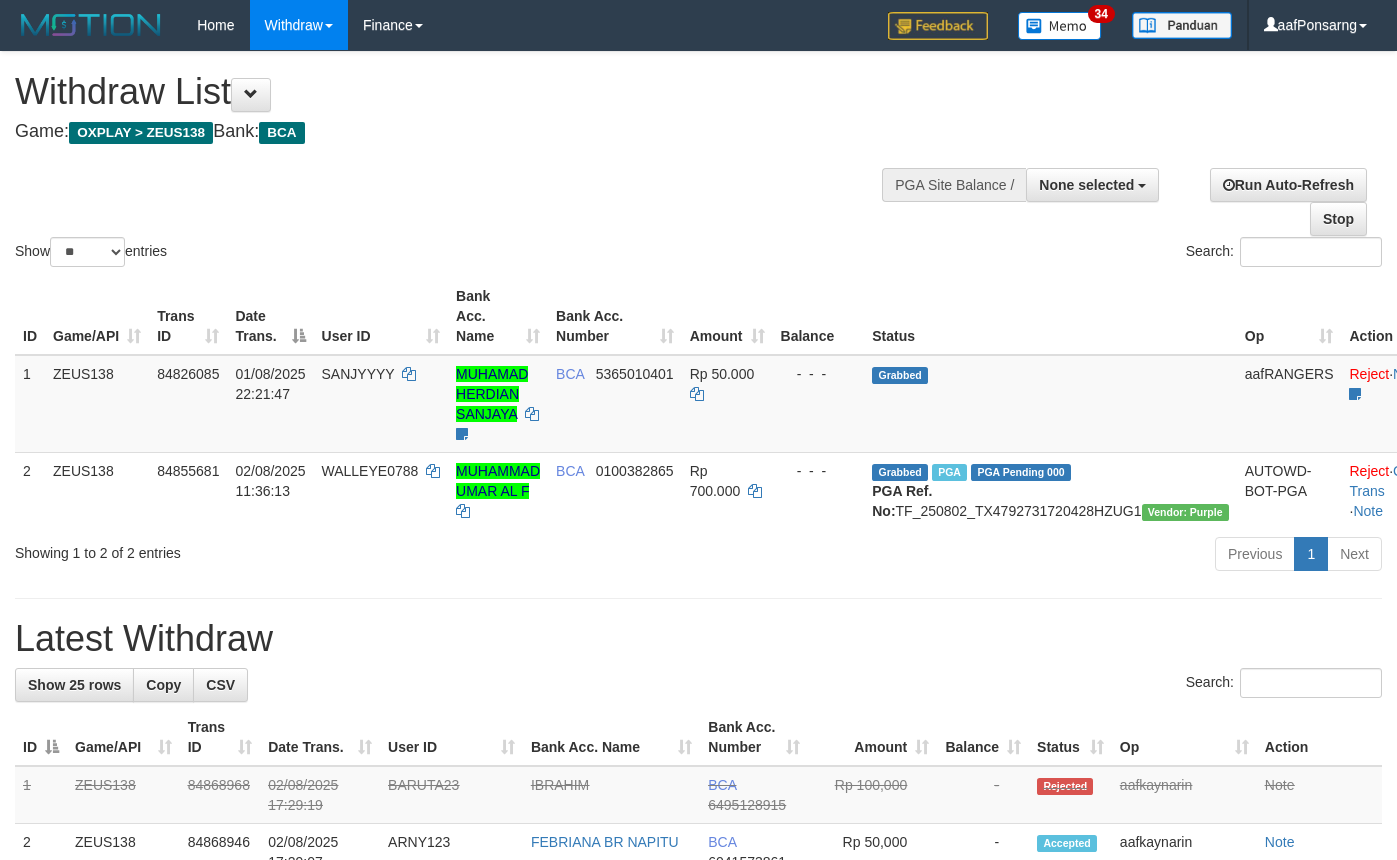 select 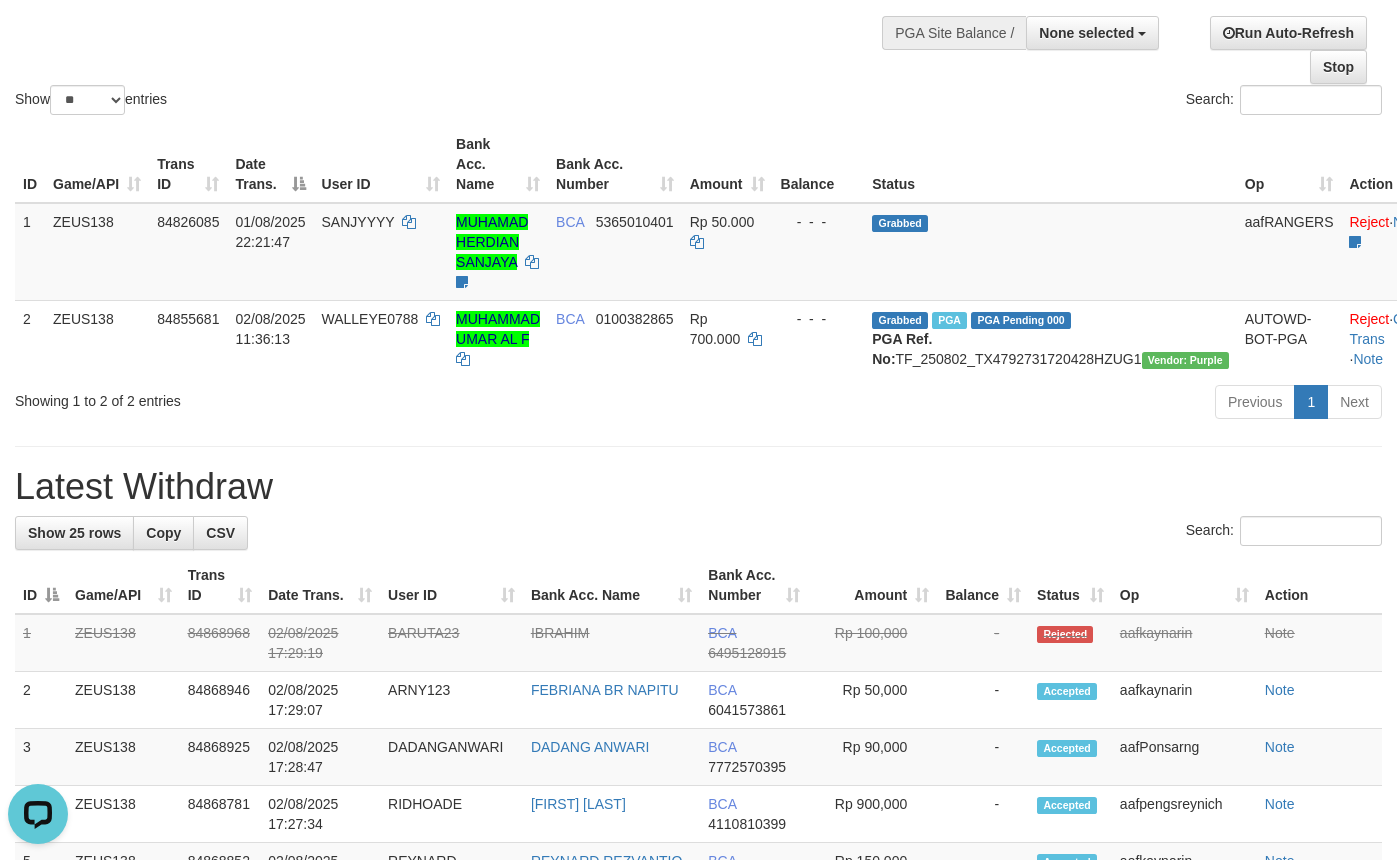 scroll, scrollTop: 0, scrollLeft: 0, axis: both 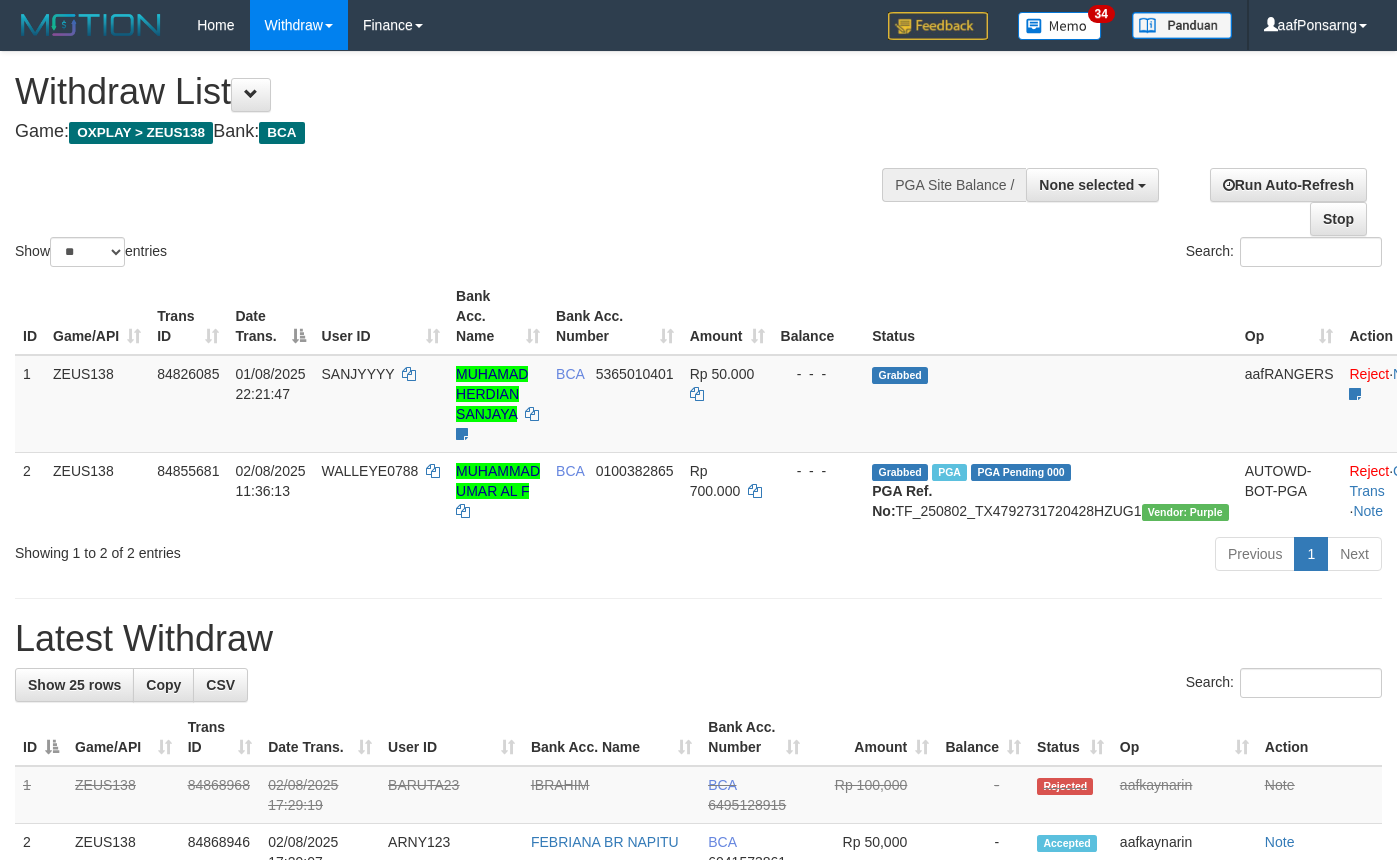 select 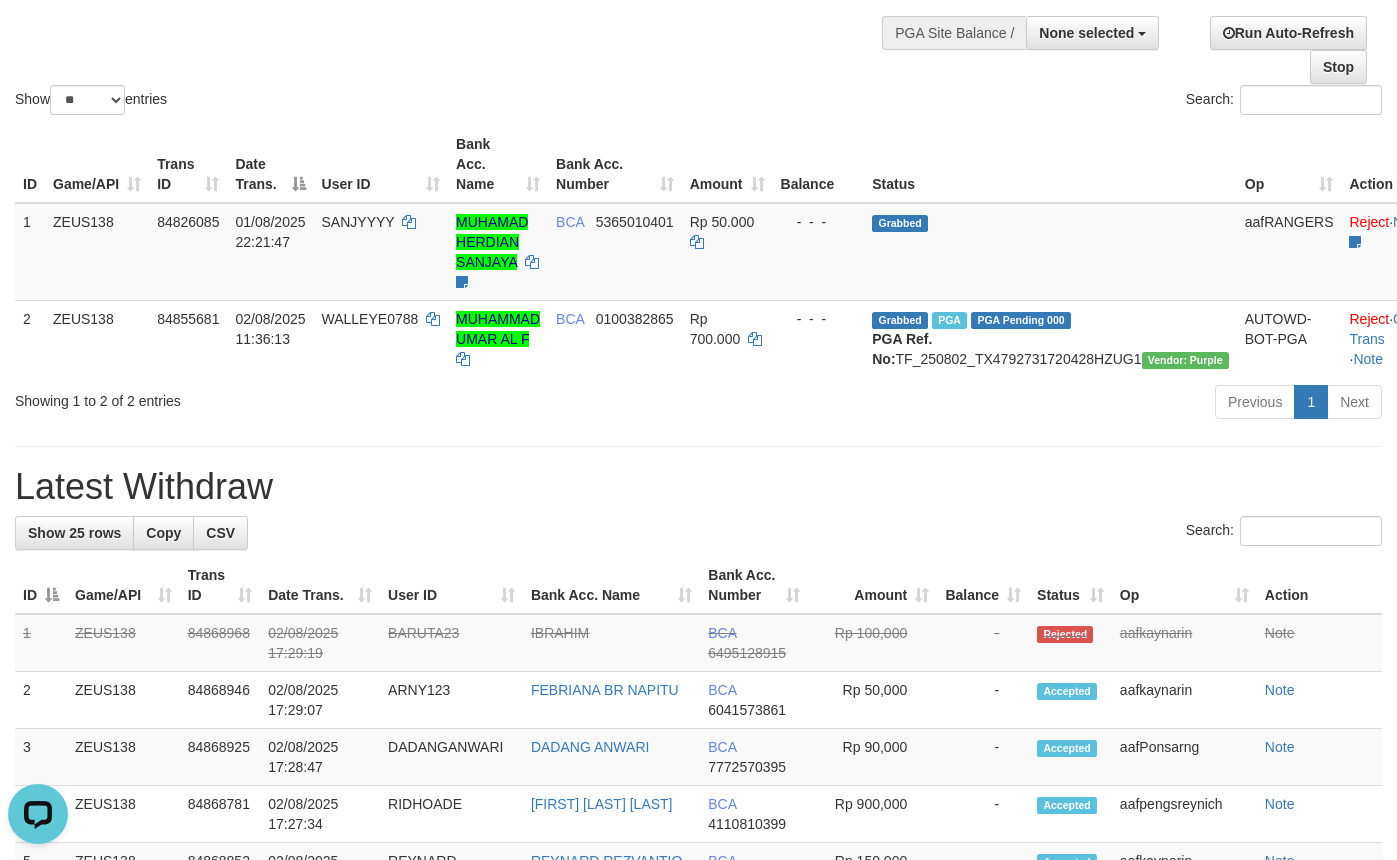 scroll, scrollTop: 0, scrollLeft: 0, axis: both 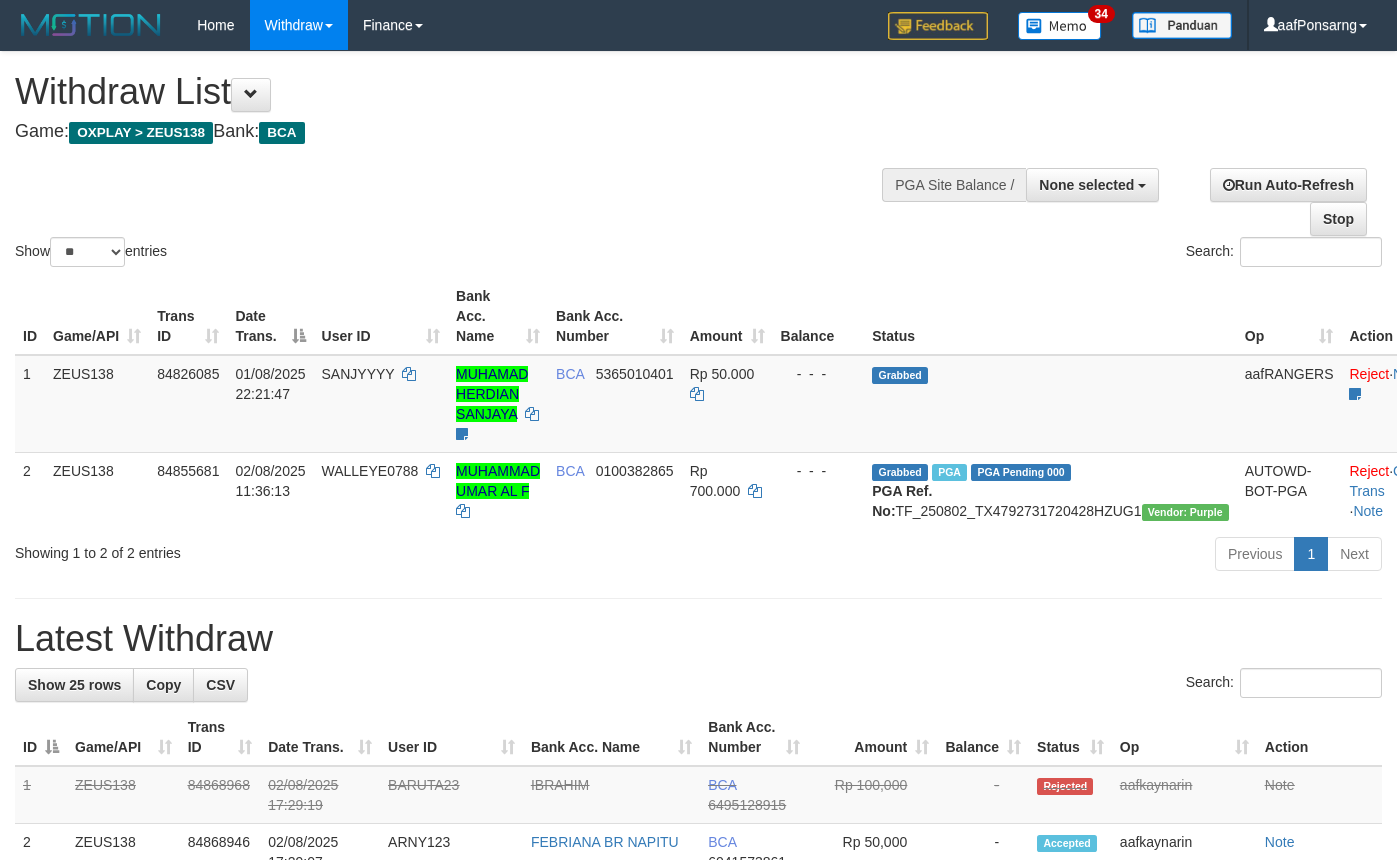 select 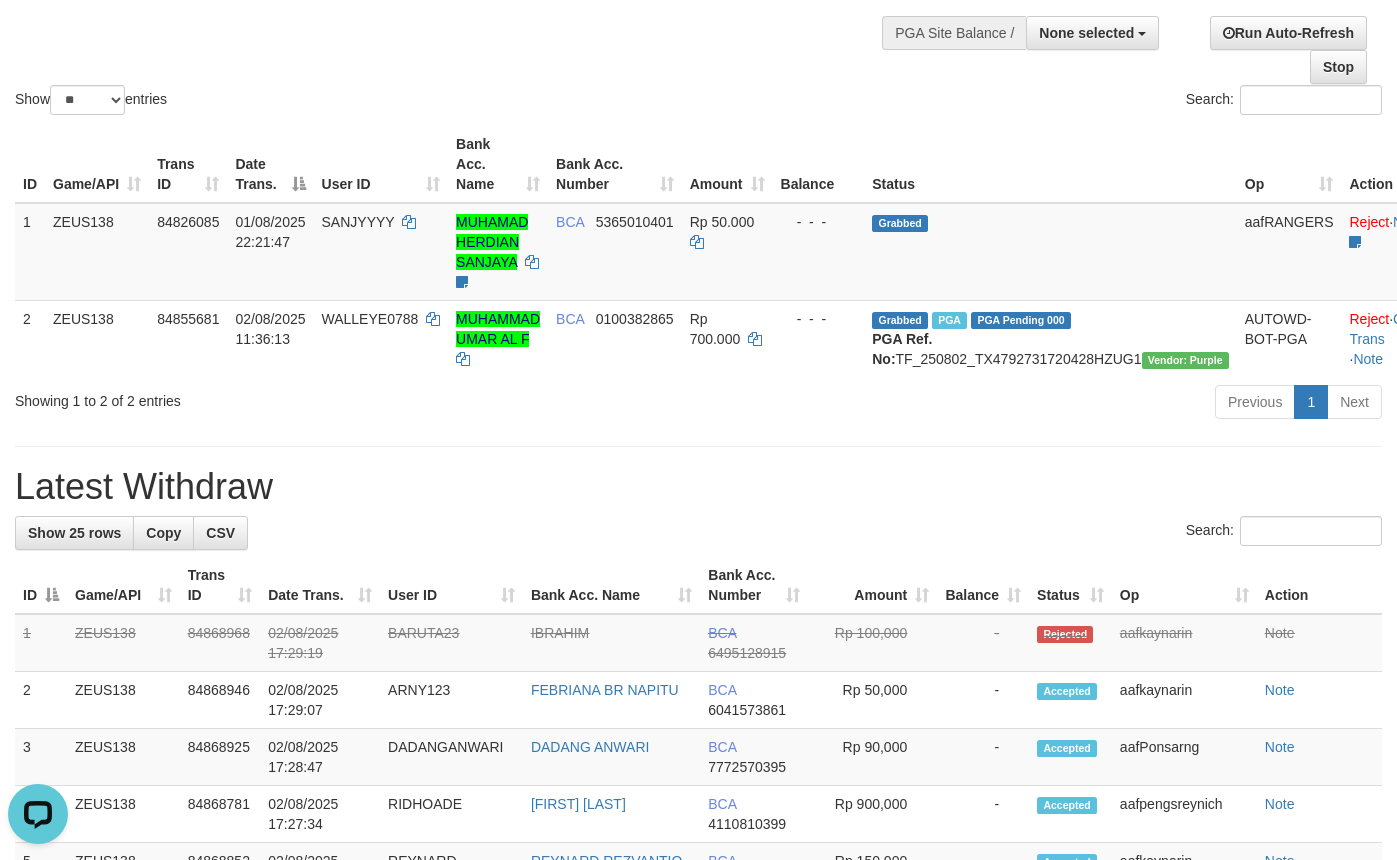 scroll, scrollTop: 0, scrollLeft: 0, axis: both 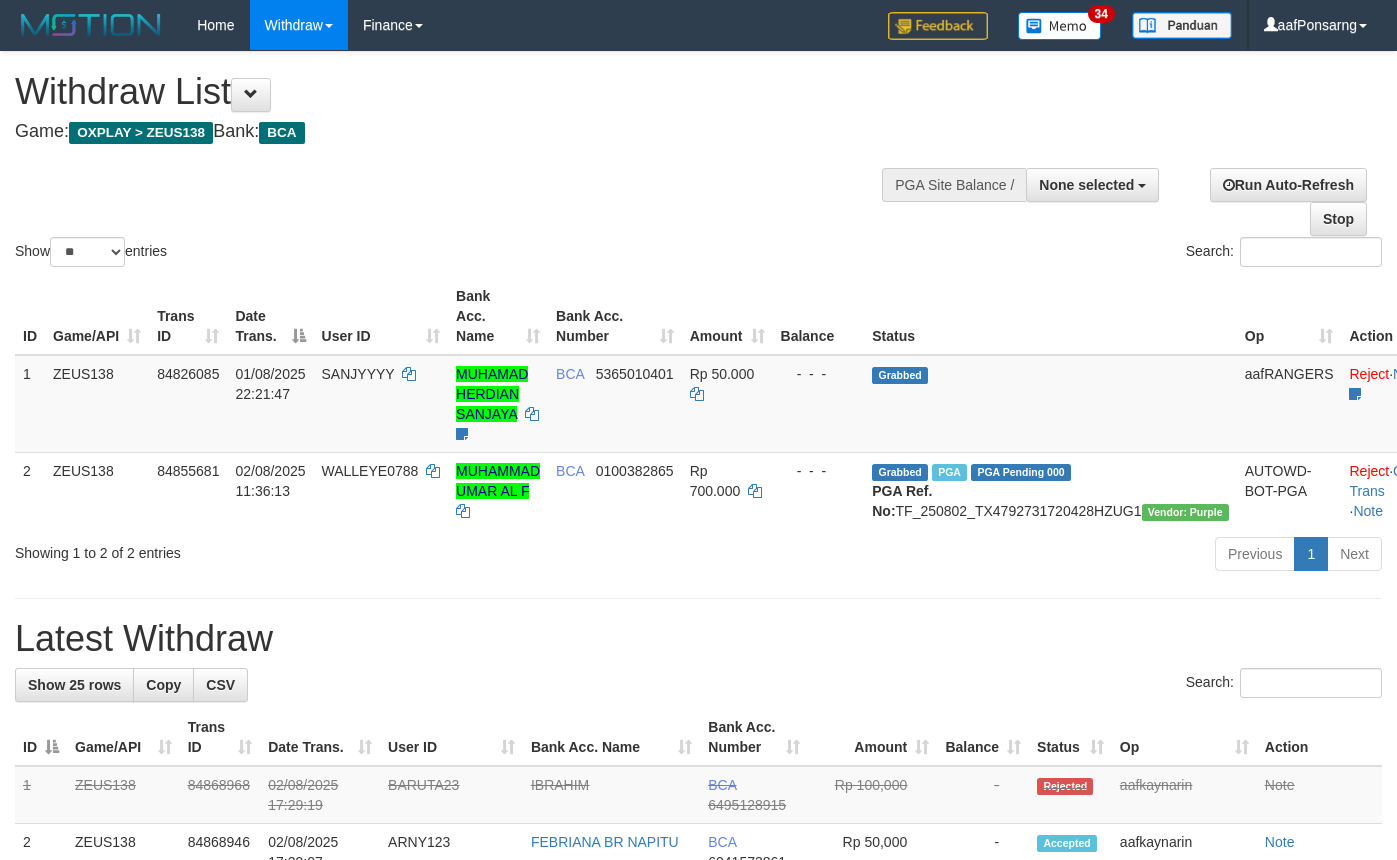 select 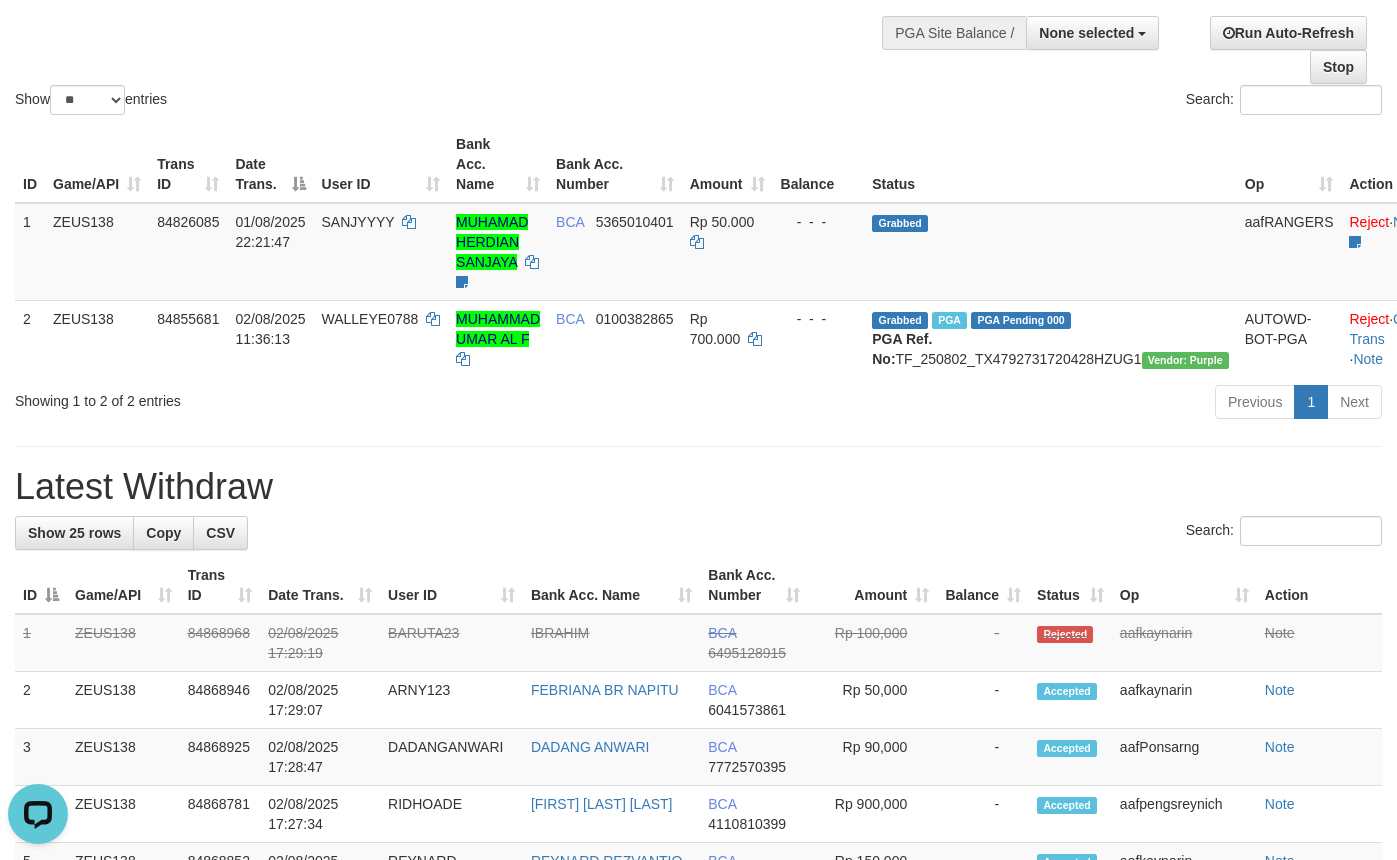 scroll, scrollTop: 0, scrollLeft: 0, axis: both 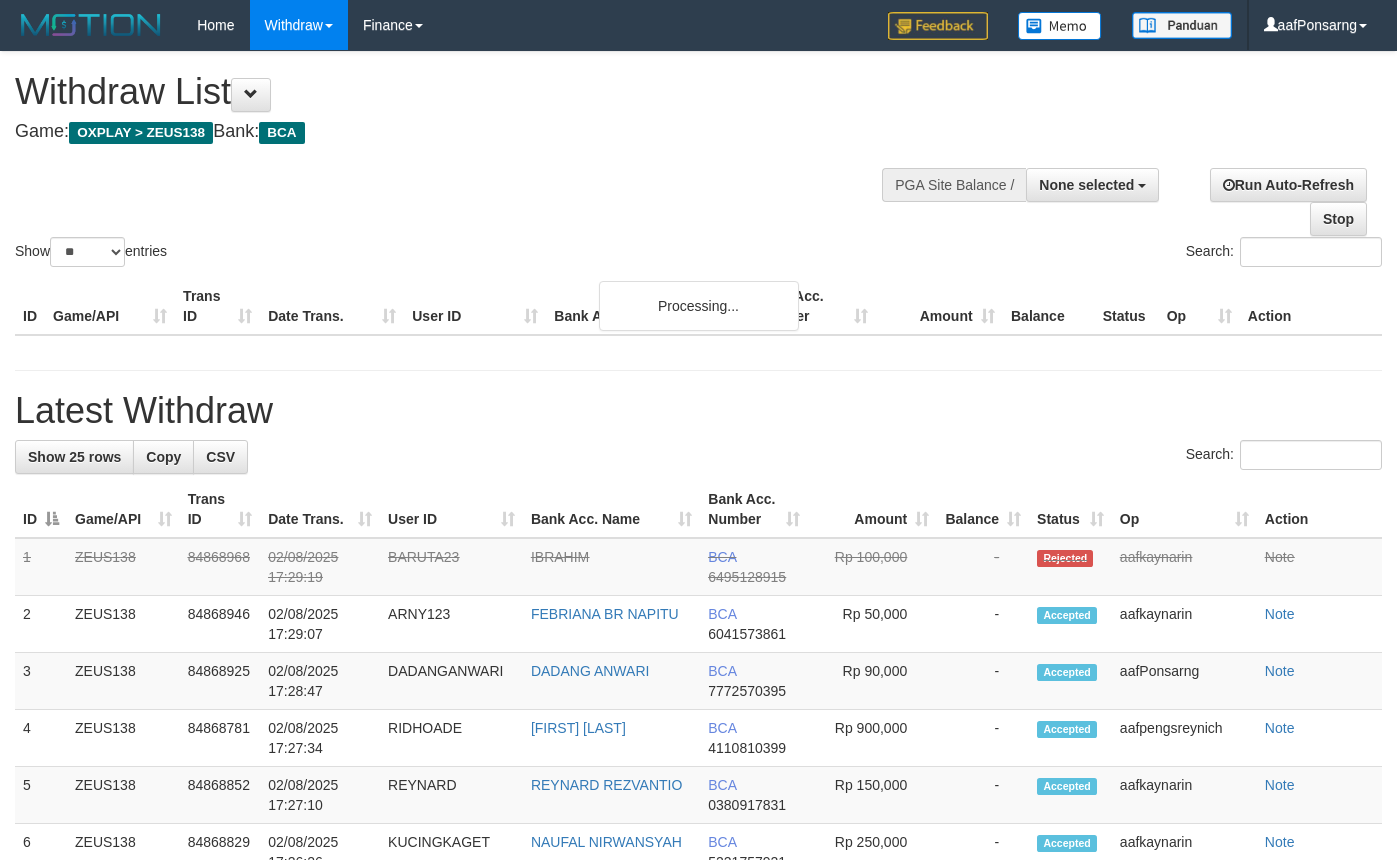 select 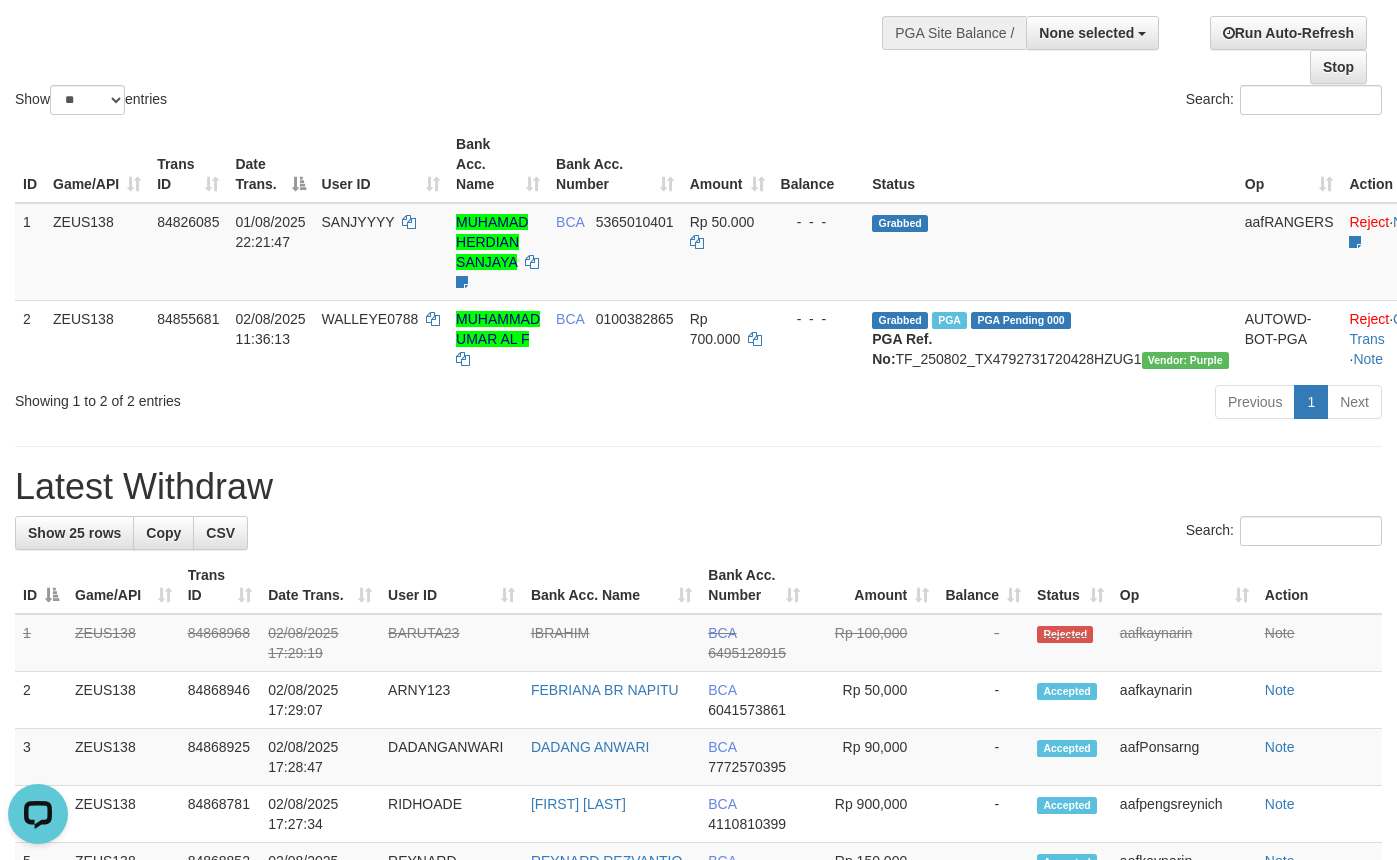 scroll, scrollTop: 0, scrollLeft: 0, axis: both 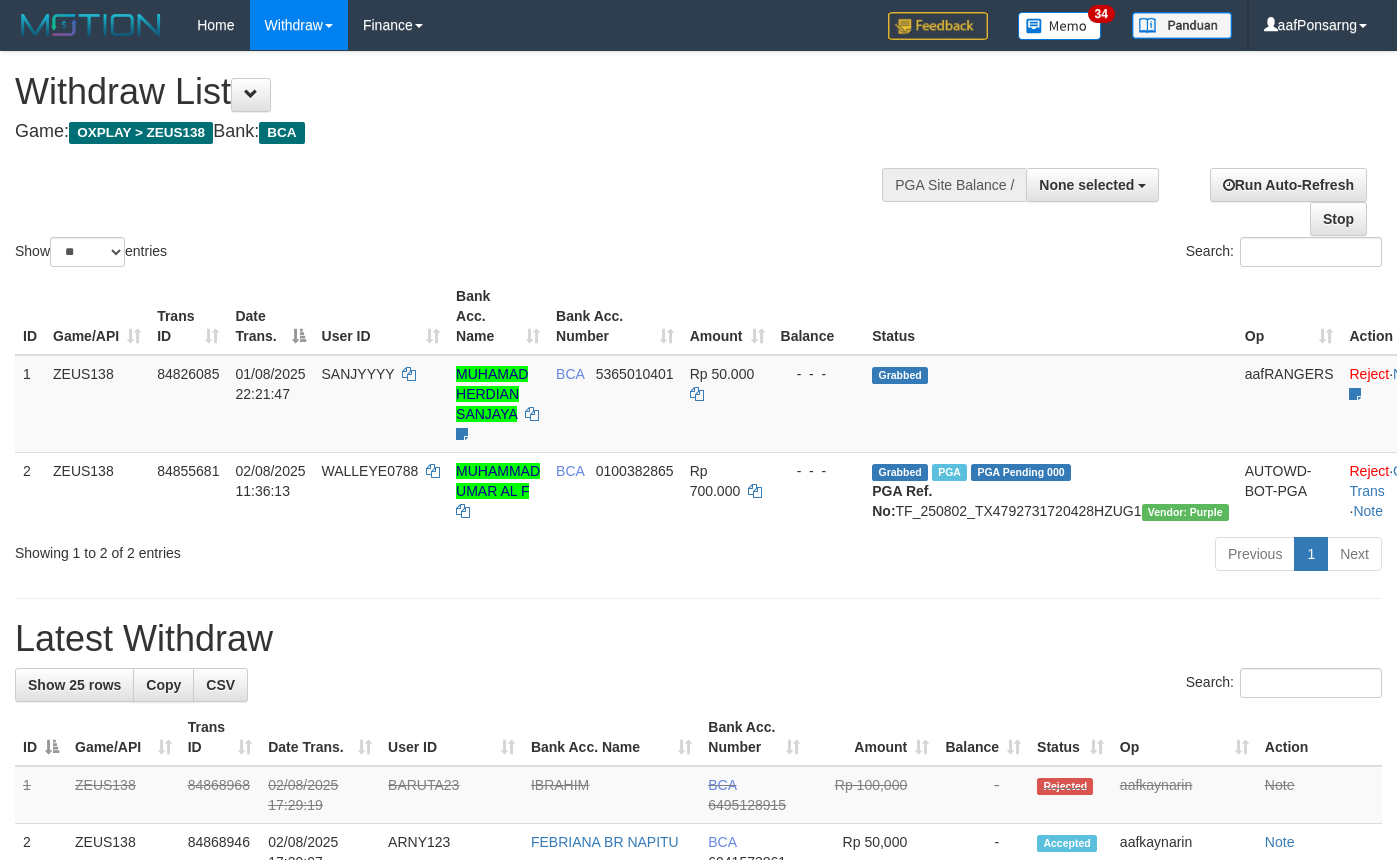 select 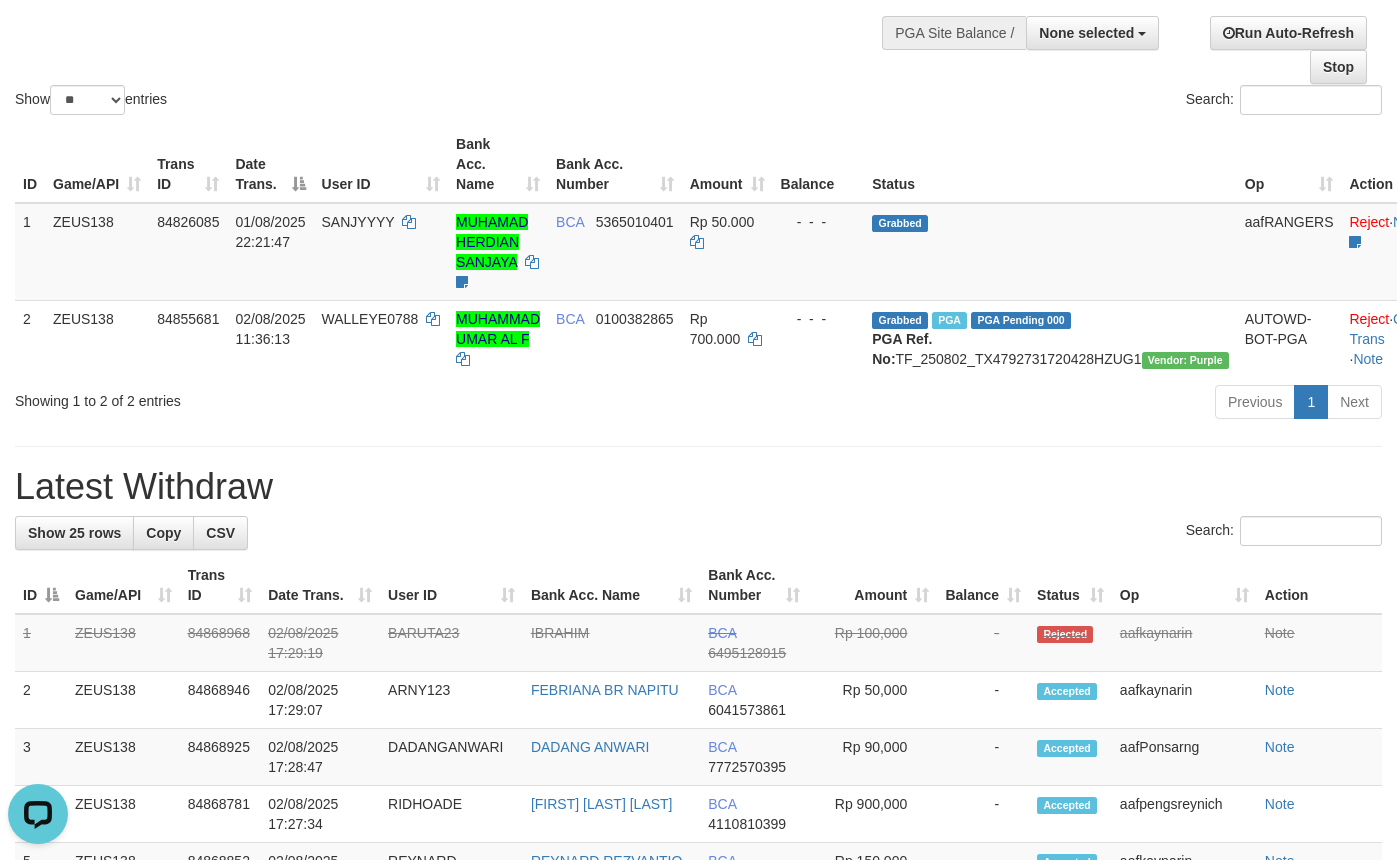 scroll, scrollTop: 0, scrollLeft: 0, axis: both 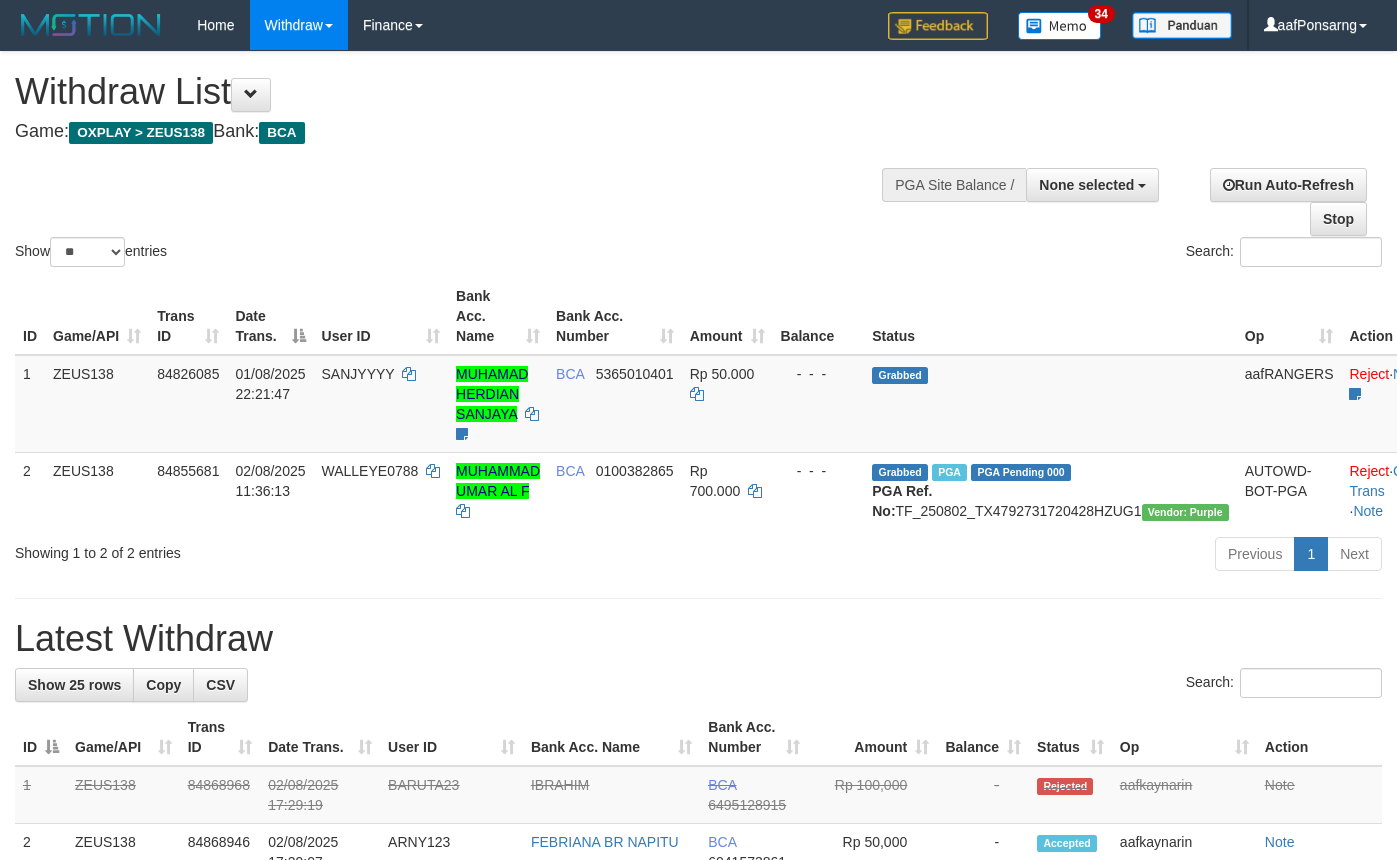select 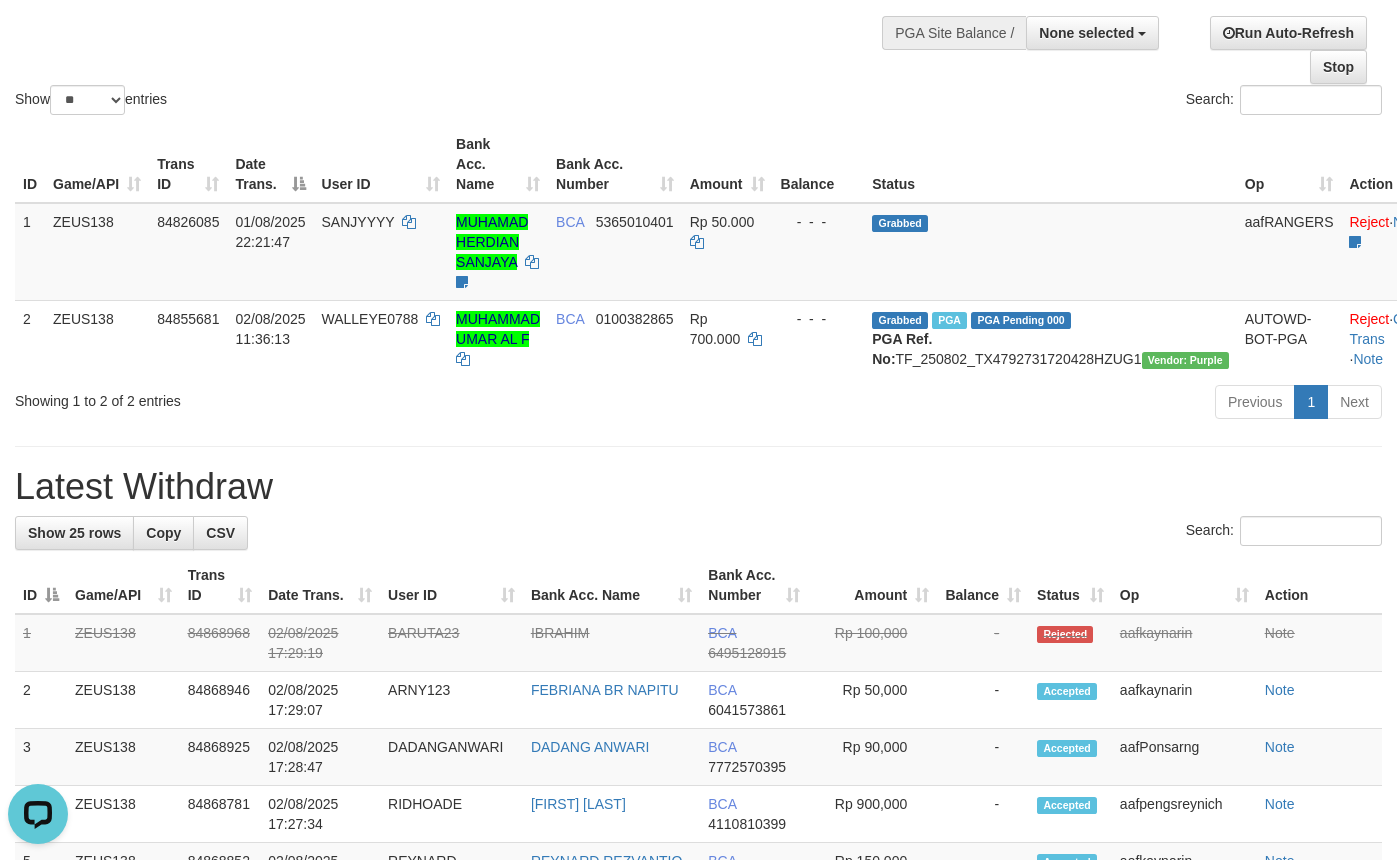 scroll, scrollTop: 0, scrollLeft: 0, axis: both 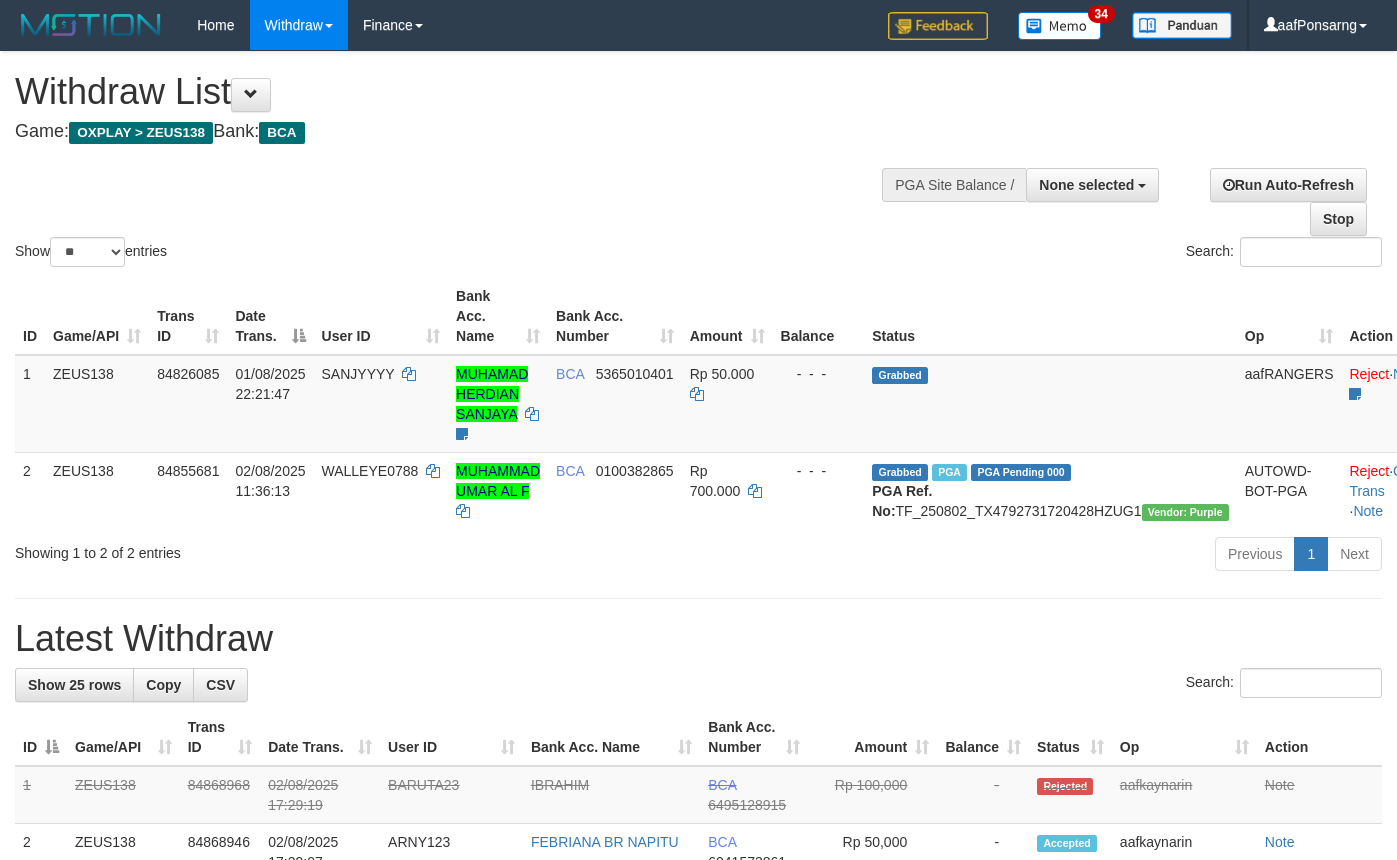 select 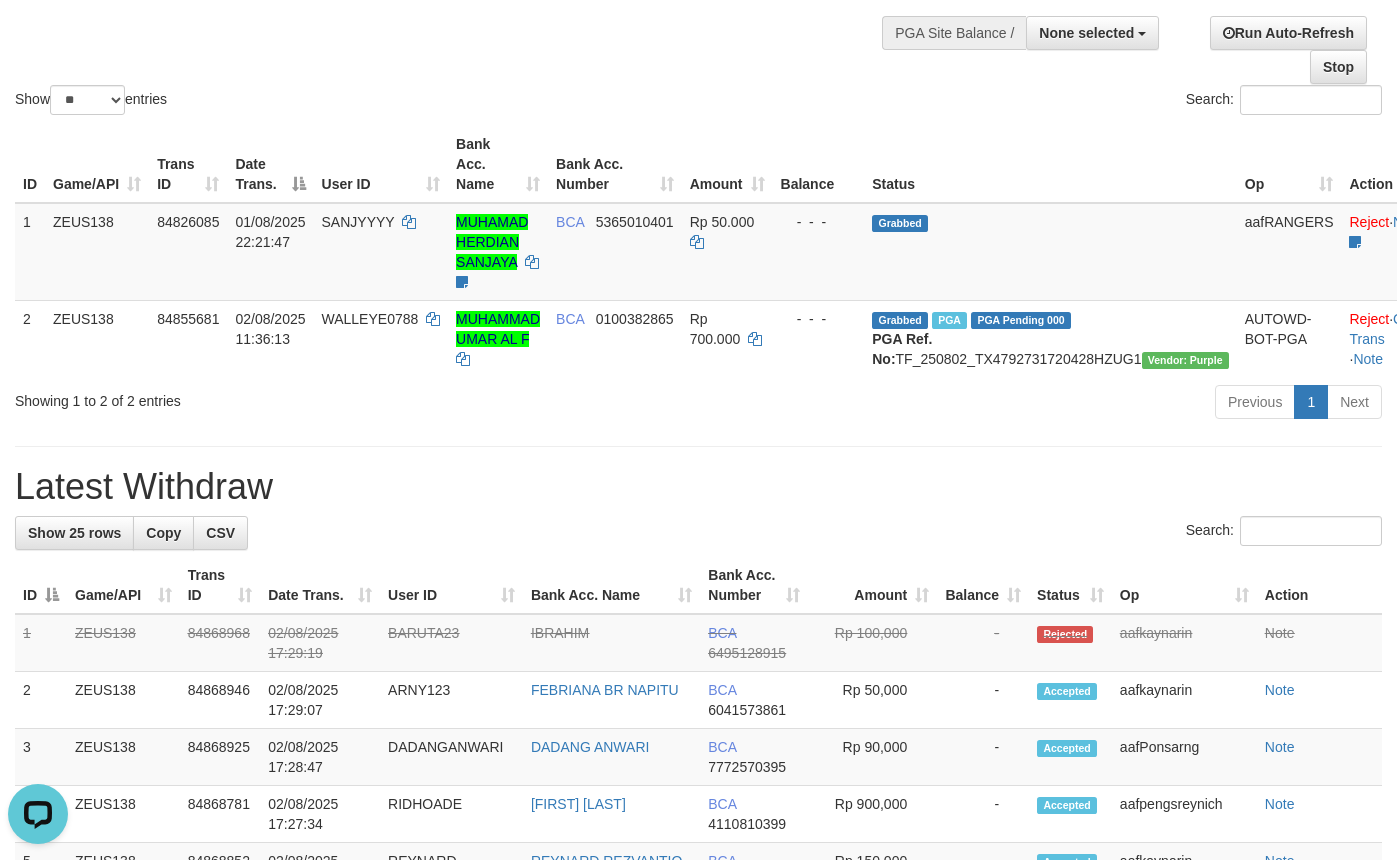 scroll, scrollTop: 0, scrollLeft: 0, axis: both 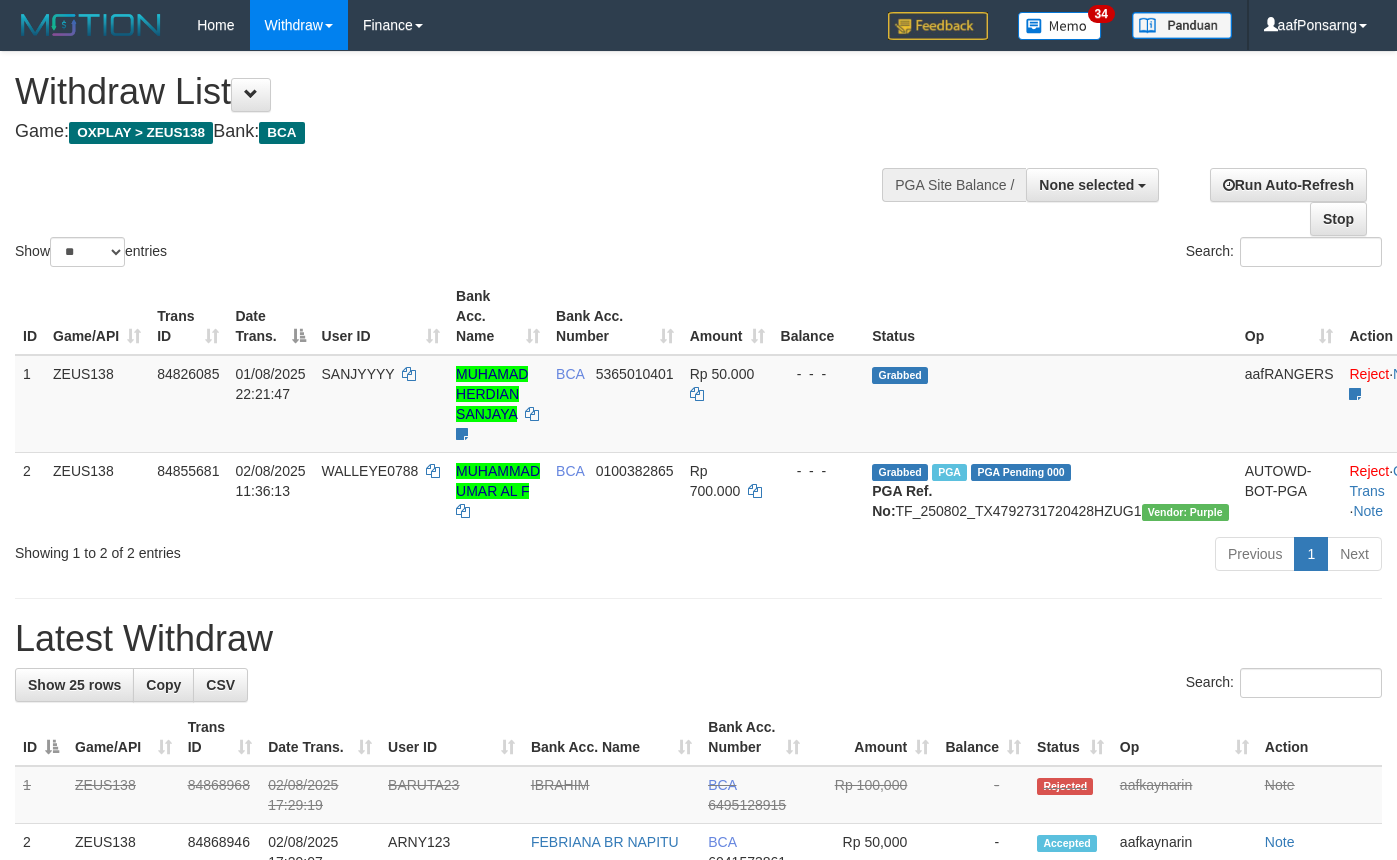 select 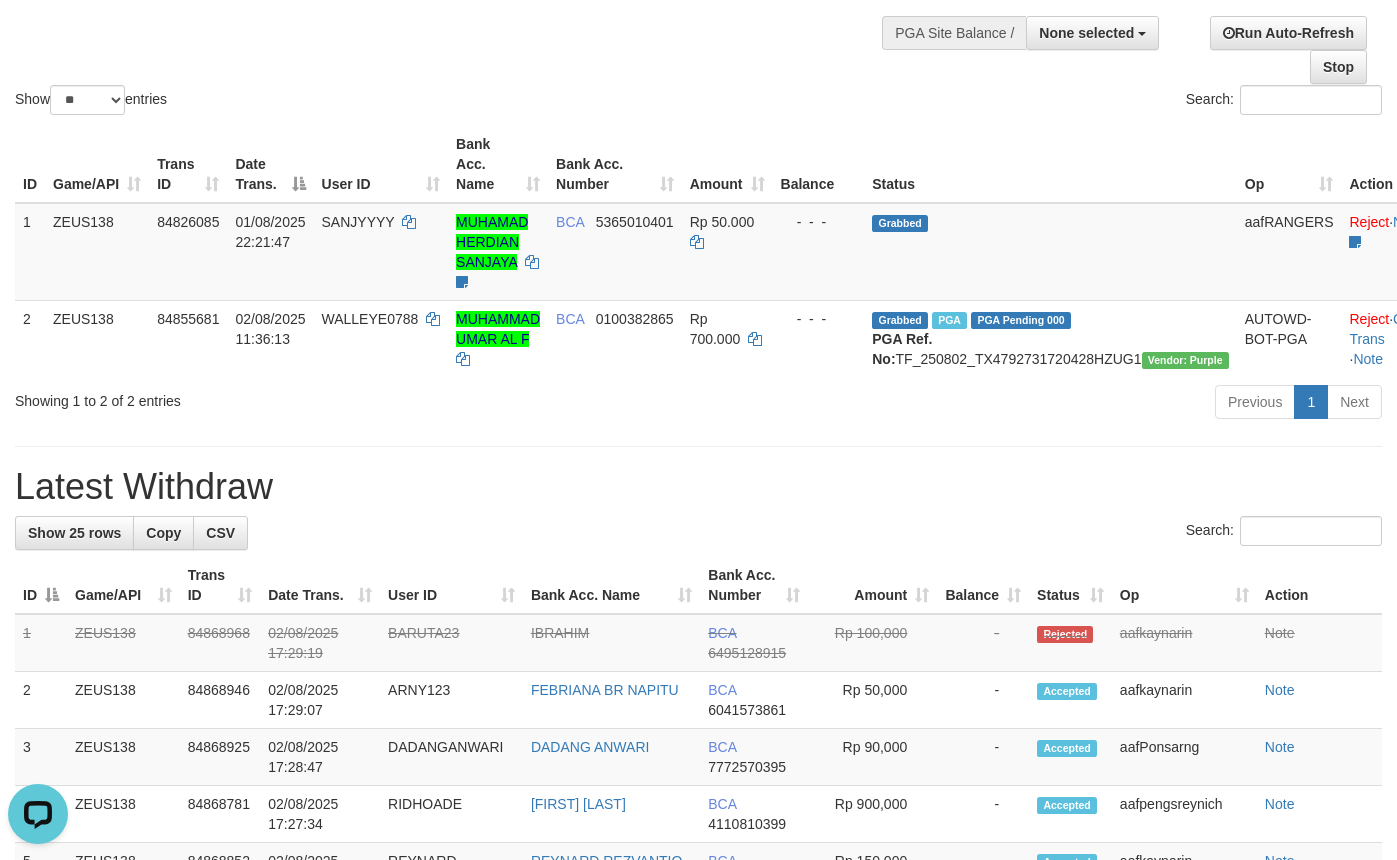 scroll, scrollTop: 0, scrollLeft: 0, axis: both 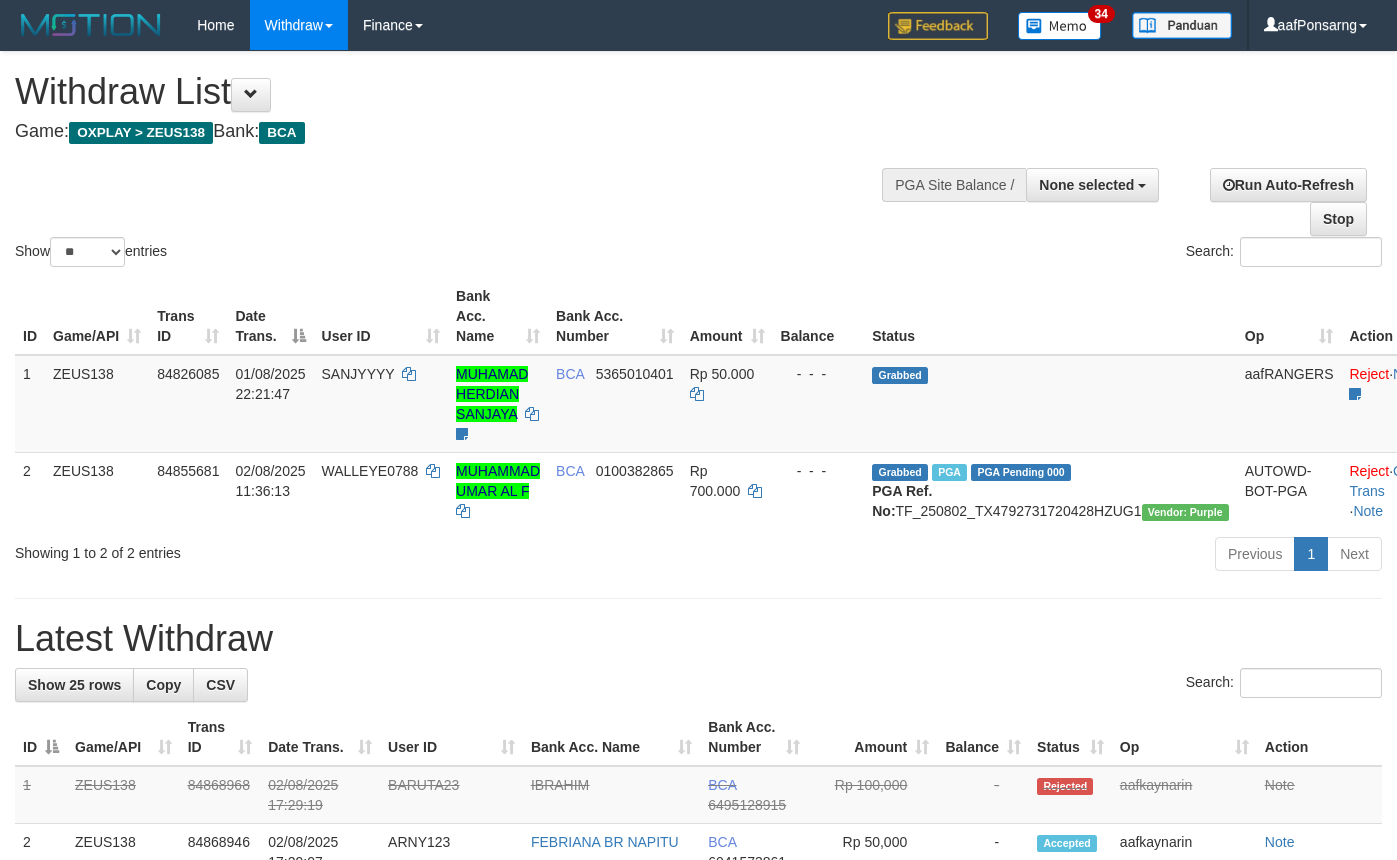 select 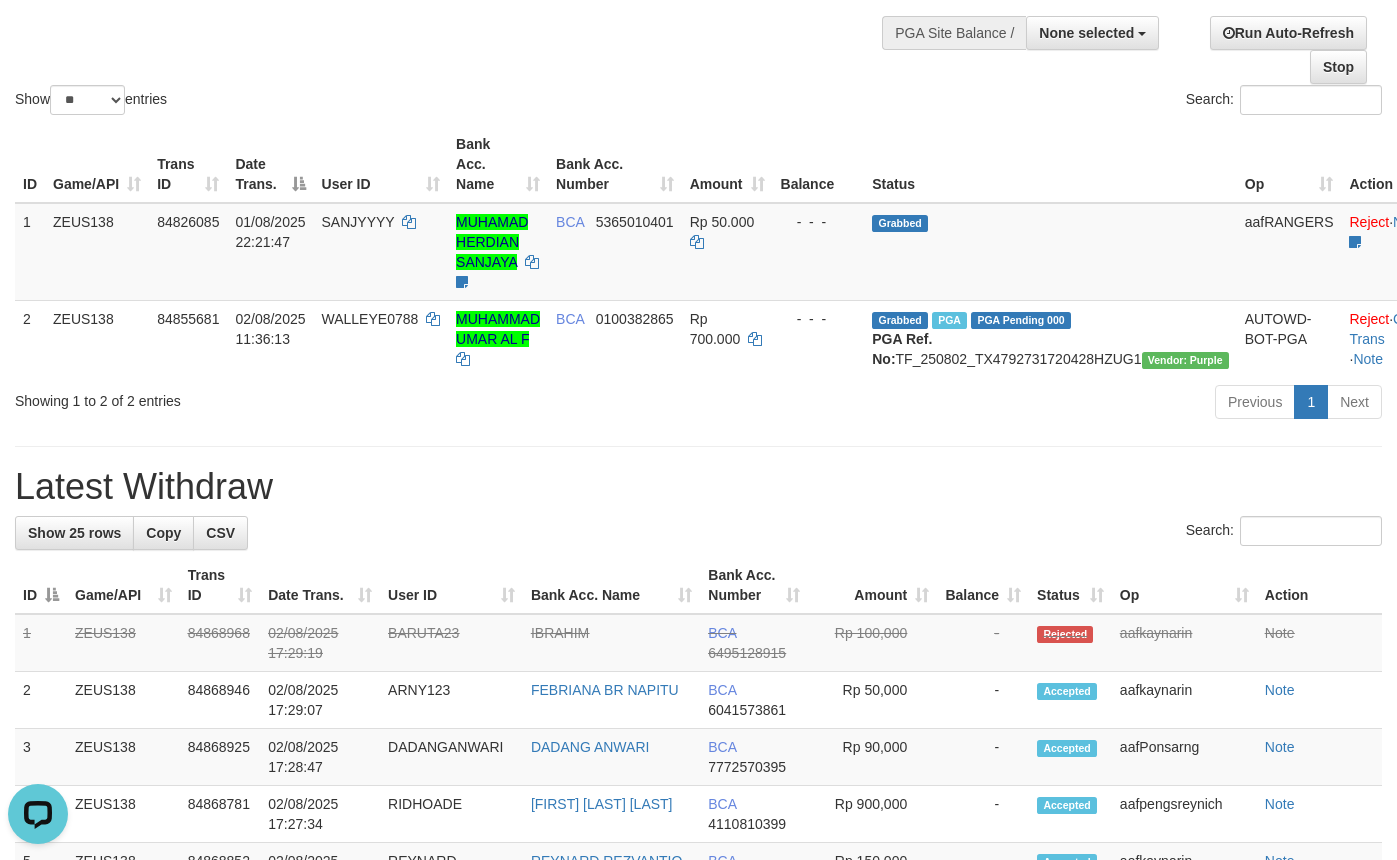 scroll, scrollTop: 0, scrollLeft: 0, axis: both 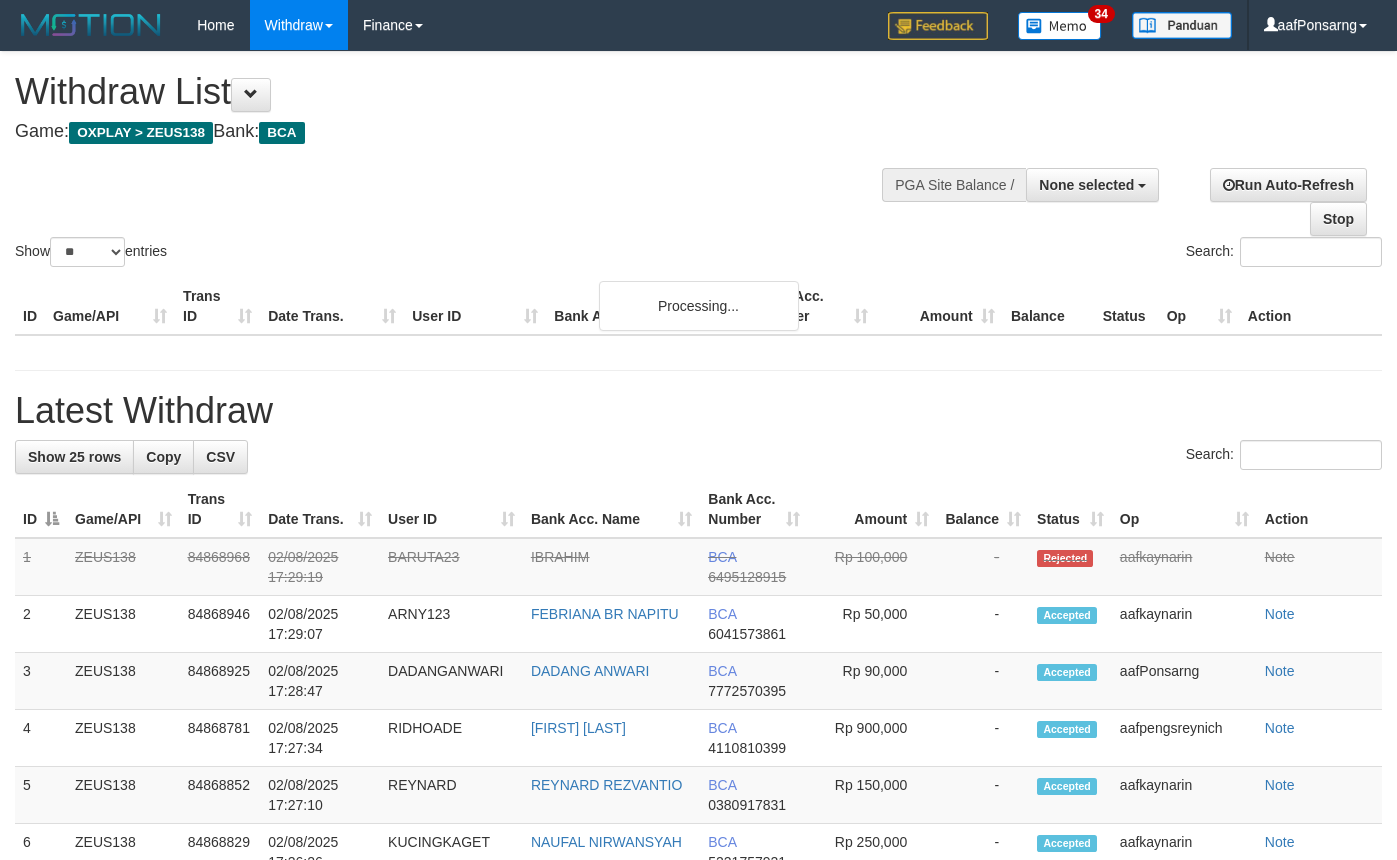 select 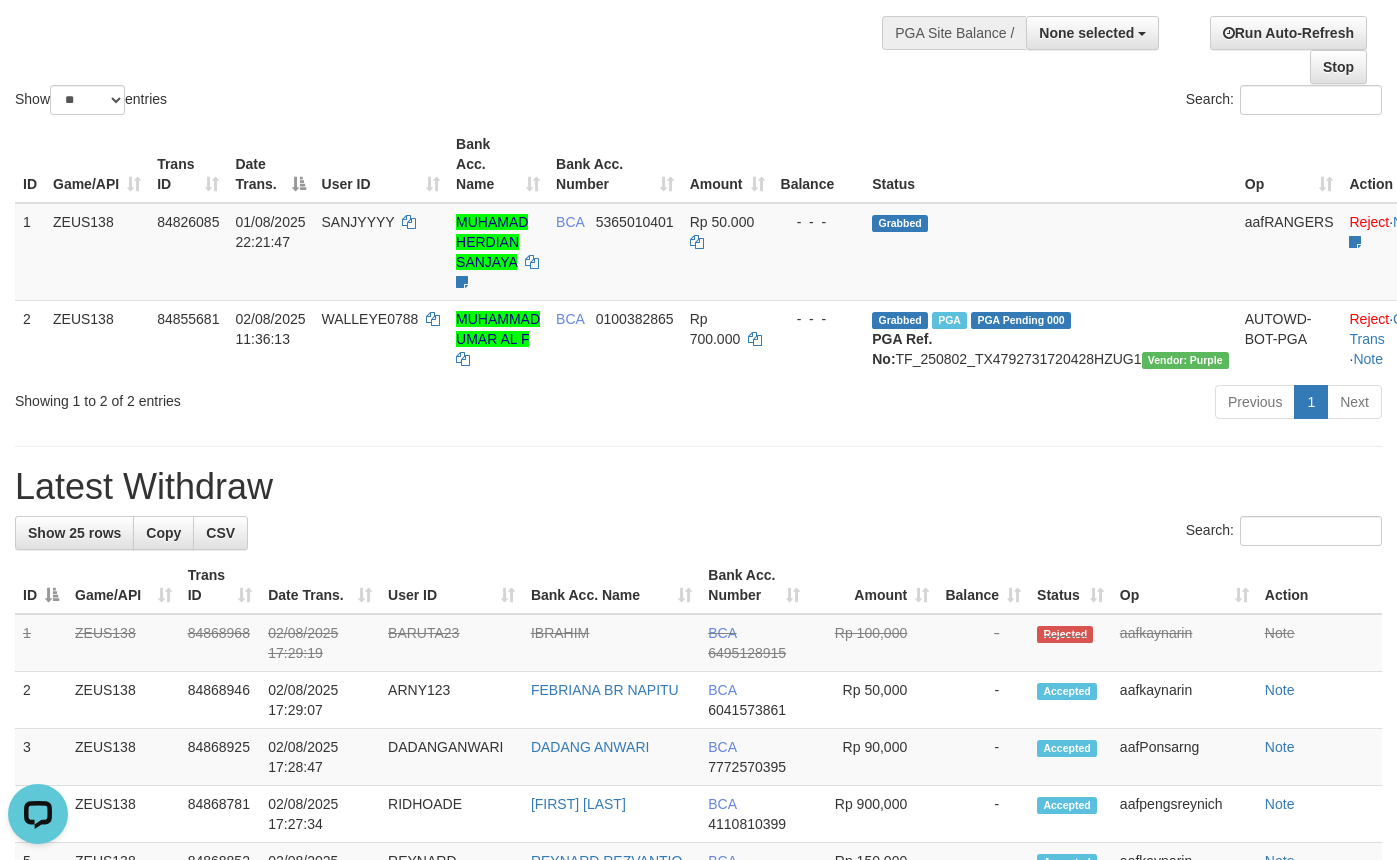 scroll, scrollTop: 0, scrollLeft: 0, axis: both 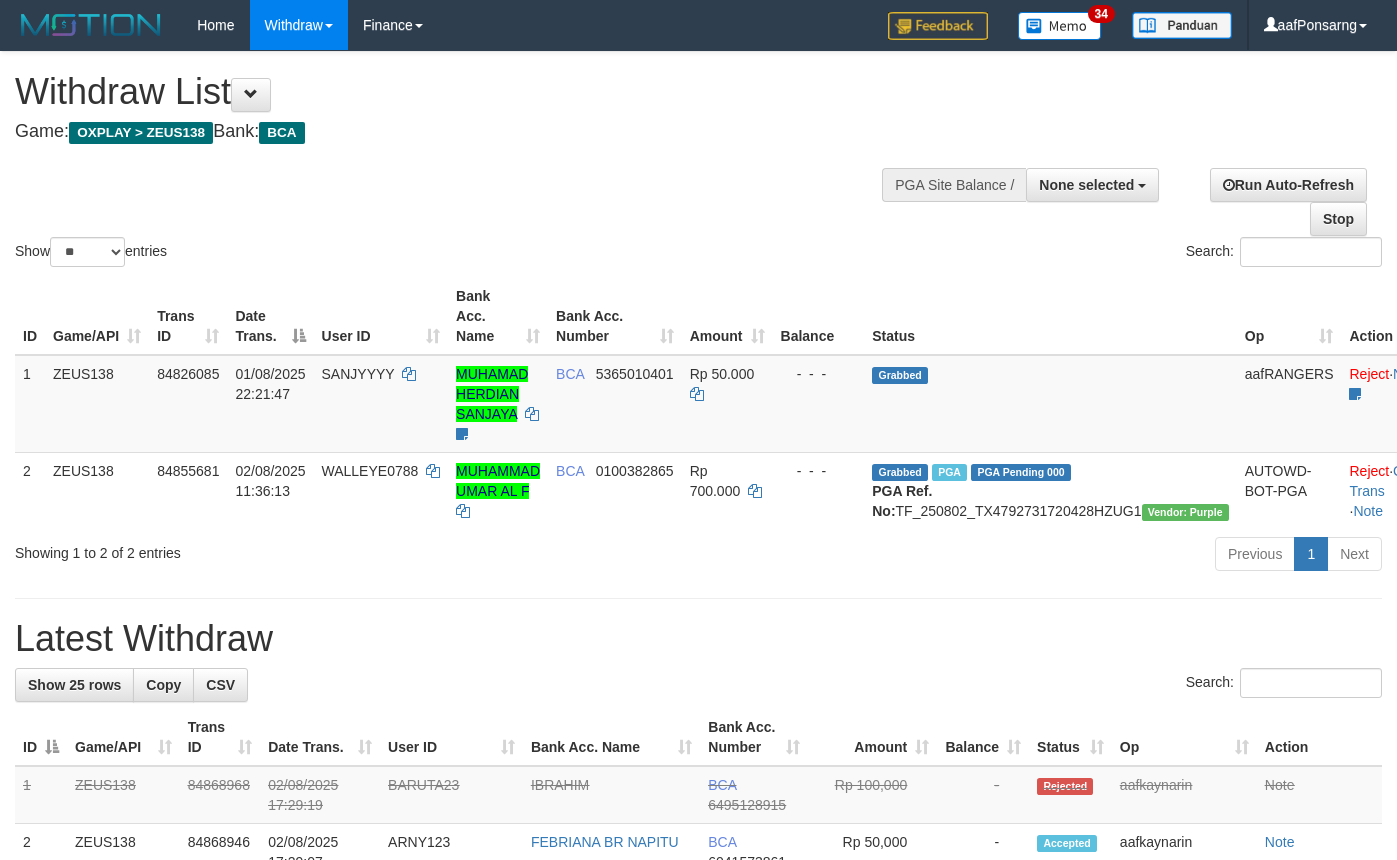 select 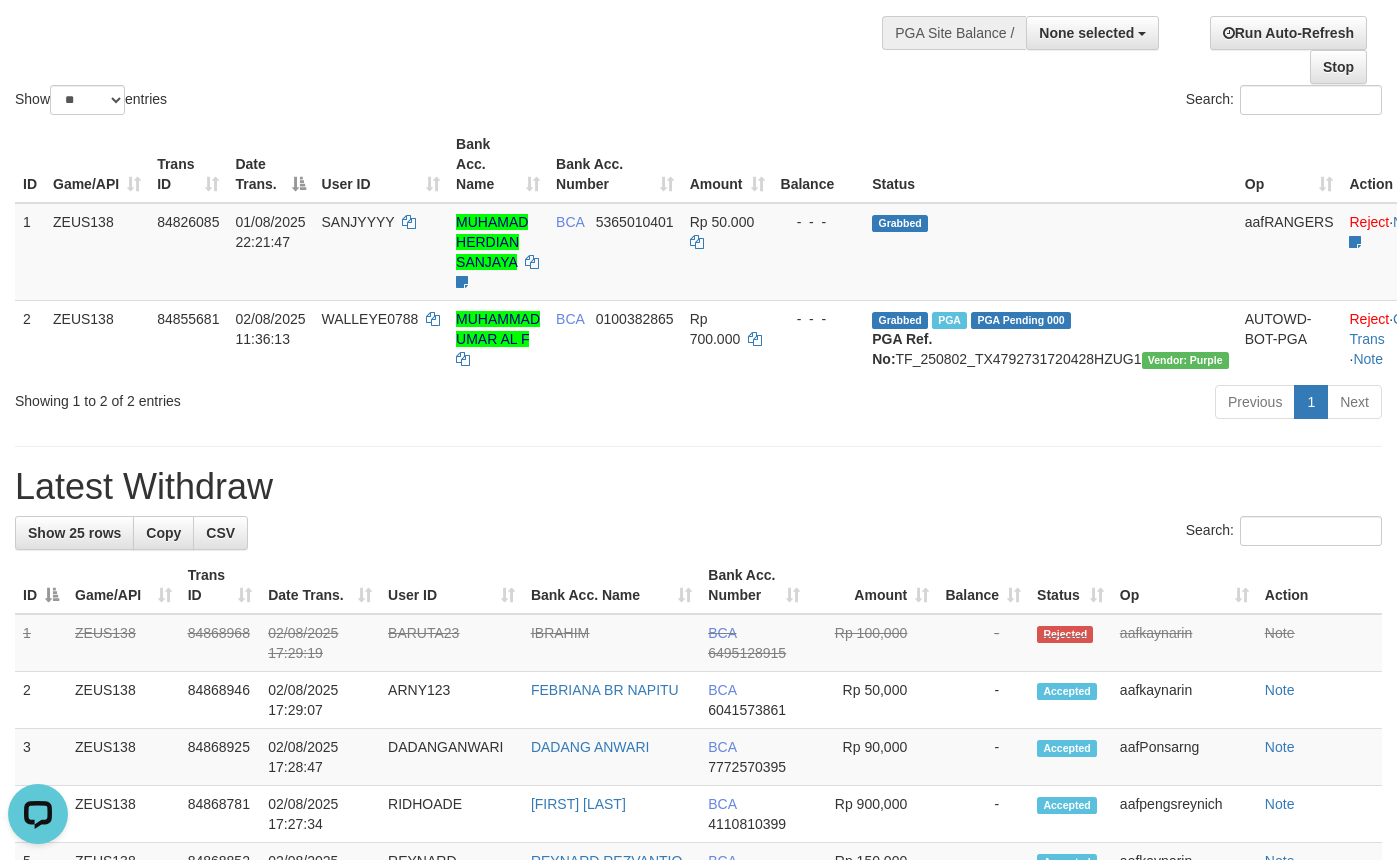 scroll, scrollTop: 0, scrollLeft: 0, axis: both 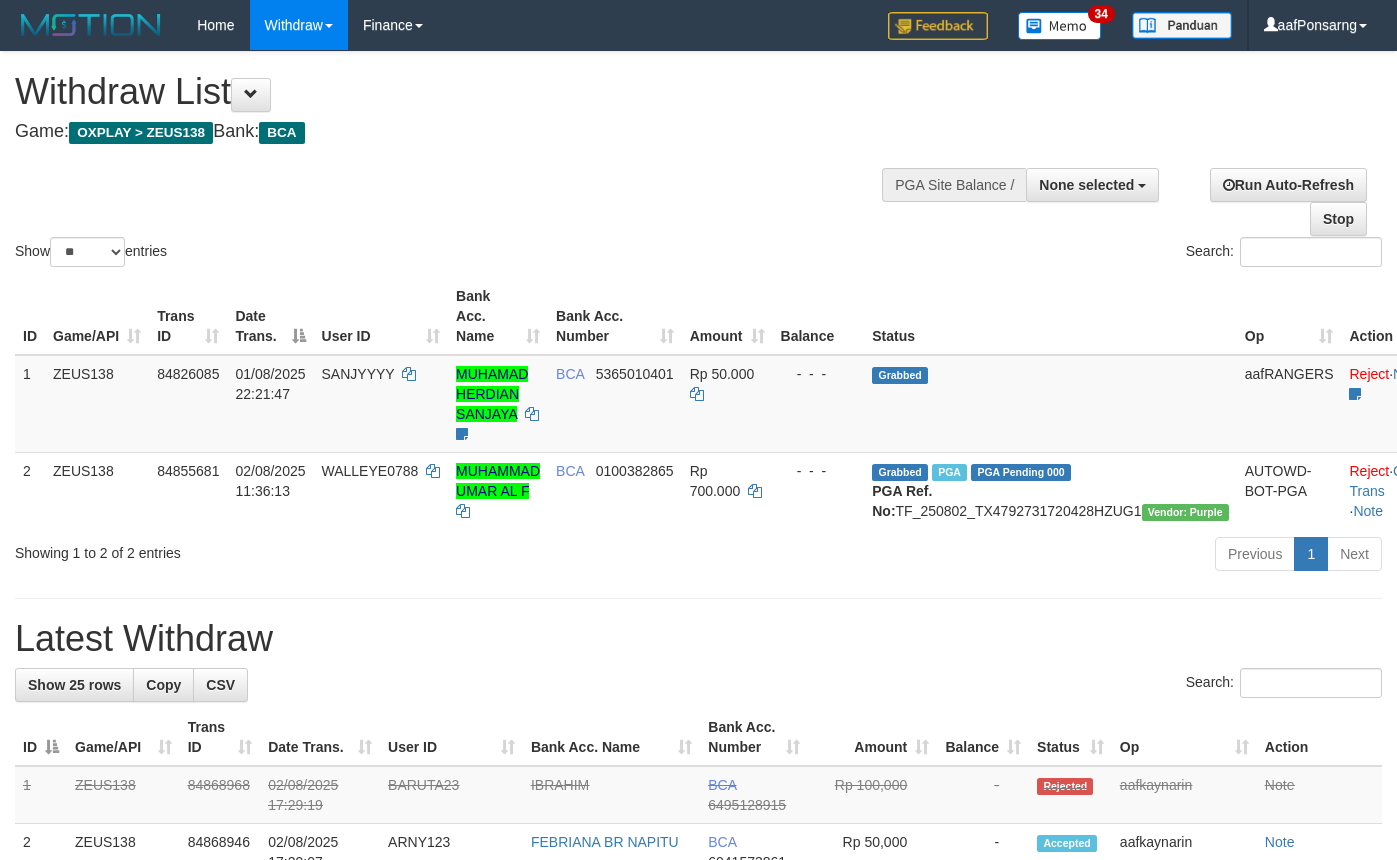 select 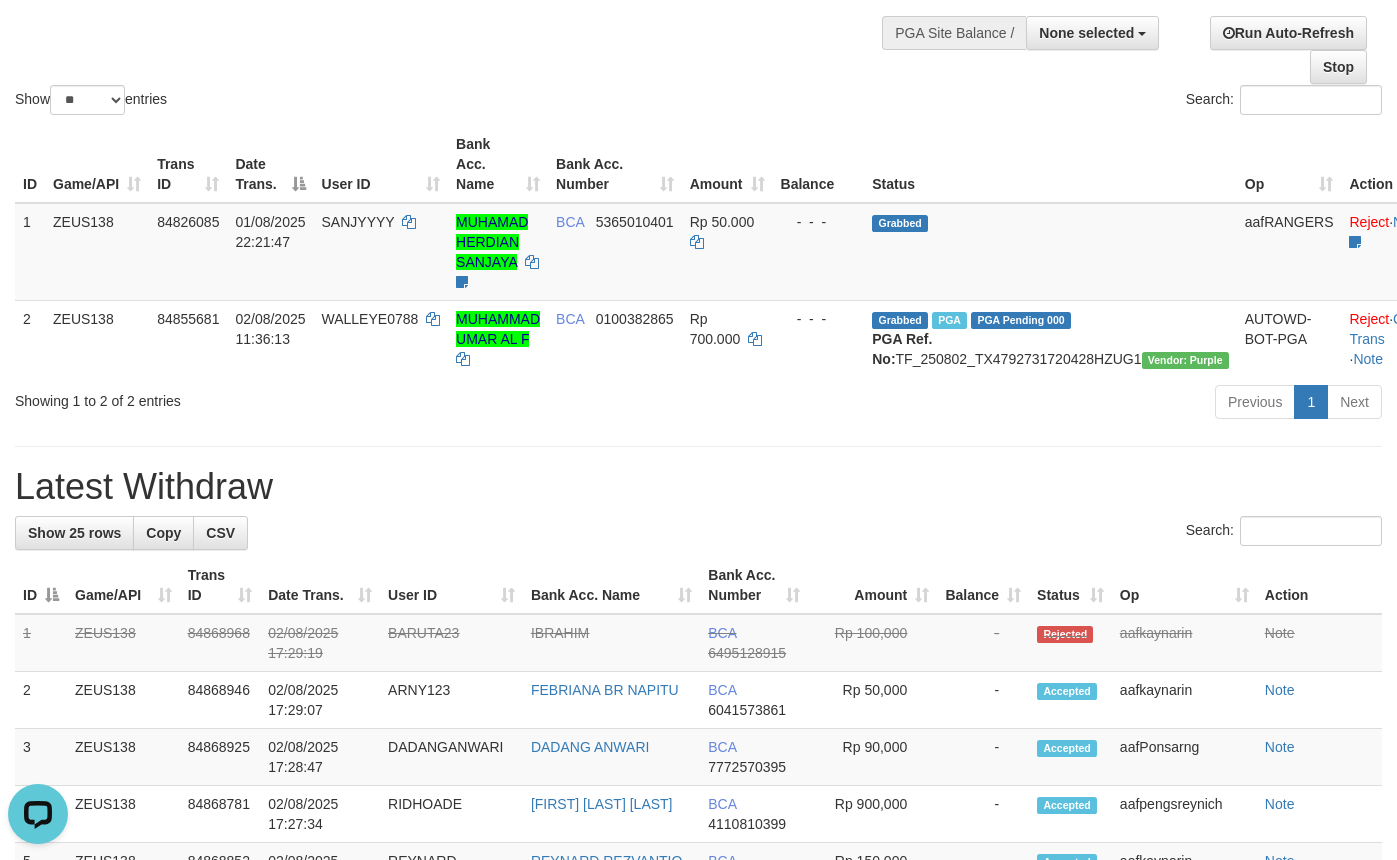 scroll, scrollTop: 0, scrollLeft: 0, axis: both 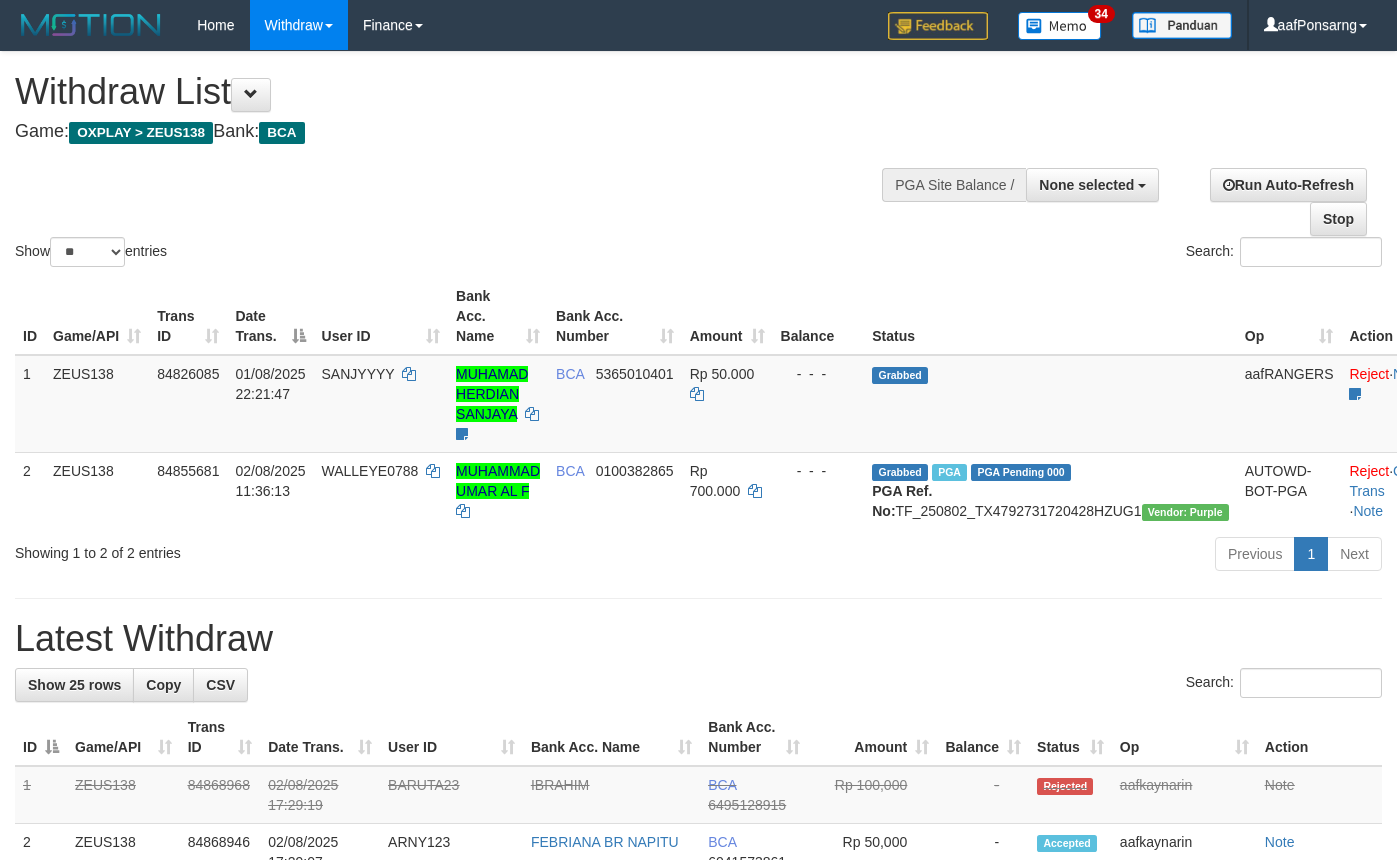 select 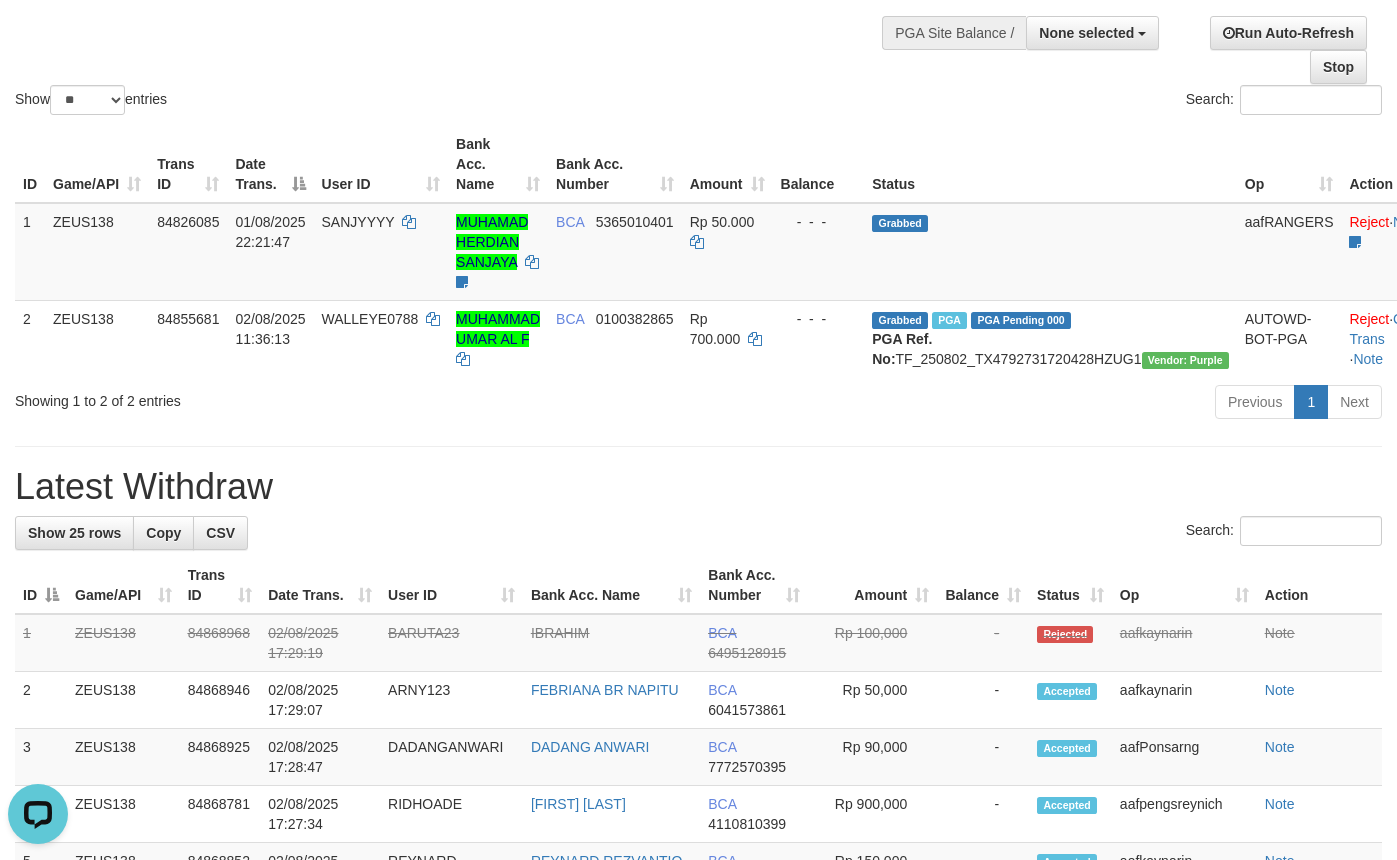 scroll, scrollTop: 0, scrollLeft: 0, axis: both 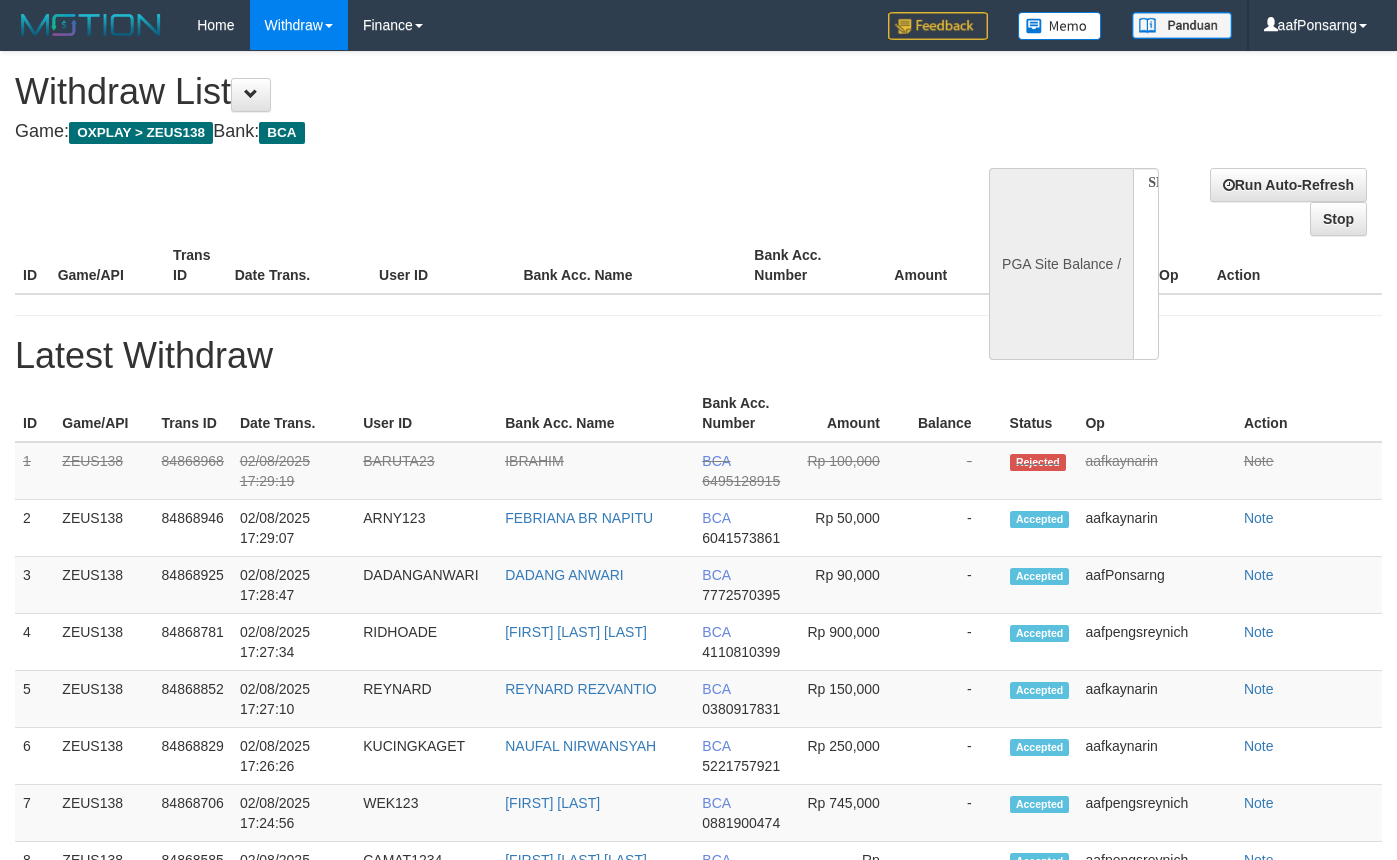select 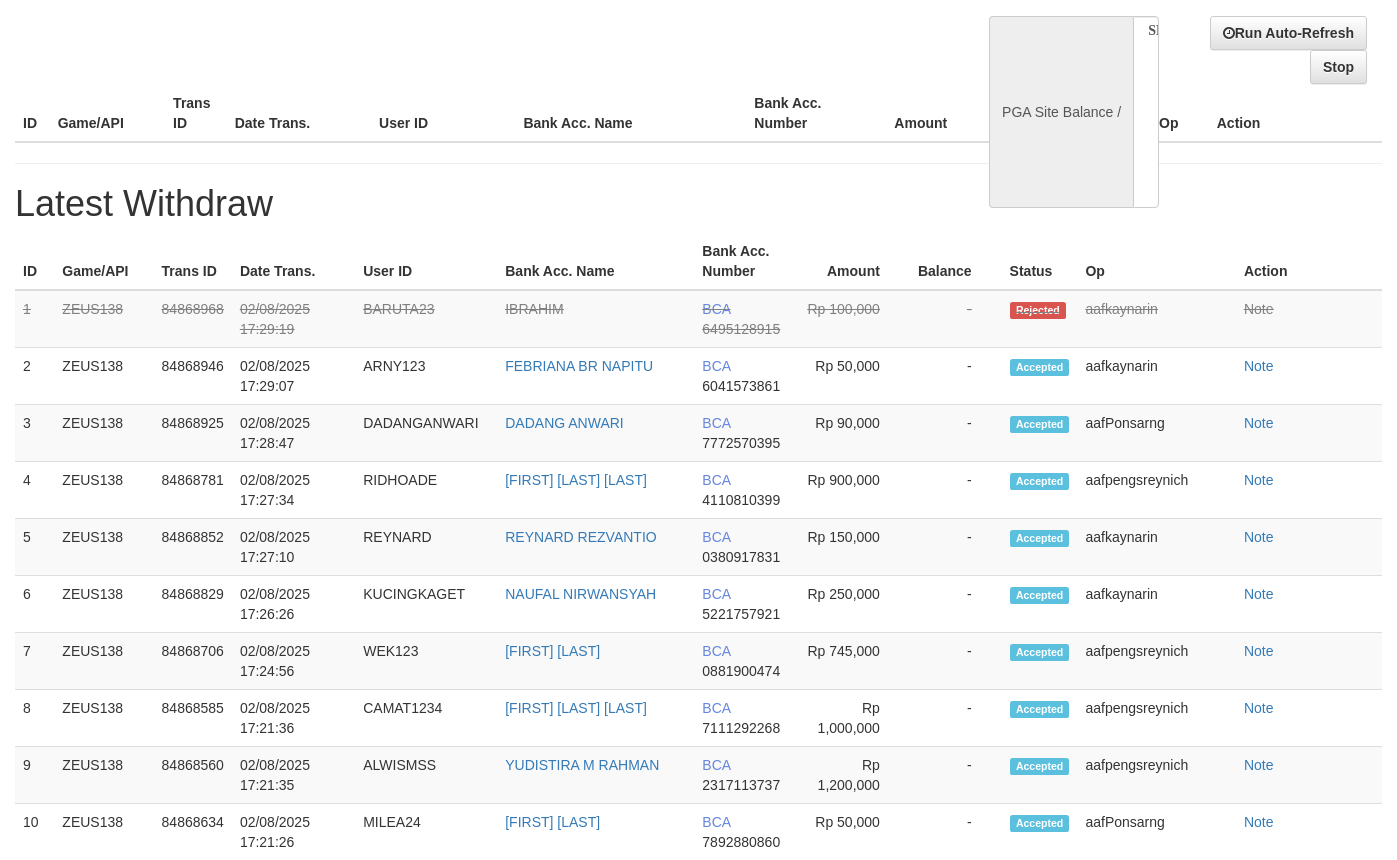 select on "**" 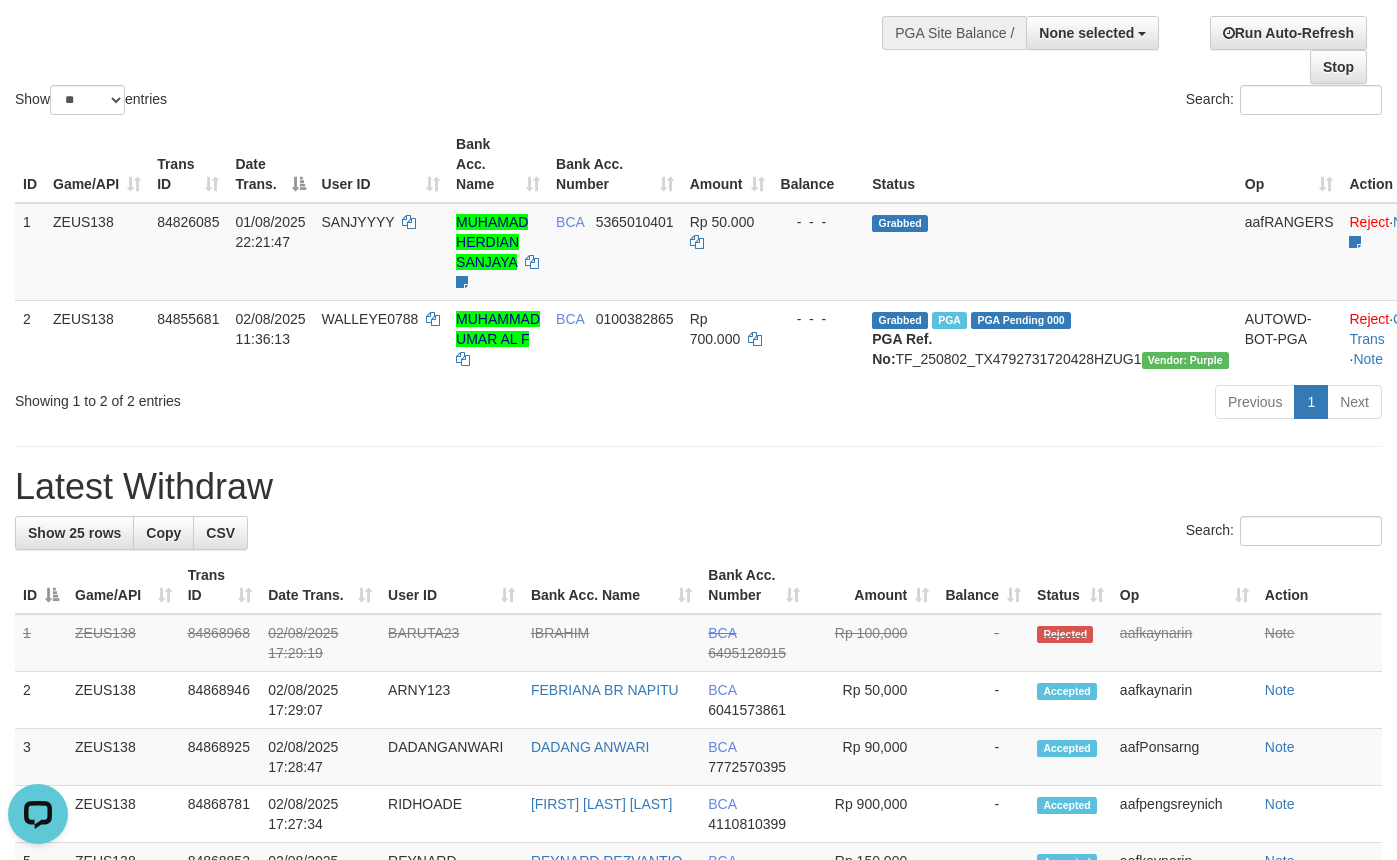 scroll, scrollTop: 0, scrollLeft: 0, axis: both 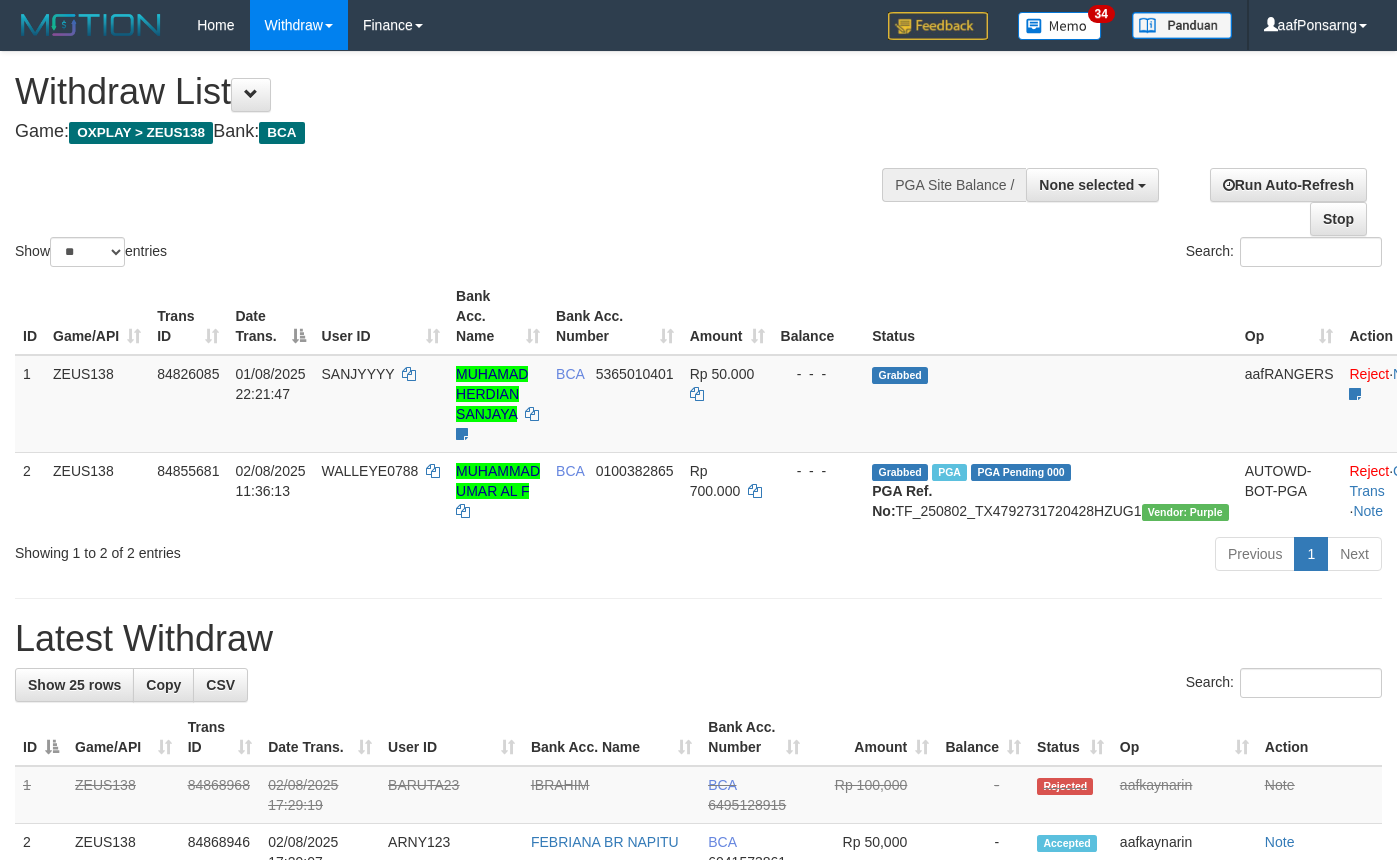 select 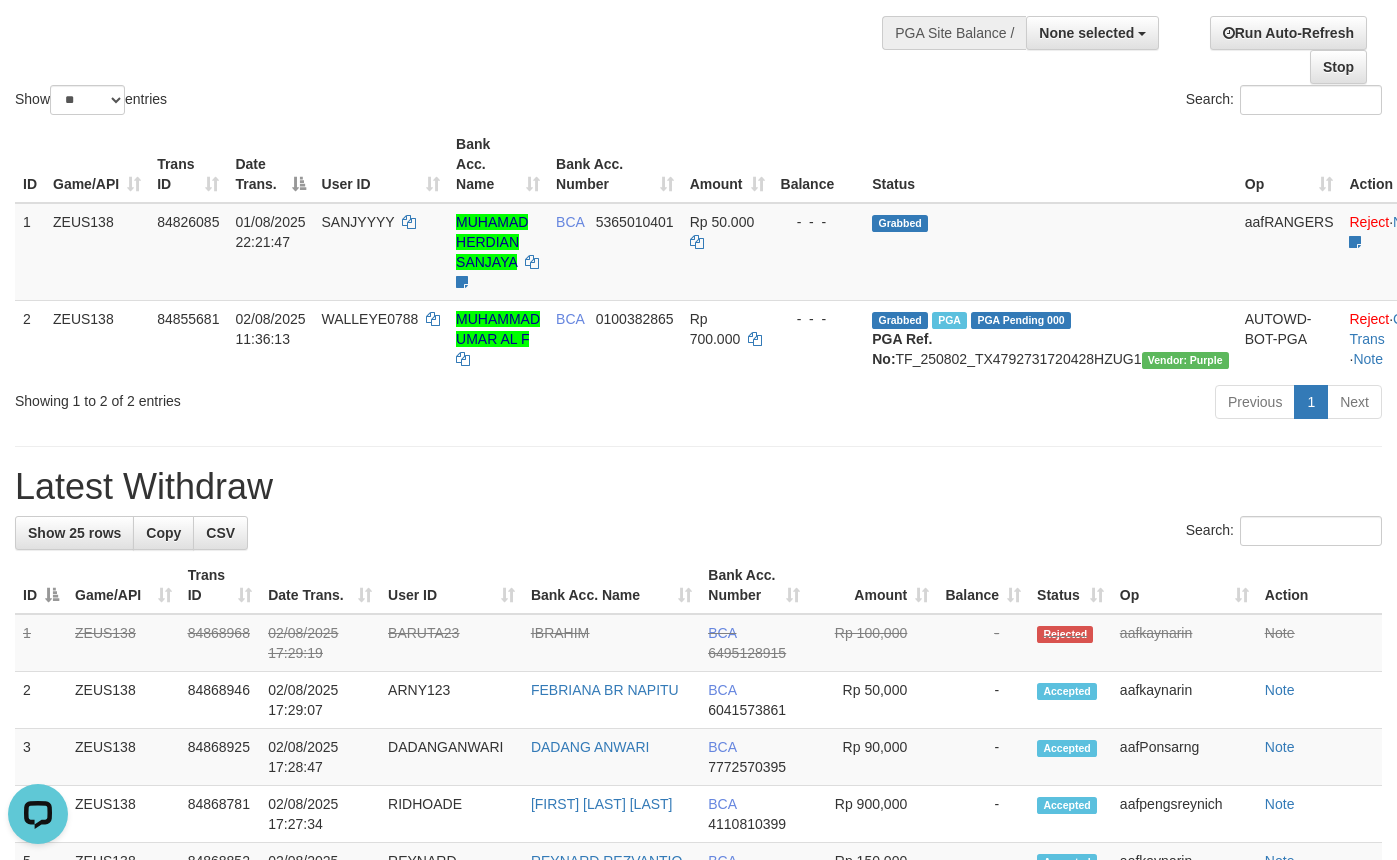 scroll, scrollTop: 0, scrollLeft: 0, axis: both 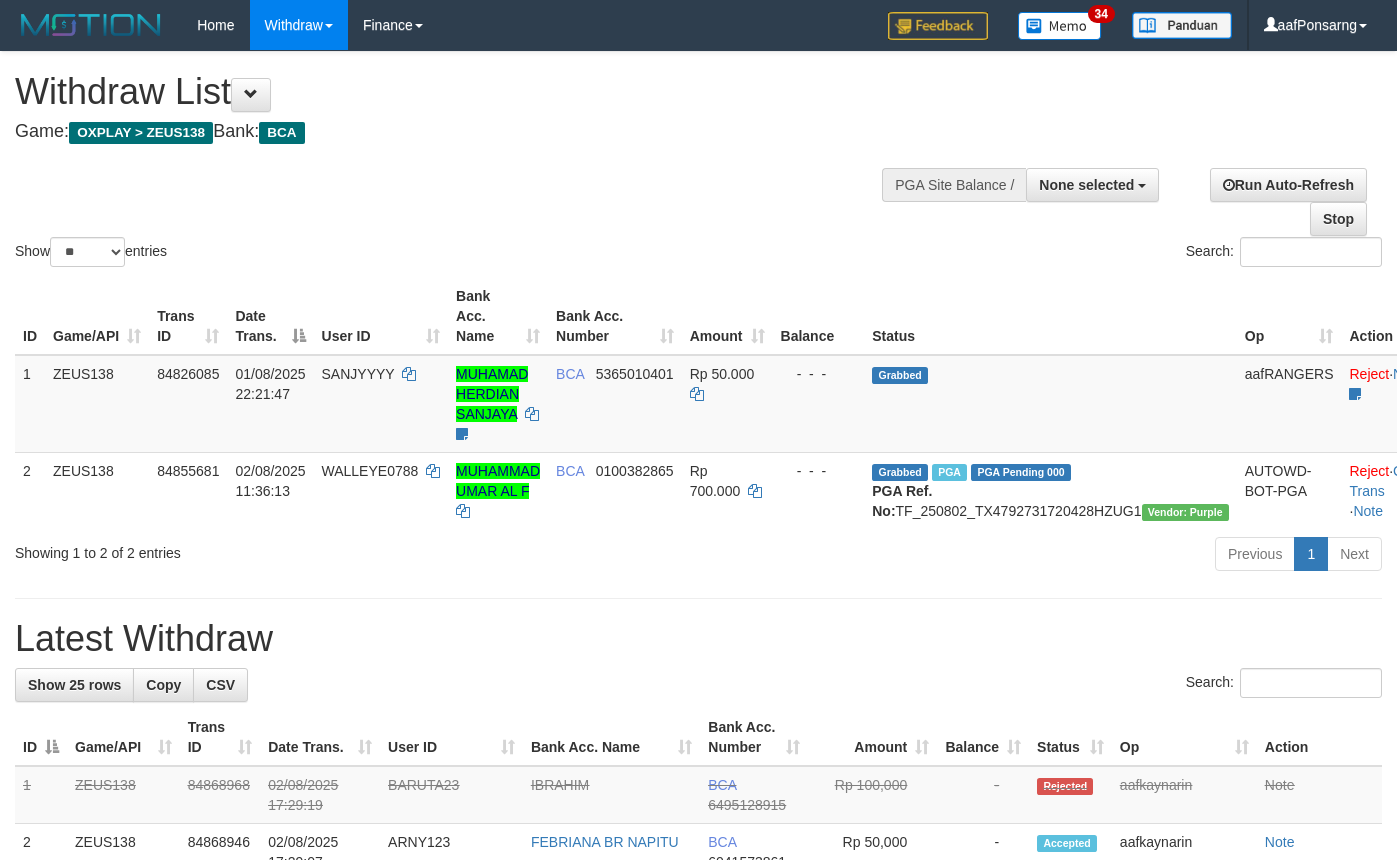 select 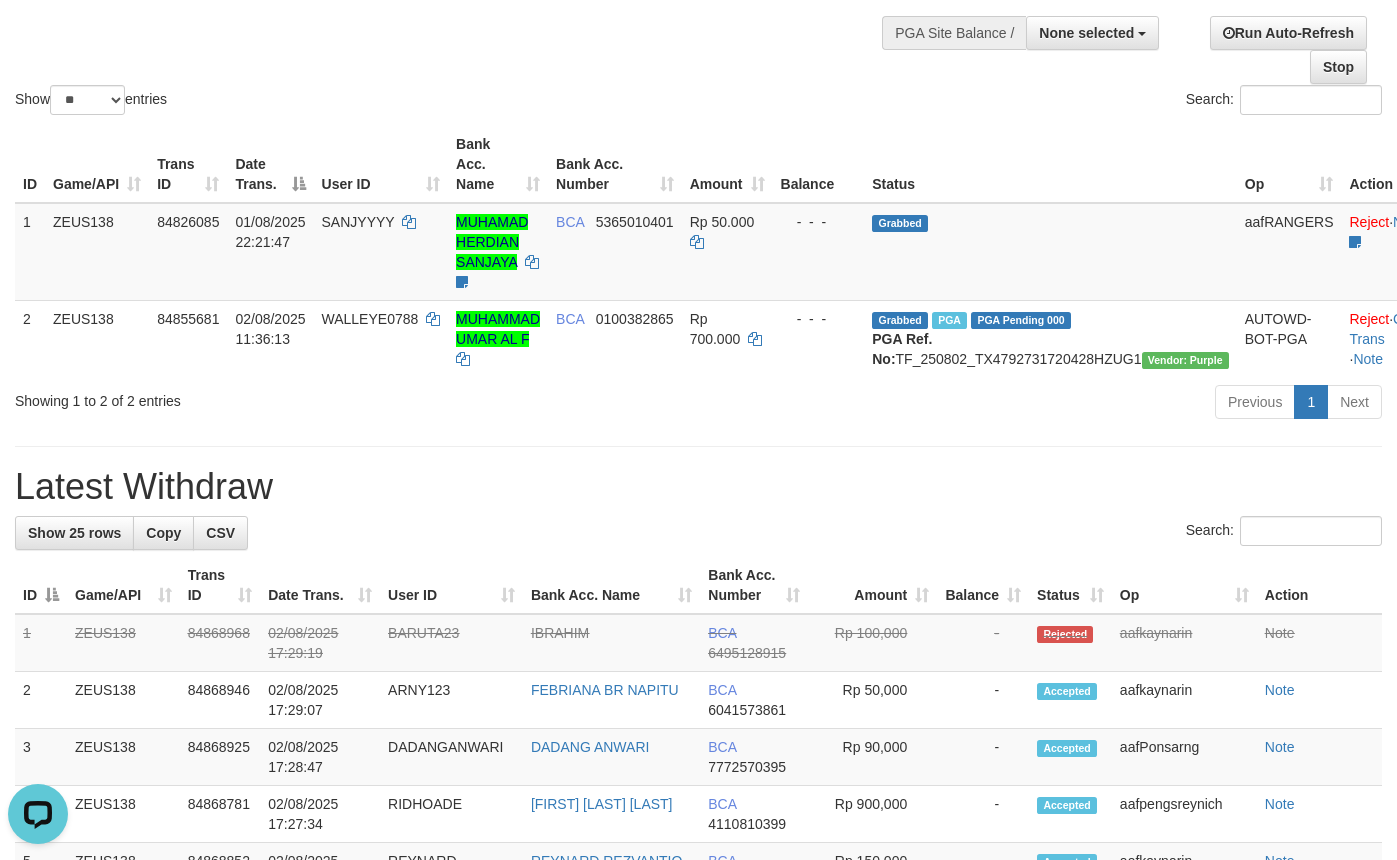 scroll, scrollTop: 0, scrollLeft: 0, axis: both 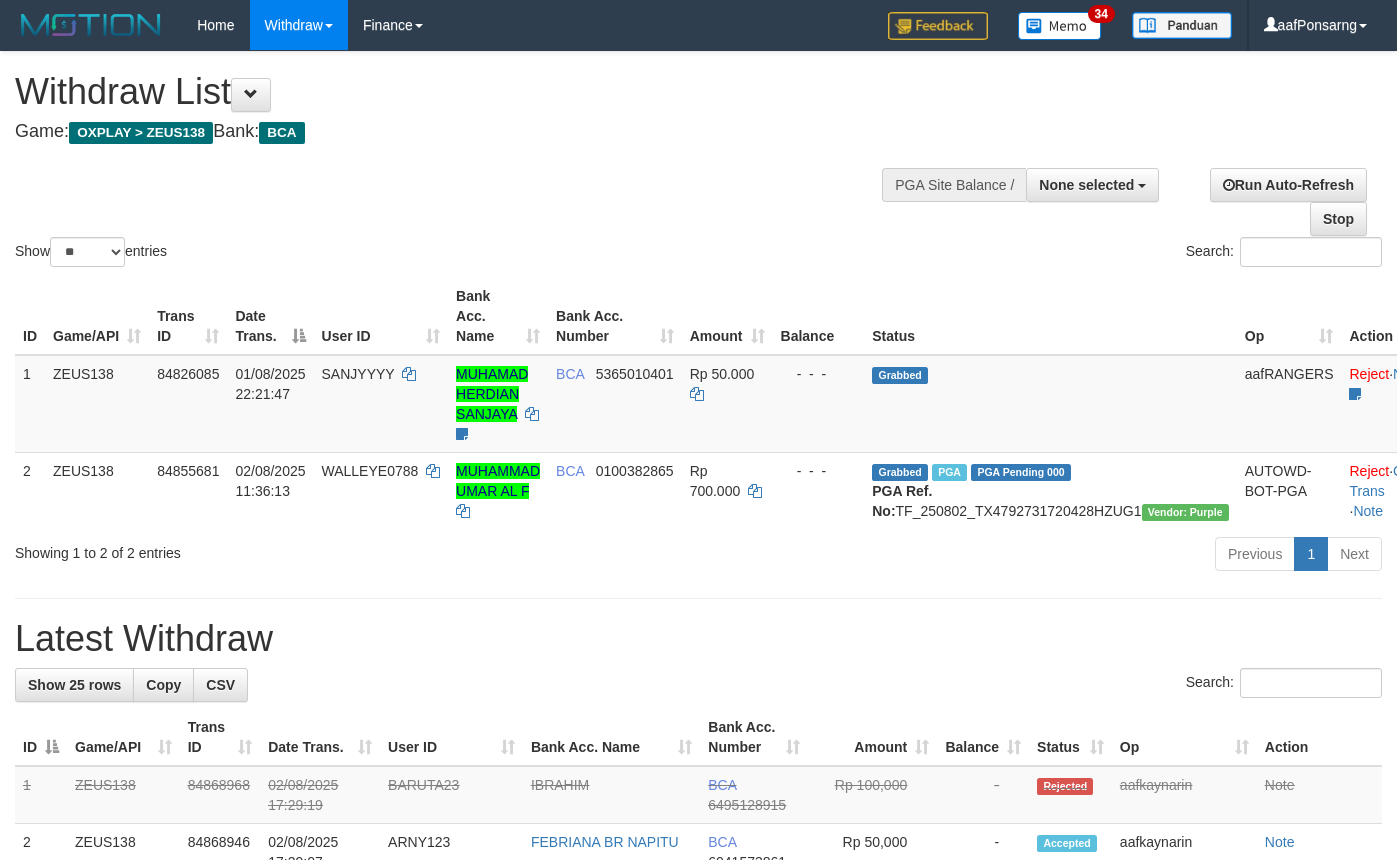 select 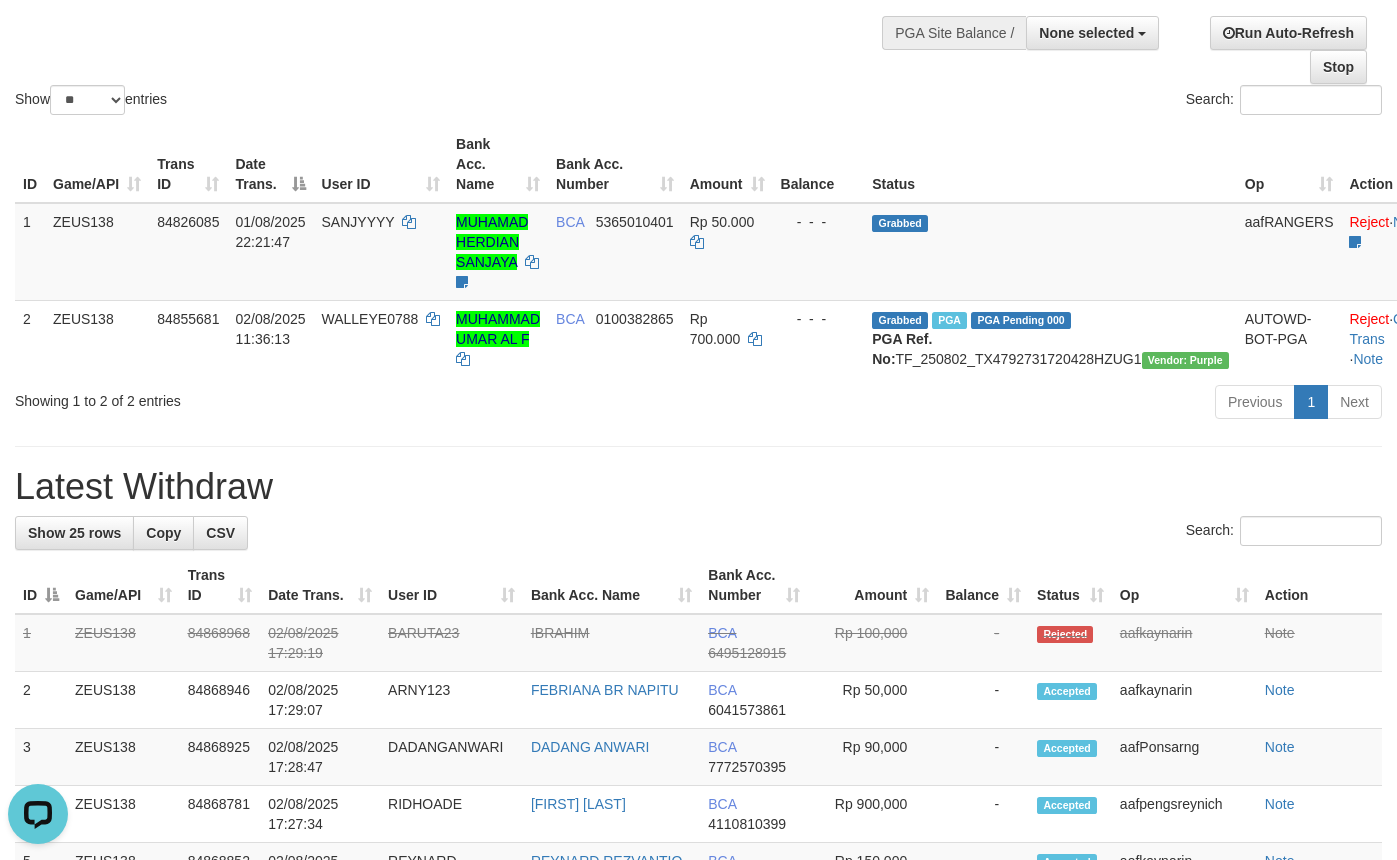 scroll, scrollTop: 0, scrollLeft: 0, axis: both 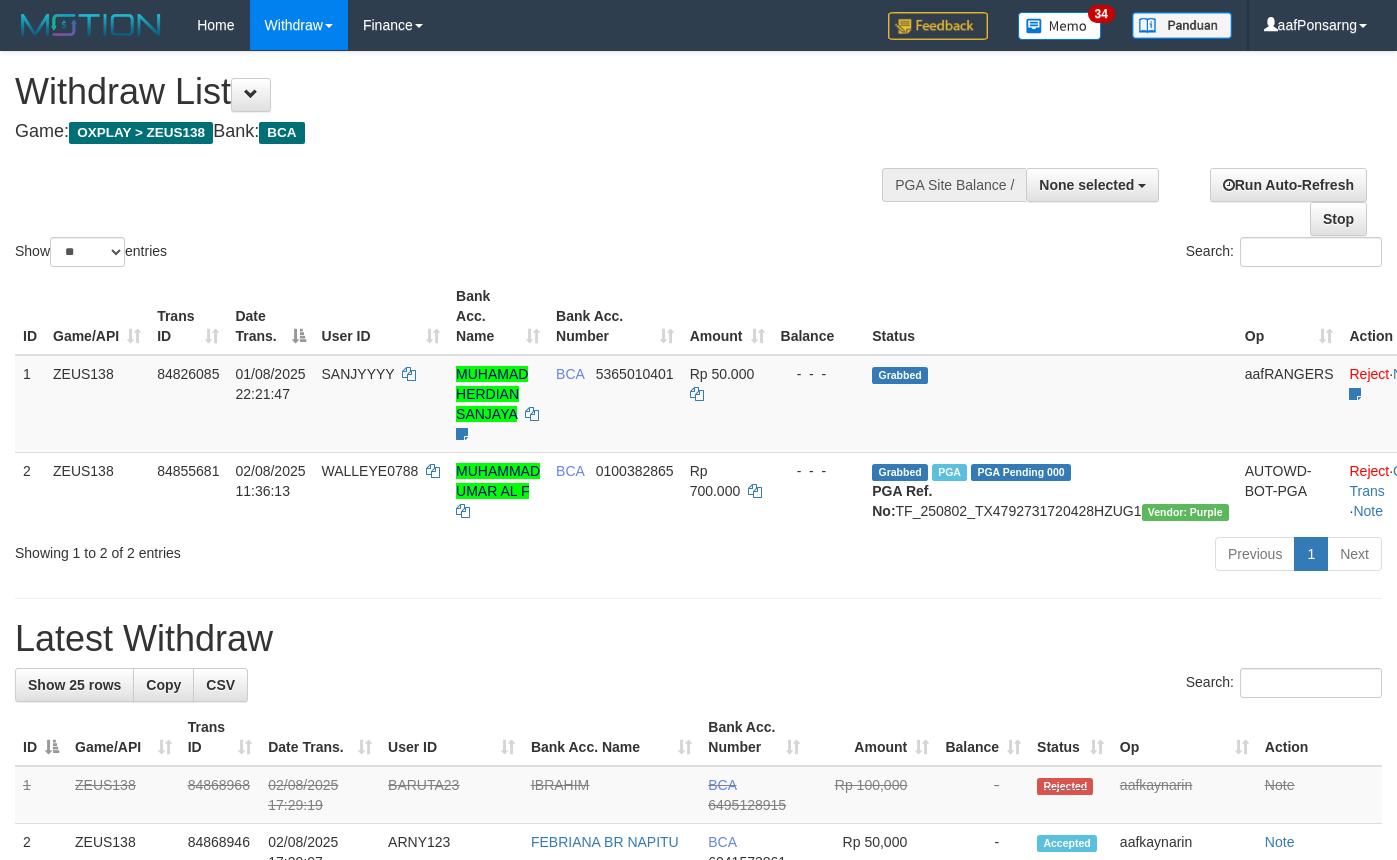select 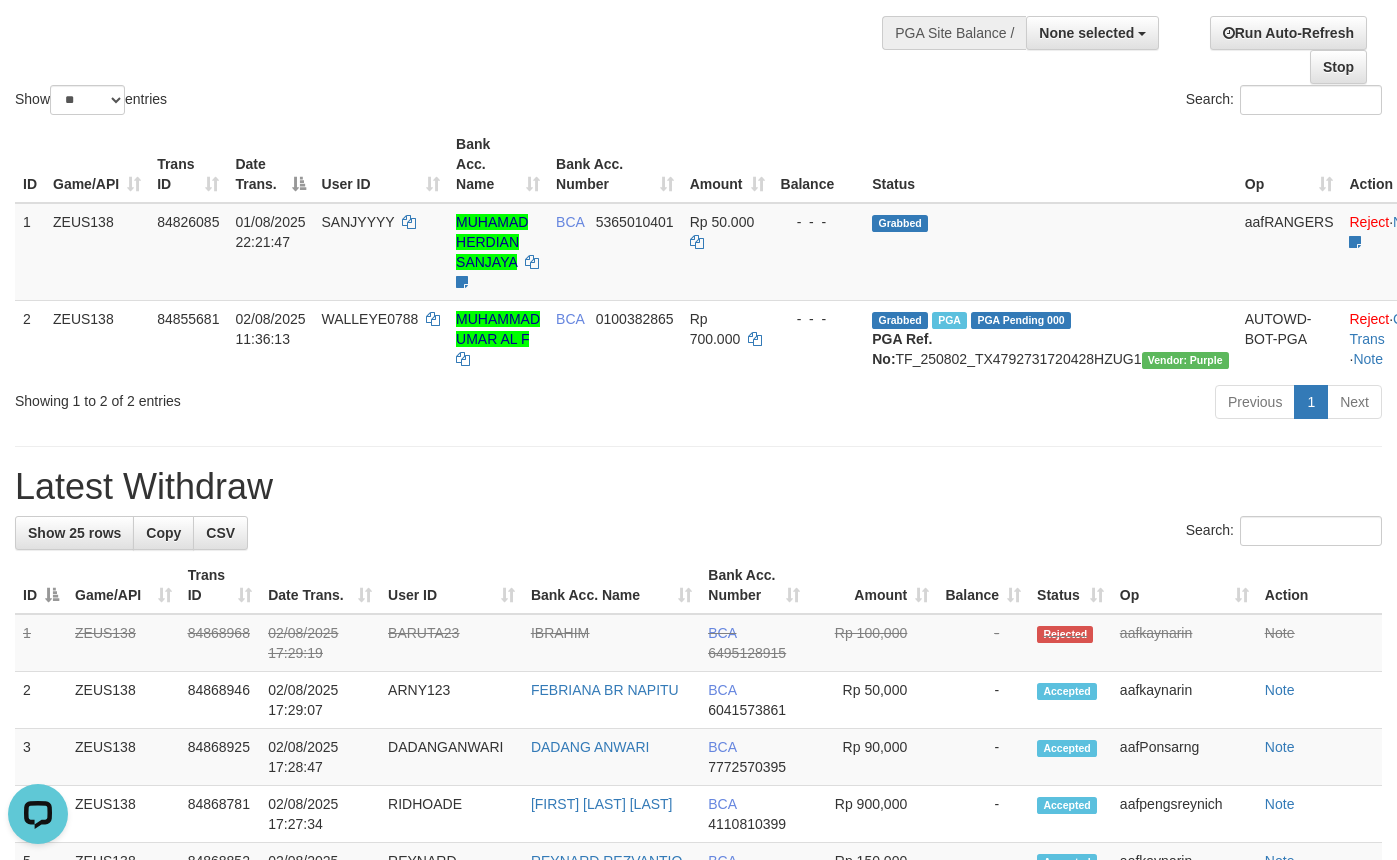 scroll, scrollTop: 0, scrollLeft: 0, axis: both 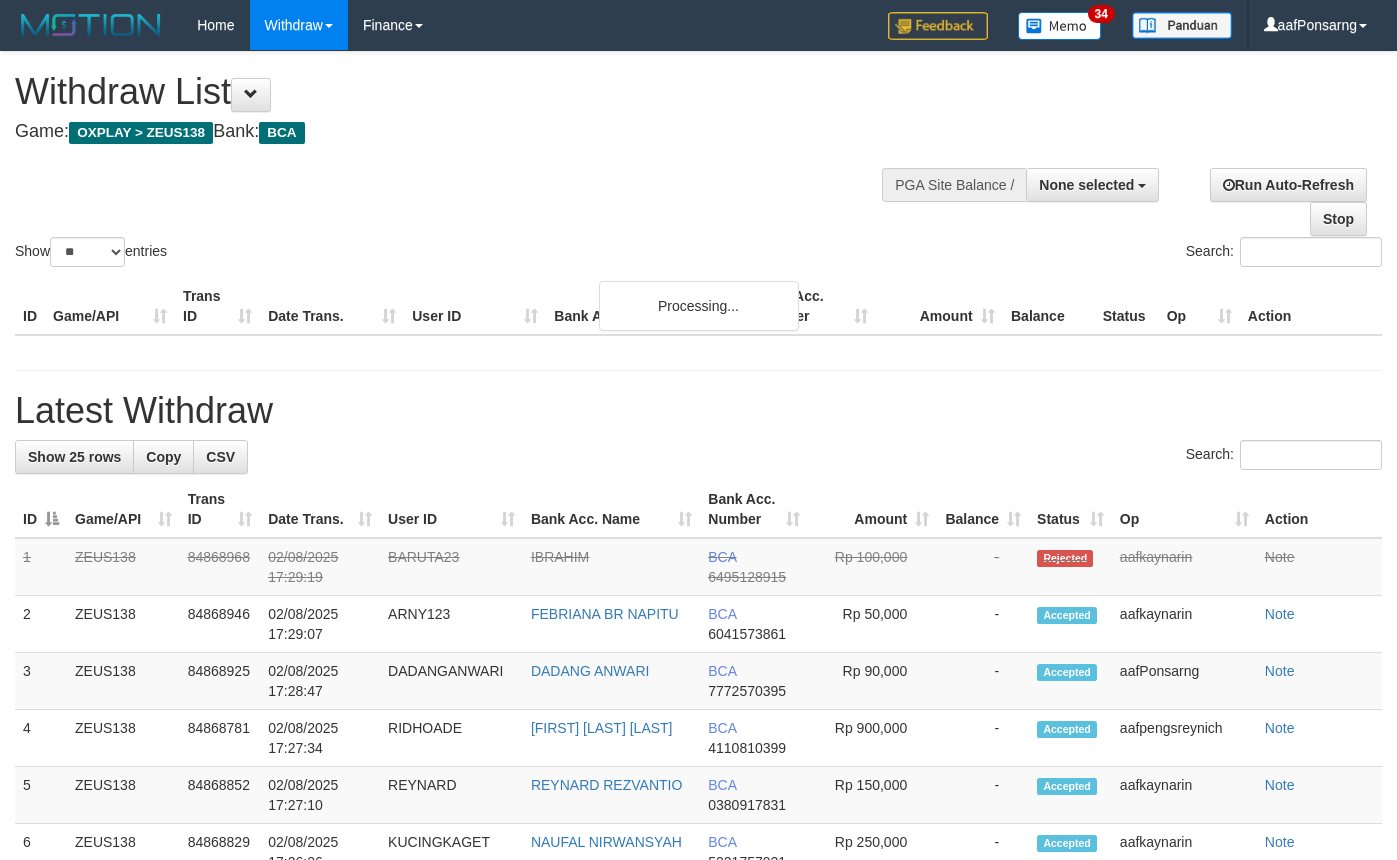 select 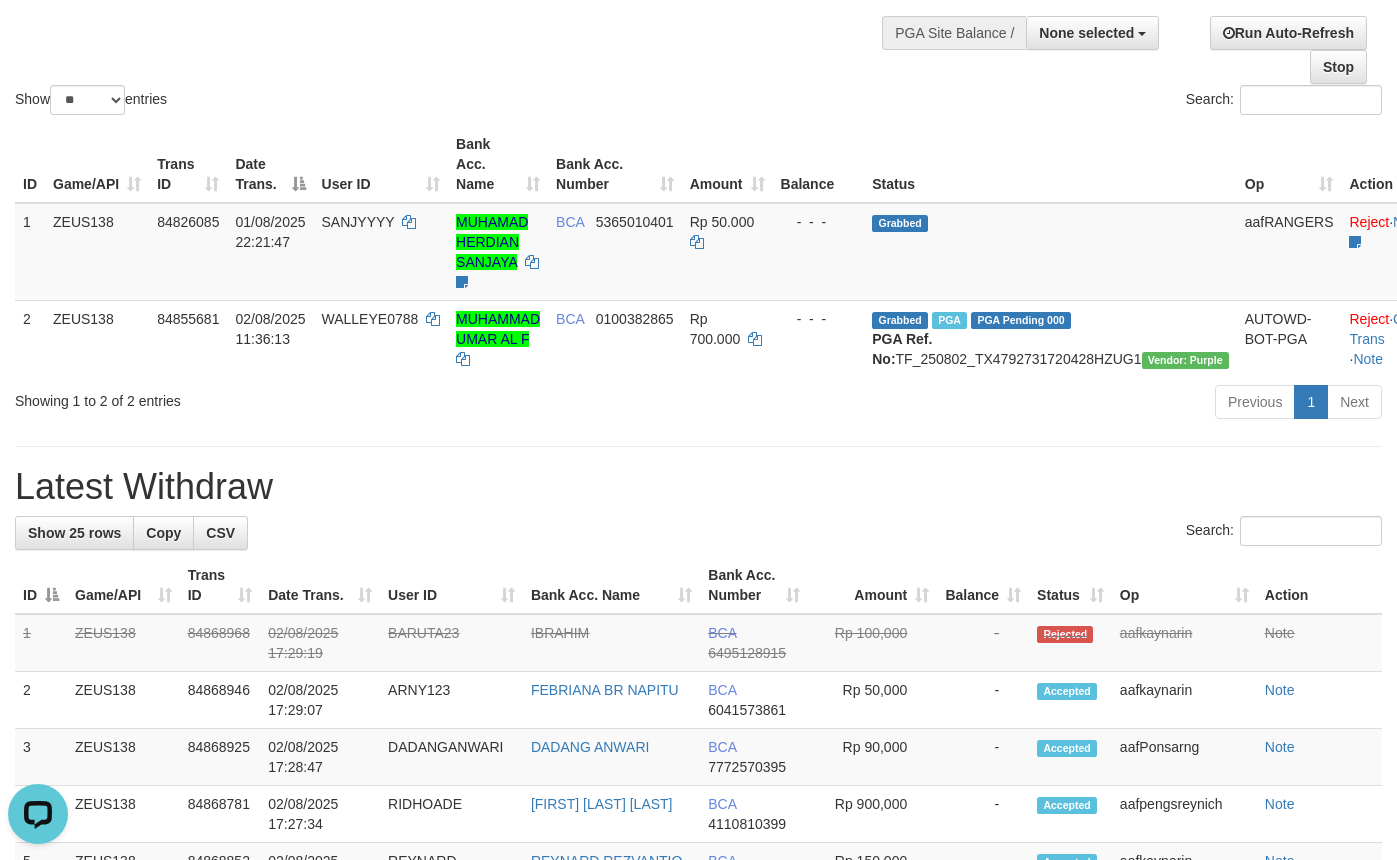 scroll, scrollTop: 0, scrollLeft: 0, axis: both 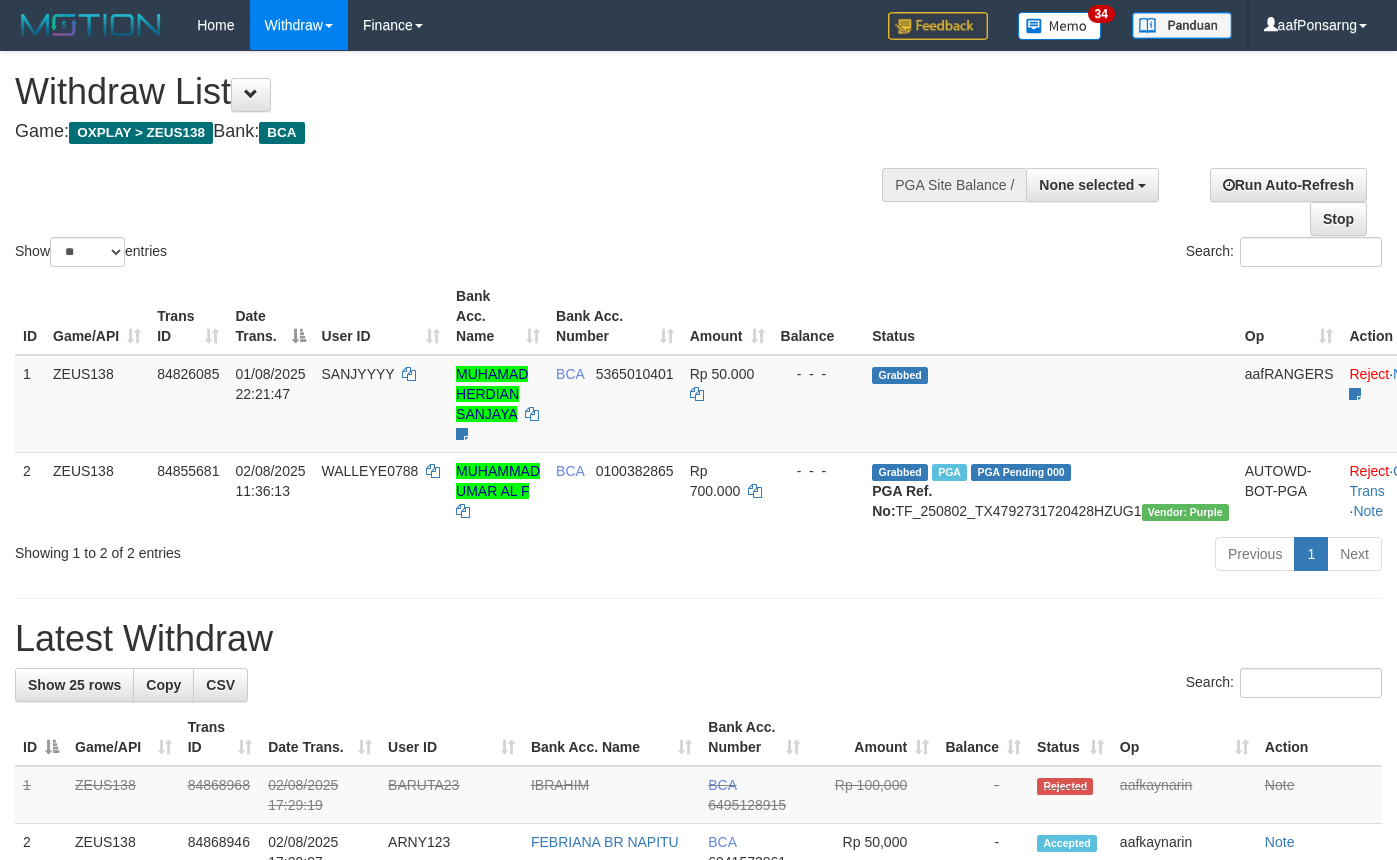 select 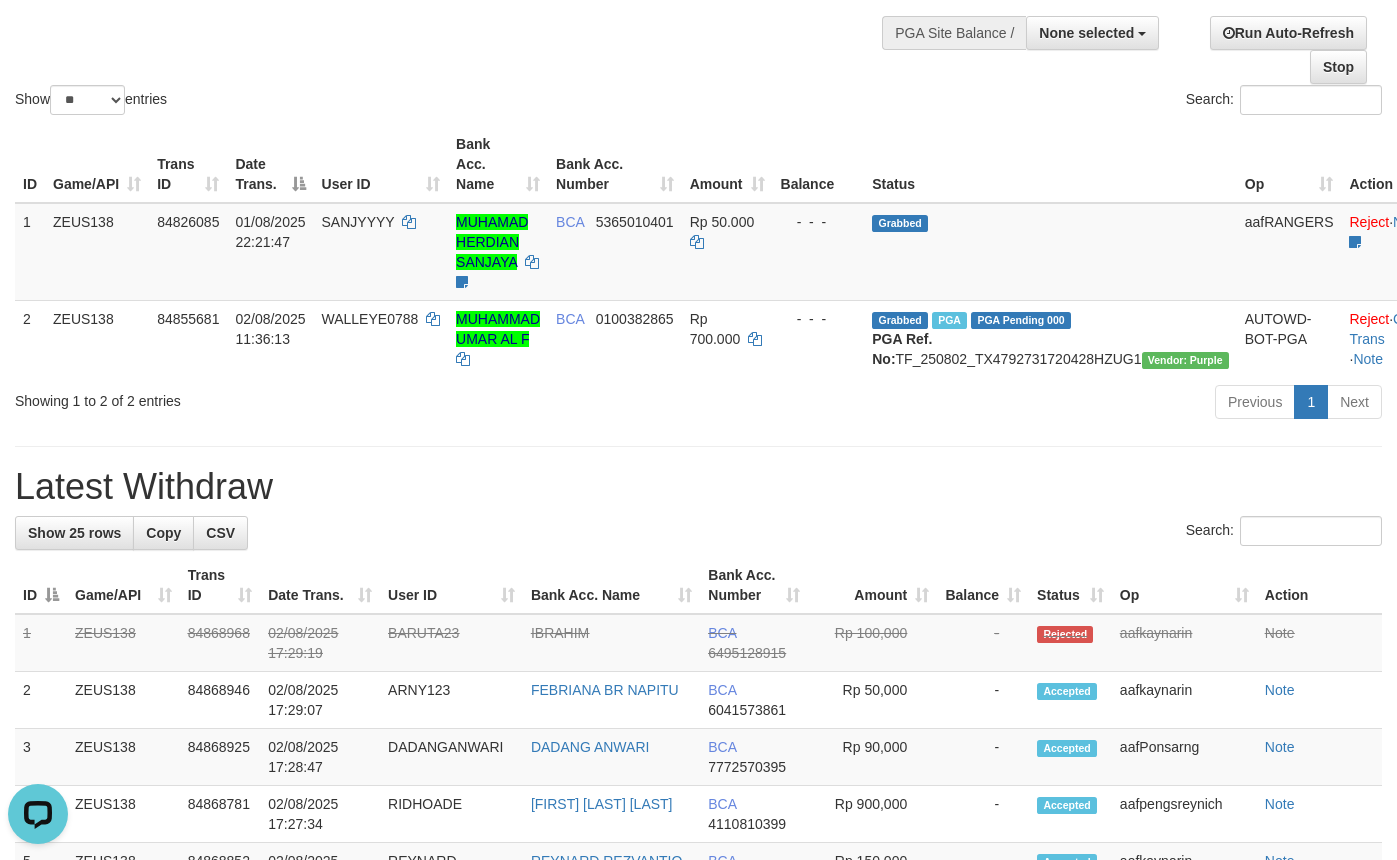scroll, scrollTop: 0, scrollLeft: 0, axis: both 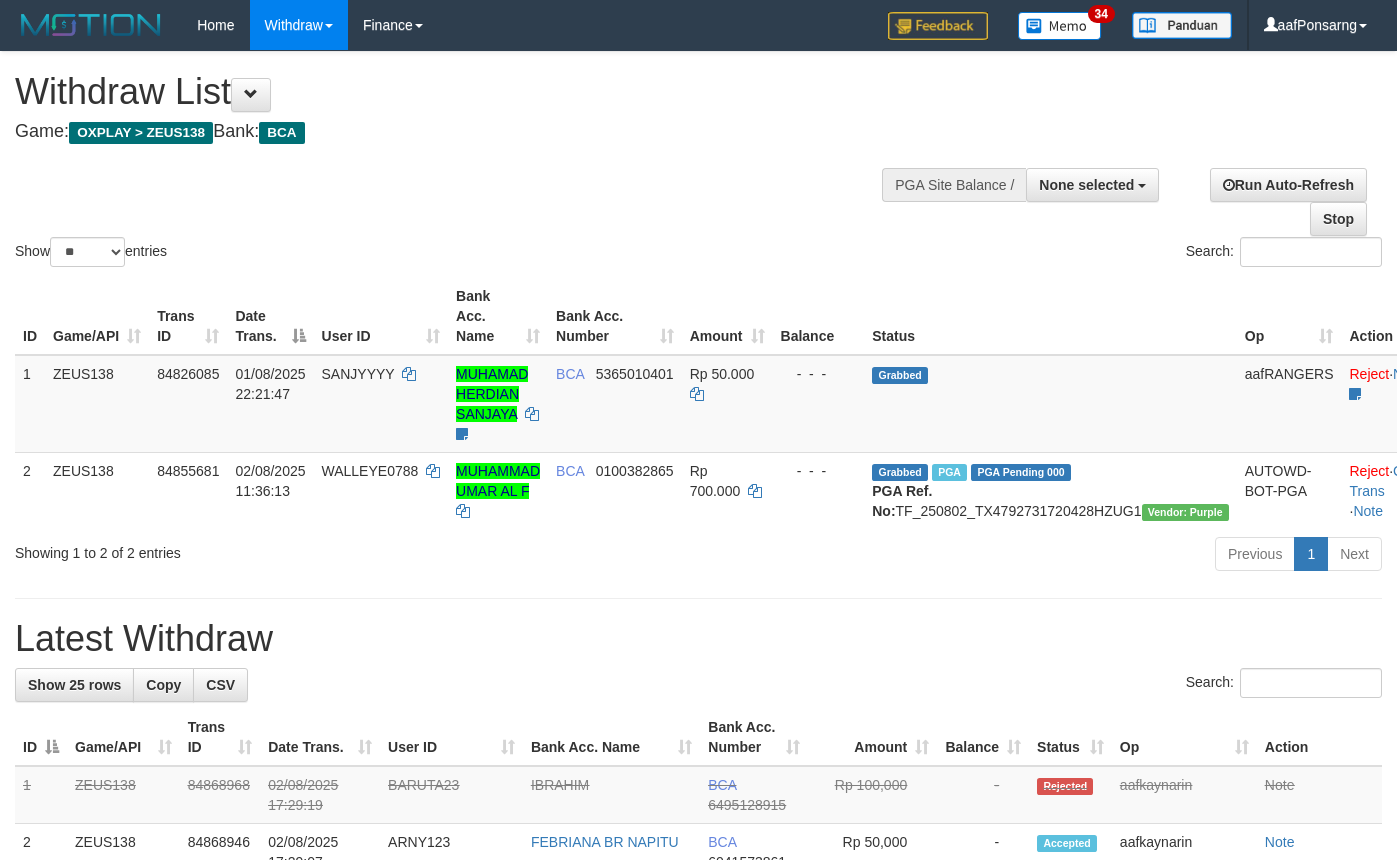 select 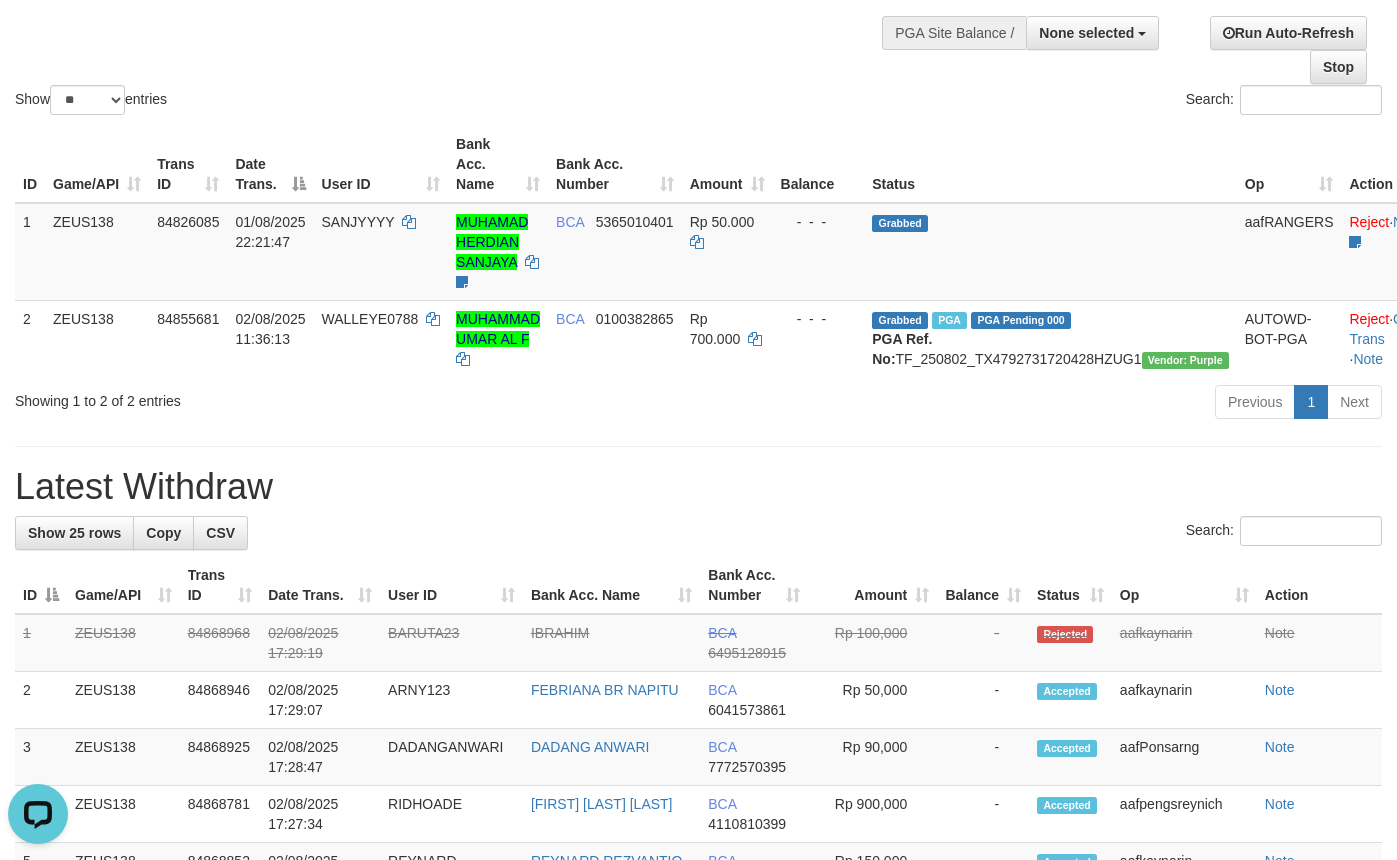 scroll, scrollTop: 0, scrollLeft: 0, axis: both 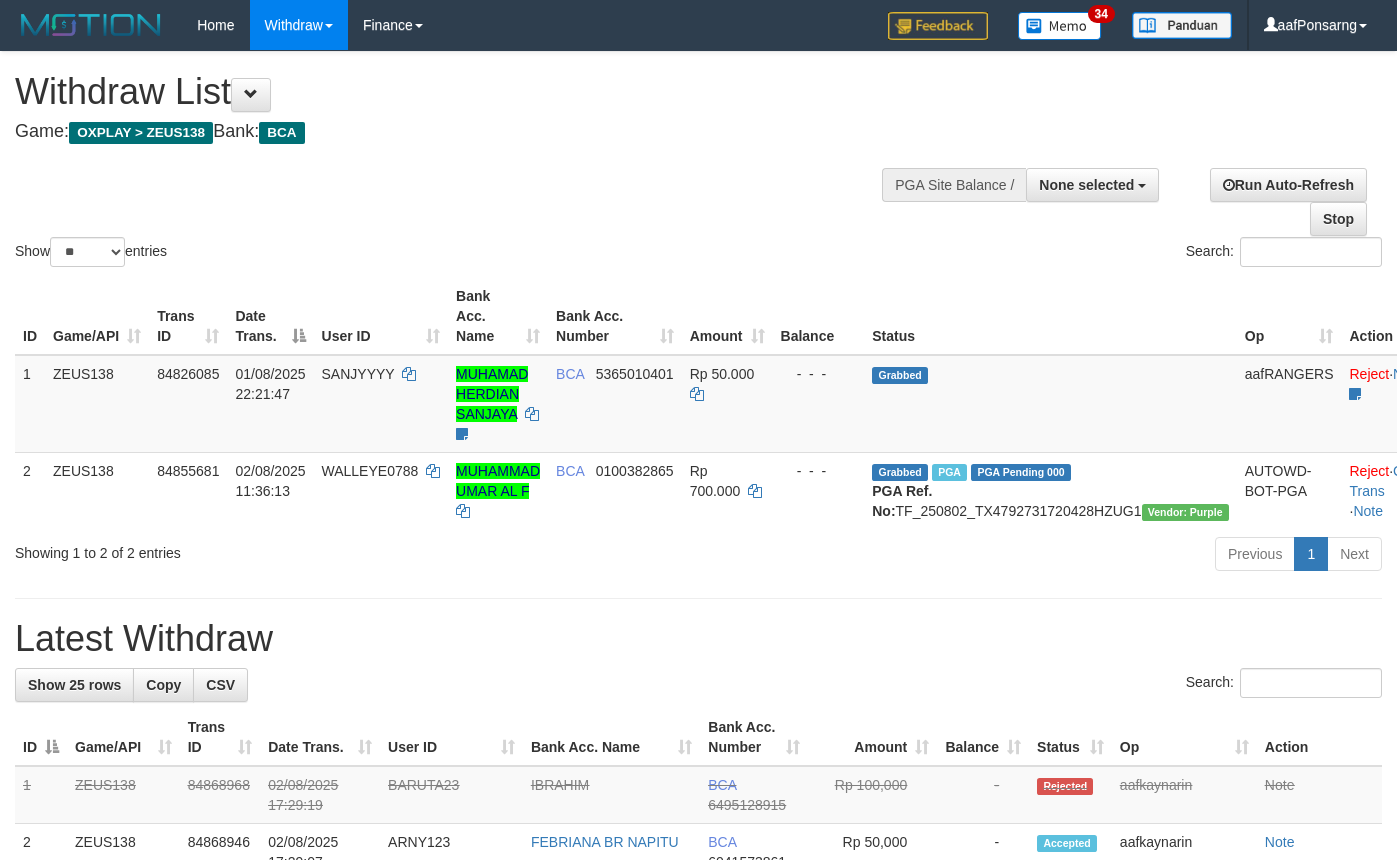 select 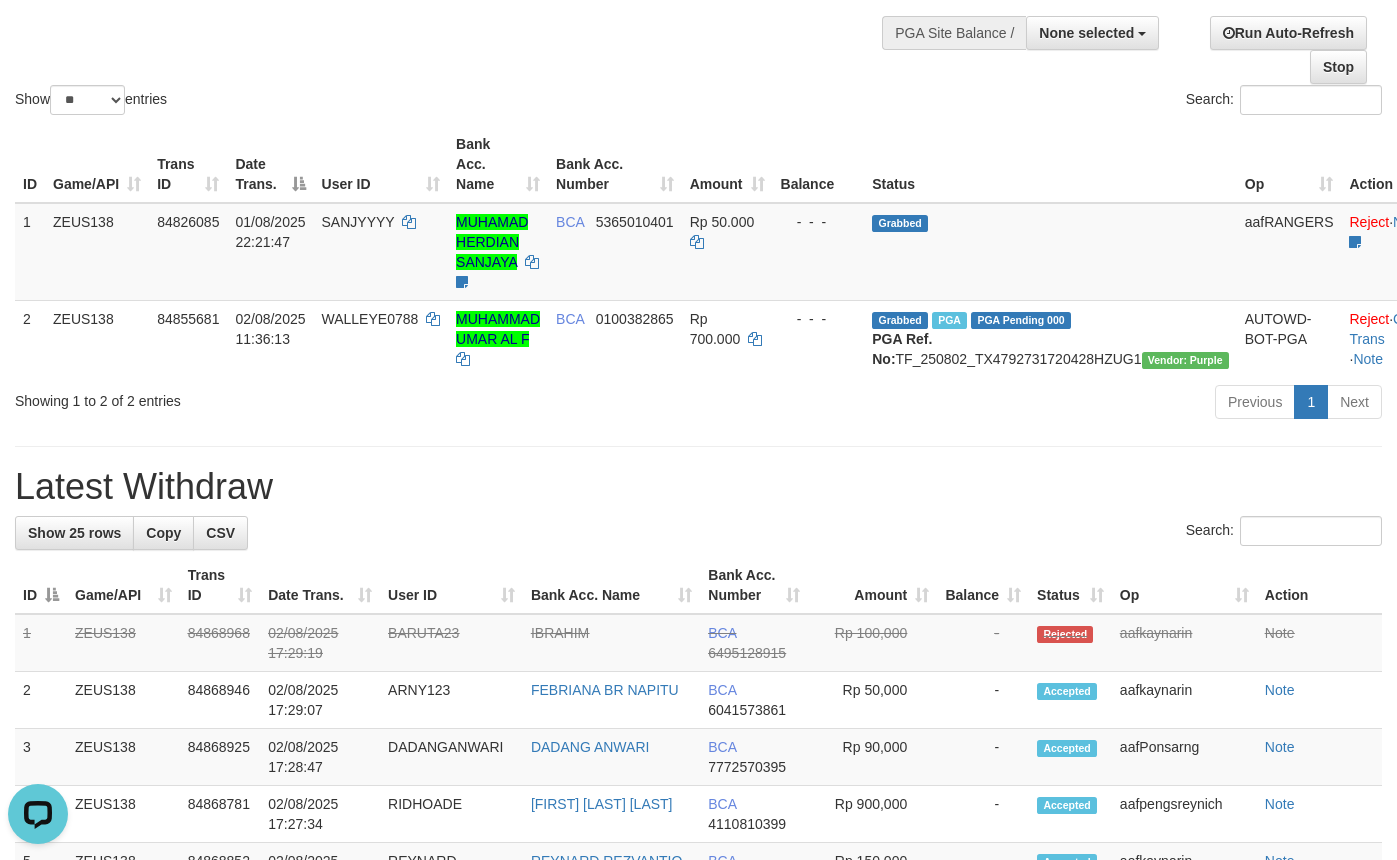 scroll, scrollTop: 0, scrollLeft: 0, axis: both 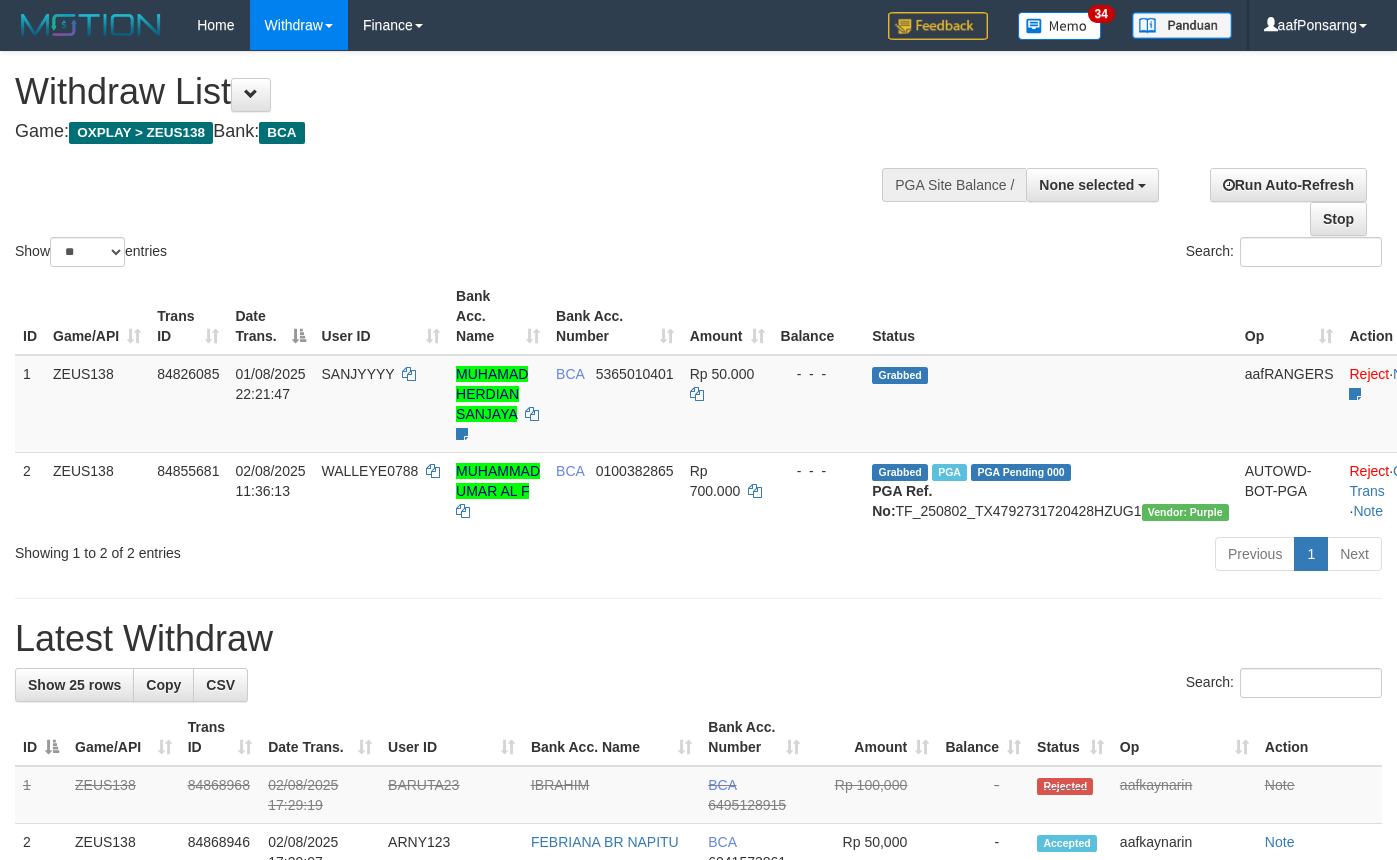select 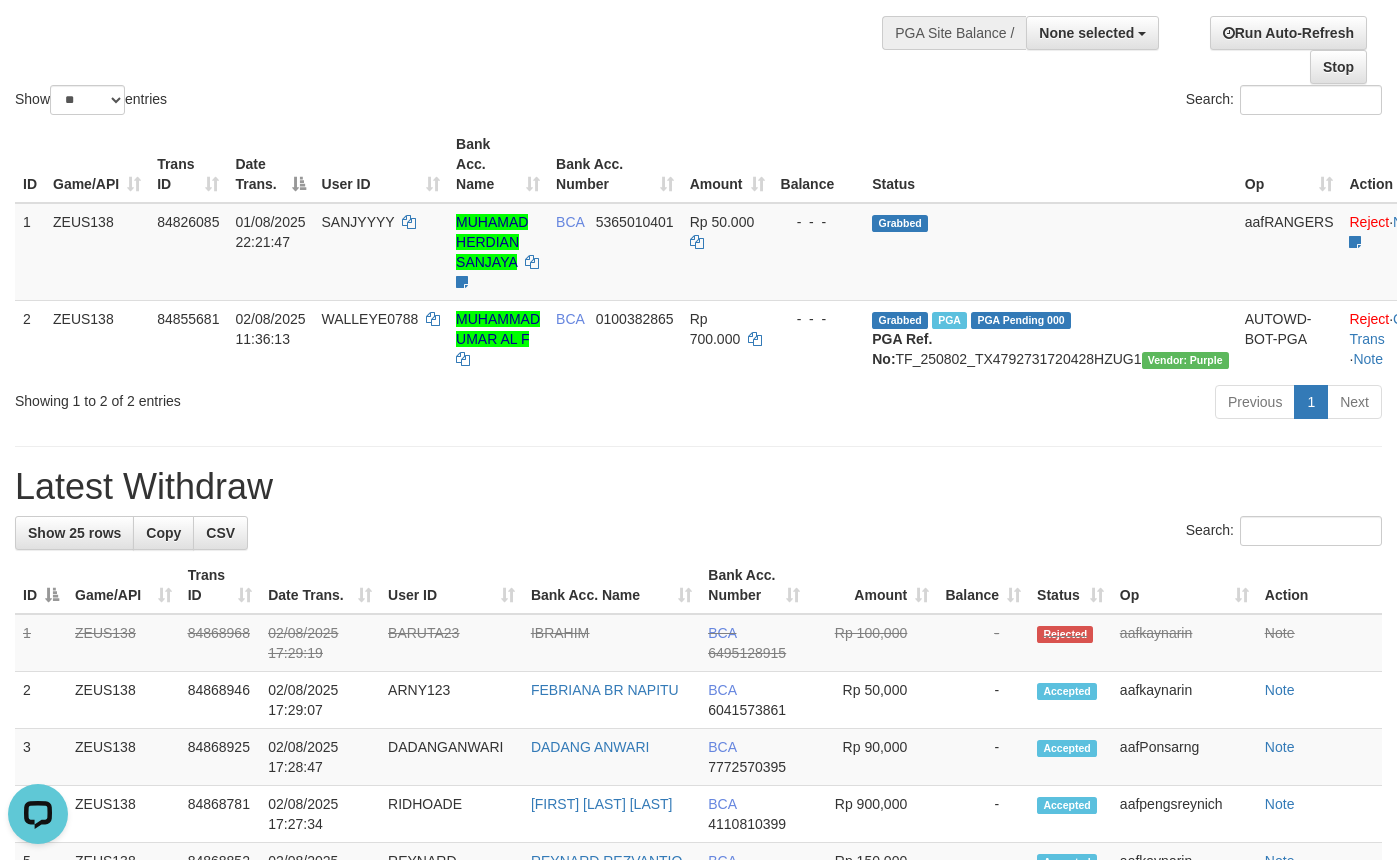 scroll, scrollTop: 0, scrollLeft: 0, axis: both 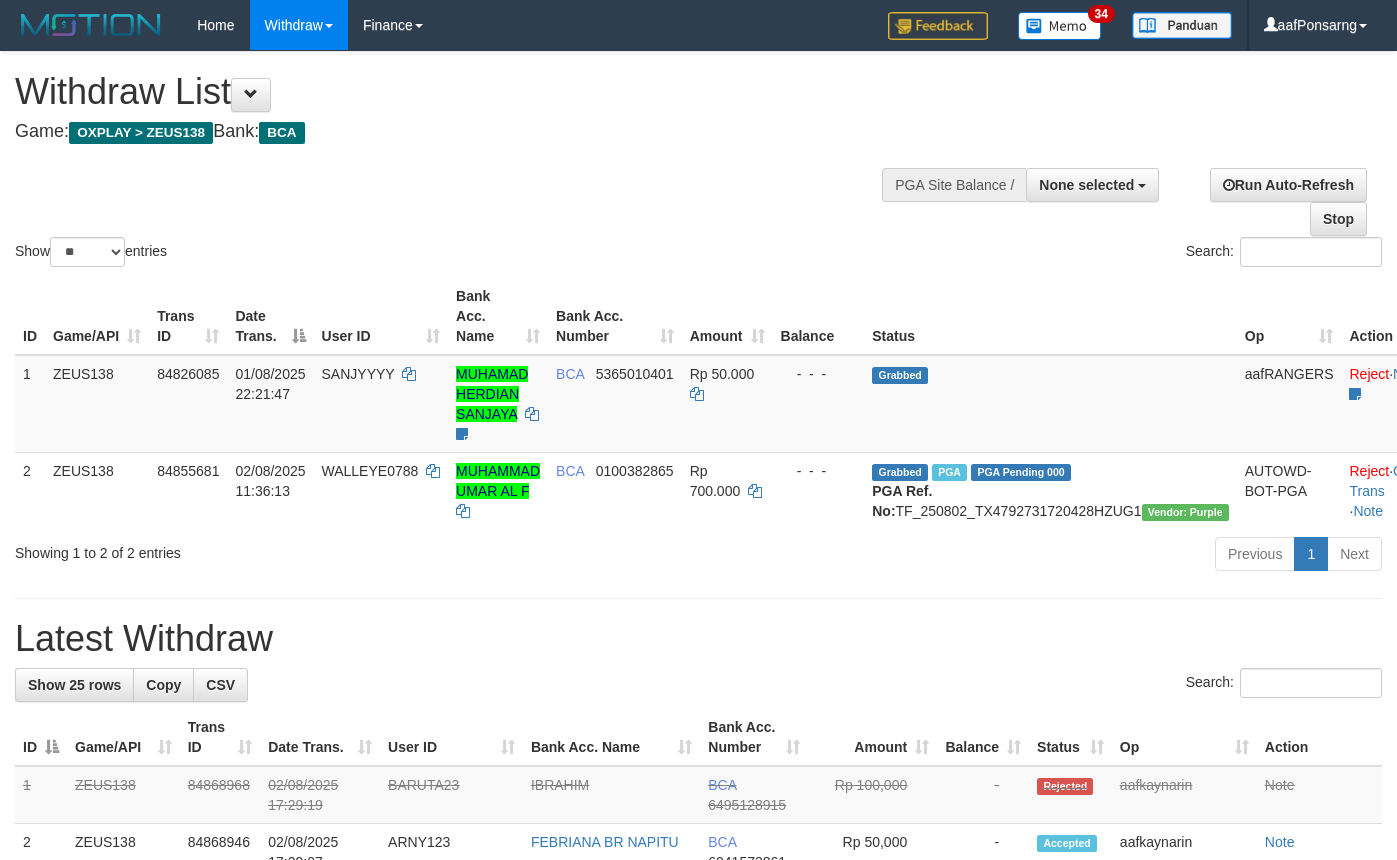 select 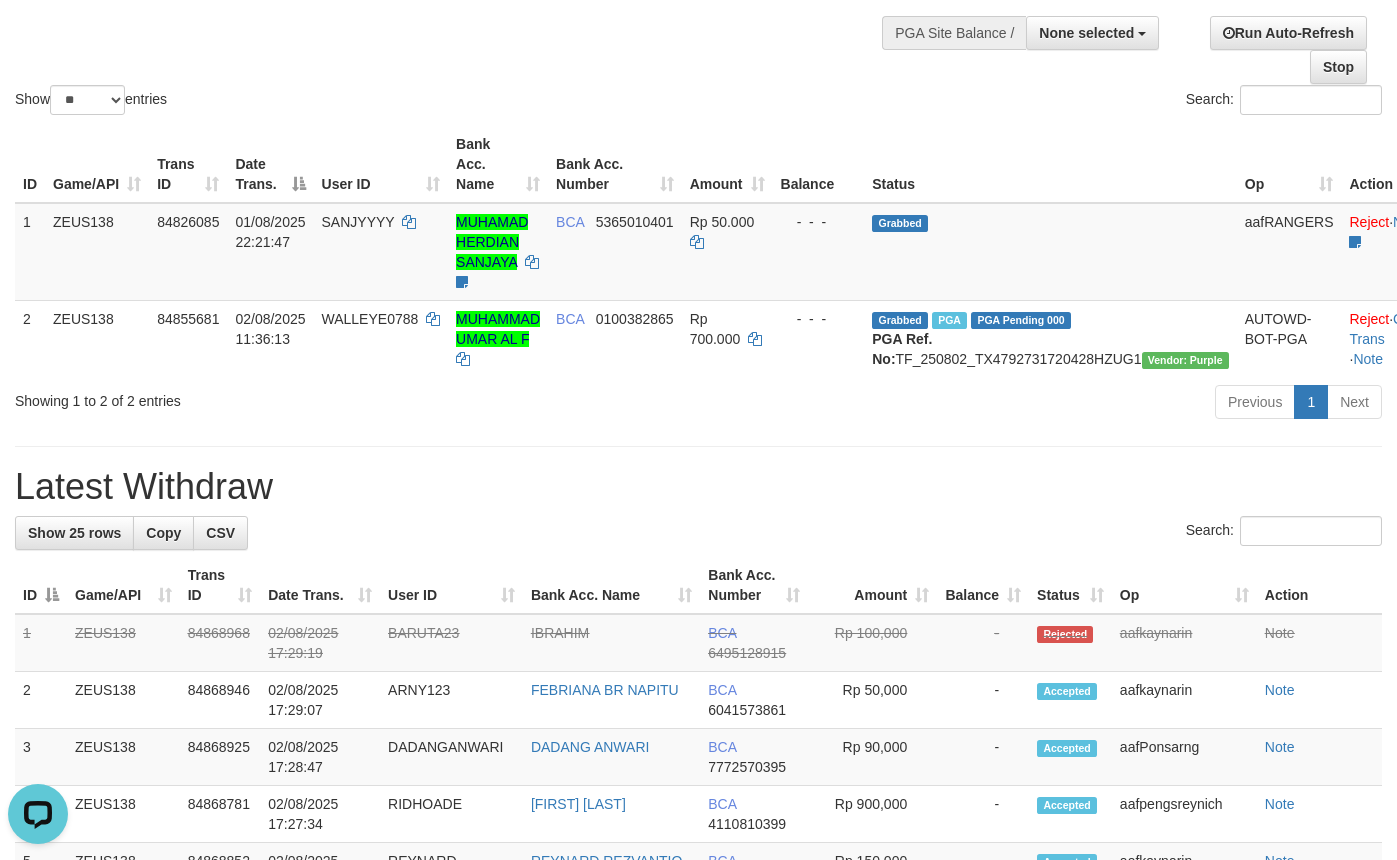 scroll, scrollTop: 0, scrollLeft: 0, axis: both 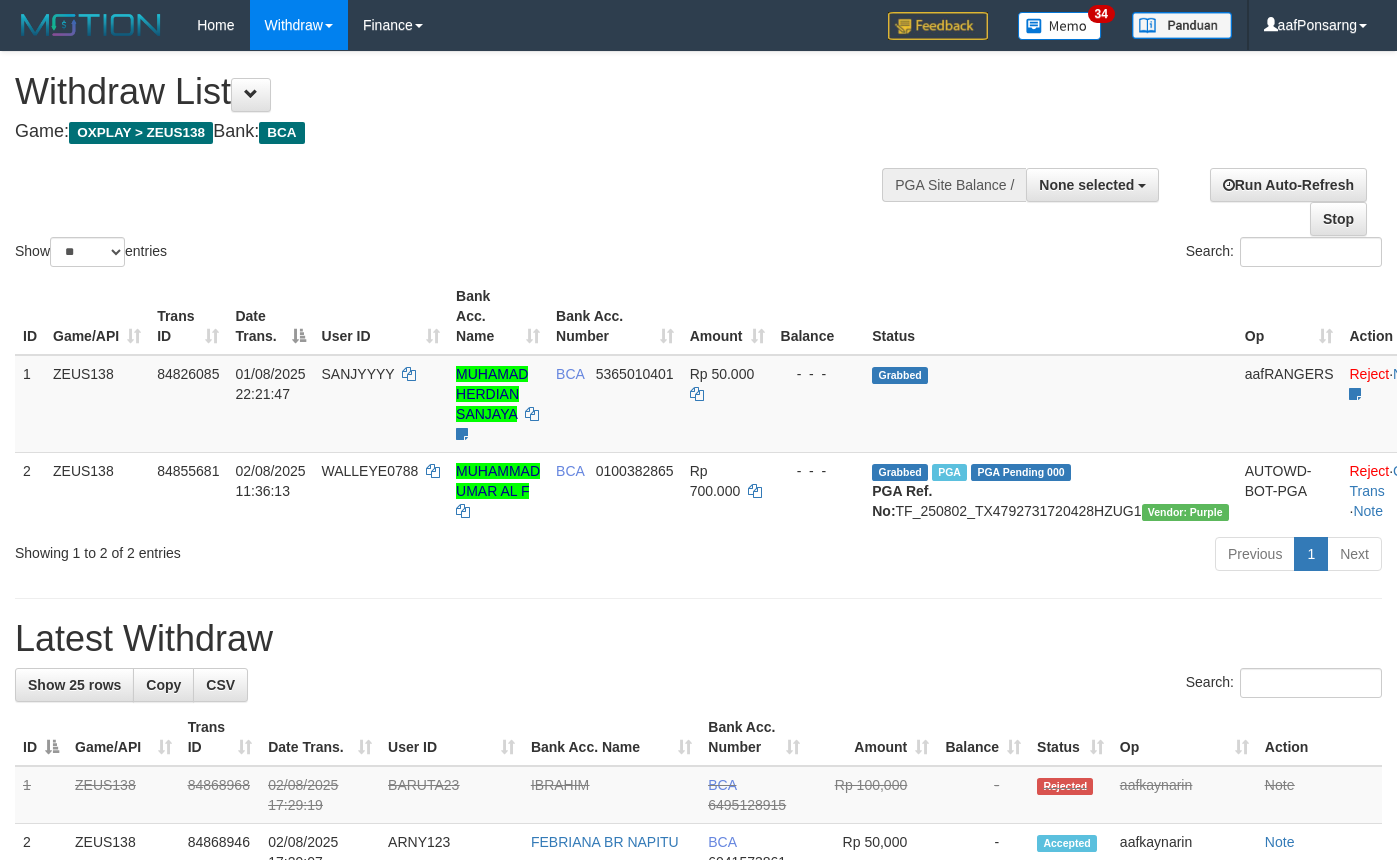 select 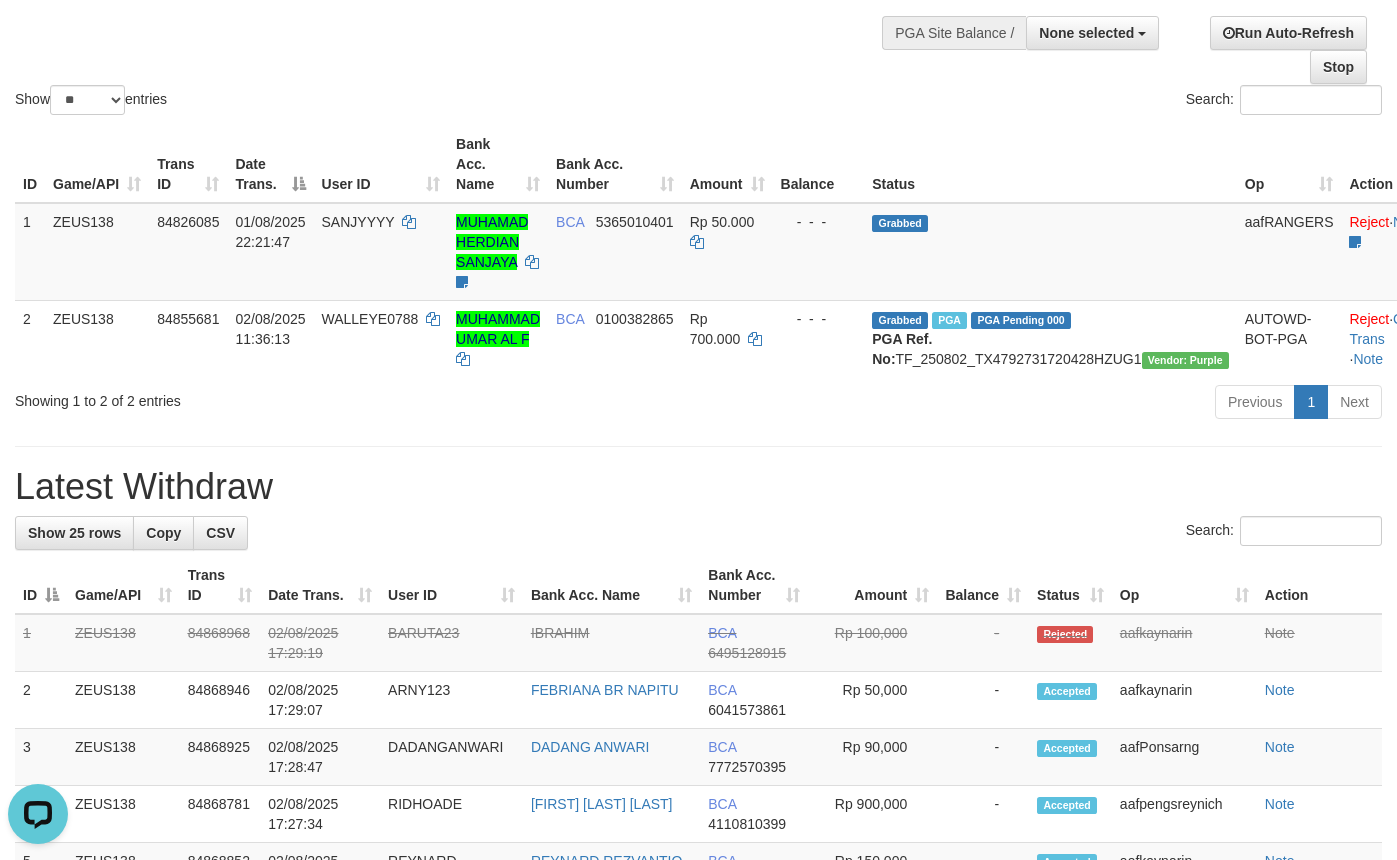 scroll, scrollTop: 0, scrollLeft: 0, axis: both 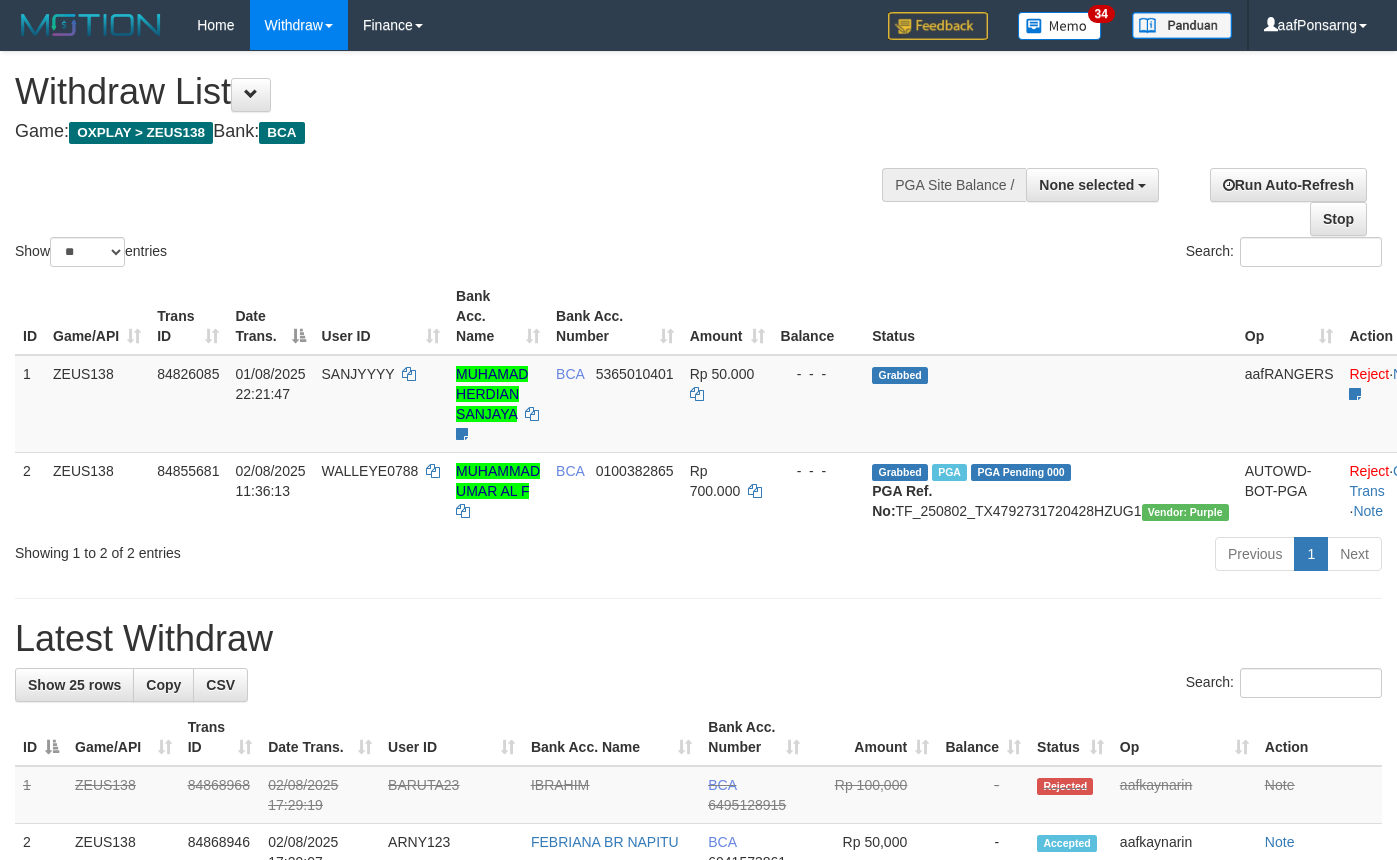select 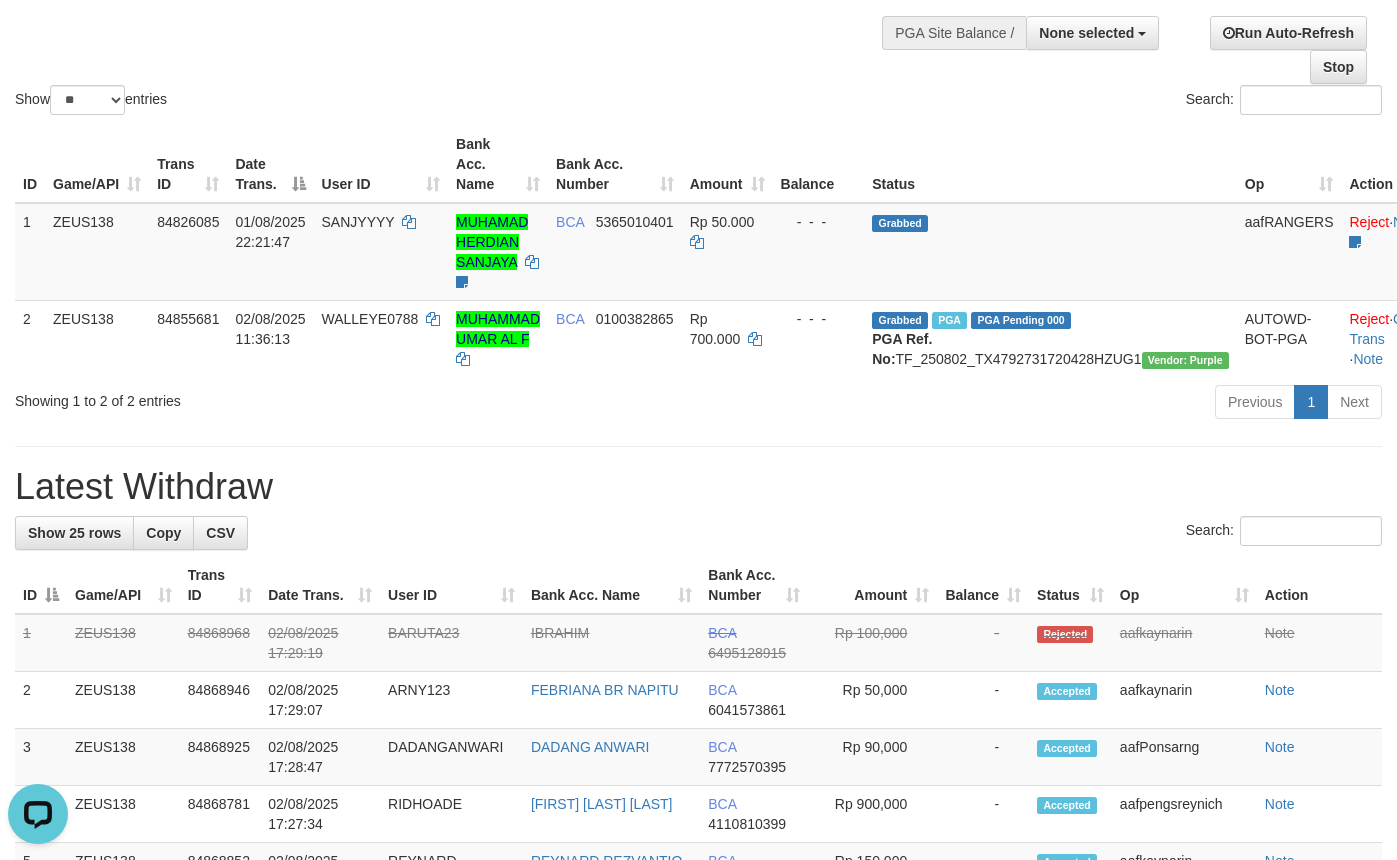 scroll, scrollTop: 0, scrollLeft: 0, axis: both 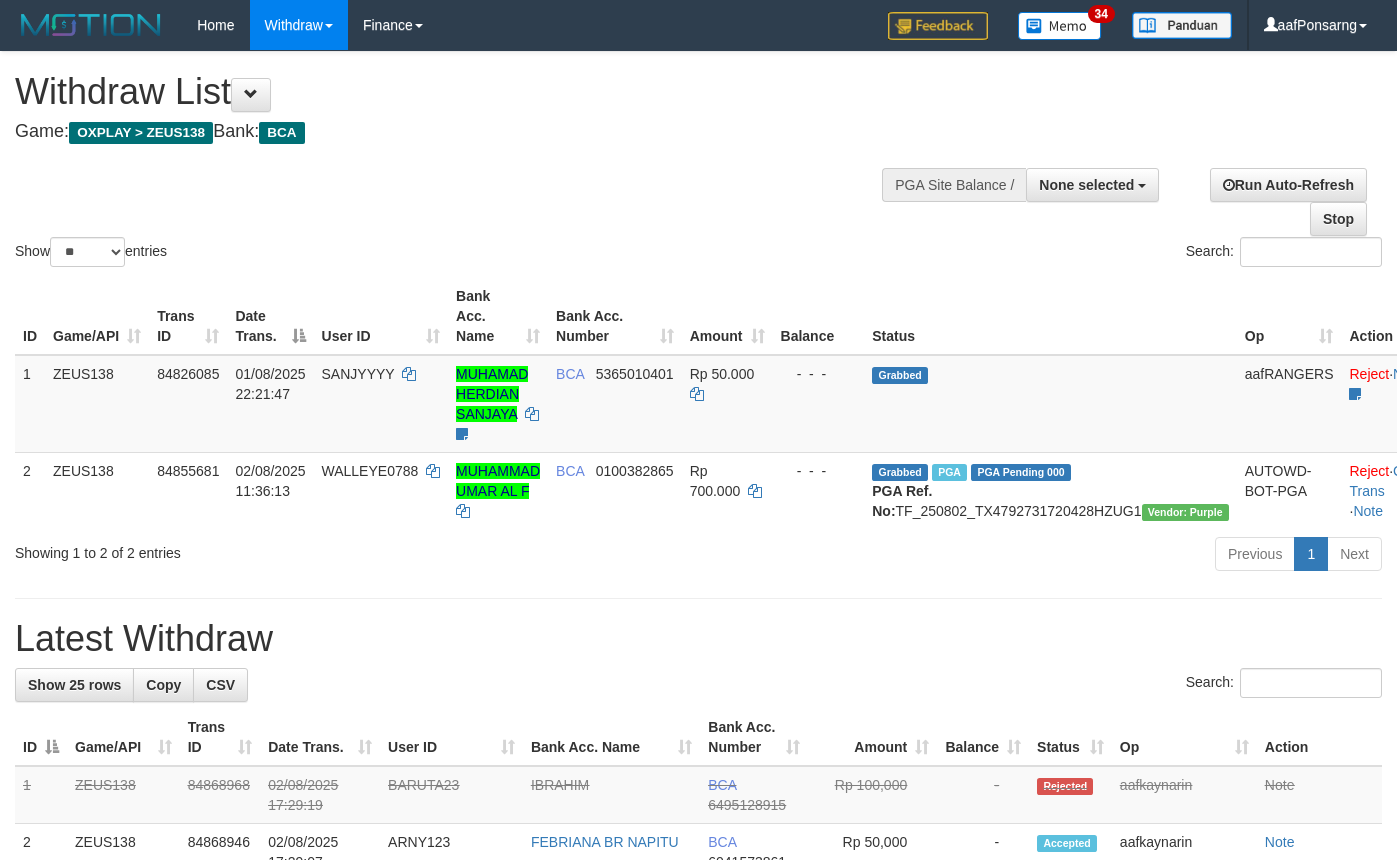 select 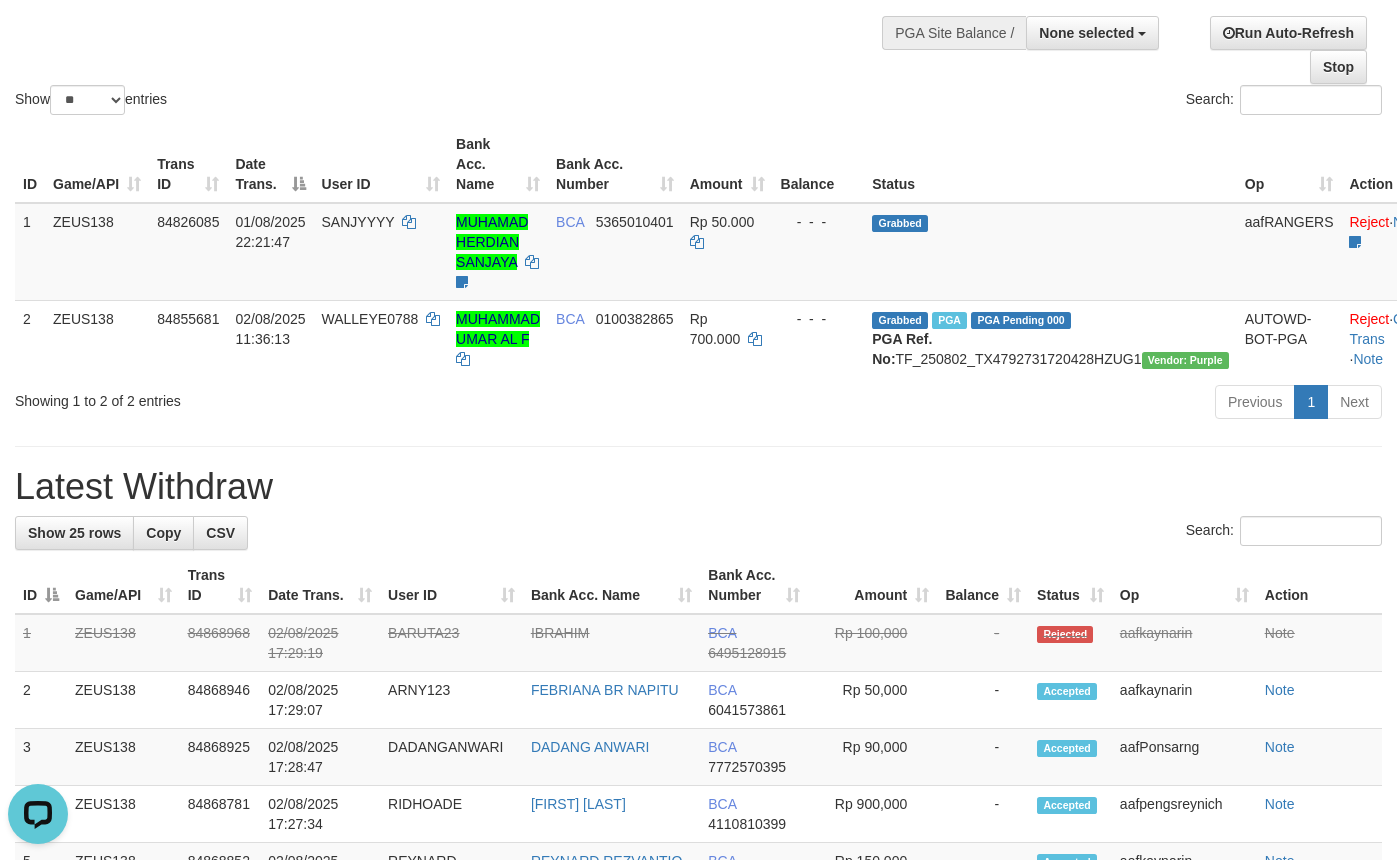 scroll, scrollTop: 0, scrollLeft: 0, axis: both 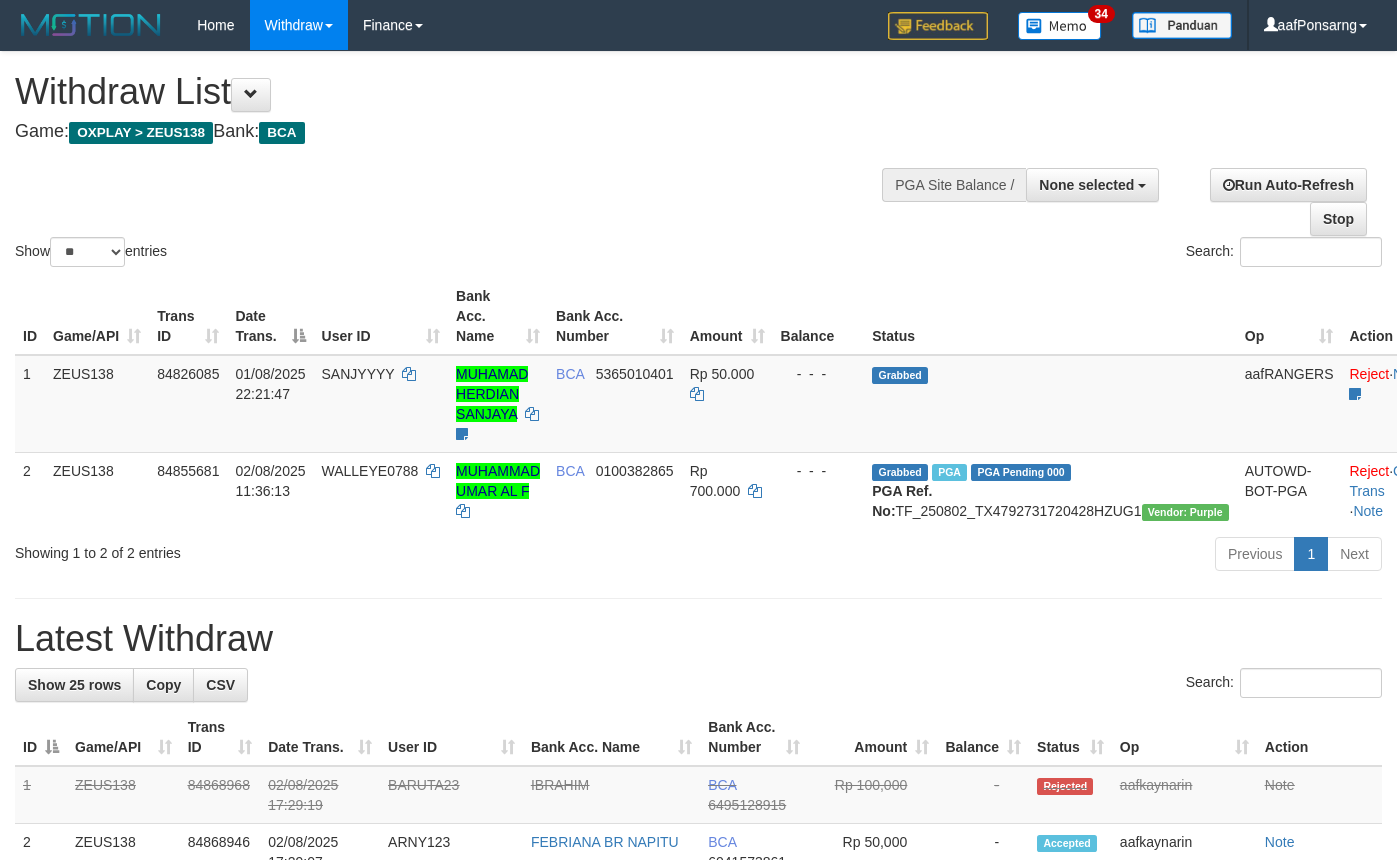 select 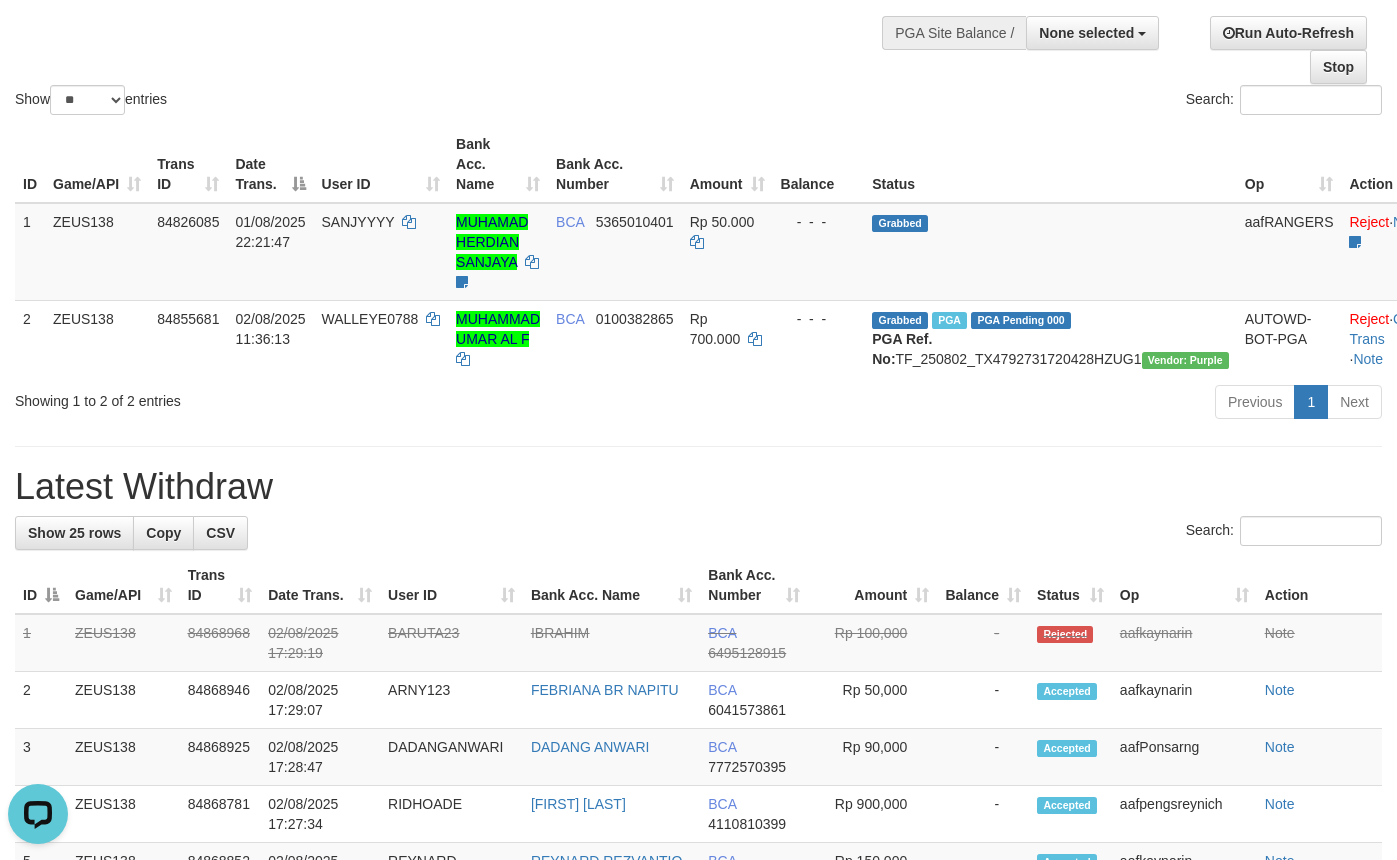 scroll, scrollTop: 0, scrollLeft: 0, axis: both 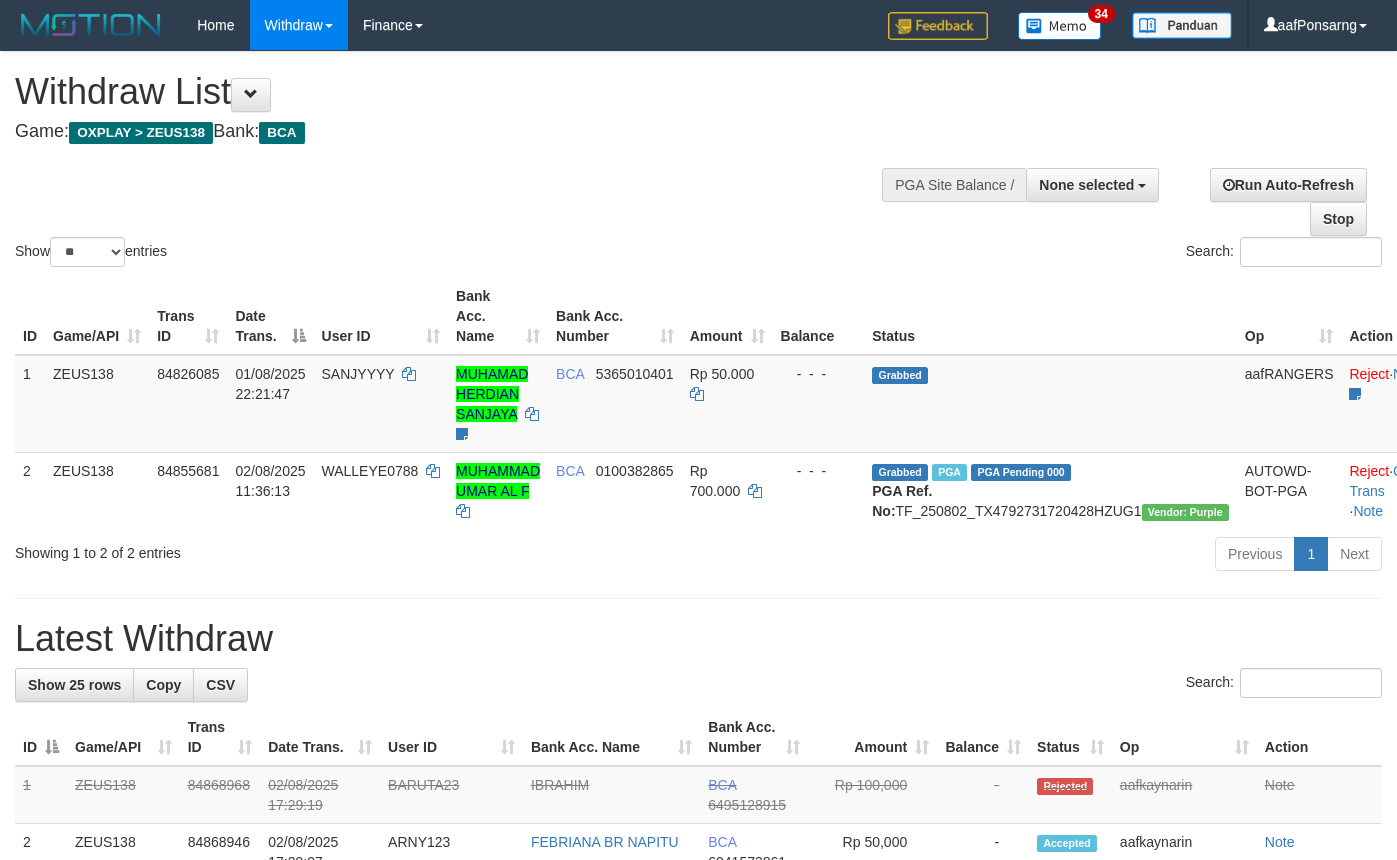 select 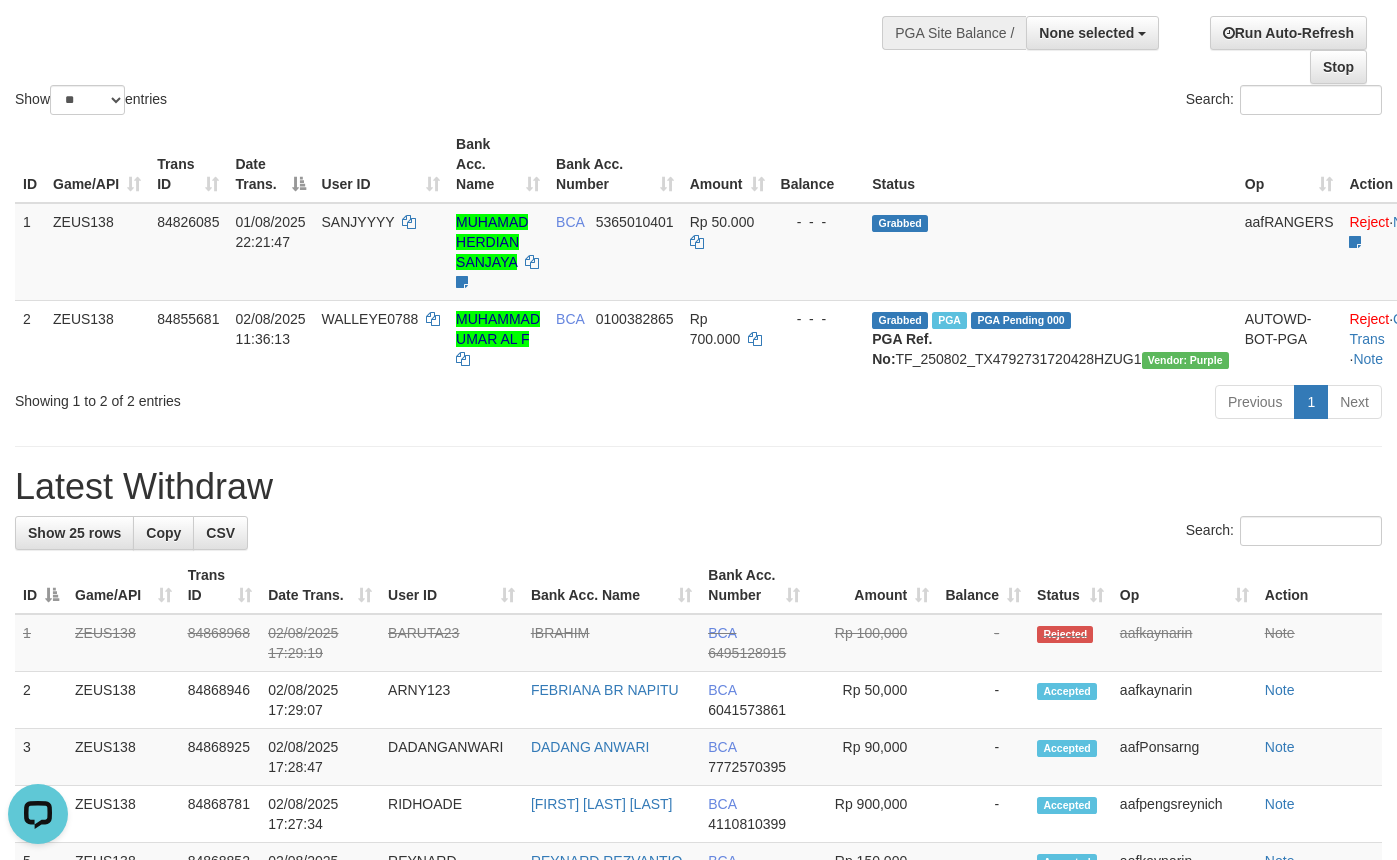 scroll, scrollTop: 0, scrollLeft: 0, axis: both 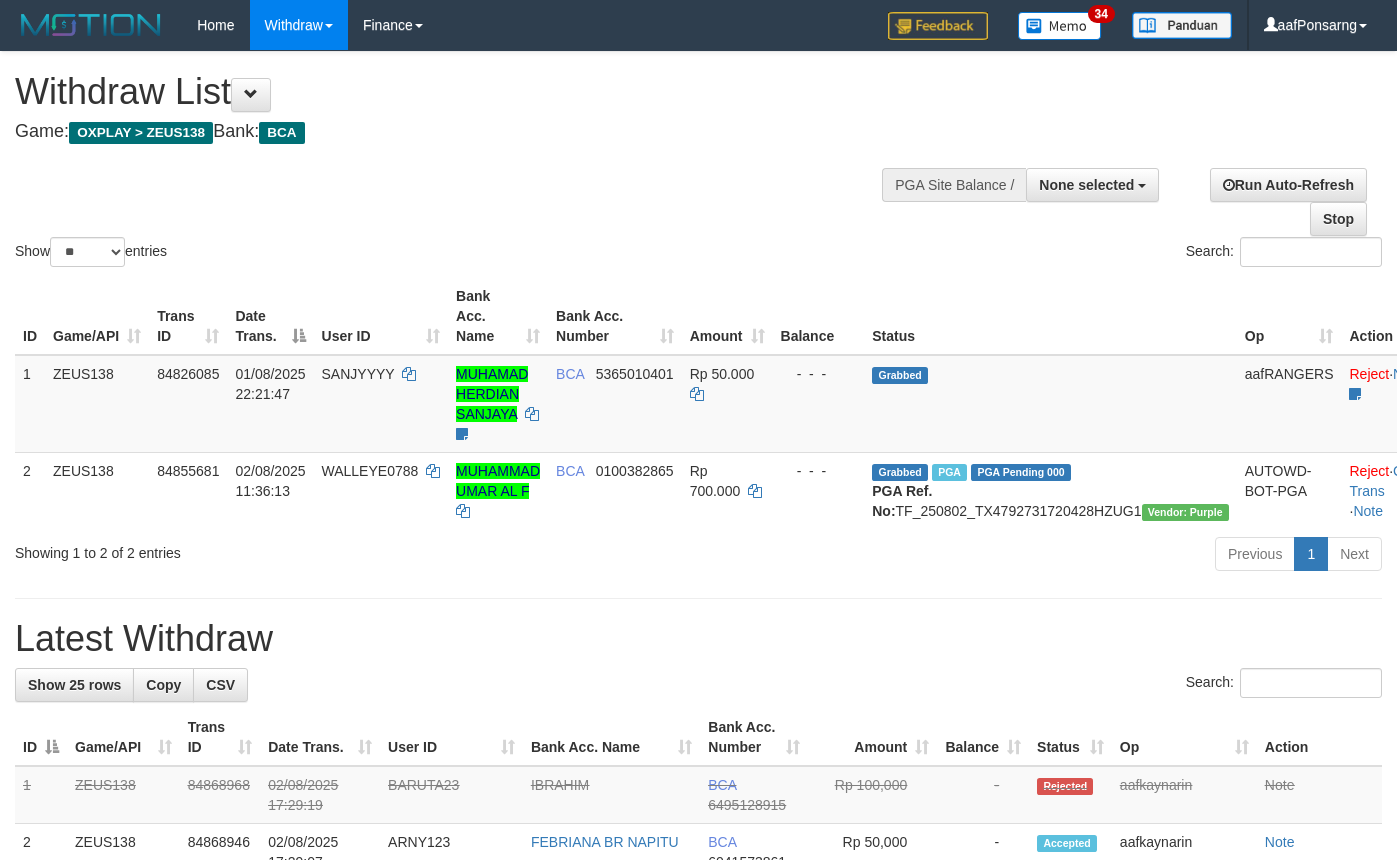 select 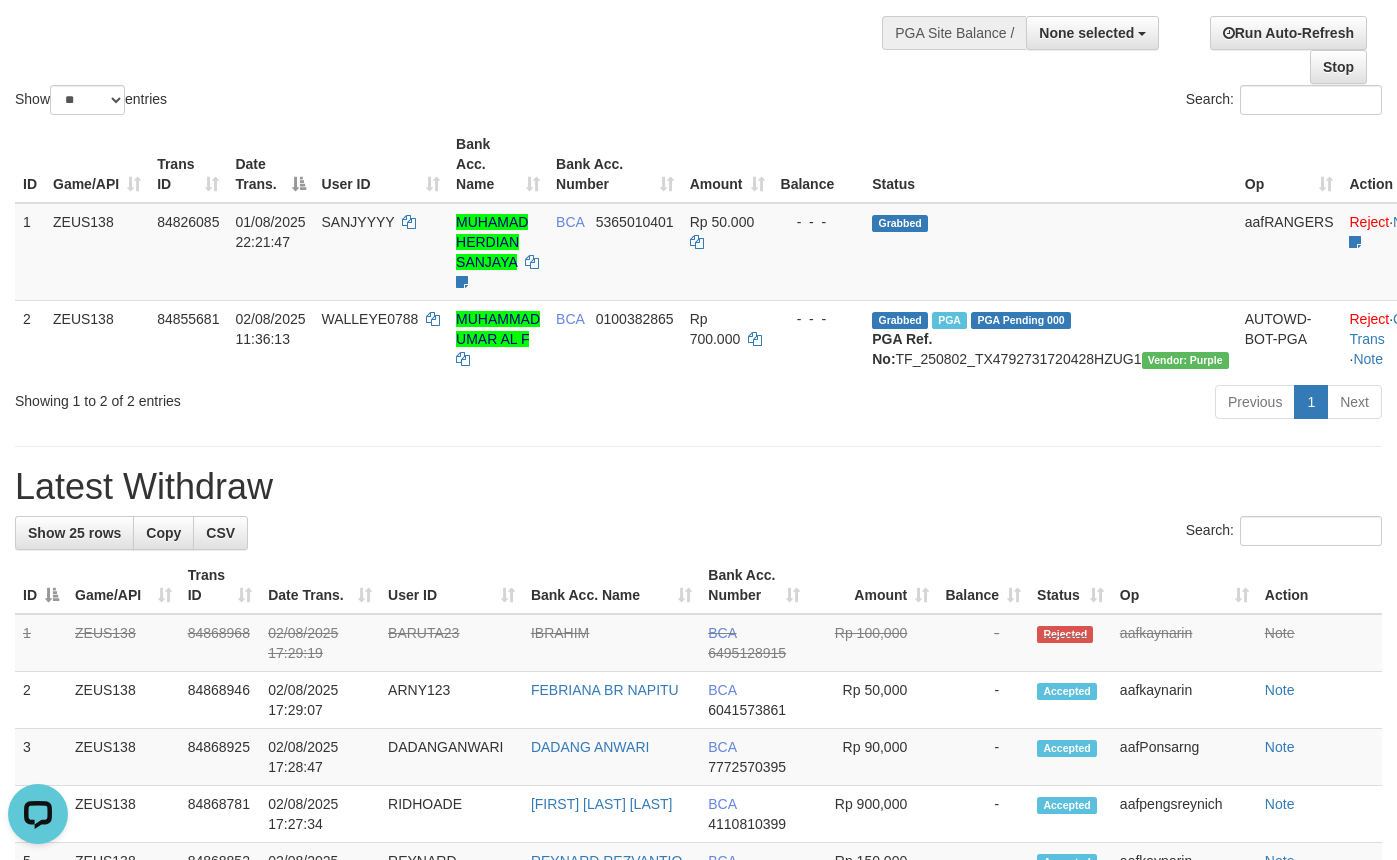 scroll, scrollTop: 0, scrollLeft: 0, axis: both 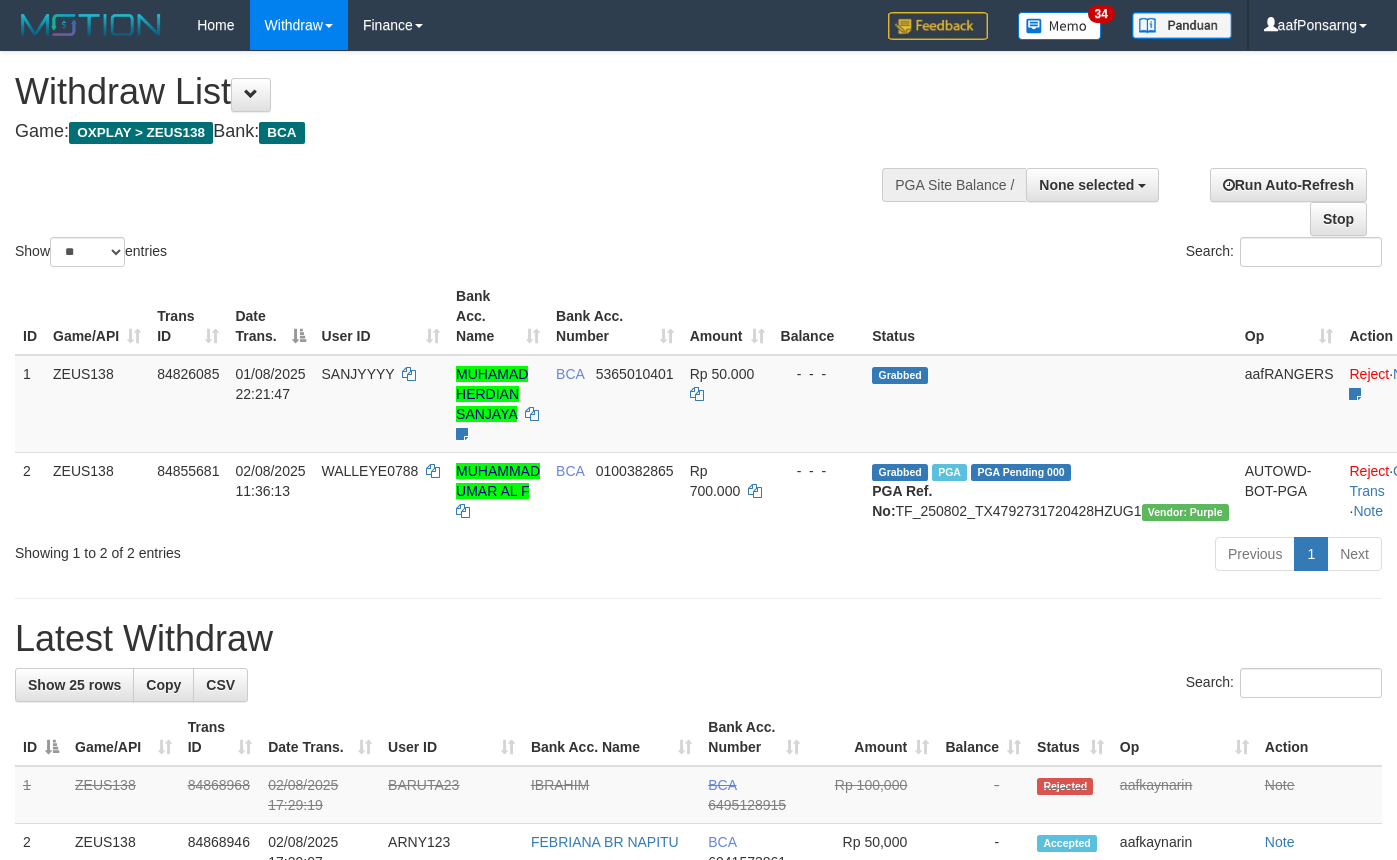 select 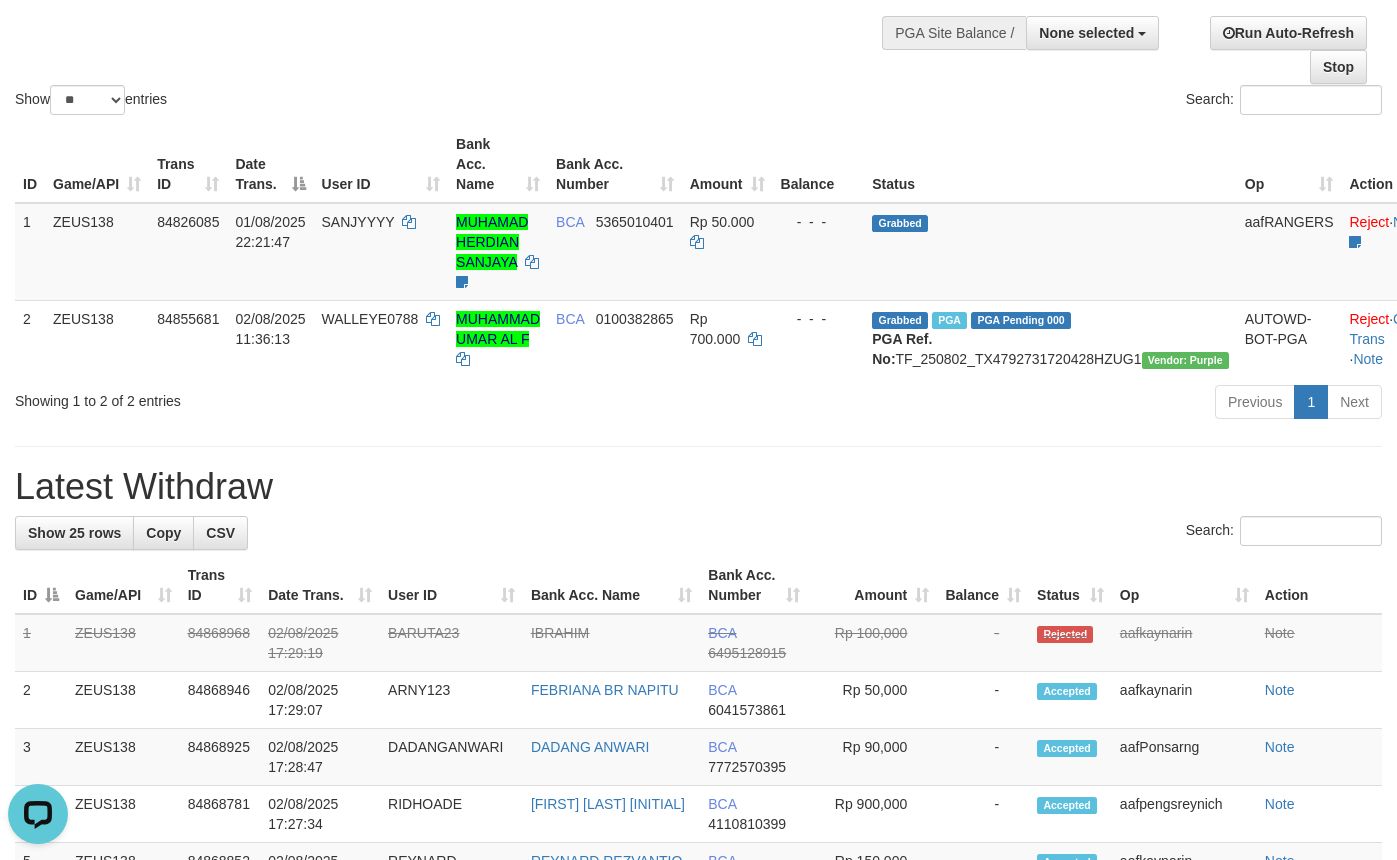 scroll, scrollTop: 0, scrollLeft: 0, axis: both 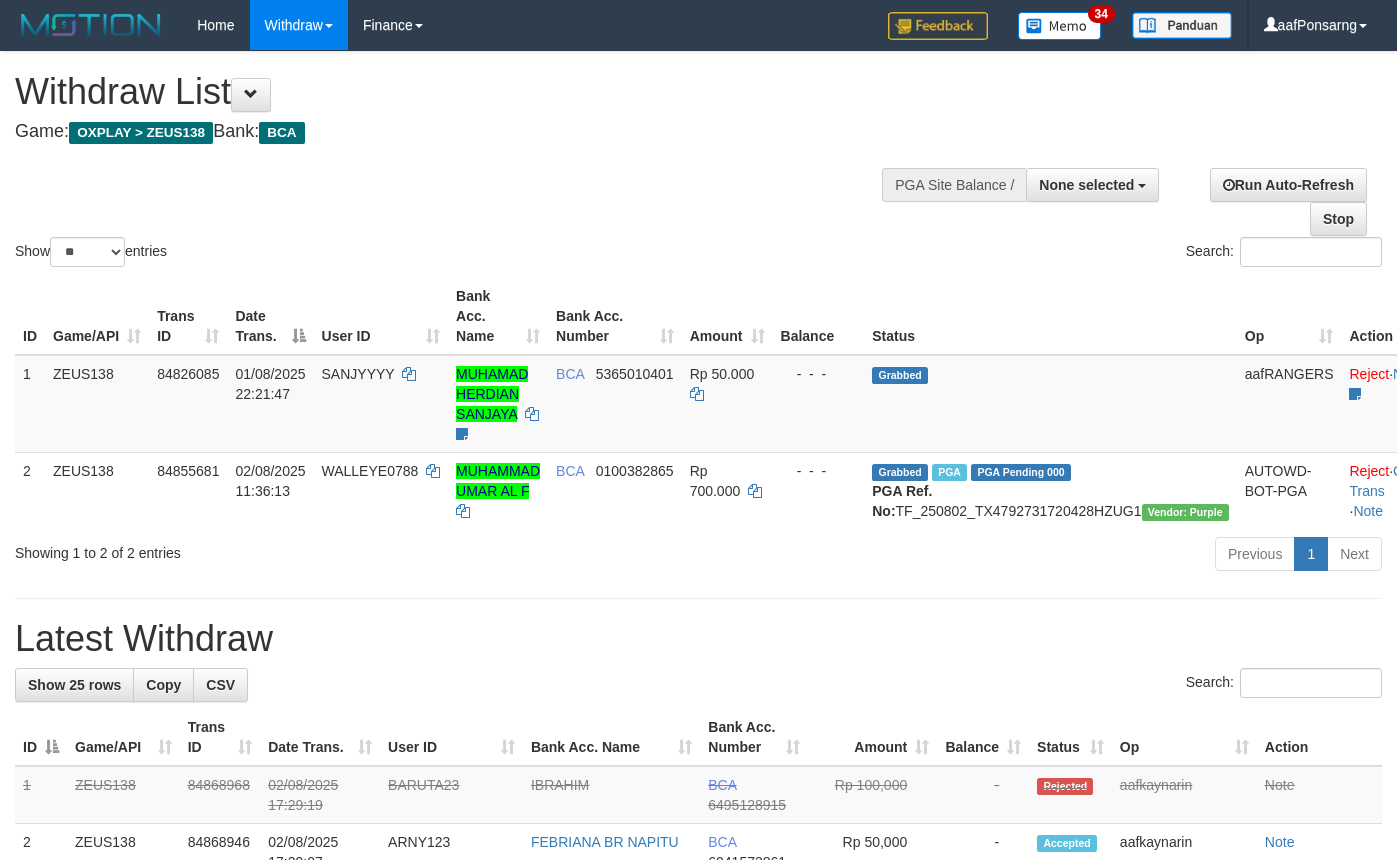 select 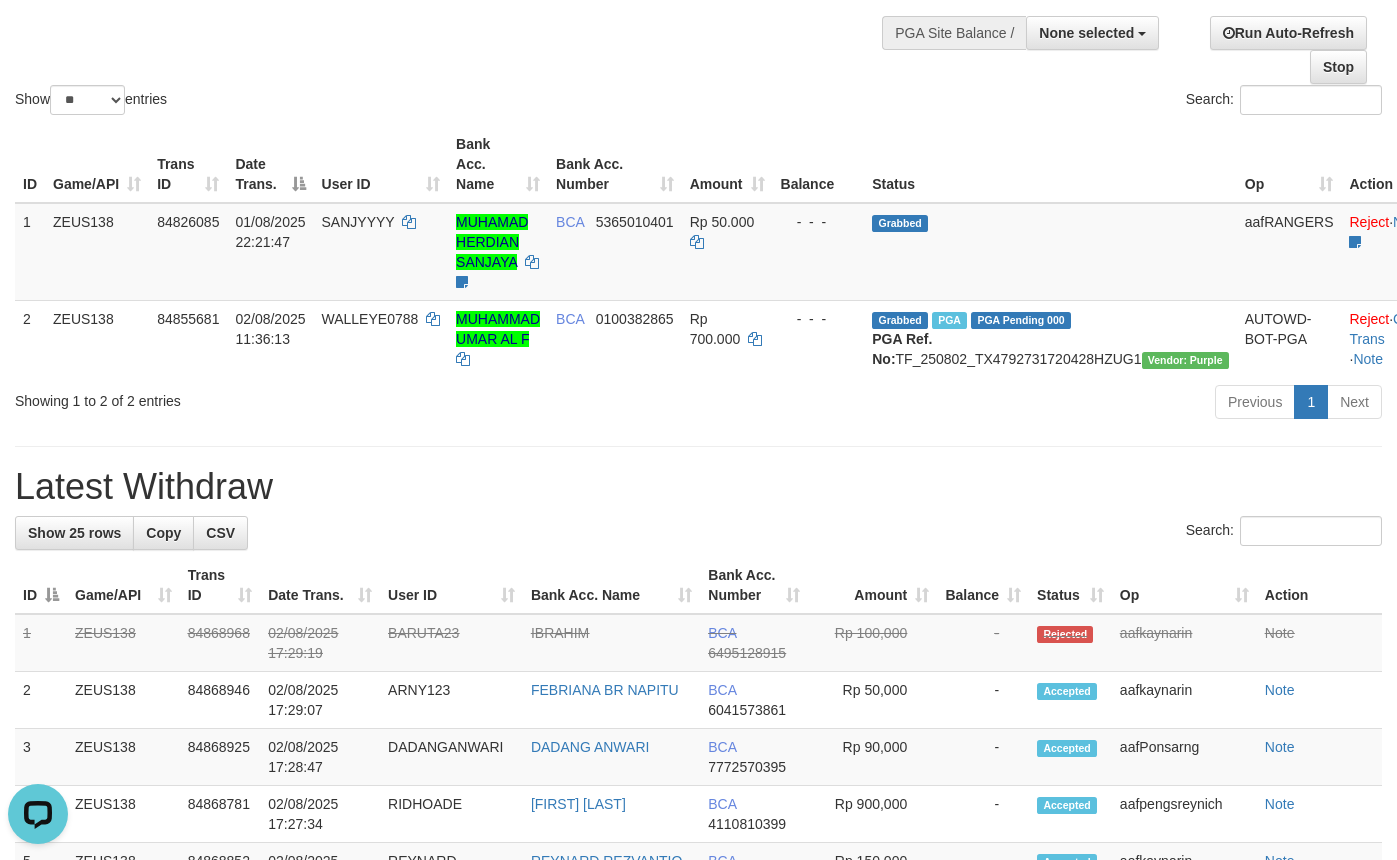 scroll, scrollTop: 0, scrollLeft: 0, axis: both 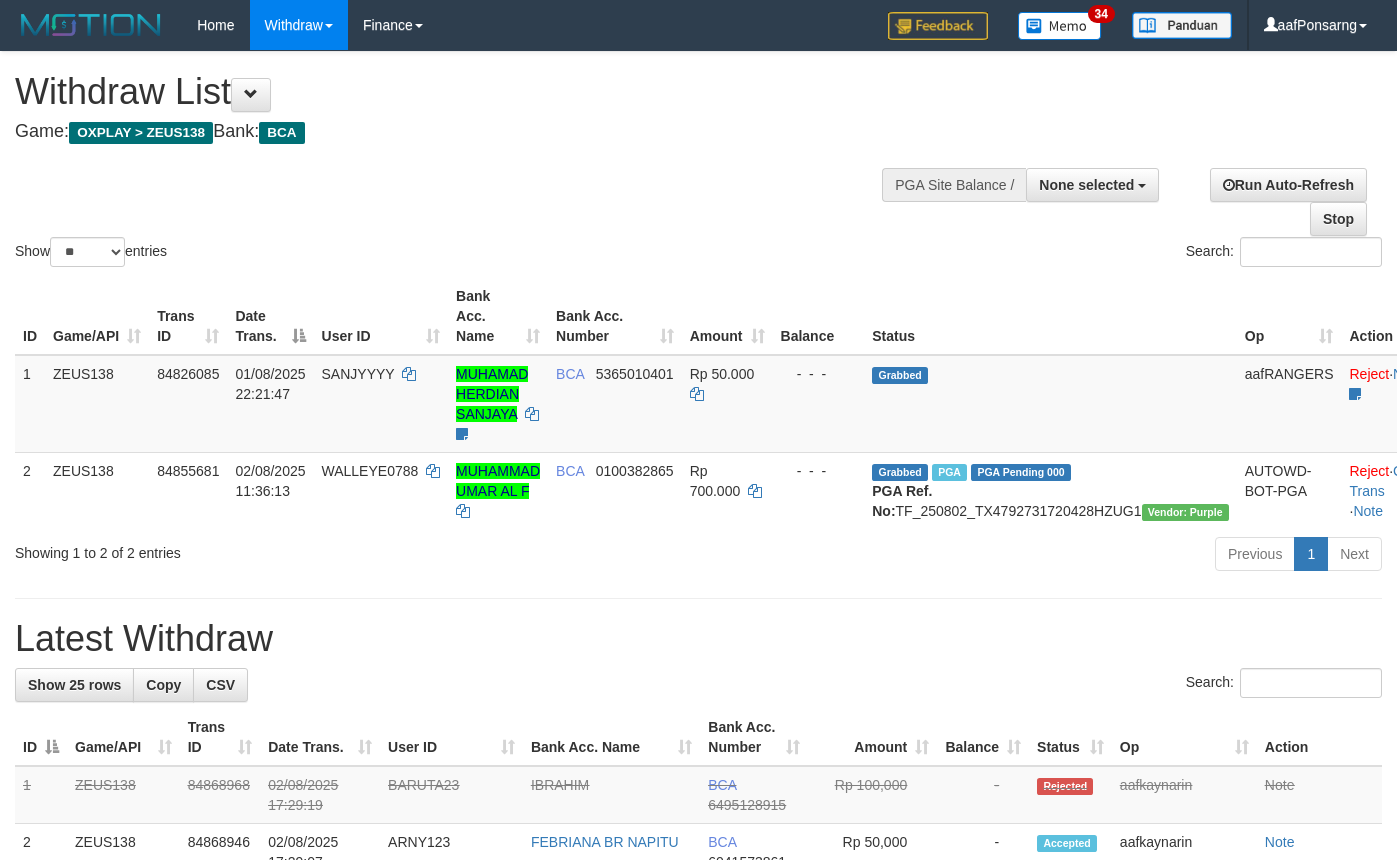 select 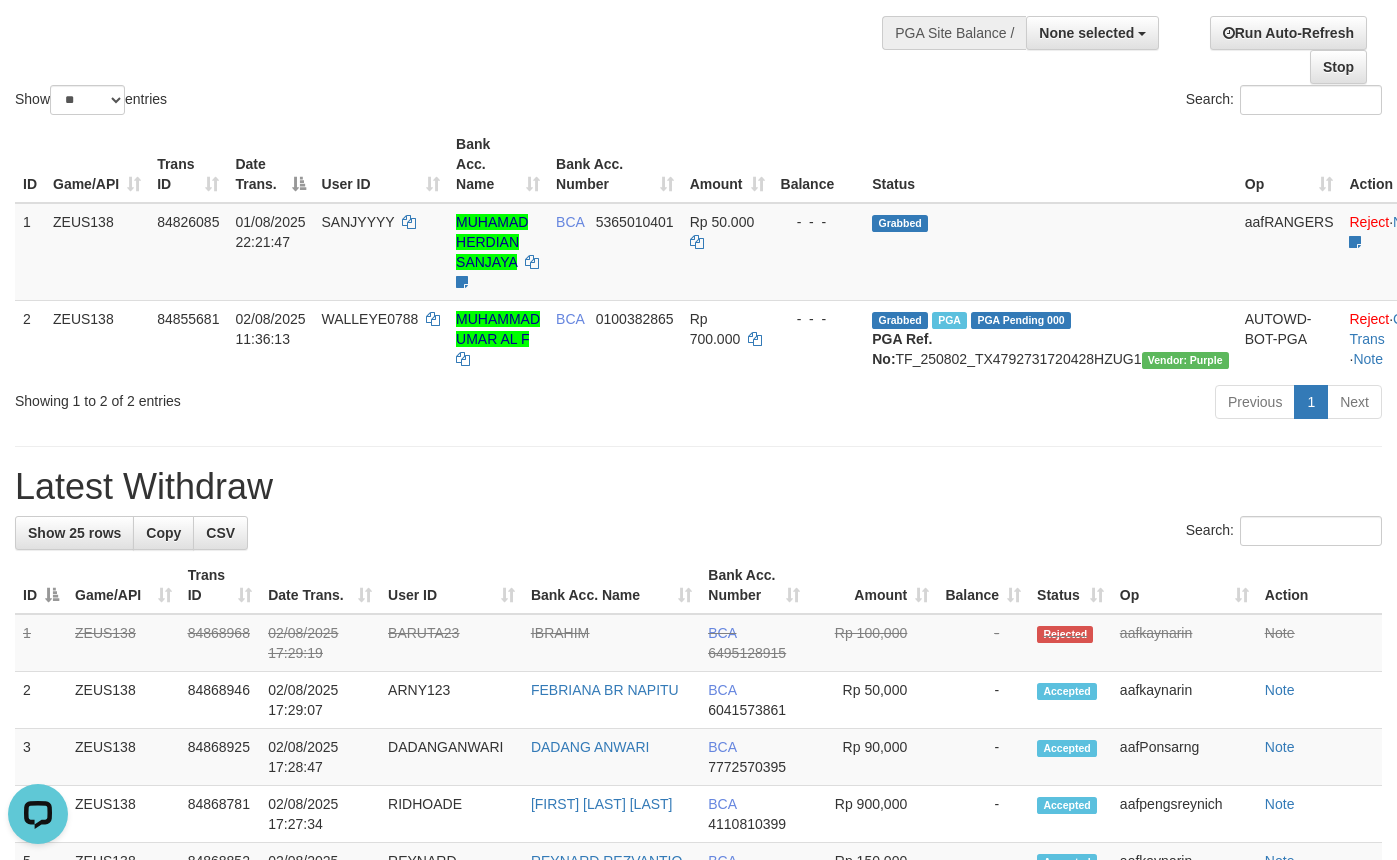scroll, scrollTop: 0, scrollLeft: 0, axis: both 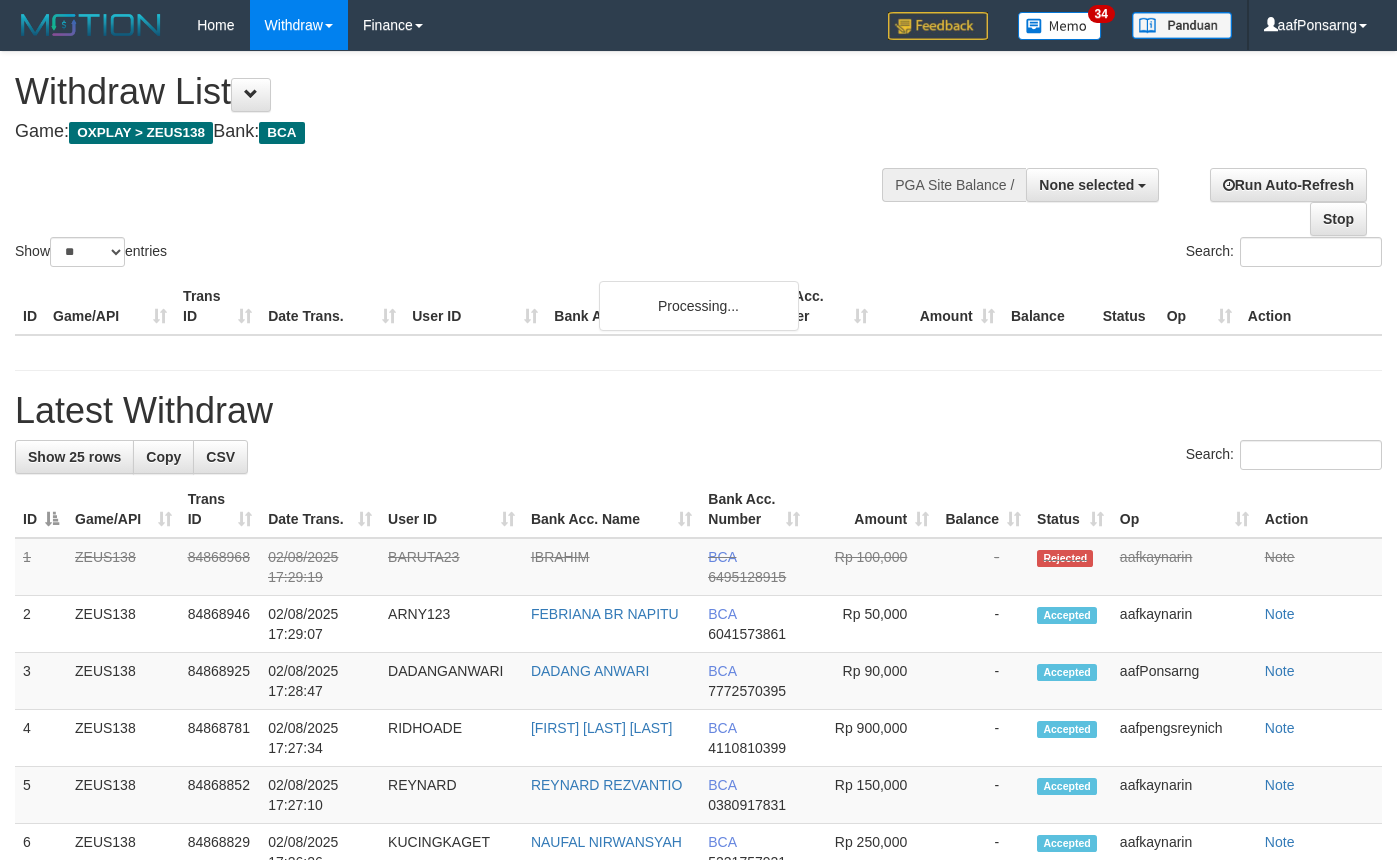 select 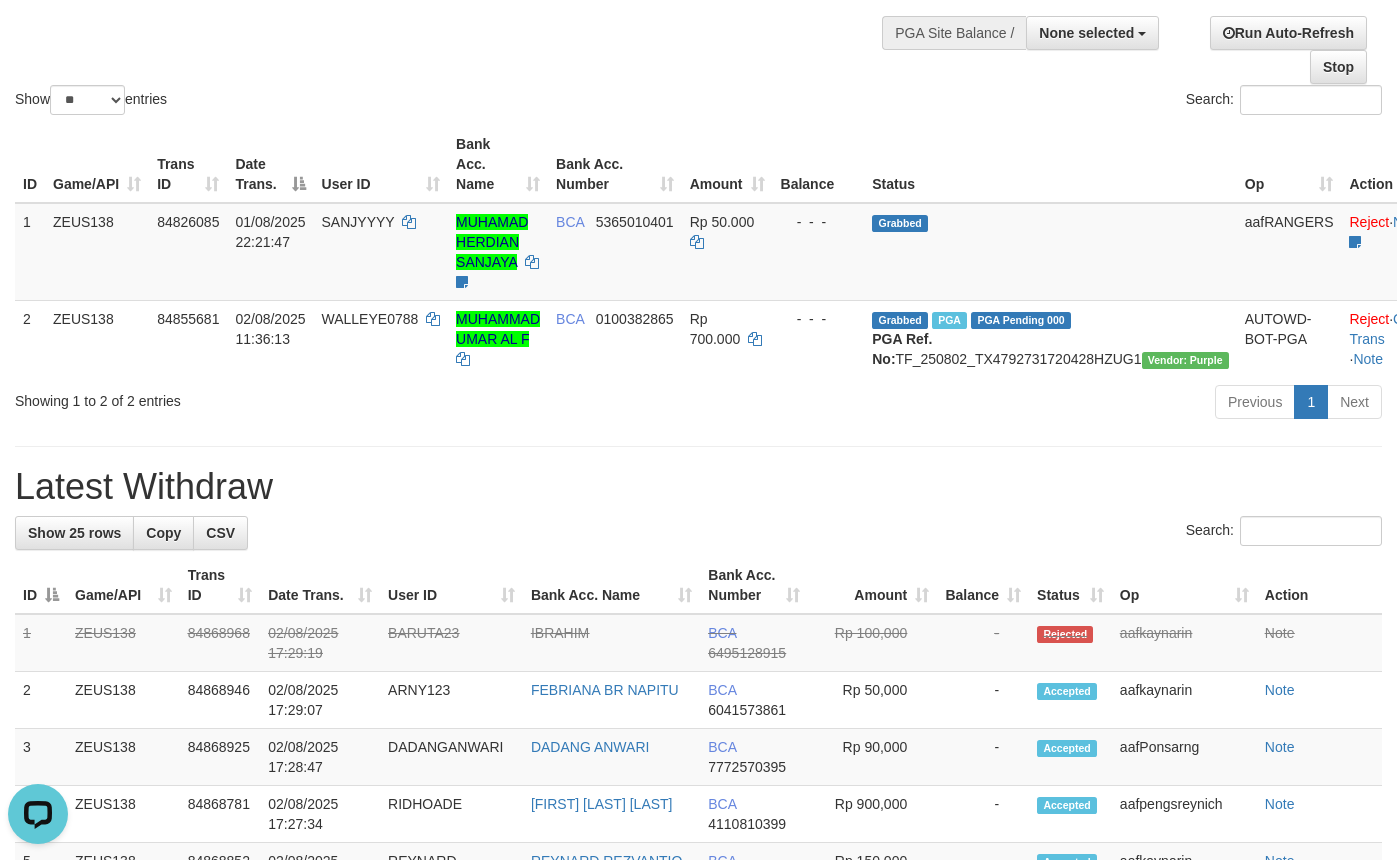 scroll, scrollTop: 0, scrollLeft: 0, axis: both 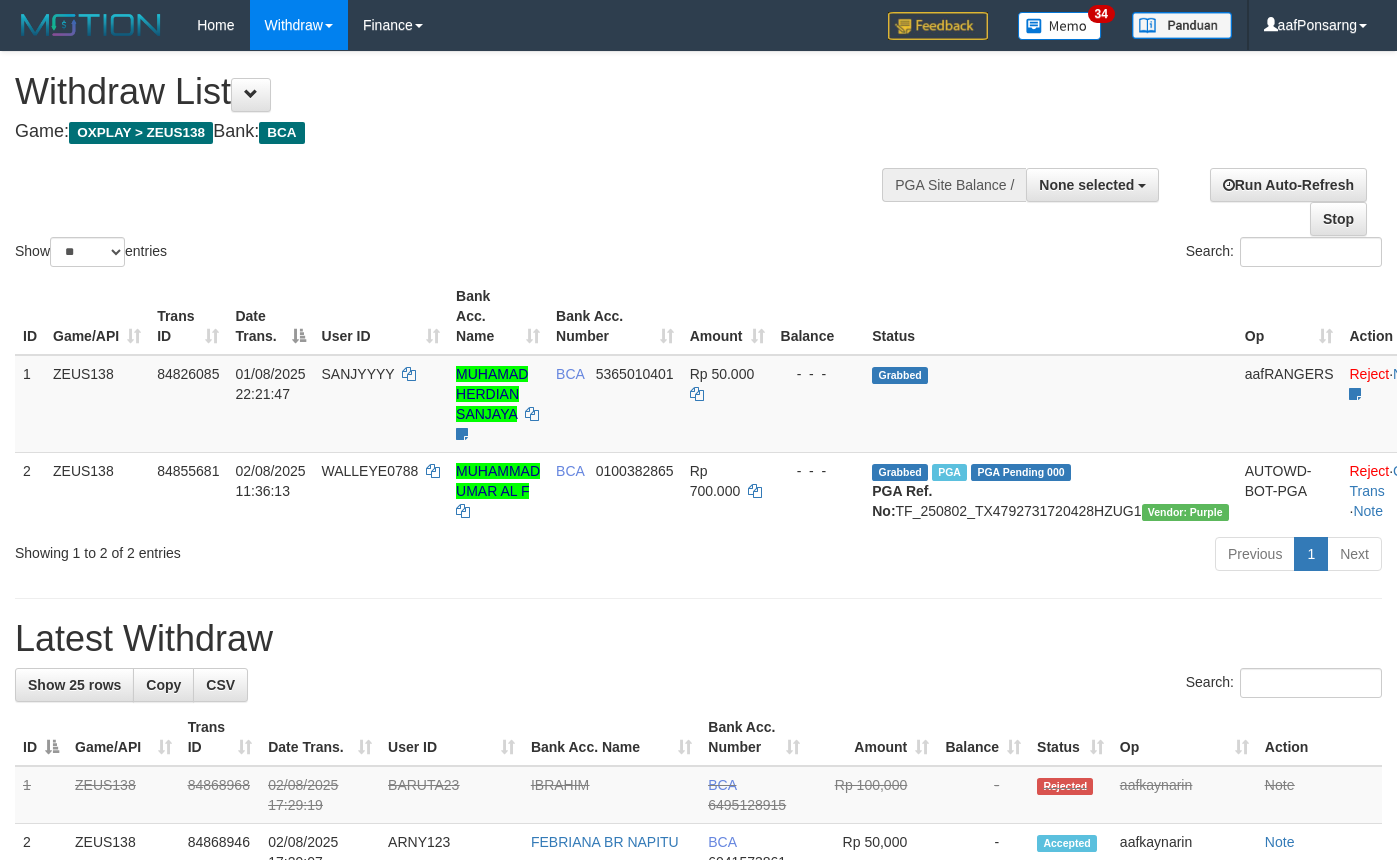 select 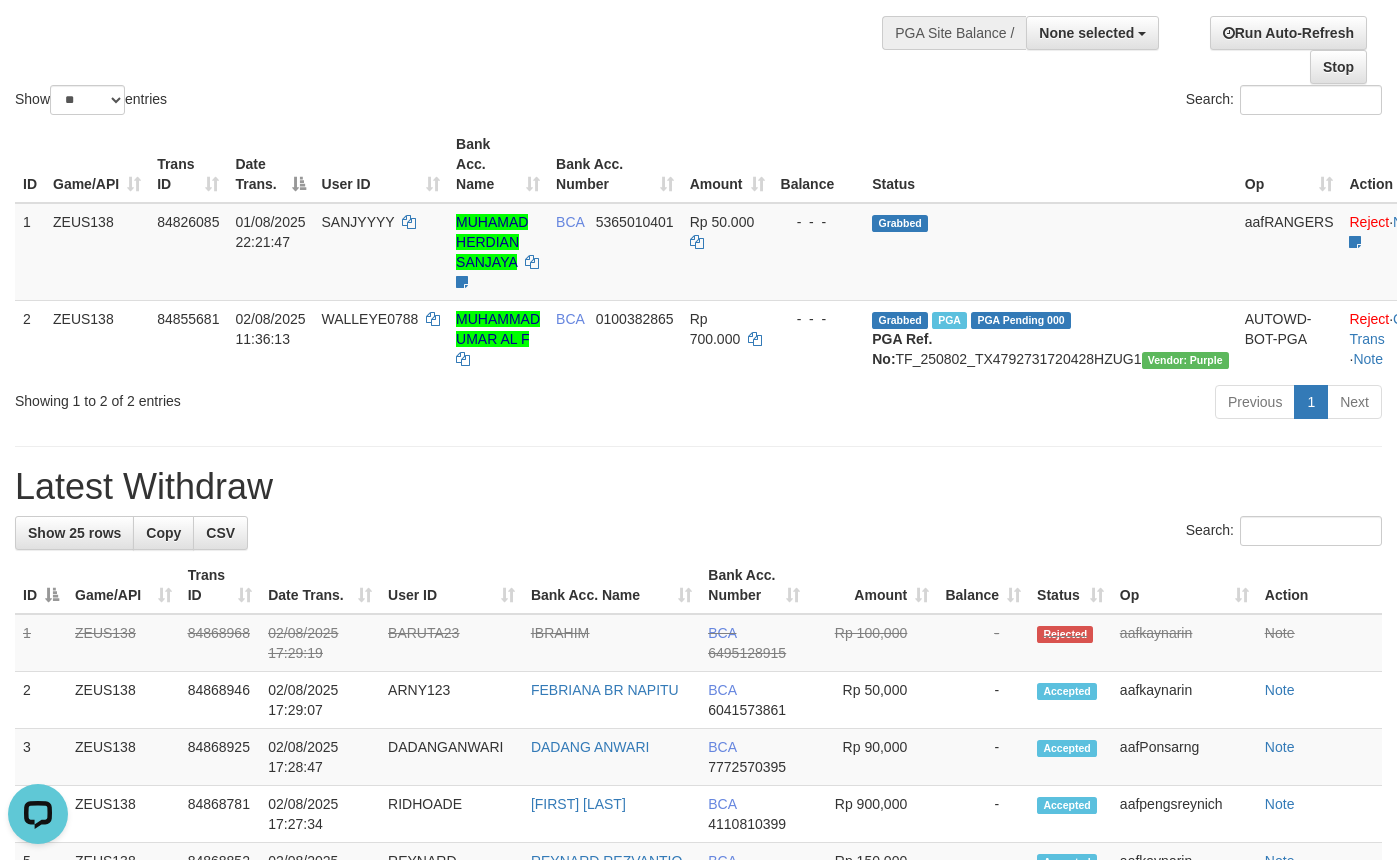scroll, scrollTop: 0, scrollLeft: 0, axis: both 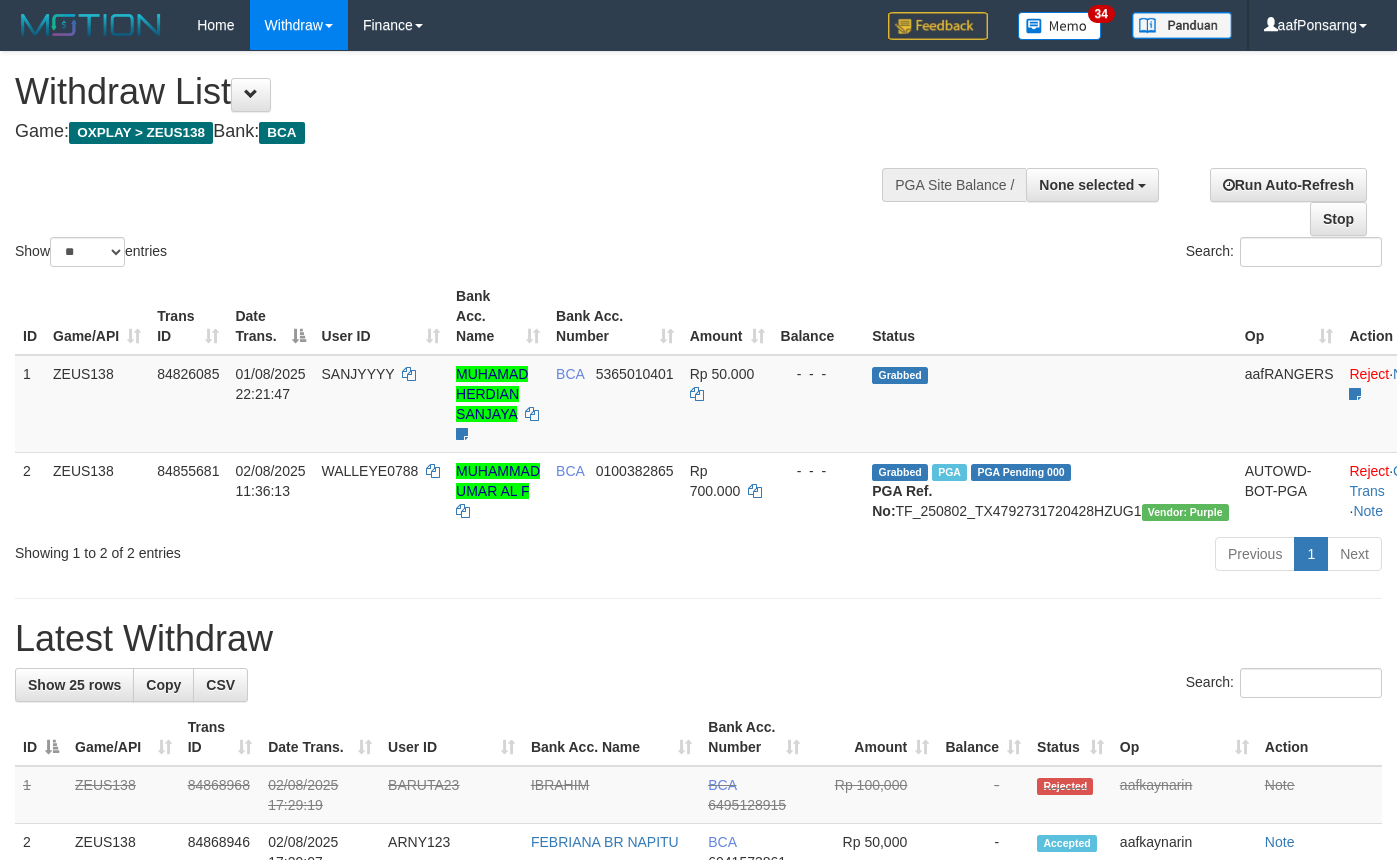 select 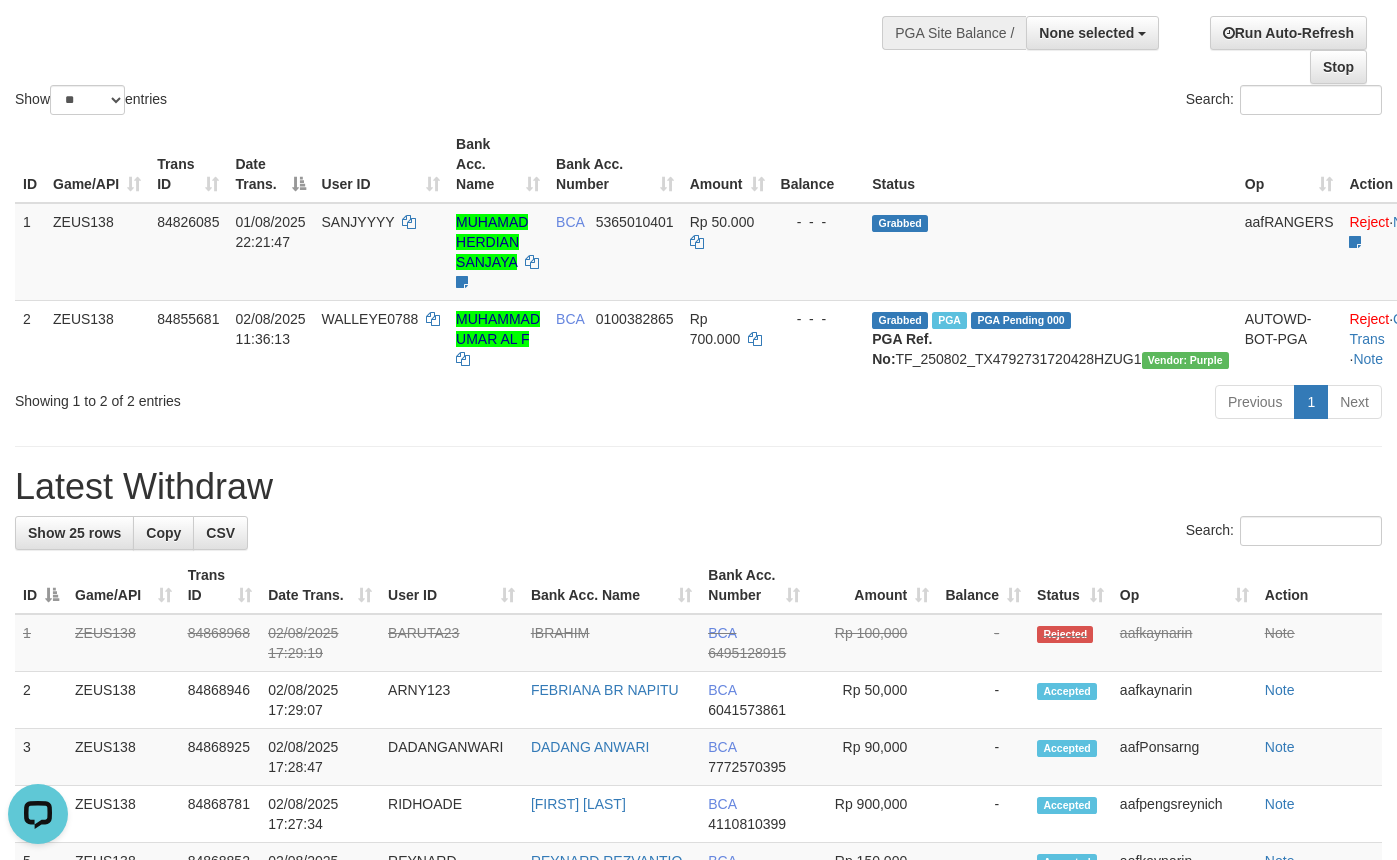 scroll, scrollTop: 0, scrollLeft: 0, axis: both 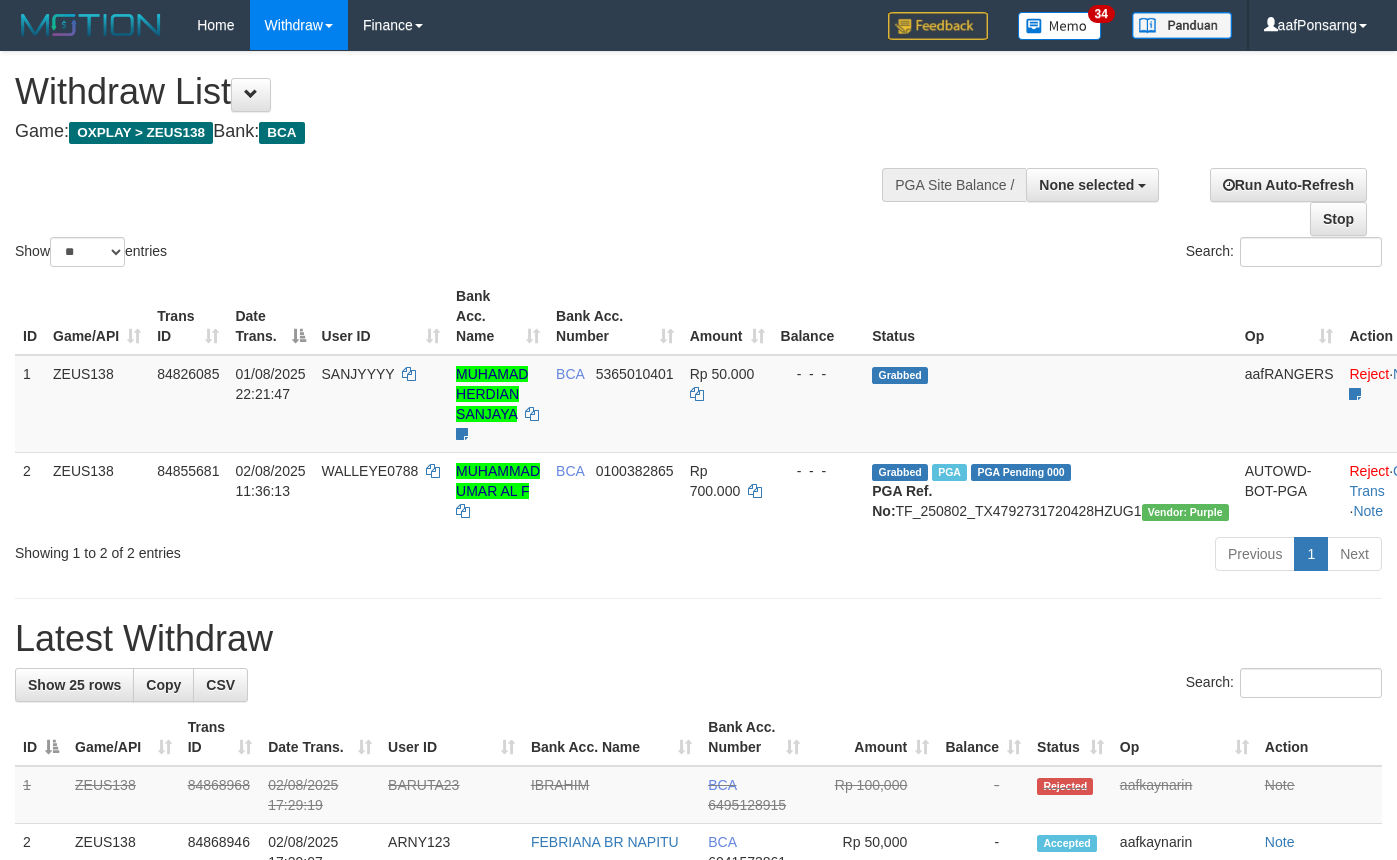 select 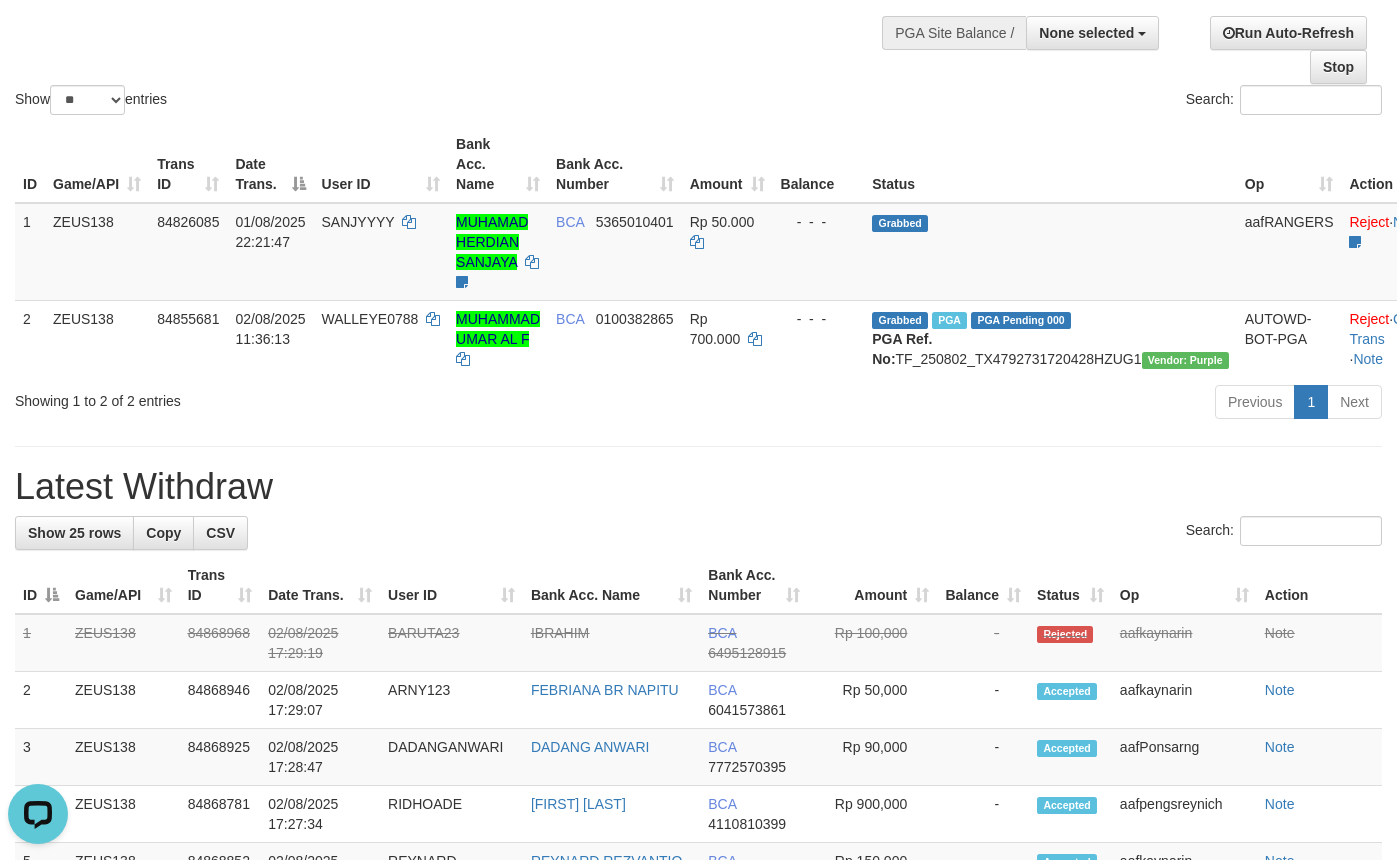scroll, scrollTop: 0, scrollLeft: 0, axis: both 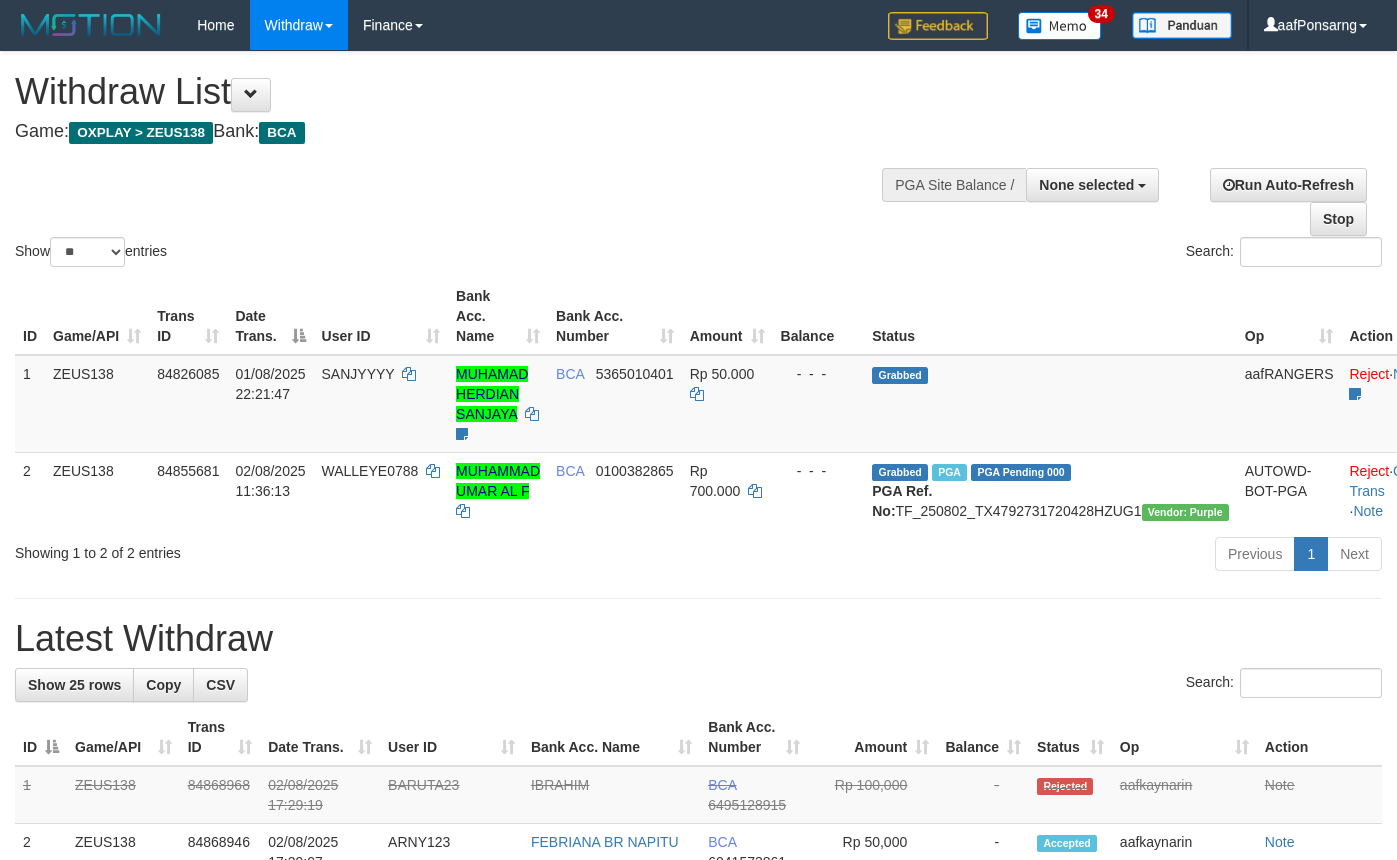 select 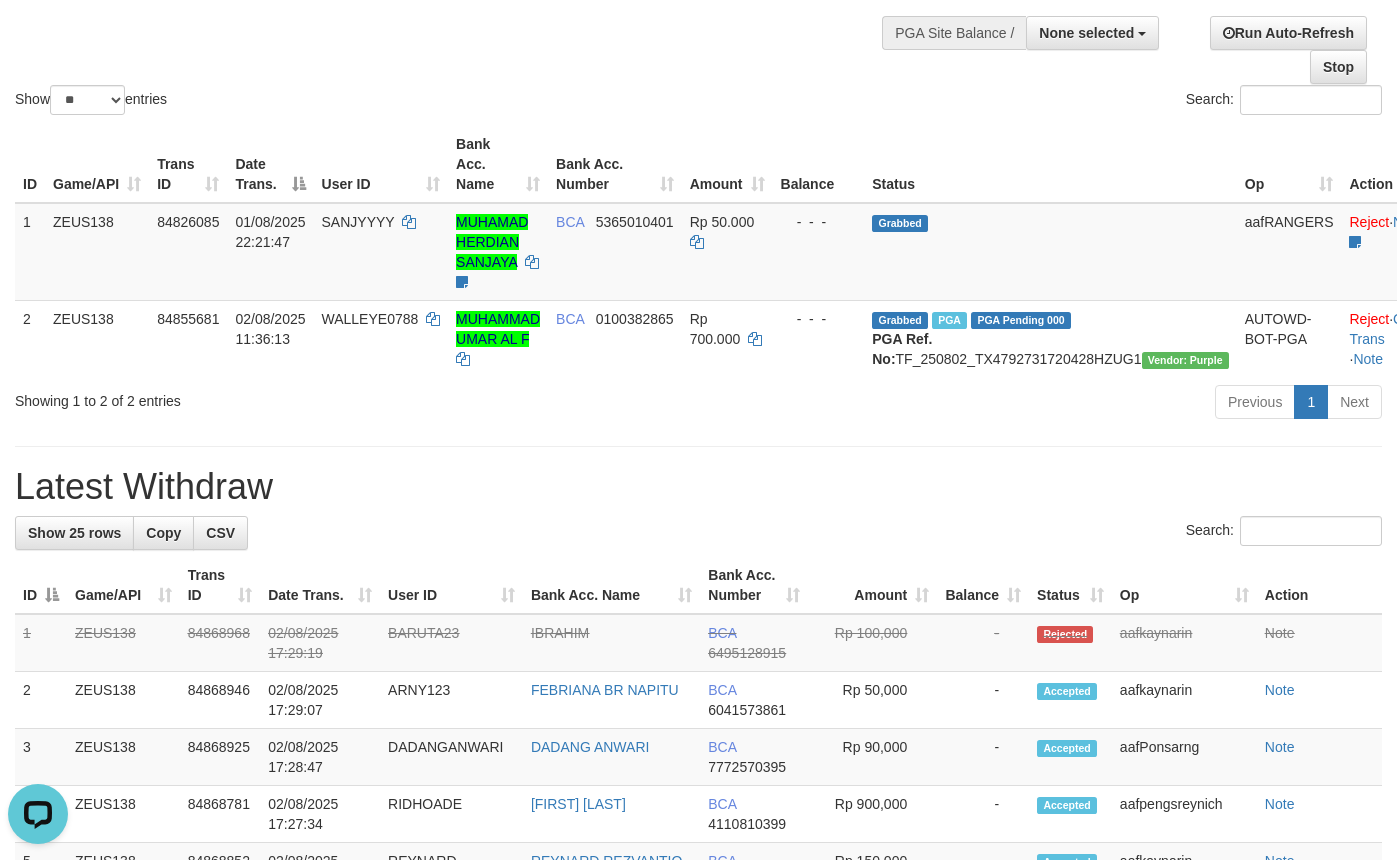 scroll, scrollTop: 0, scrollLeft: 0, axis: both 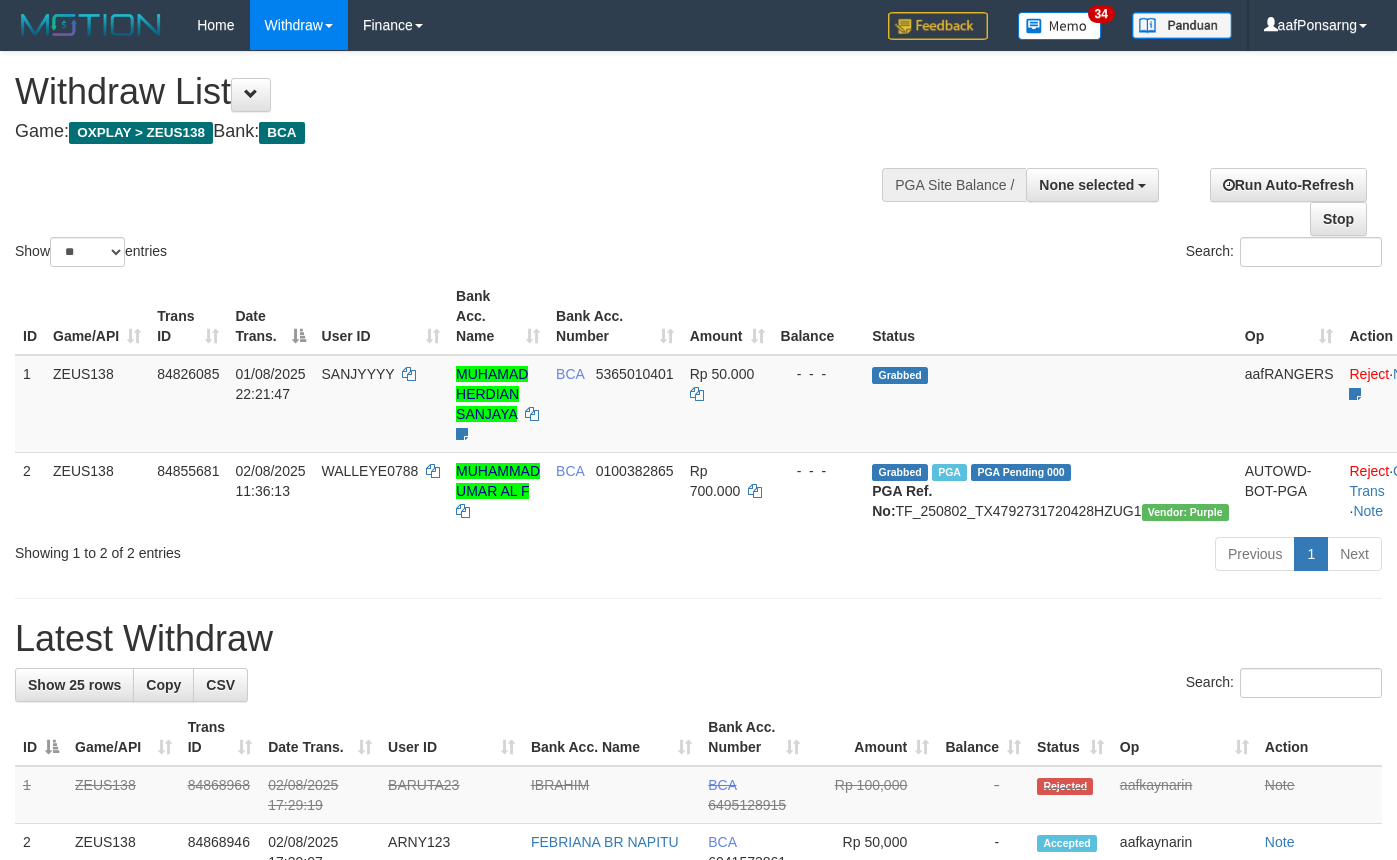 select 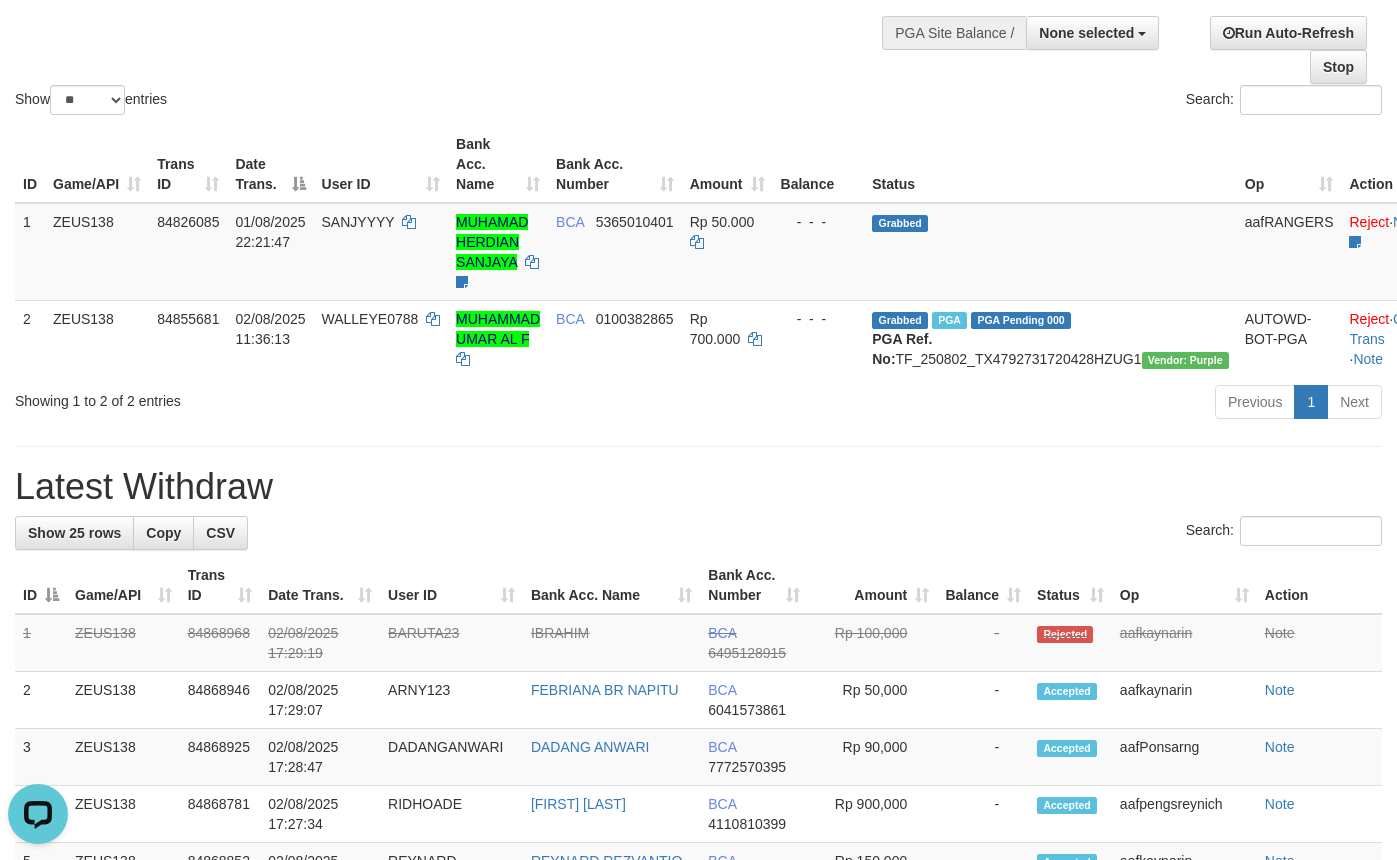 scroll, scrollTop: 0, scrollLeft: 0, axis: both 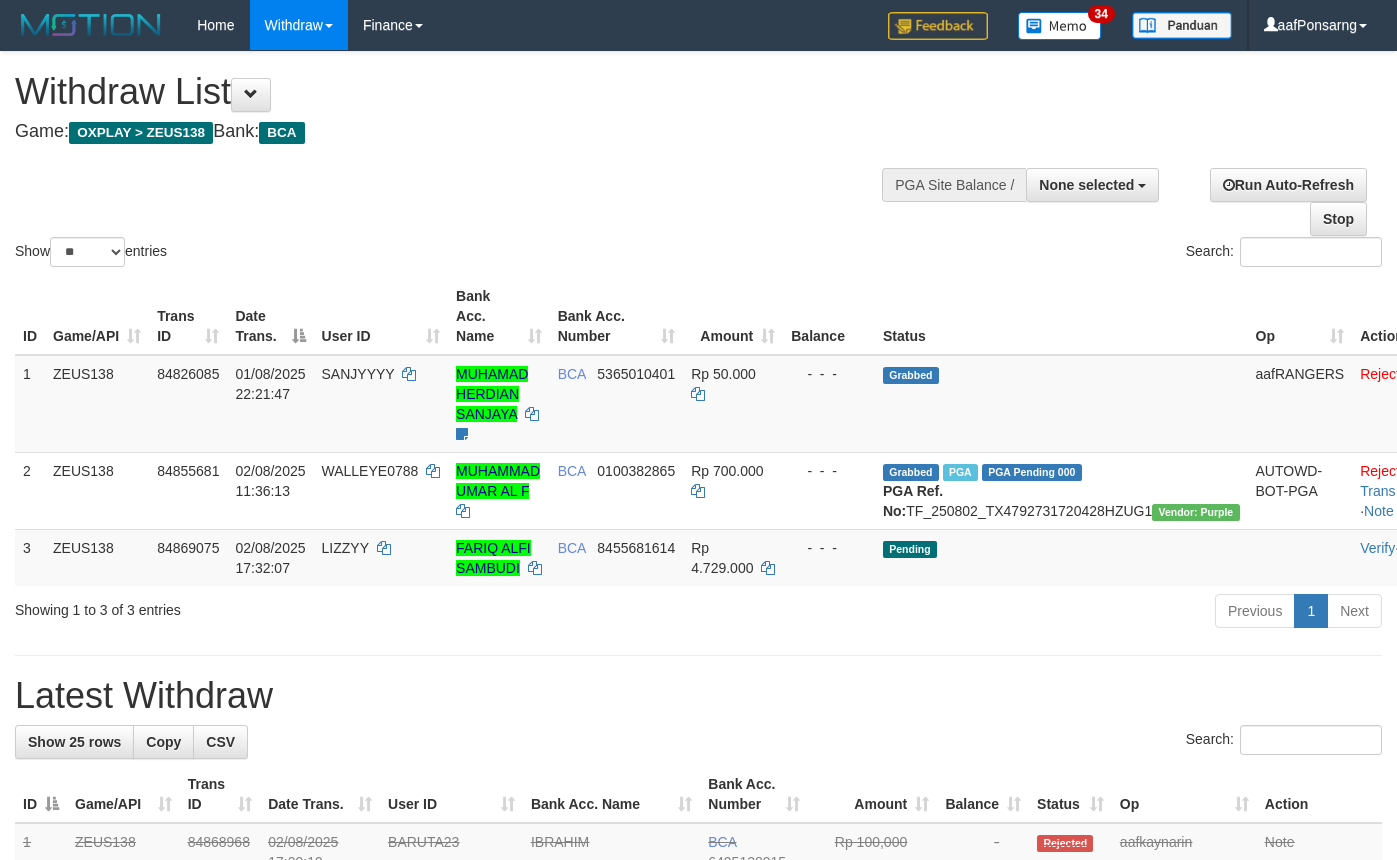 select 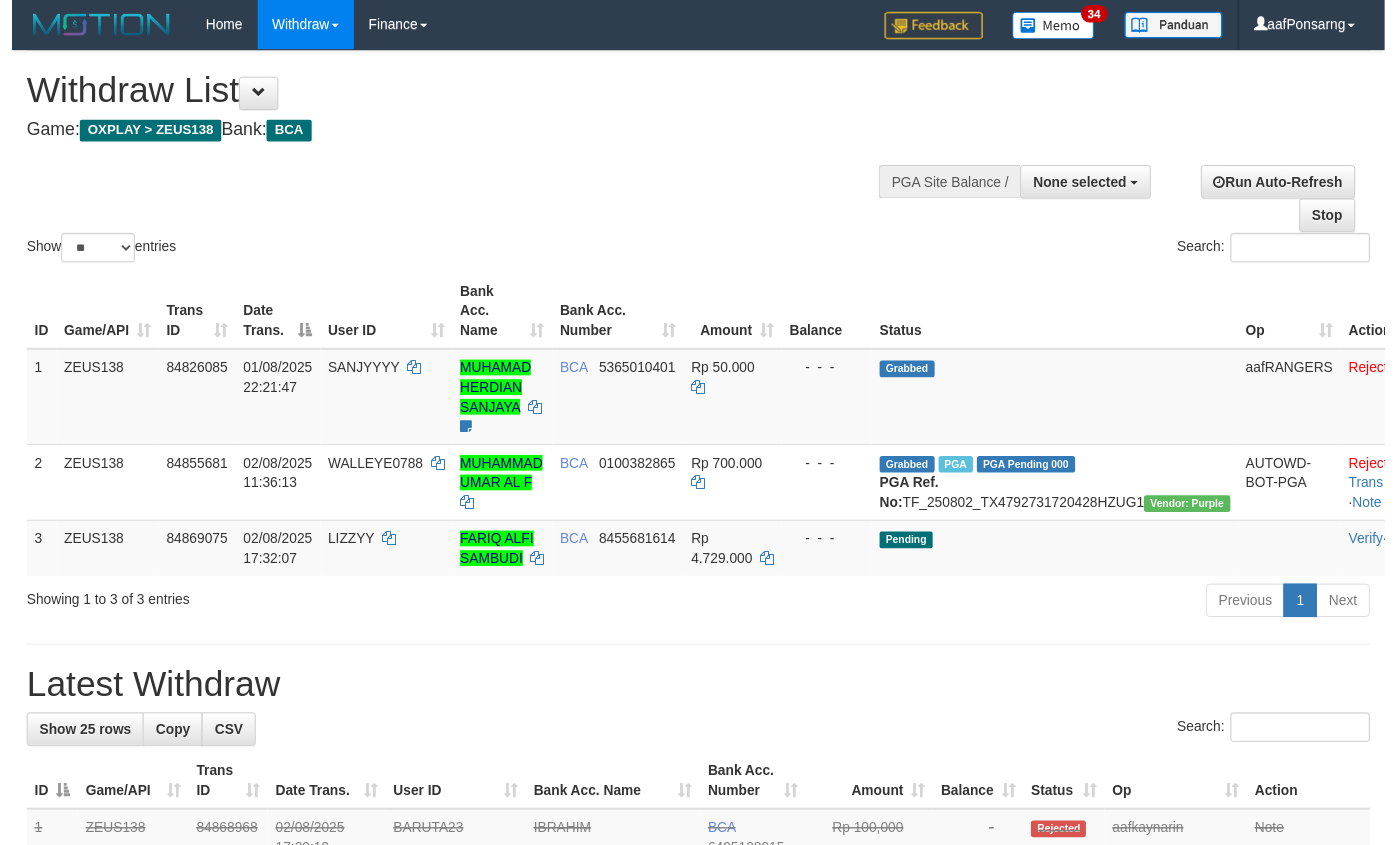 scroll, scrollTop: 152, scrollLeft: 0, axis: vertical 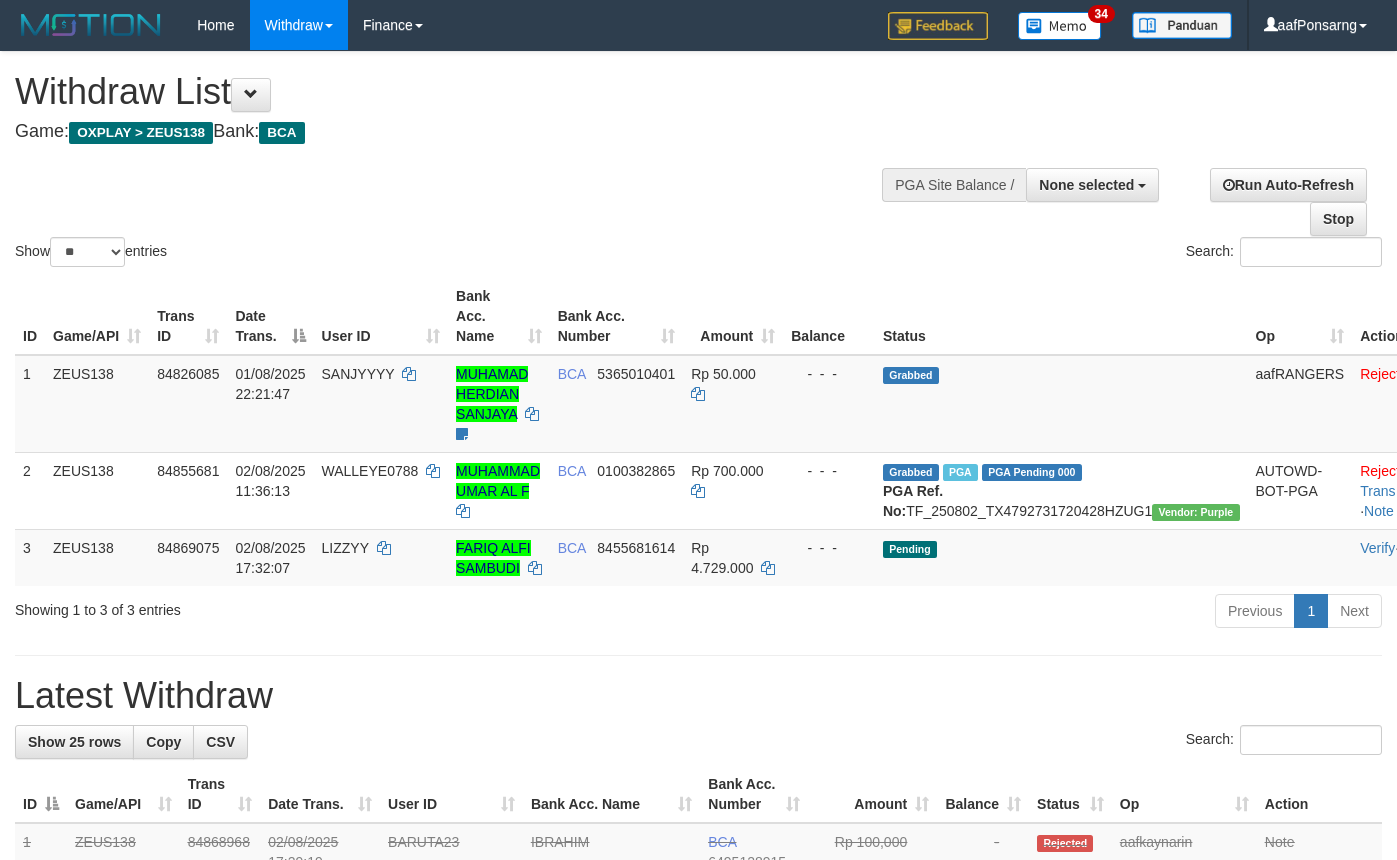 select 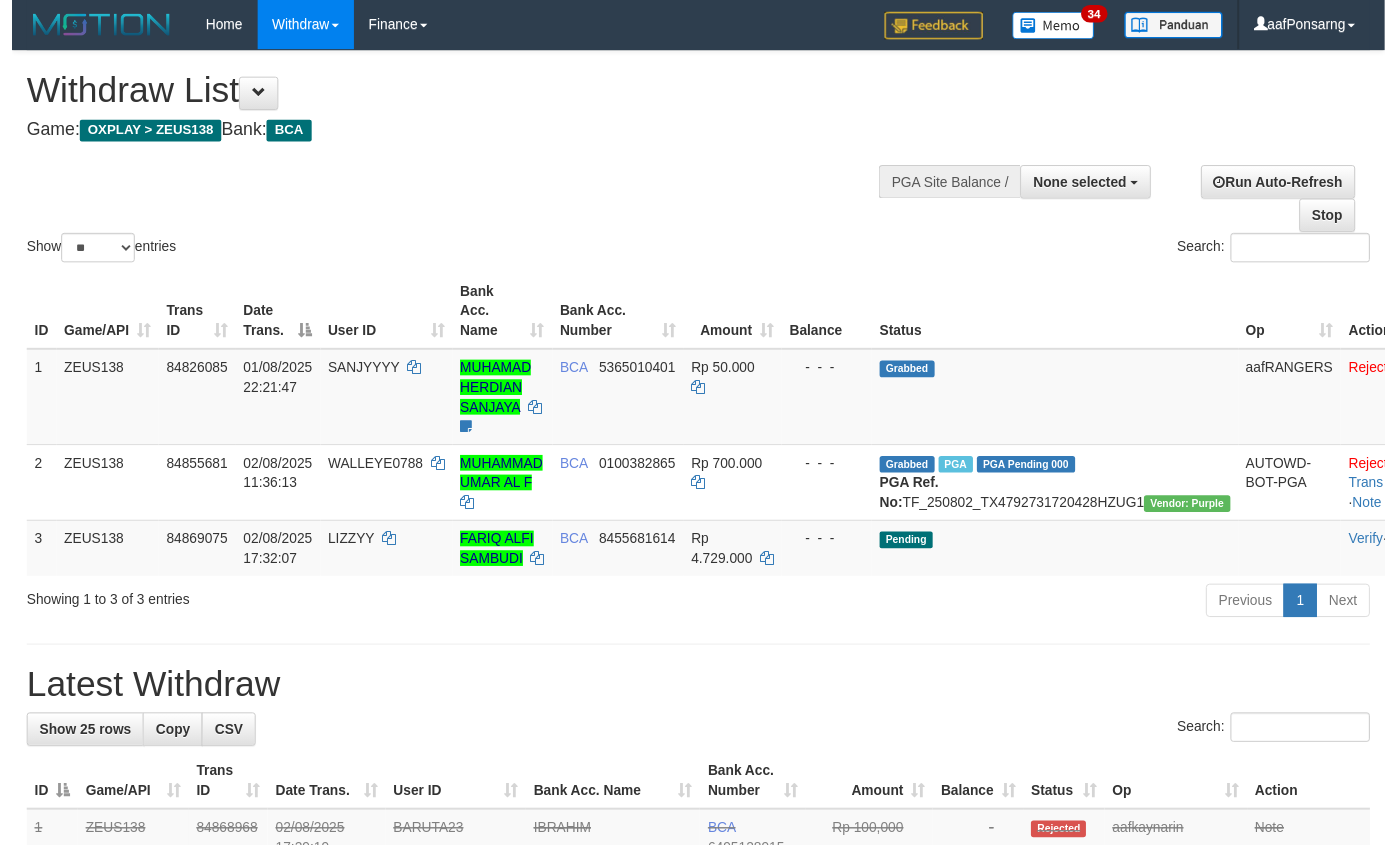 scroll, scrollTop: 152, scrollLeft: 0, axis: vertical 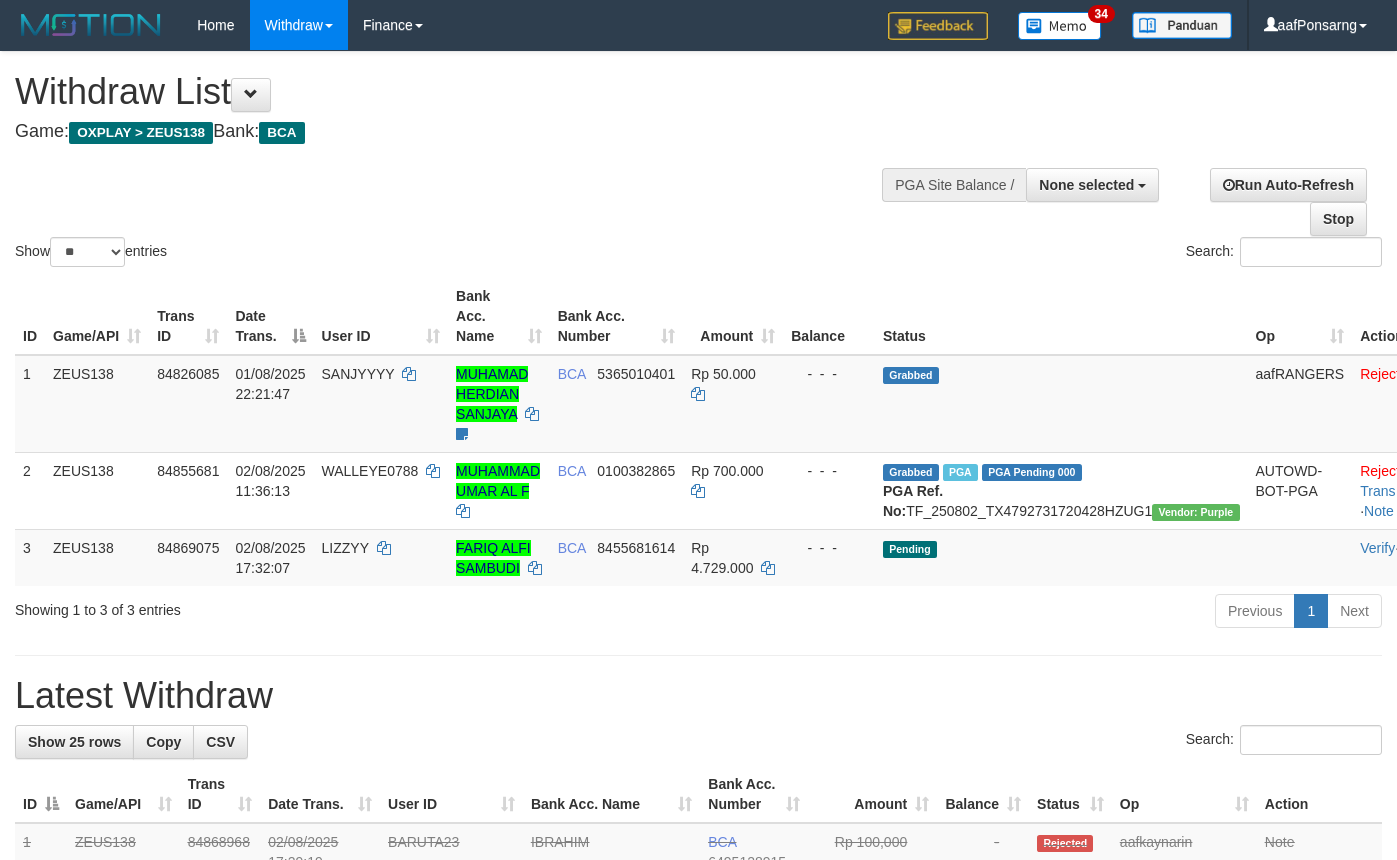 select 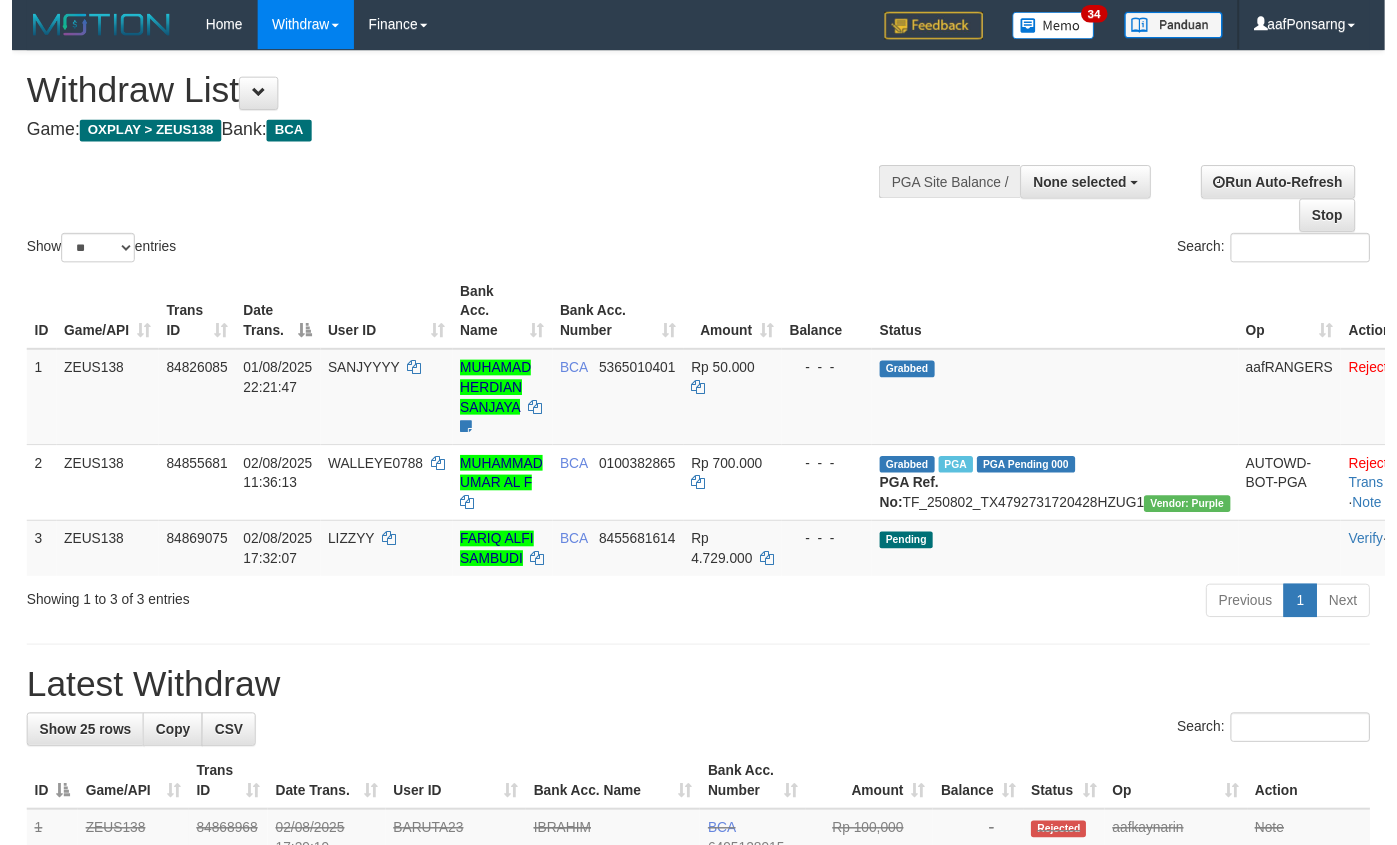 scroll, scrollTop: 152, scrollLeft: 0, axis: vertical 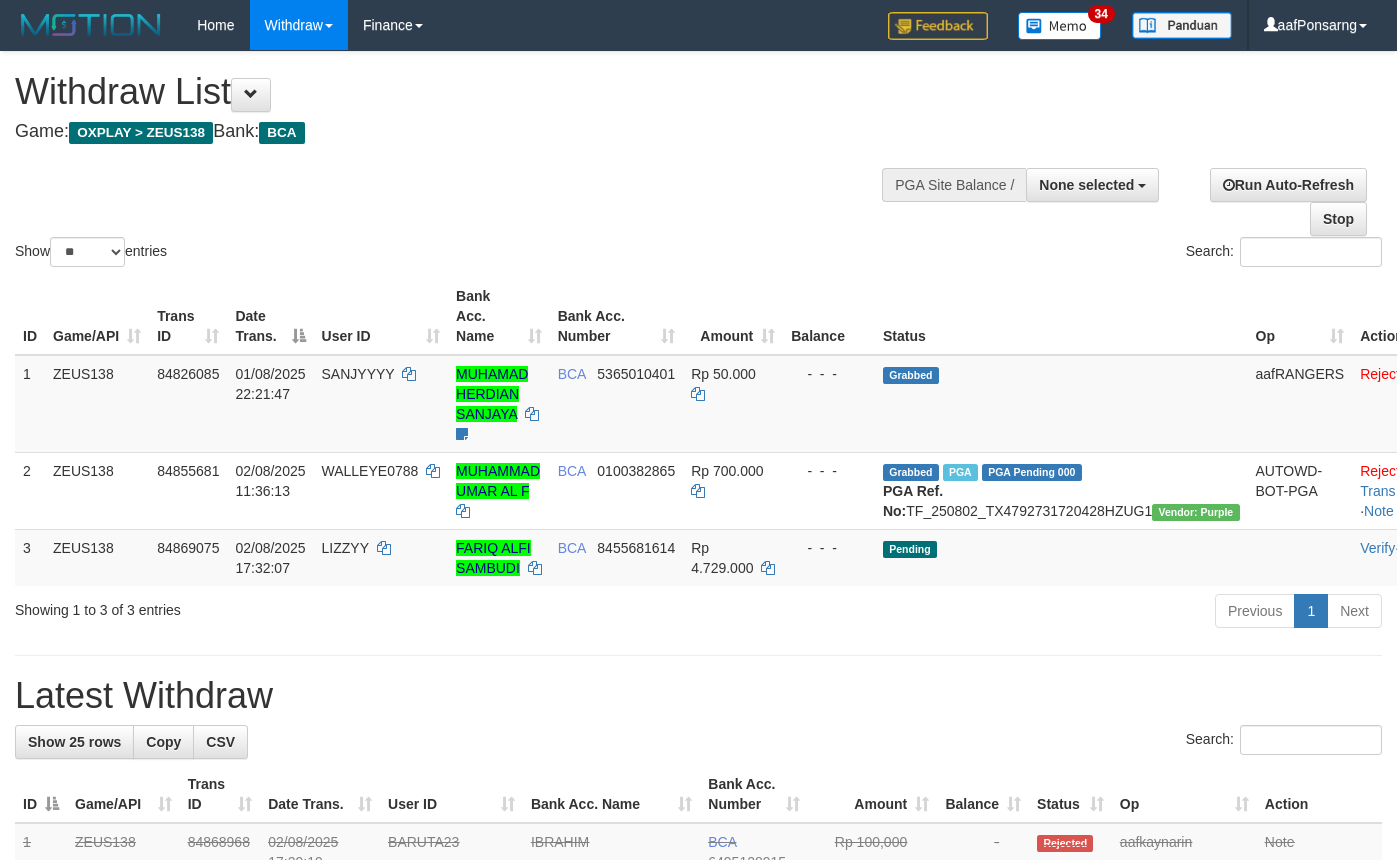 select 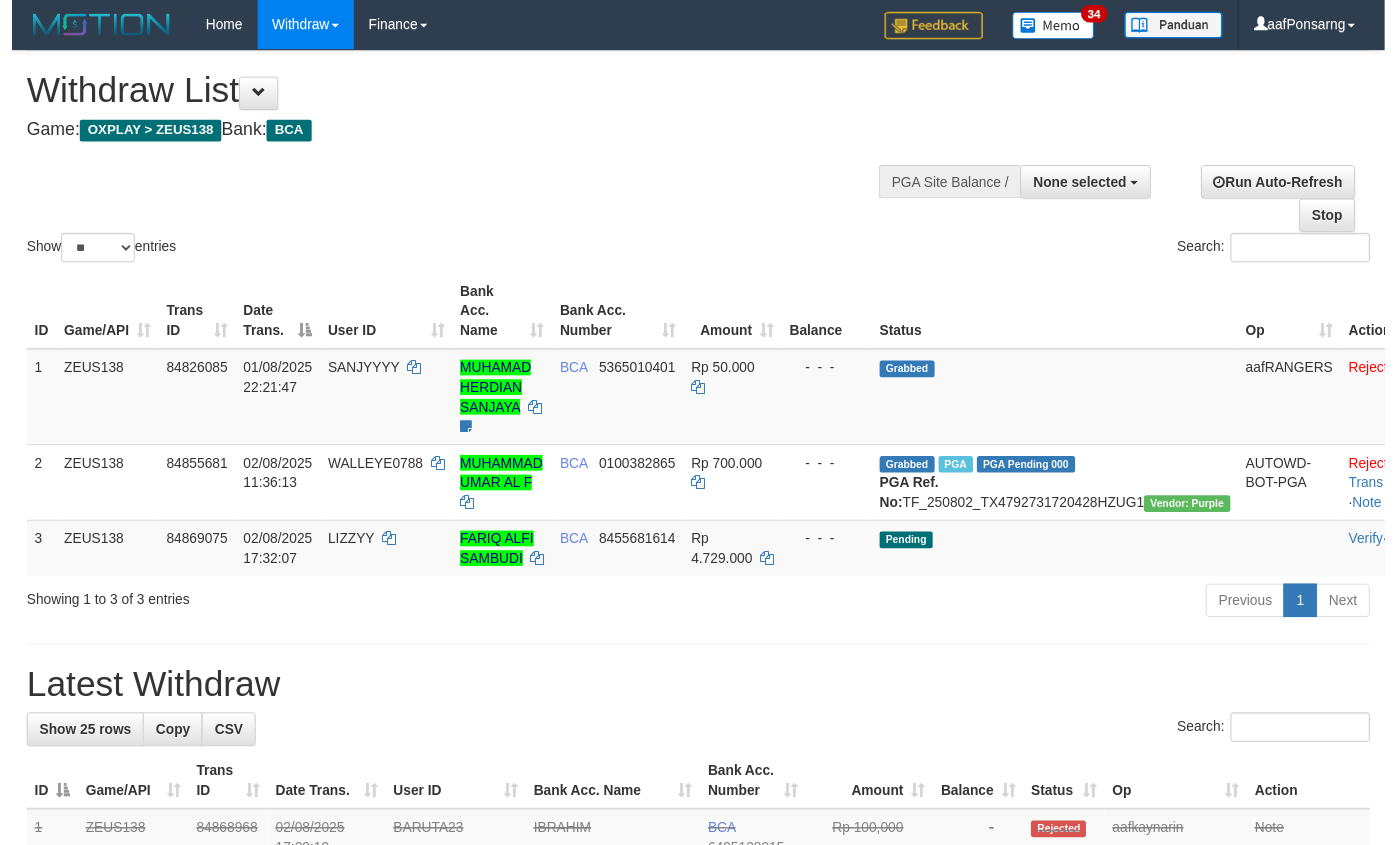 scroll, scrollTop: 152, scrollLeft: 0, axis: vertical 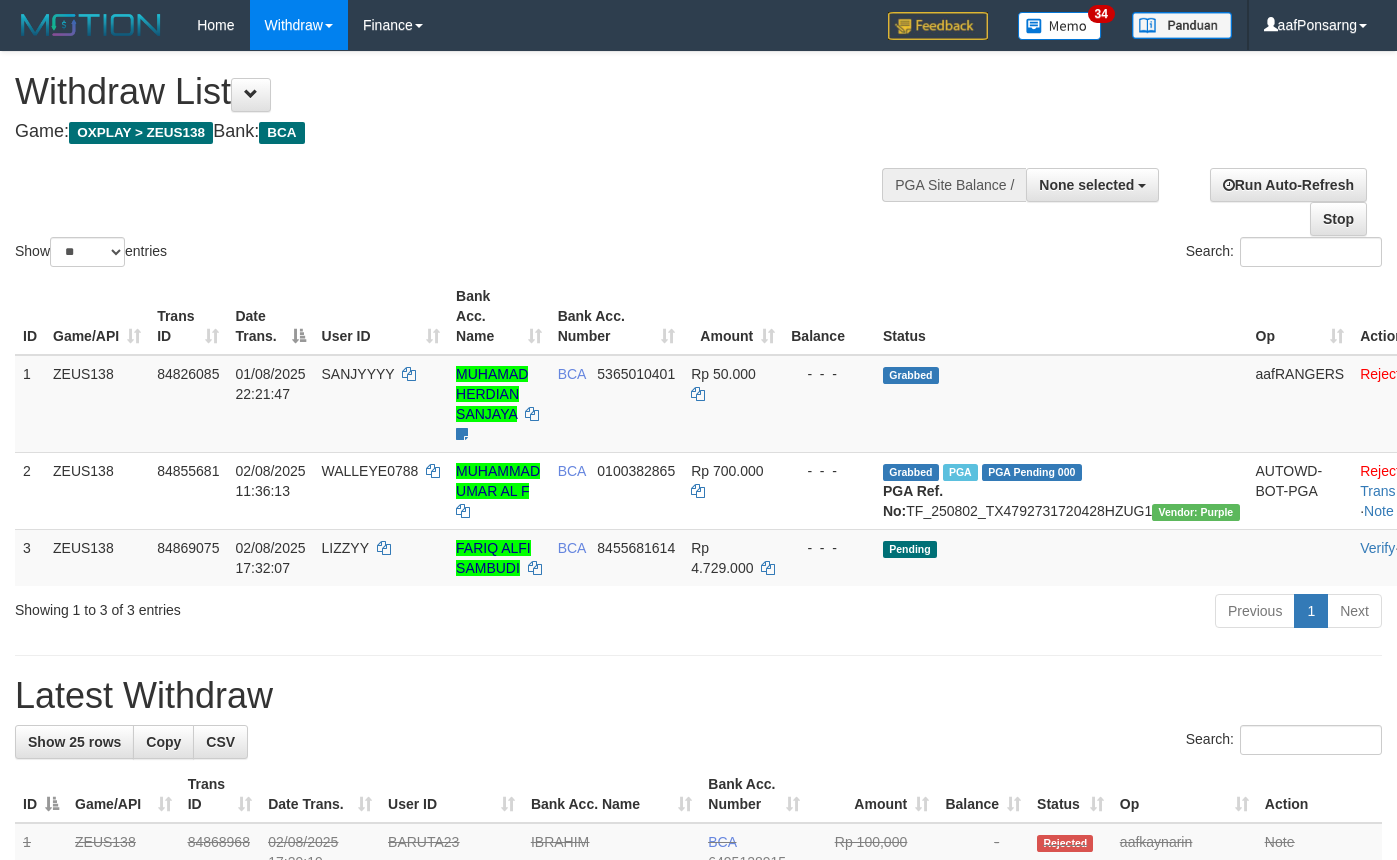 select 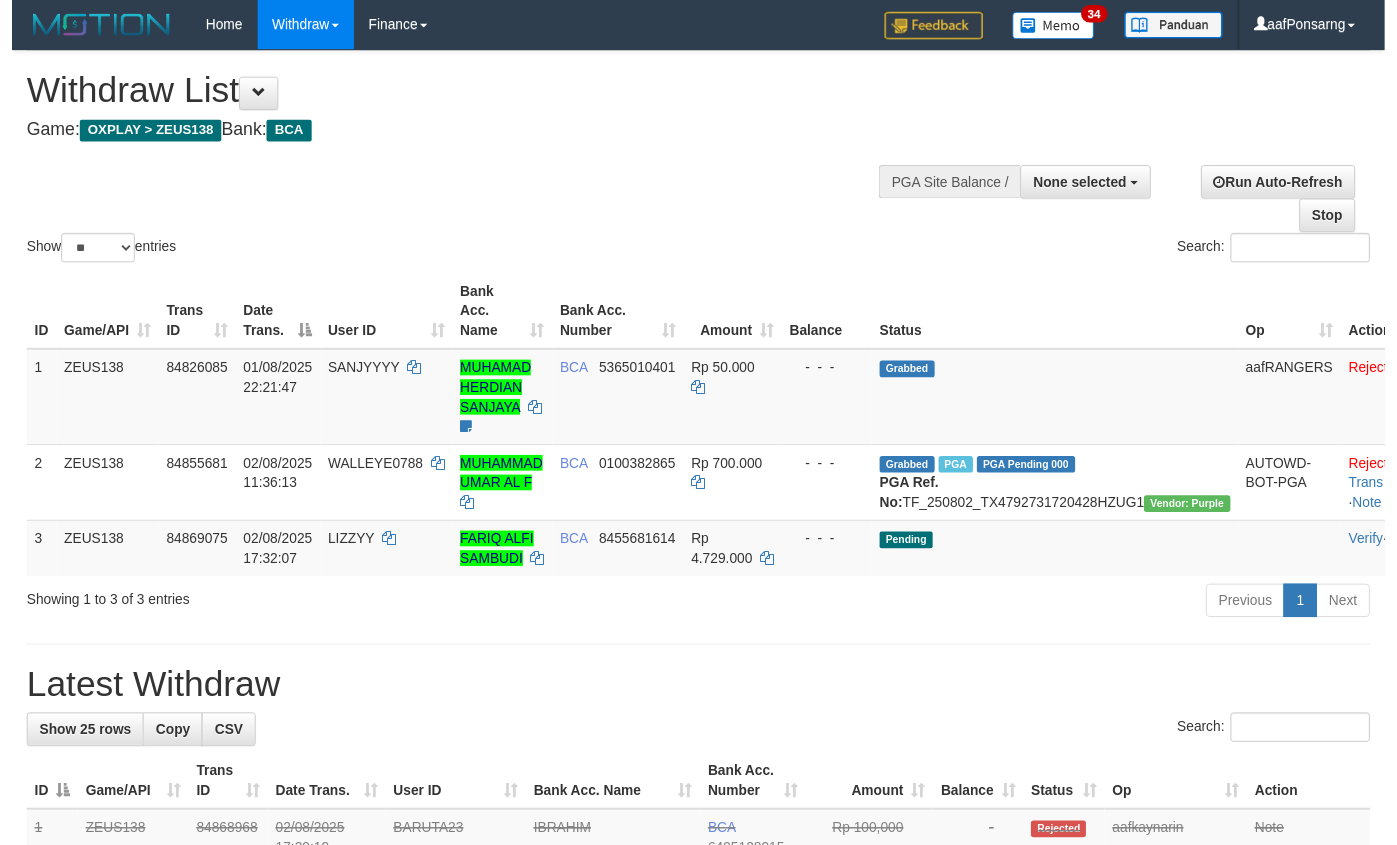 scroll, scrollTop: 152, scrollLeft: 0, axis: vertical 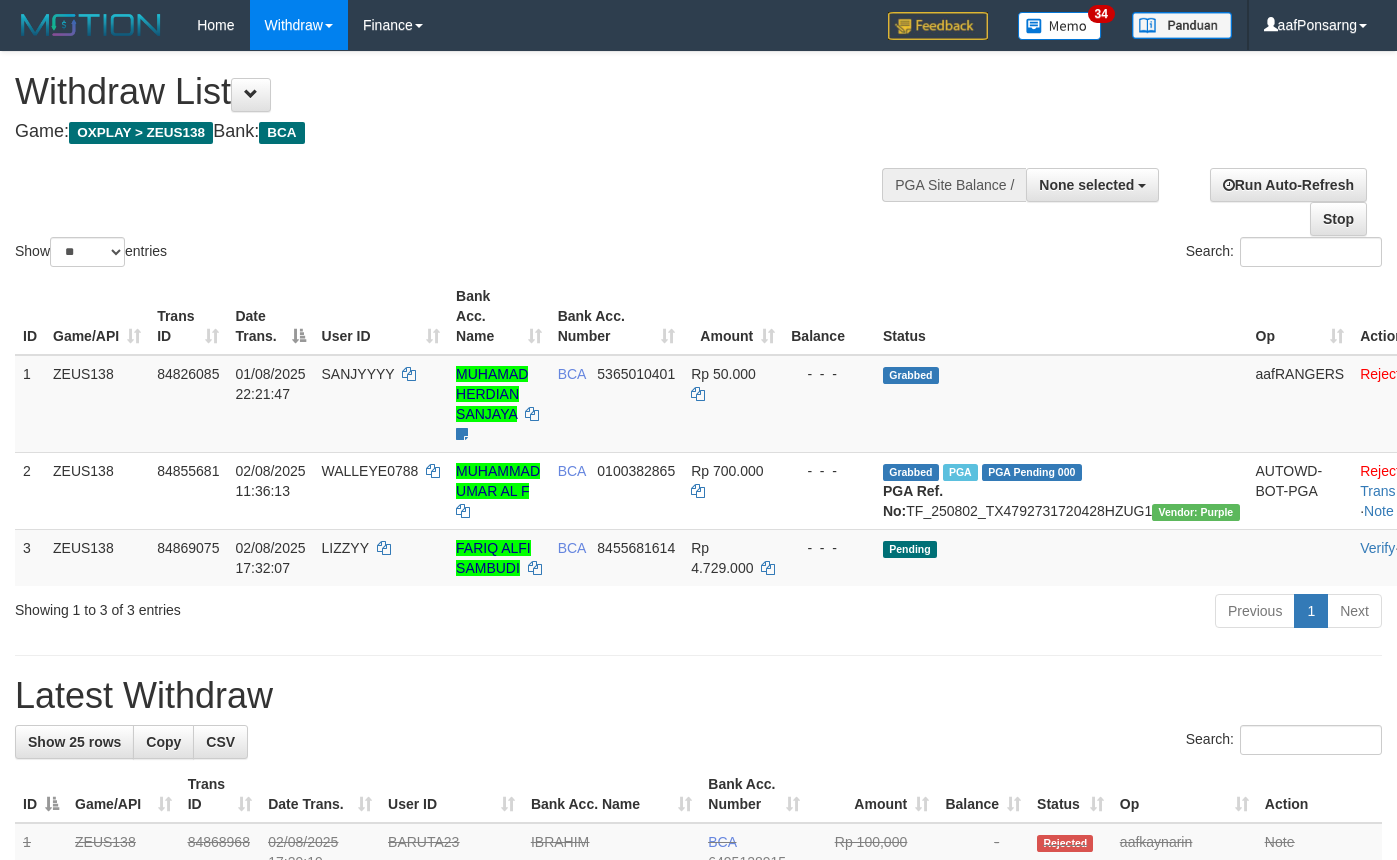 select 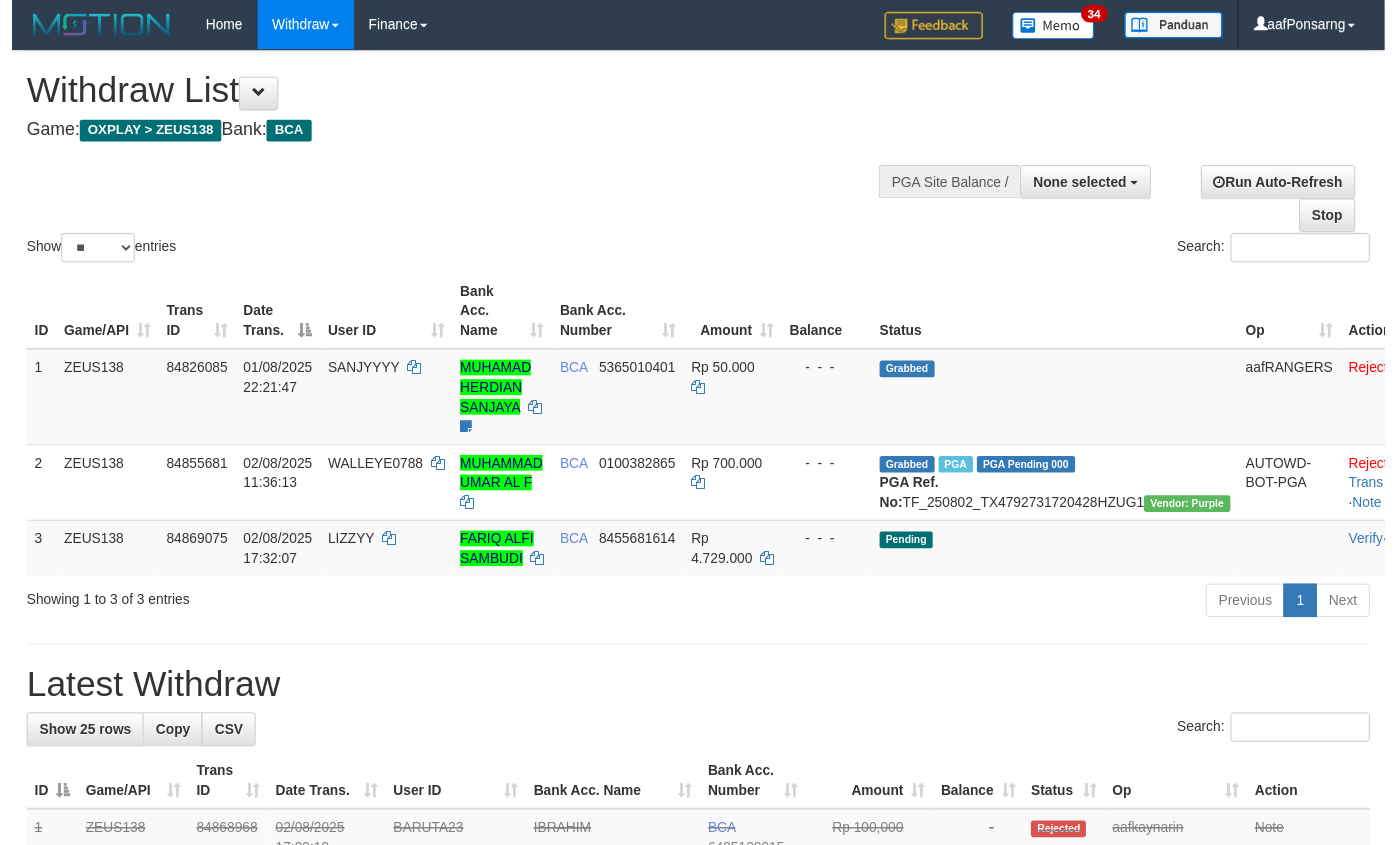 scroll, scrollTop: 152, scrollLeft: 0, axis: vertical 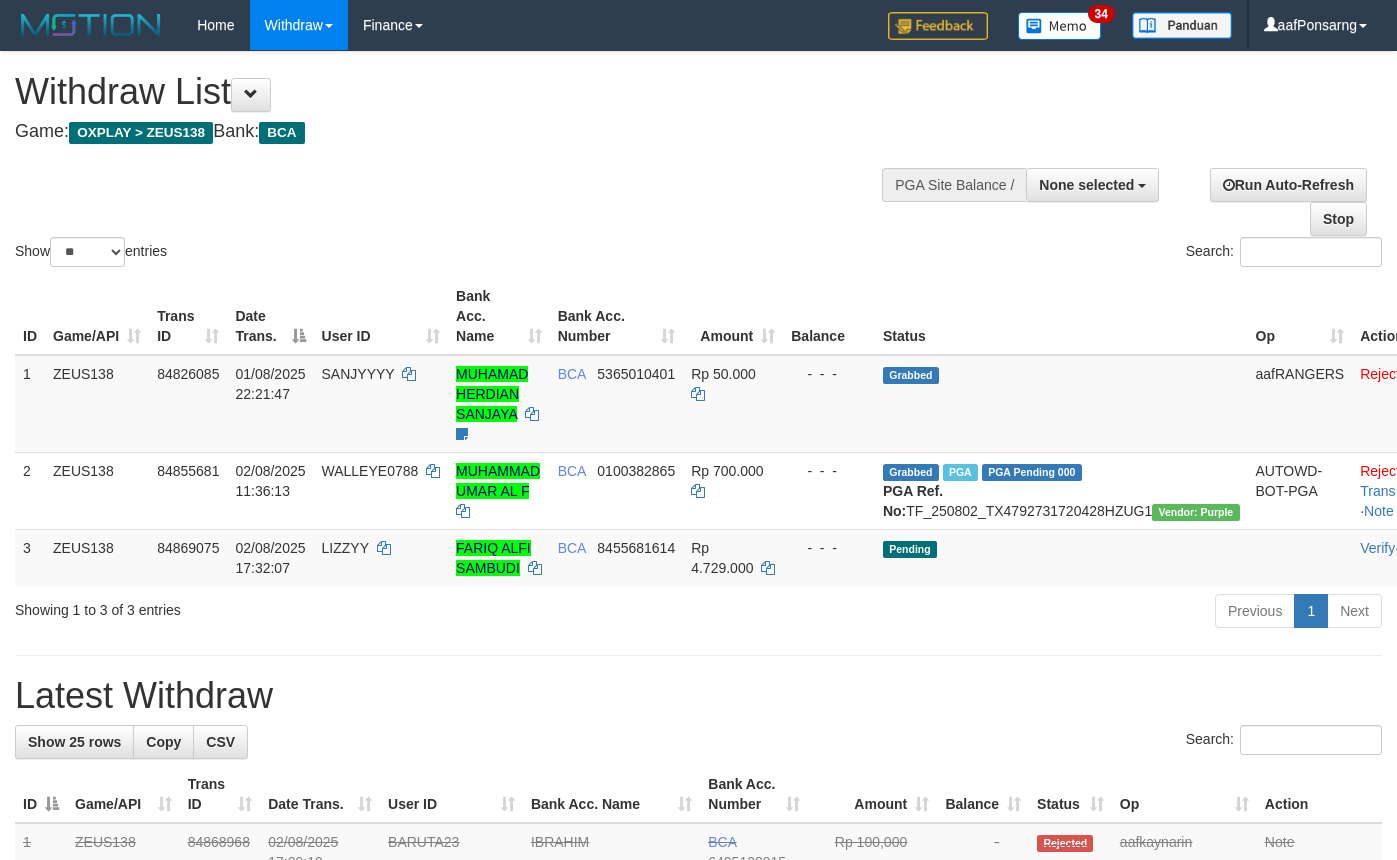 select 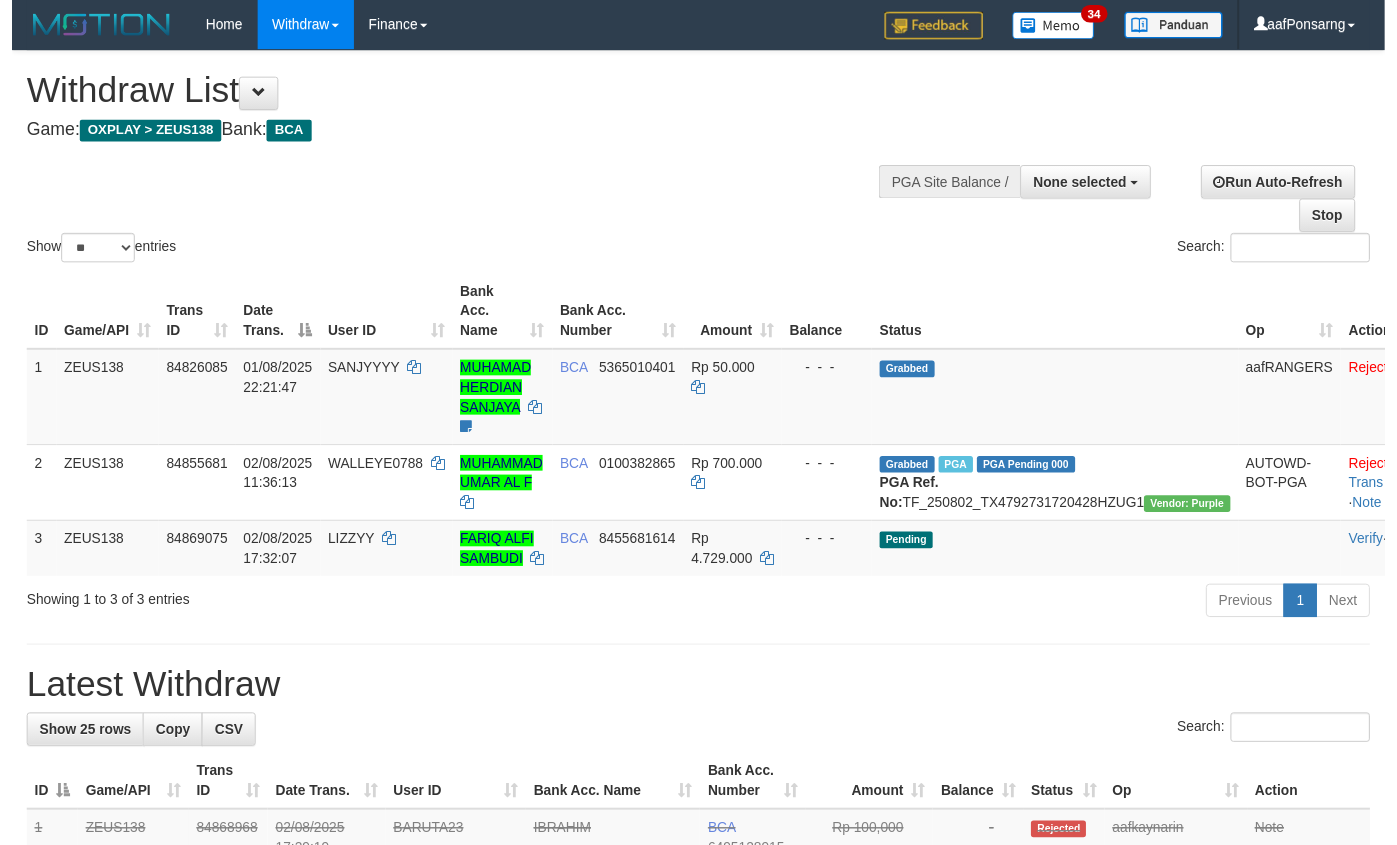 scroll, scrollTop: 152, scrollLeft: 0, axis: vertical 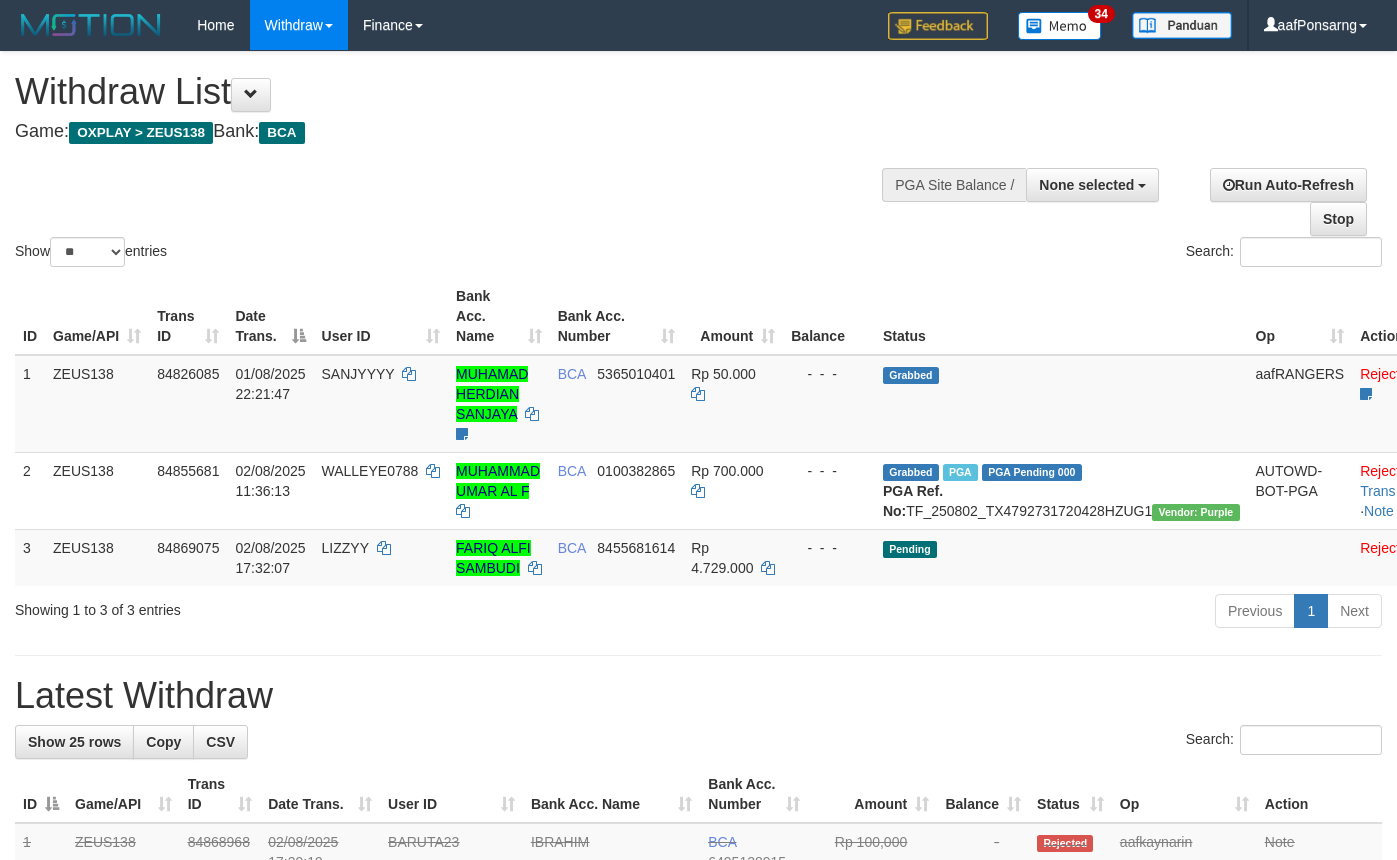 select 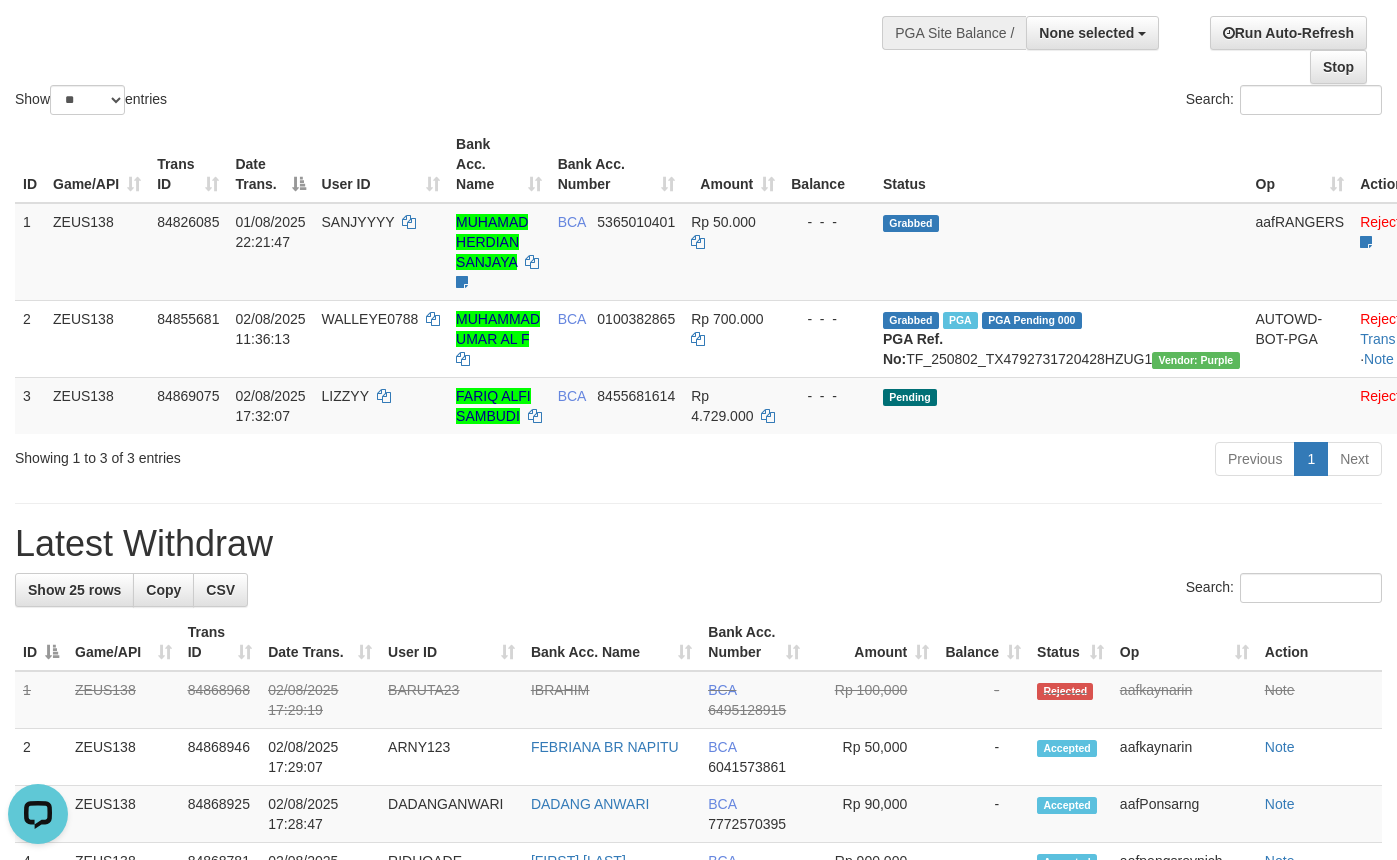 scroll, scrollTop: 0, scrollLeft: 0, axis: both 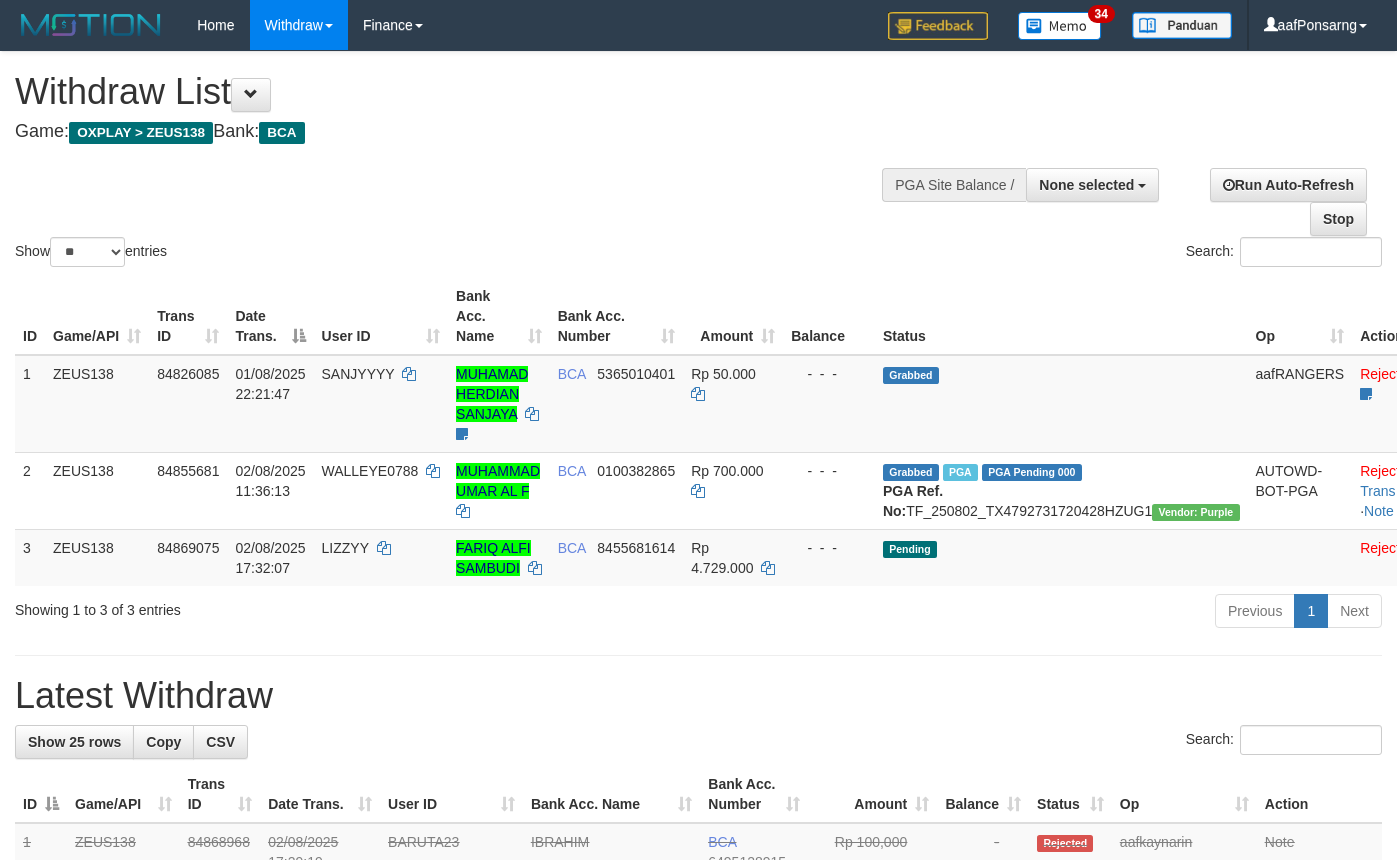 select 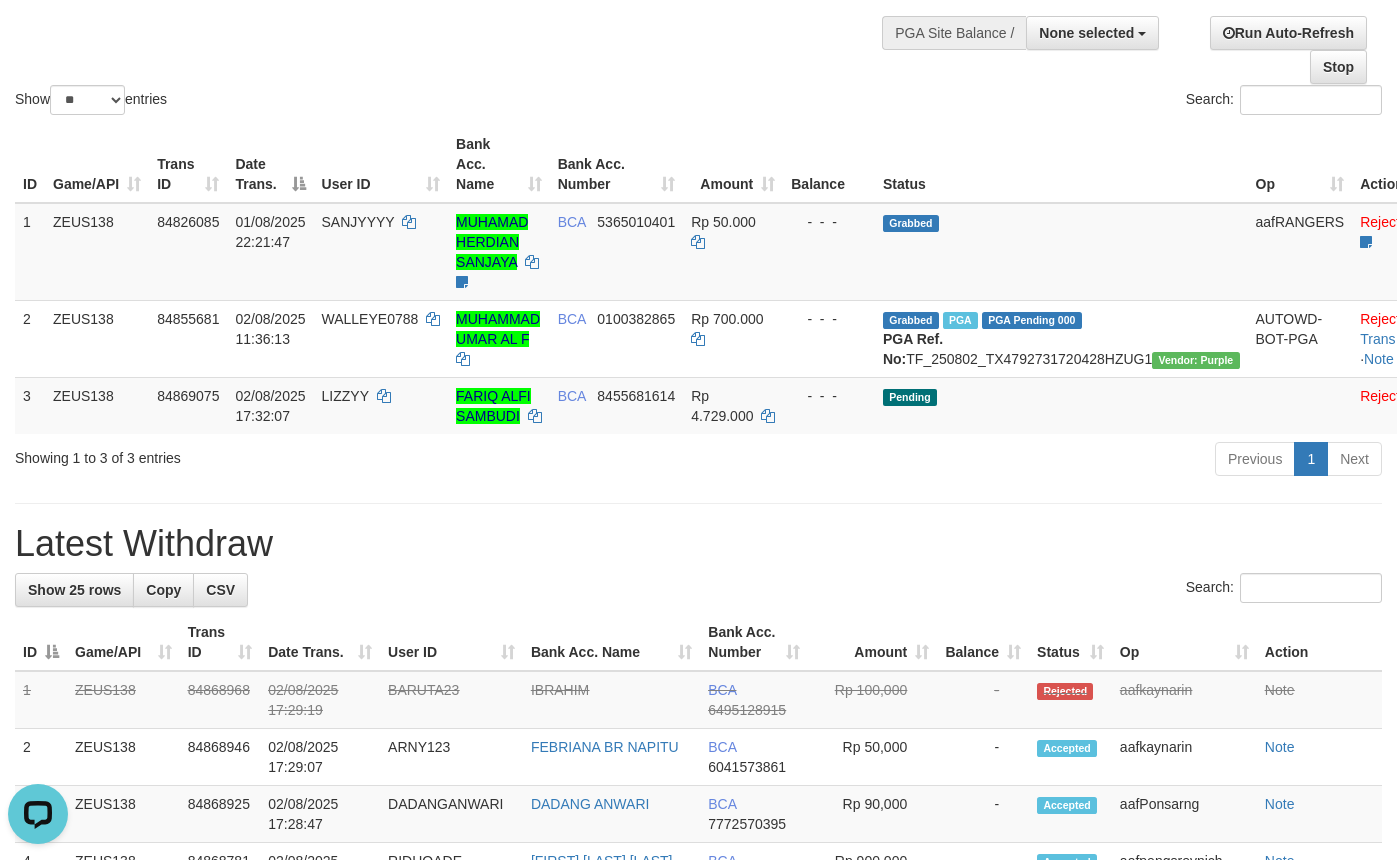 scroll, scrollTop: 0, scrollLeft: 0, axis: both 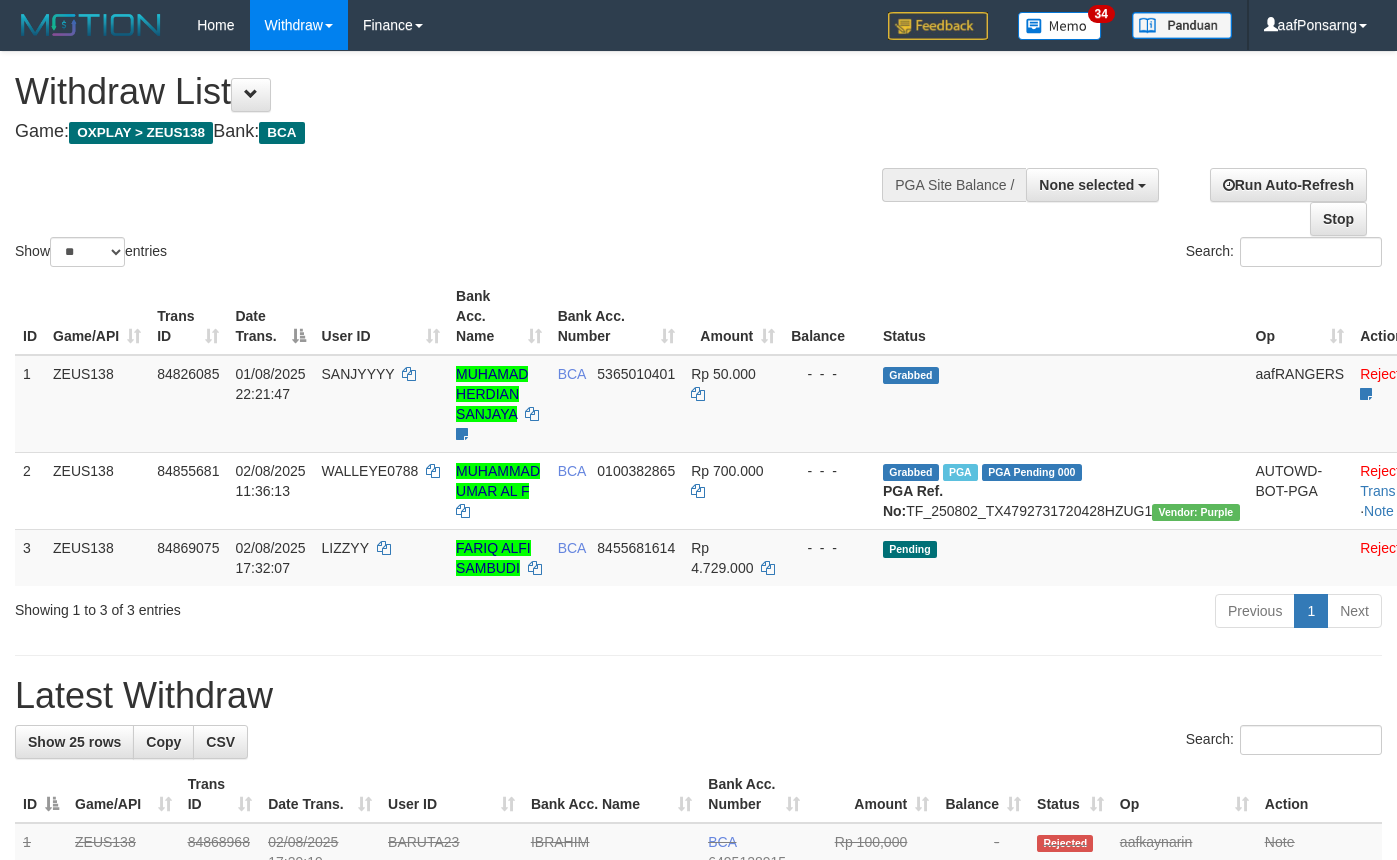 select 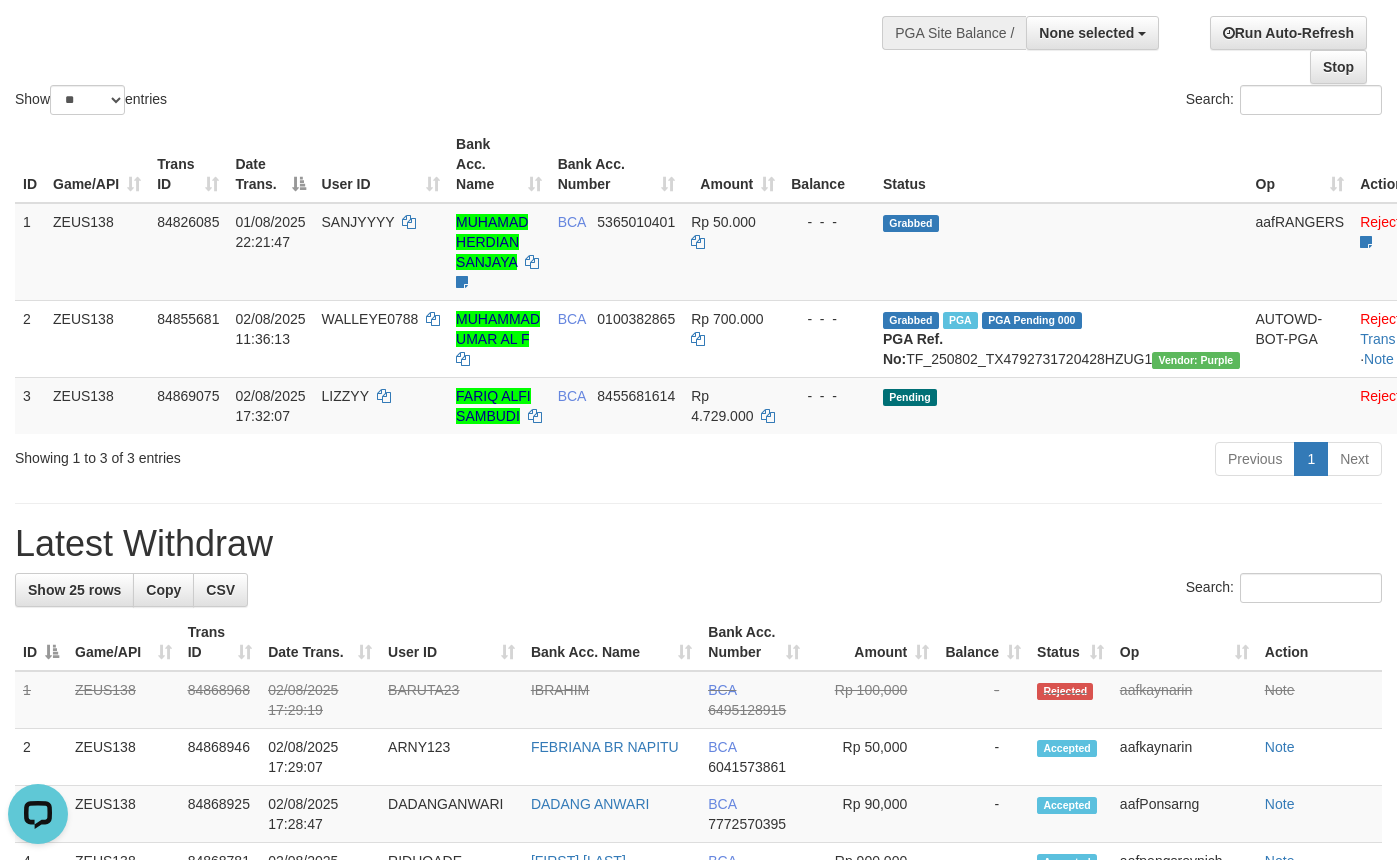 scroll, scrollTop: 0, scrollLeft: 0, axis: both 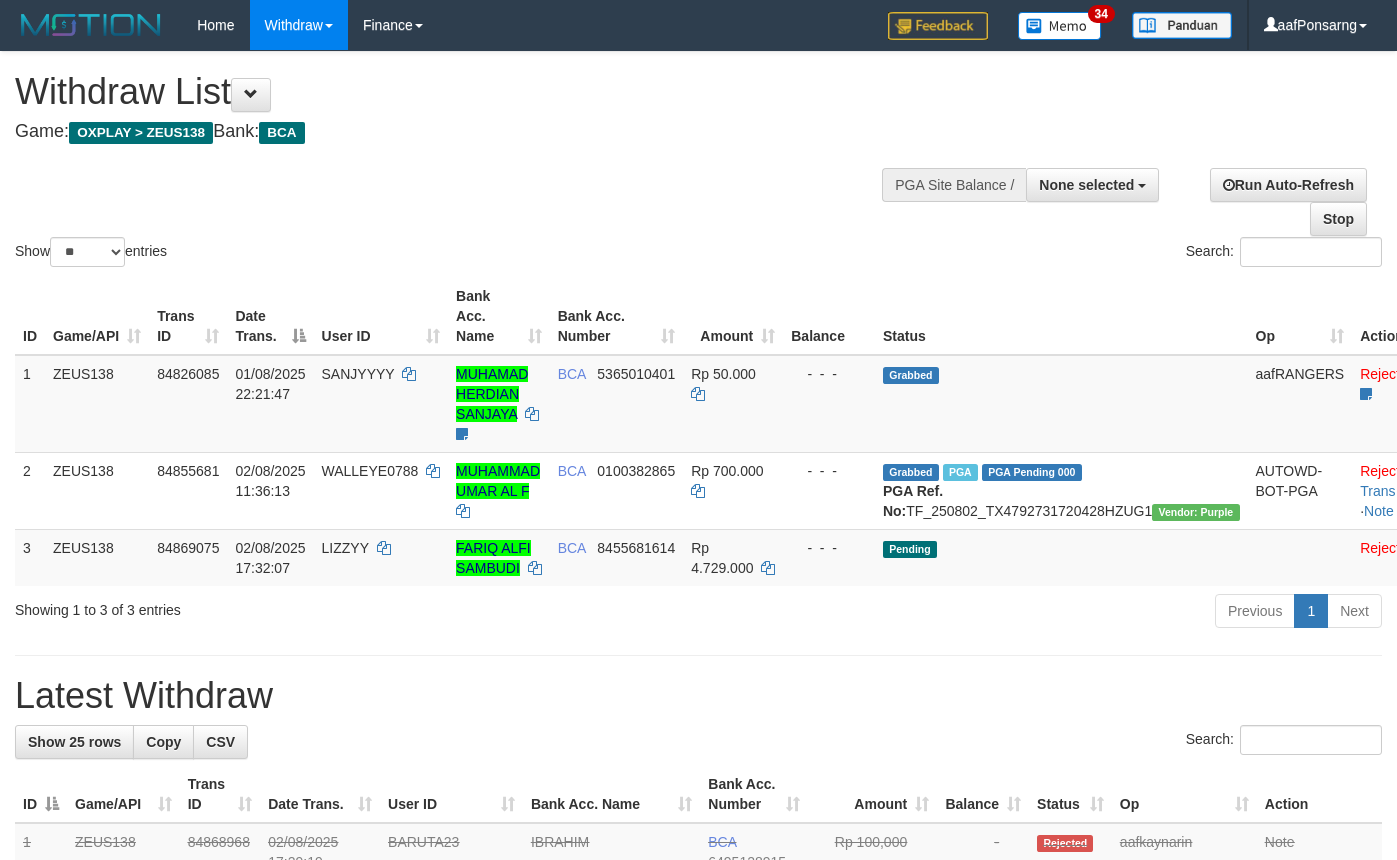 select 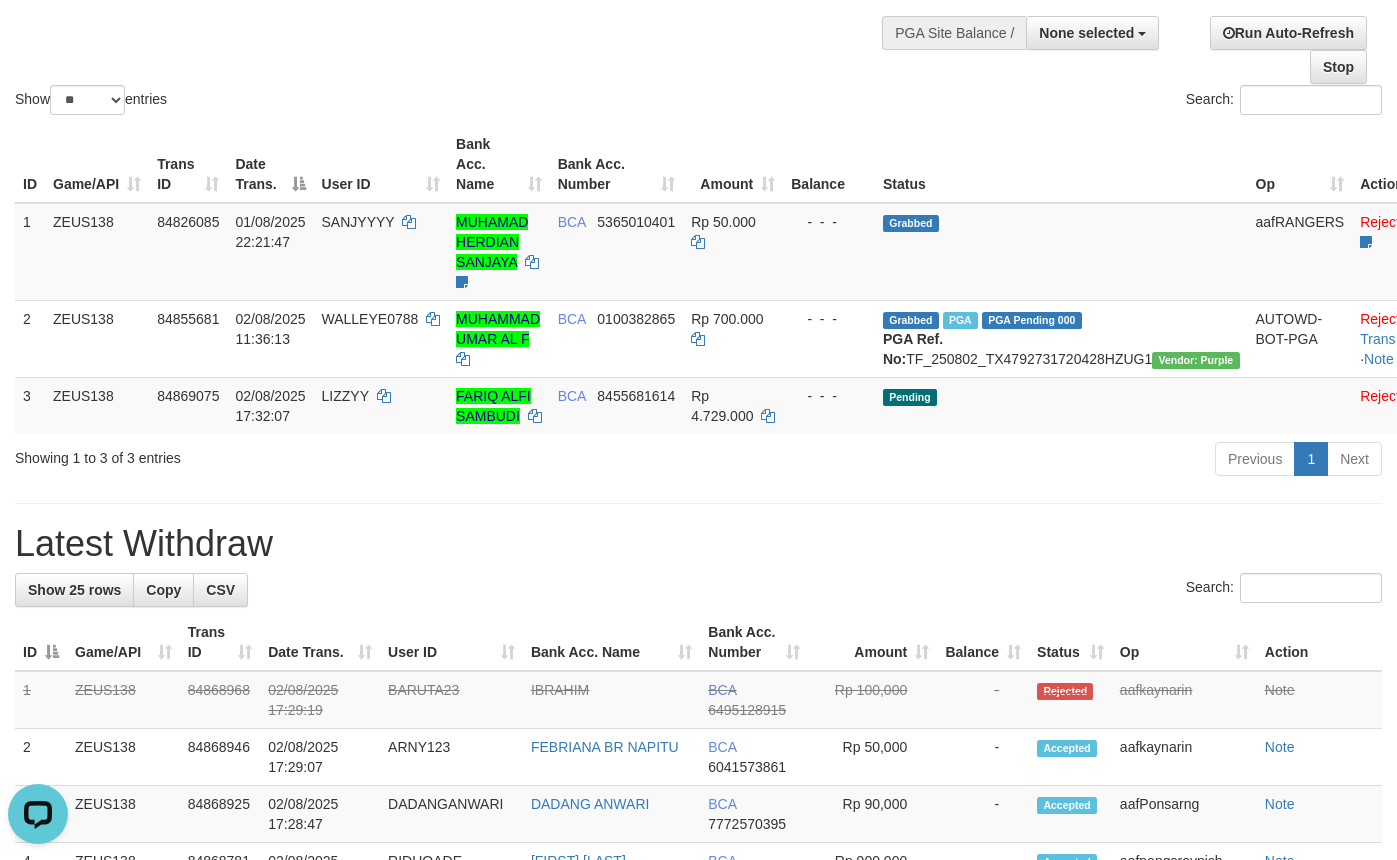 scroll, scrollTop: 0, scrollLeft: 0, axis: both 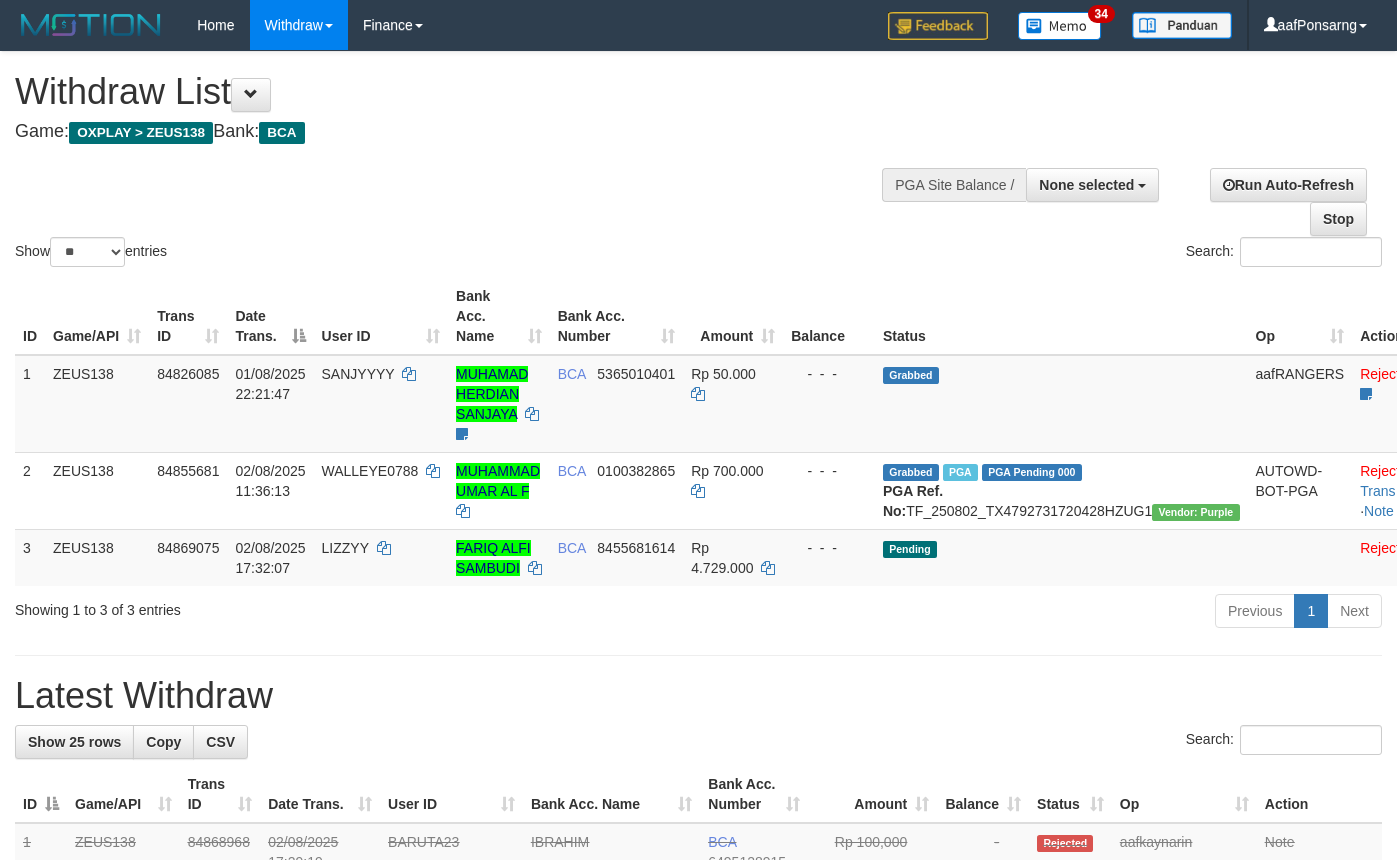 select 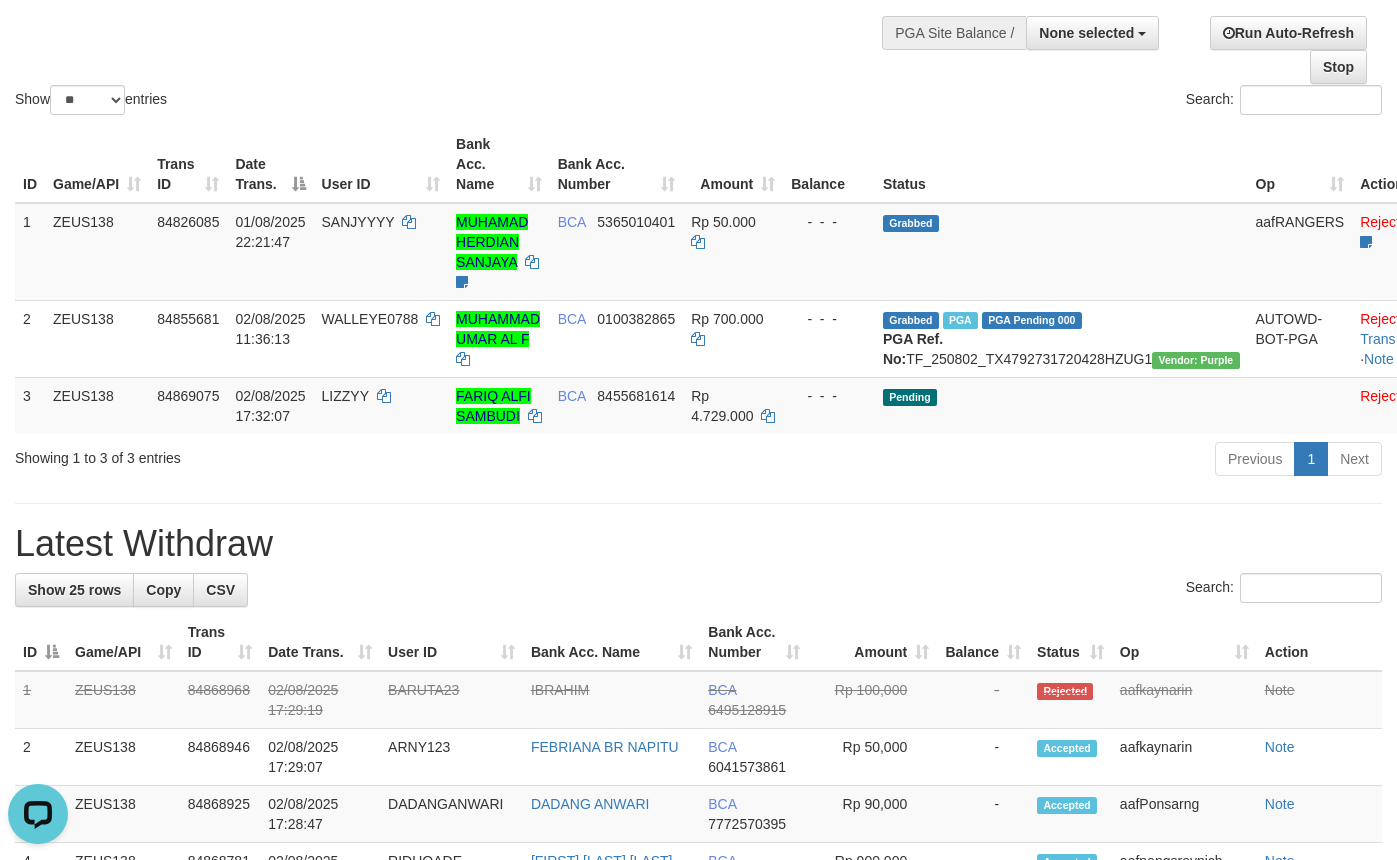 scroll, scrollTop: 0, scrollLeft: 0, axis: both 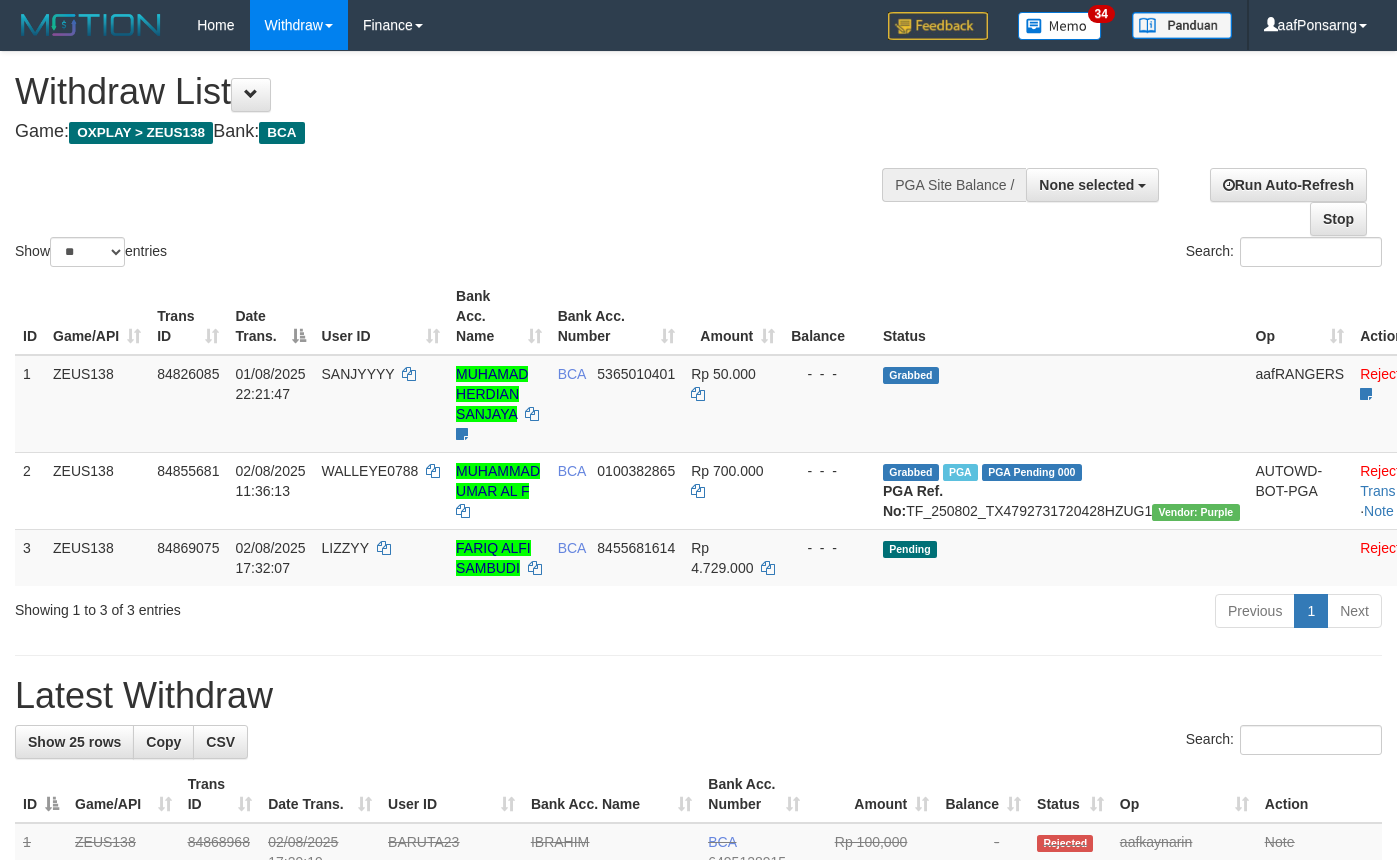 select 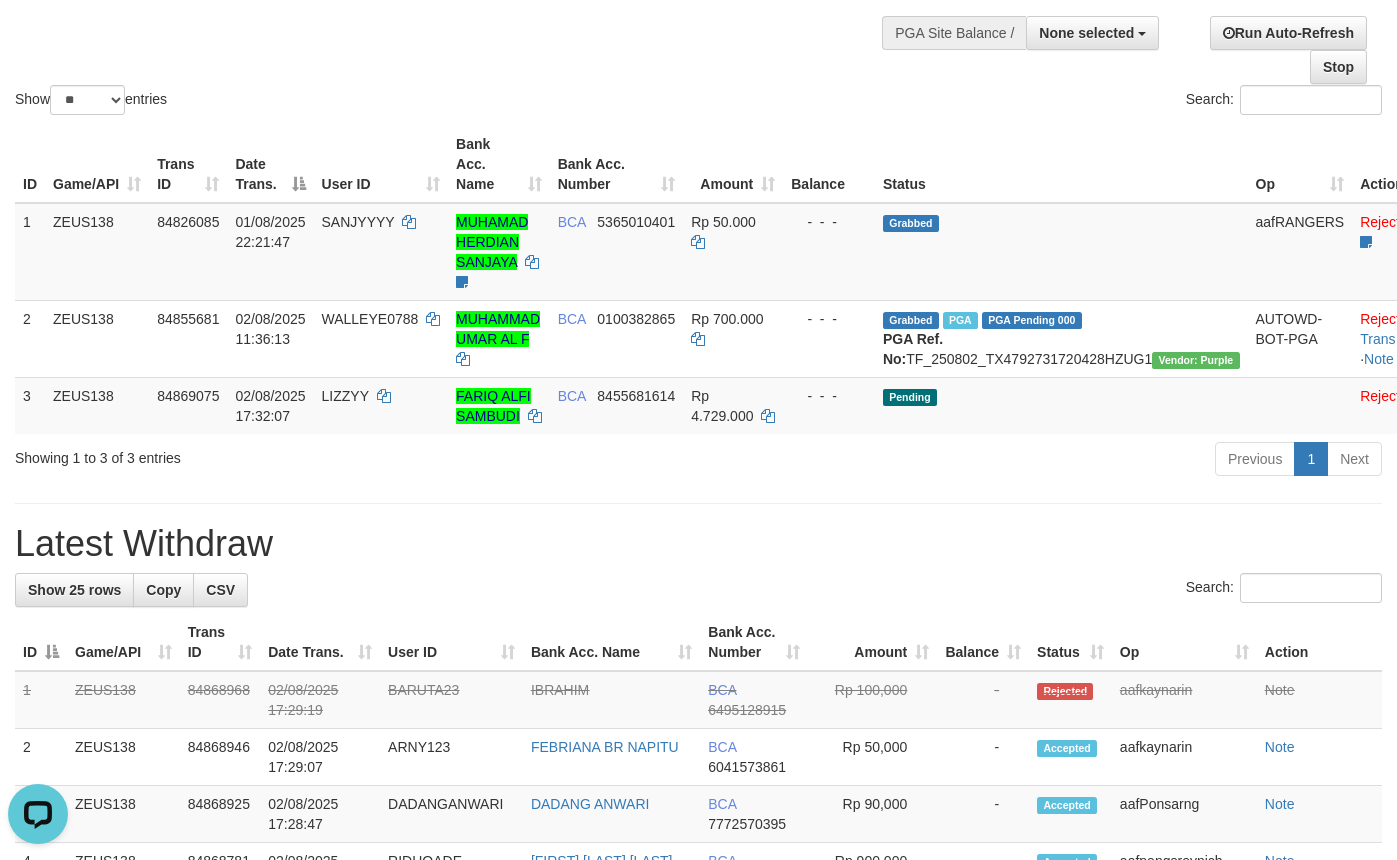scroll, scrollTop: 0, scrollLeft: 0, axis: both 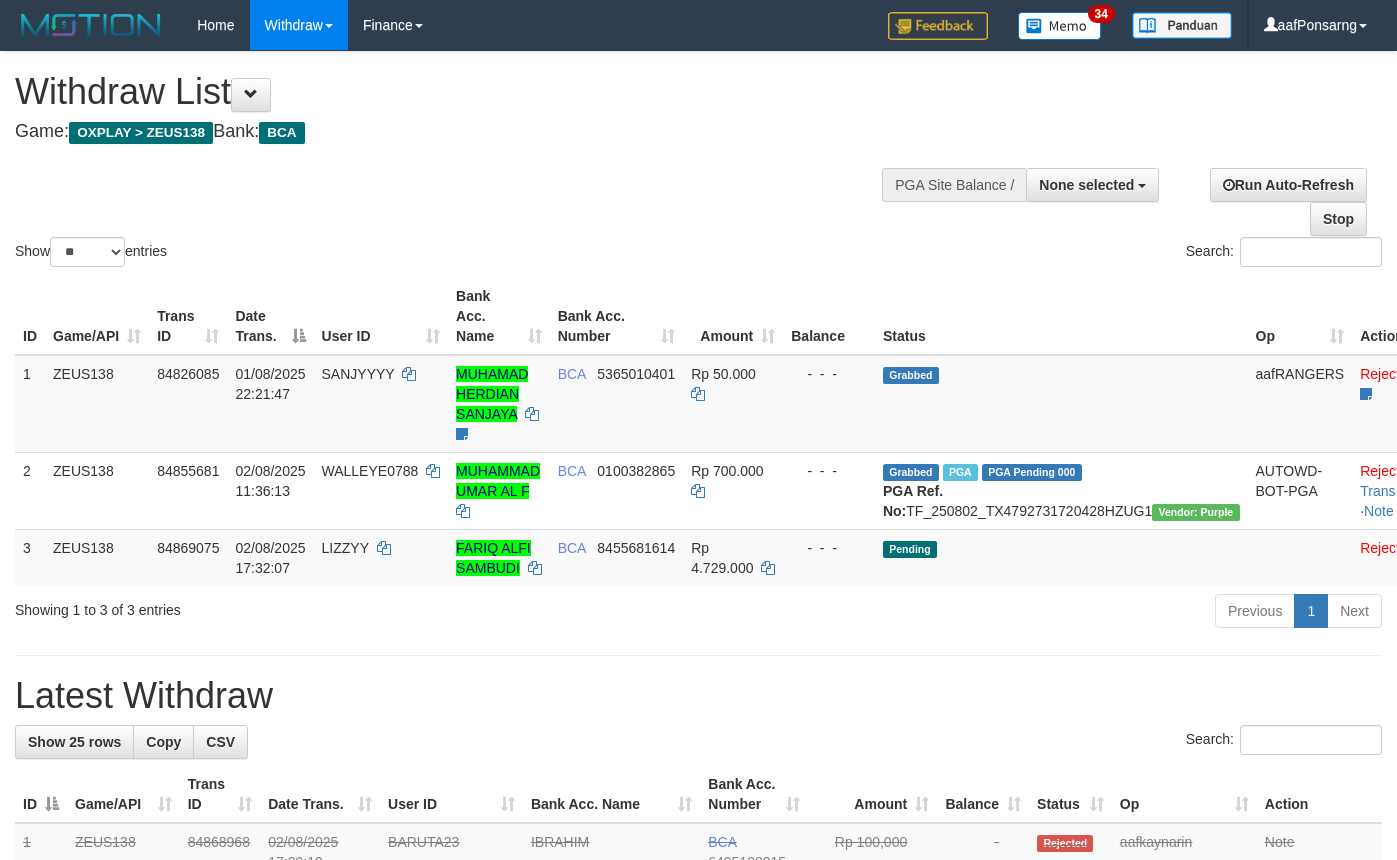 select 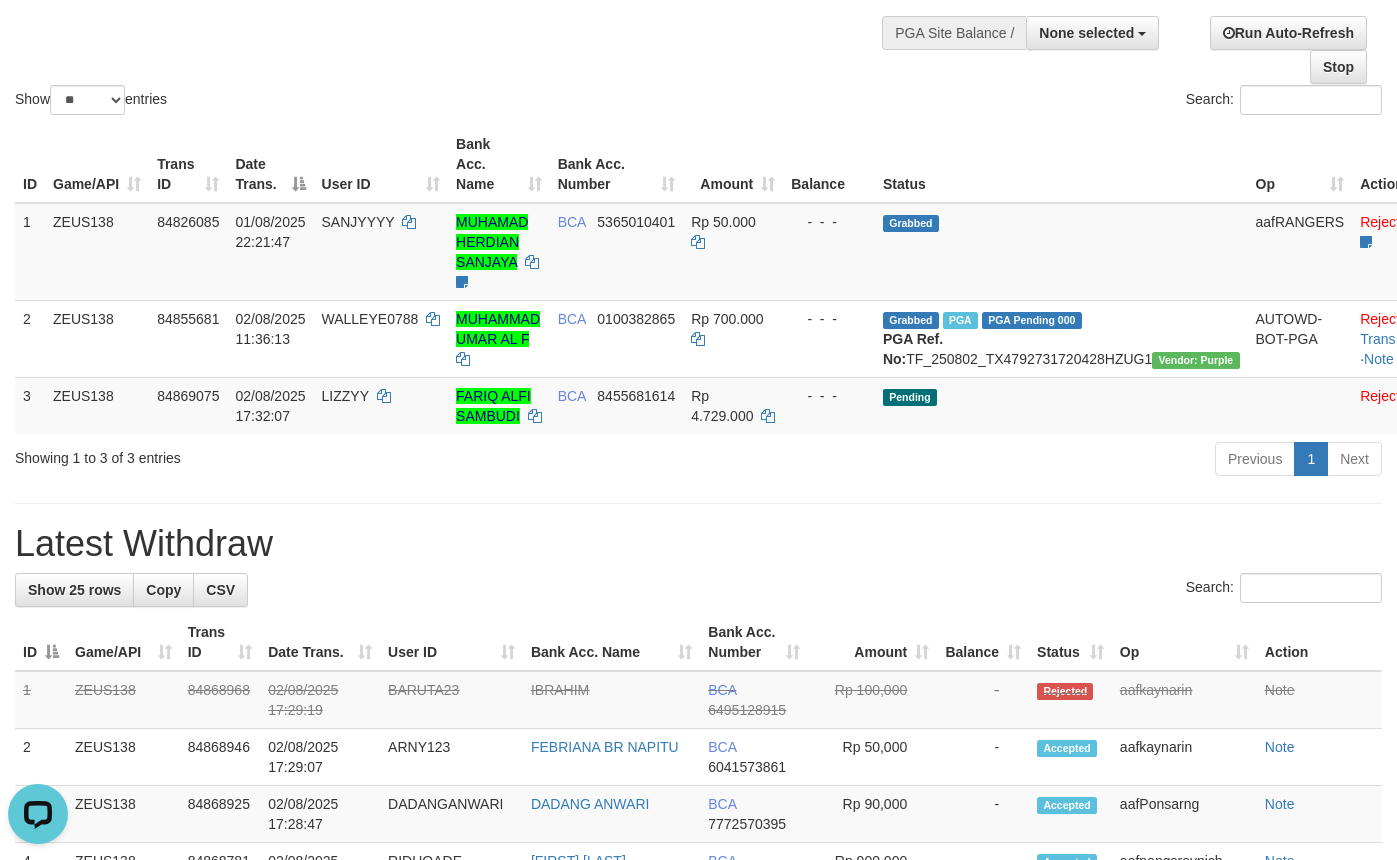 scroll, scrollTop: 0, scrollLeft: 0, axis: both 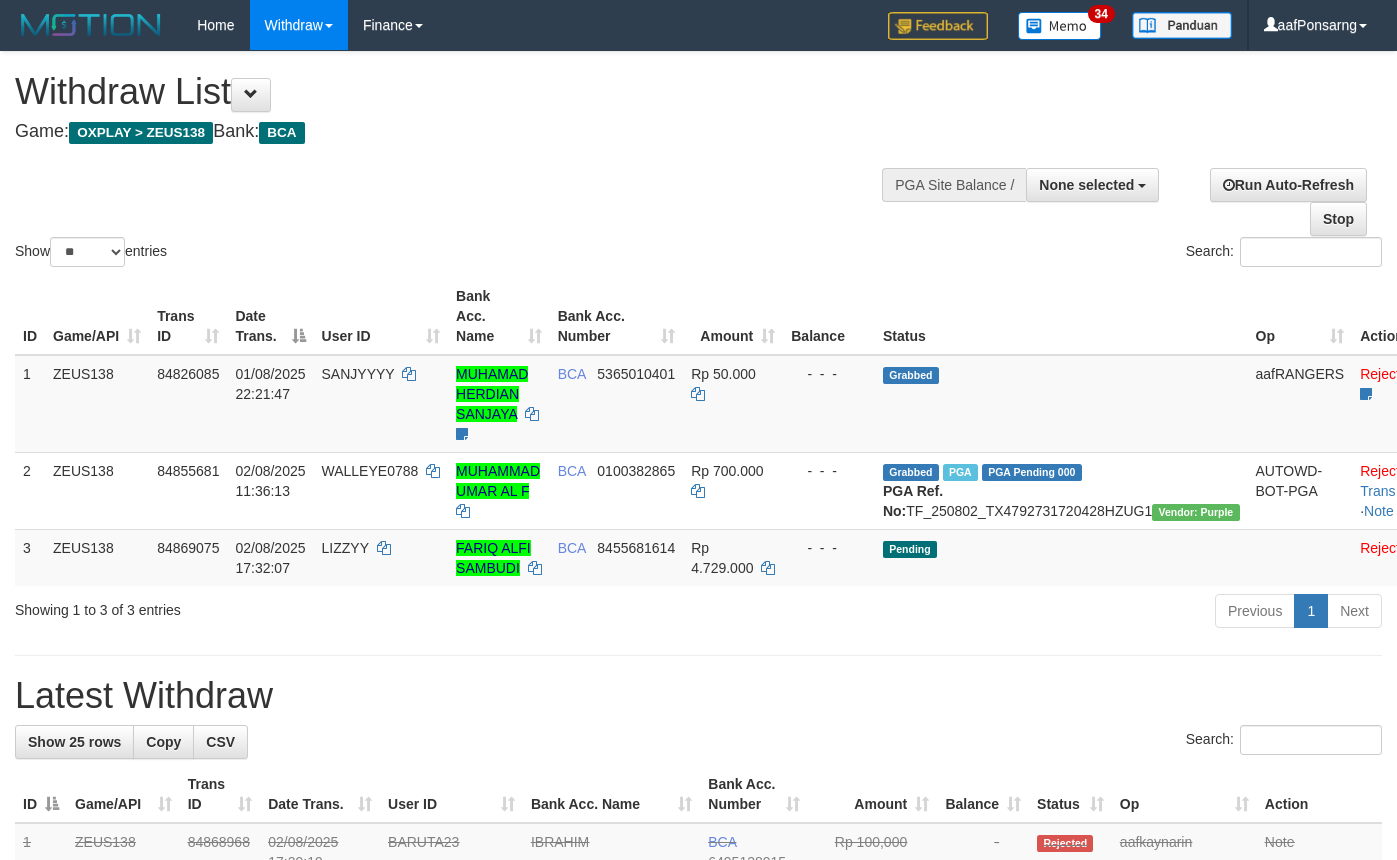 select 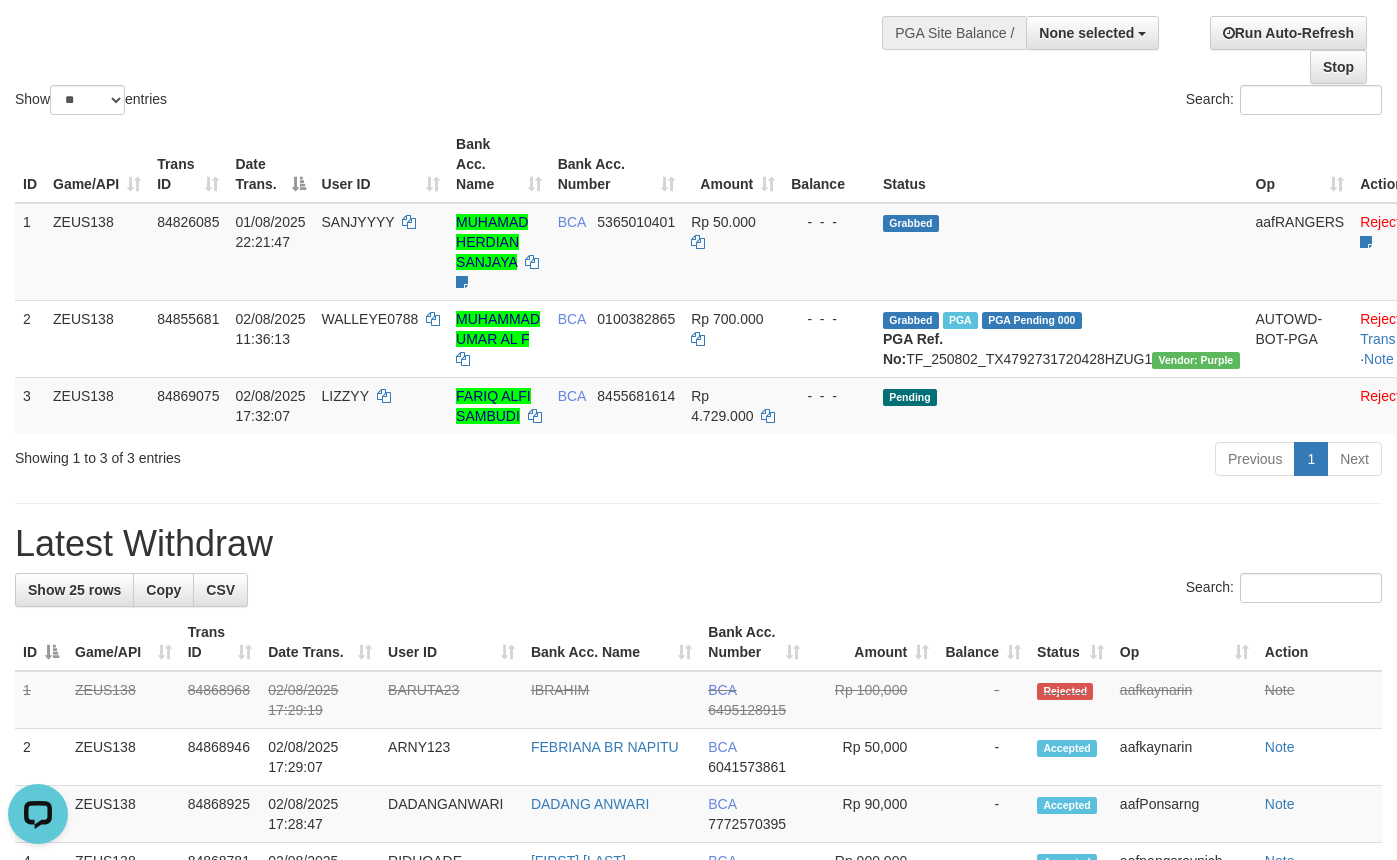 scroll, scrollTop: 0, scrollLeft: 0, axis: both 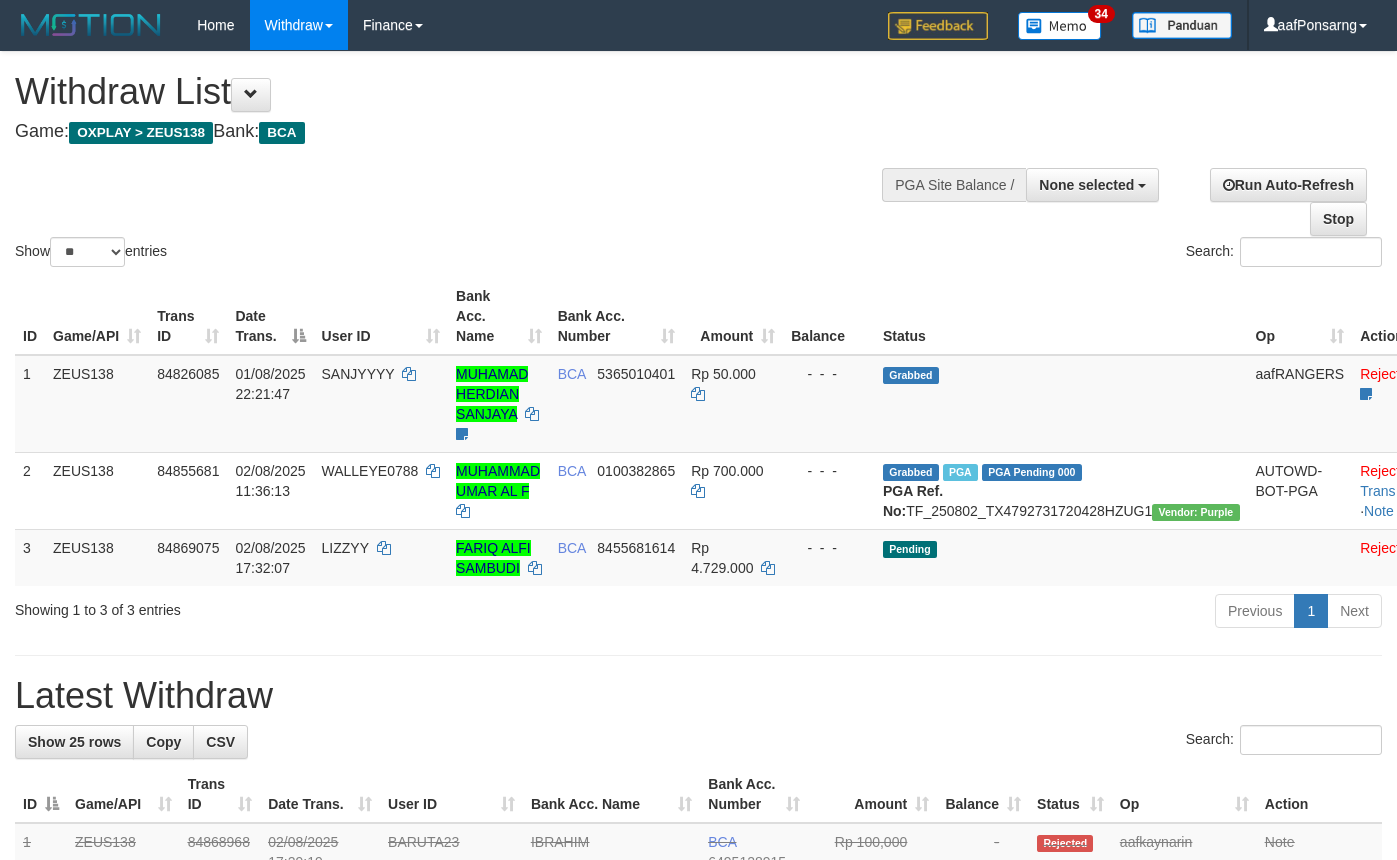 select 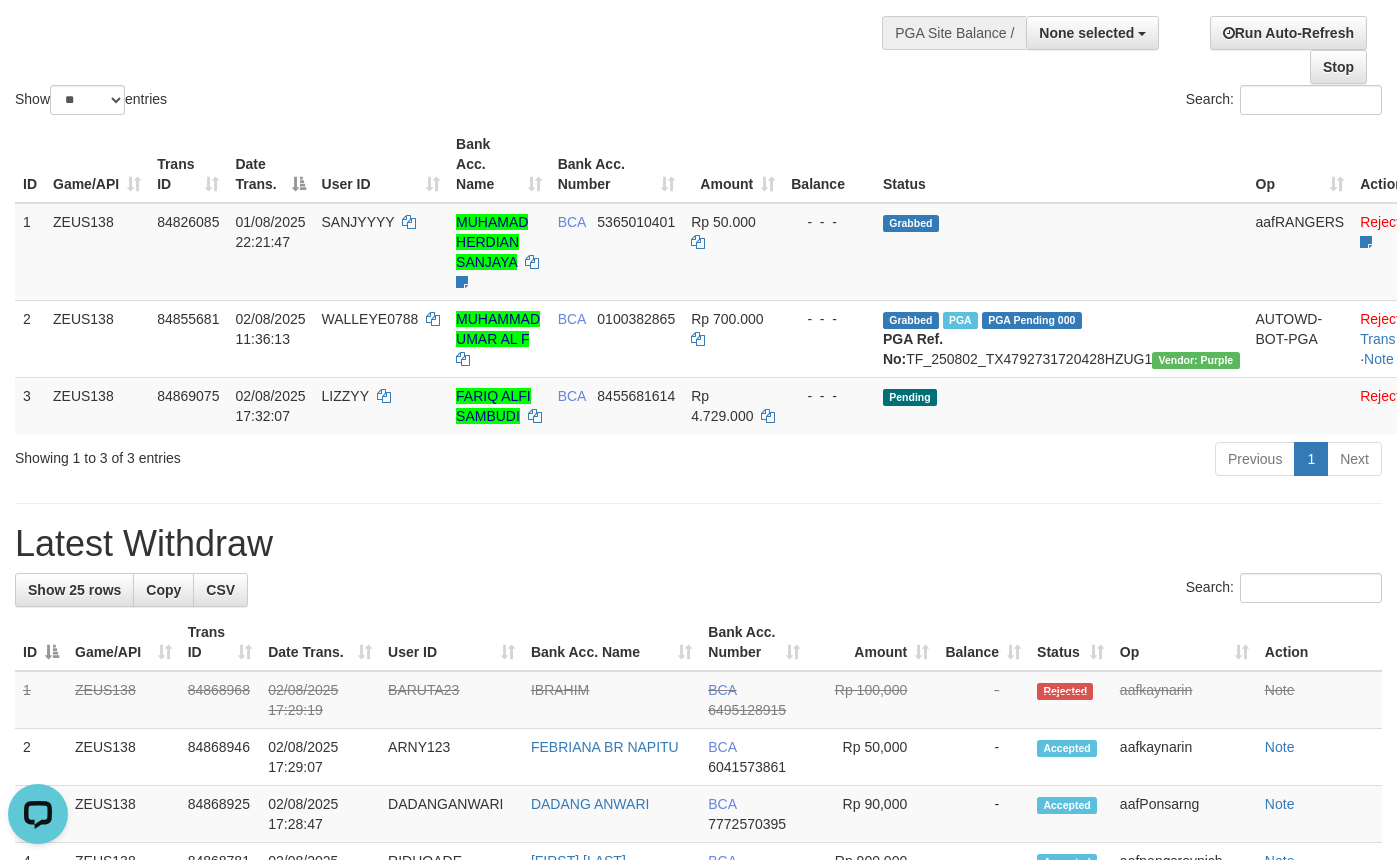 scroll, scrollTop: 0, scrollLeft: 0, axis: both 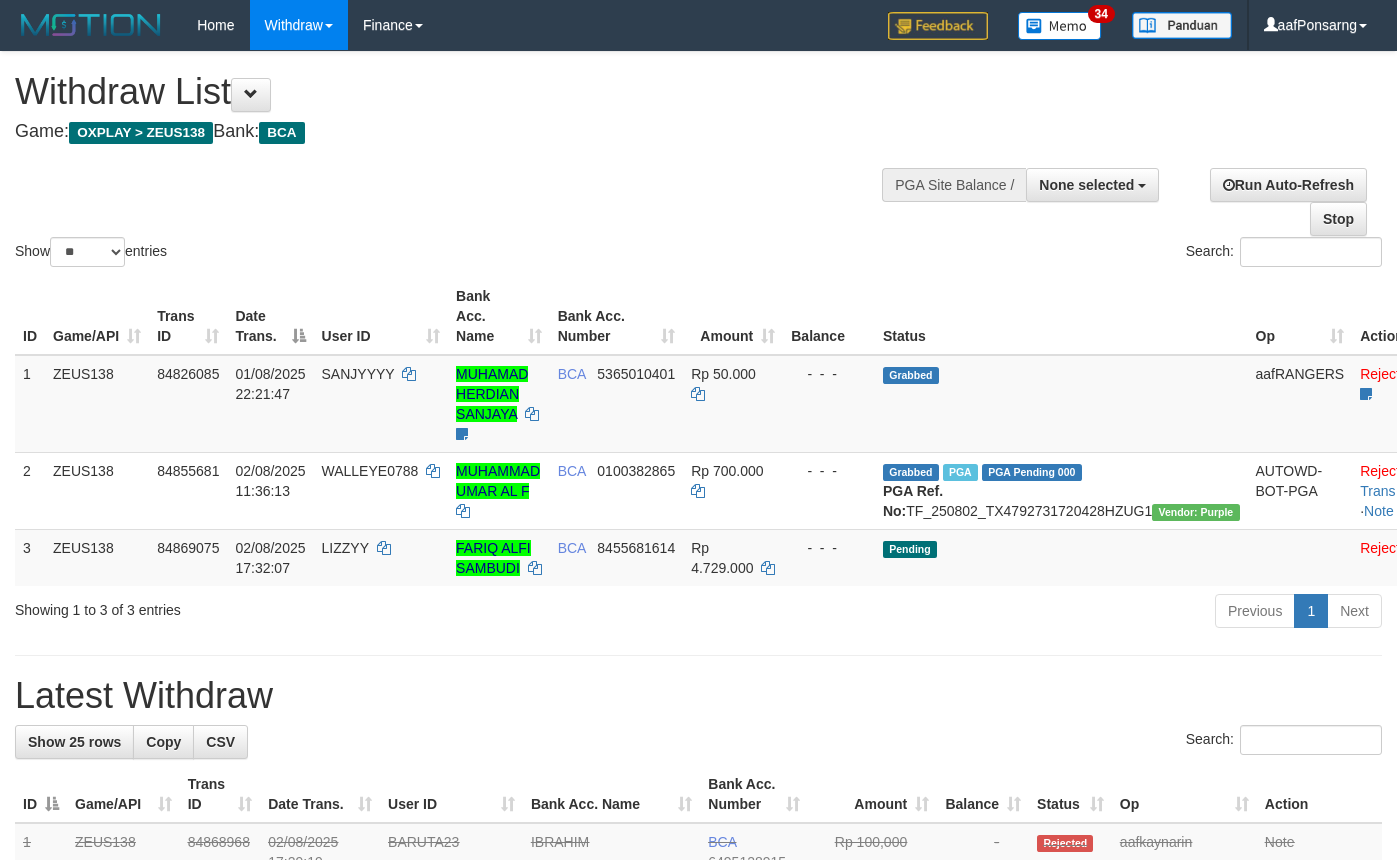 select 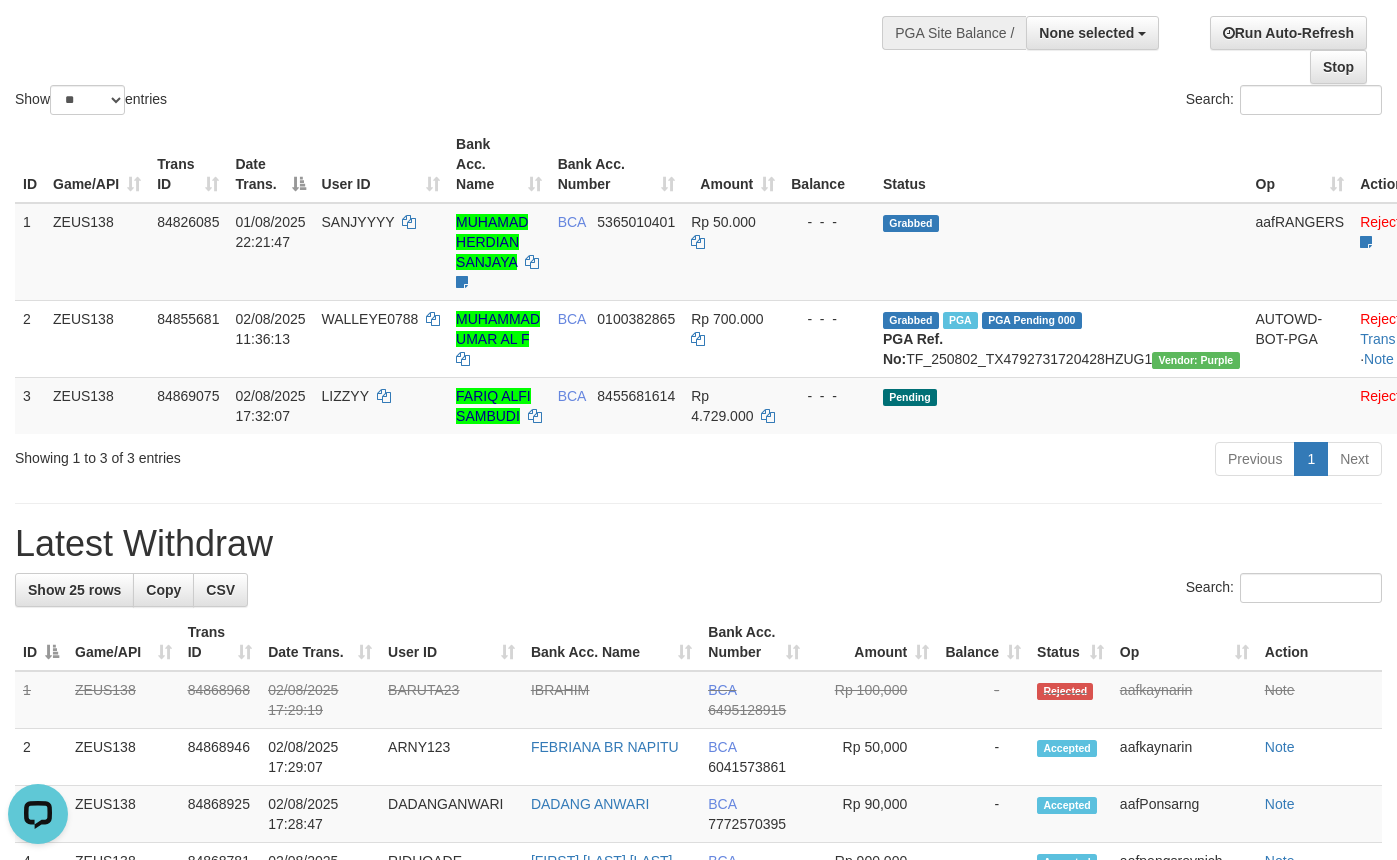 scroll, scrollTop: 0, scrollLeft: 0, axis: both 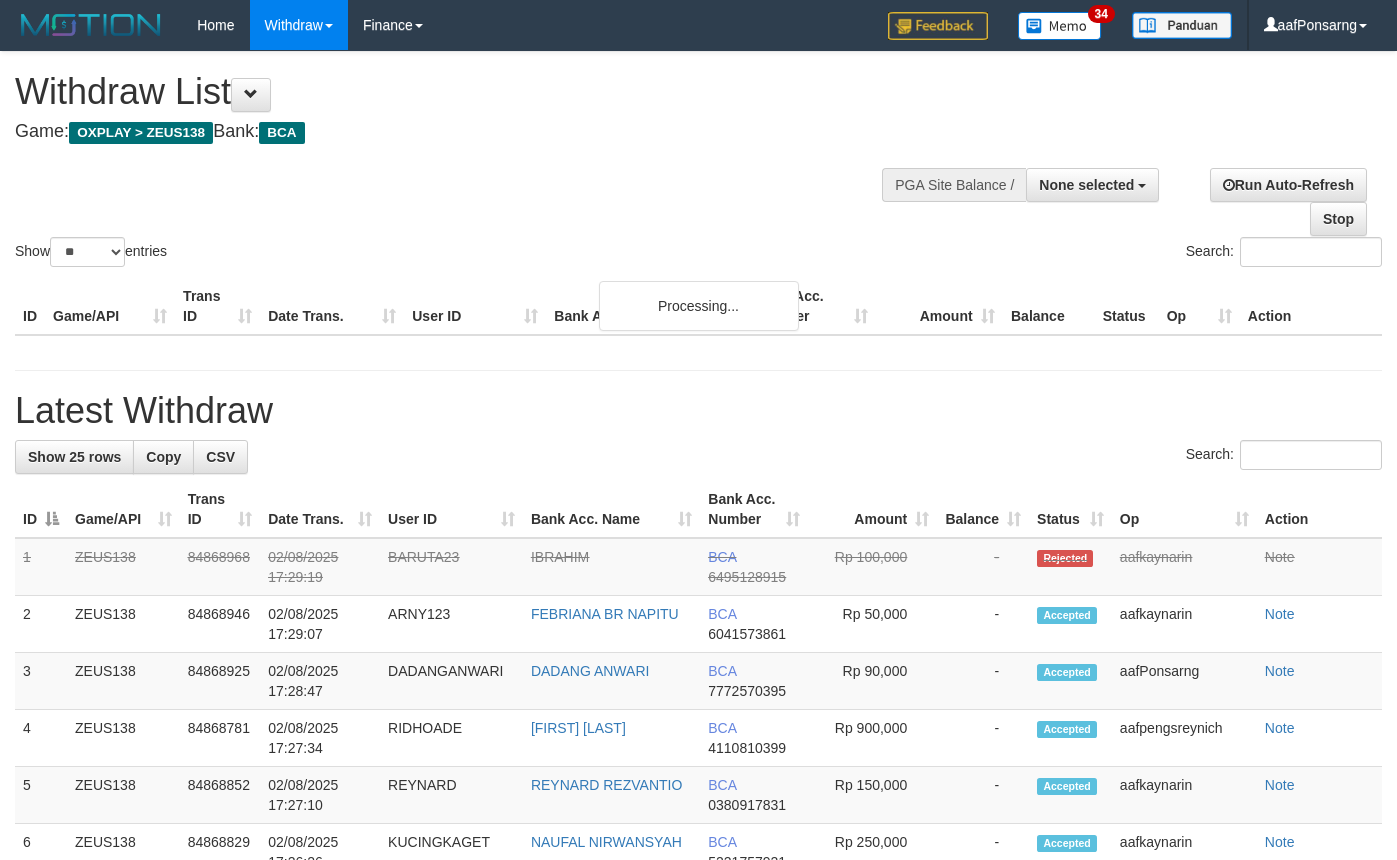 select 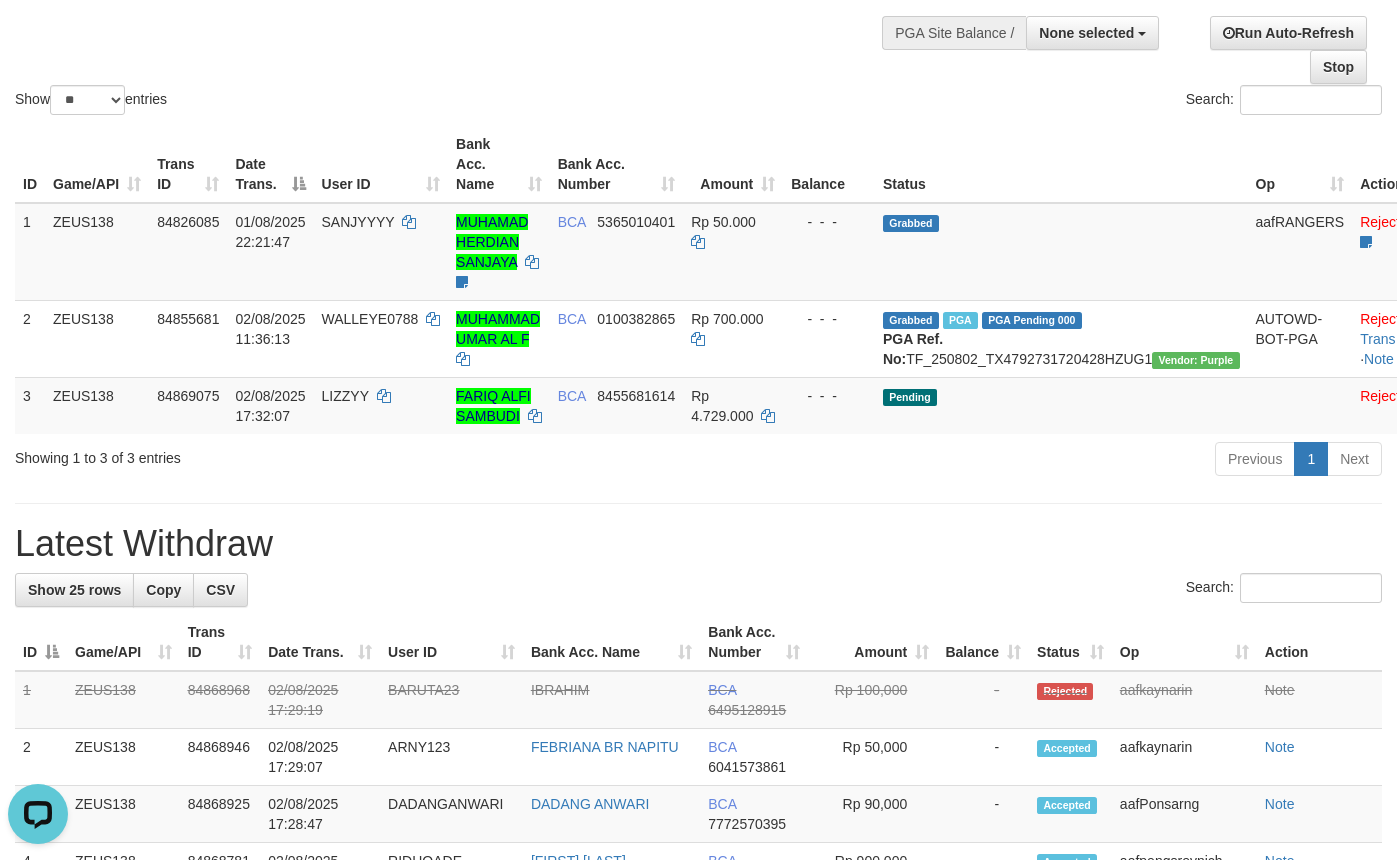 scroll, scrollTop: 0, scrollLeft: 0, axis: both 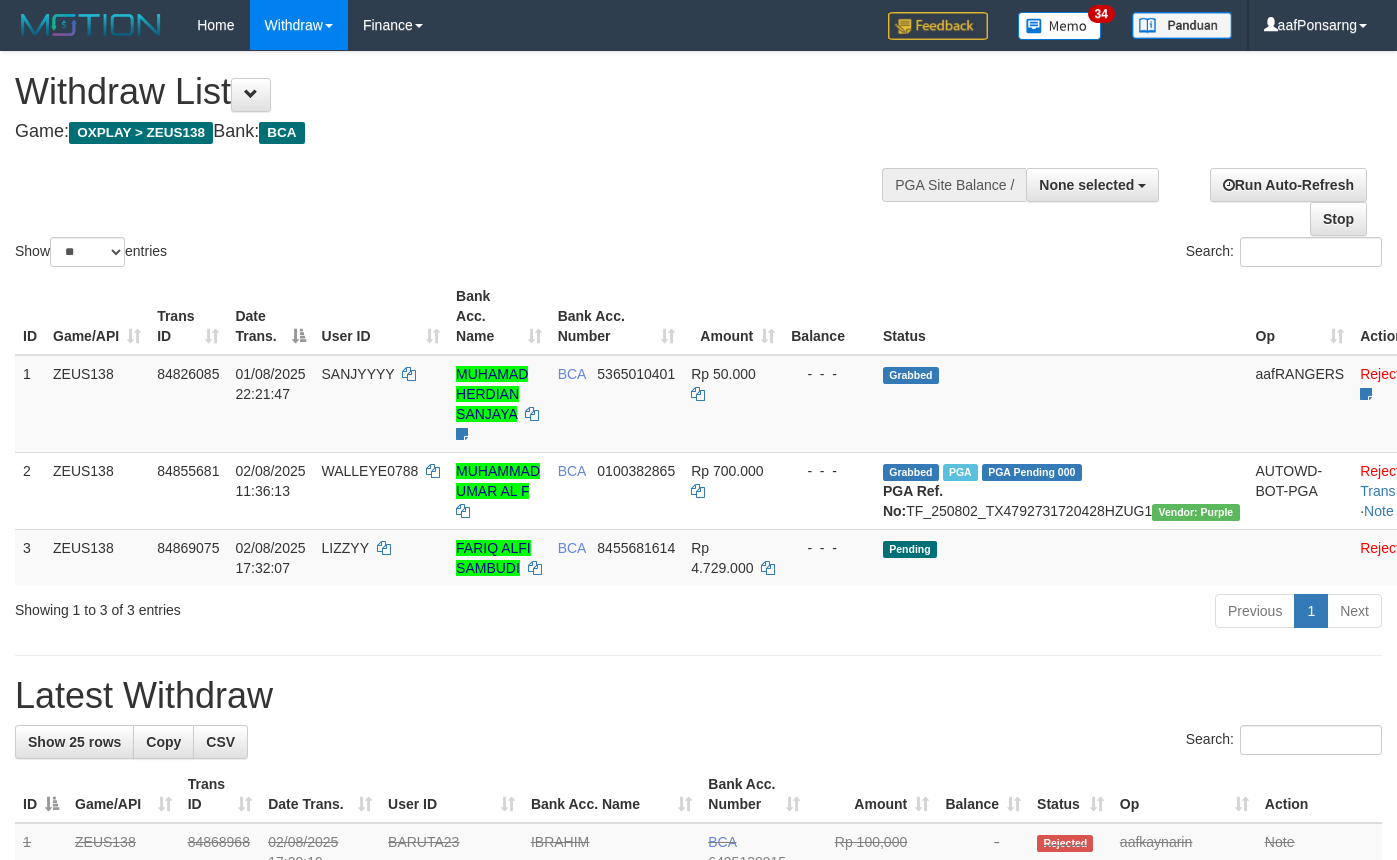 select 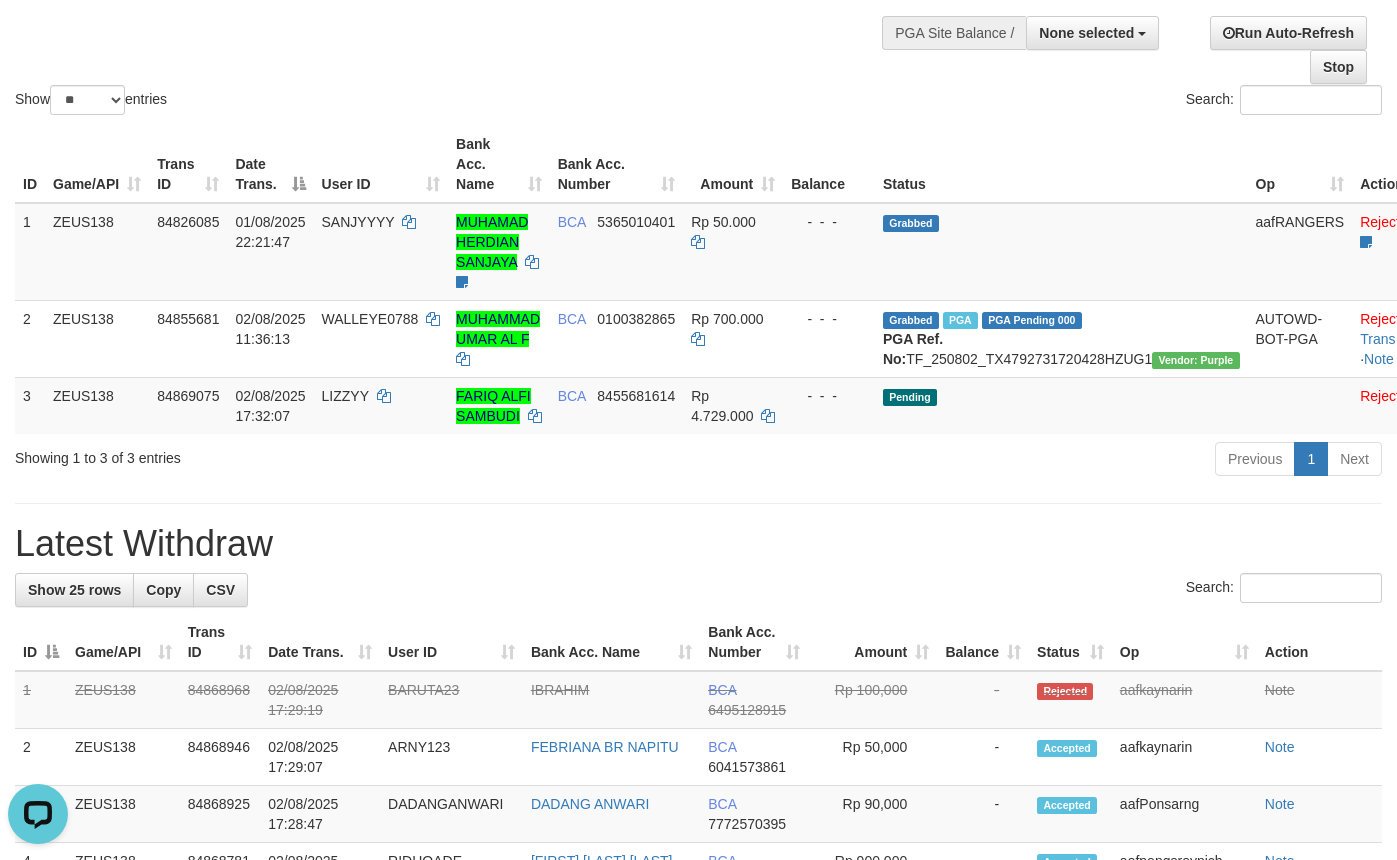 scroll, scrollTop: 0, scrollLeft: 0, axis: both 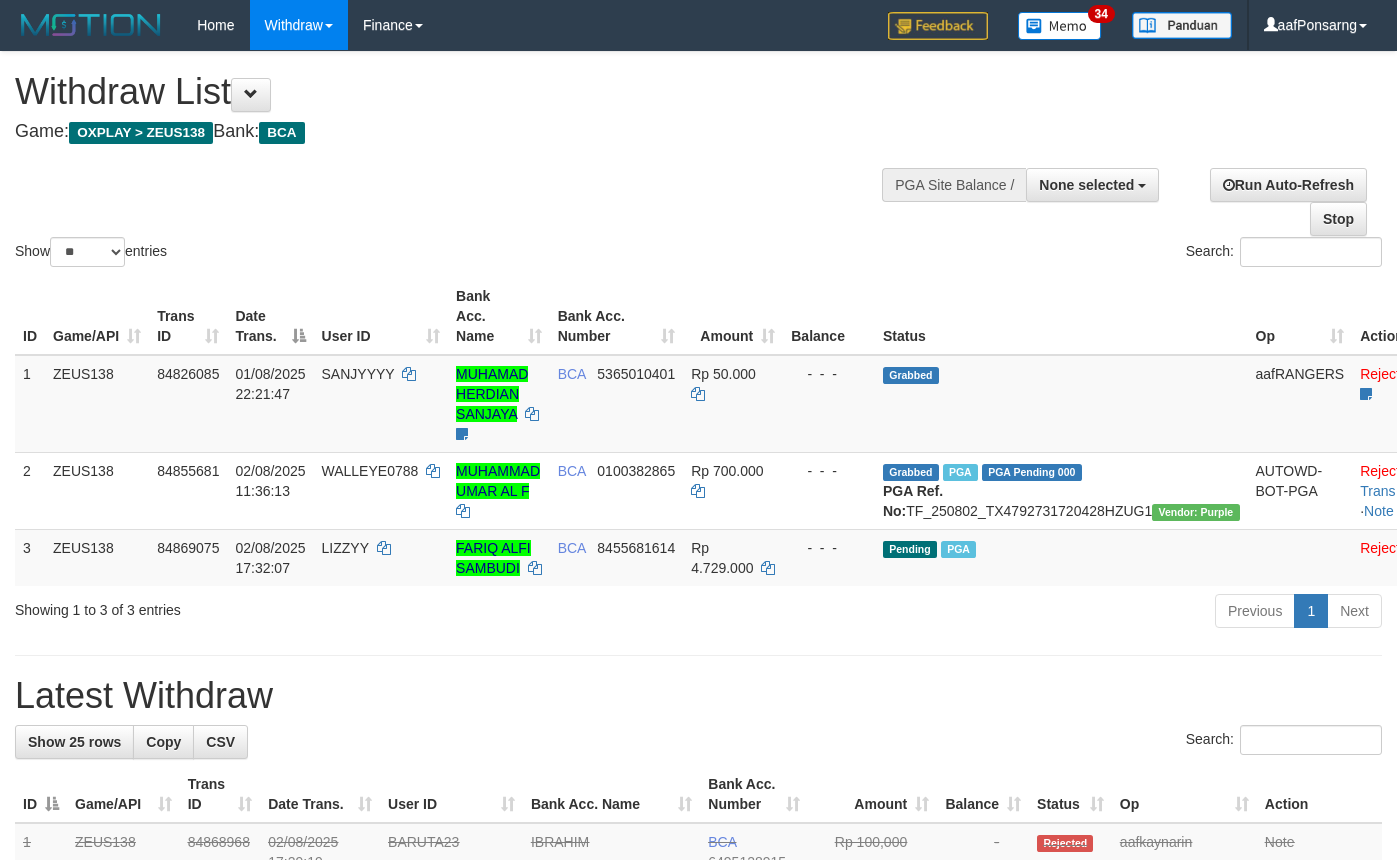 select 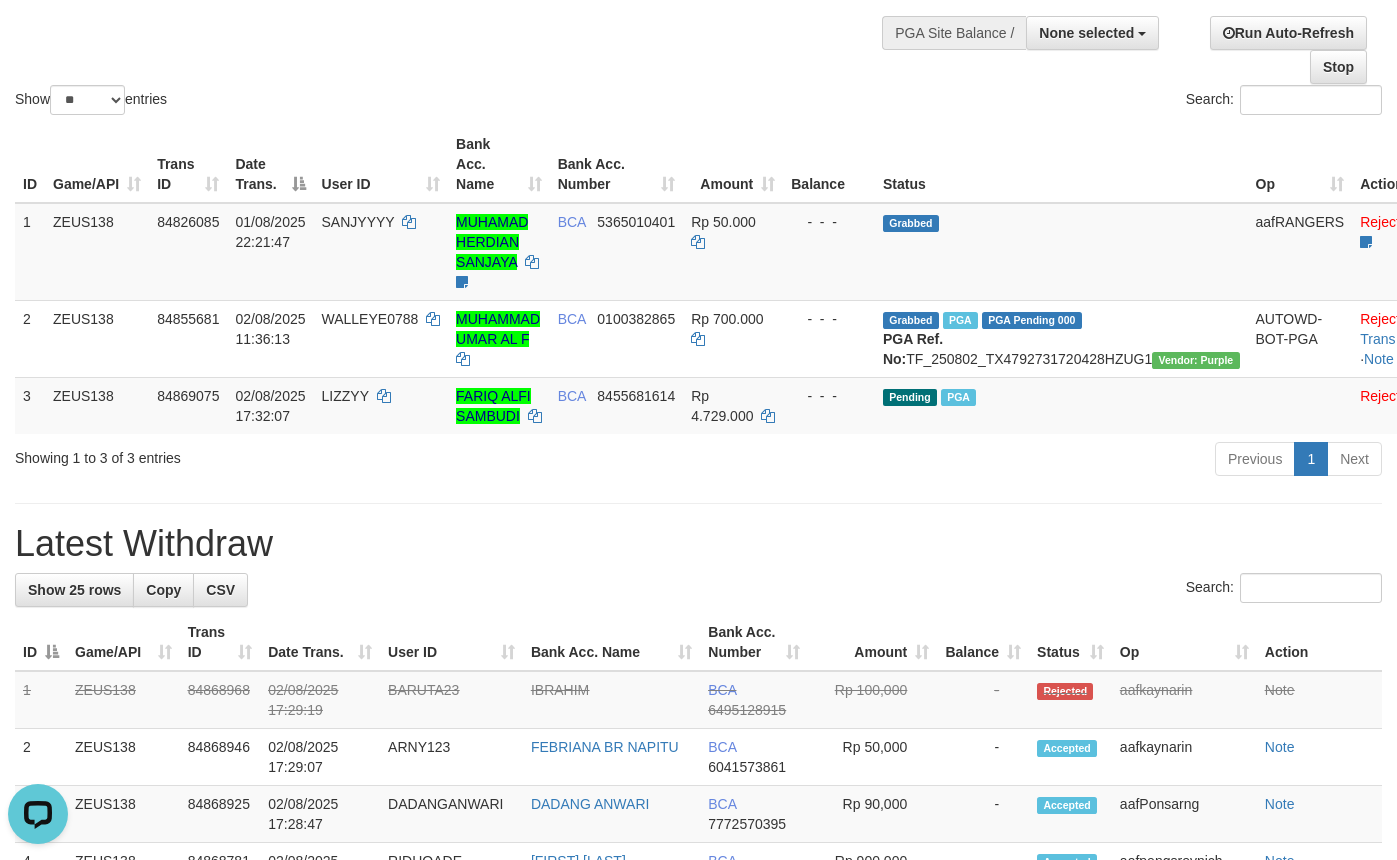 scroll, scrollTop: 0, scrollLeft: 0, axis: both 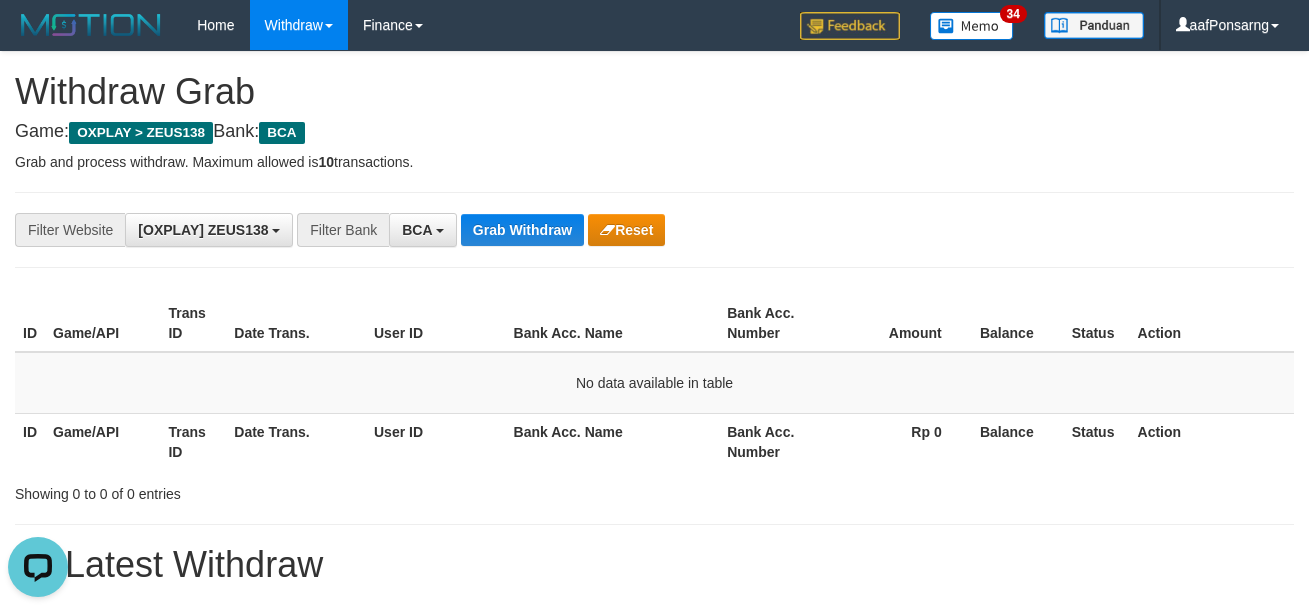 click on "**********" at bounding box center [654, 1113] 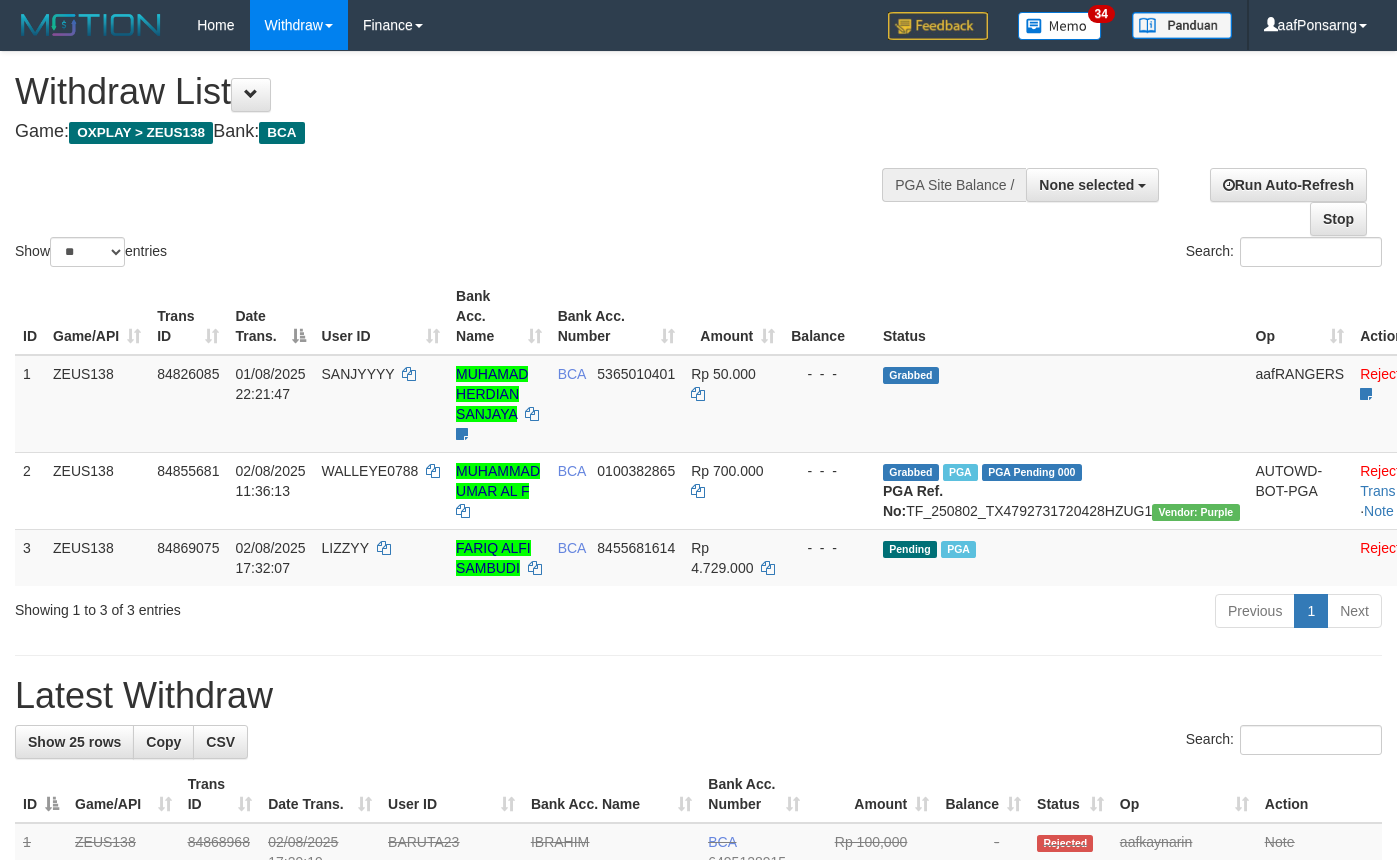 select 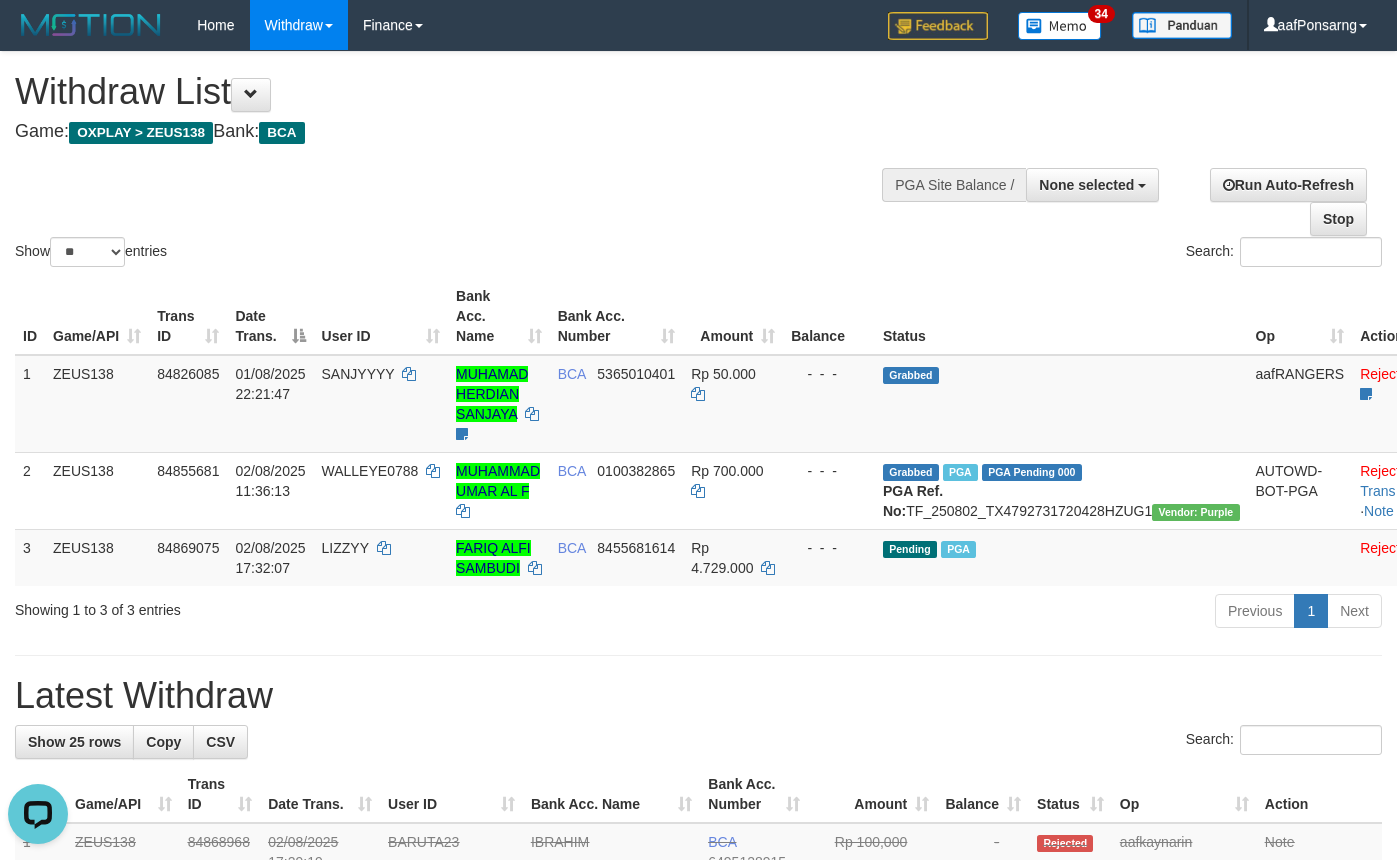 scroll, scrollTop: 0, scrollLeft: 0, axis: both 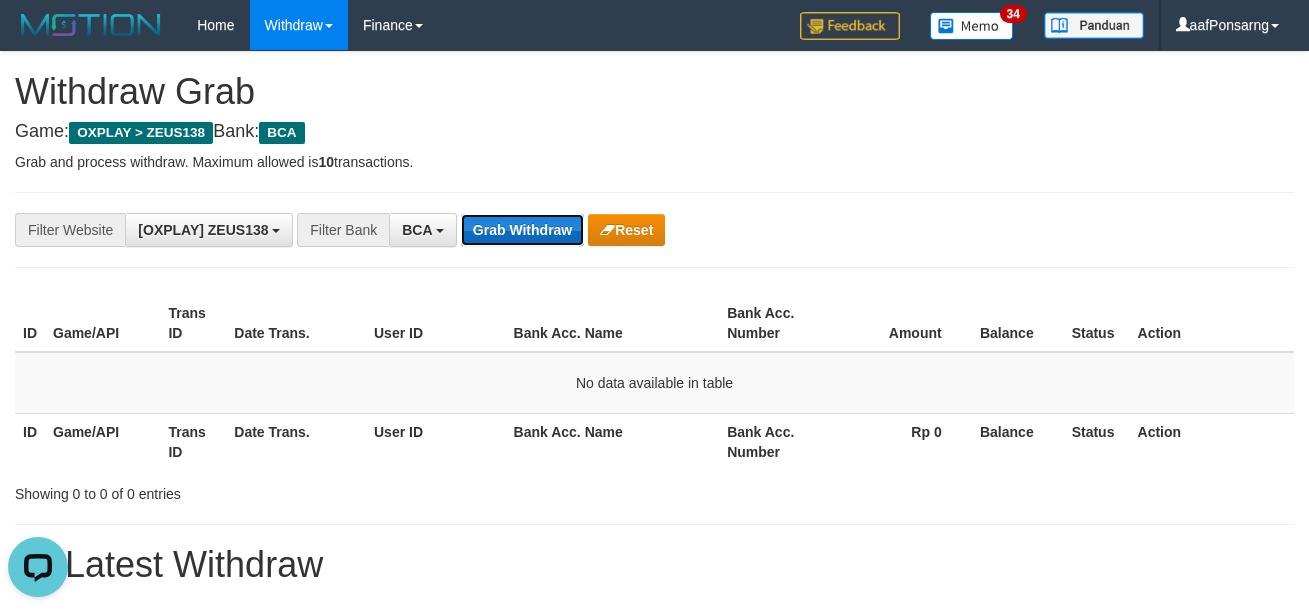 click on "Grab Withdraw" at bounding box center (522, 230) 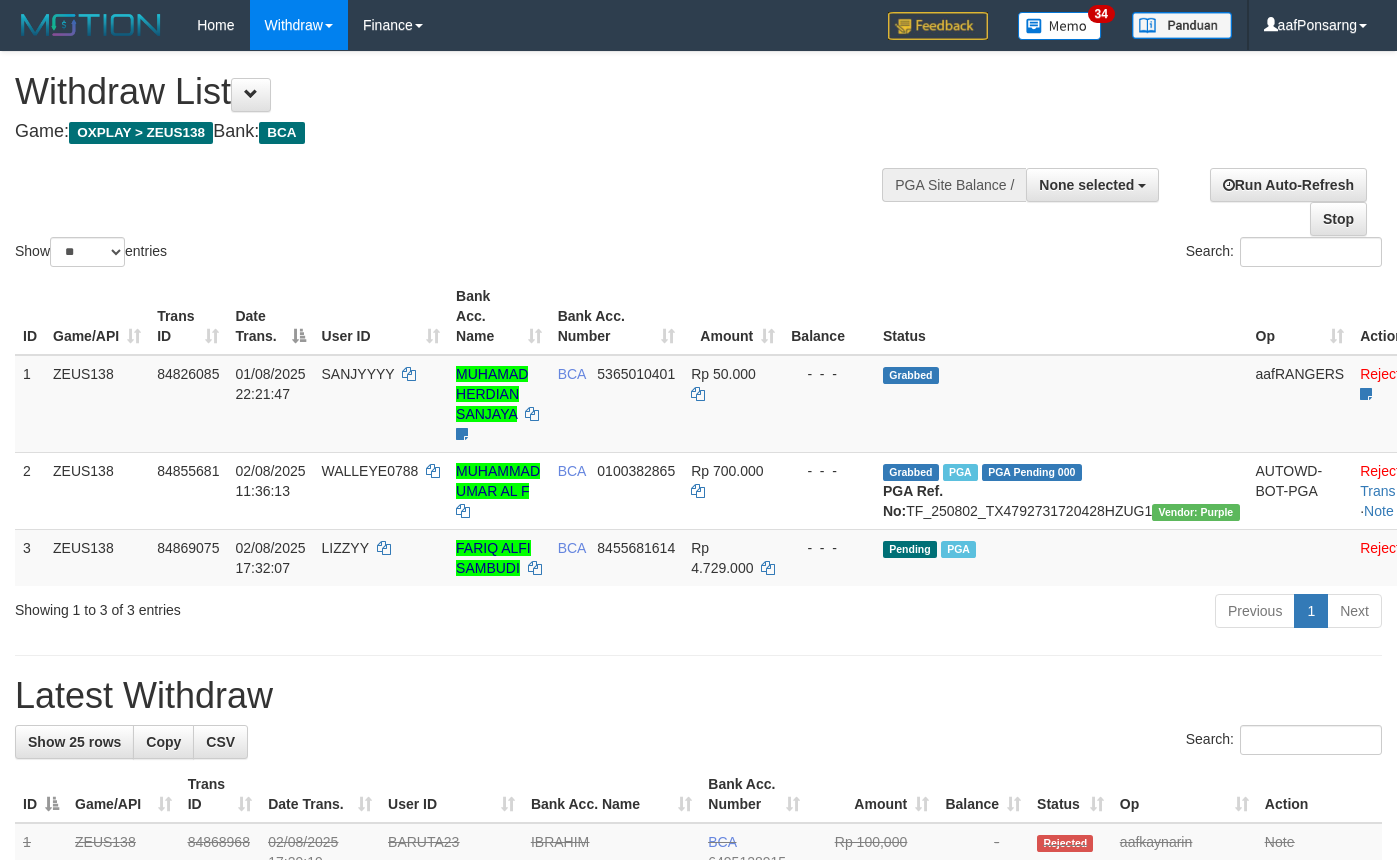 select 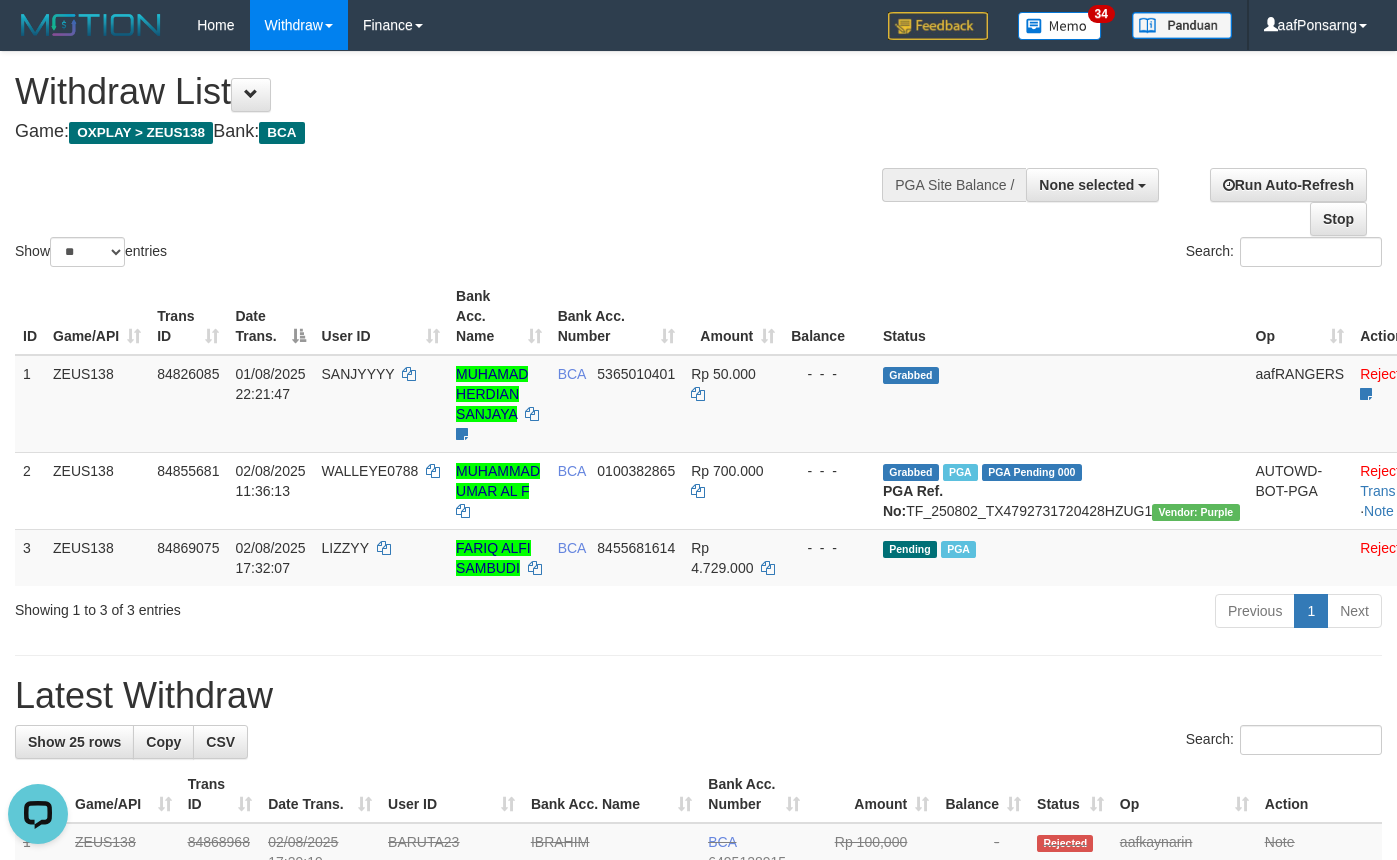 scroll, scrollTop: 0, scrollLeft: 0, axis: both 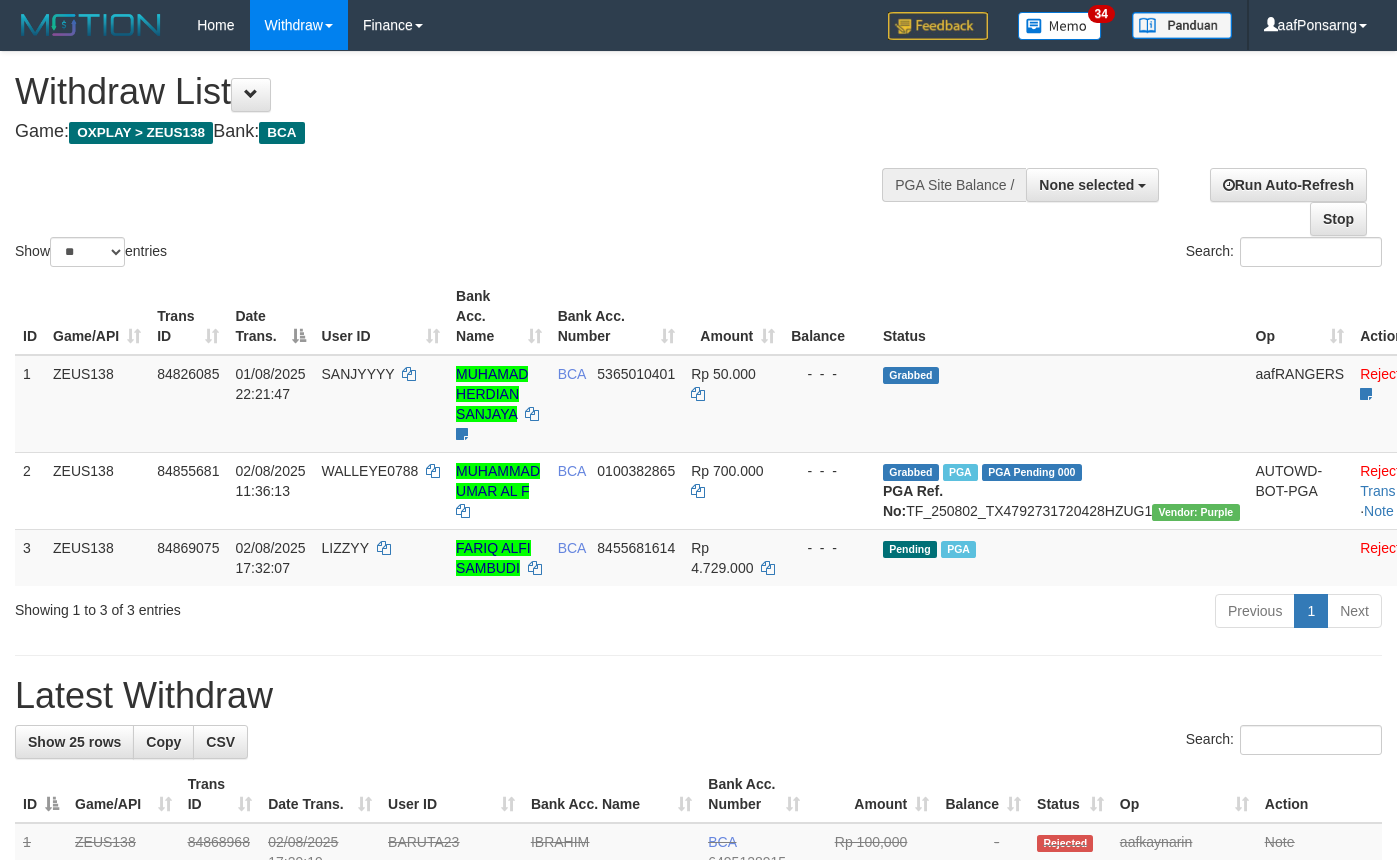 select 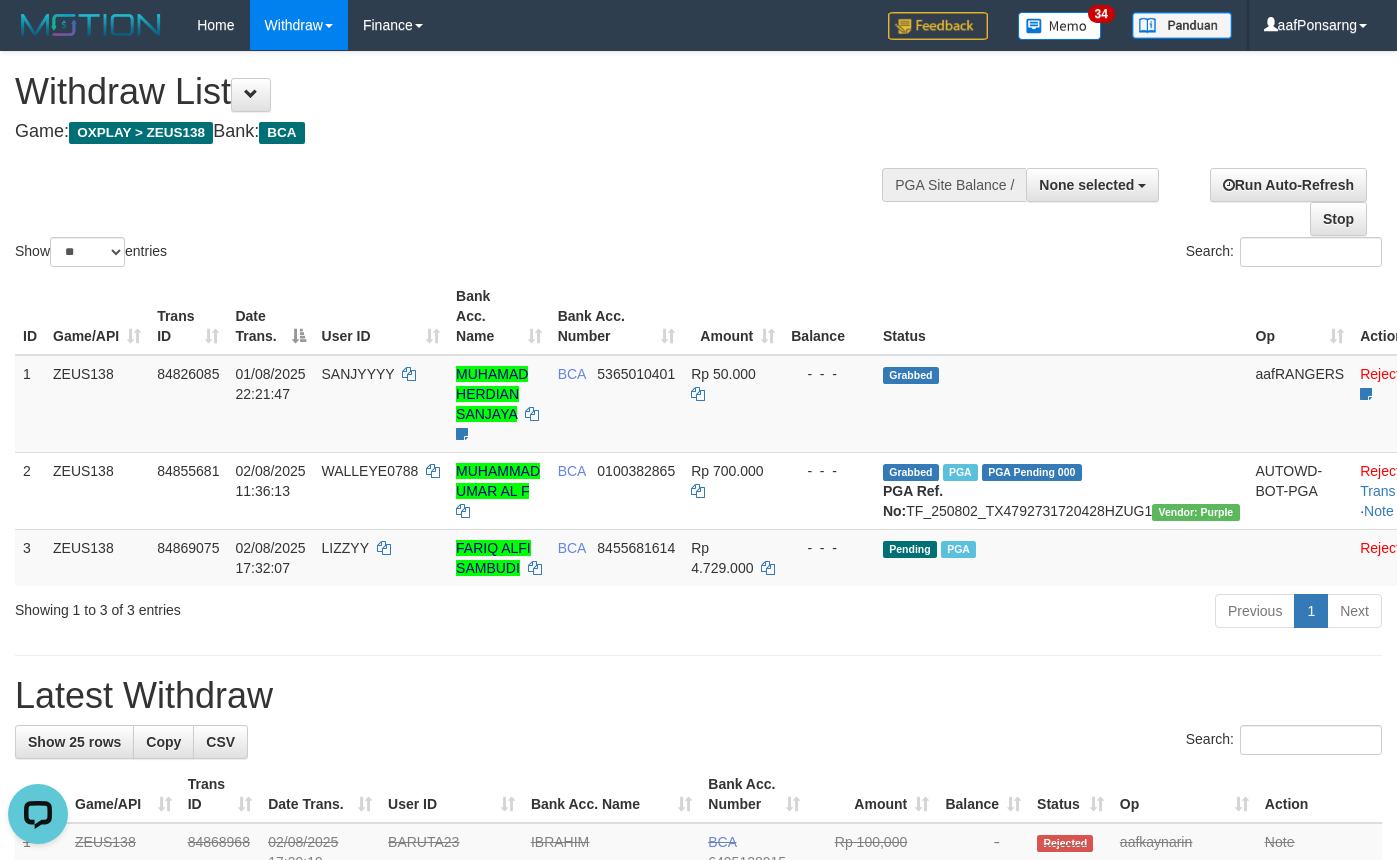 scroll, scrollTop: 0, scrollLeft: 0, axis: both 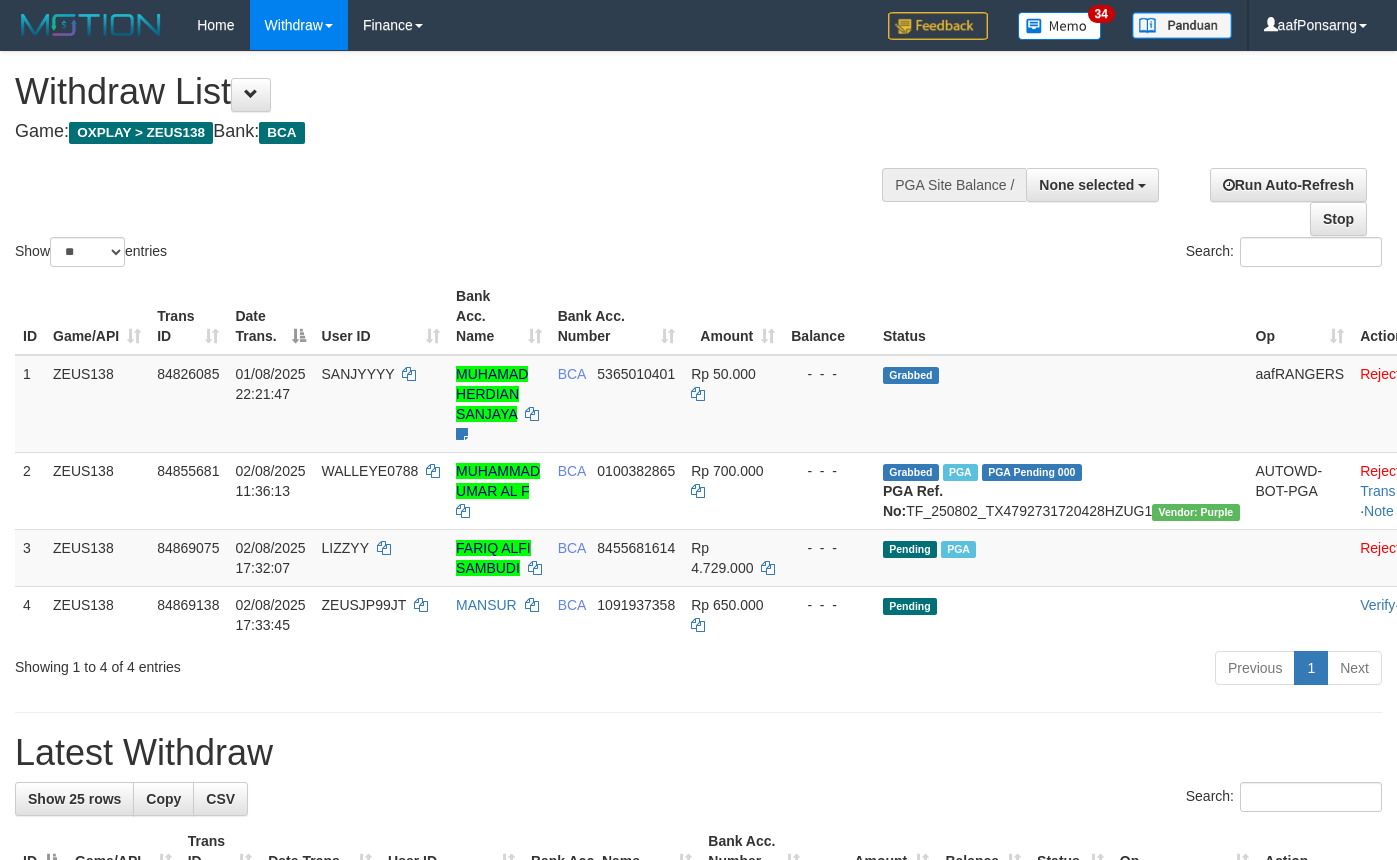 select 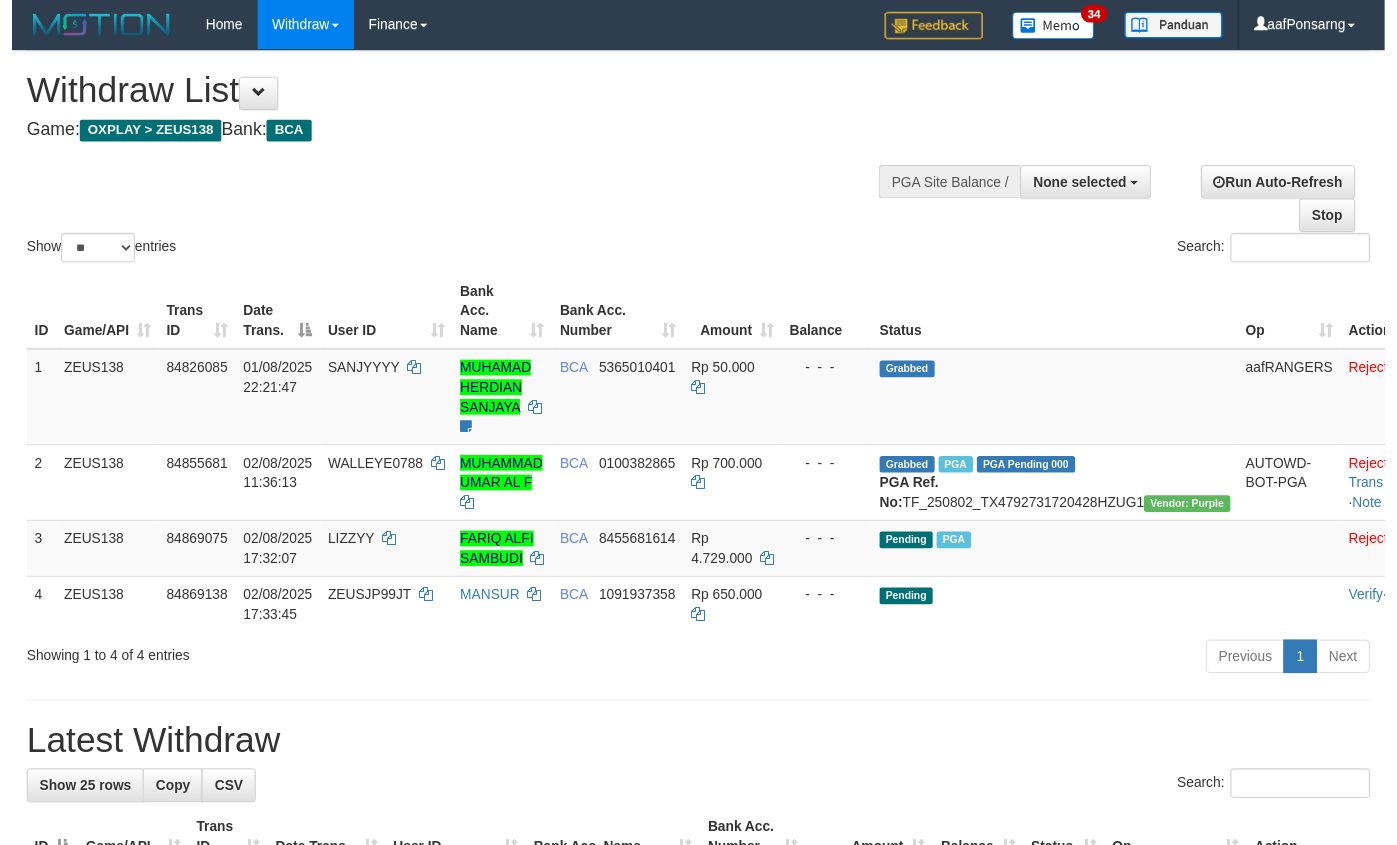 scroll, scrollTop: 0, scrollLeft: 0, axis: both 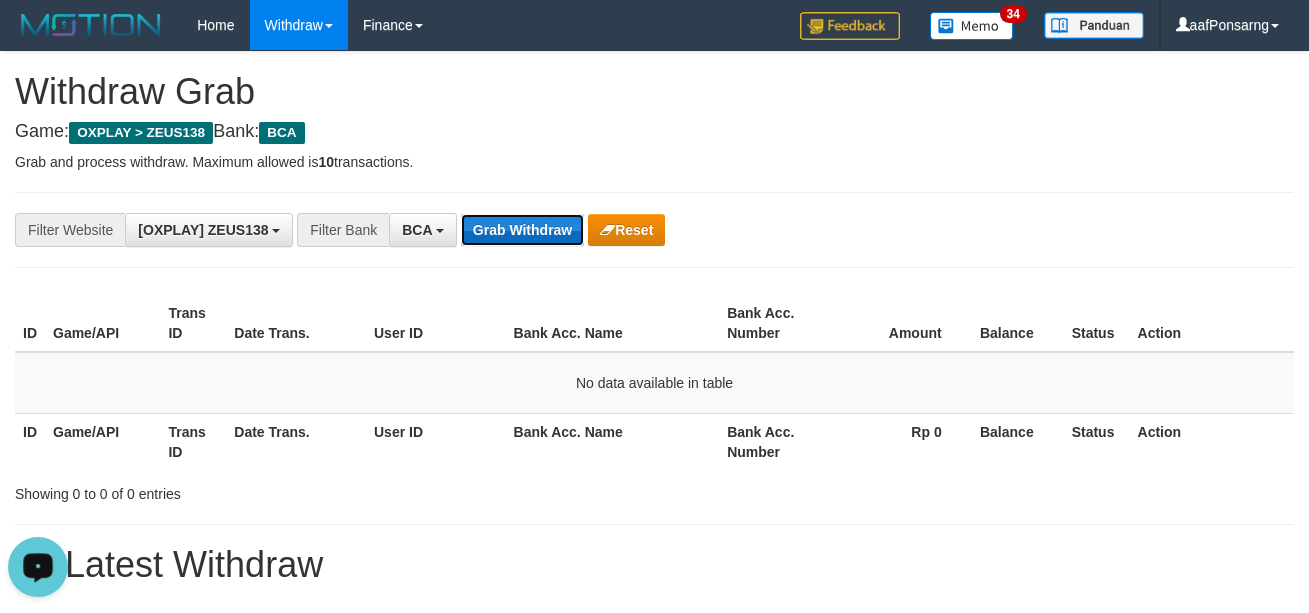 click on "Grab Withdraw" at bounding box center (522, 230) 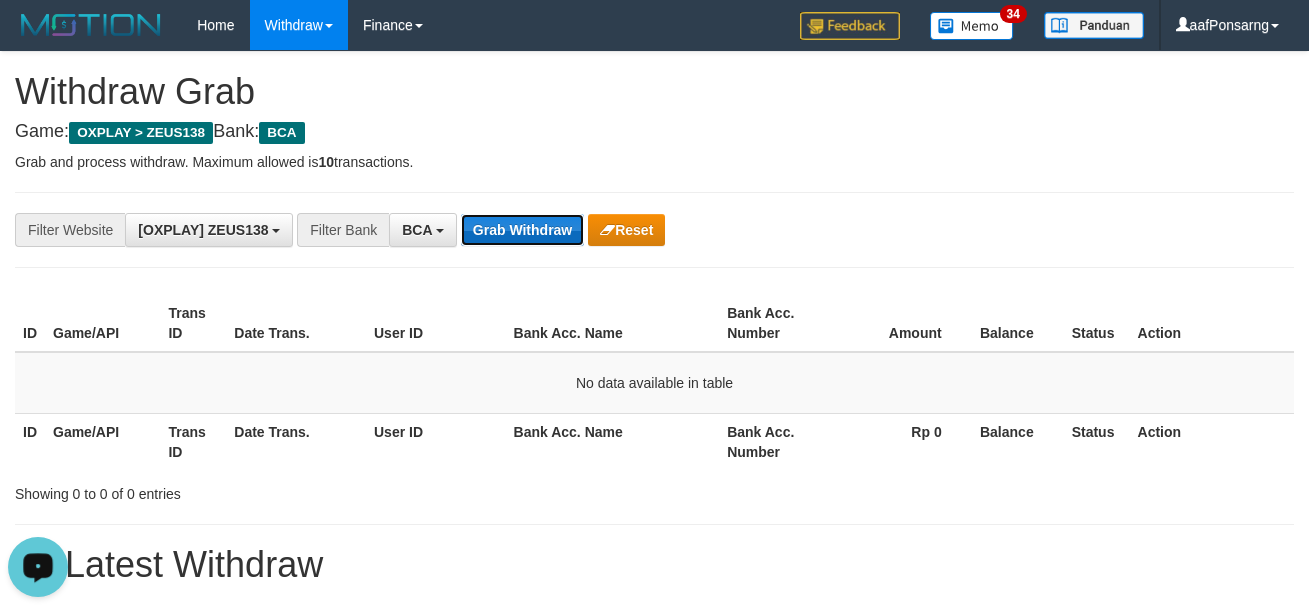 drag, startPoint x: 462, startPoint y: 219, endPoint x: 509, endPoint y: 237, distance: 50.32892 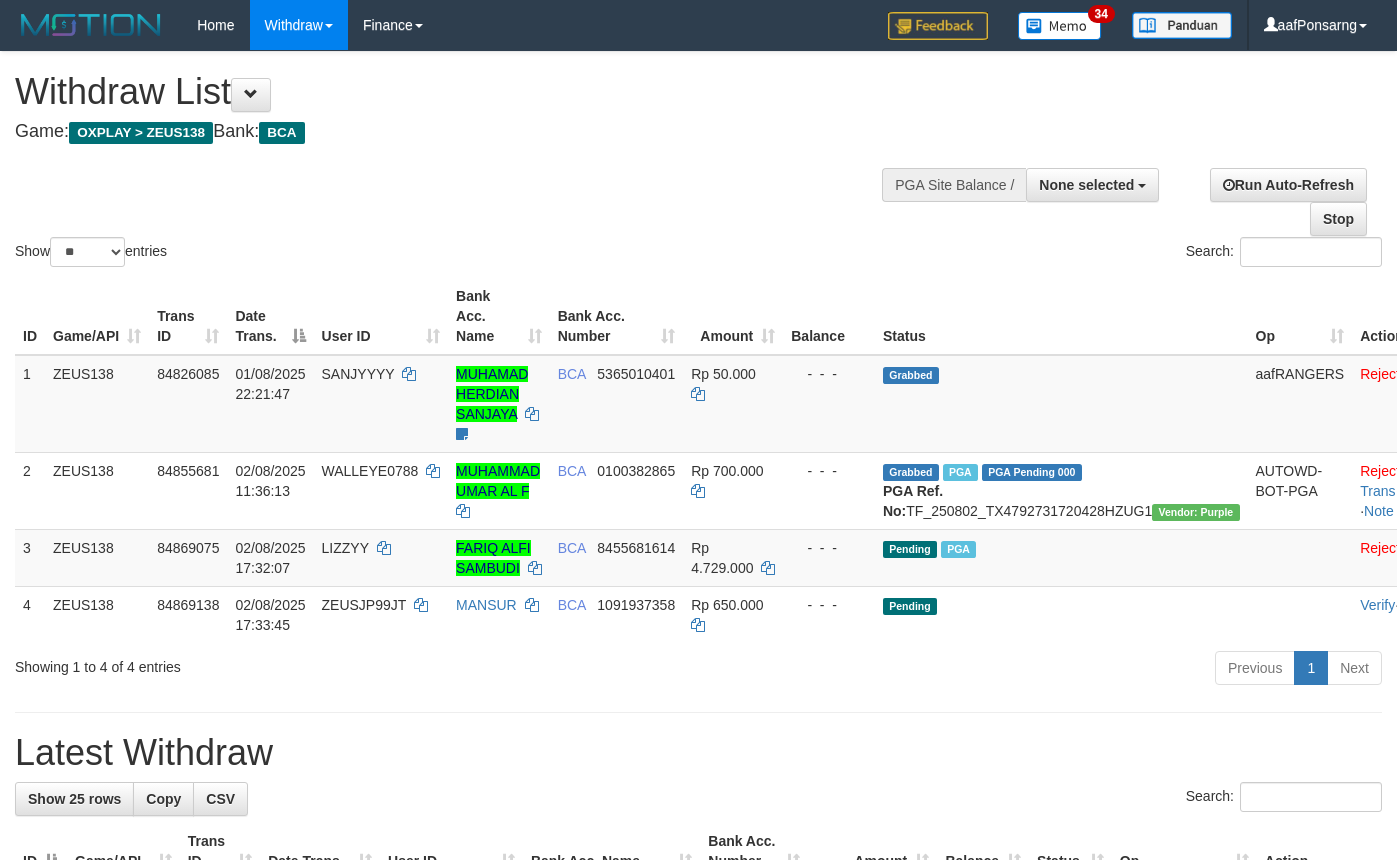 select 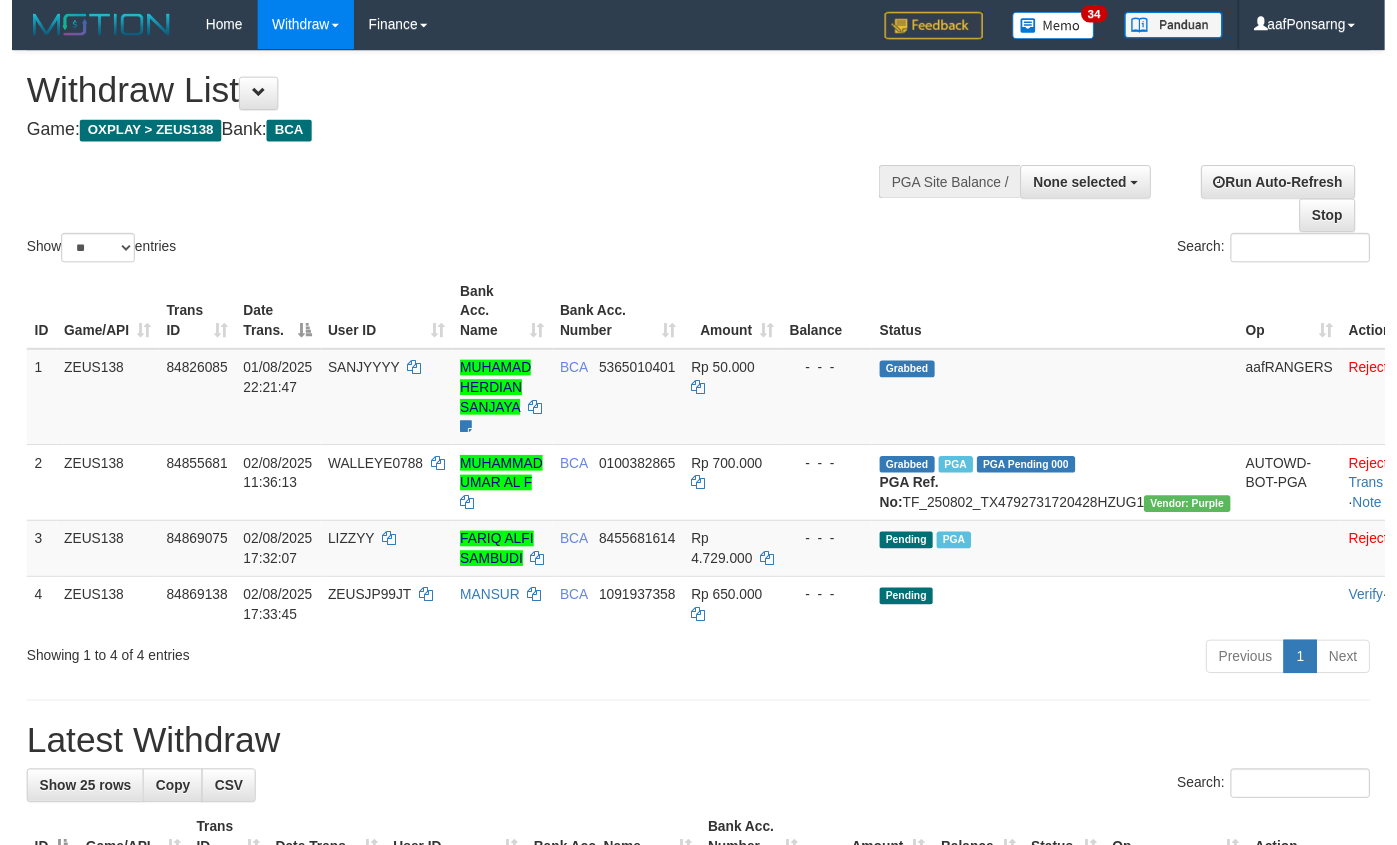 scroll, scrollTop: 0, scrollLeft: 0, axis: both 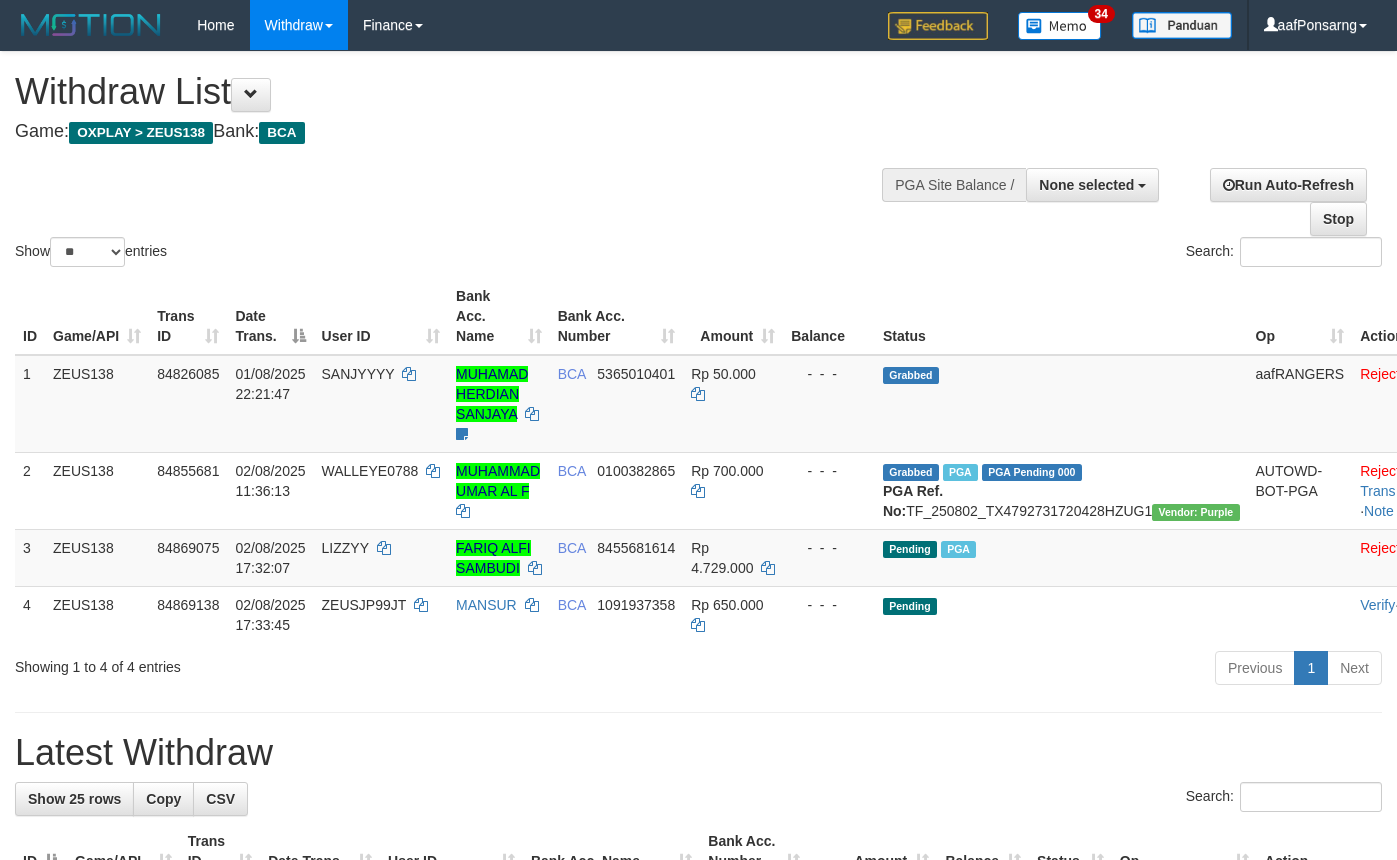select 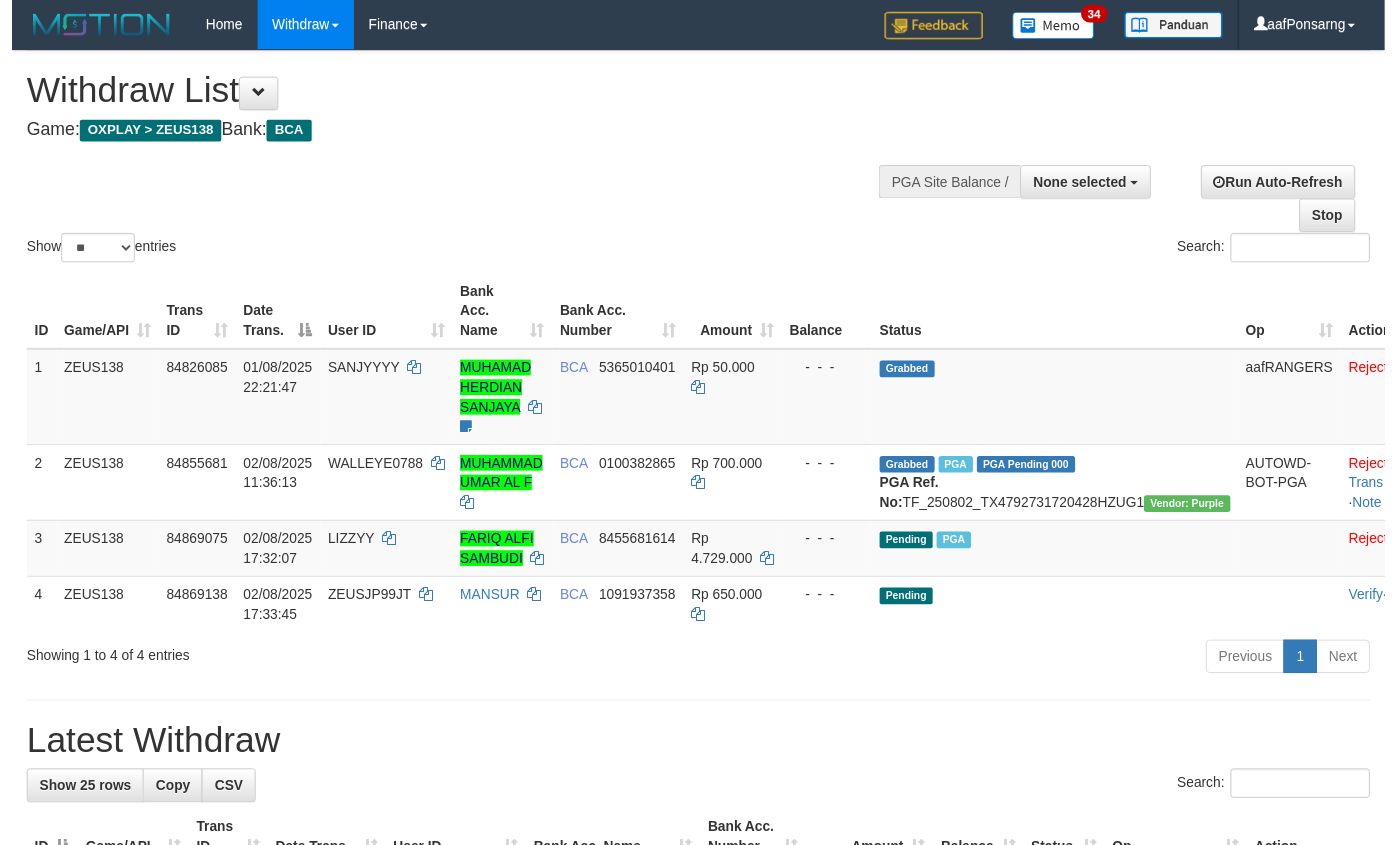 scroll, scrollTop: 0, scrollLeft: 0, axis: both 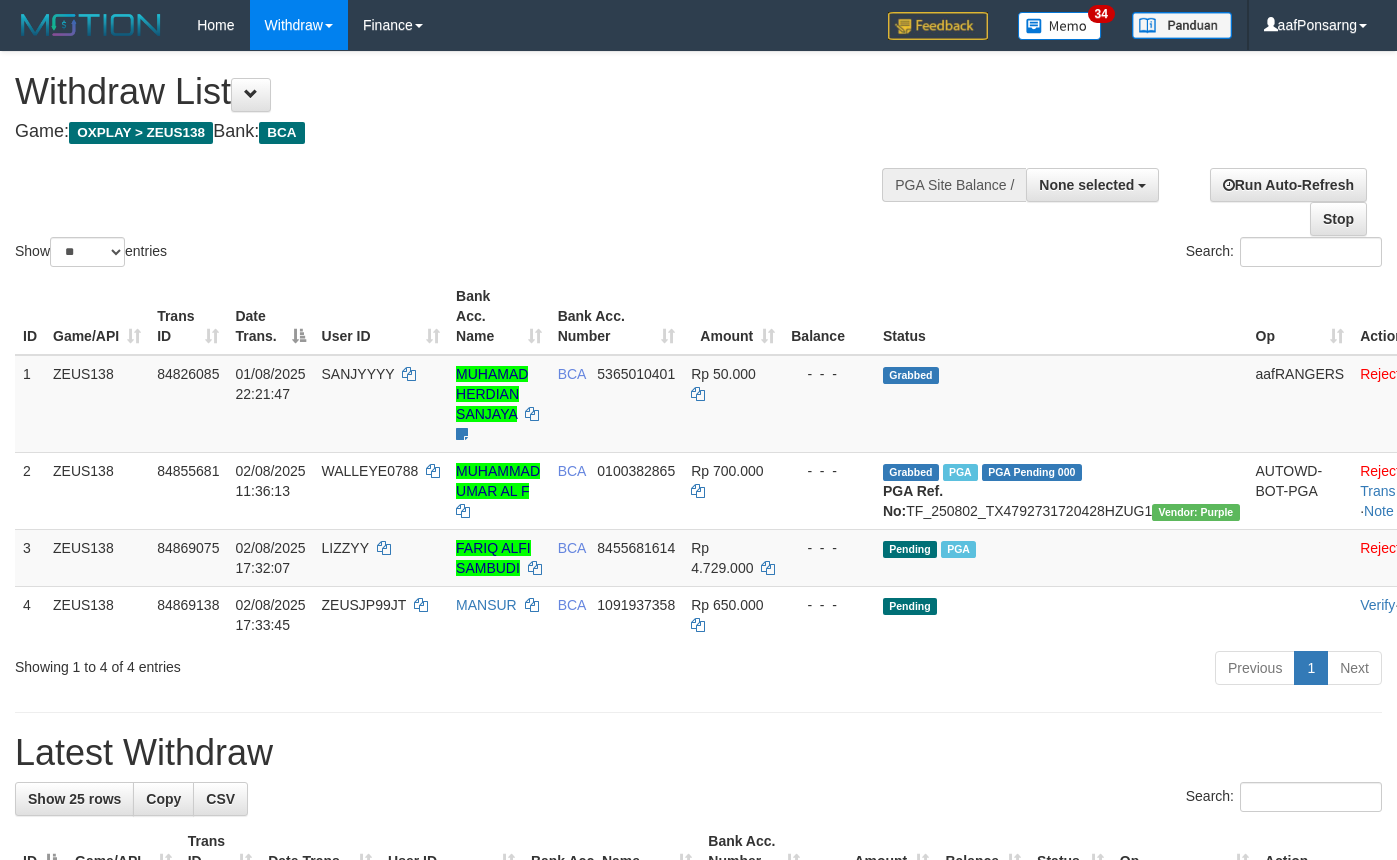 select 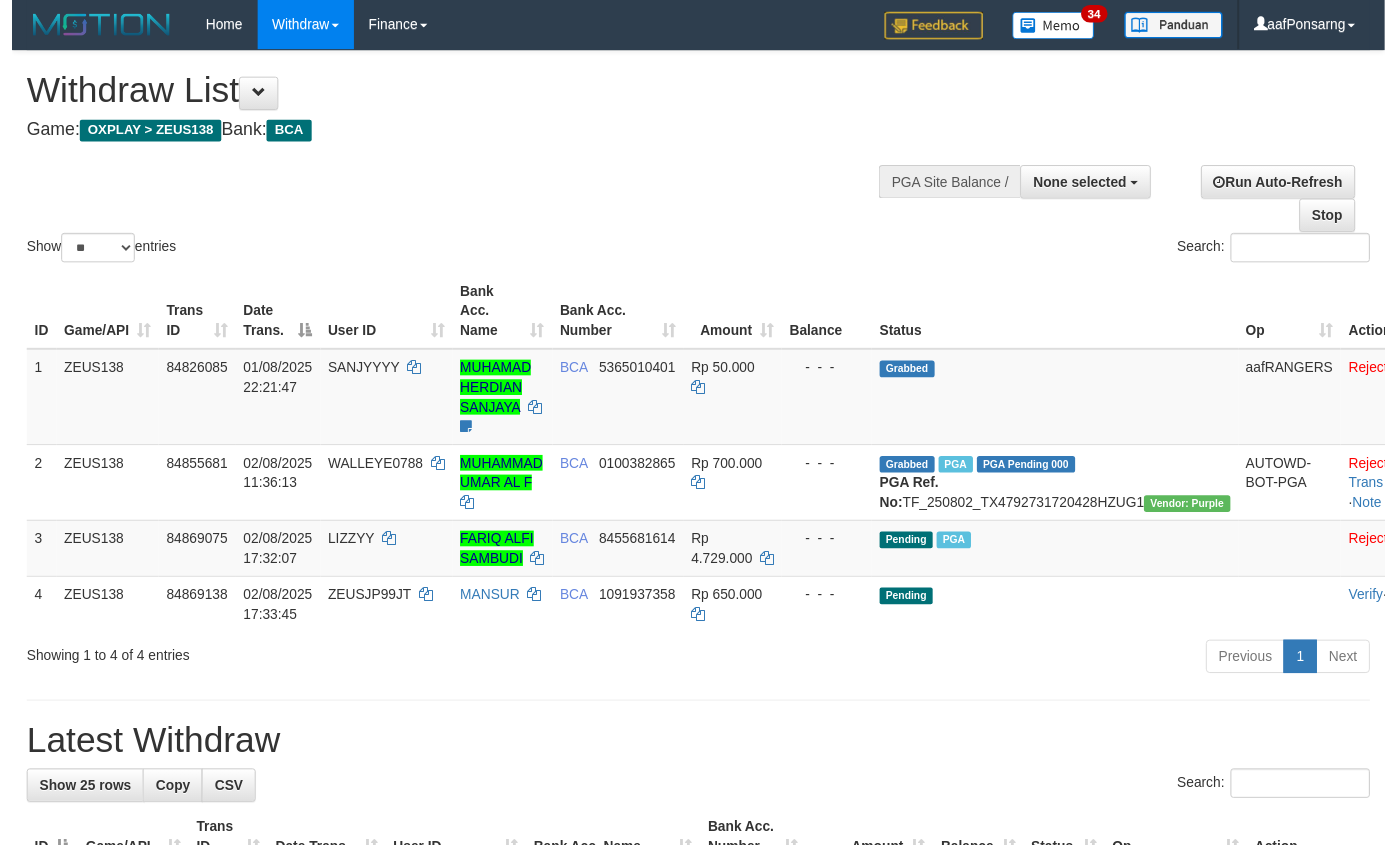 scroll, scrollTop: 0, scrollLeft: 0, axis: both 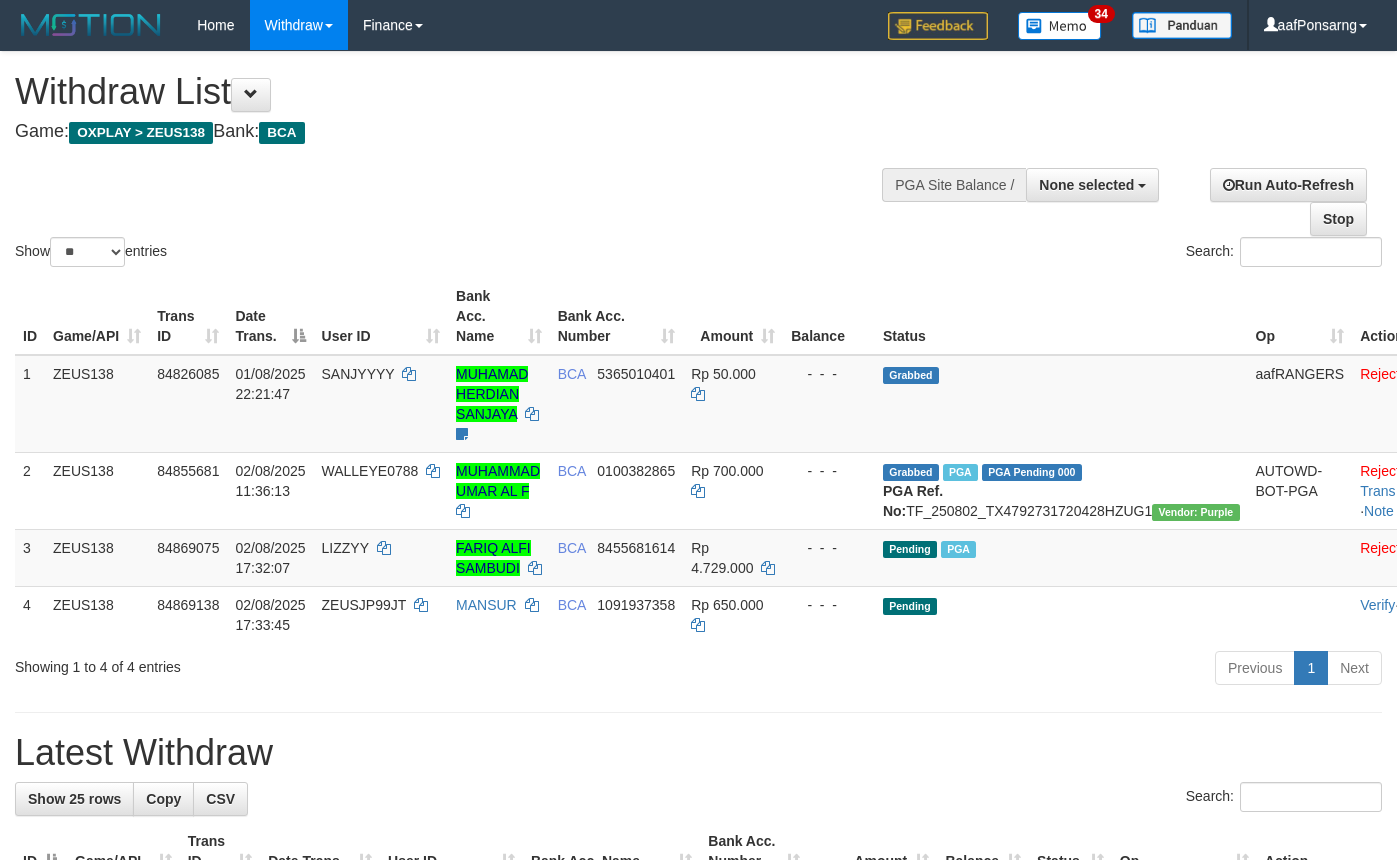 select 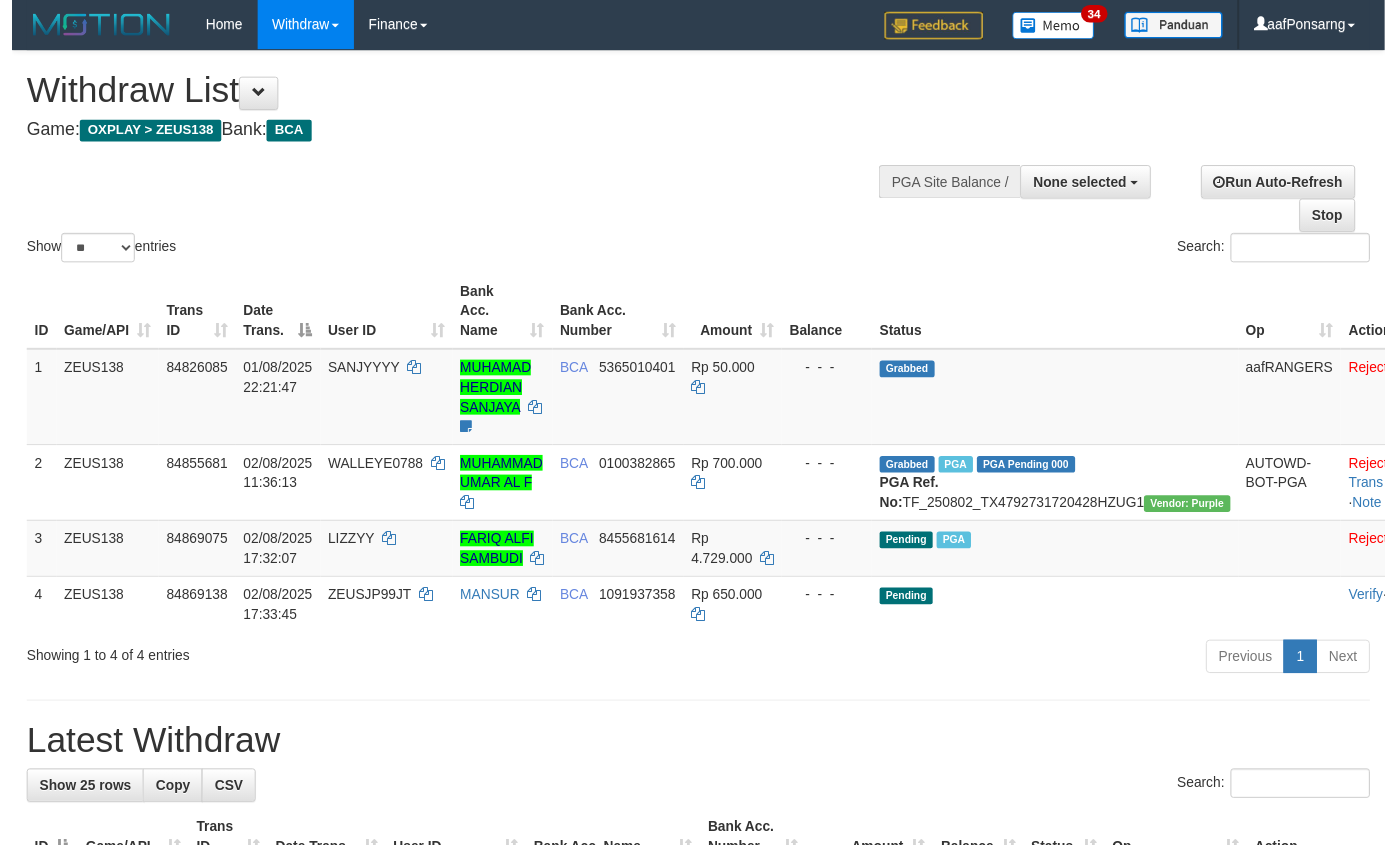scroll, scrollTop: 0, scrollLeft: 0, axis: both 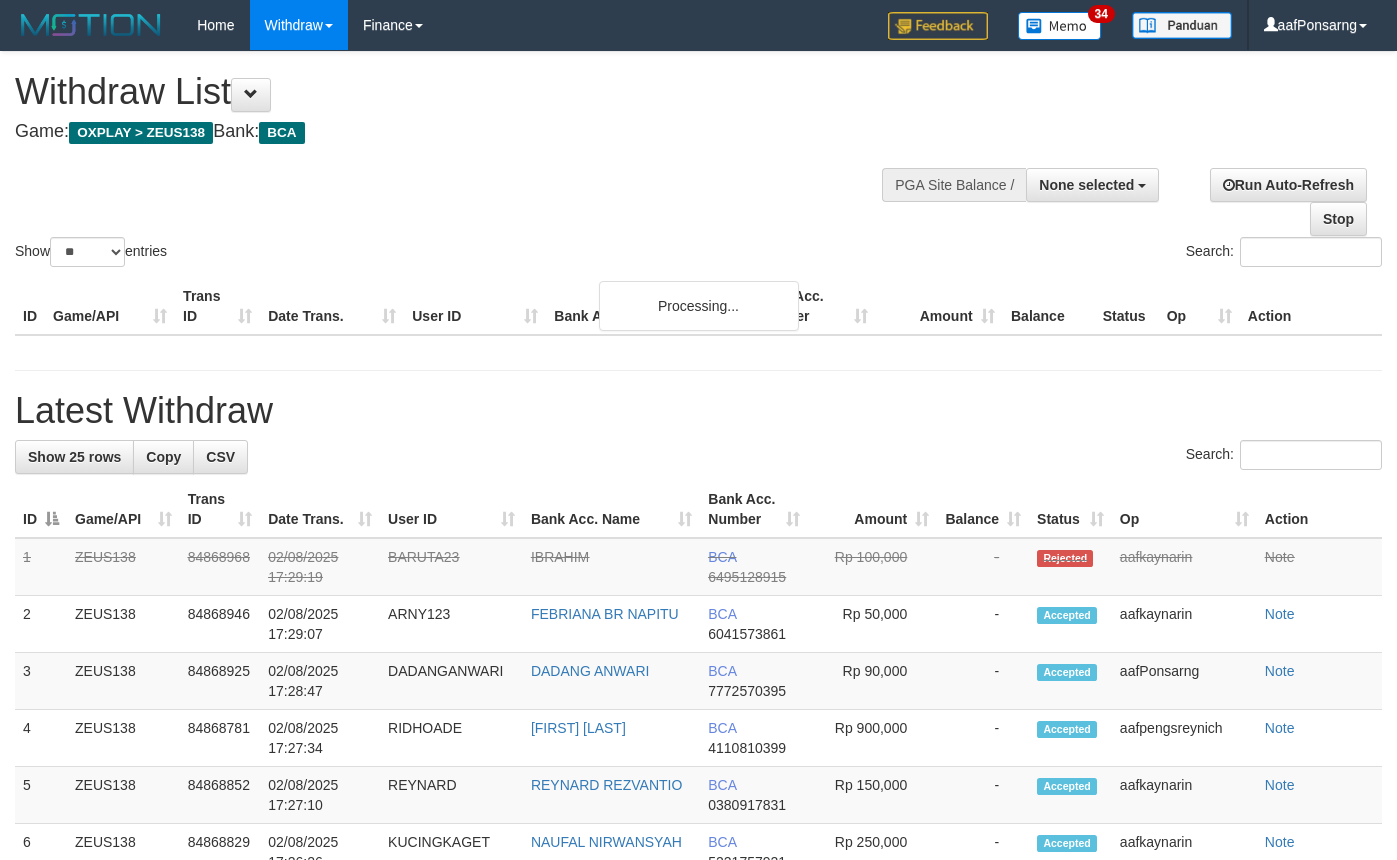 select 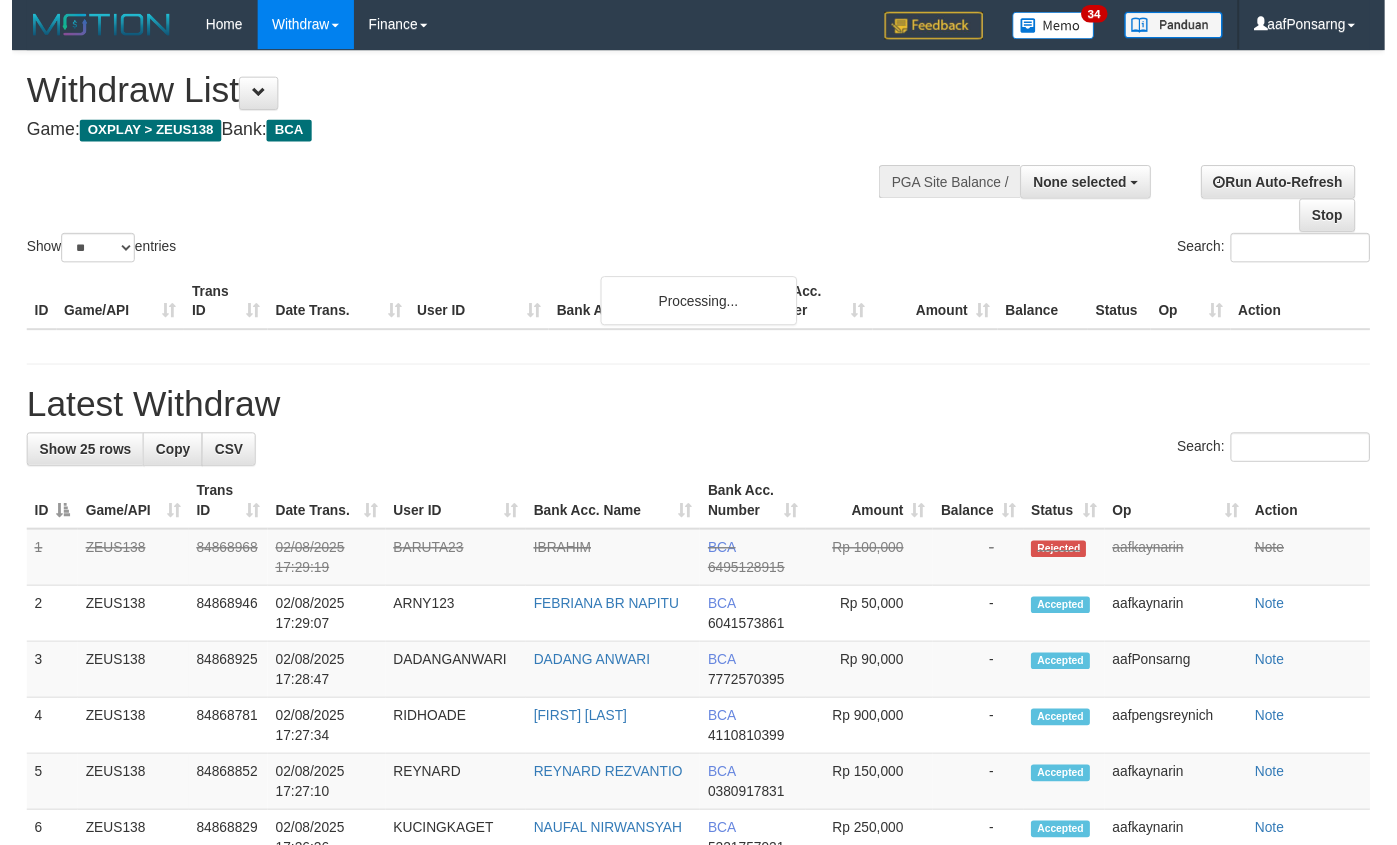 scroll, scrollTop: 0, scrollLeft: 0, axis: both 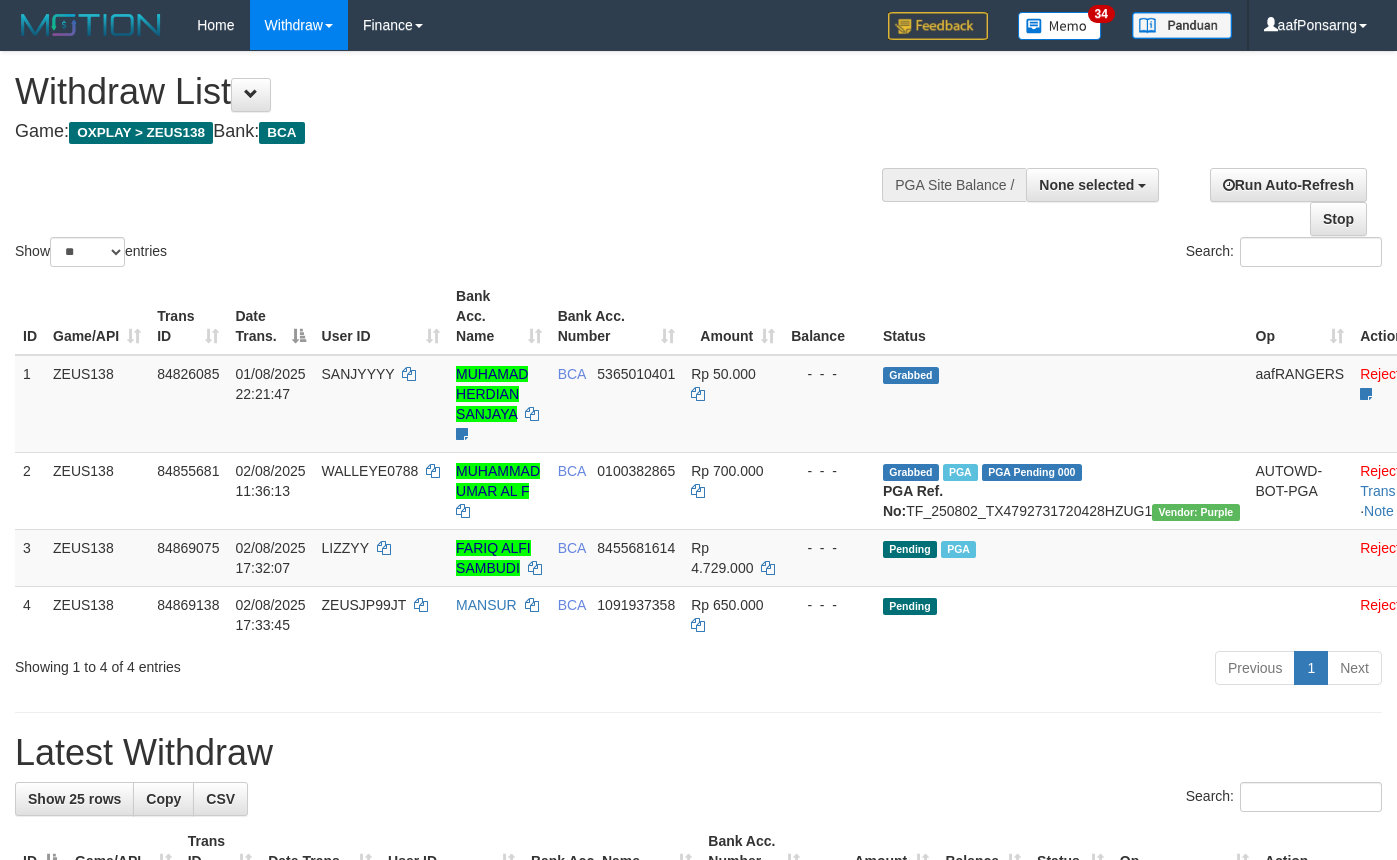 select 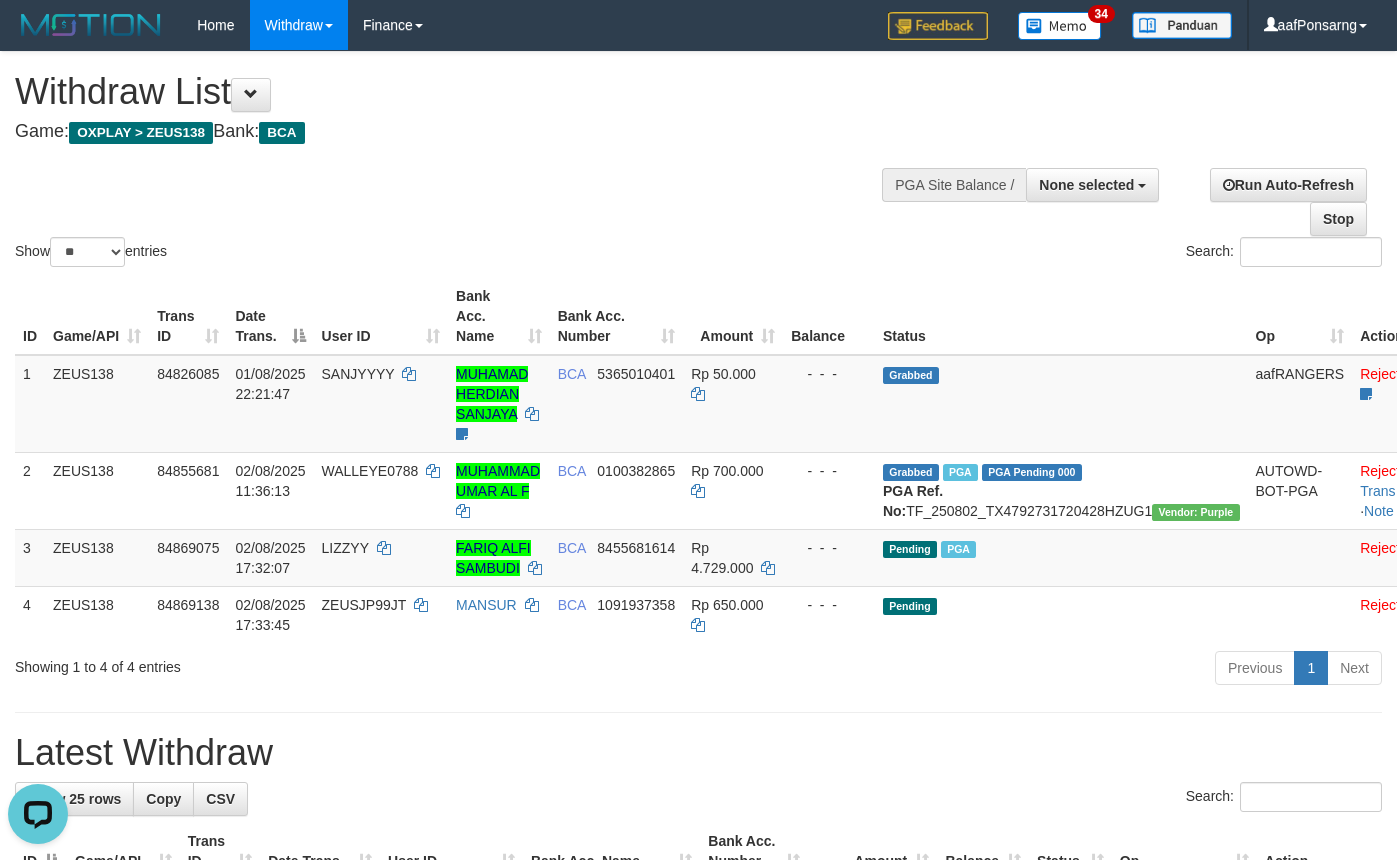 scroll, scrollTop: 0, scrollLeft: 0, axis: both 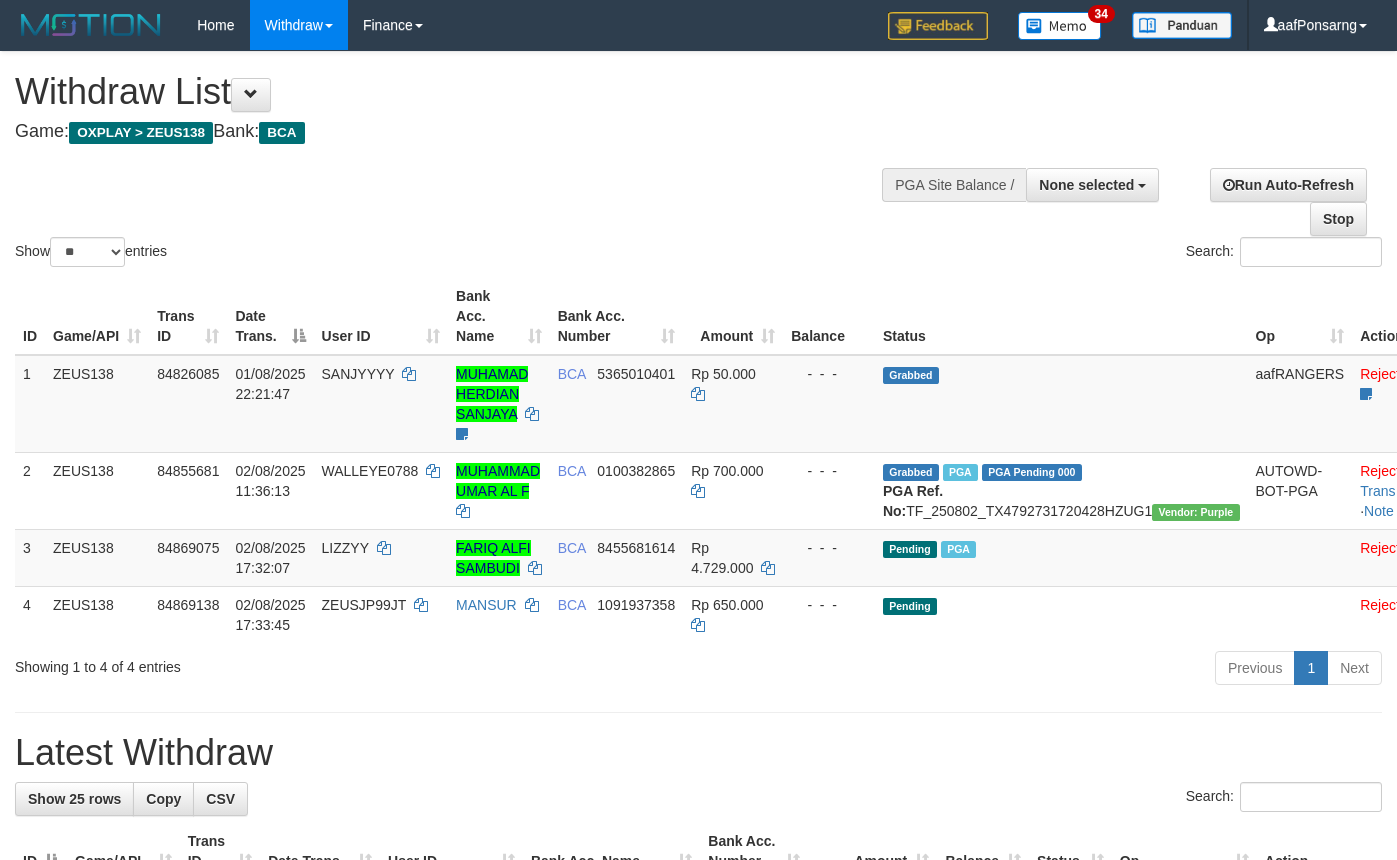 select 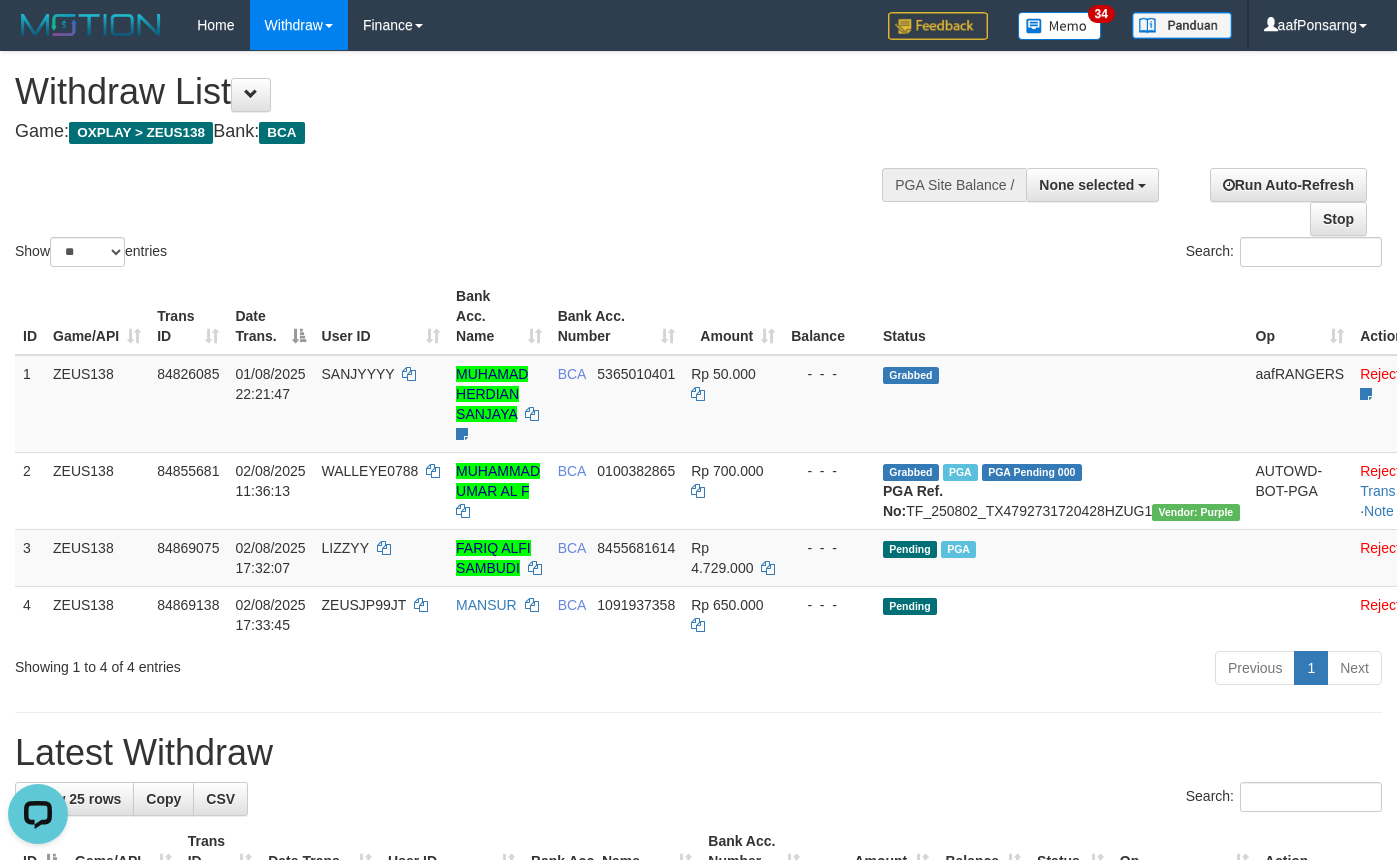 scroll, scrollTop: 0, scrollLeft: 0, axis: both 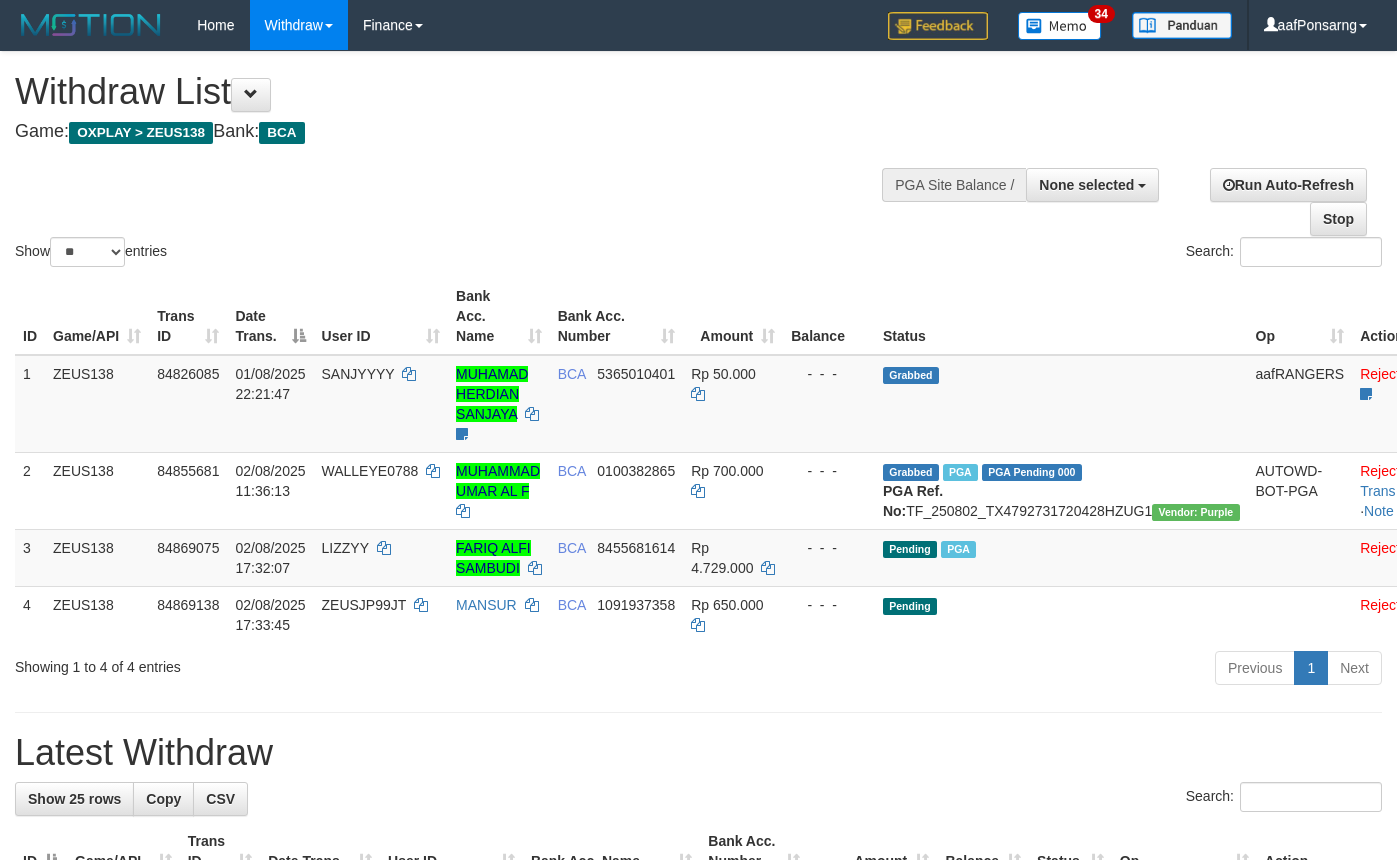 select 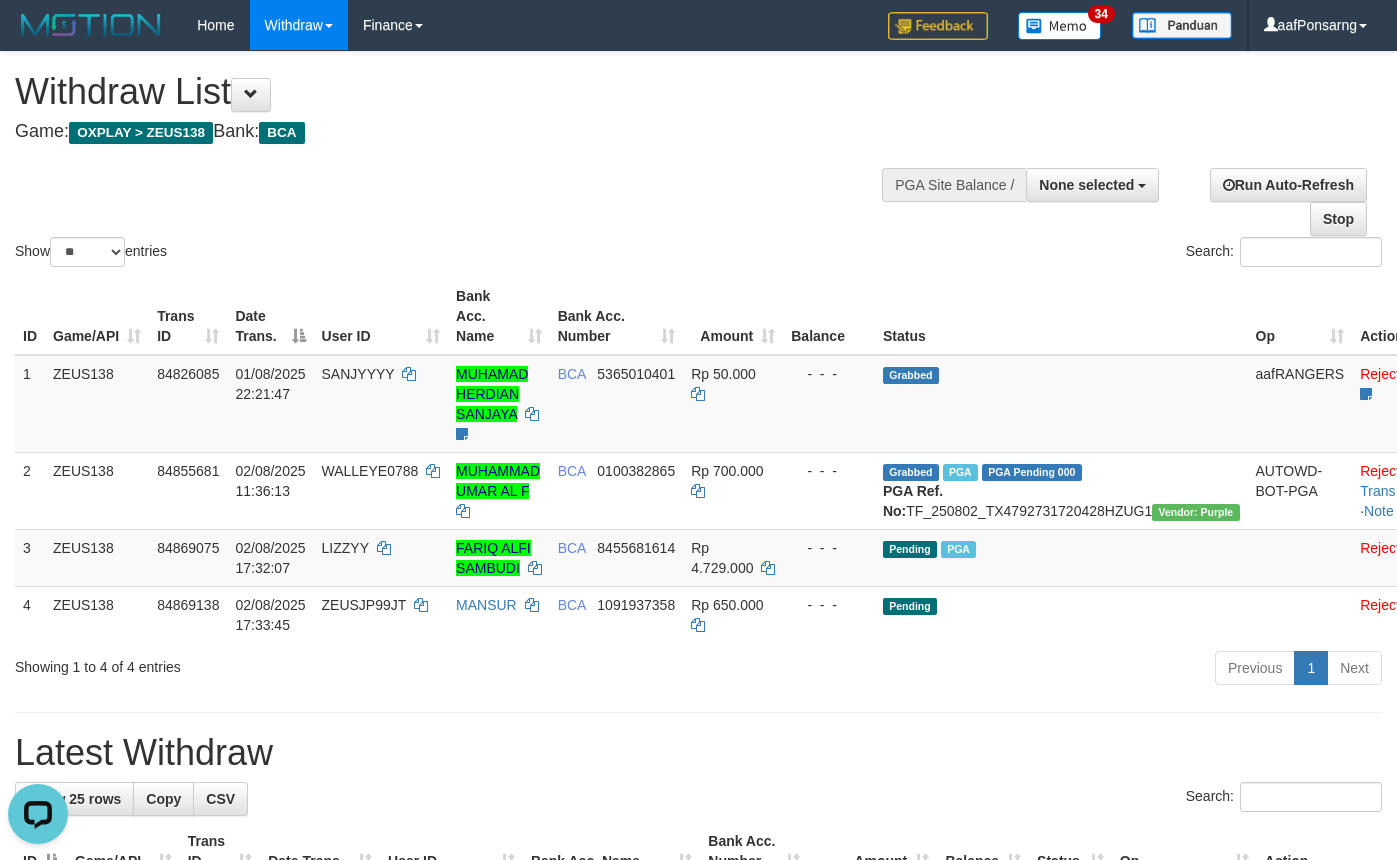 scroll, scrollTop: 0, scrollLeft: 0, axis: both 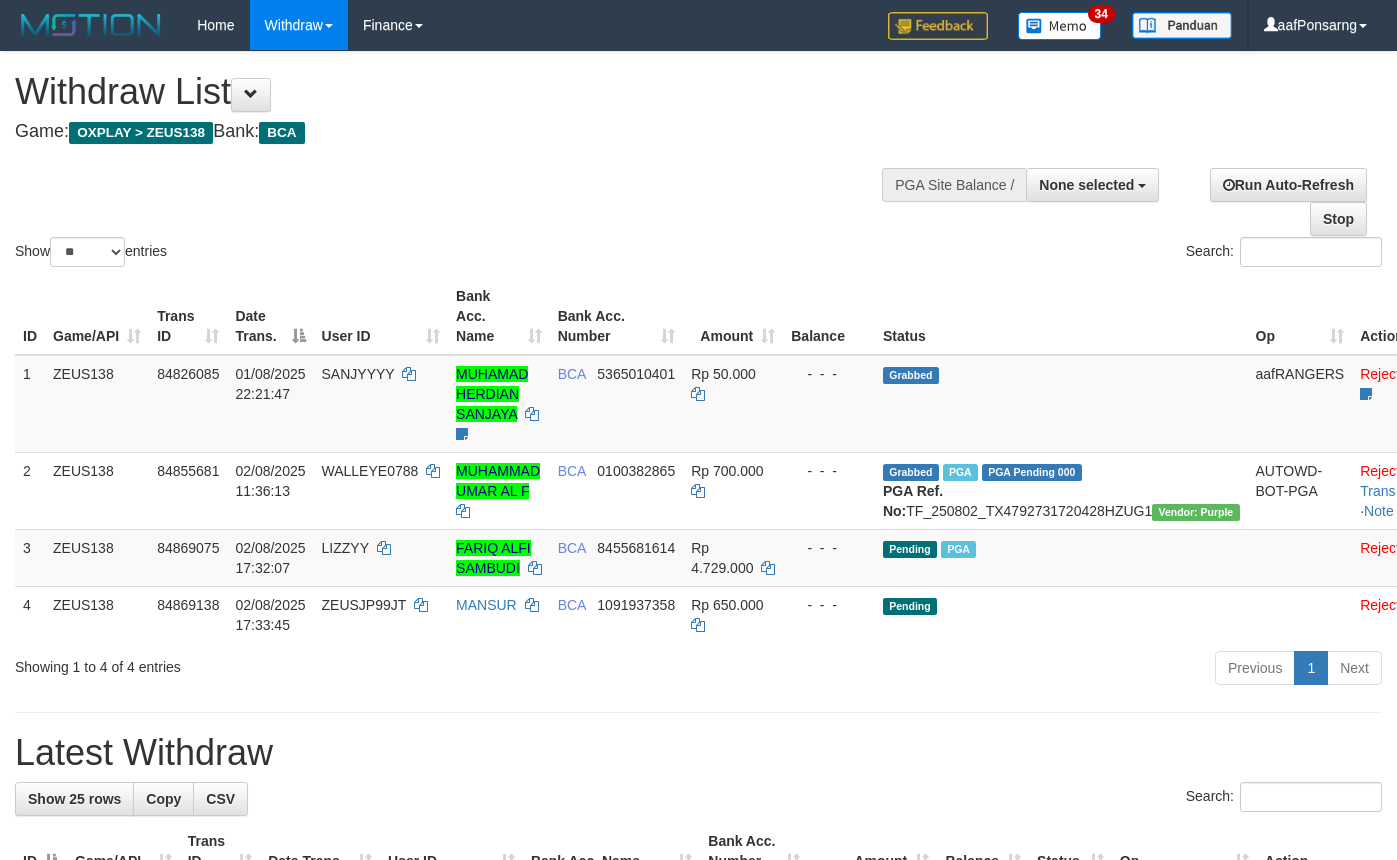 select 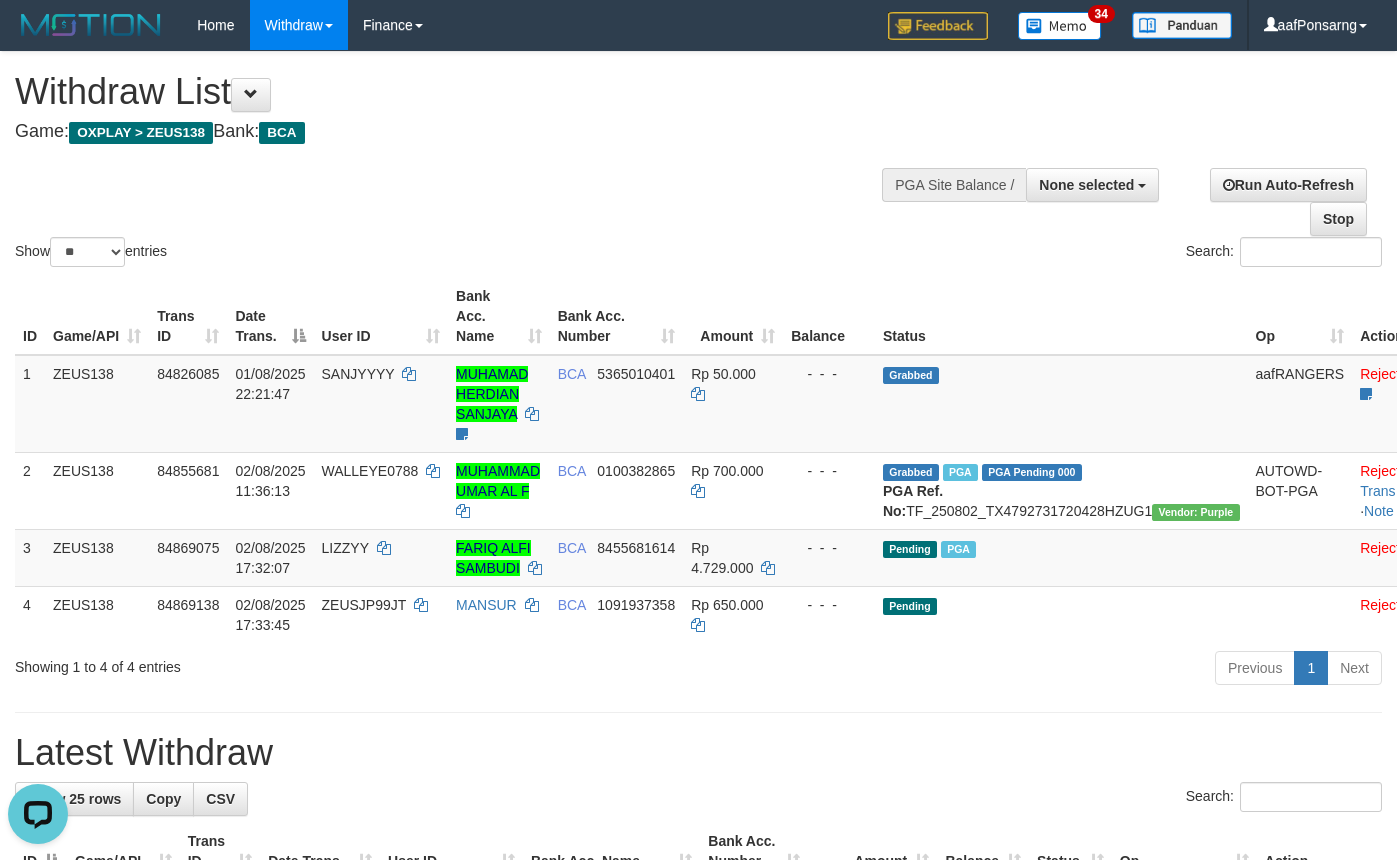scroll, scrollTop: 0, scrollLeft: 0, axis: both 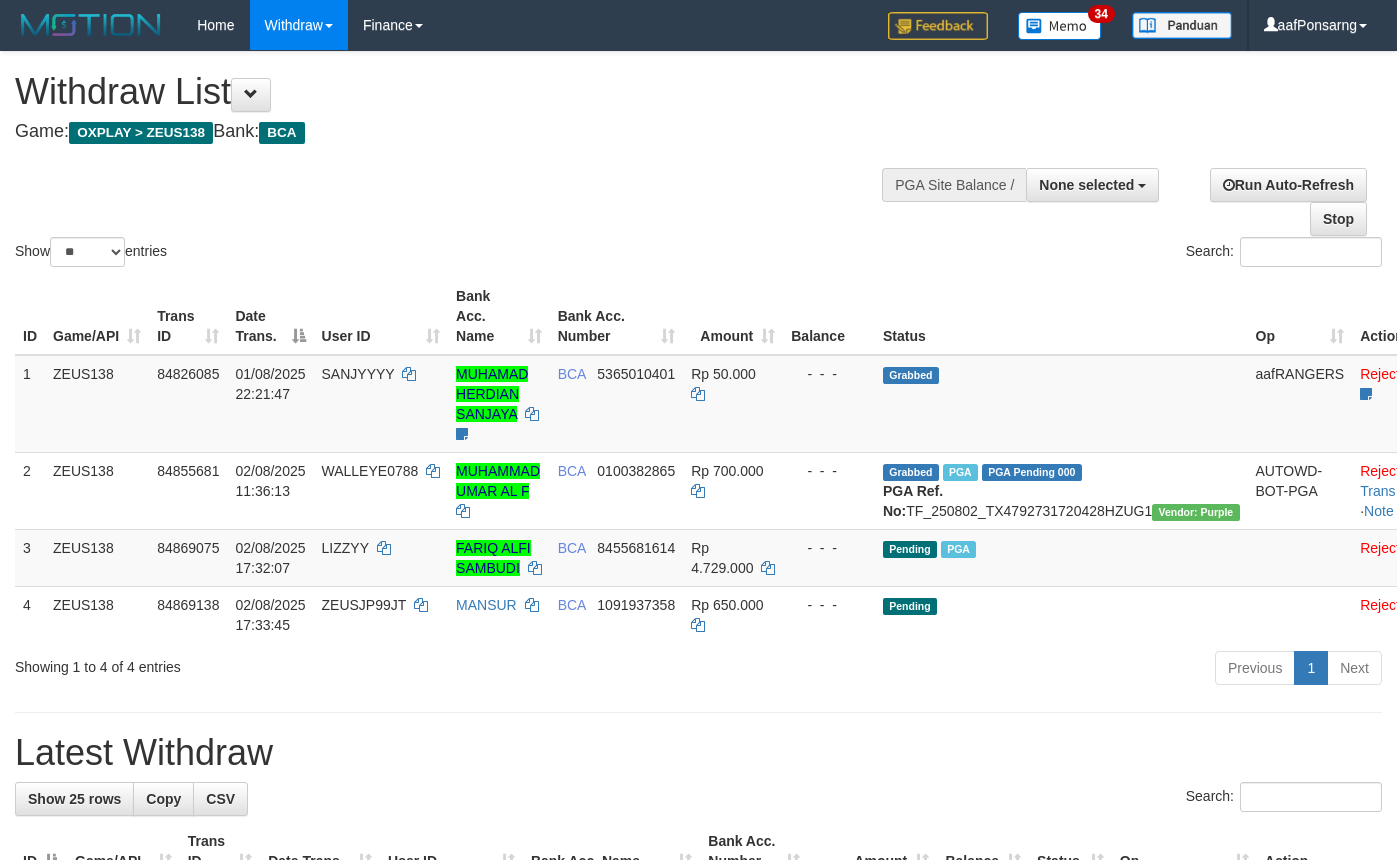 select 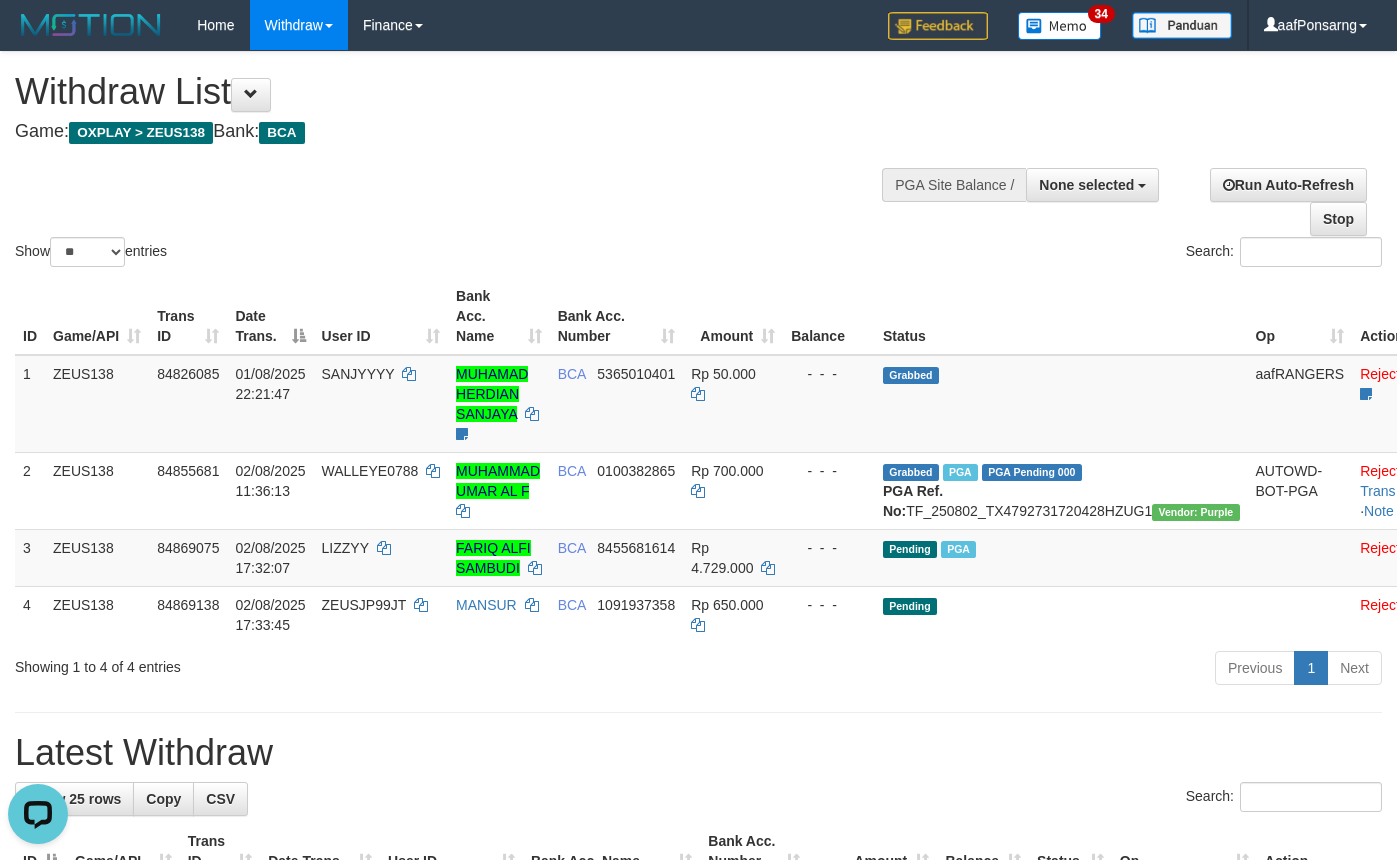 scroll, scrollTop: 0, scrollLeft: 0, axis: both 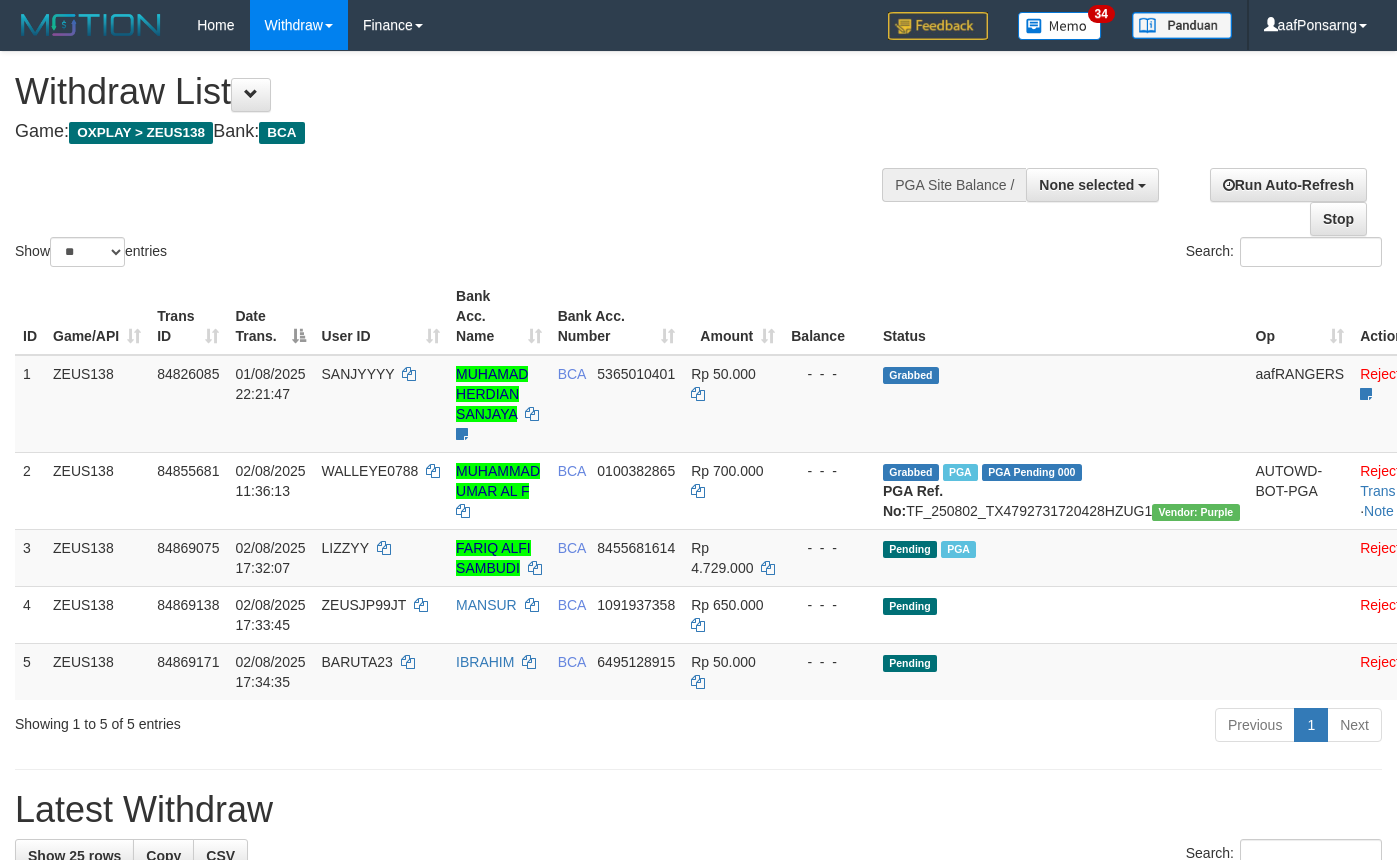 select 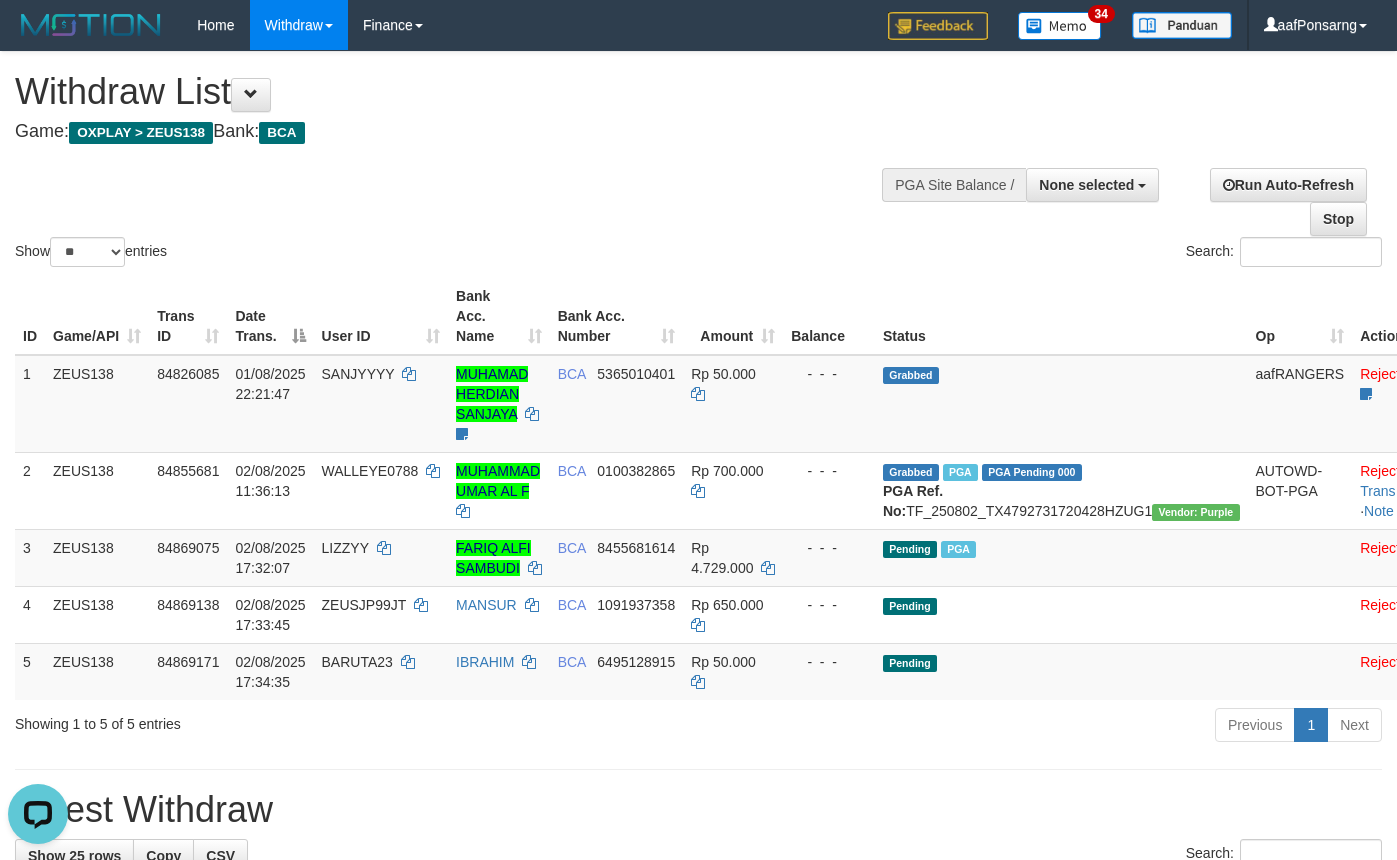 scroll, scrollTop: 0, scrollLeft: 0, axis: both 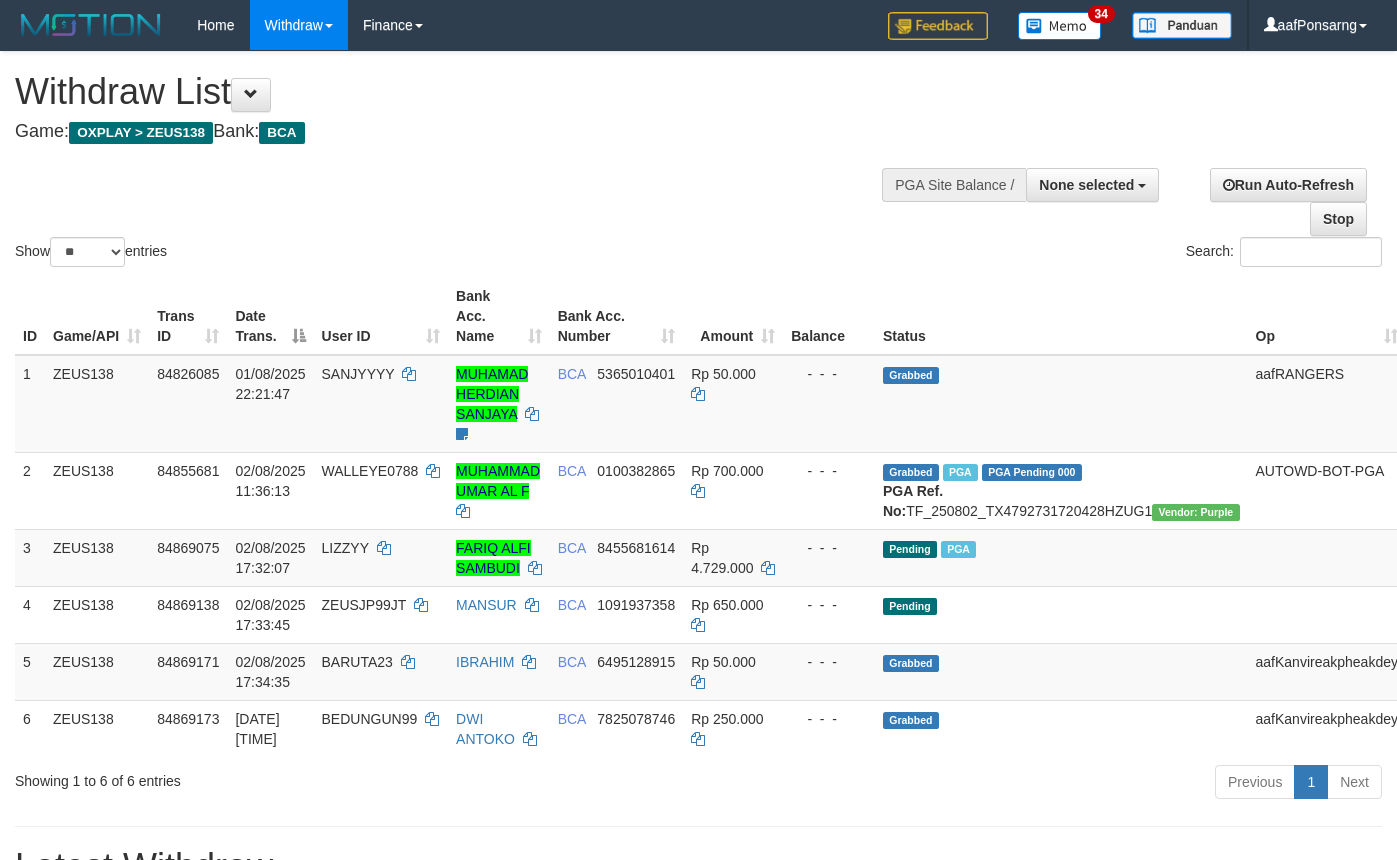 select 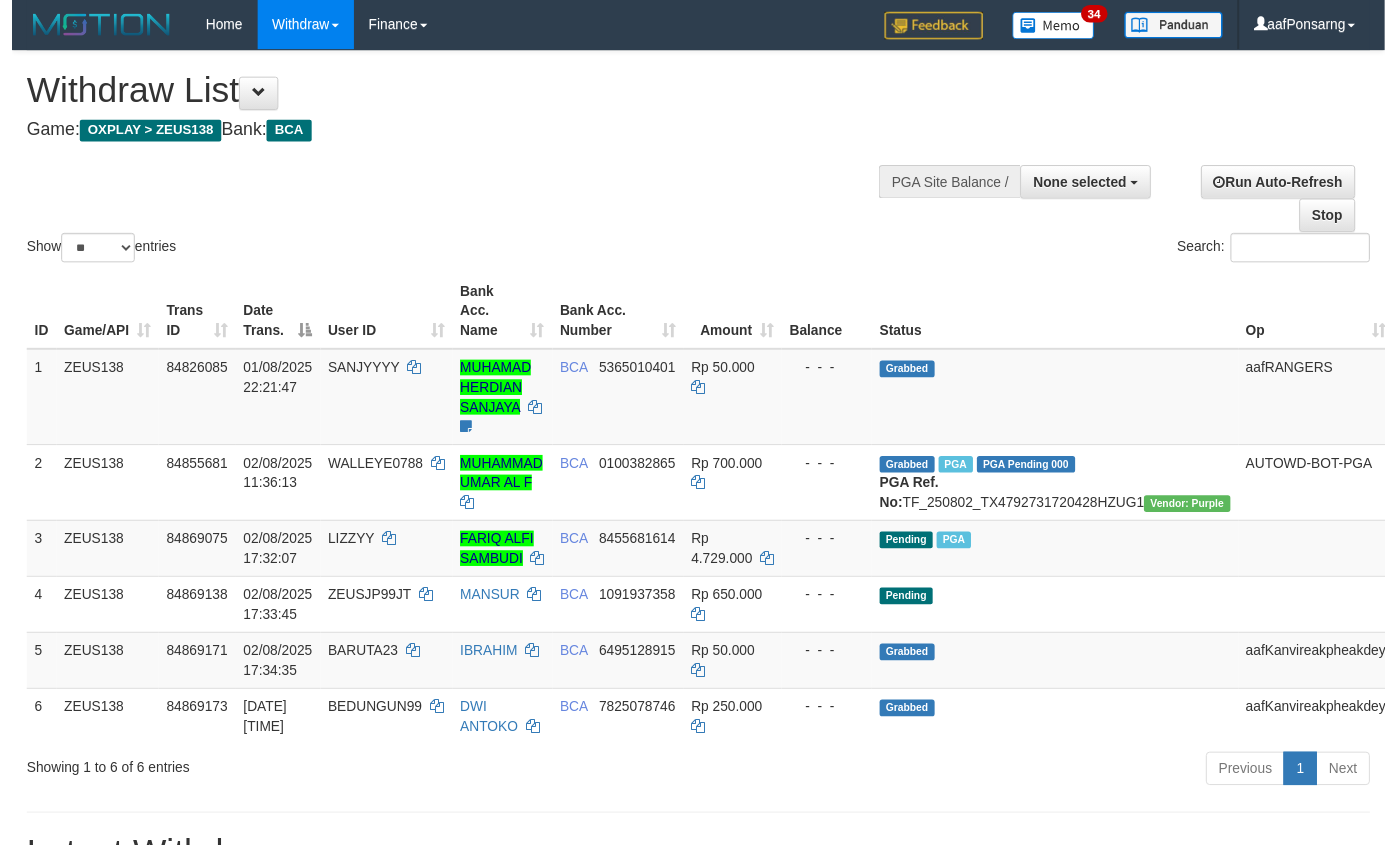 scroll, scrollTop: 0, scrollLeft: 0, axis: both 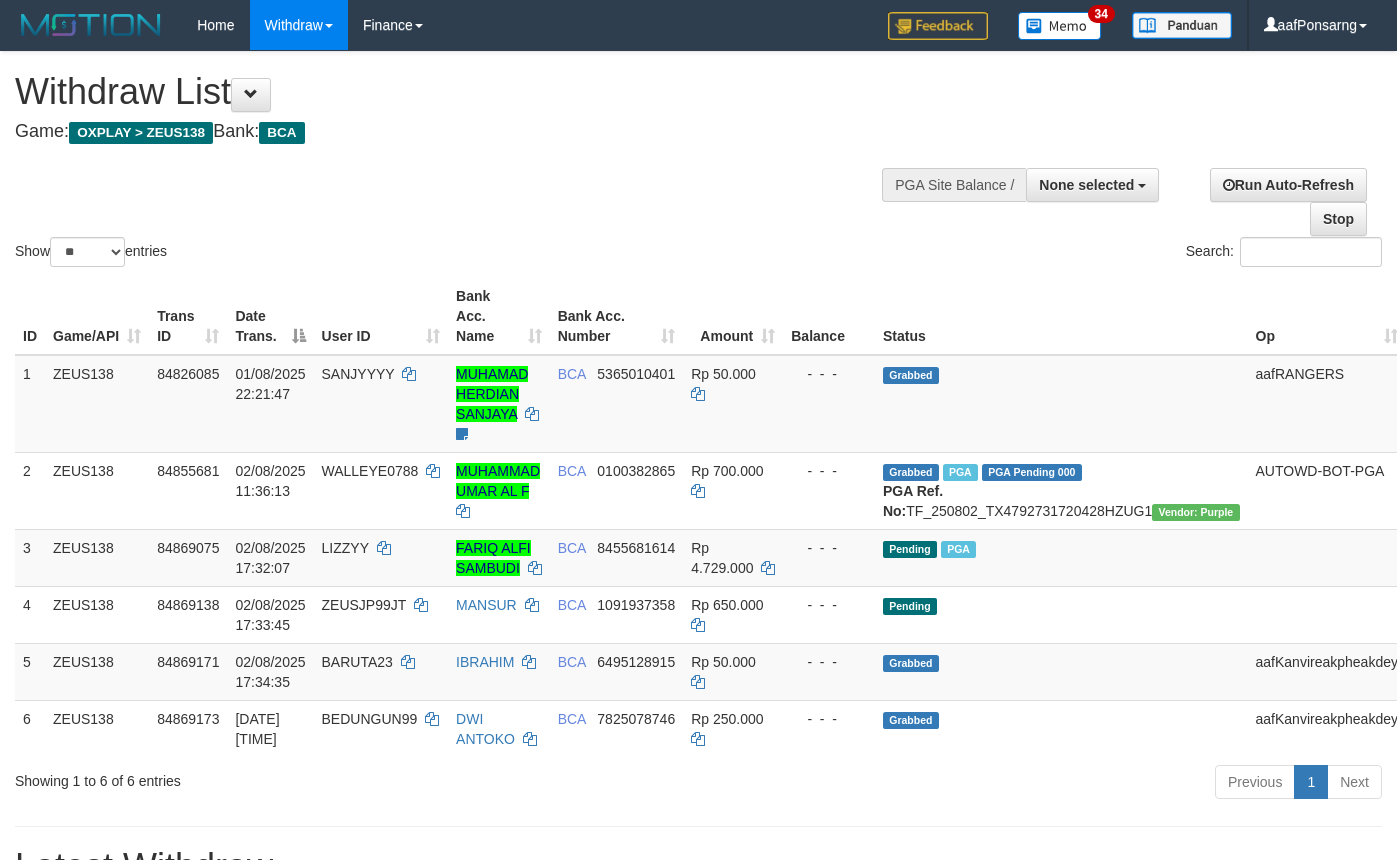 select 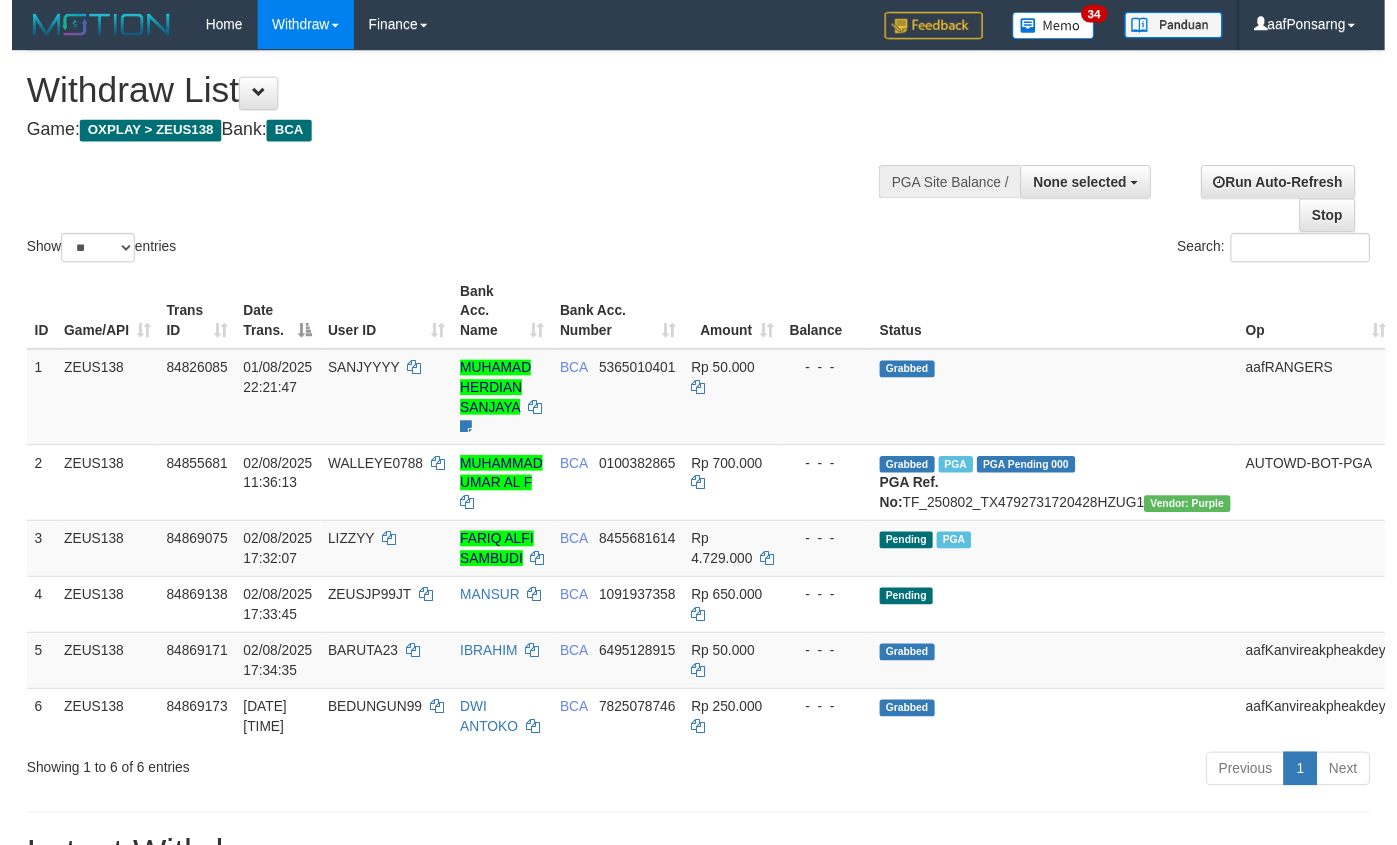 scroll, scrollTop: 0, scrollLeft: 0, axis: both 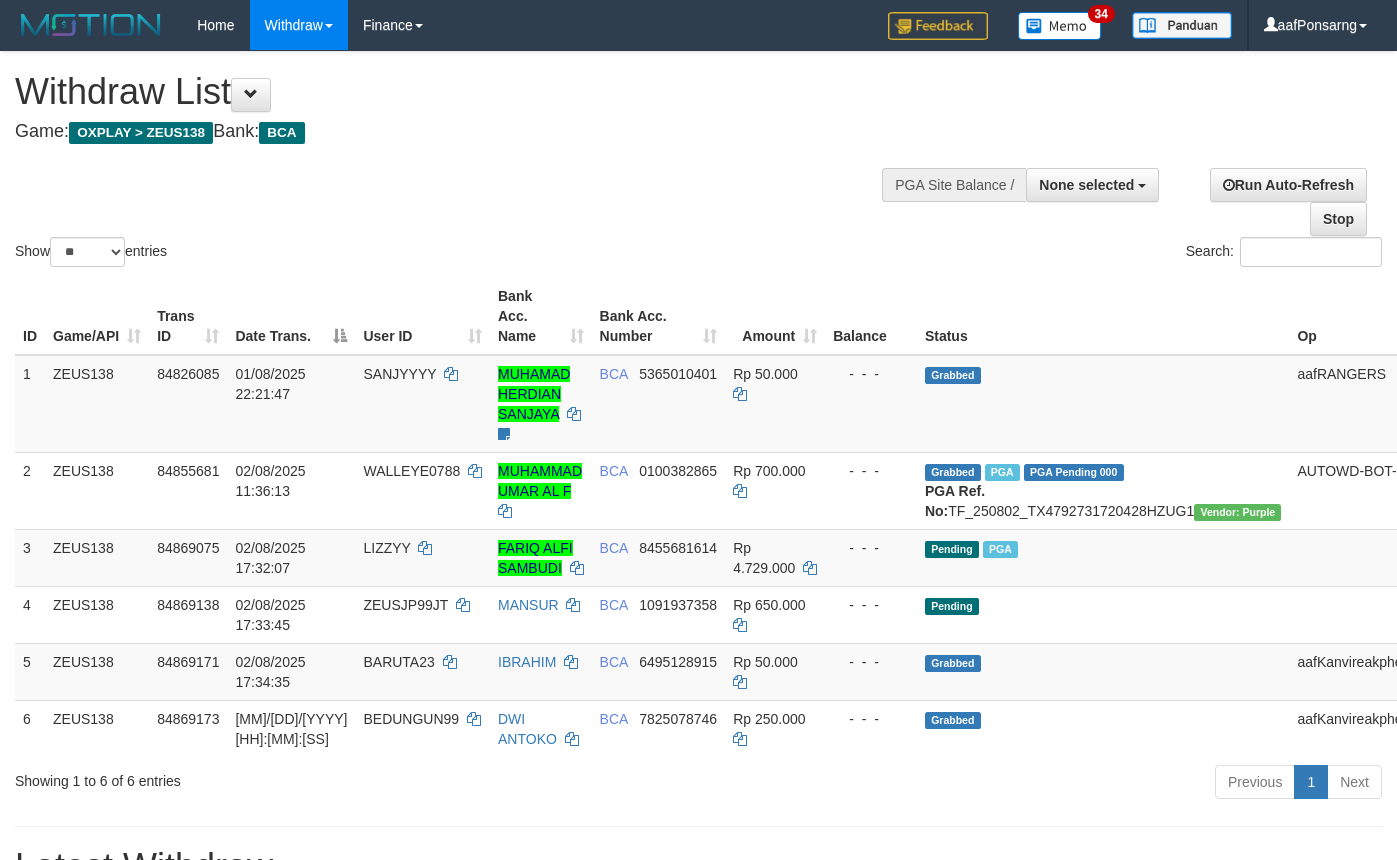 select 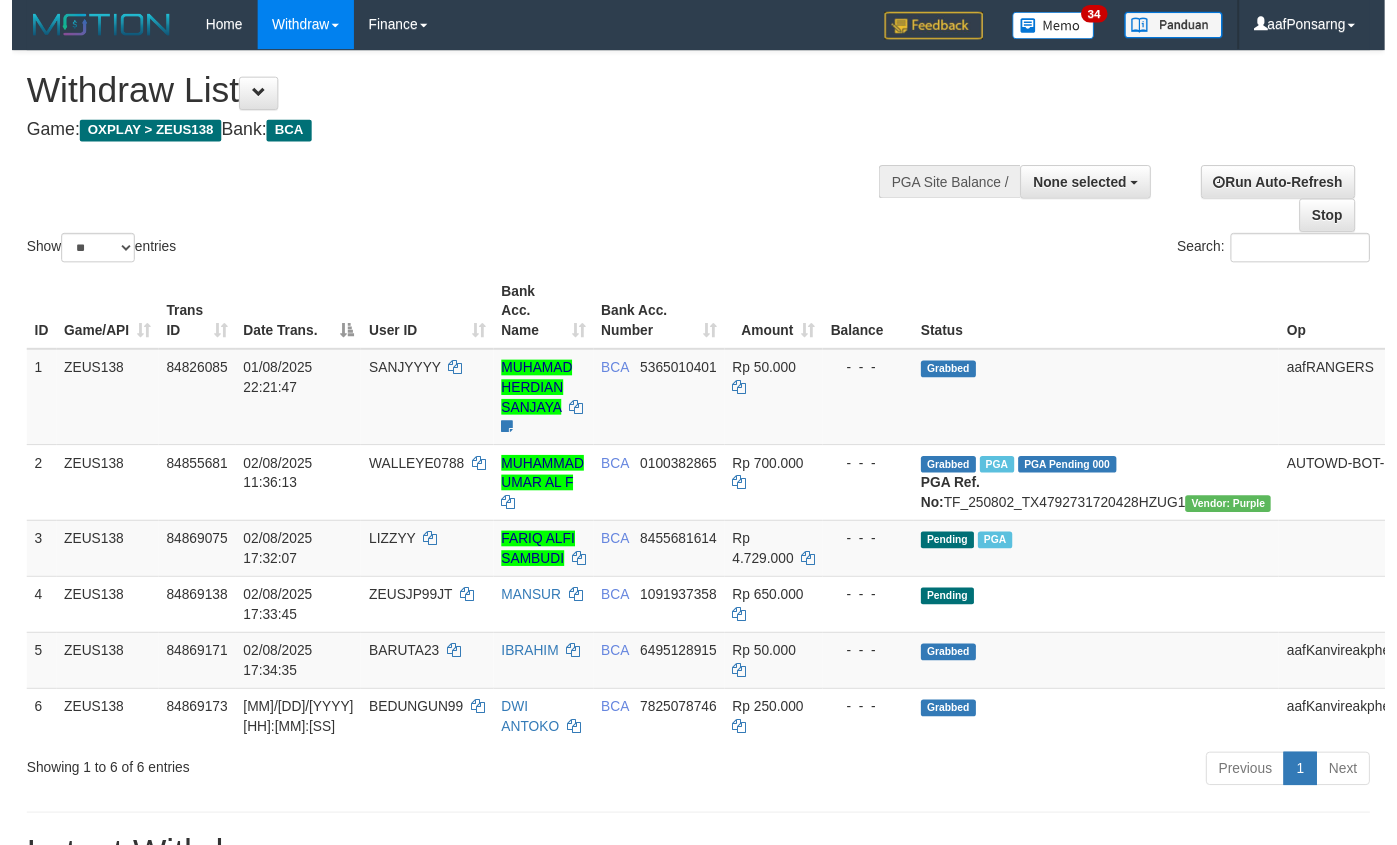 scroll, scrollTop: 0, scrollLeft: 0, axis: both 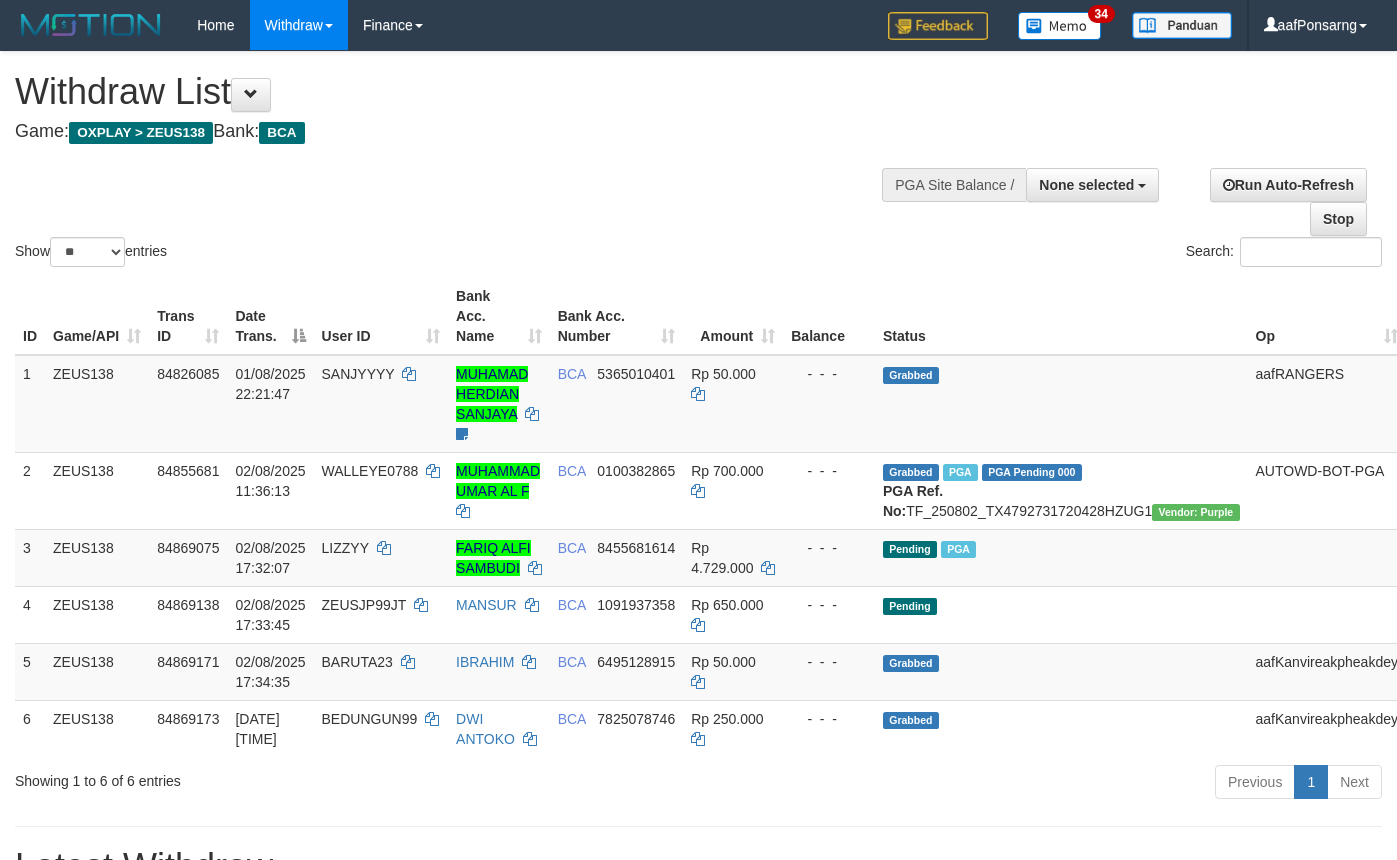 select 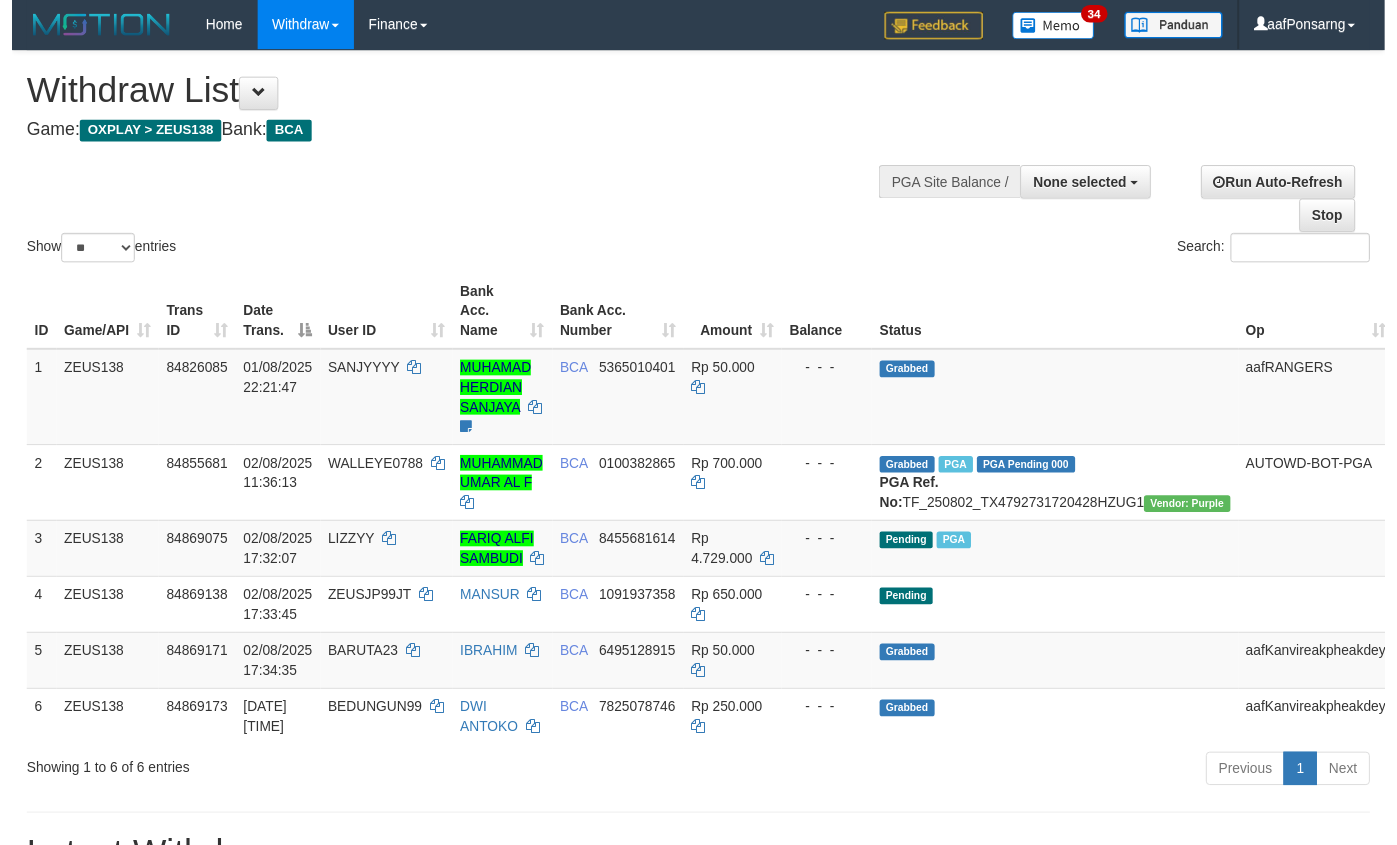 scroll, scrollTop: 0, scrollLeft: 0, axis: both 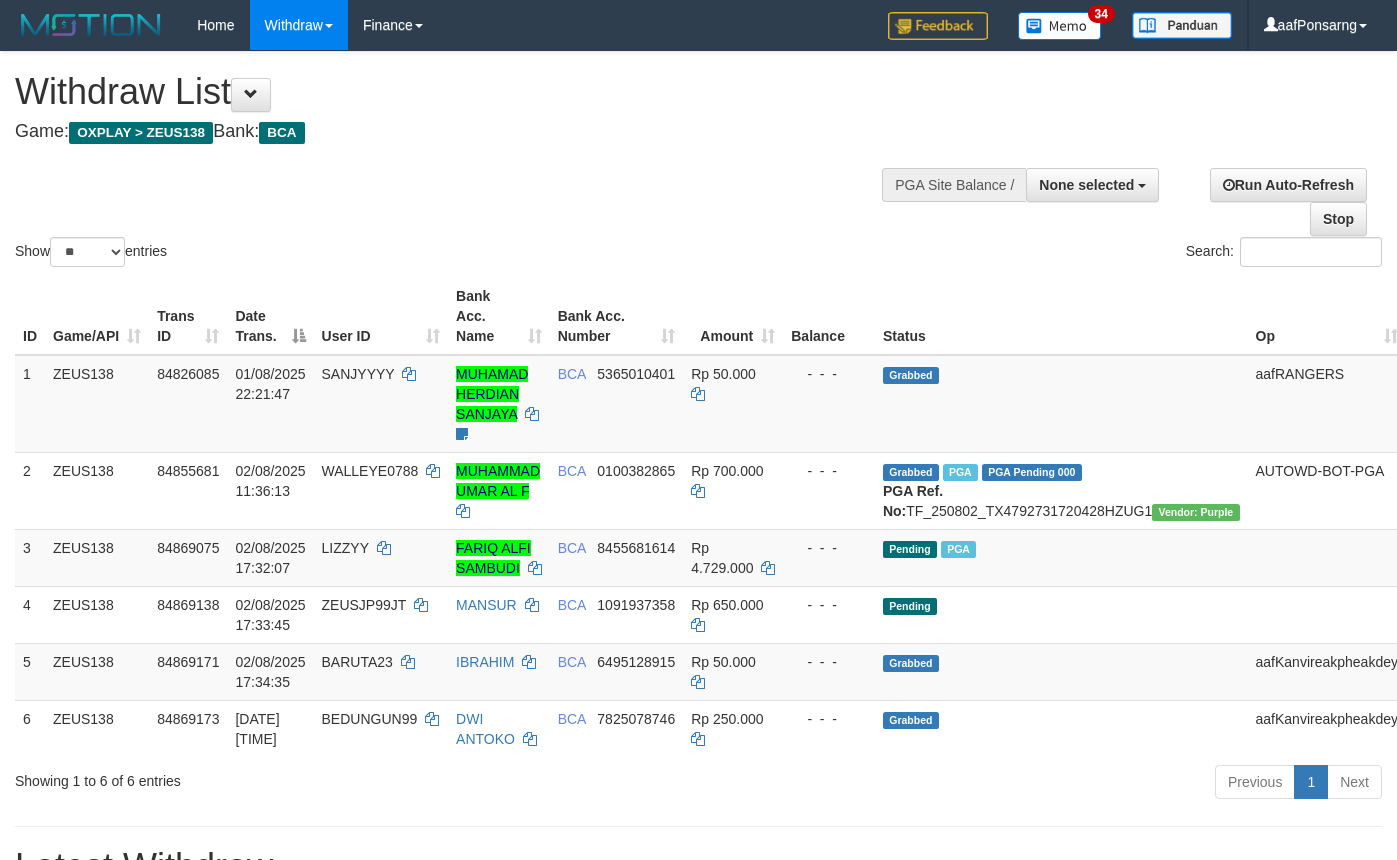 select 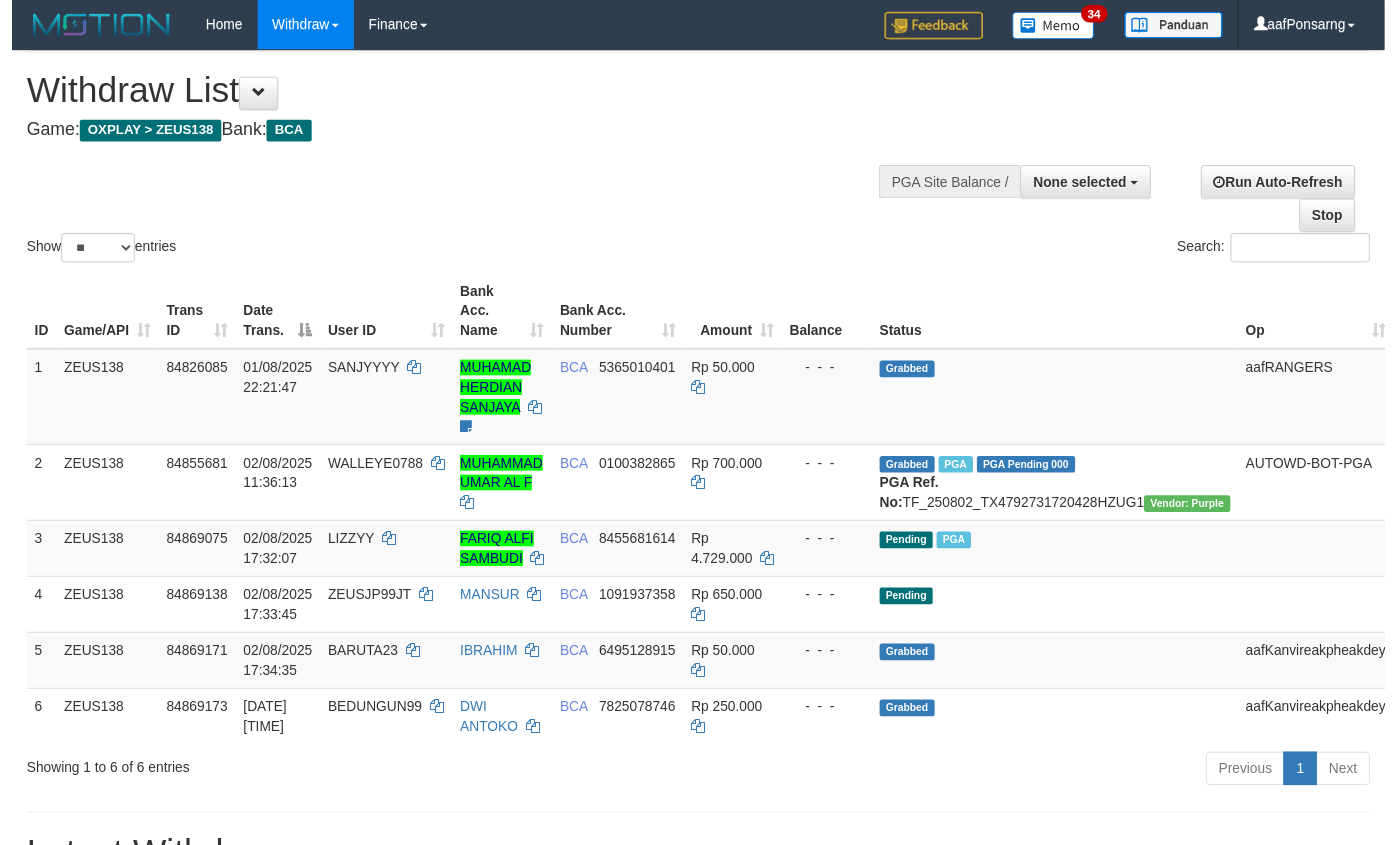 scroll, scrollTop: 0, scrollLeft: 0, axis: both 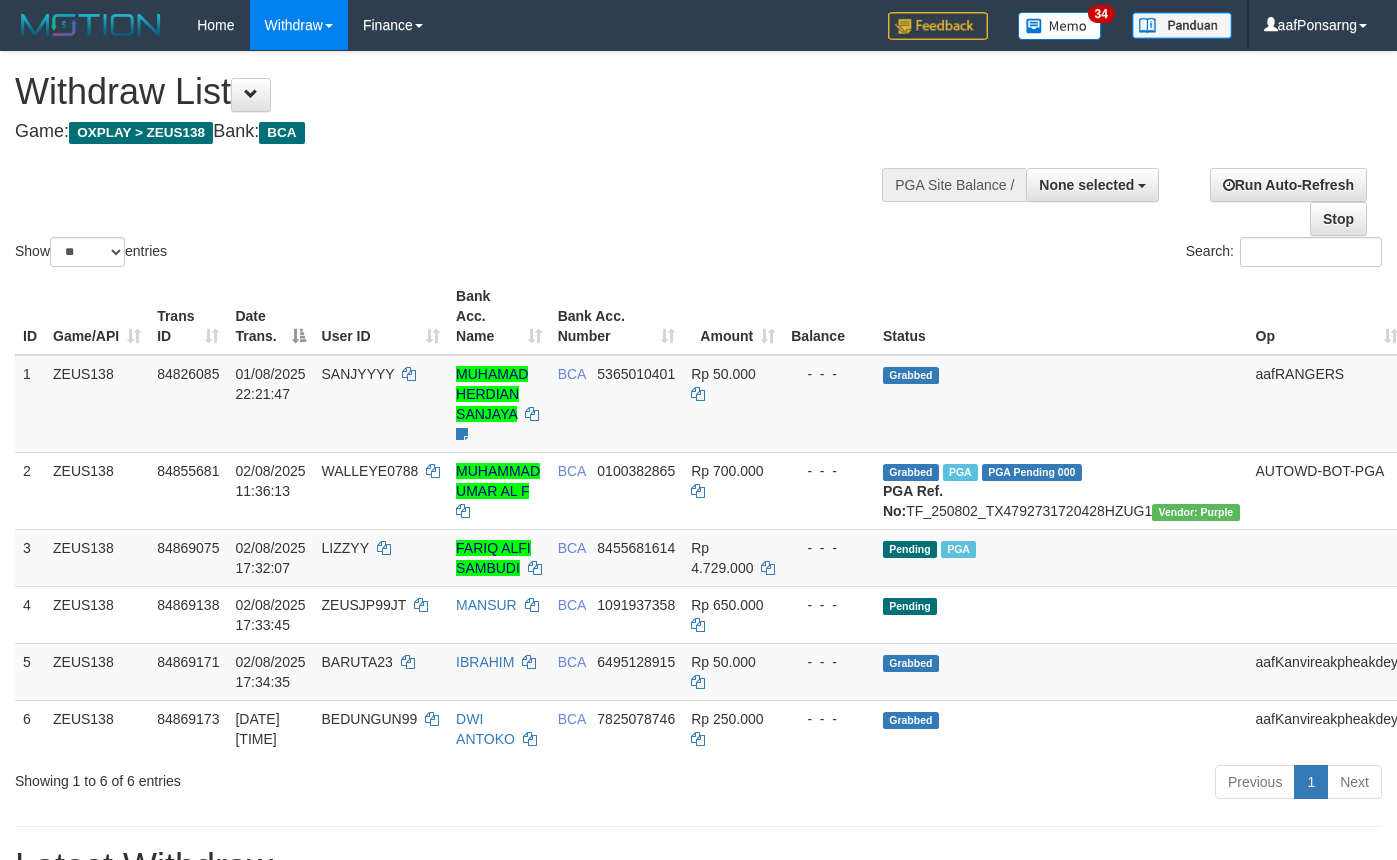 select 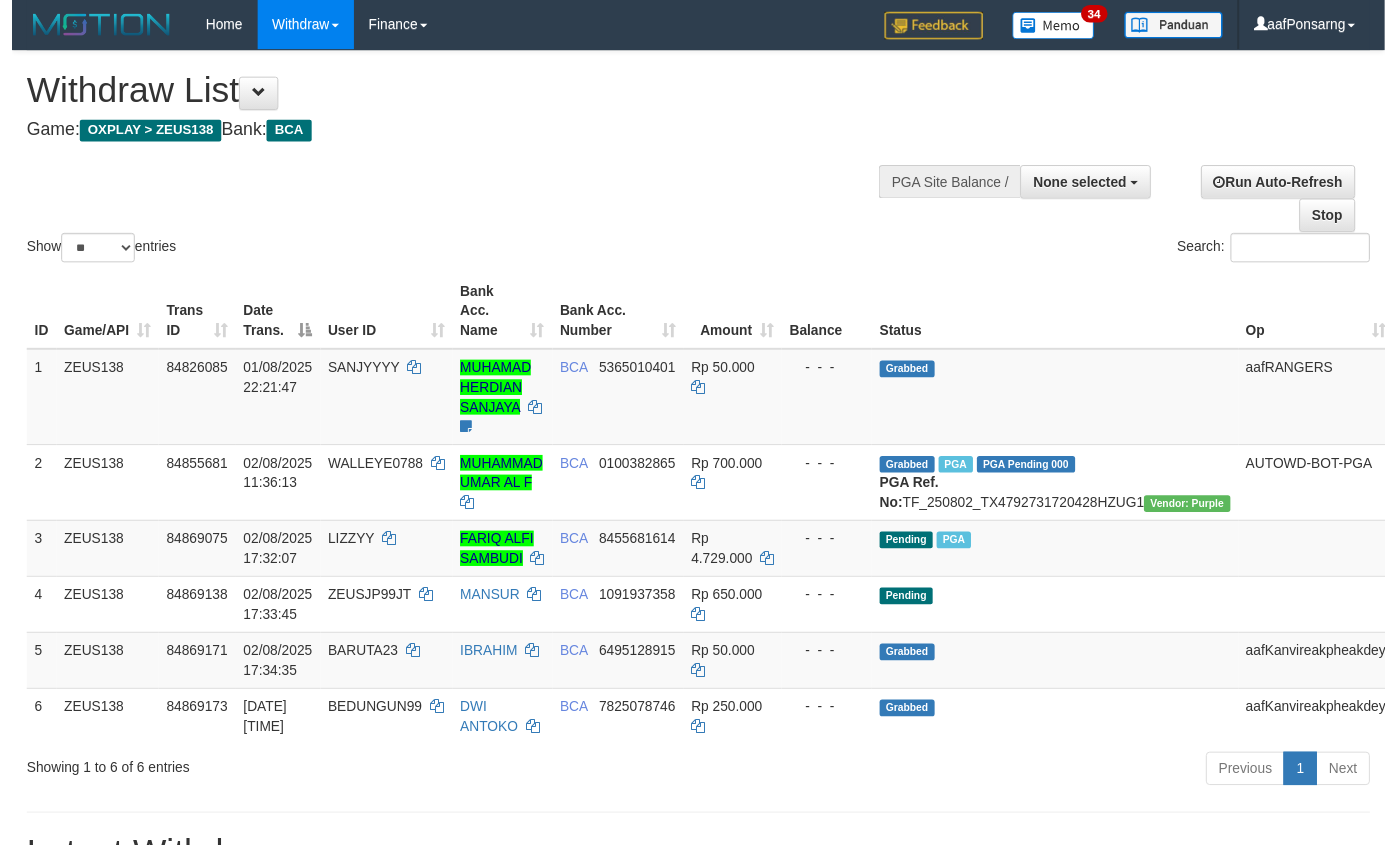 scroll, scrollTop: 0, scrollLeft: 0, axis: both 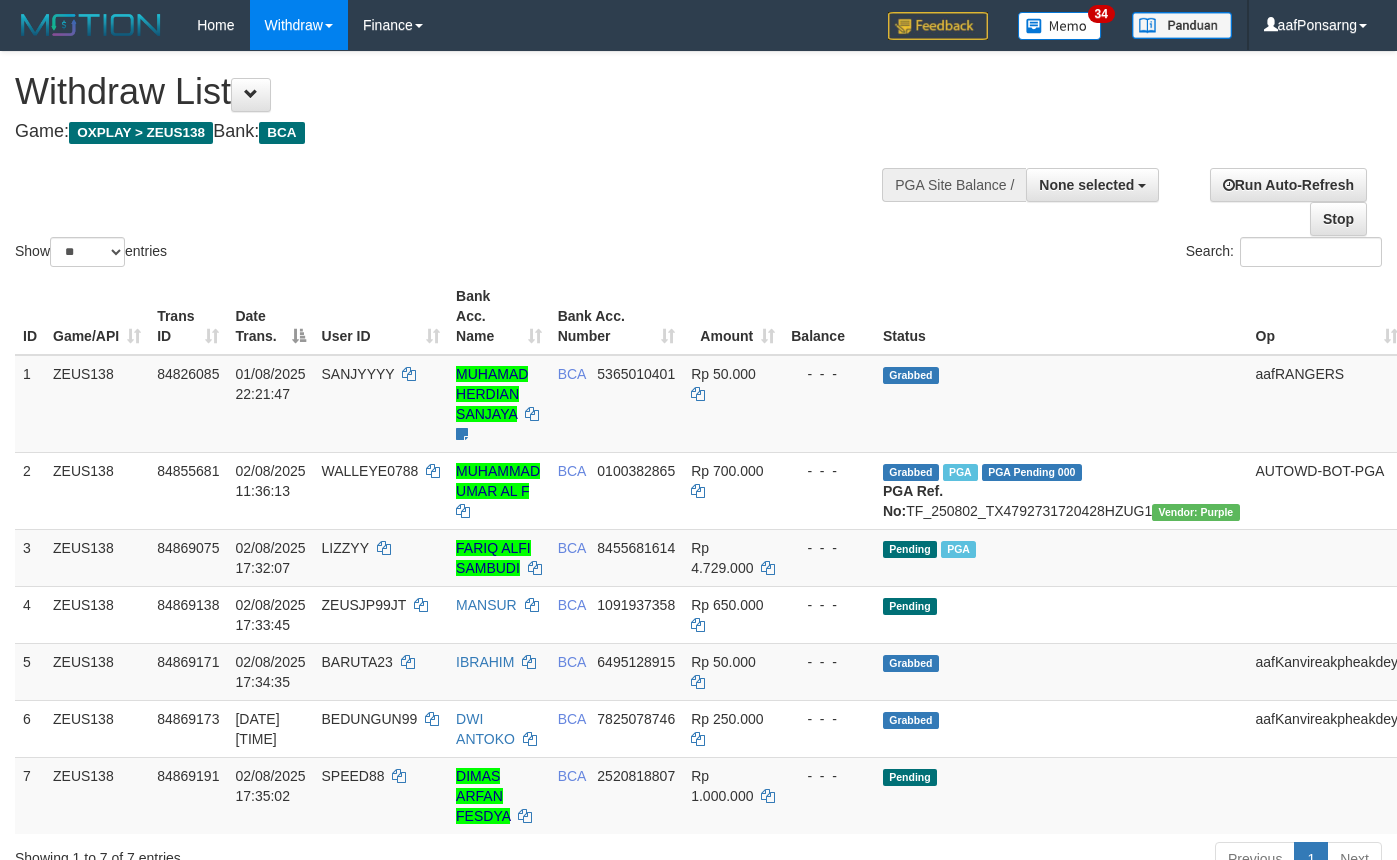 select 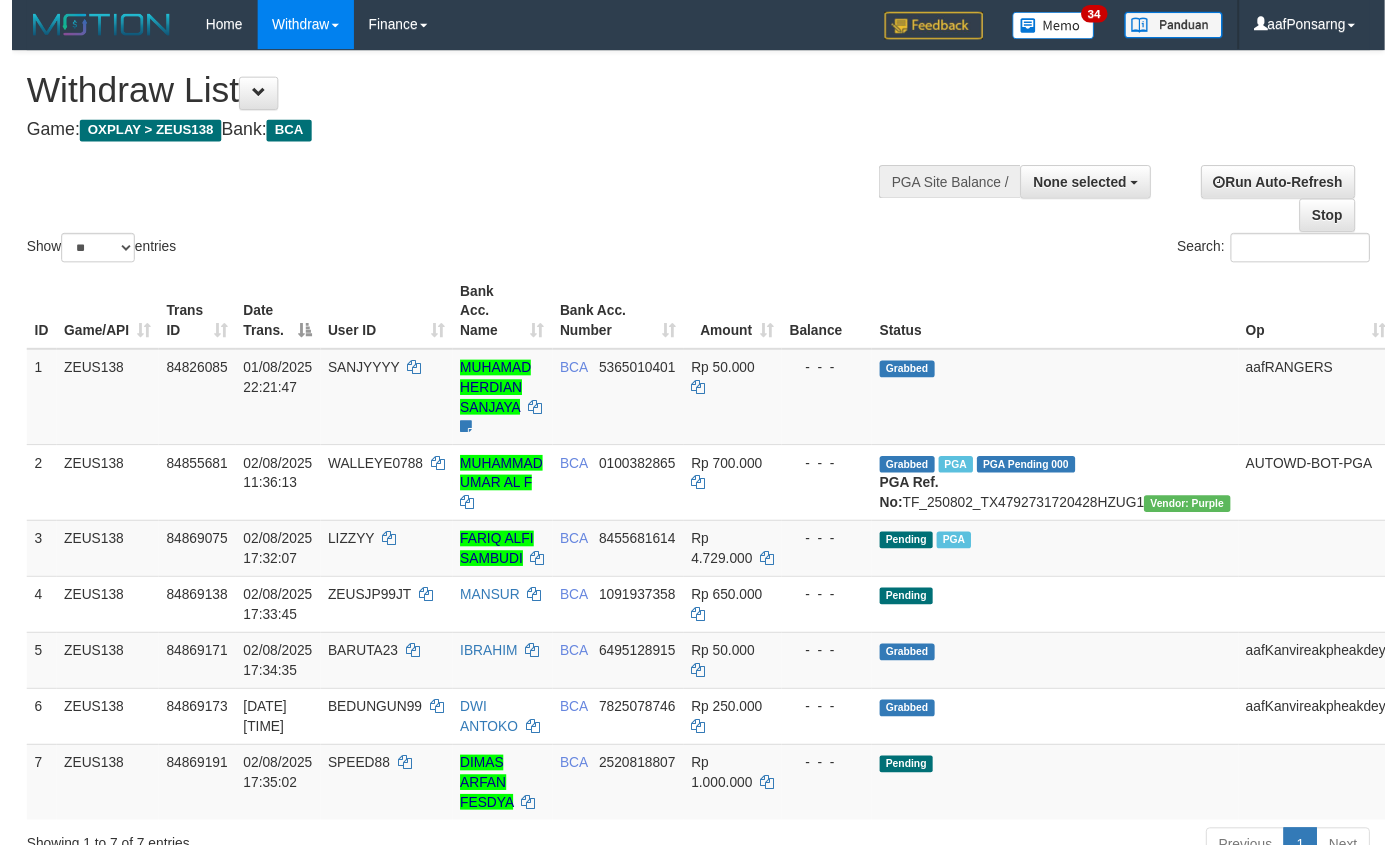 scroll, scrollTop: 0, scrollLeft: 0, axis: both 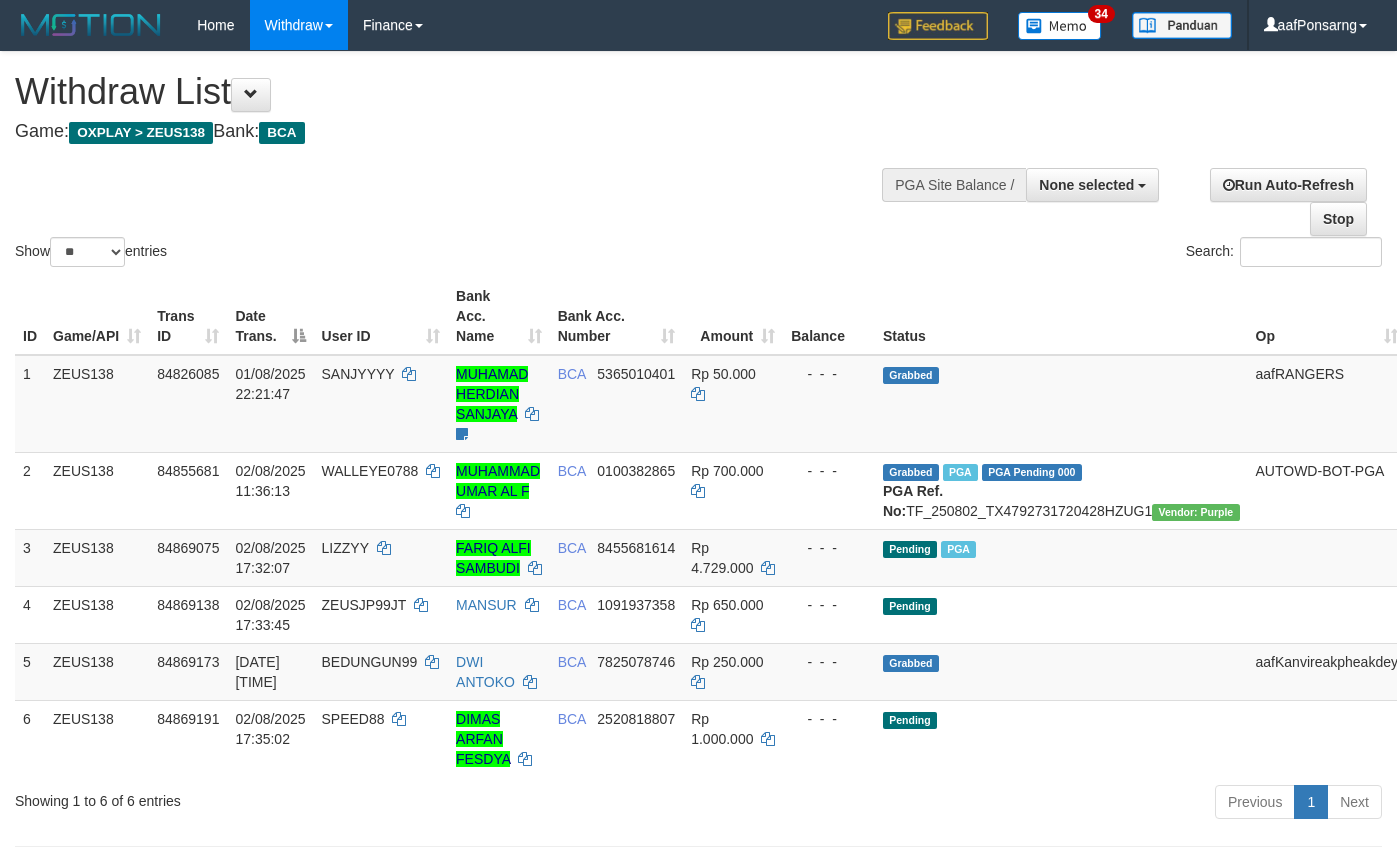 select 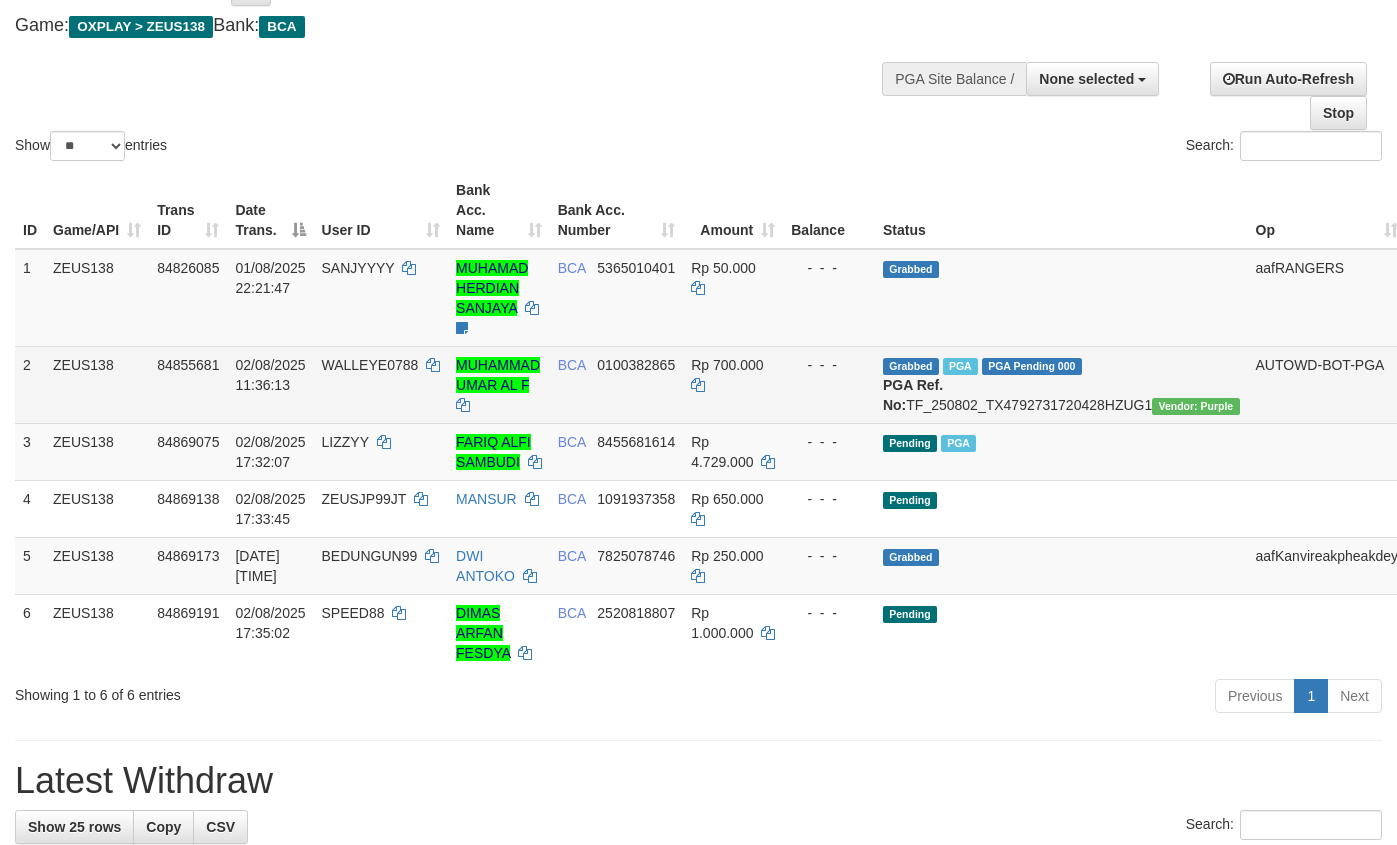 scroll, scrollTop: 133, scrollLeft: 0, axis: vertical 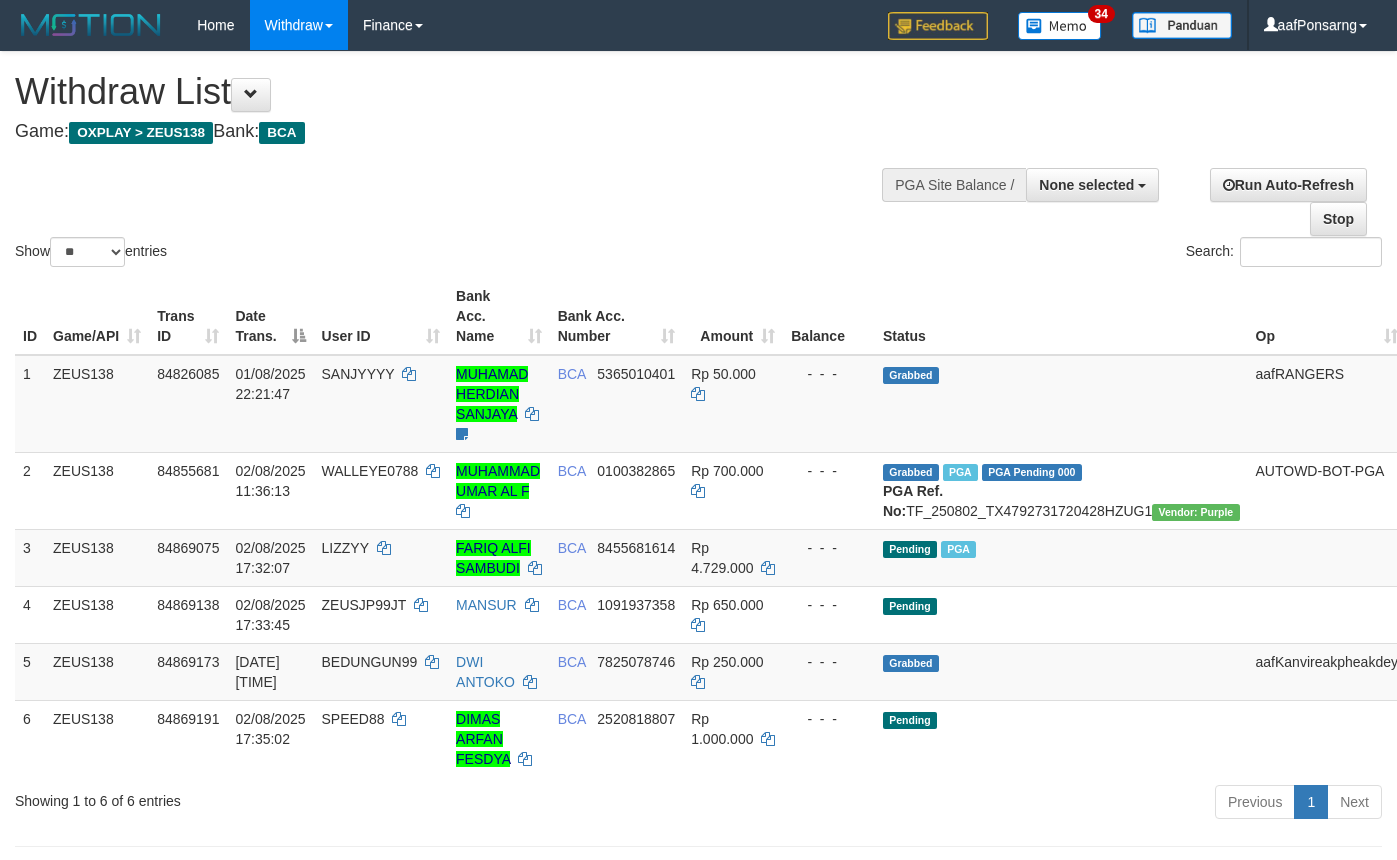 select 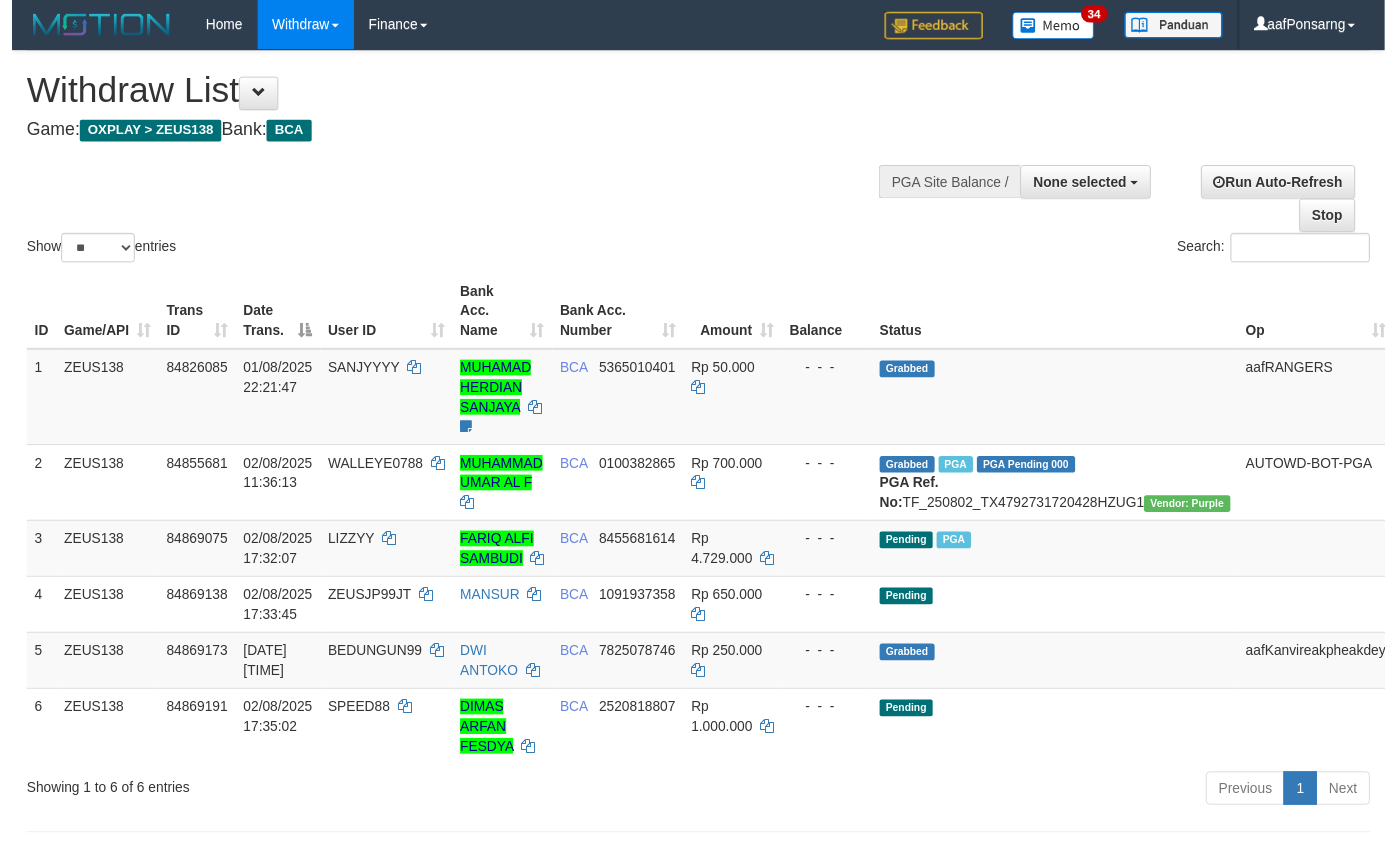 scroll, scrollTop: 134, scrollLeft: 0, axis: vertical 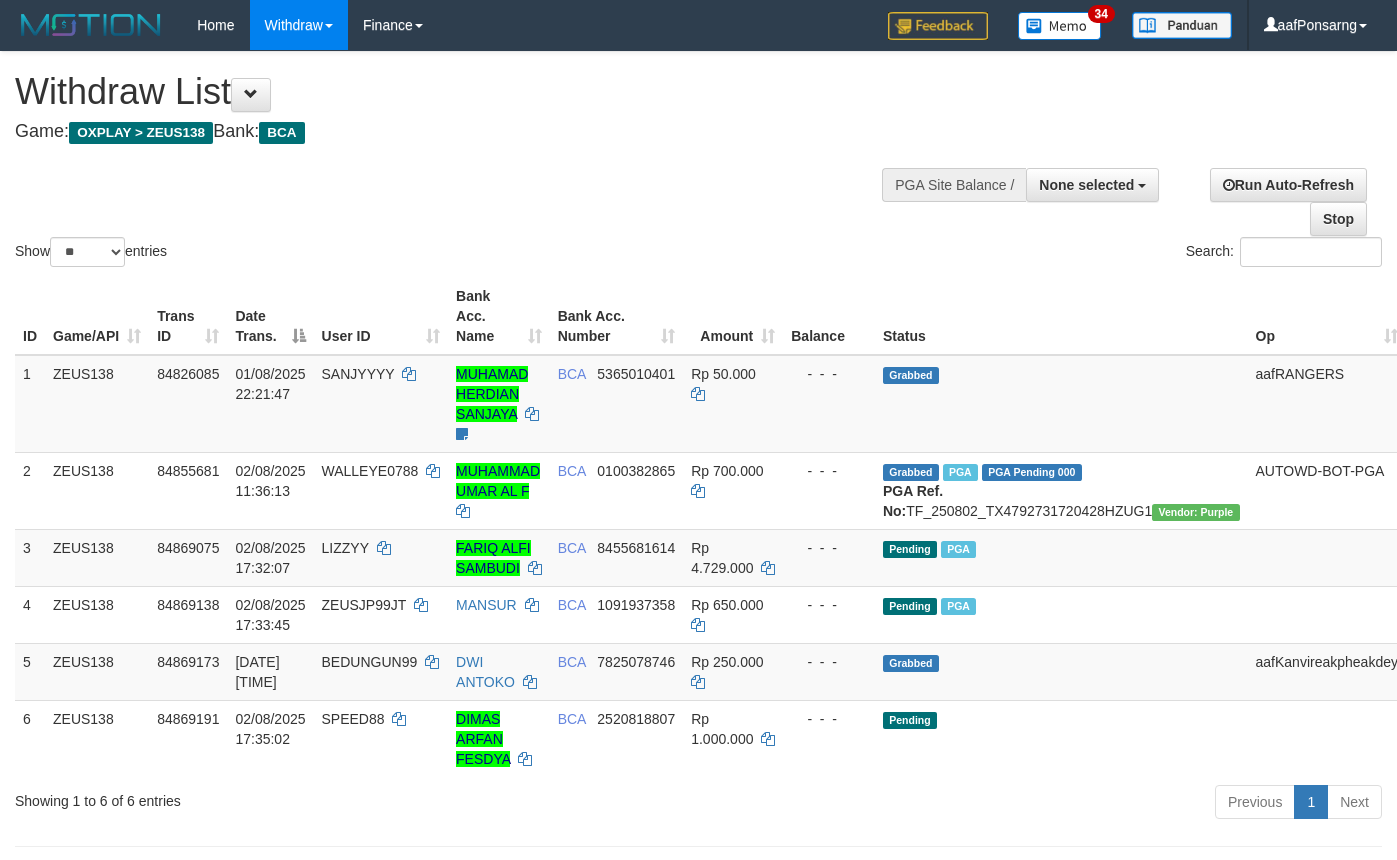 select 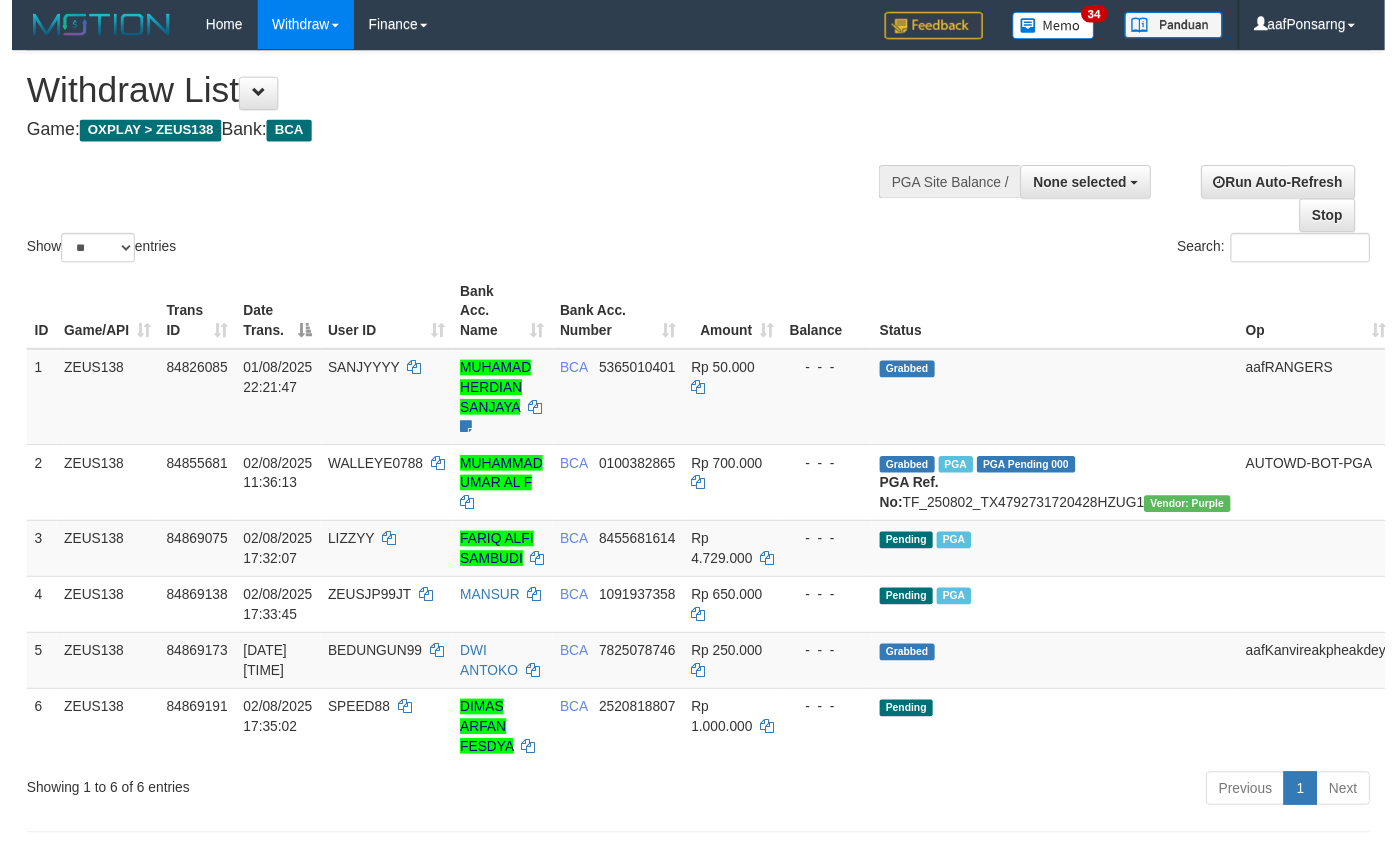 scroll, scrollTop: 135, scrollLeft: 0, axis: vertical 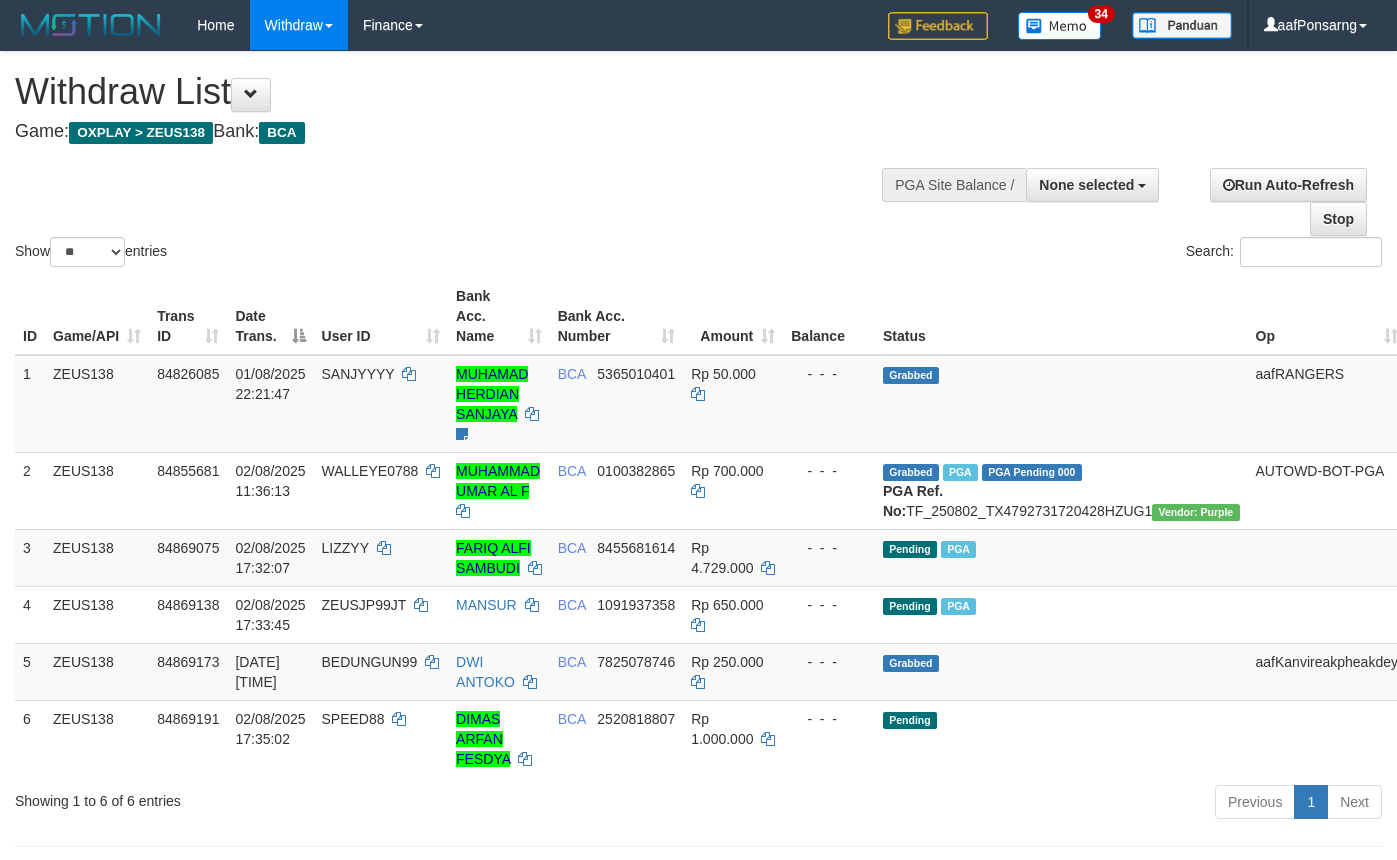 select 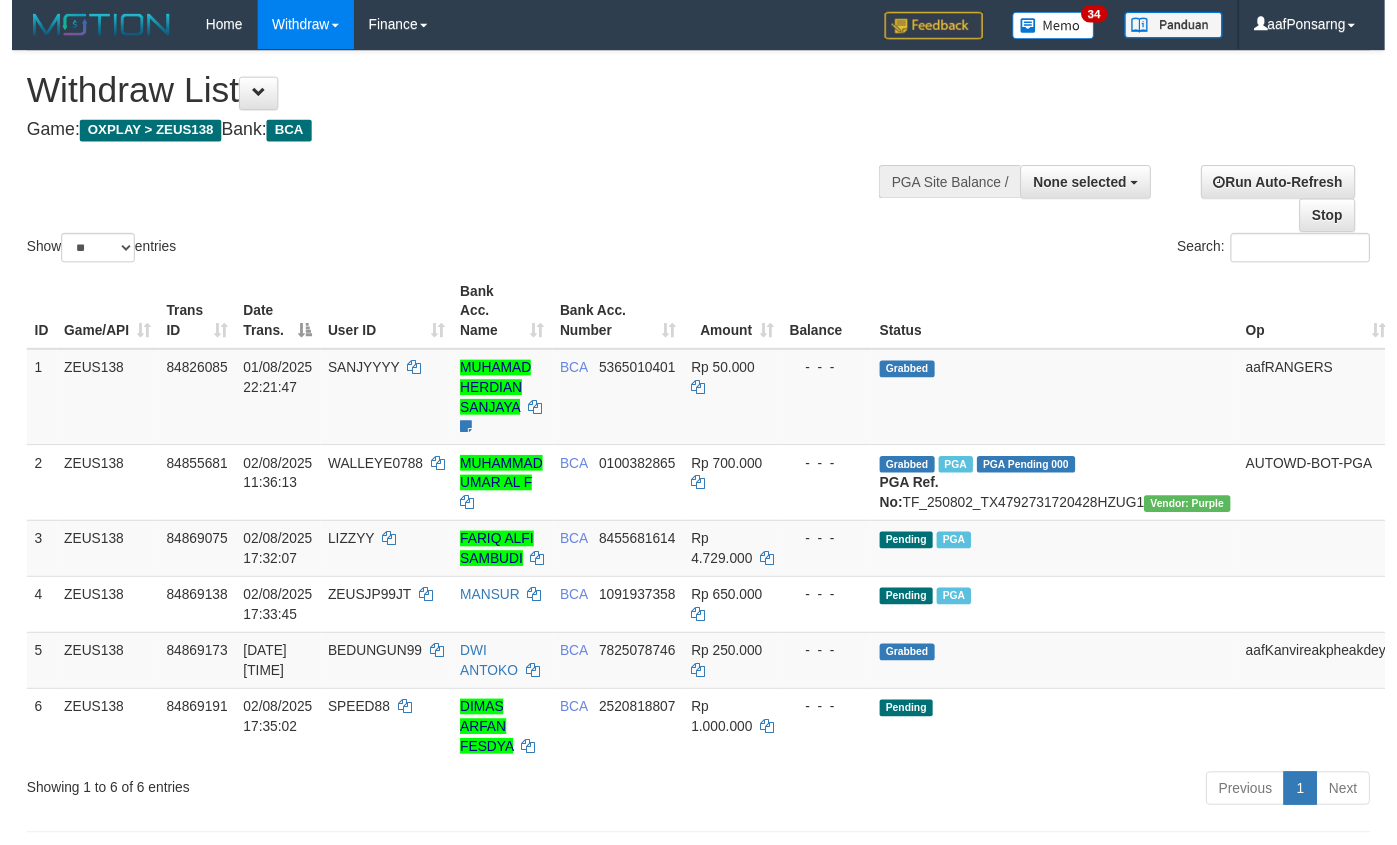 scroll, scrollTop: 136, scrollLeft: 0, axis: vertical 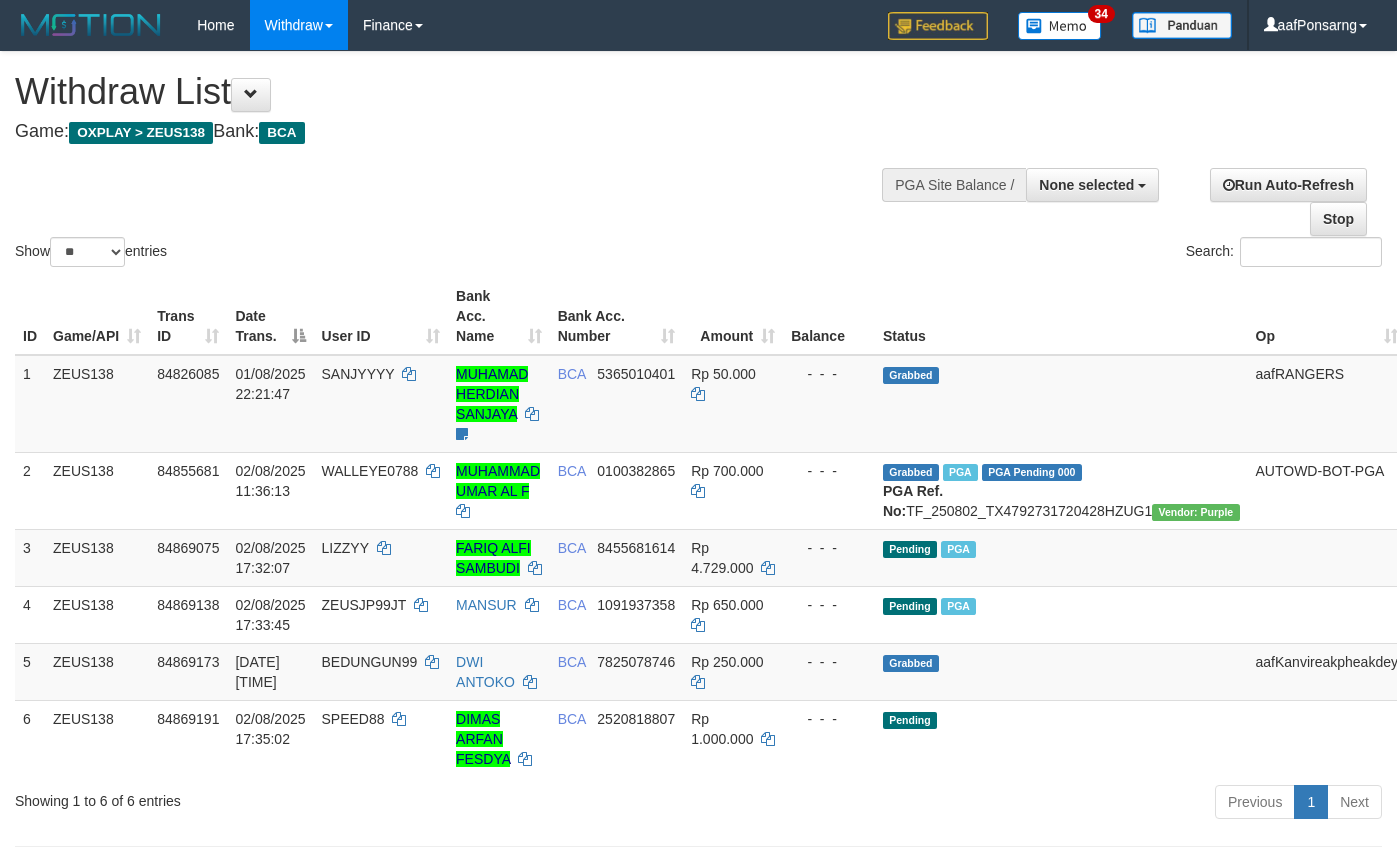 select 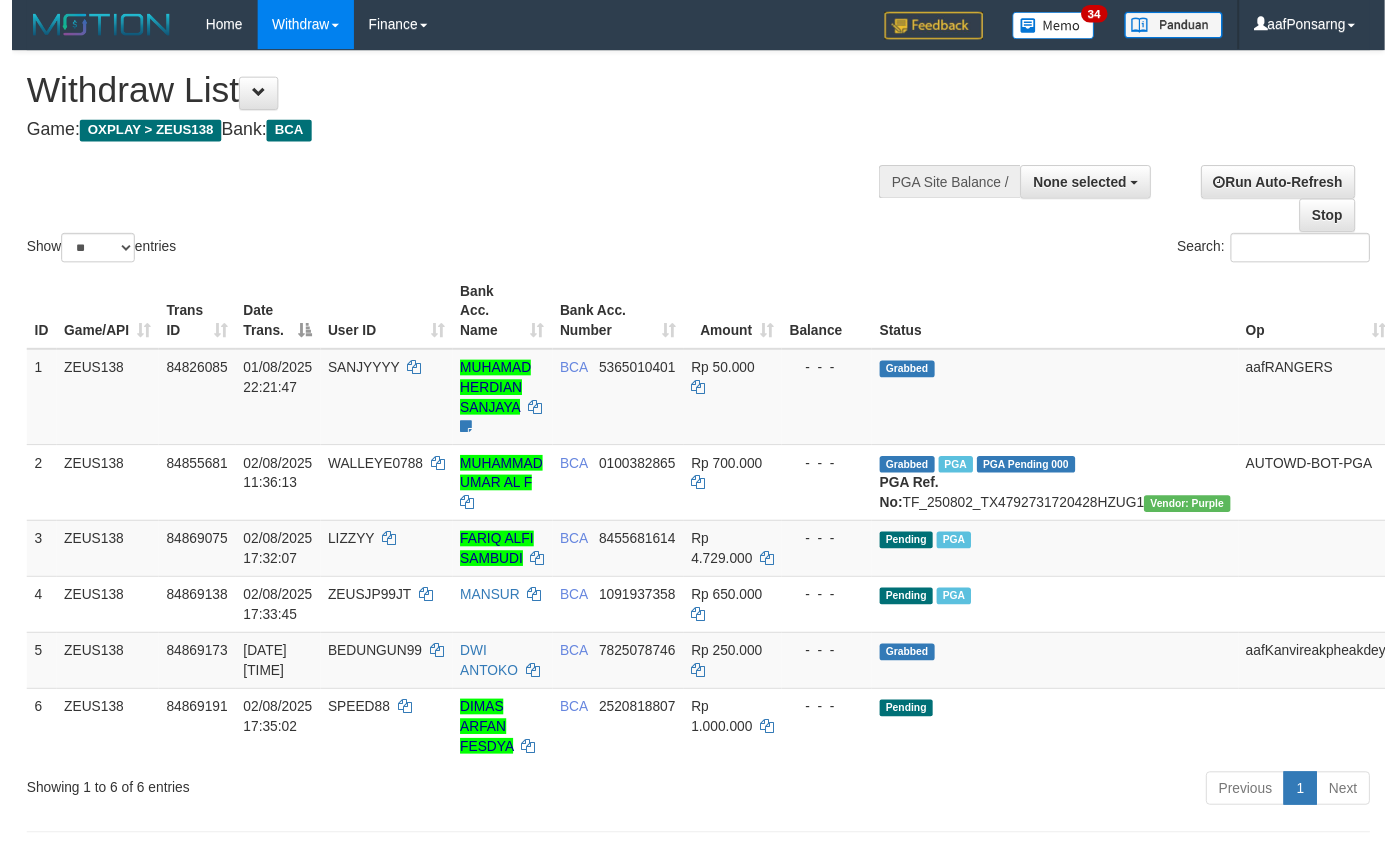 scroll, scrollTop: 137, scrollLeft: 0, axis: vertical 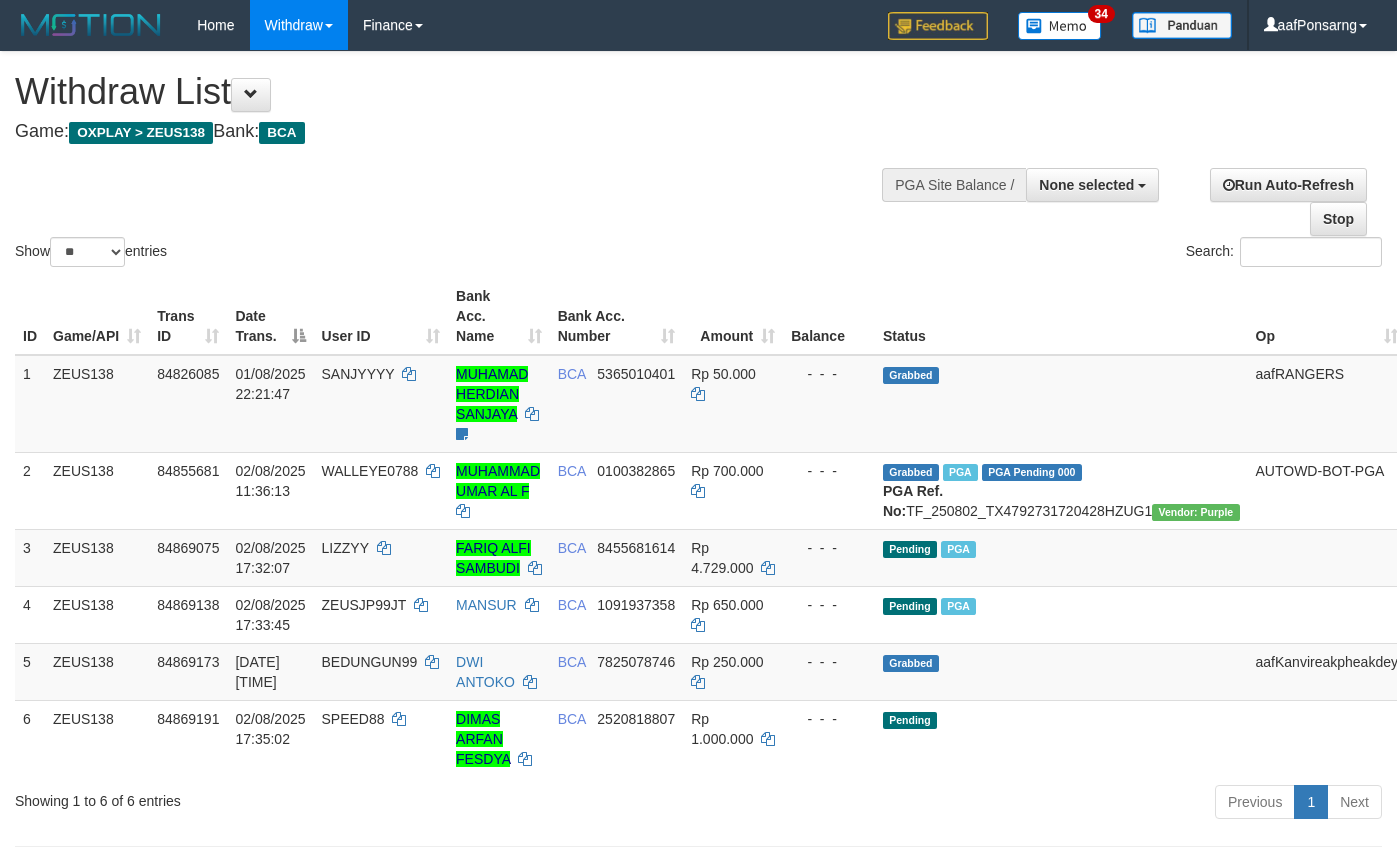 select 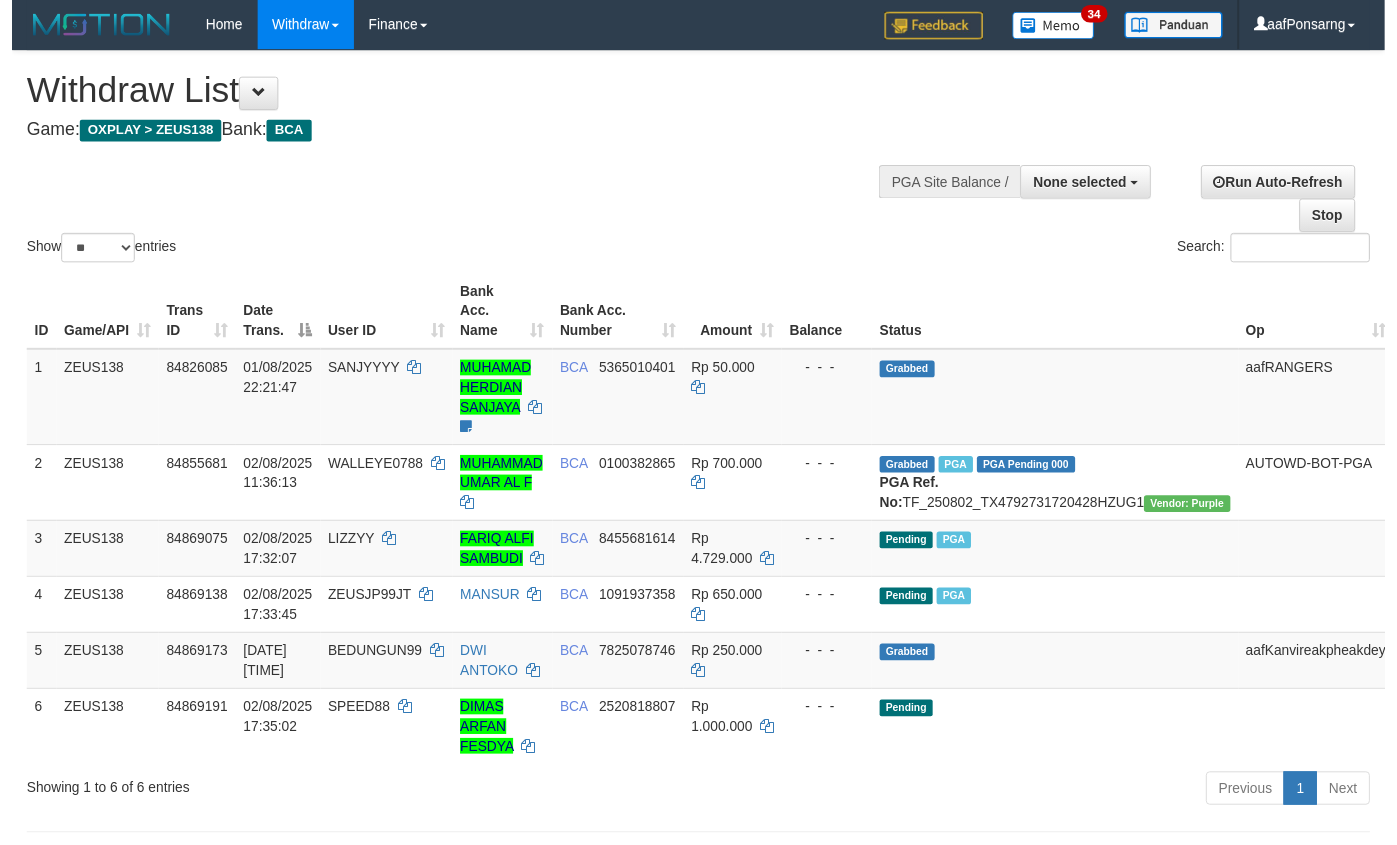 scroll, scrollTop: 138, scrollLeft: 0, axis: vertical 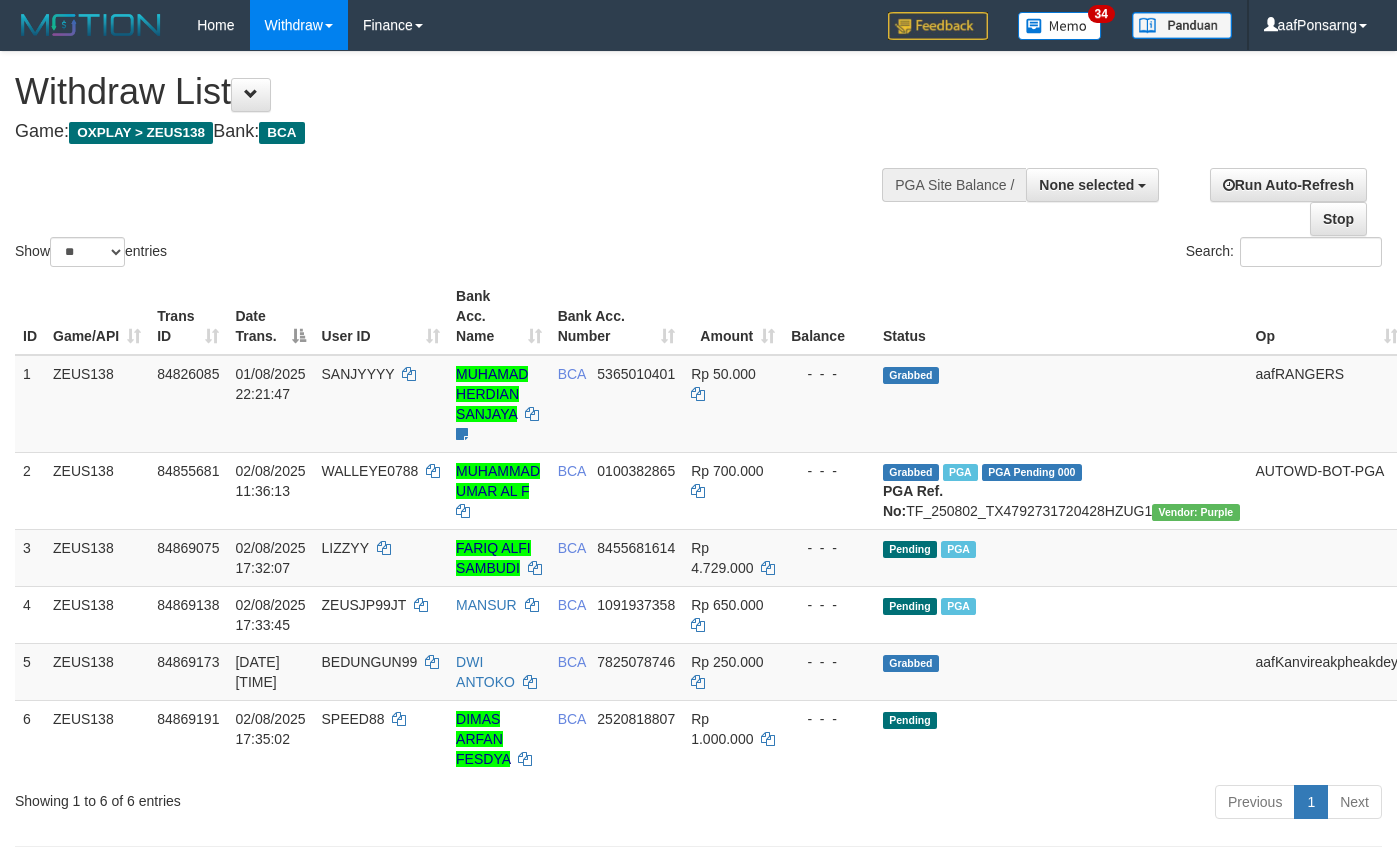 select 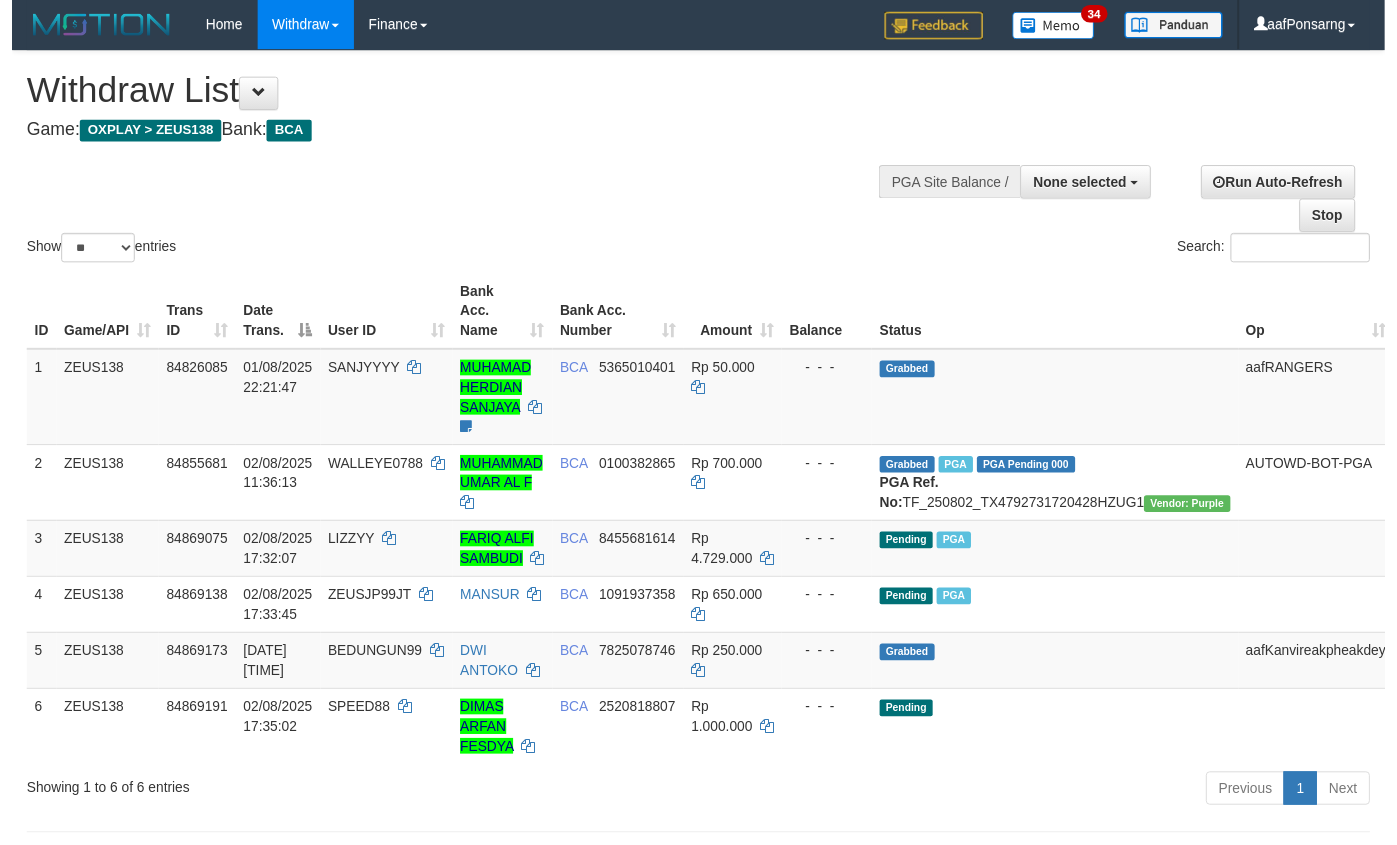 scroll, scrollTop: 139, scrollLeft: 0, axis: vertical 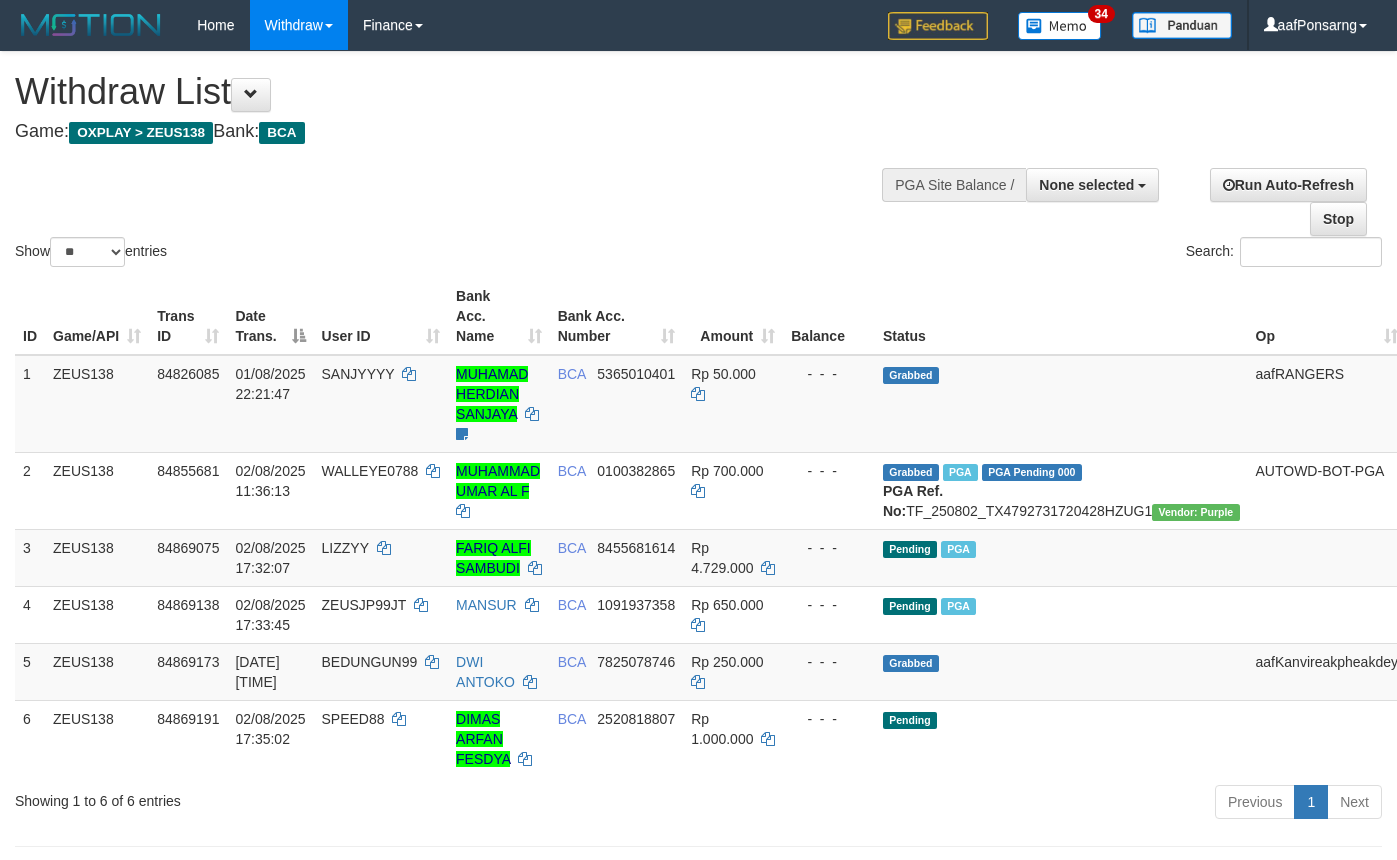 select 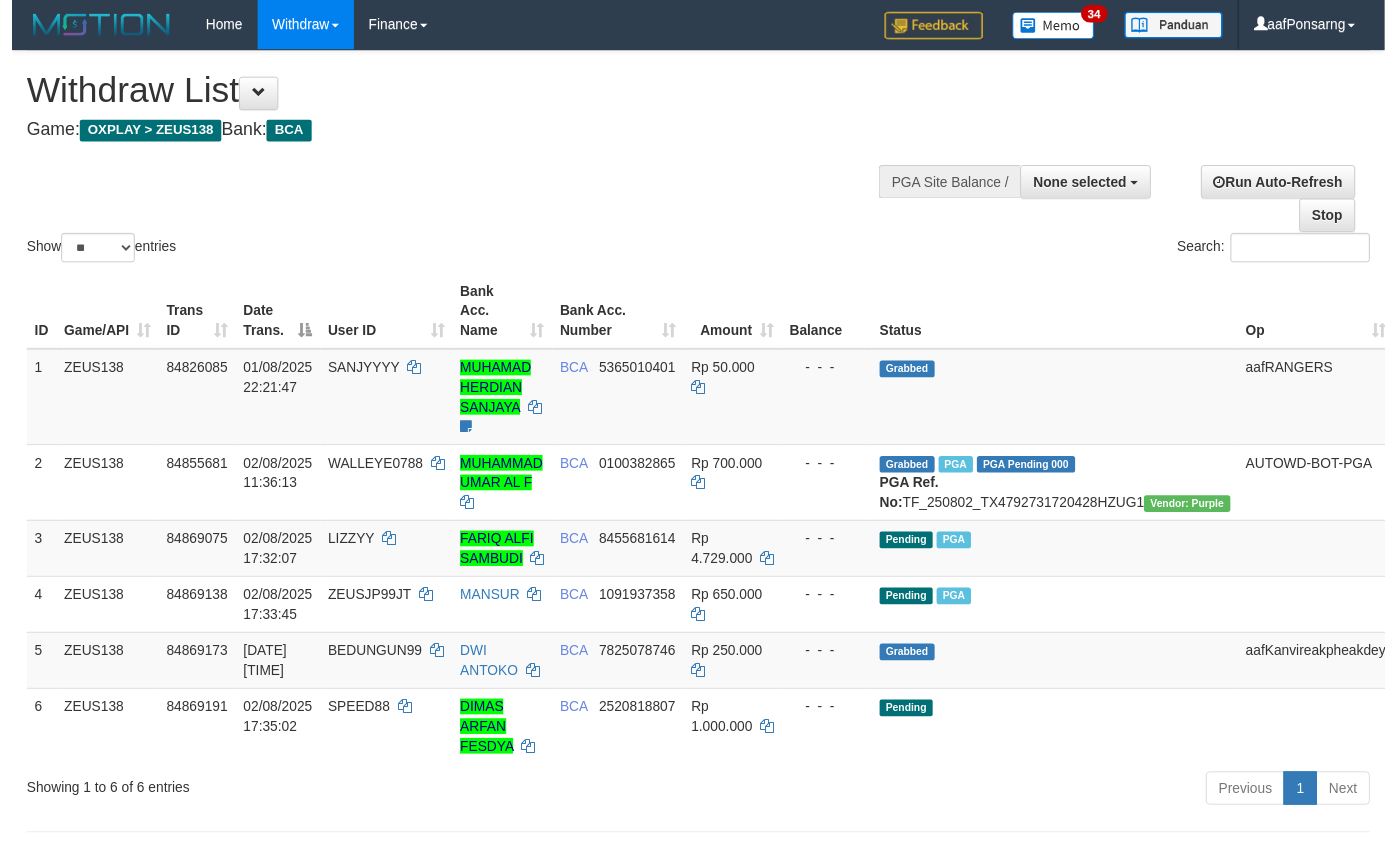 scroll, scrollTop: 140, scrollLeft: 0, axis: vertical 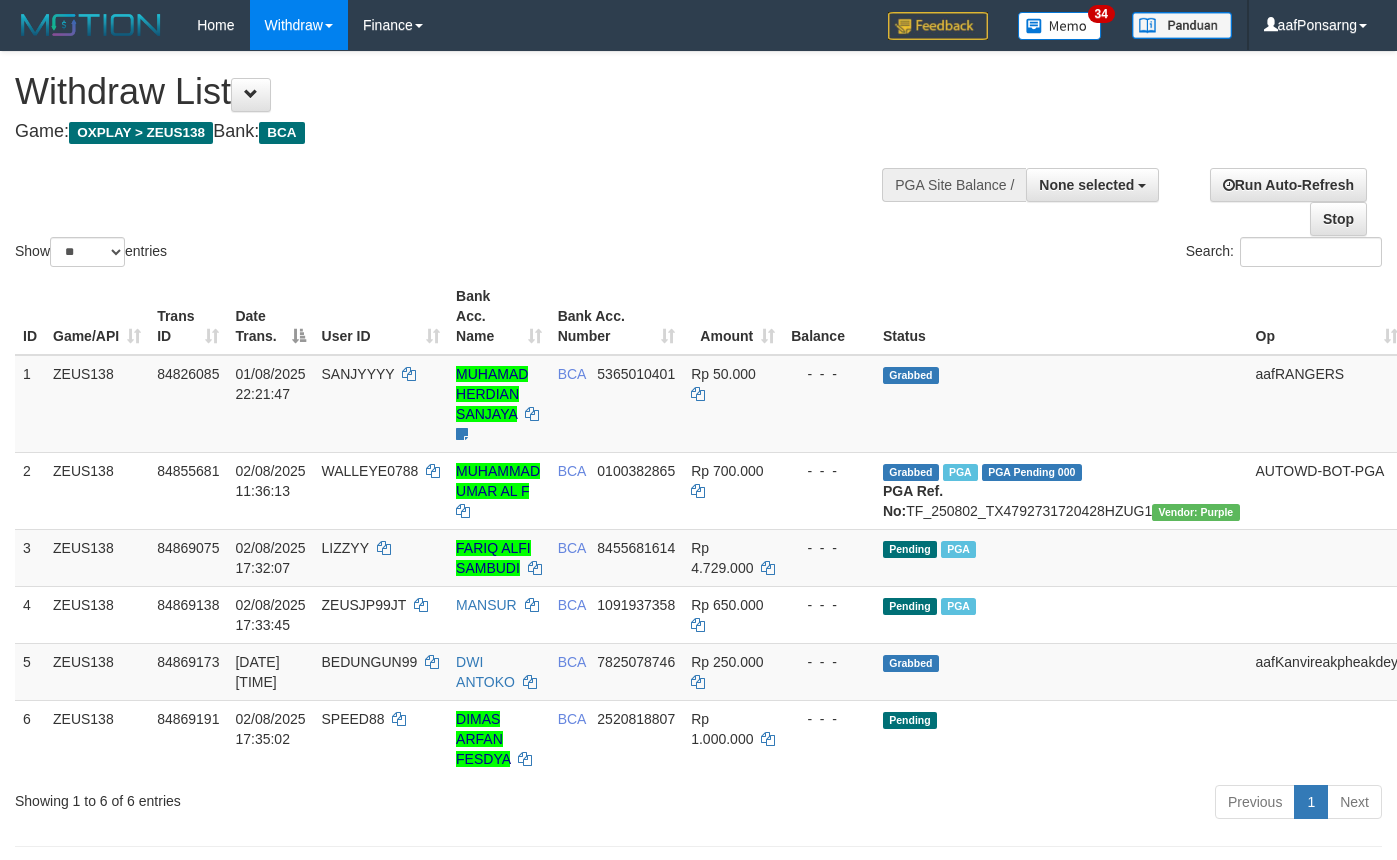 select 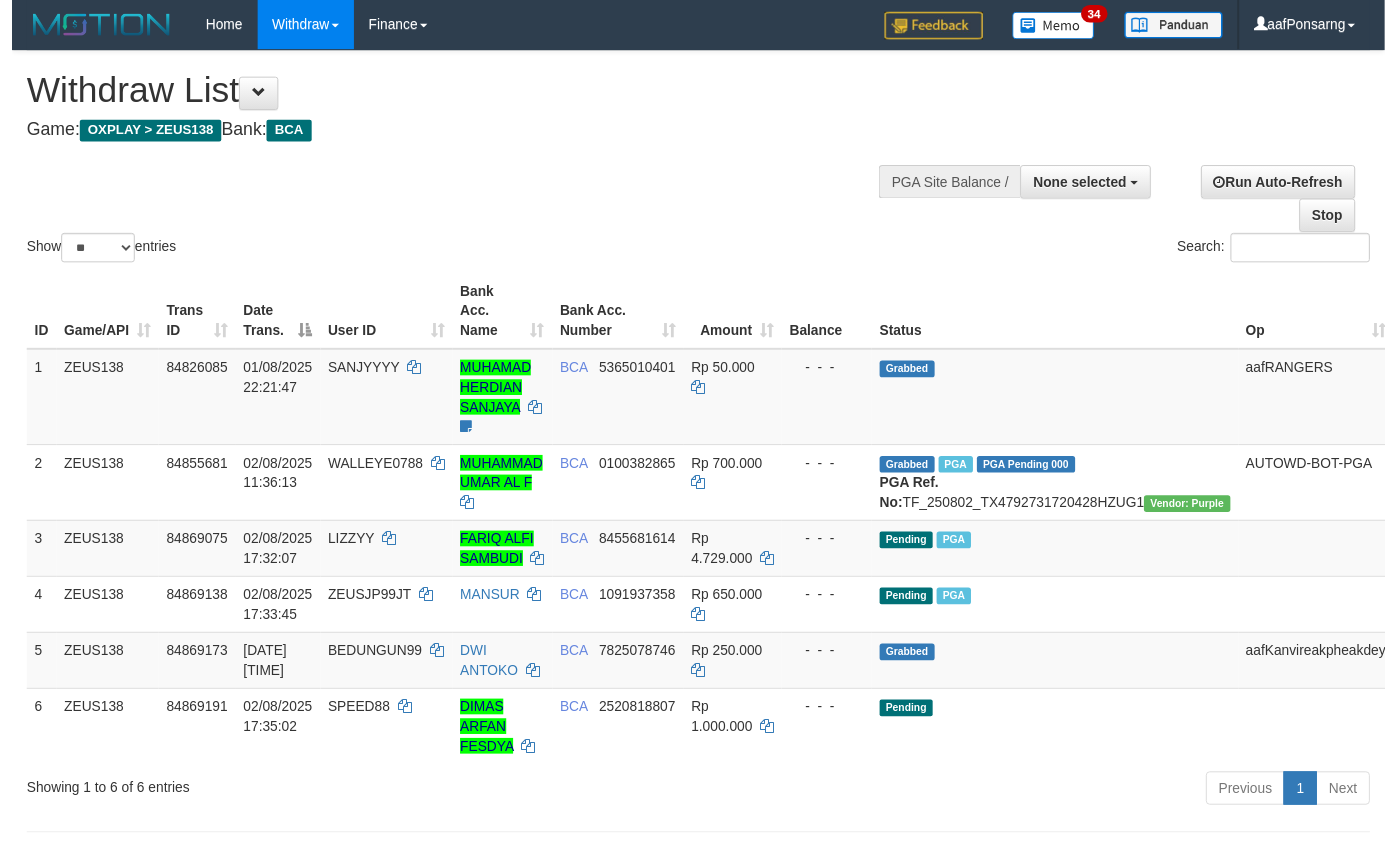 scroll, scrollTop: 141, scrollLeft: 0, axis: vertical 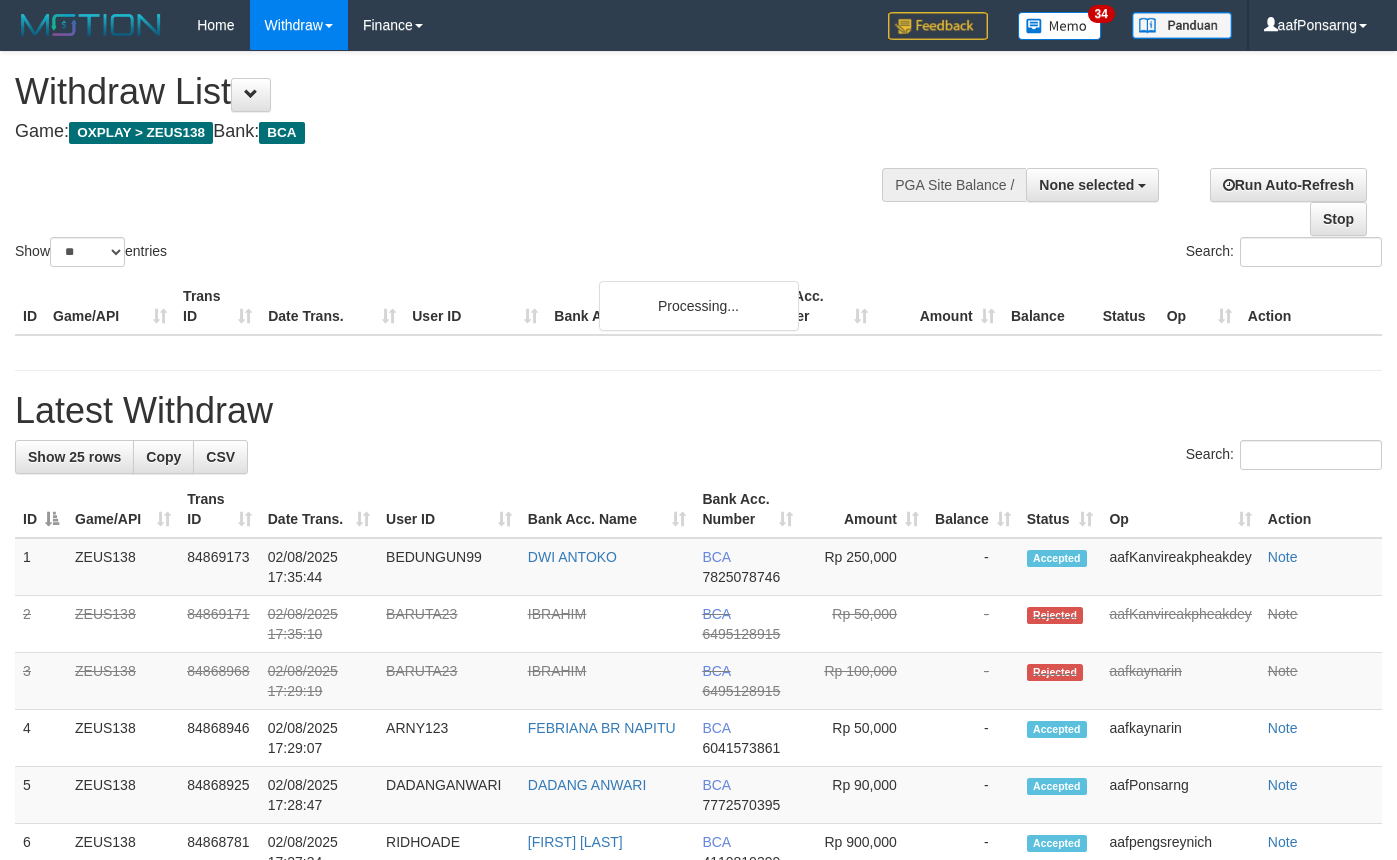 select 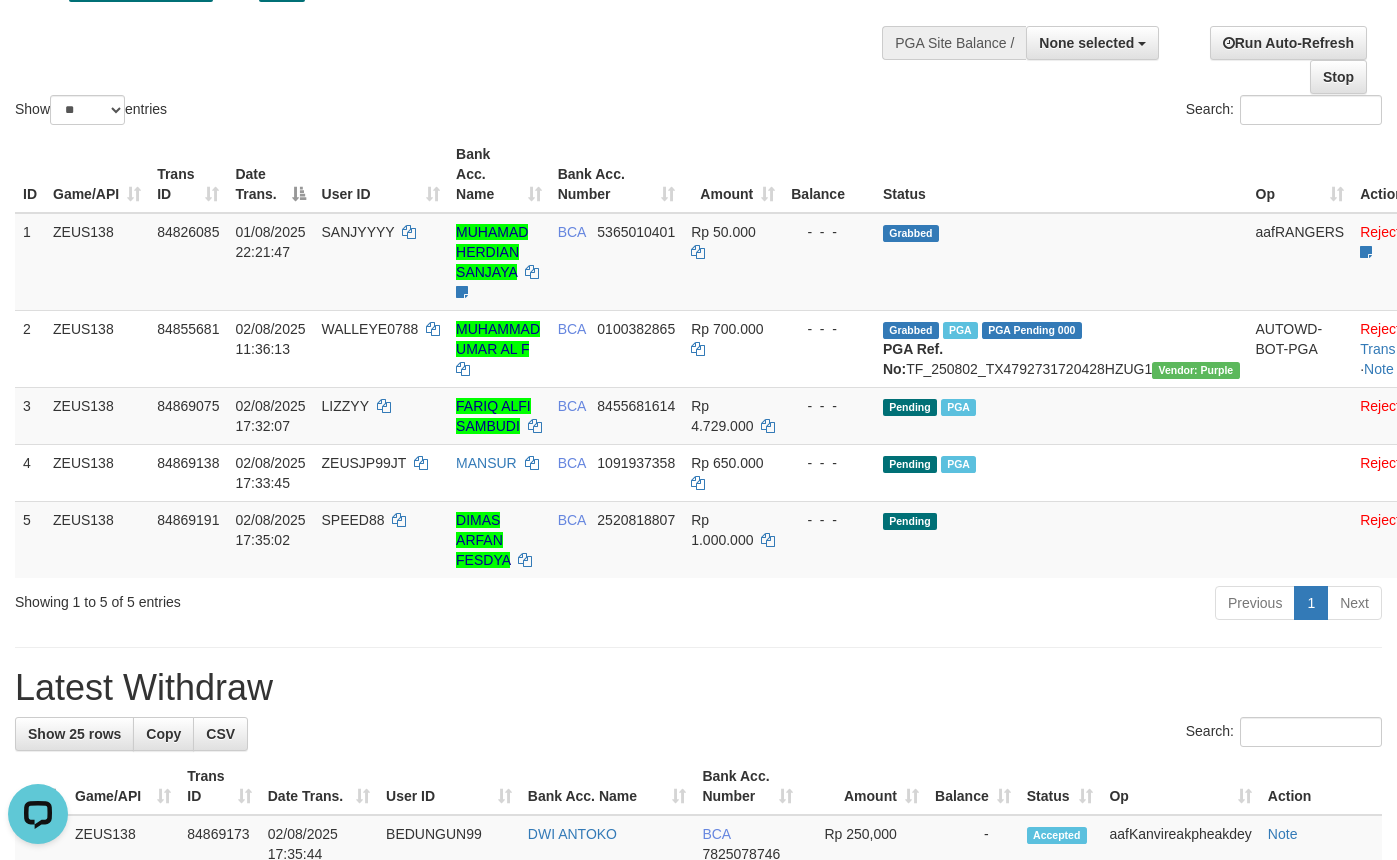 scroll, scrollTop: 0, scrollLeft: 0, axis: both 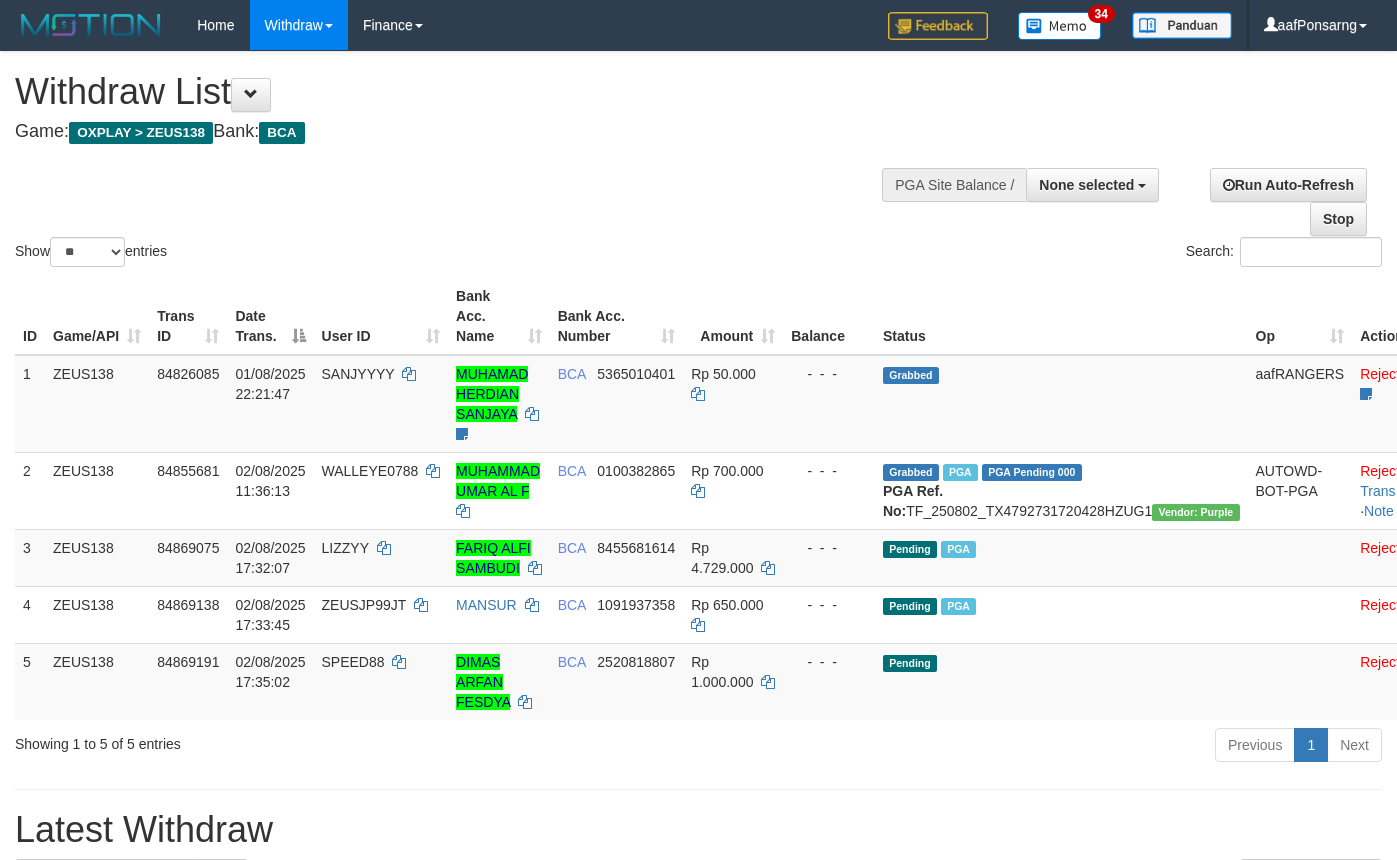 select 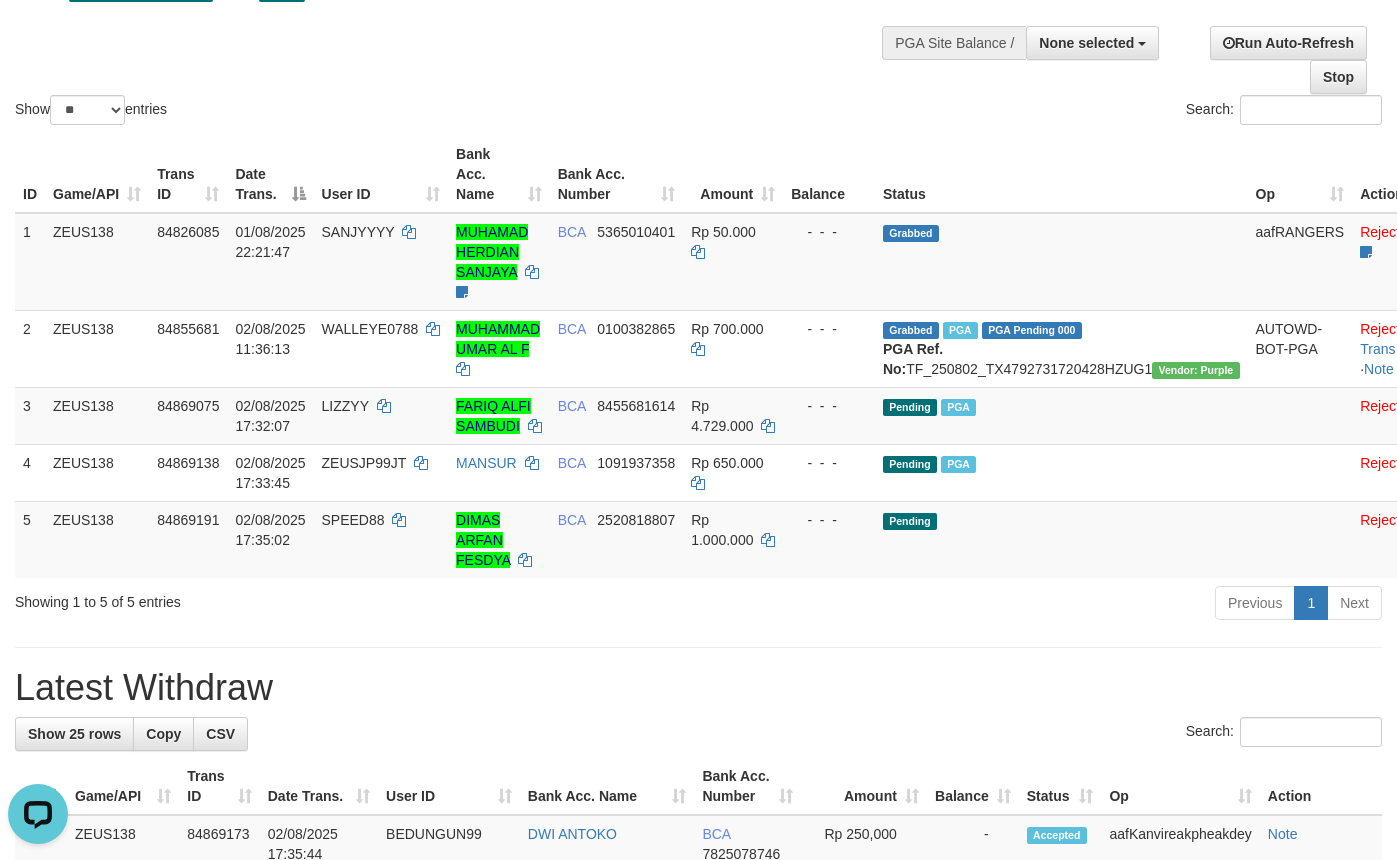 scroll, scrollTop: 0, scrollLeft: 0, axis: both 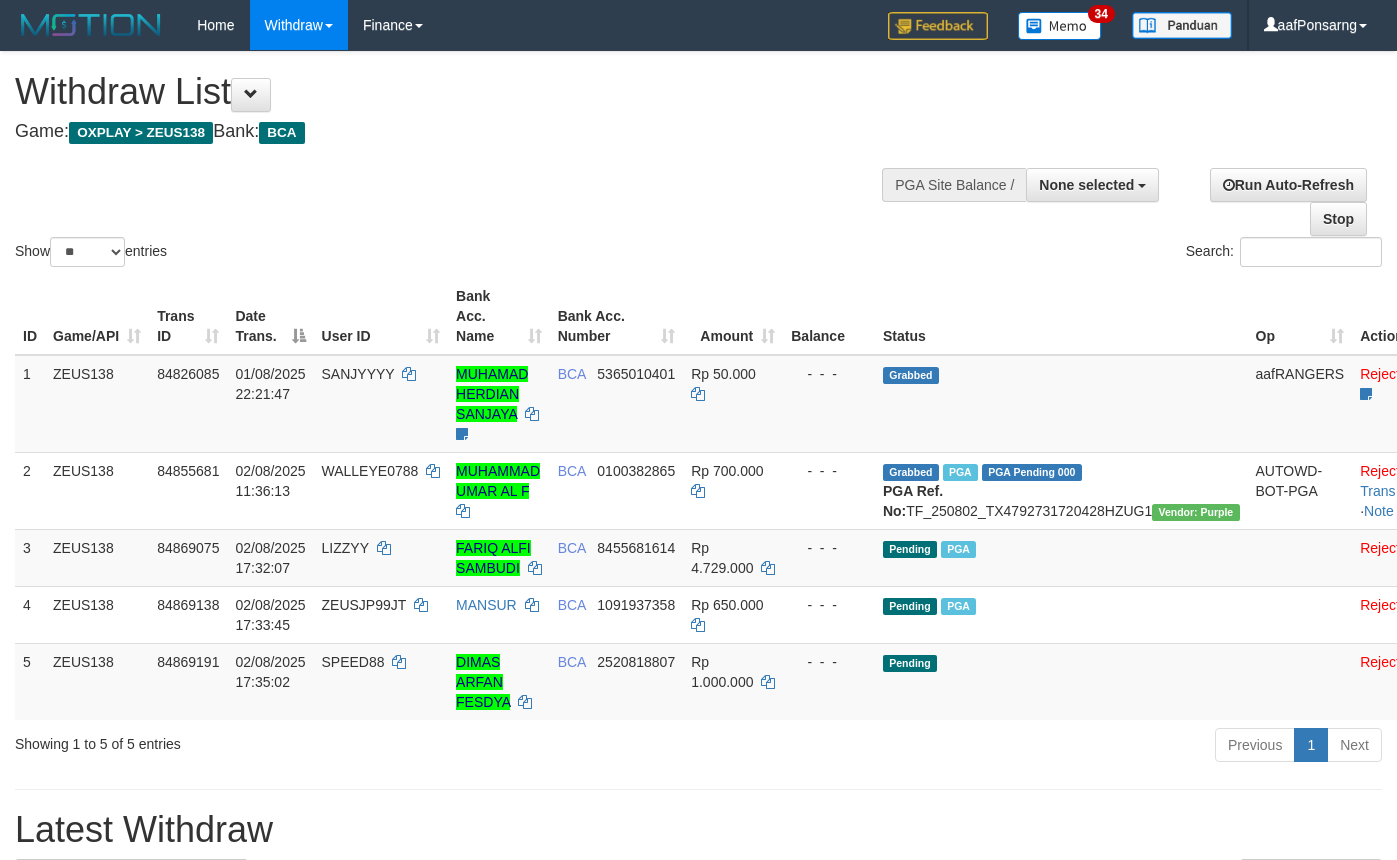 select 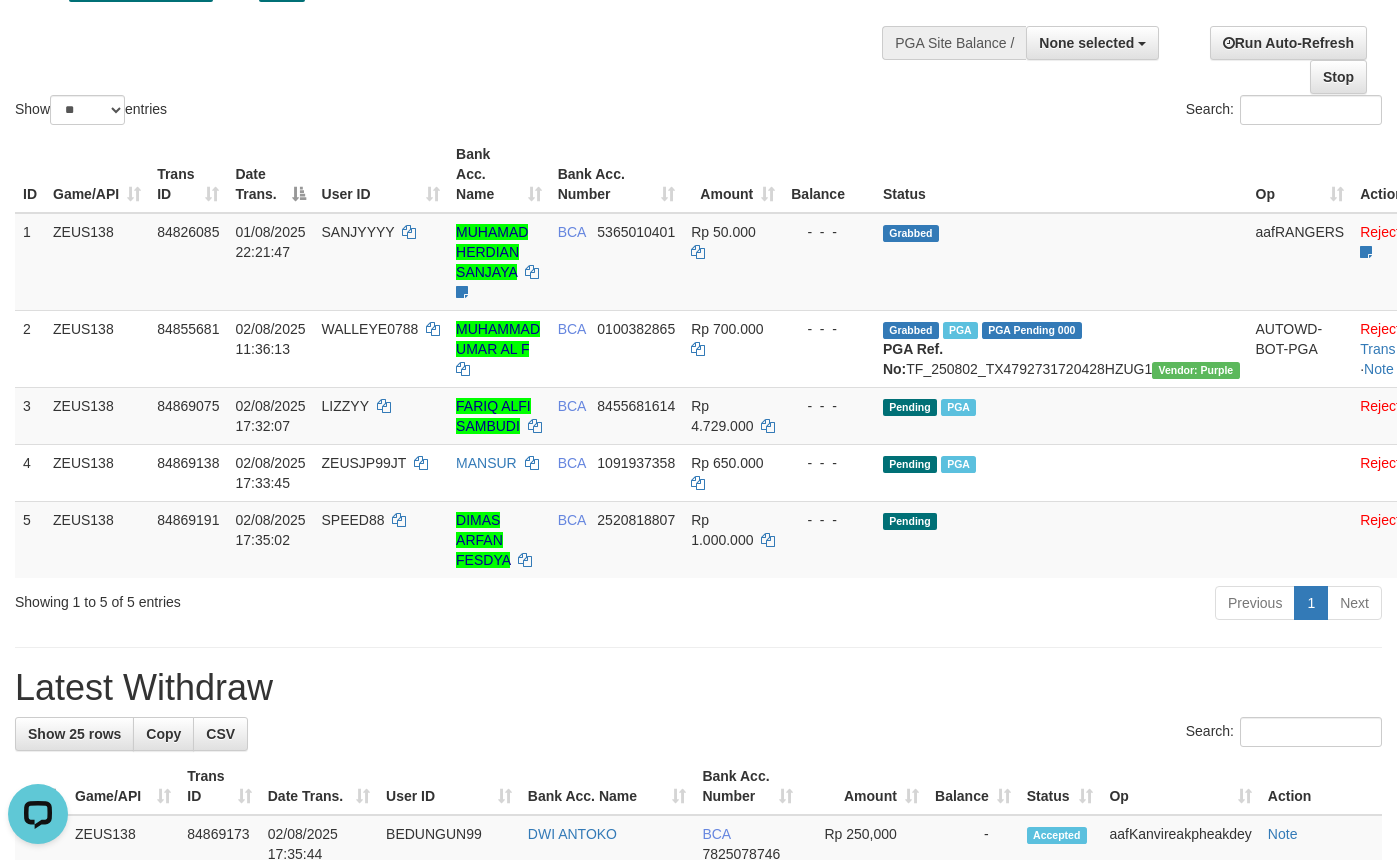 scroll, scrollTop: 0, scrollLeft: 0, axis: both 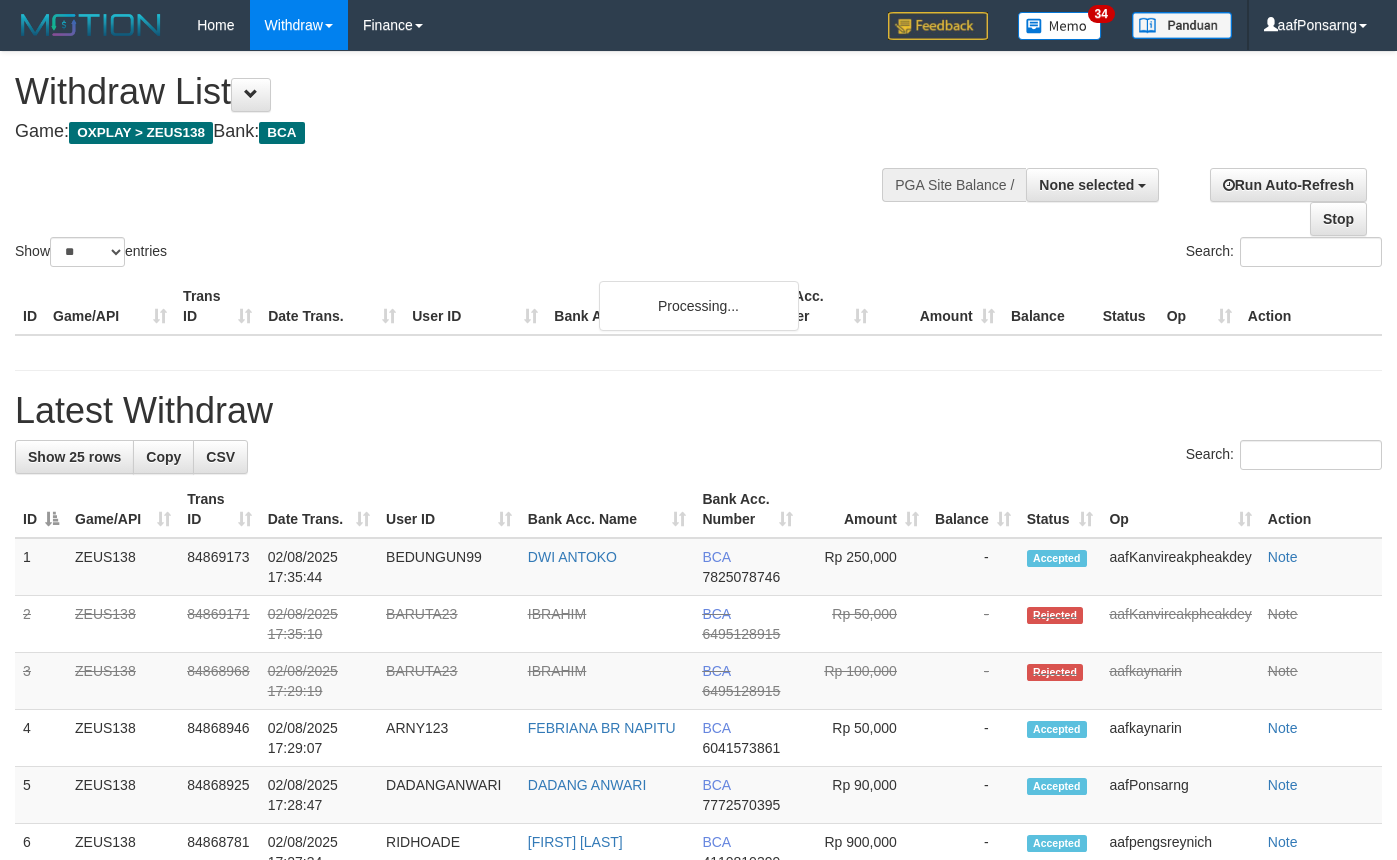 select 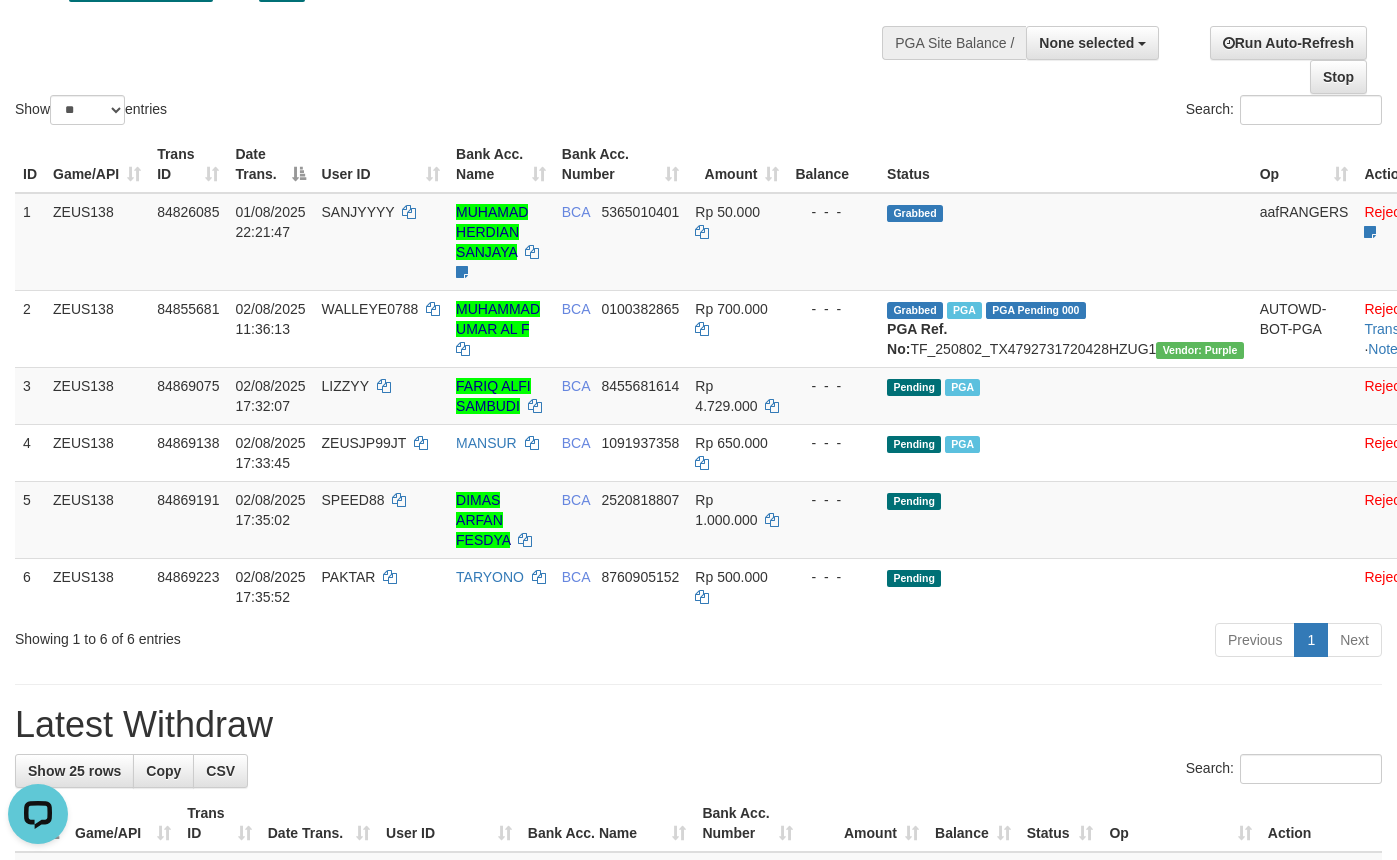 scroll, scrollTop: 0, scrollLeft: 0, axis: both 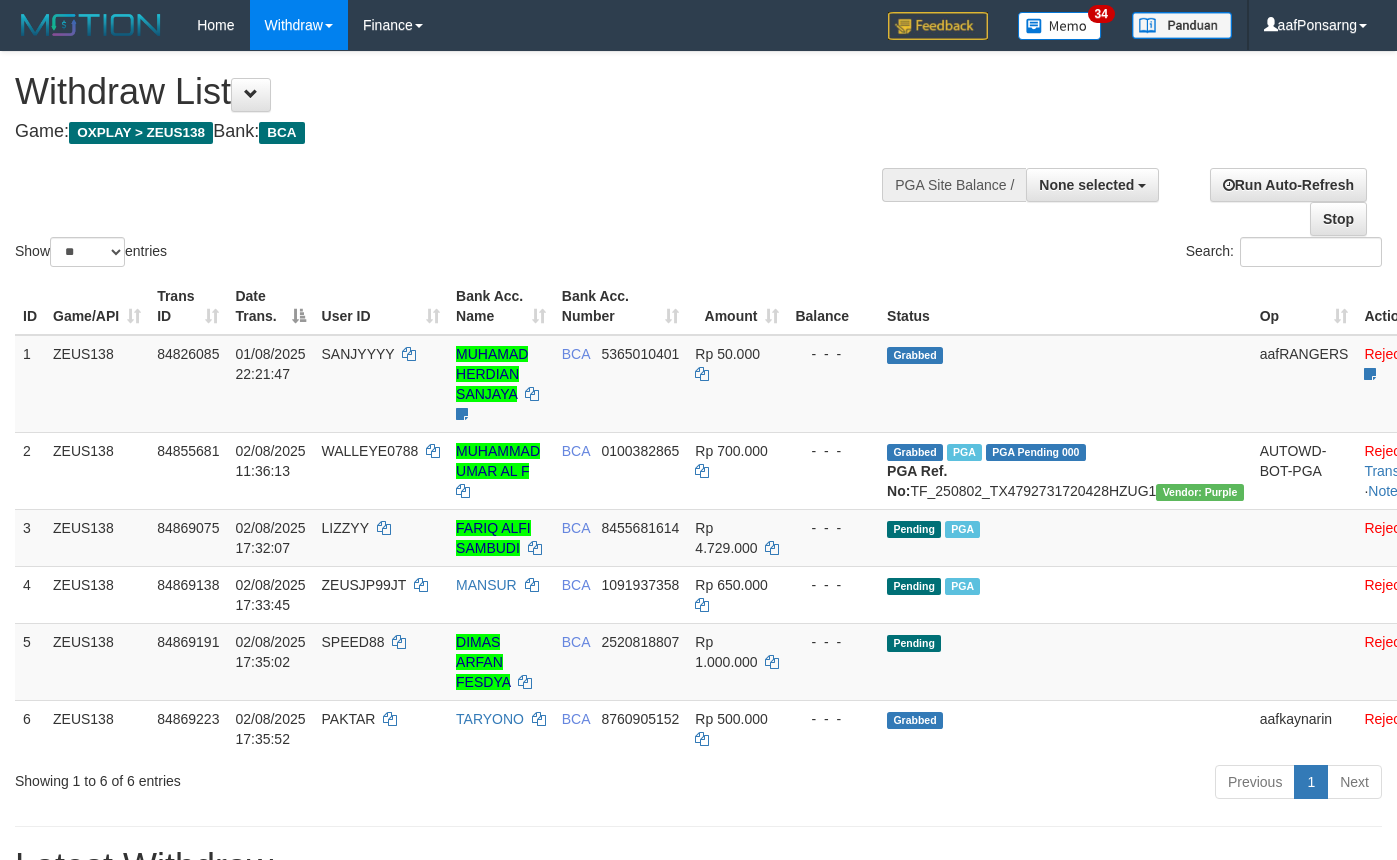 select 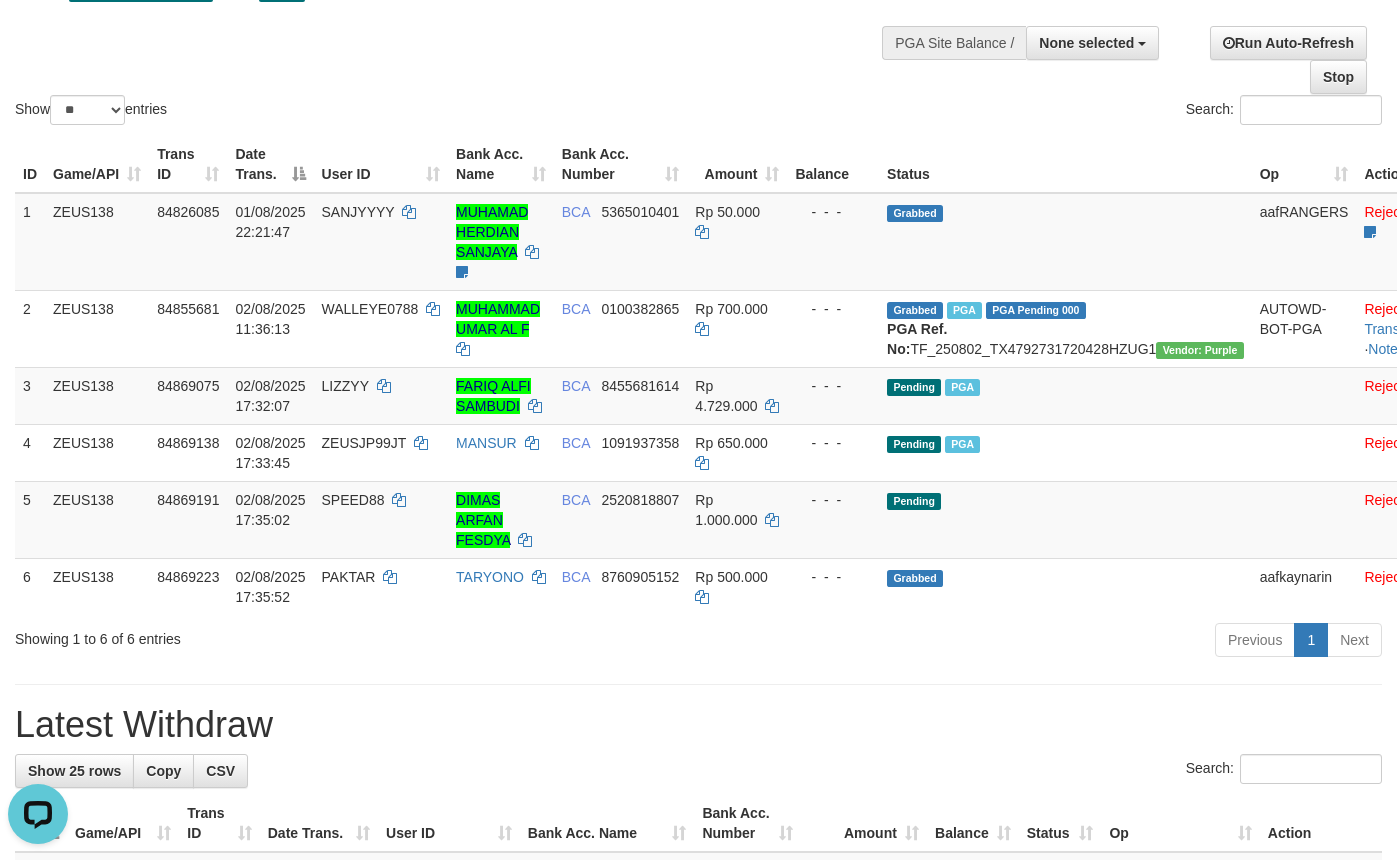 scroll, scrollTop: 0, scrollLeft: 0, axis: both 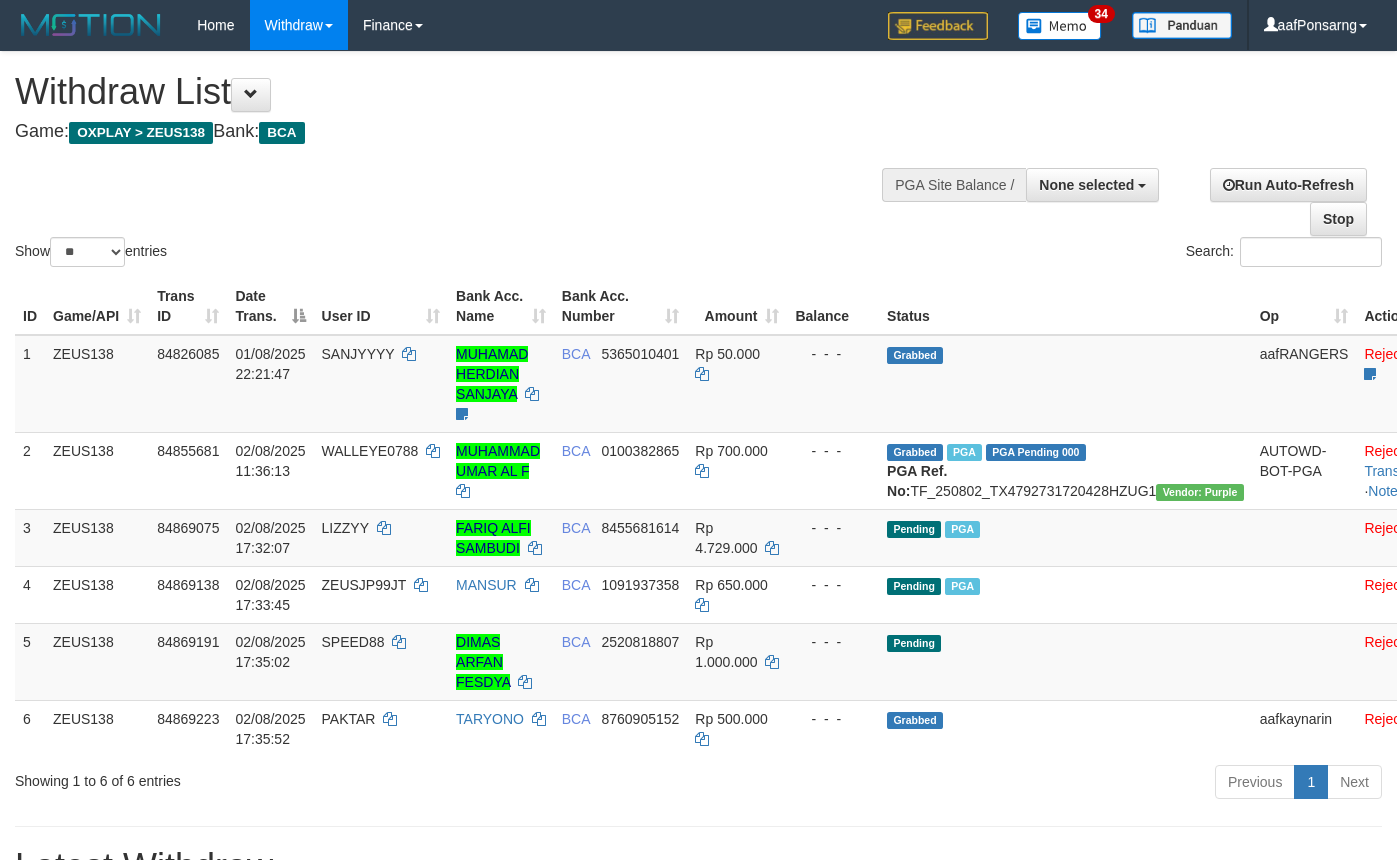 select 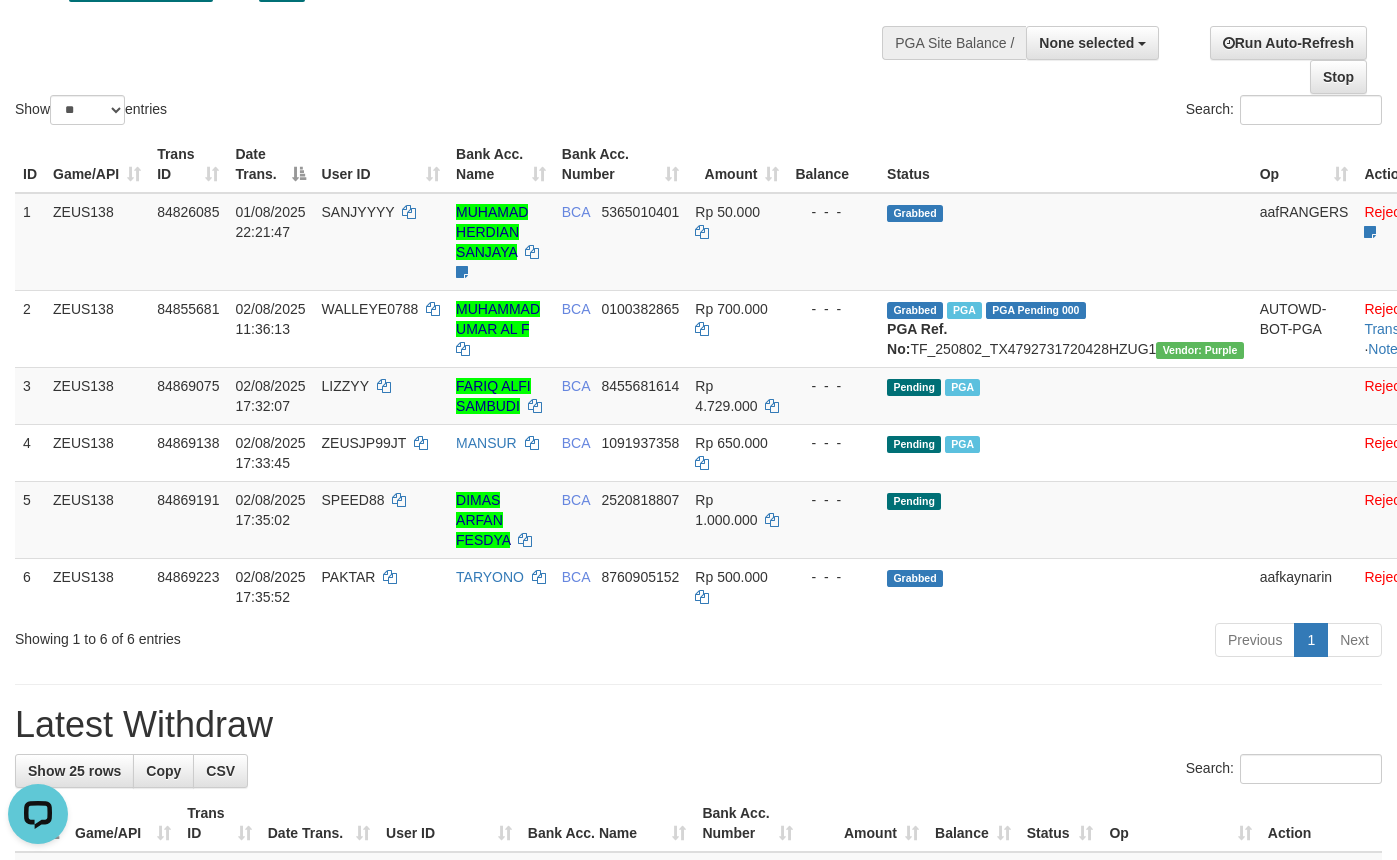 scroll, scrollTop: 0, scrollLeft: 0, axis: both 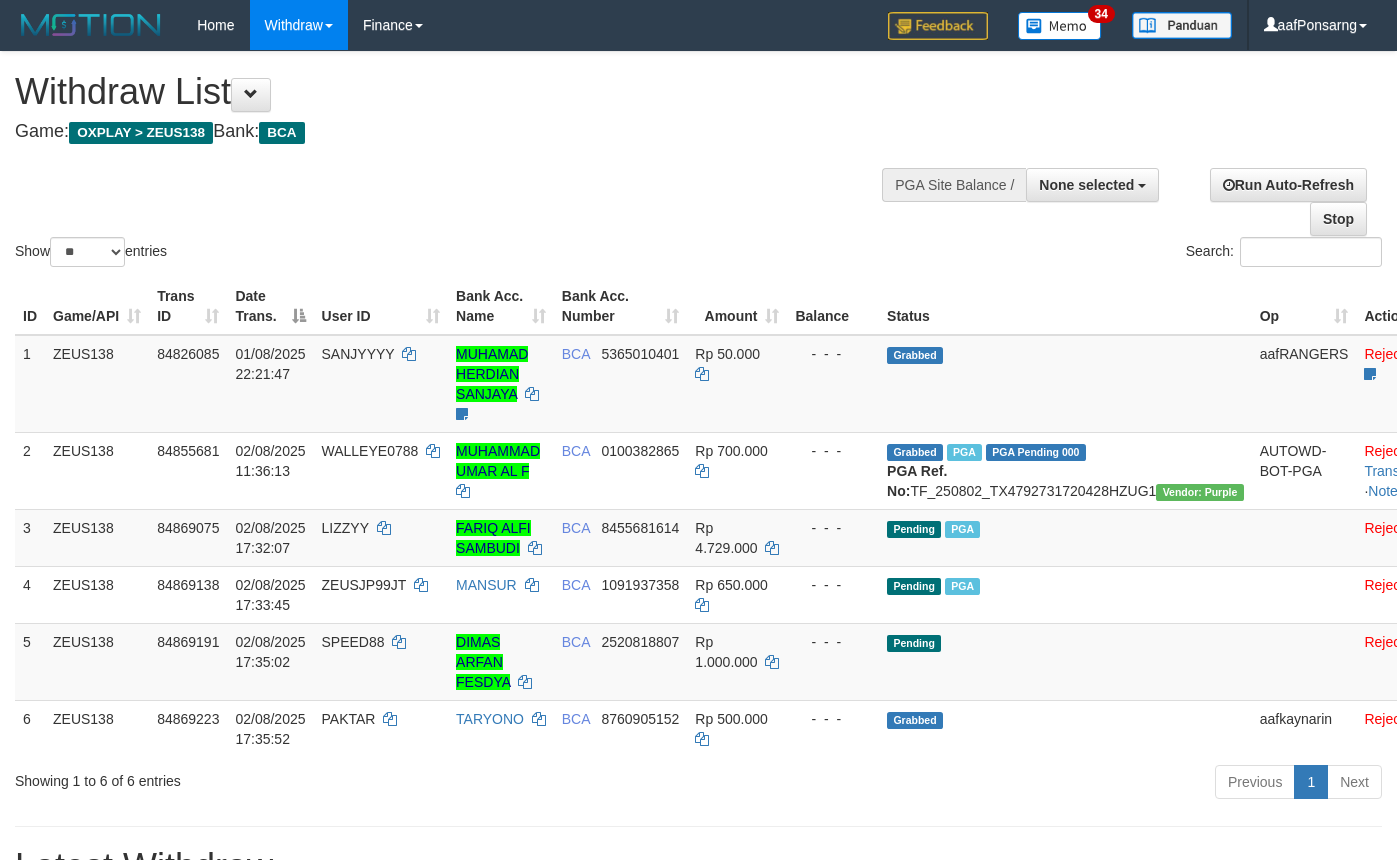 select 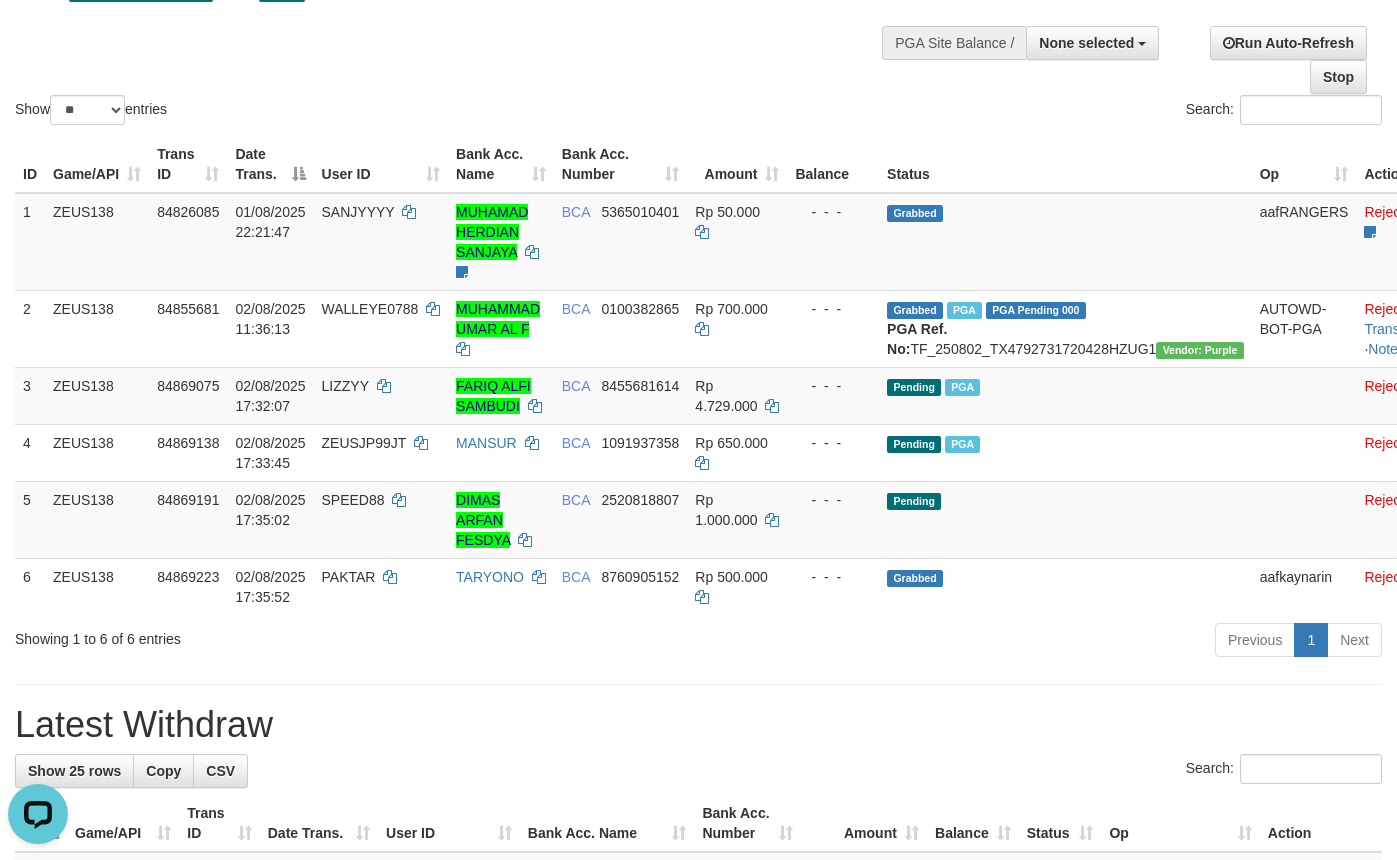 scroll, scrollTop: 0, scrollLeft: 0, axis: both 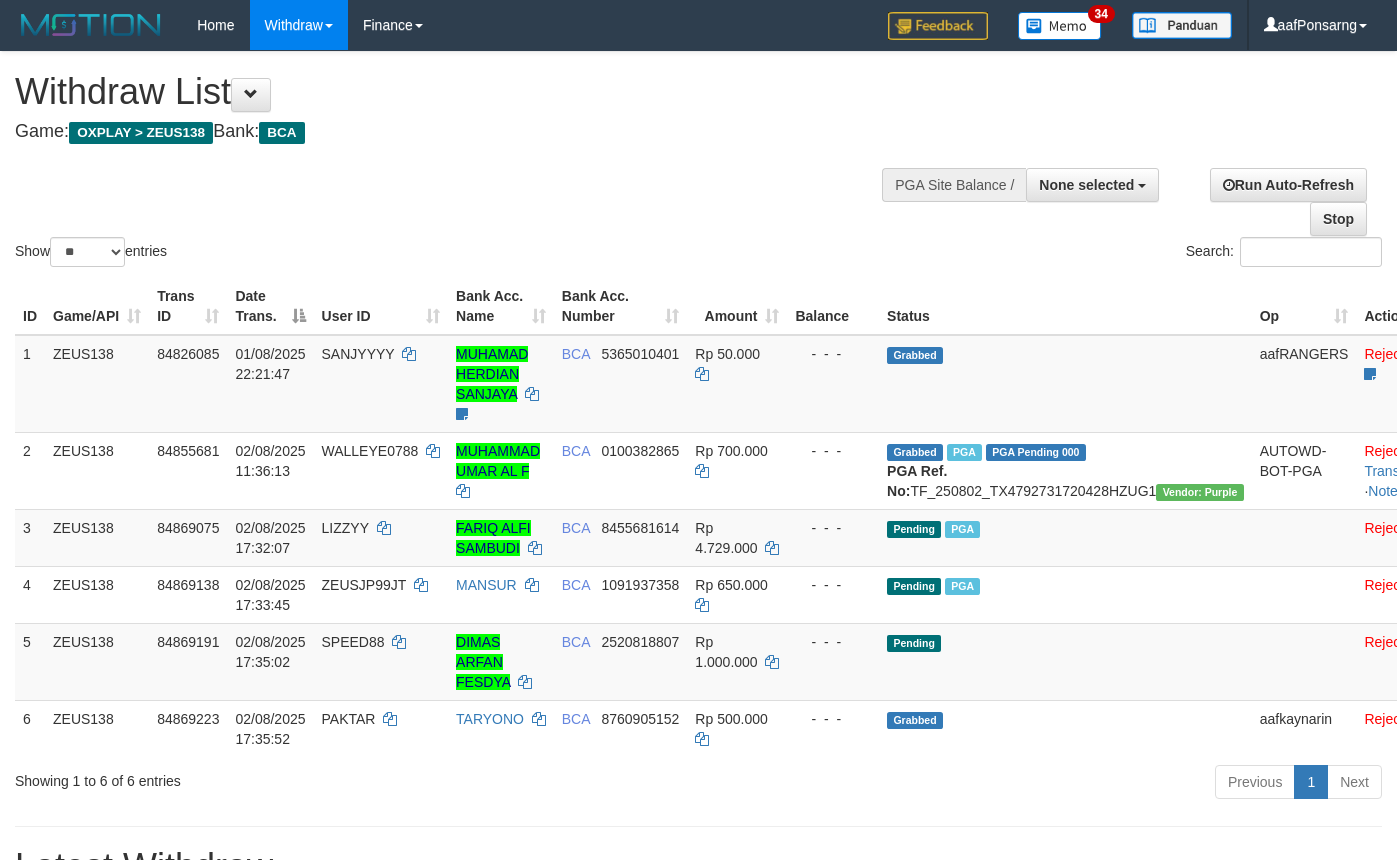 select 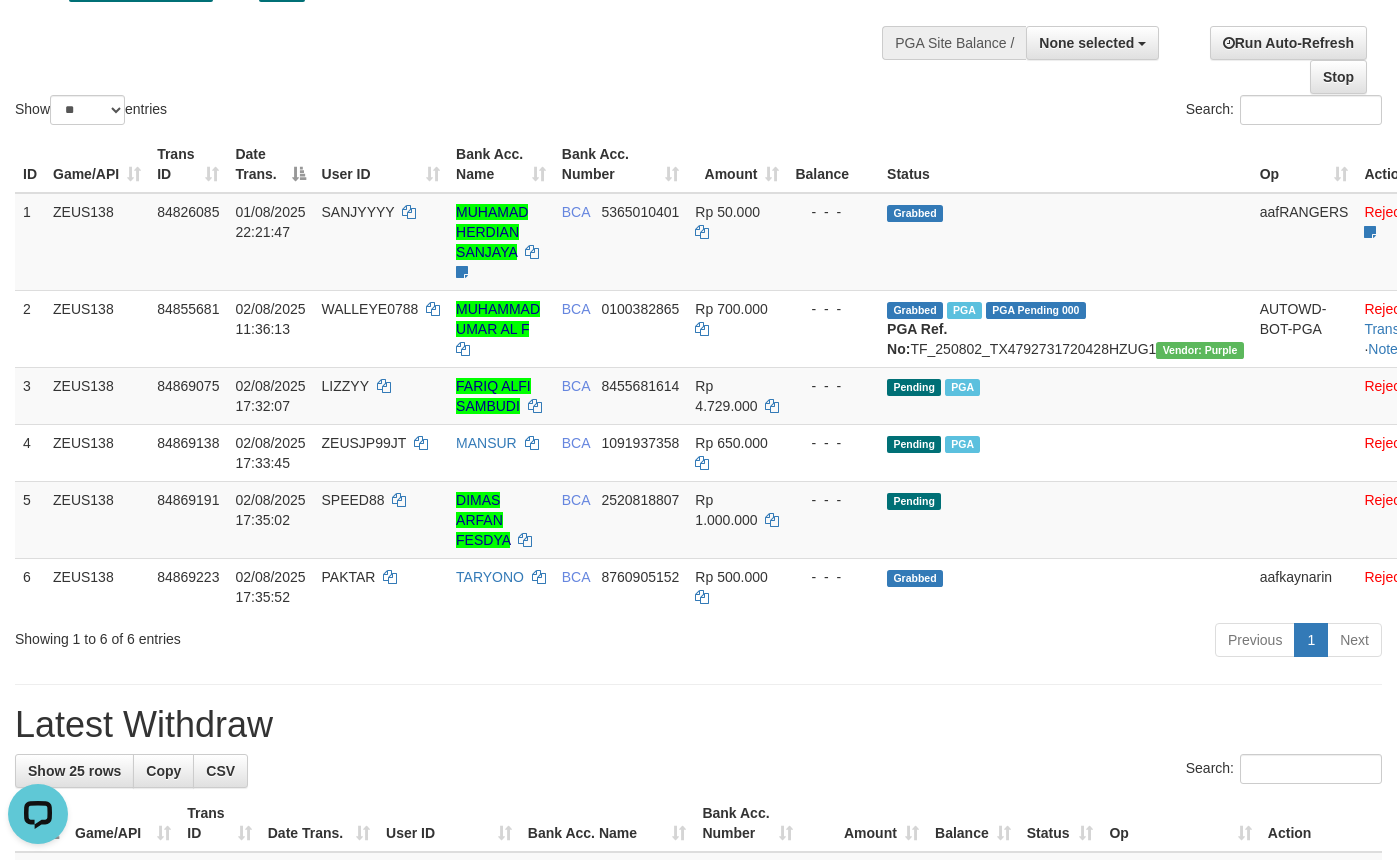 scroll, scrollTop: 0, scrollLeft: 0, axis: both 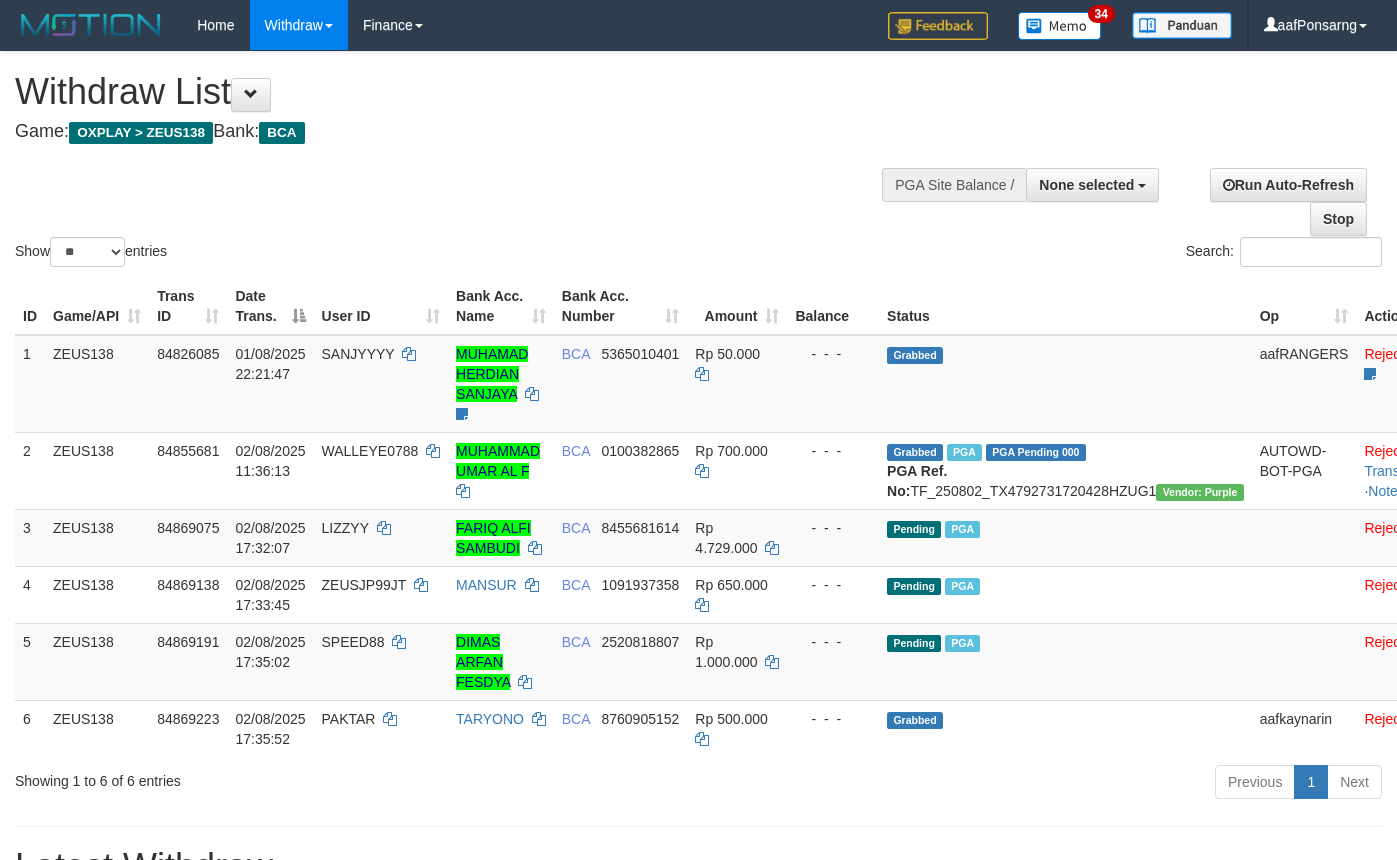 select 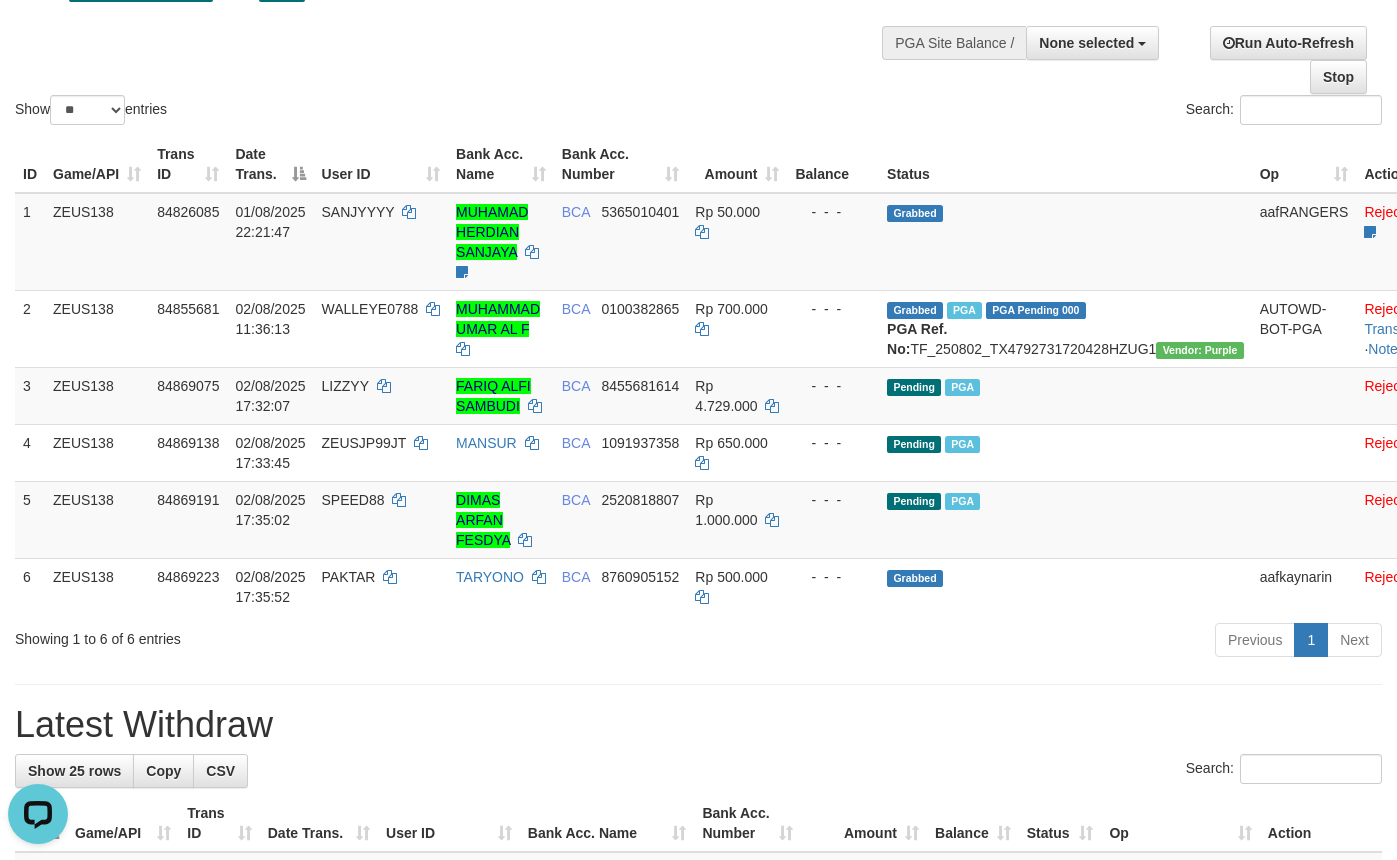 scroll, scrollTop: 0, scrollLeft: 0, axis: both 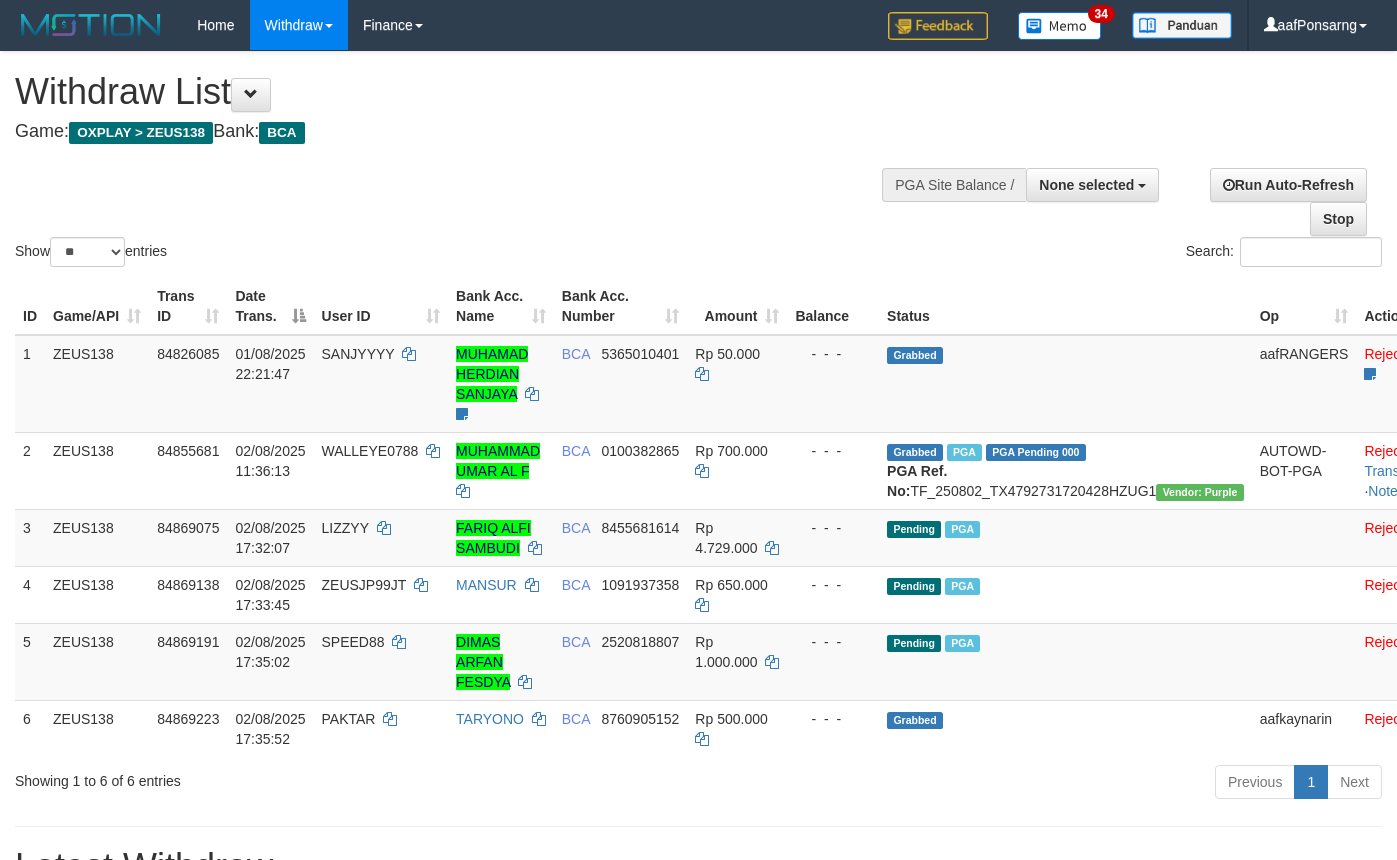 select 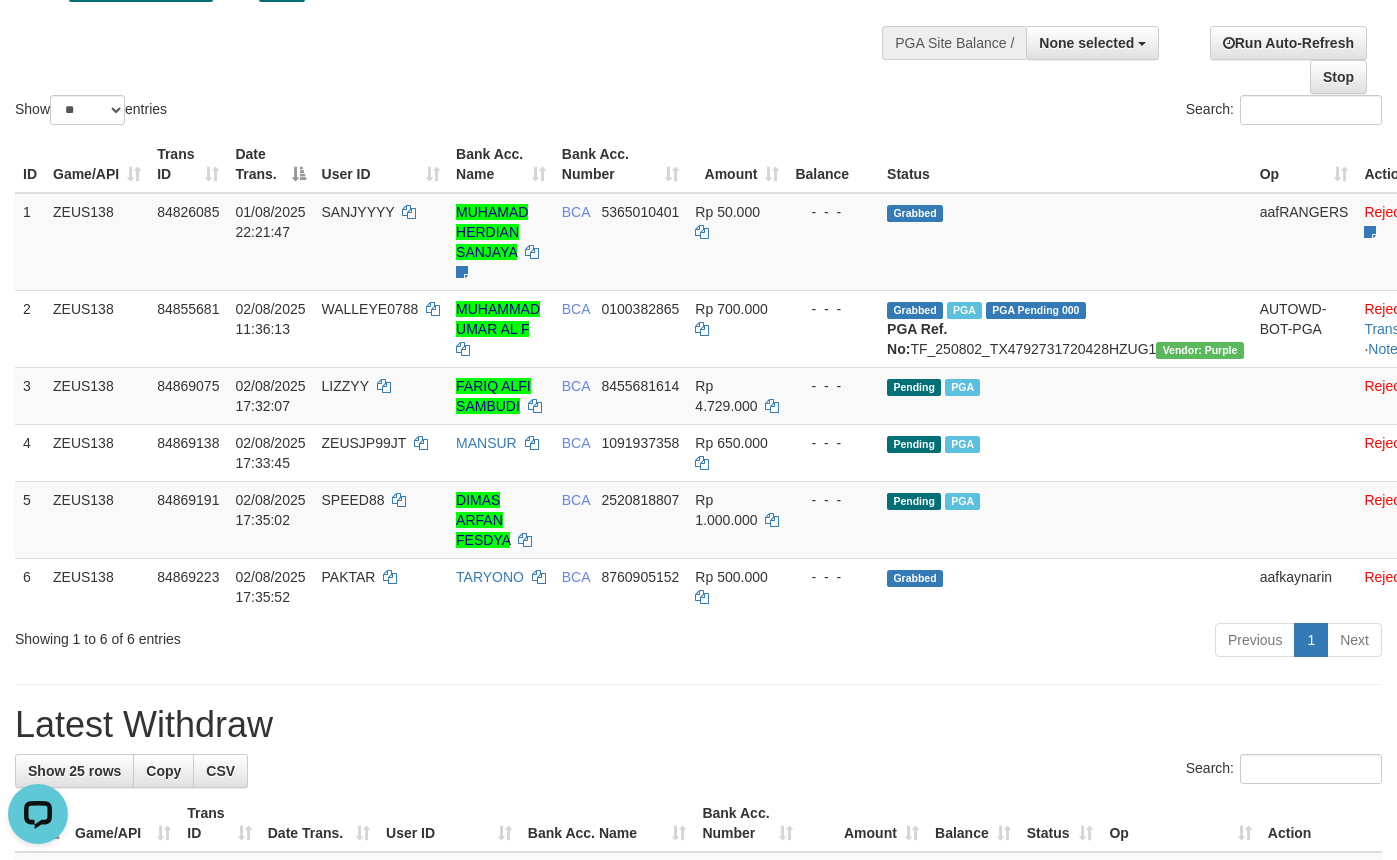 scroll, scrollTop: 0, scrollLeft: 0, axis: both 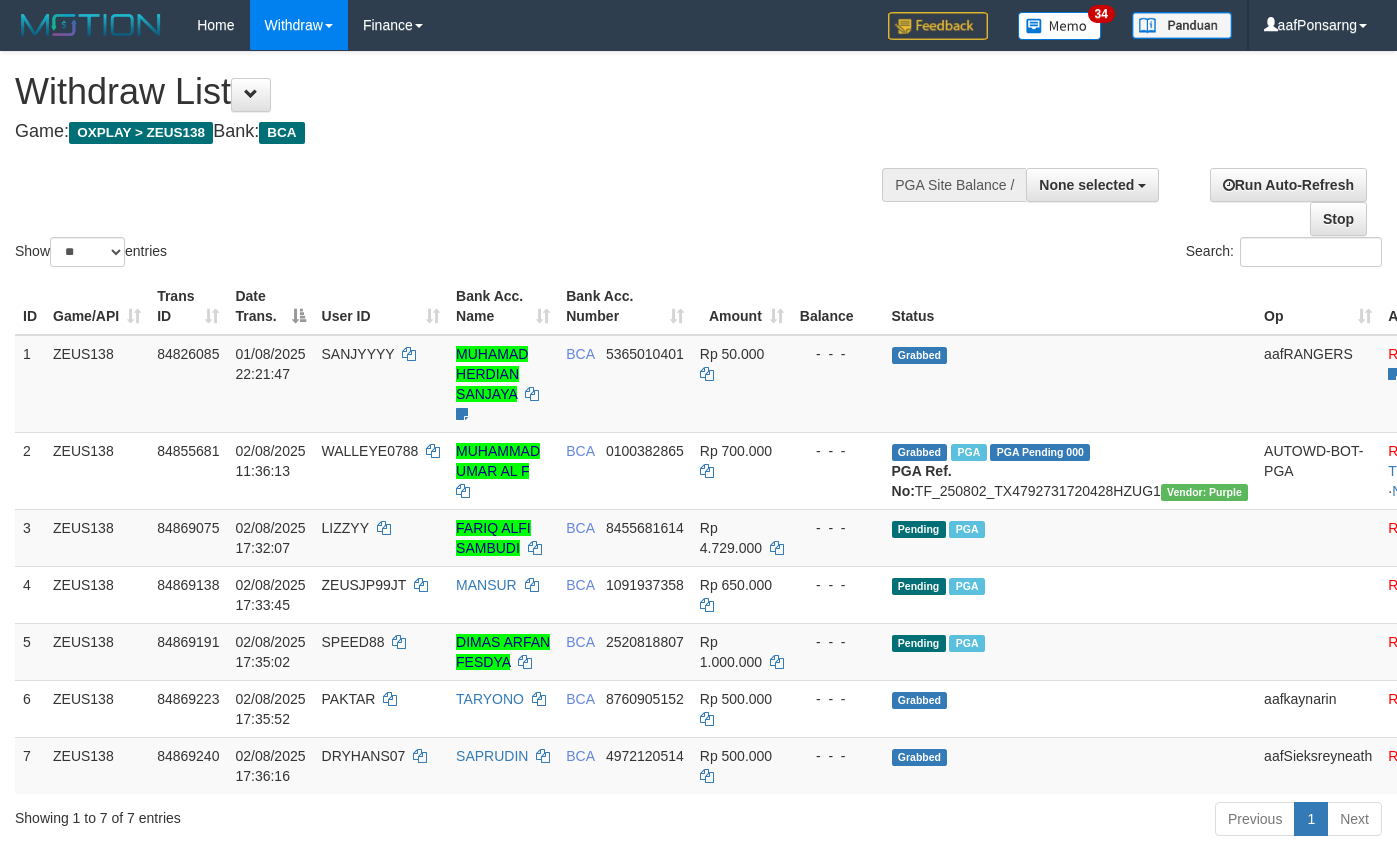 select 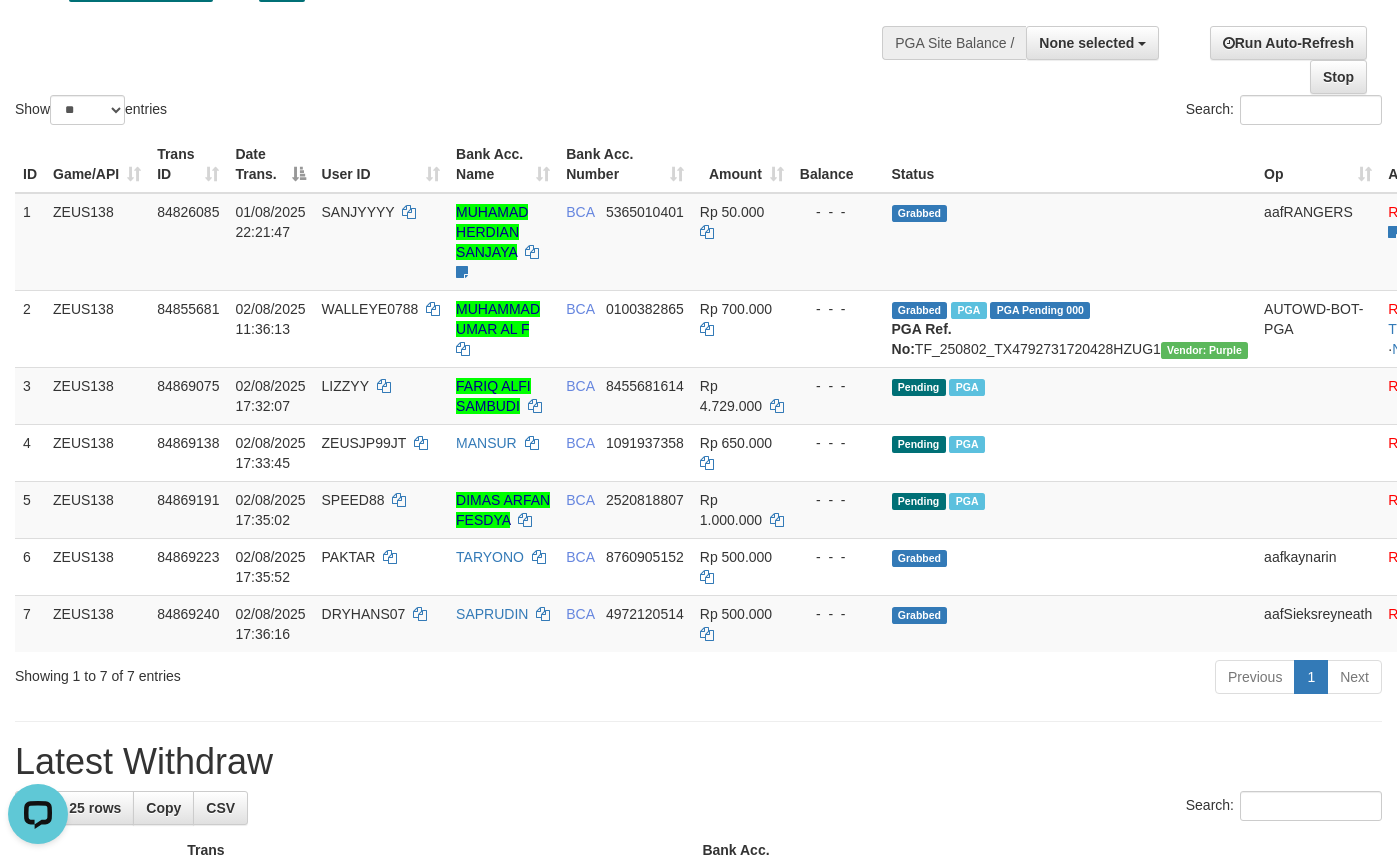 scroll, scrollTop: 0, scrollLeft: 0, axis: both 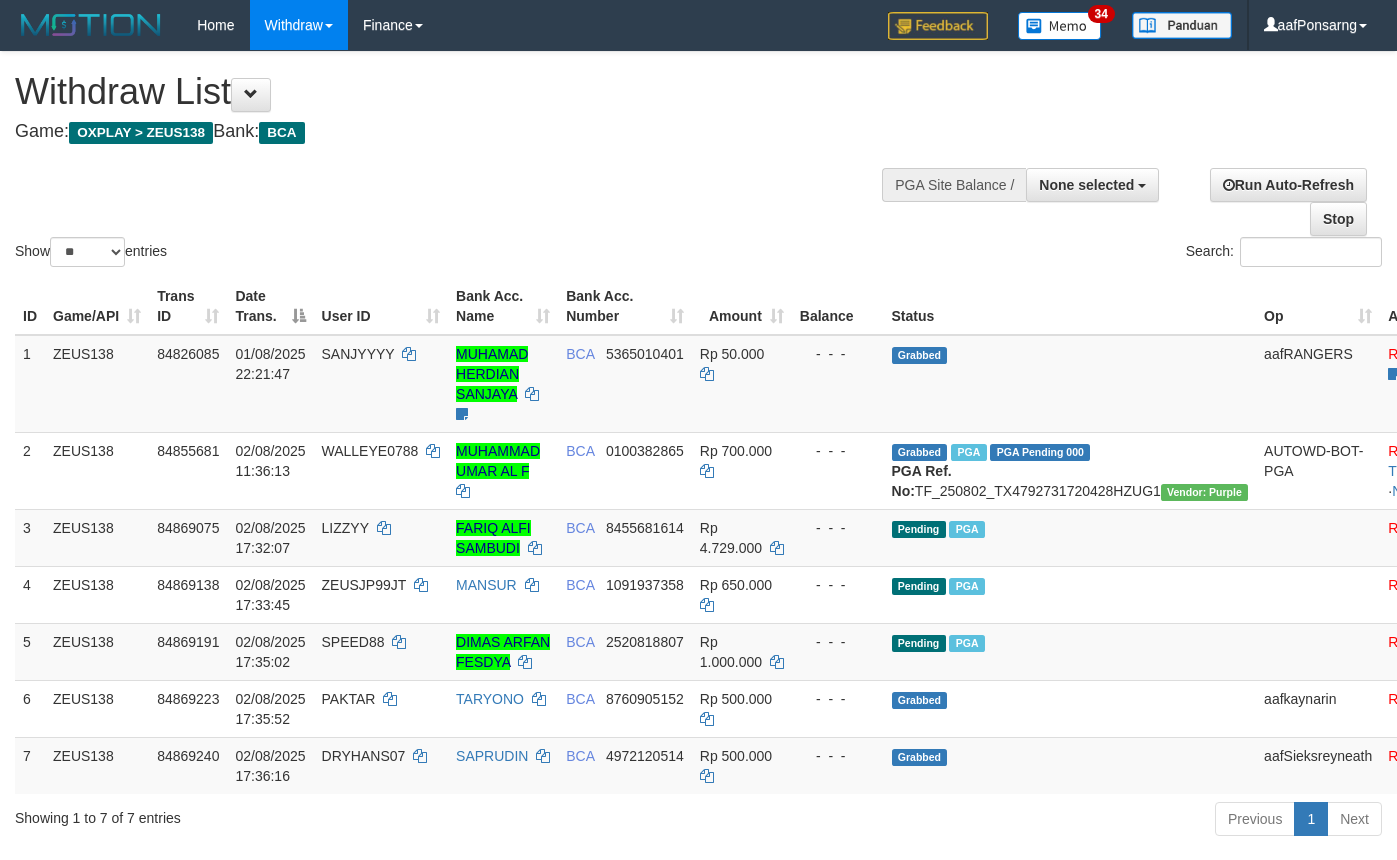 select 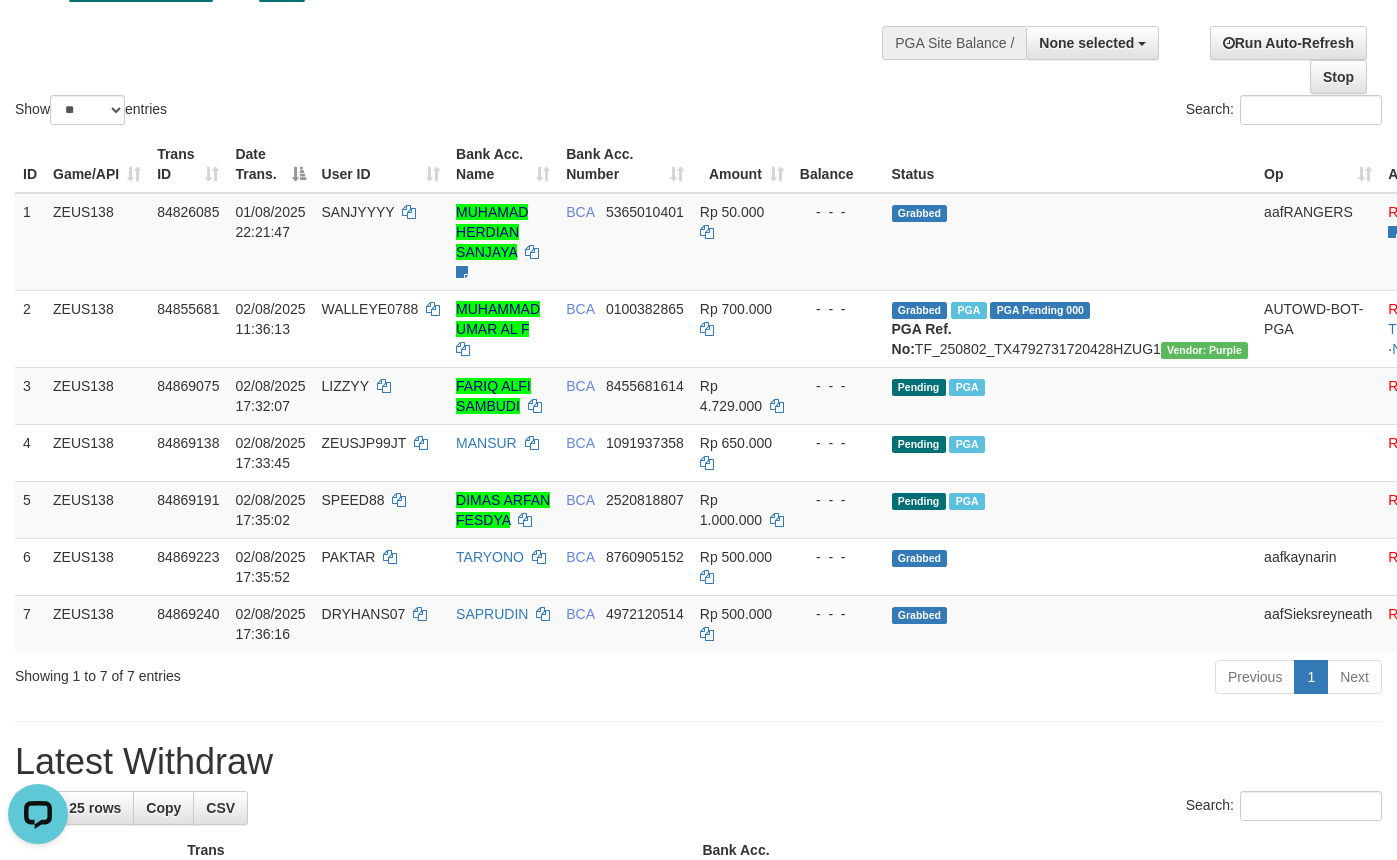 scroll, scrollTop: 0, scrollLeft: 0, axis: both 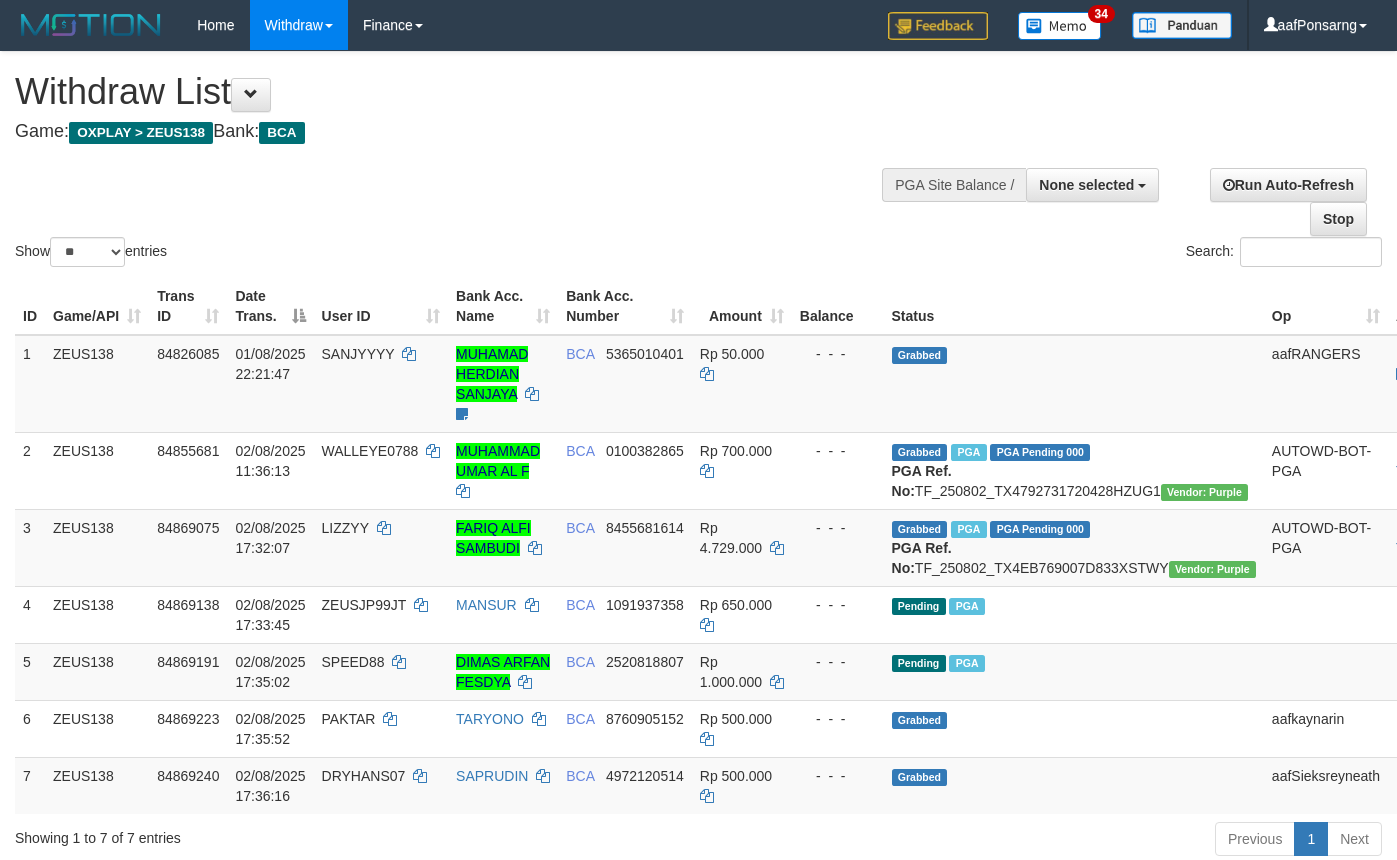 select 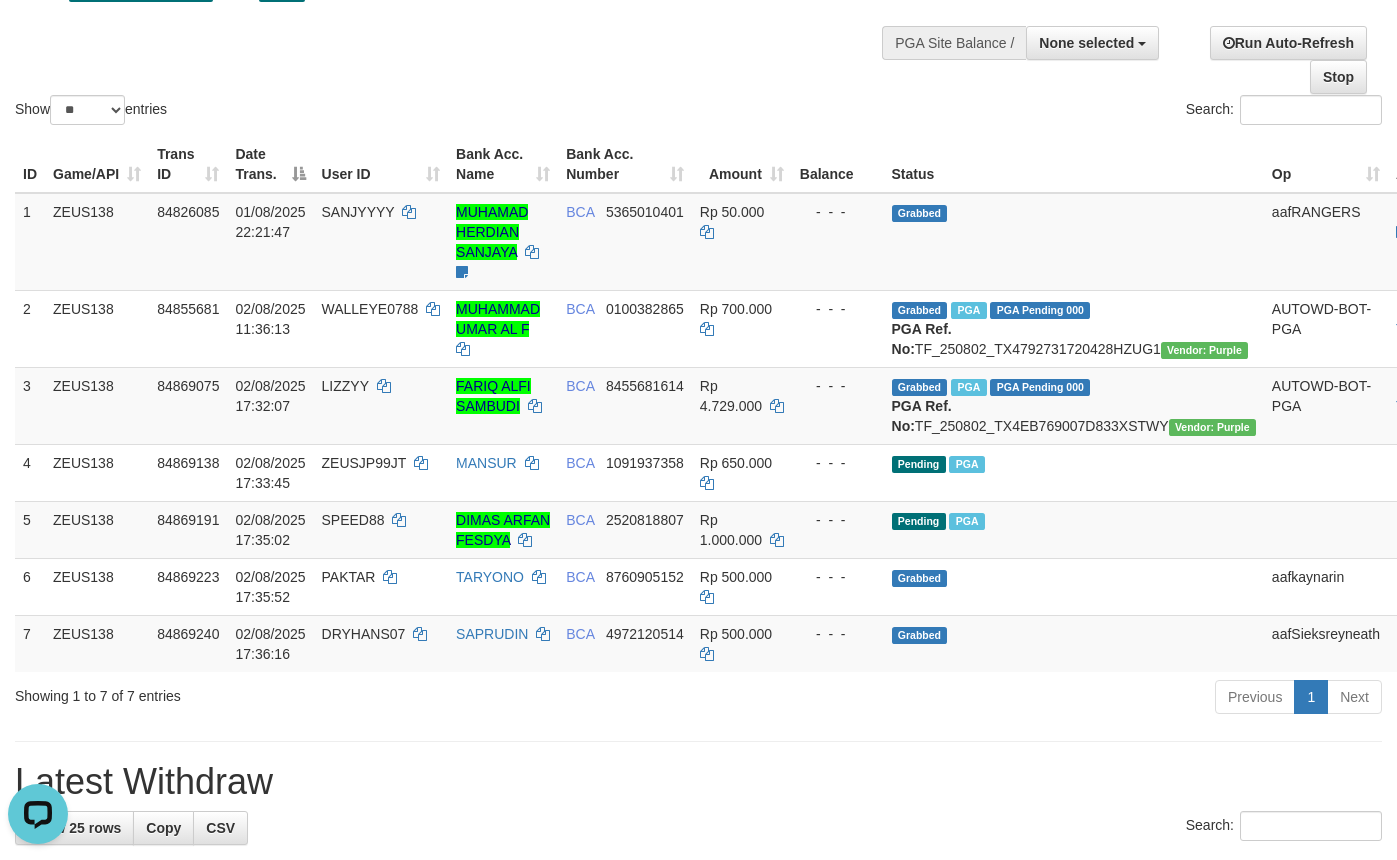 scroll, scrollTop: 0, scrollLeft: 0, axis: both 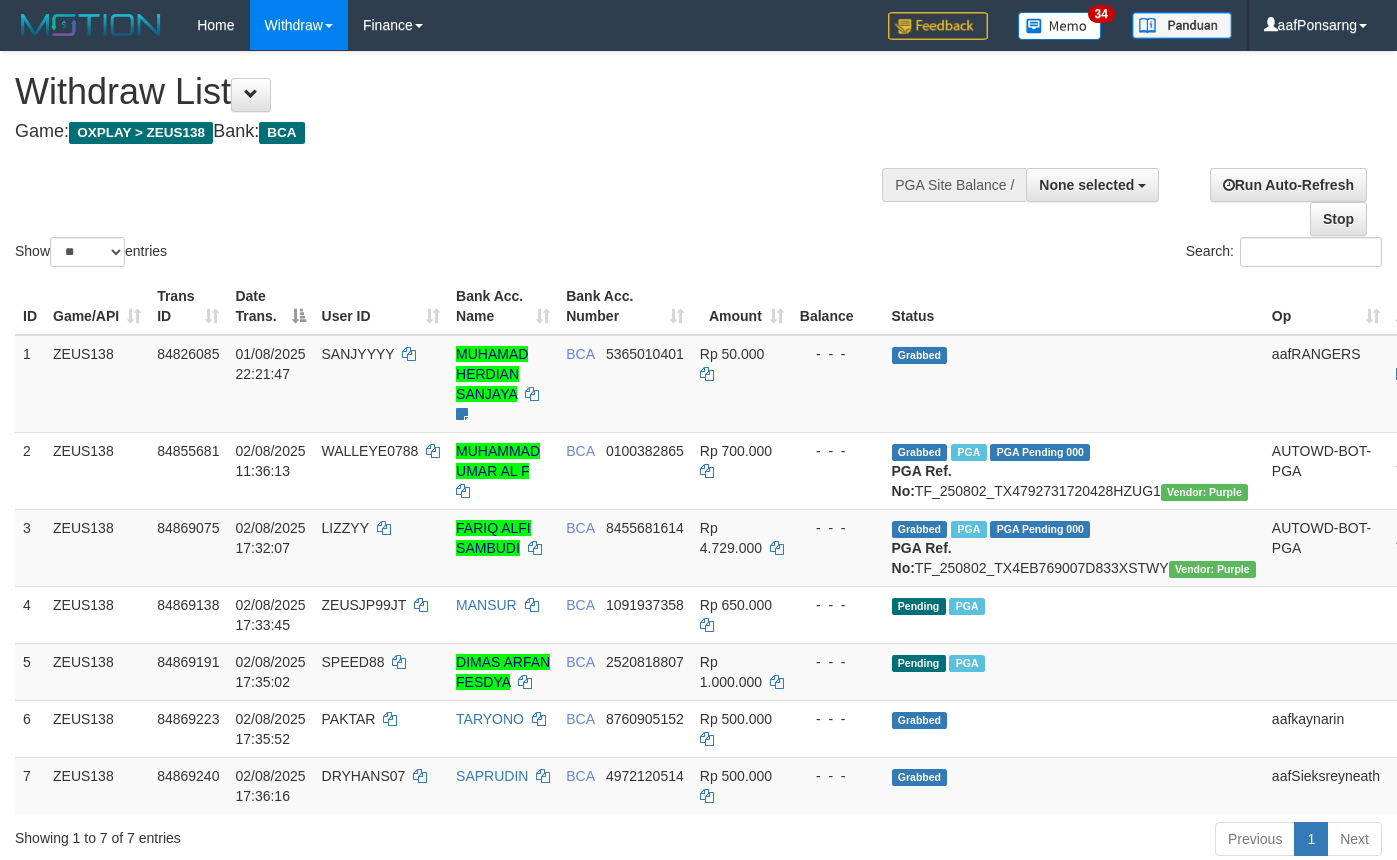 select 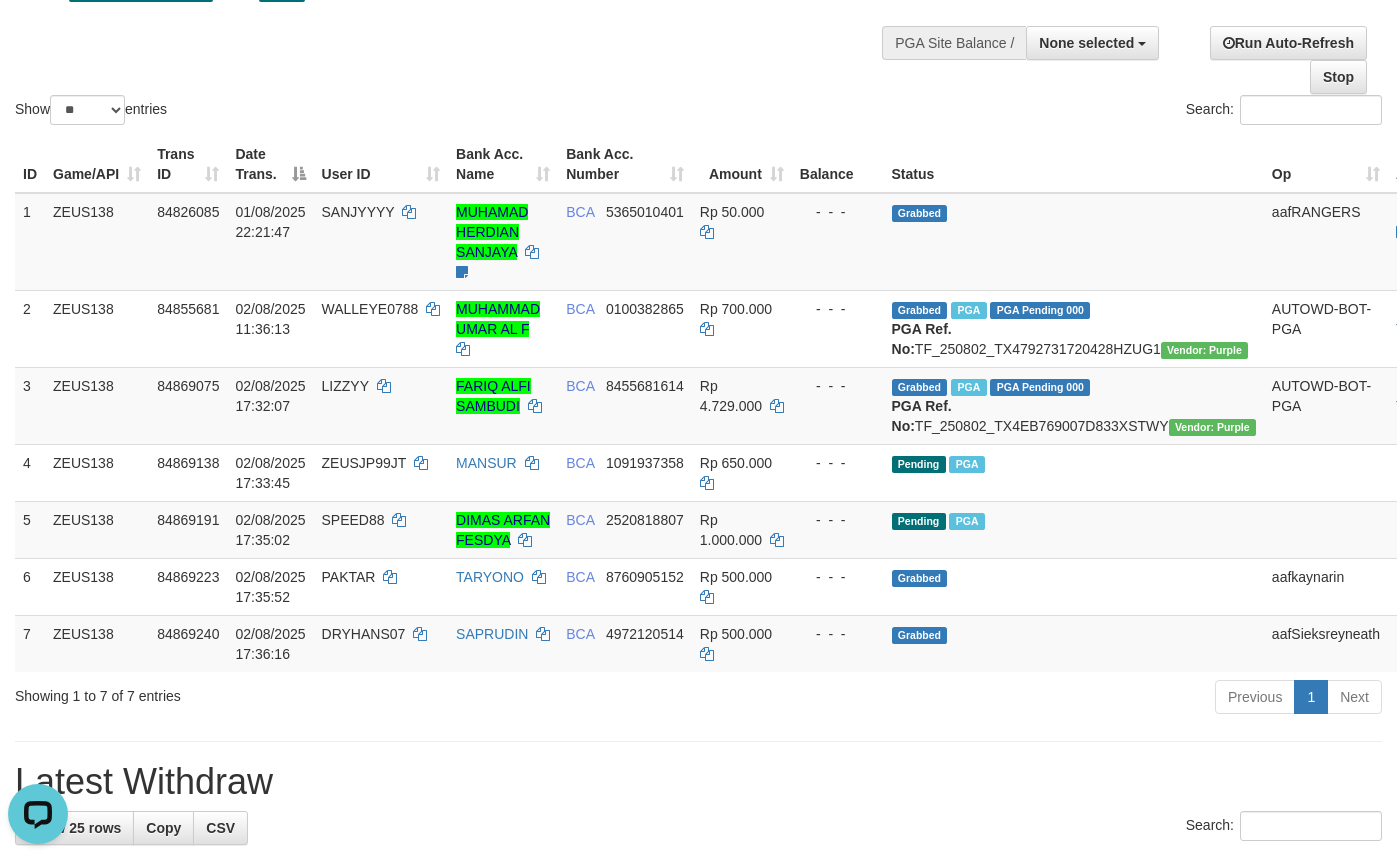 scroll, scrollTop: 0, scrollLeft: 0, axis: both 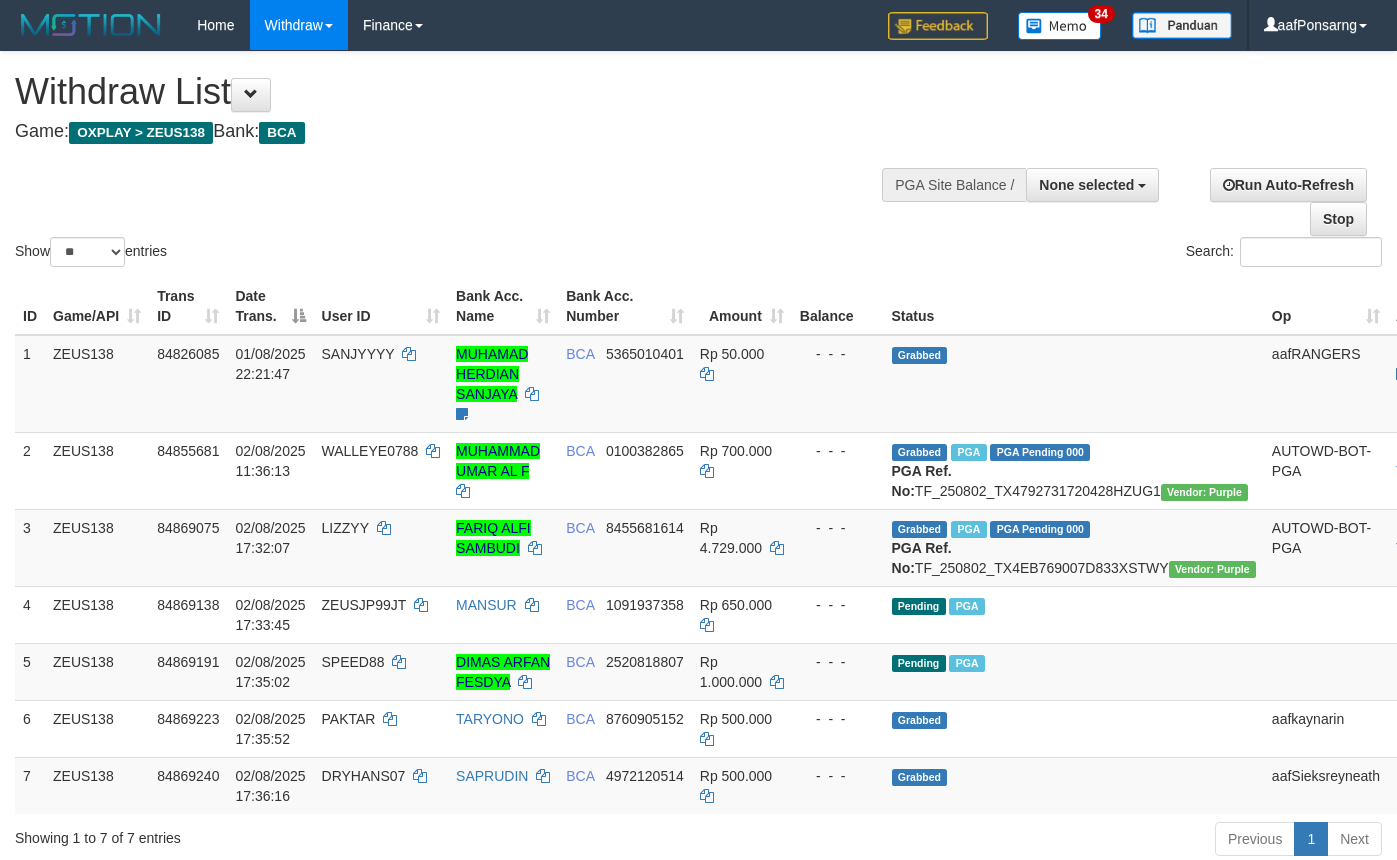 select 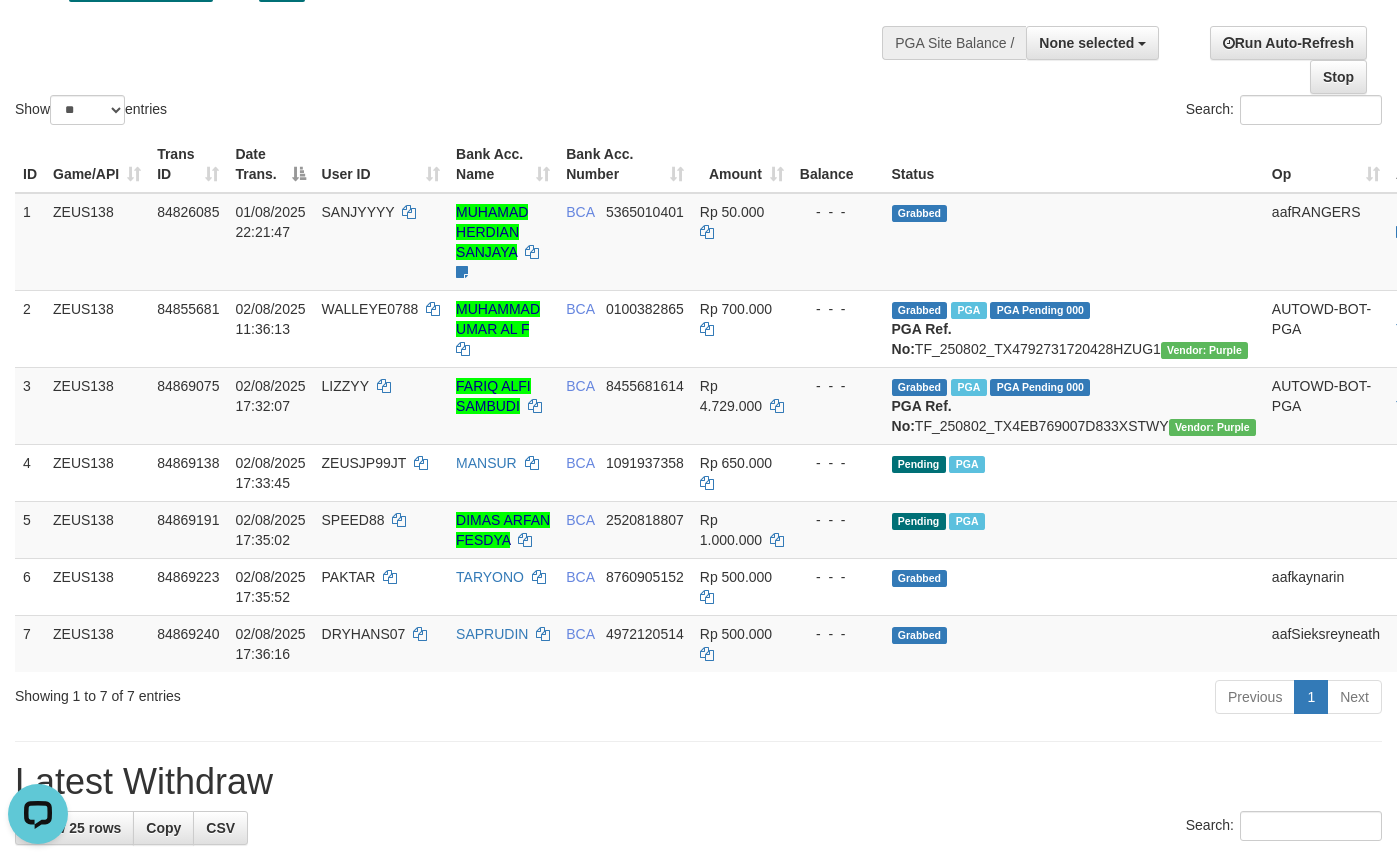 scroll, scrollTop: 0, scrollLeft: 0, axis: both 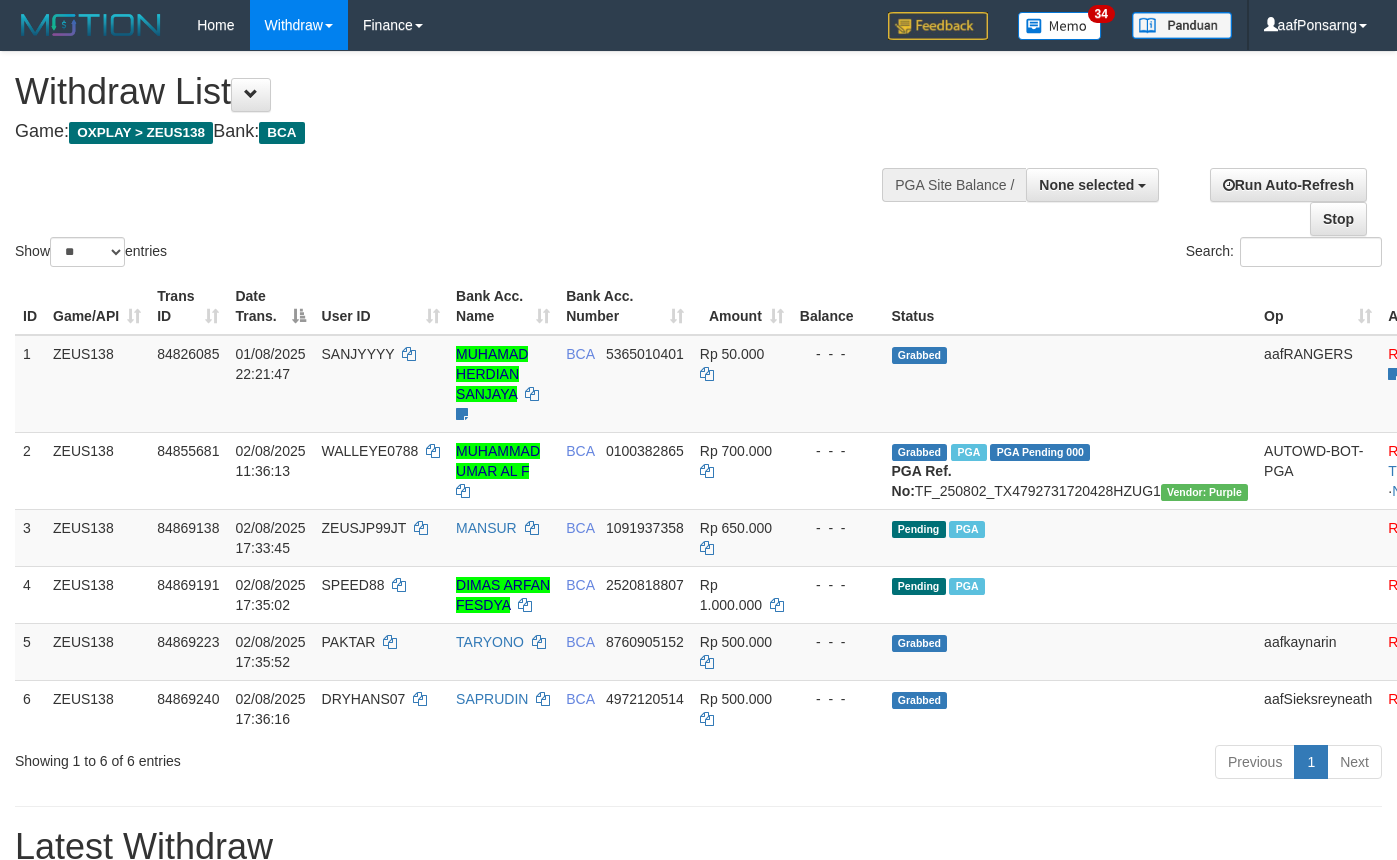 select 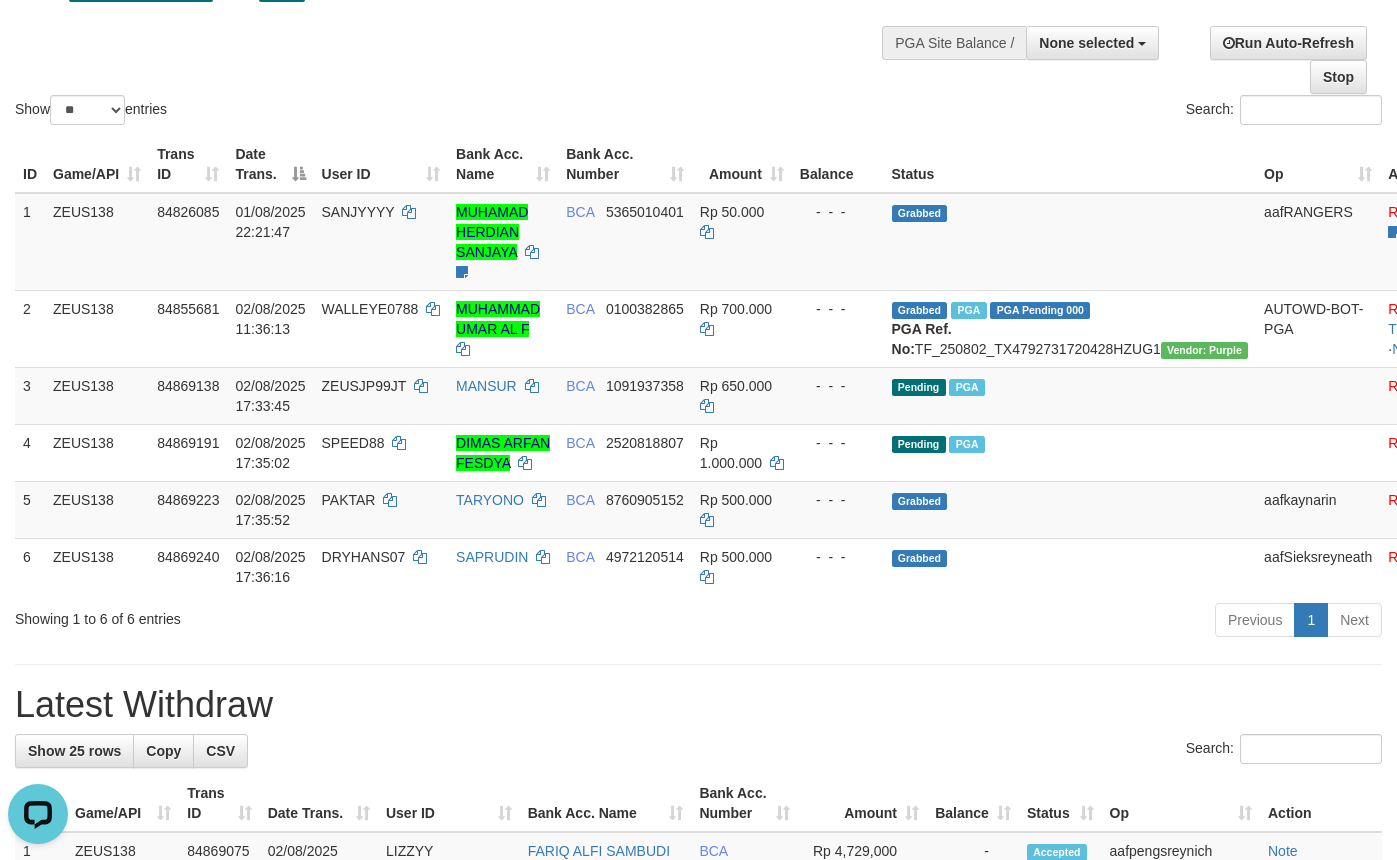 scroll, scrollTop: 0, scrollLeft: 0, axis: both 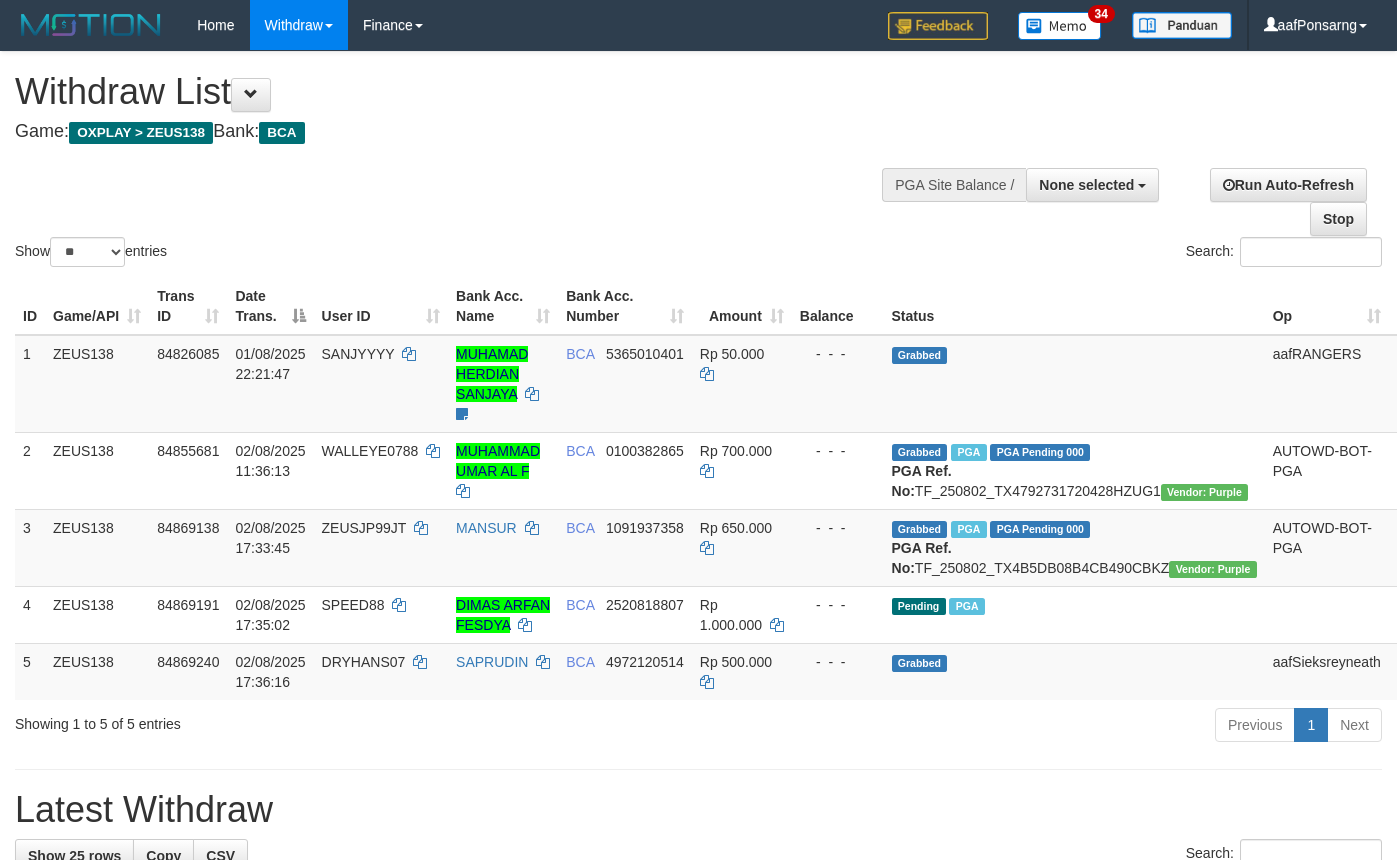 select 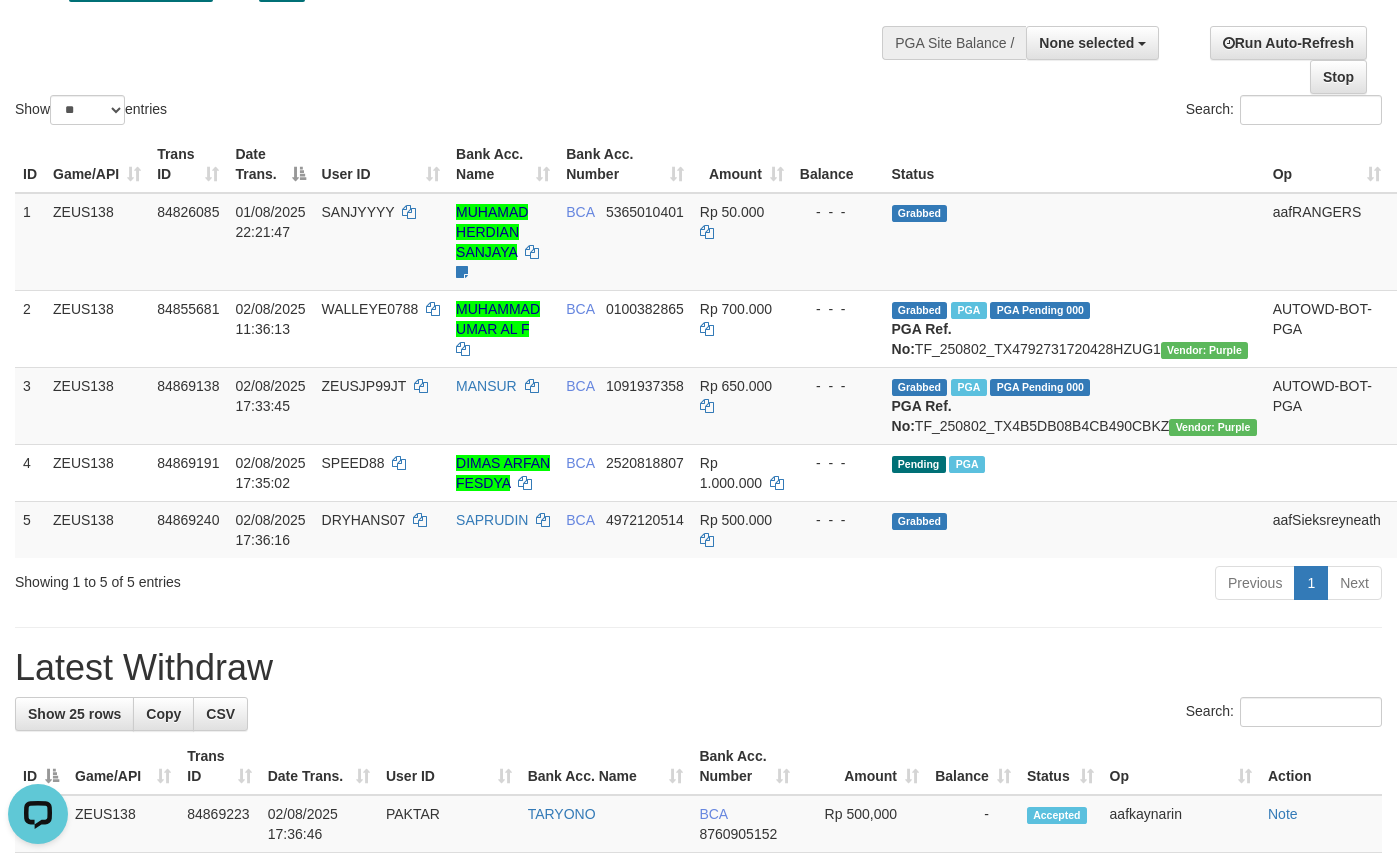 scroll, scrollTop: 0, scrollLeft: 0, axis: both 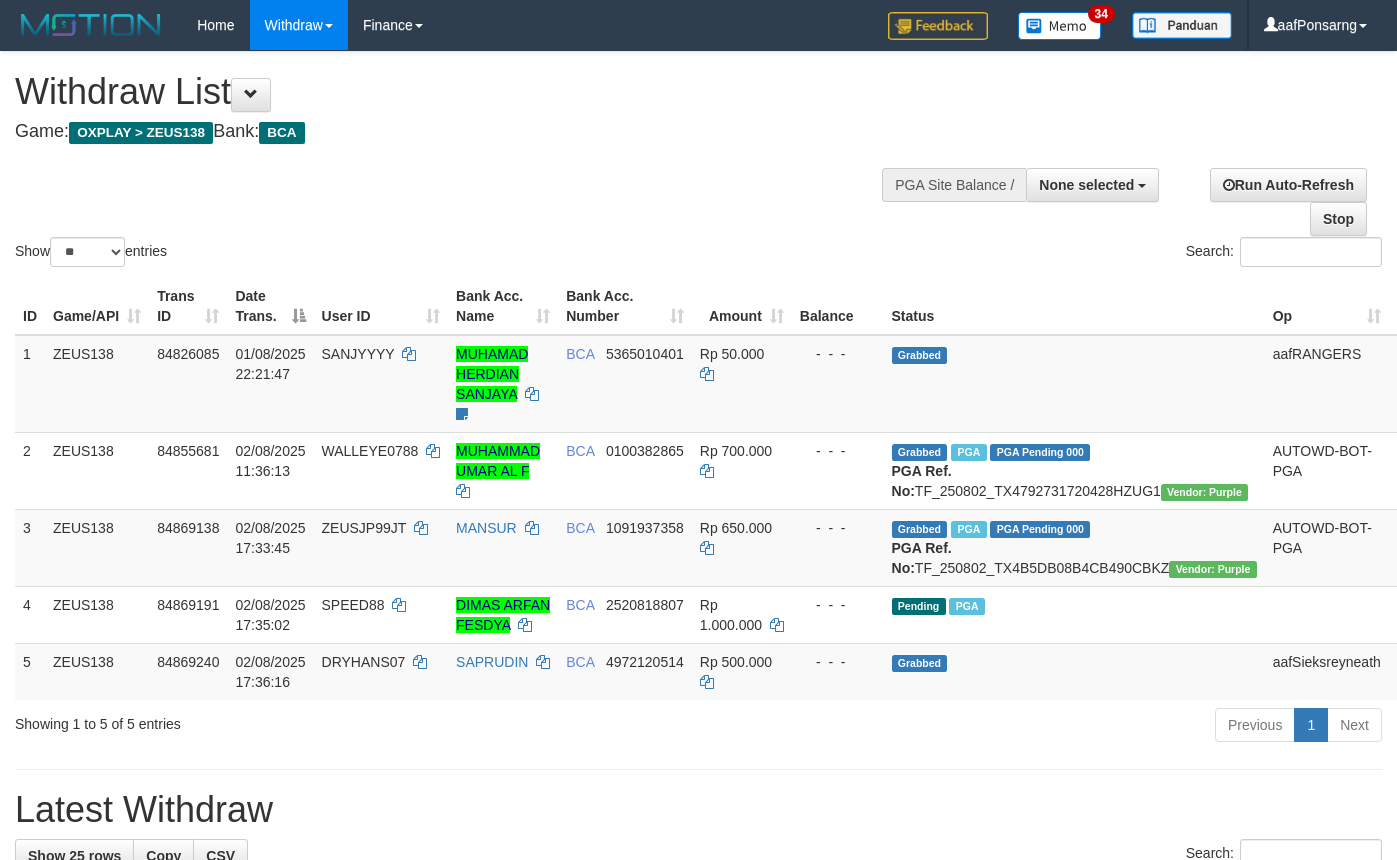 select 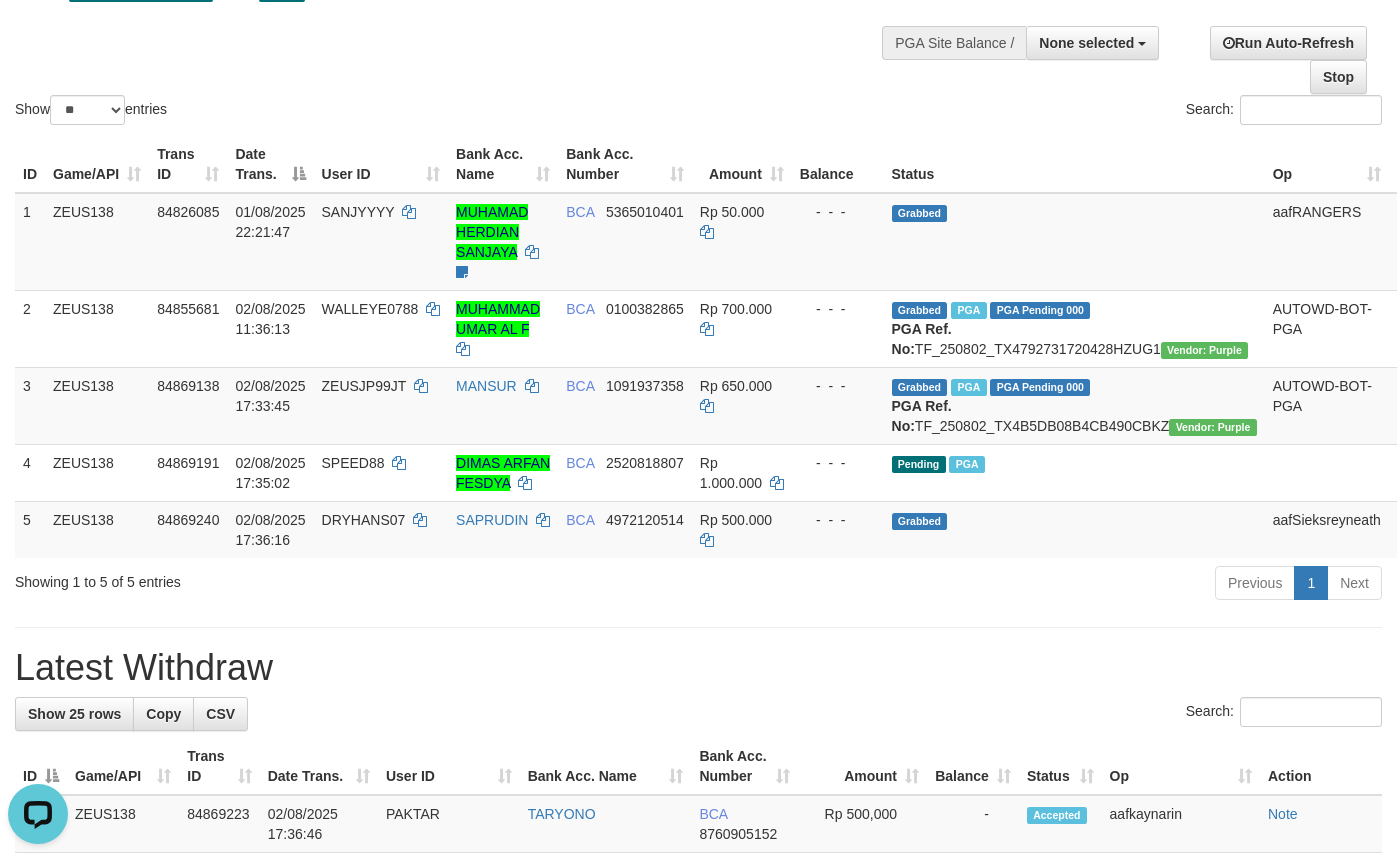 scroll, scrollTop: 0, scrollLeft: 0, axis: both 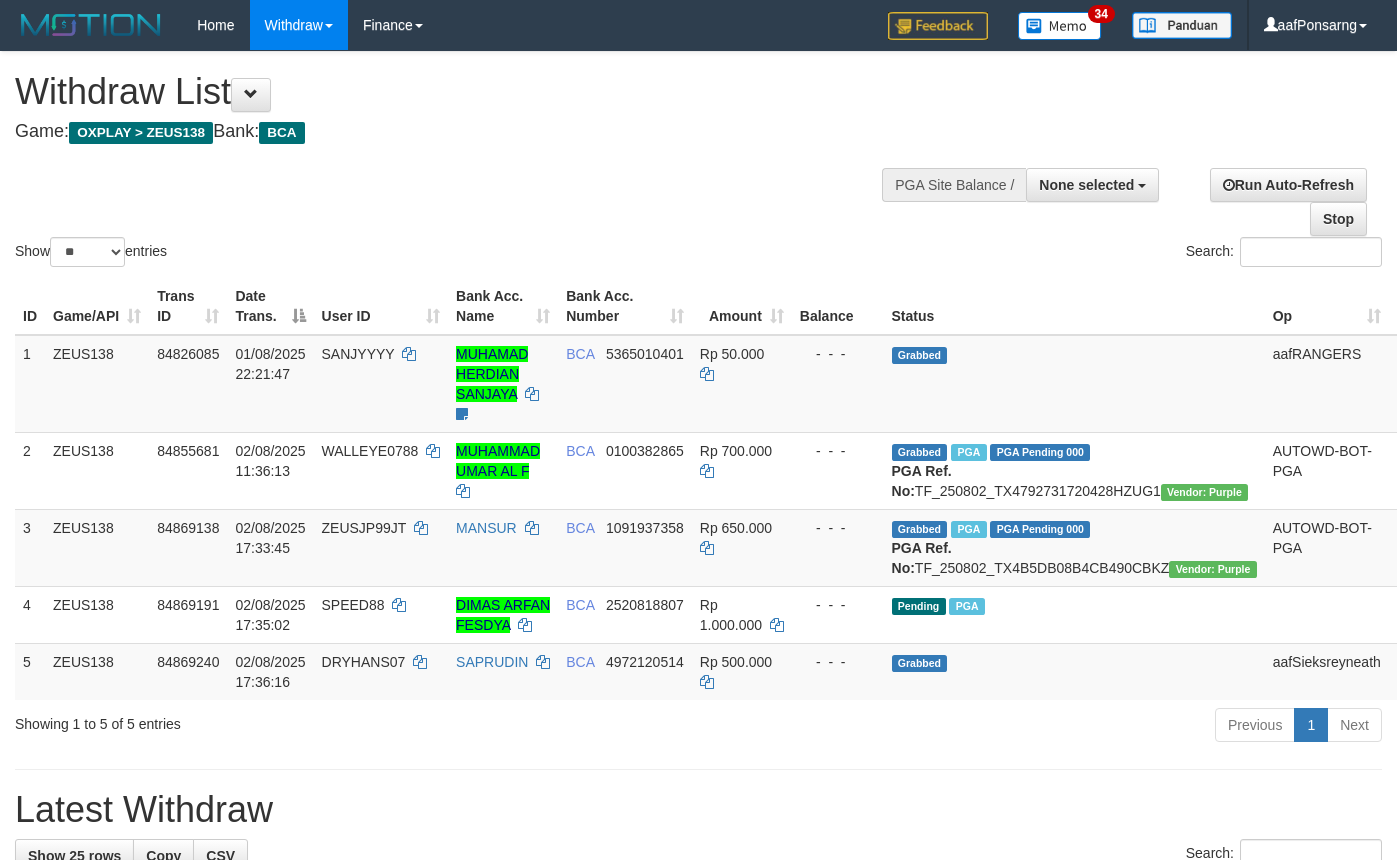 select 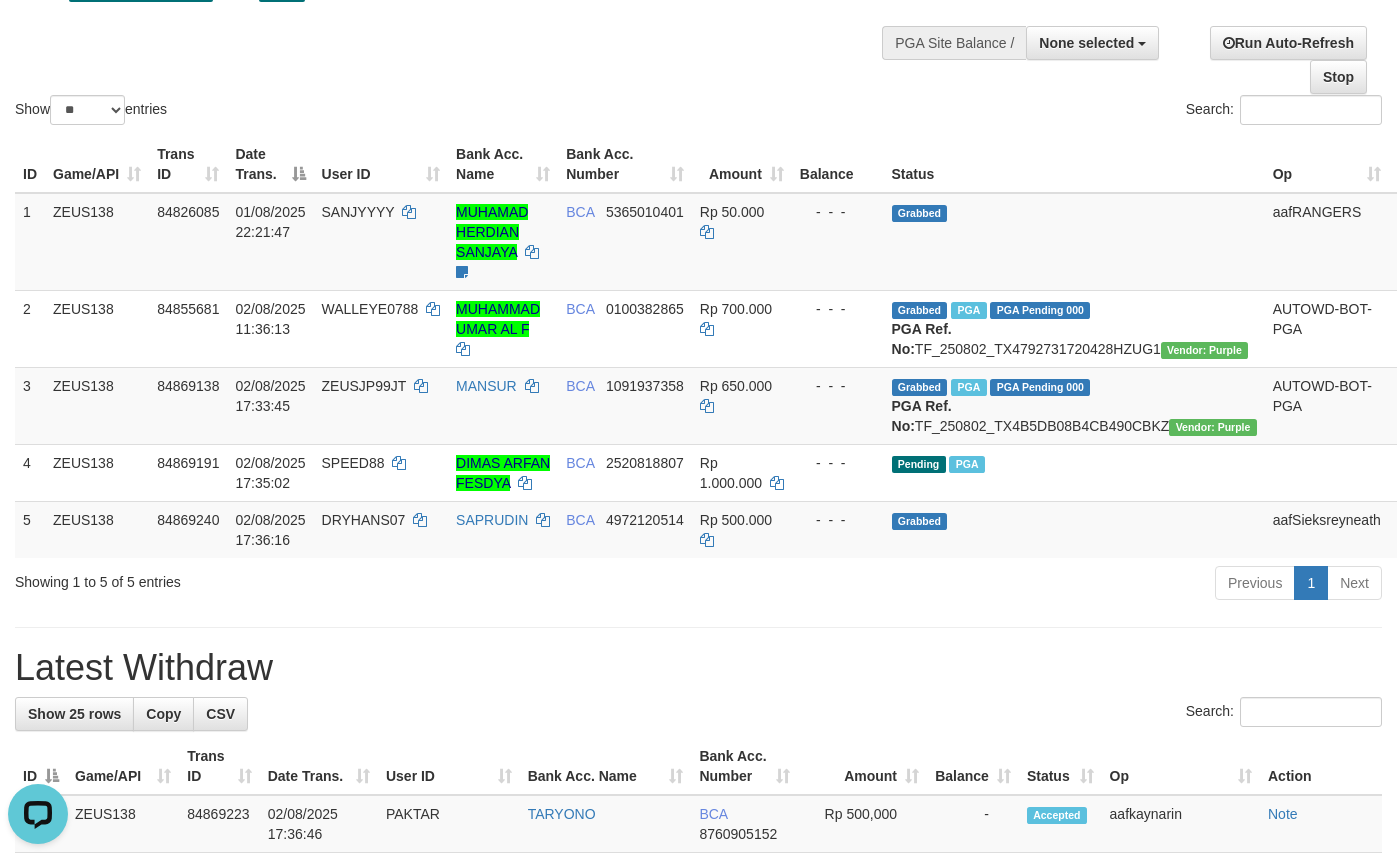 scroll, scrollTop: 0, scrollLeft: 0, axis: both 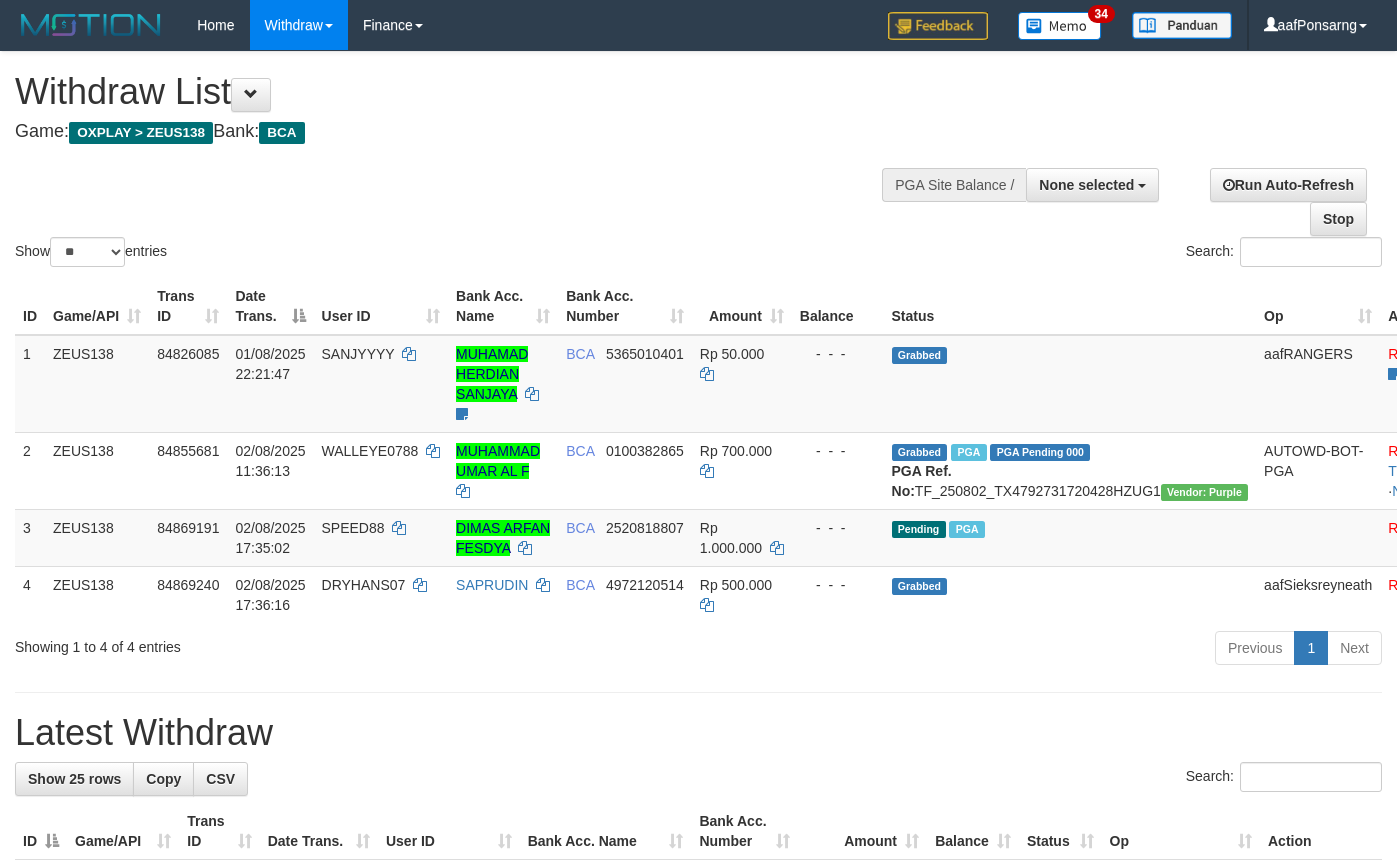 select 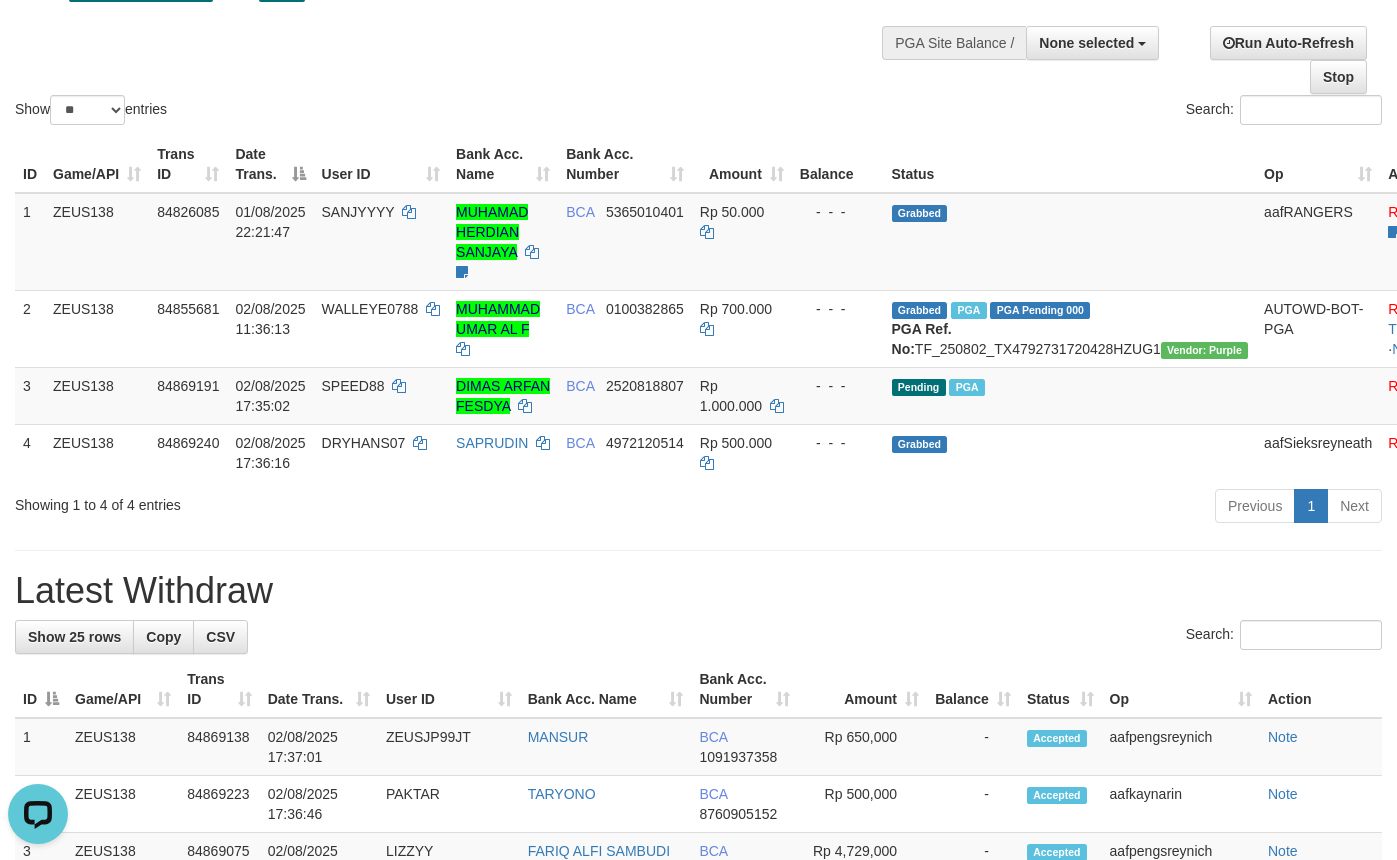 scroll, scrollTop: 0, scrollLeft: 0, axis: both 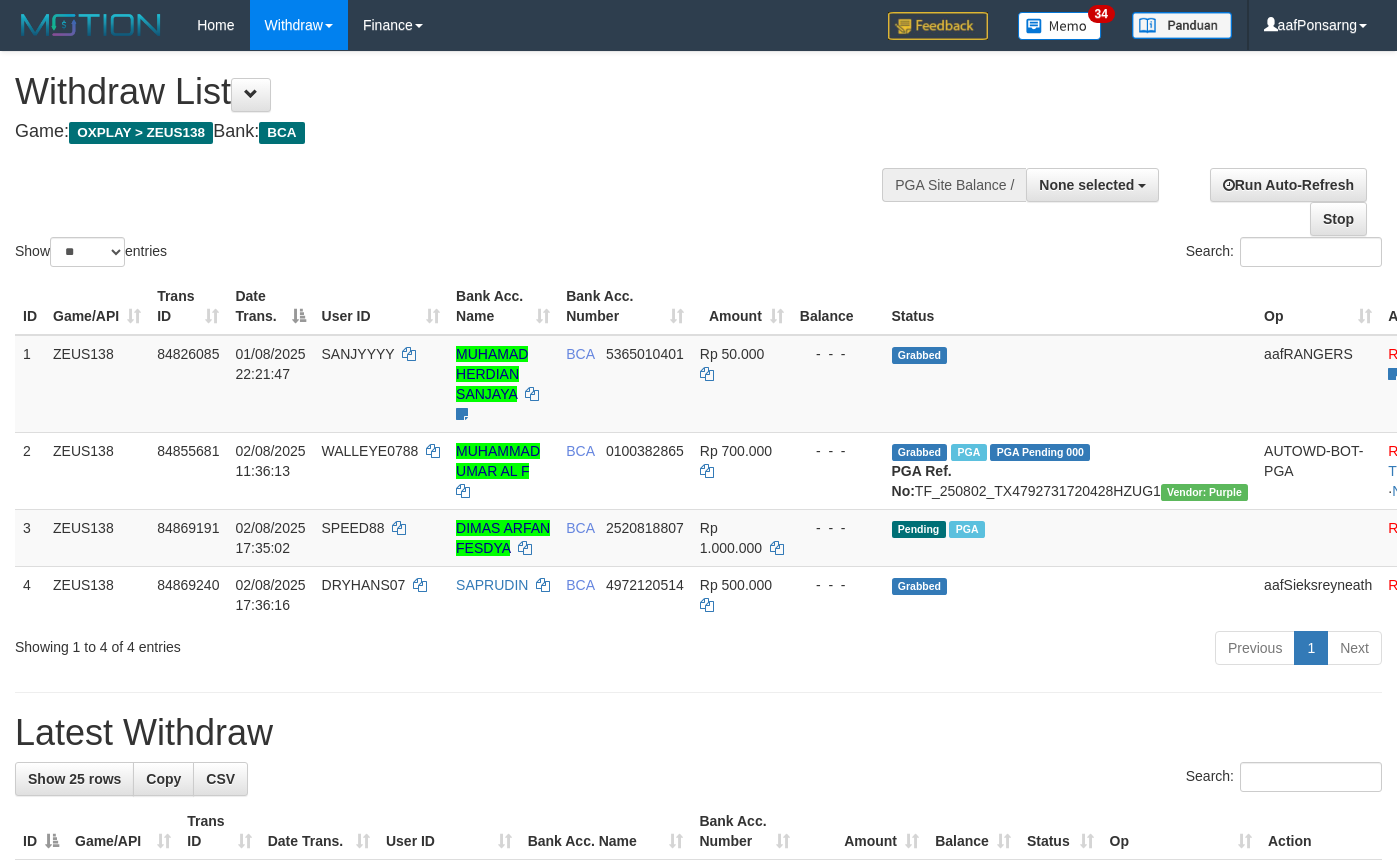 select 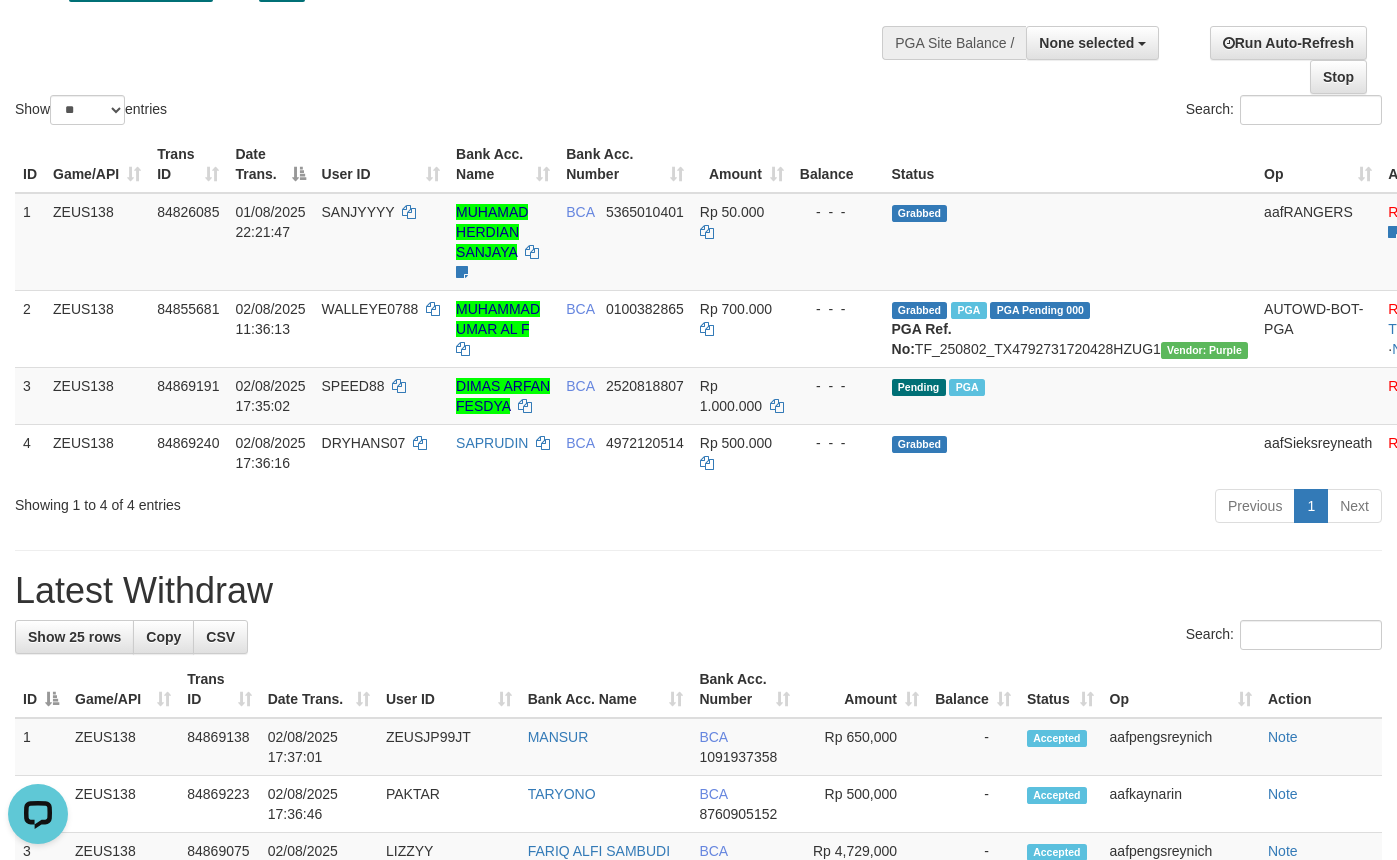 scroll, scrollTop: 0, scrollLeft: 0, axis: both 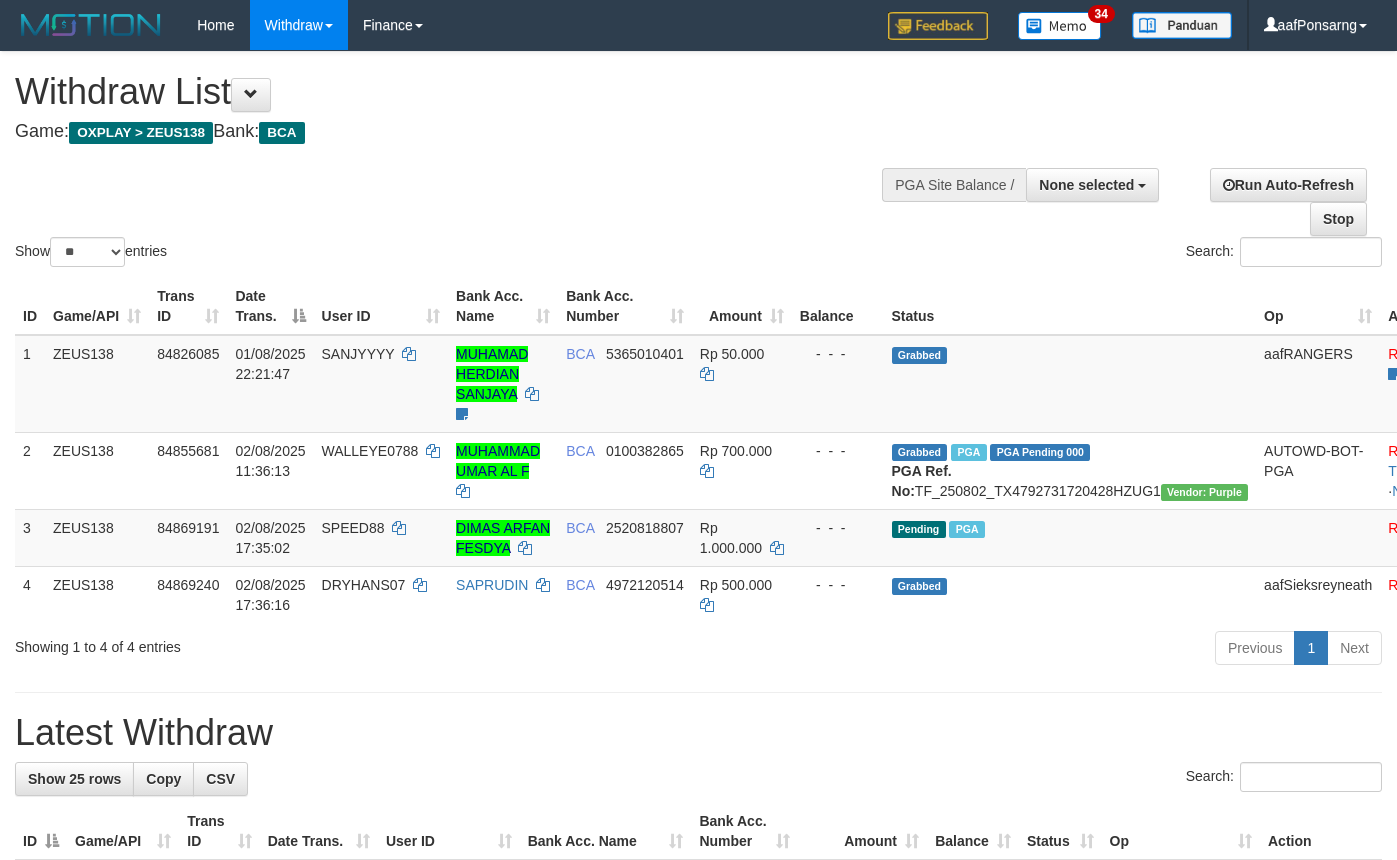 select 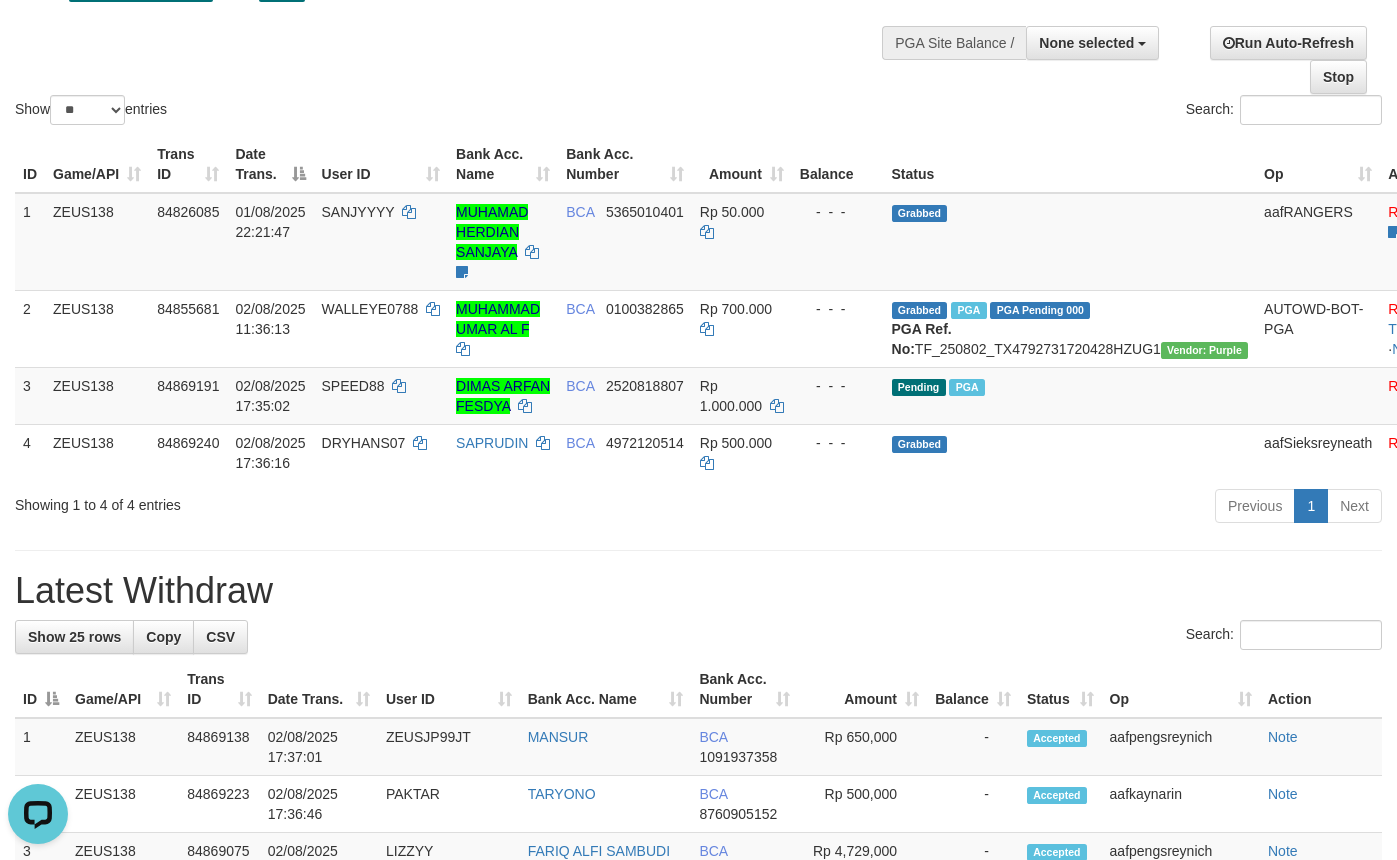 scroll, scrollTop: 0, scrollLeft: 0, axis: both 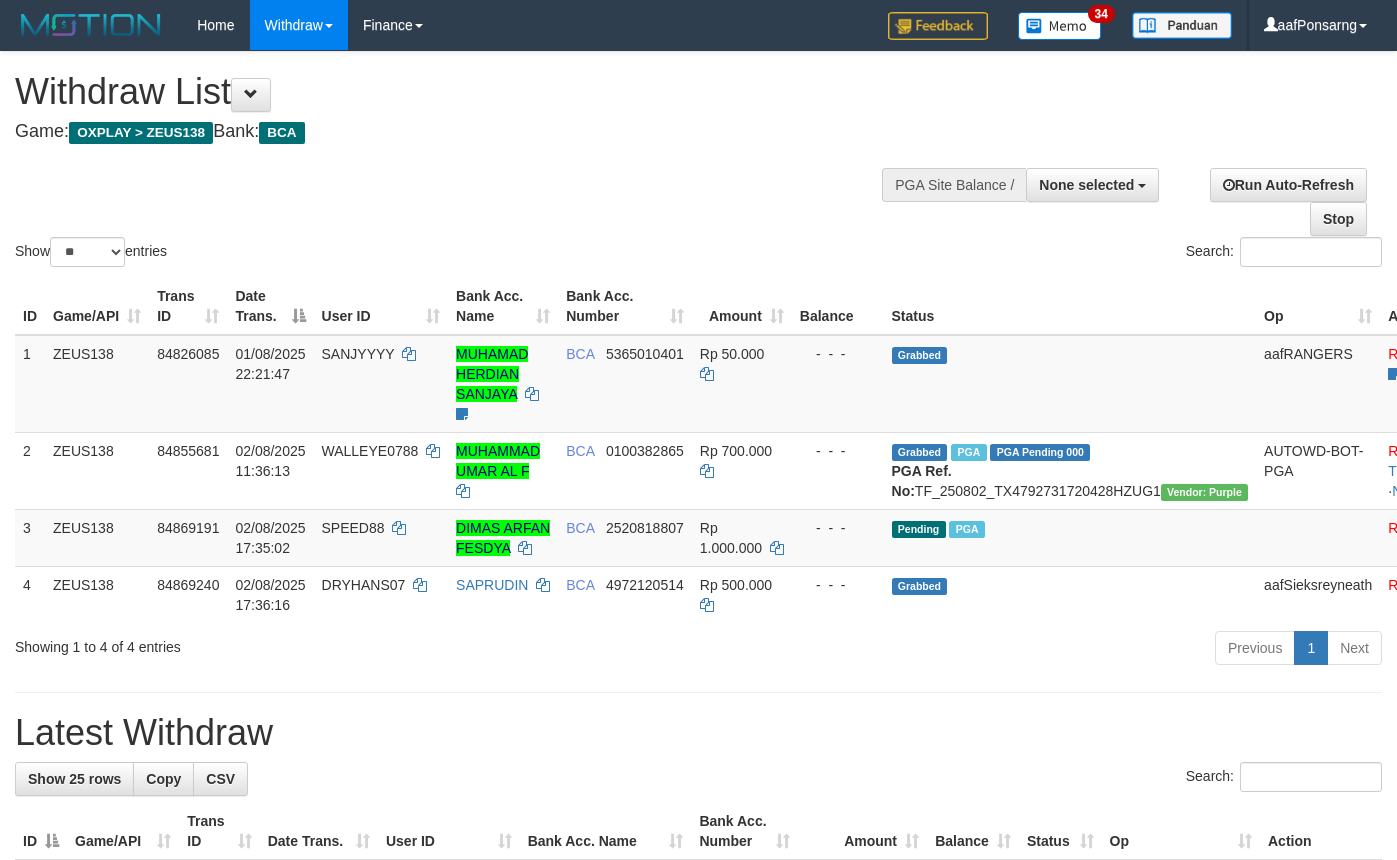 select 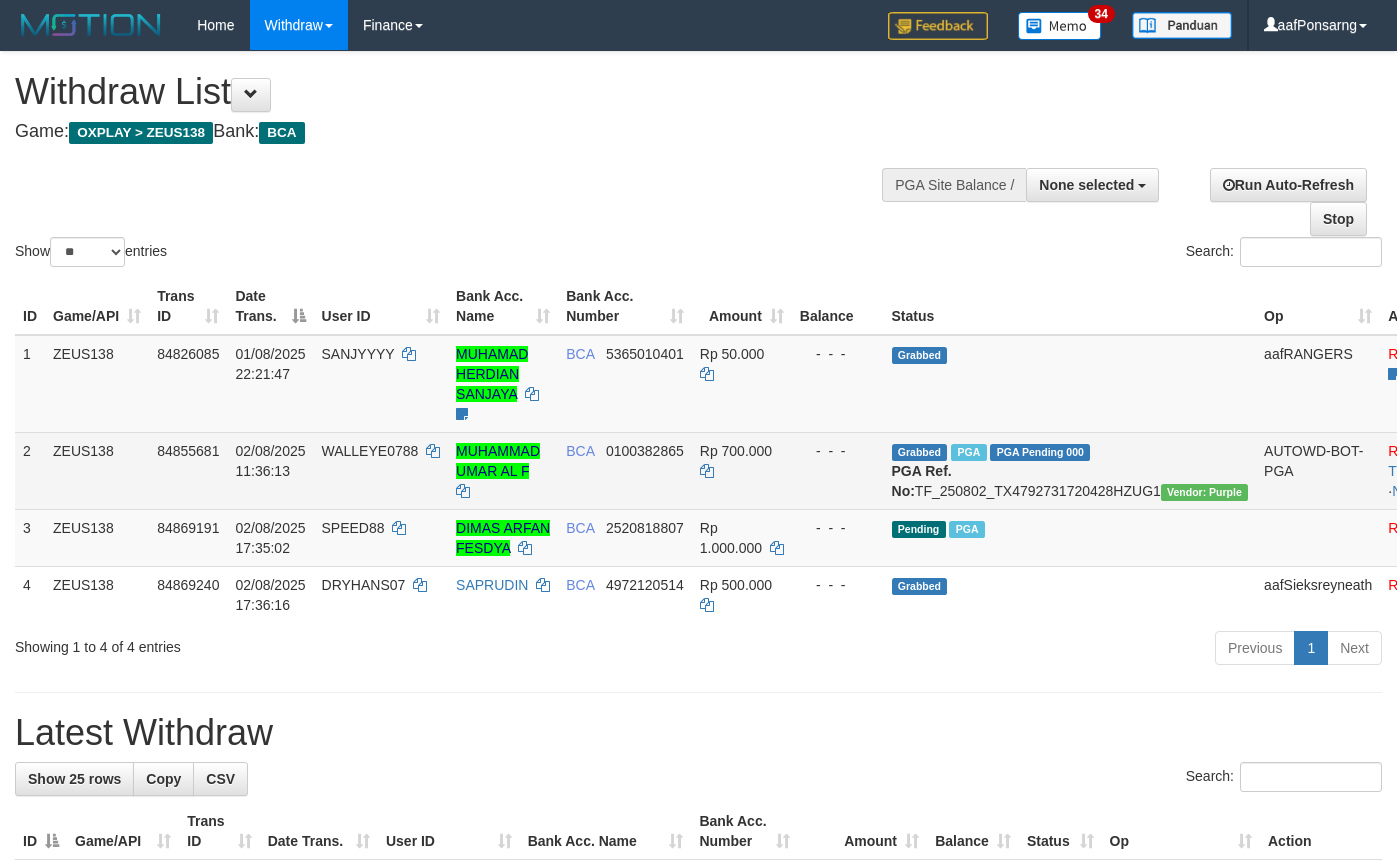 scroll, scrollTop: 142, scrollLeft: 0, axis: vertical 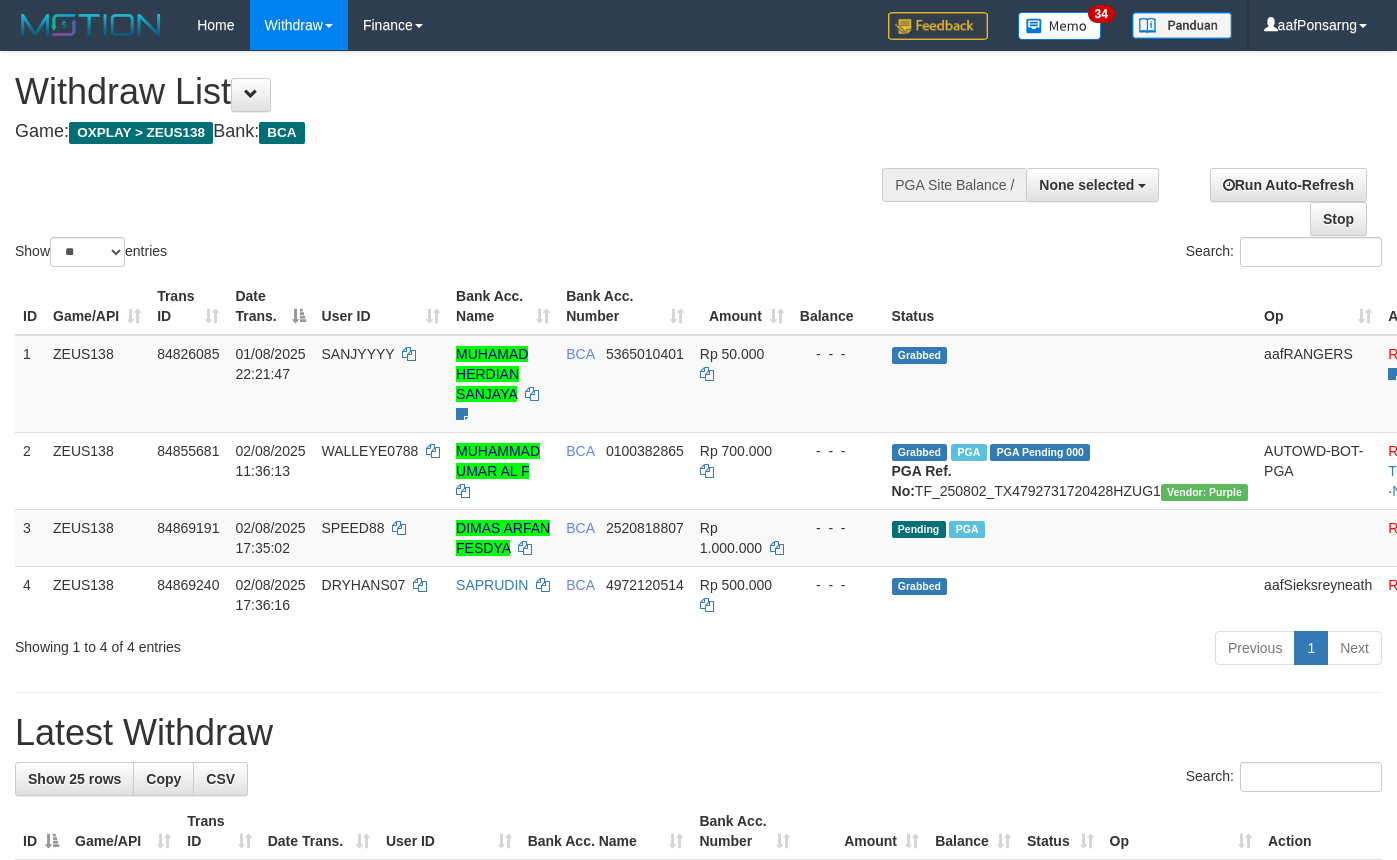 select 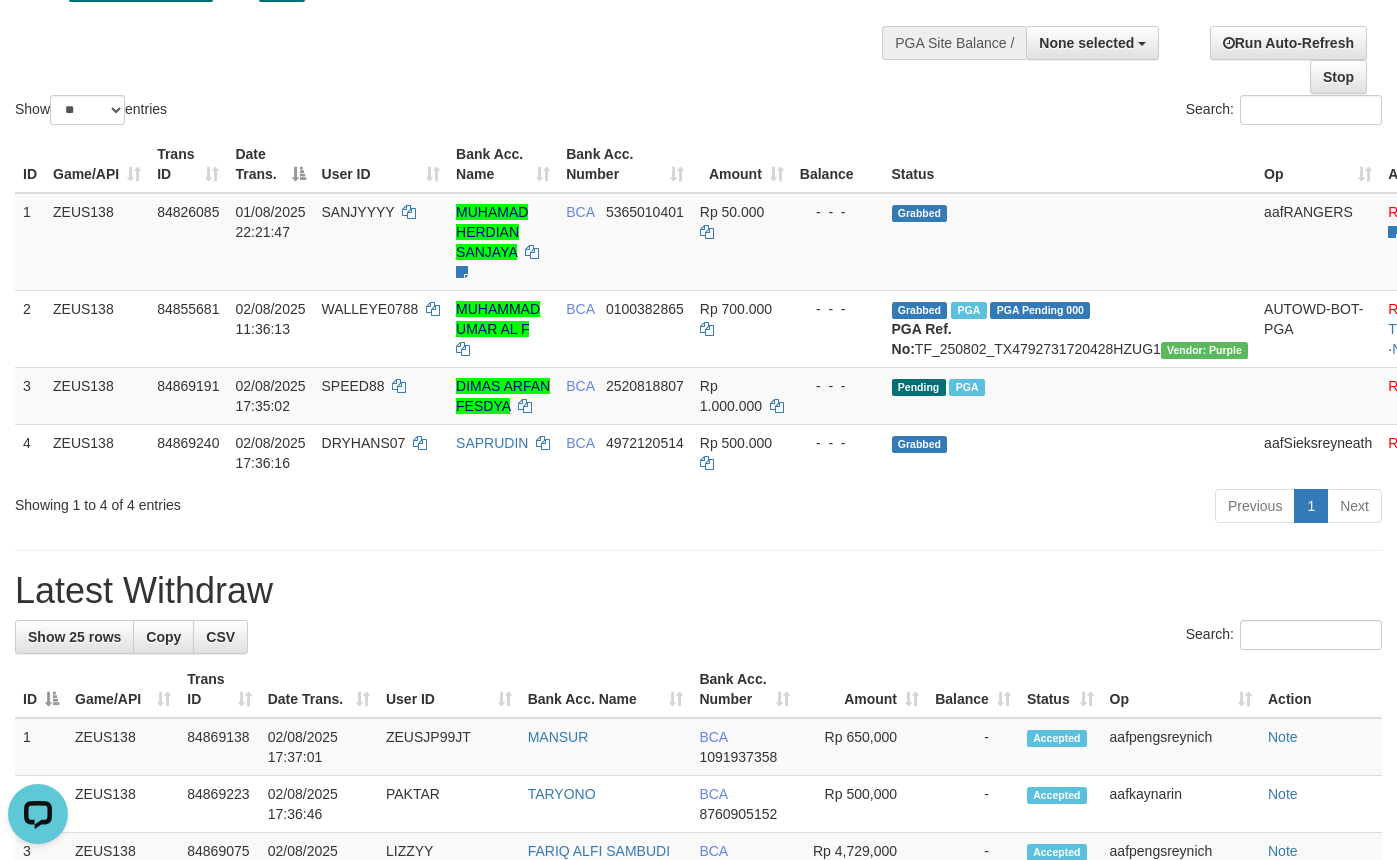scroll, scrollTop: 0, scrollLeft: 0, axis: both 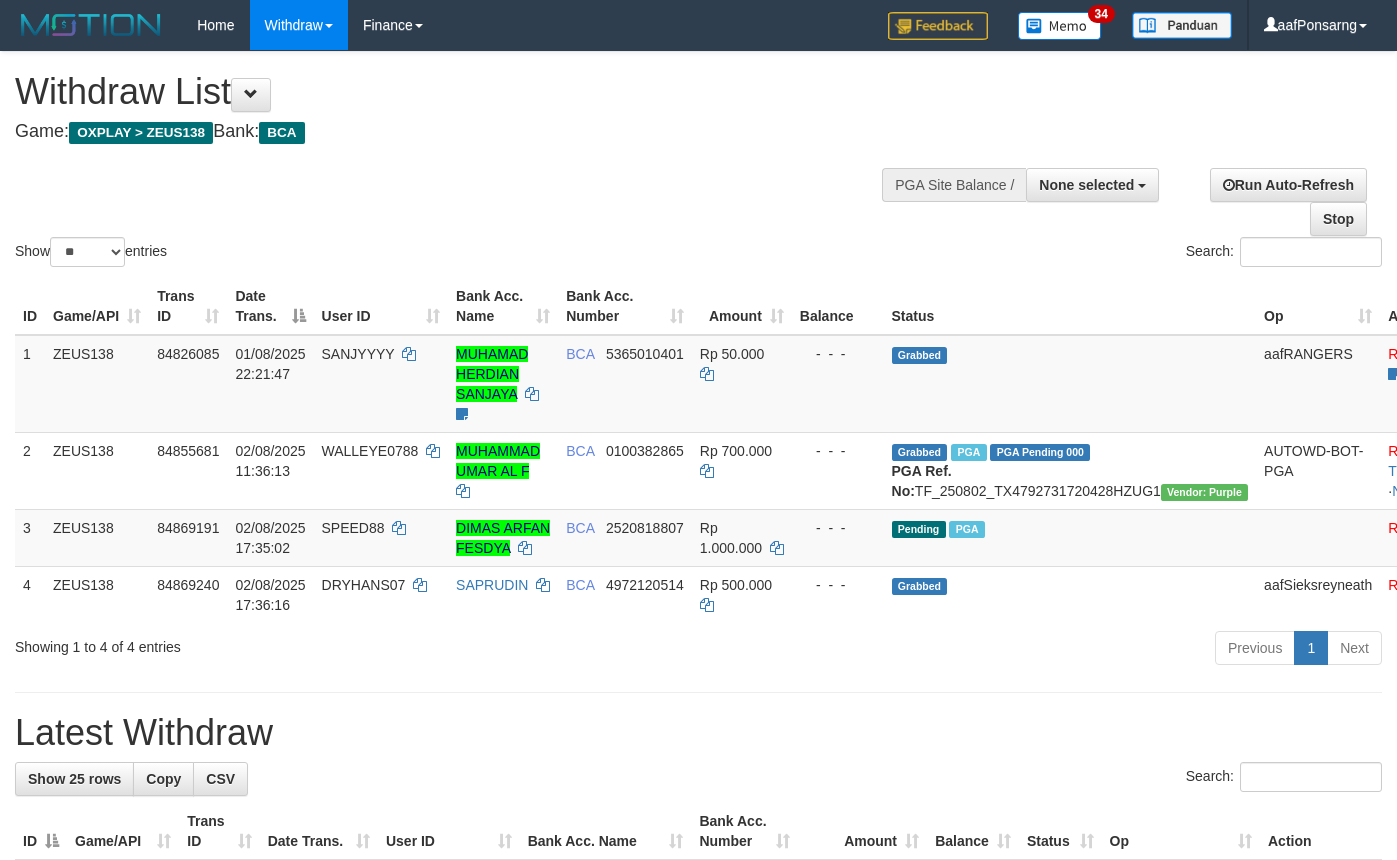 select 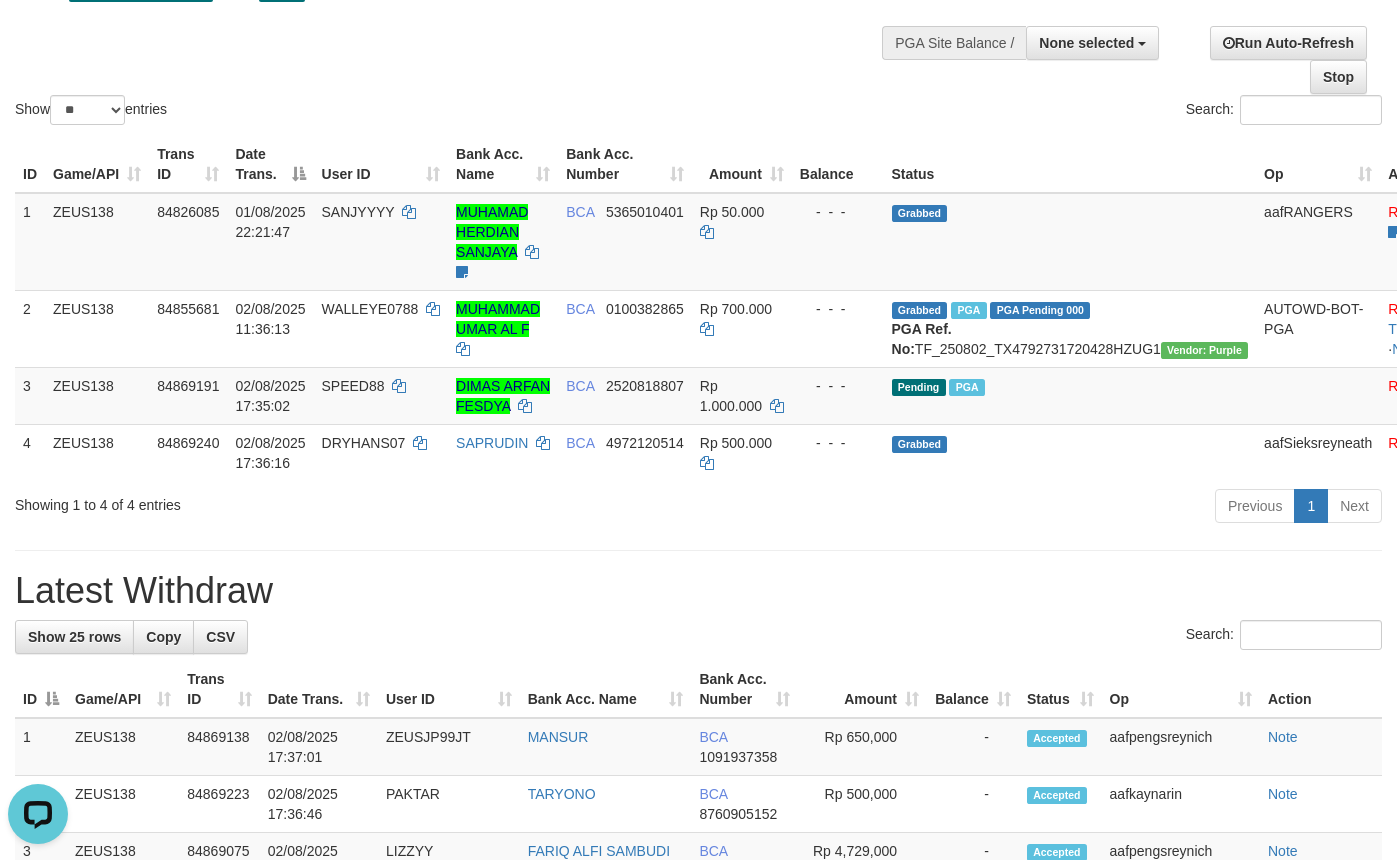 scroll, scrollTop: 0, scrollLeft: 0, axis: both 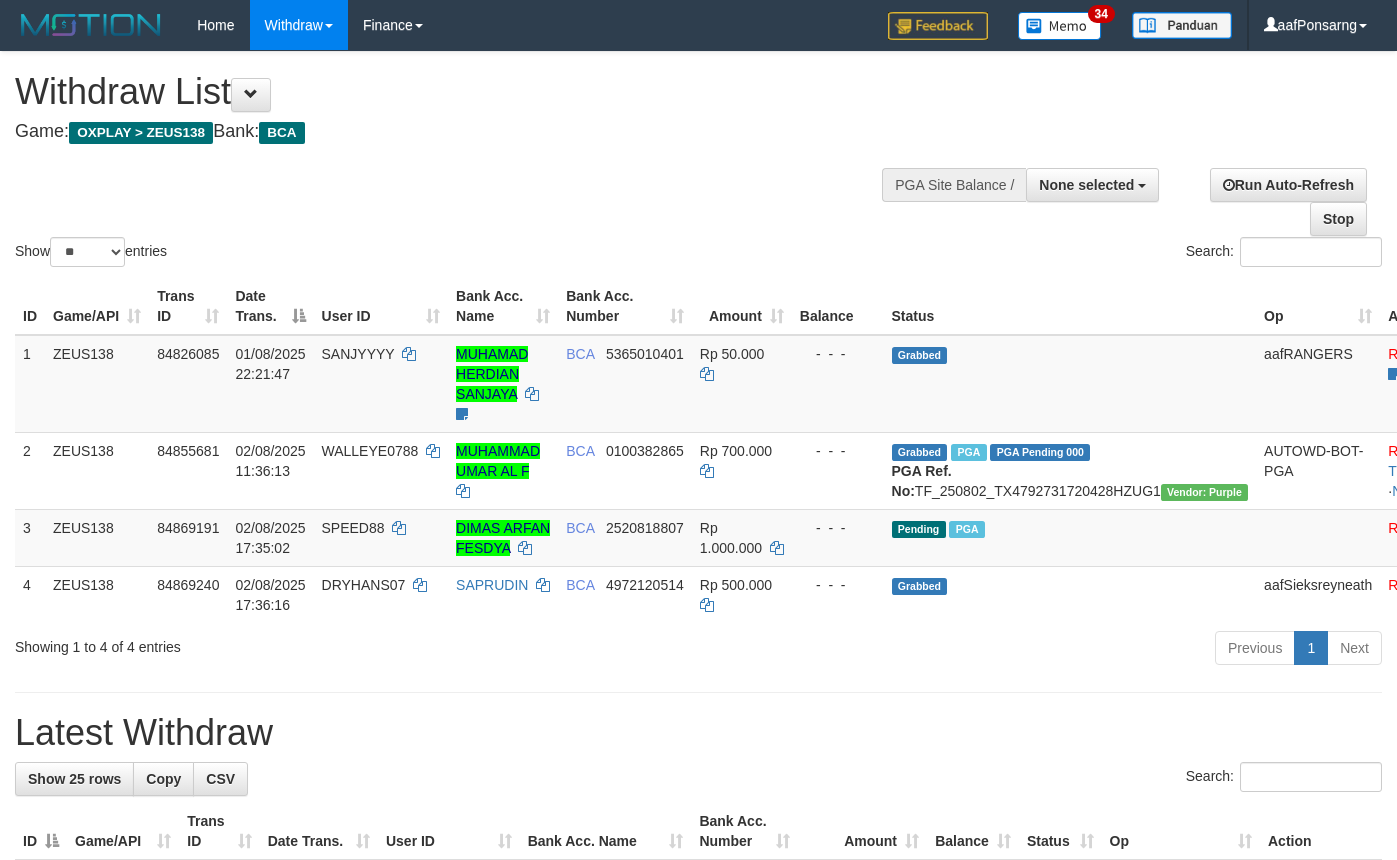 select 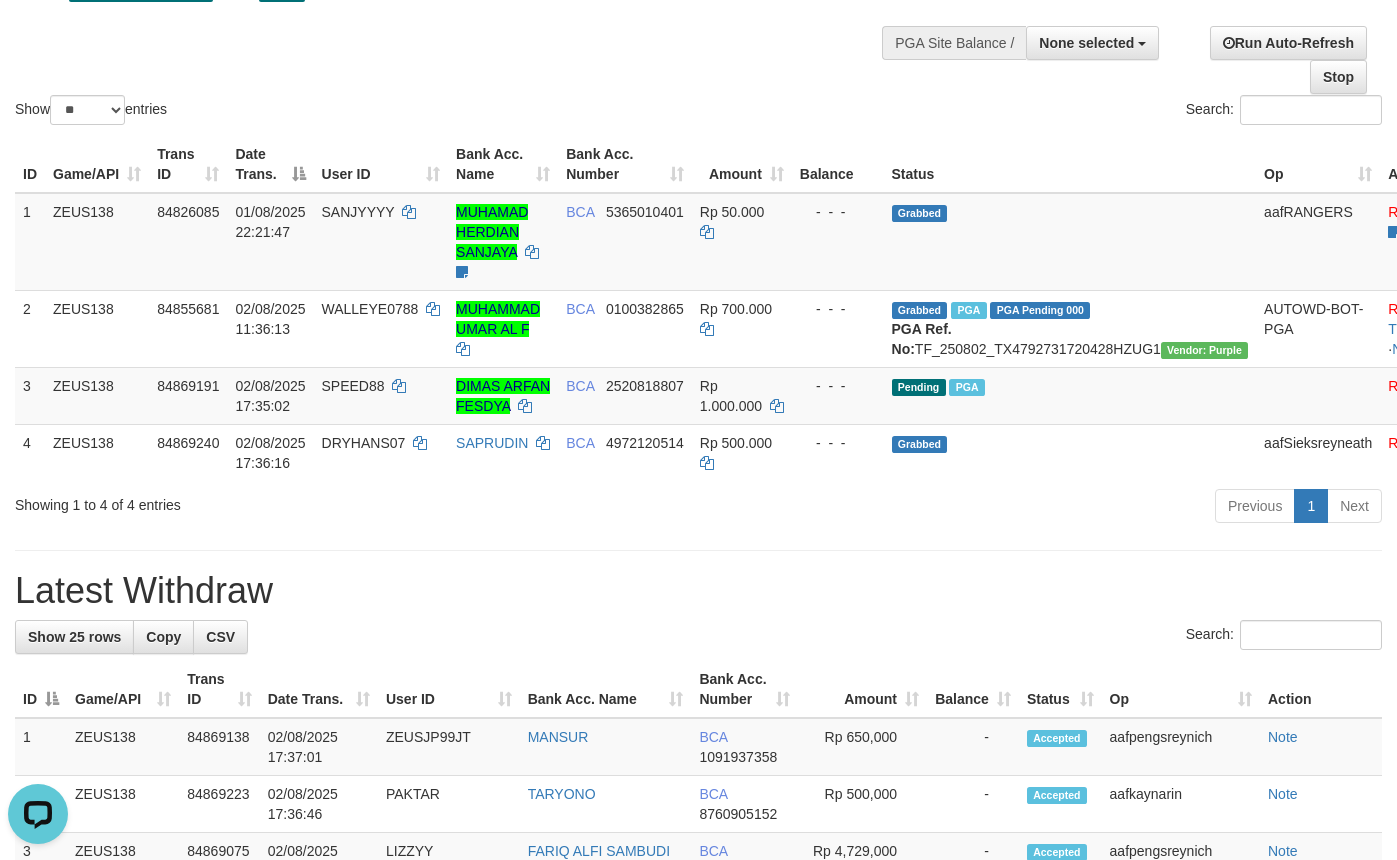 scroll, scrollTop: 0, scrollLeft: 0, axis: both 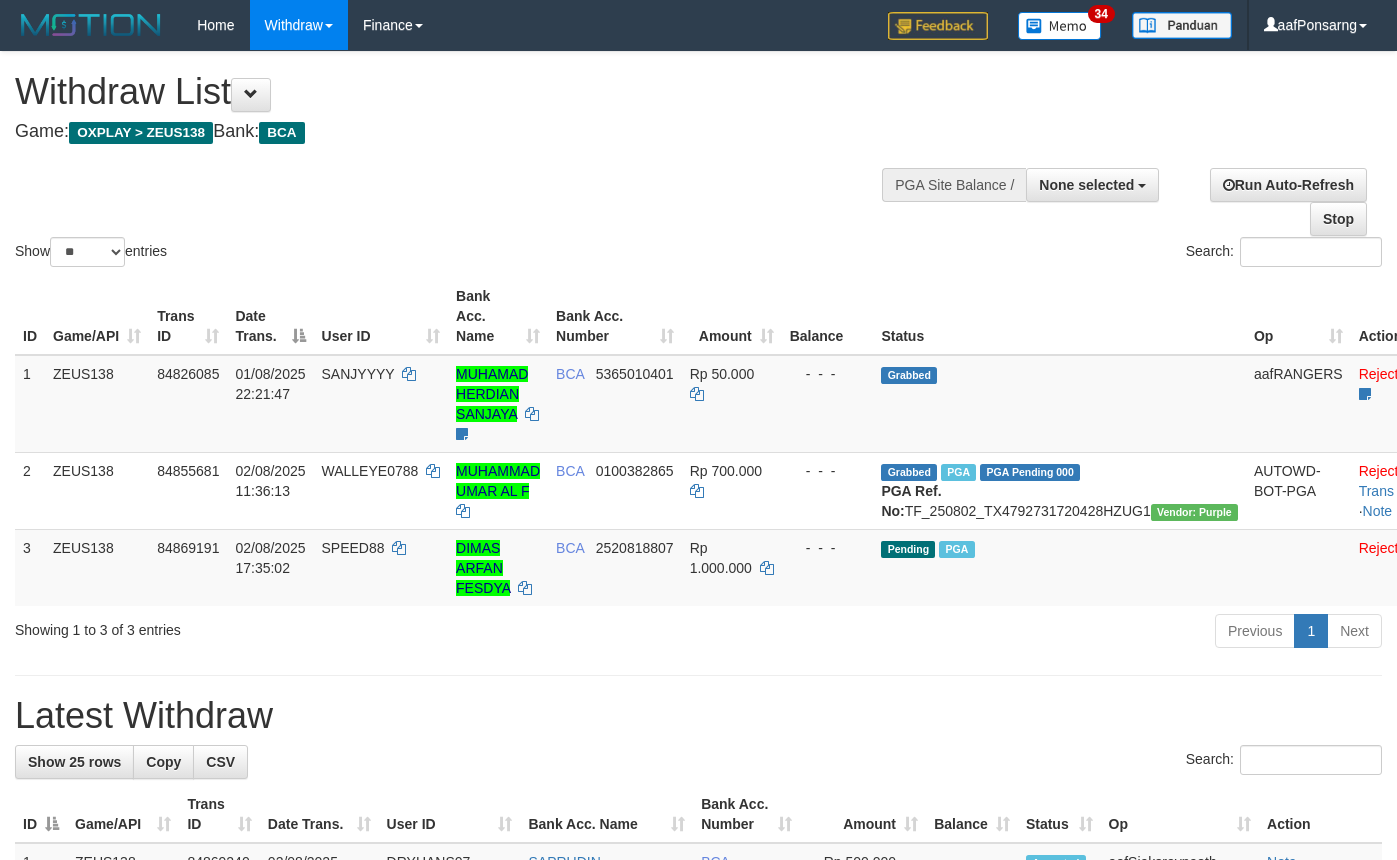 select 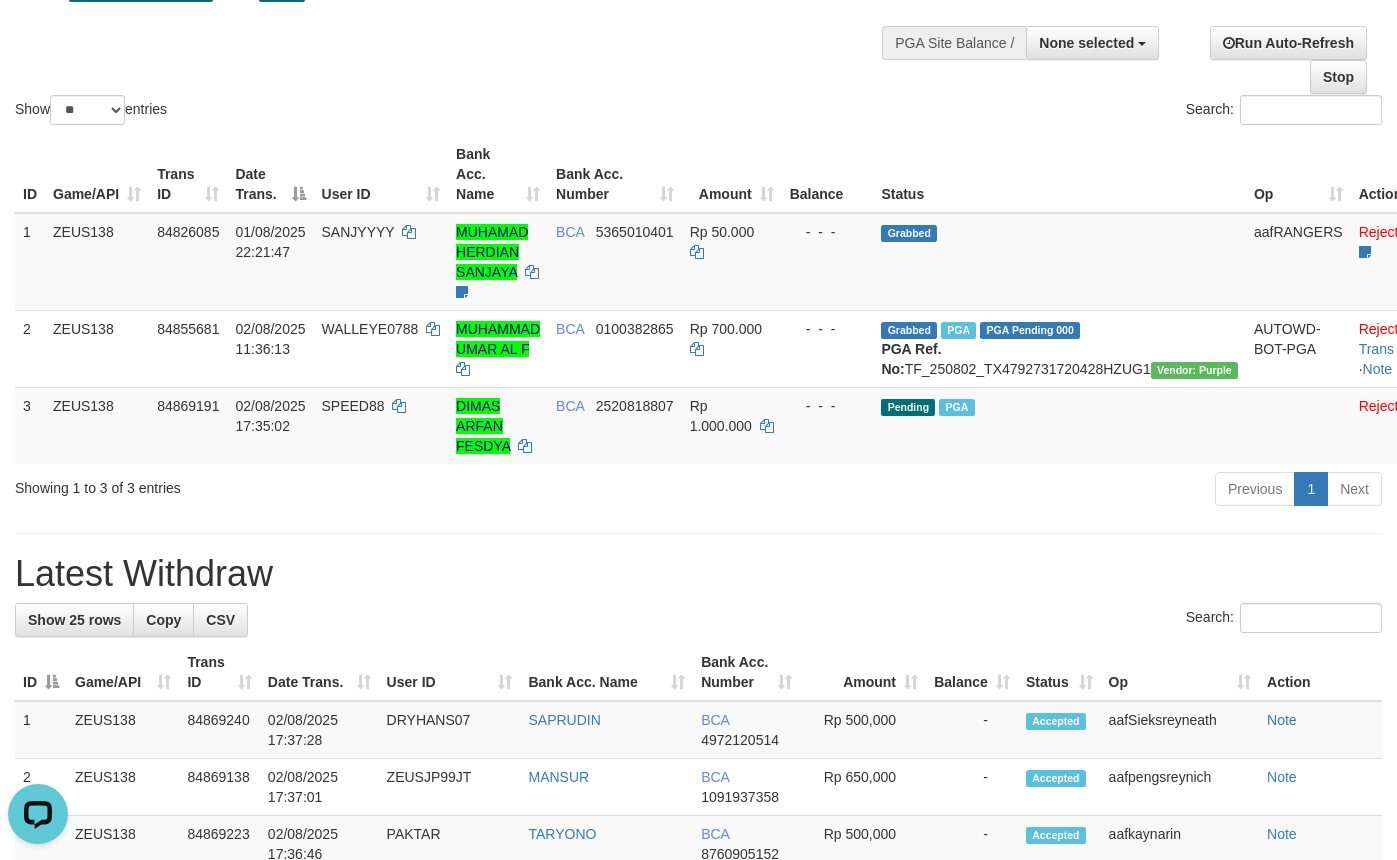 scroll, scrollTop: 0, scrollLeft: 0, axis: both 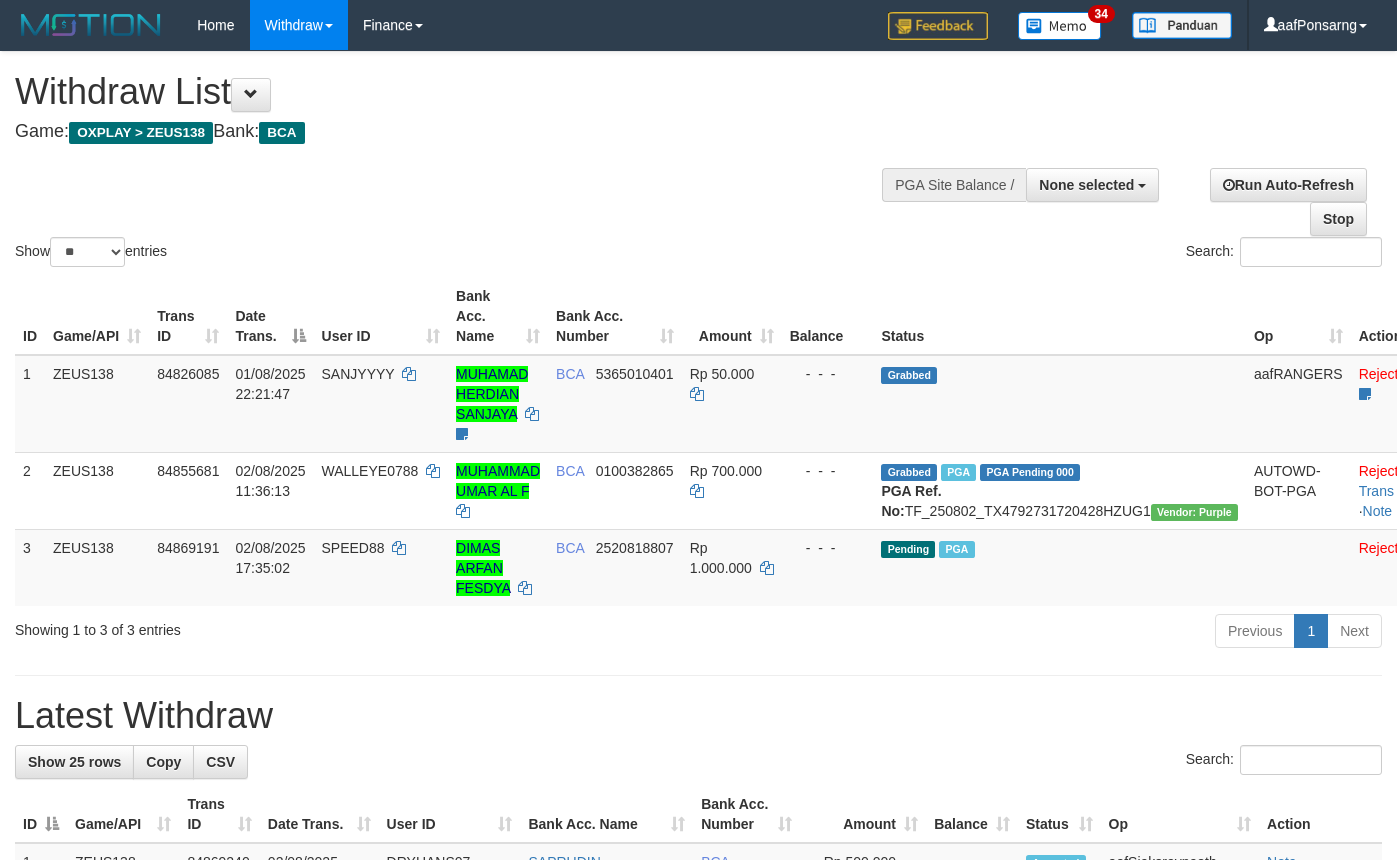 select 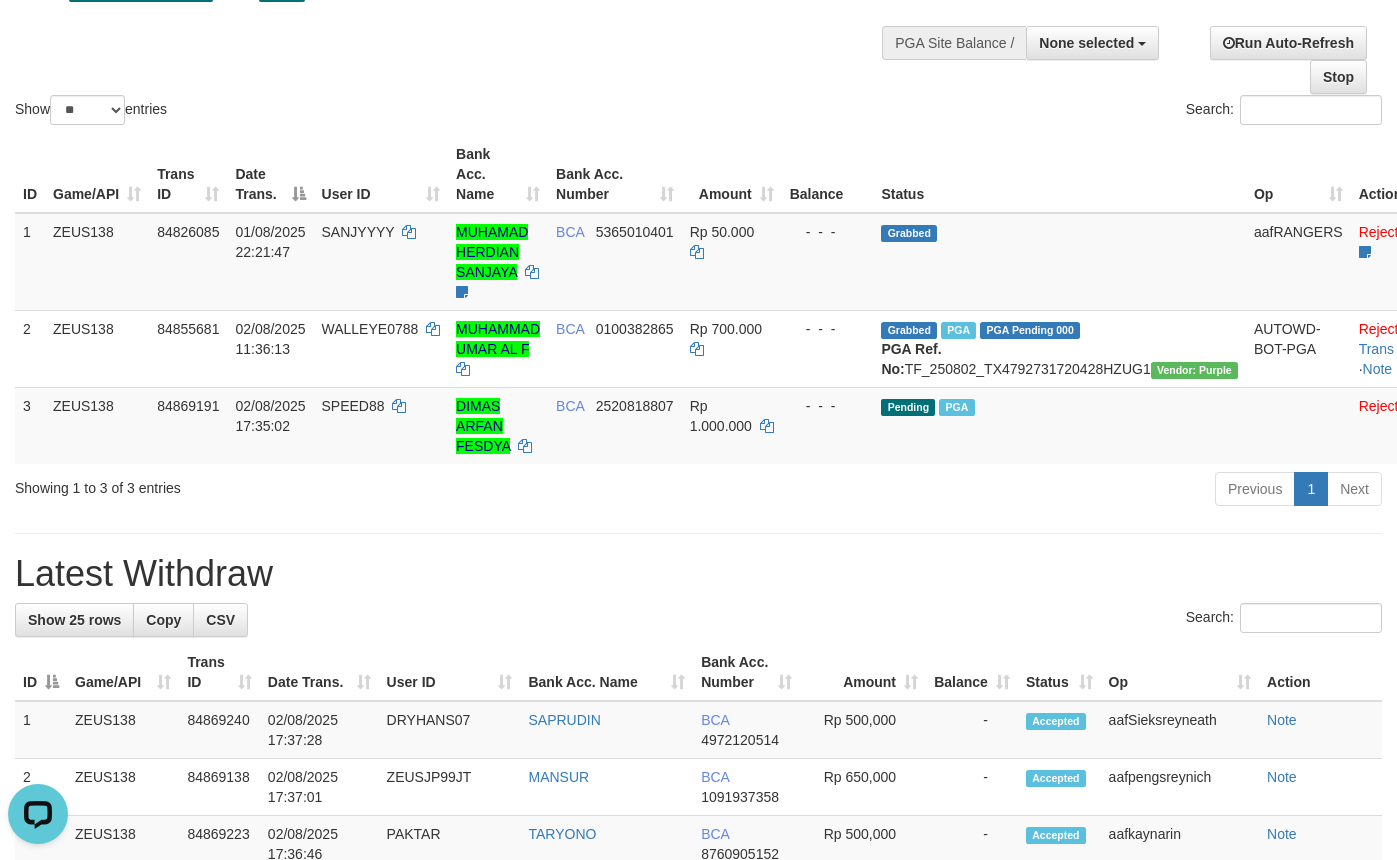 scroll, scrollTop: 0, scrollLeft: 0, axis: both 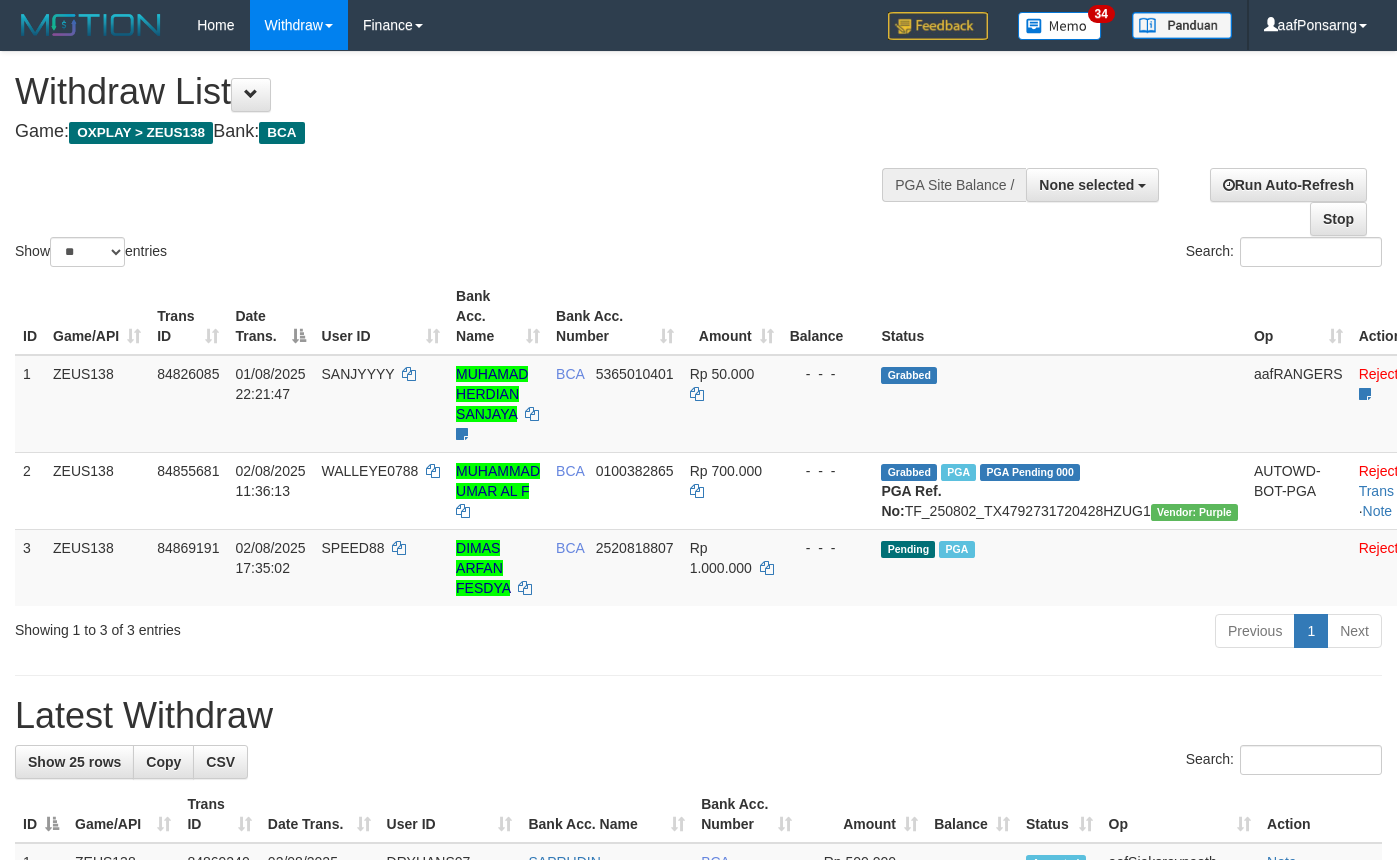 select 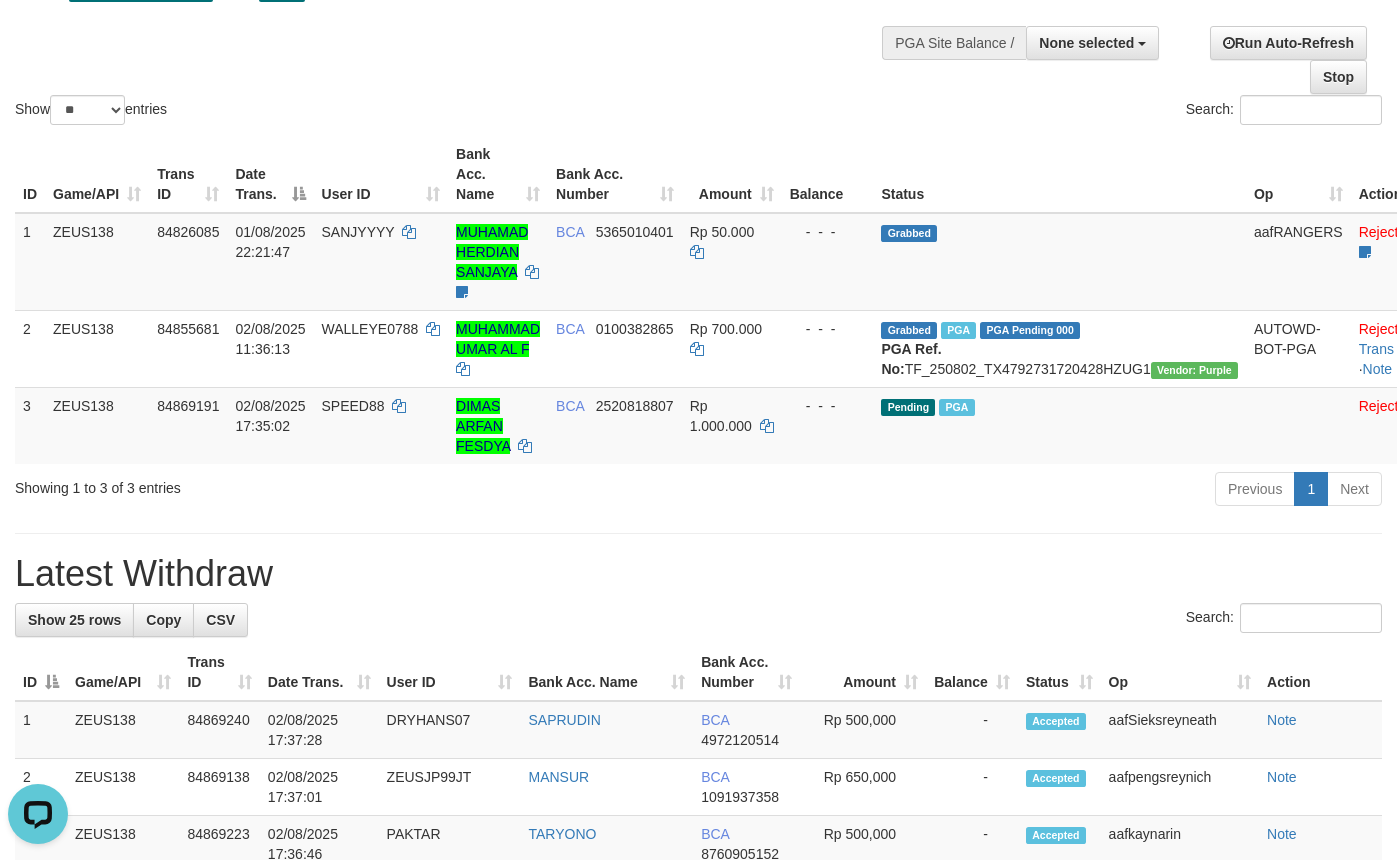 scroll, scrollTop: 0, scrollLeft: 0, axis: both 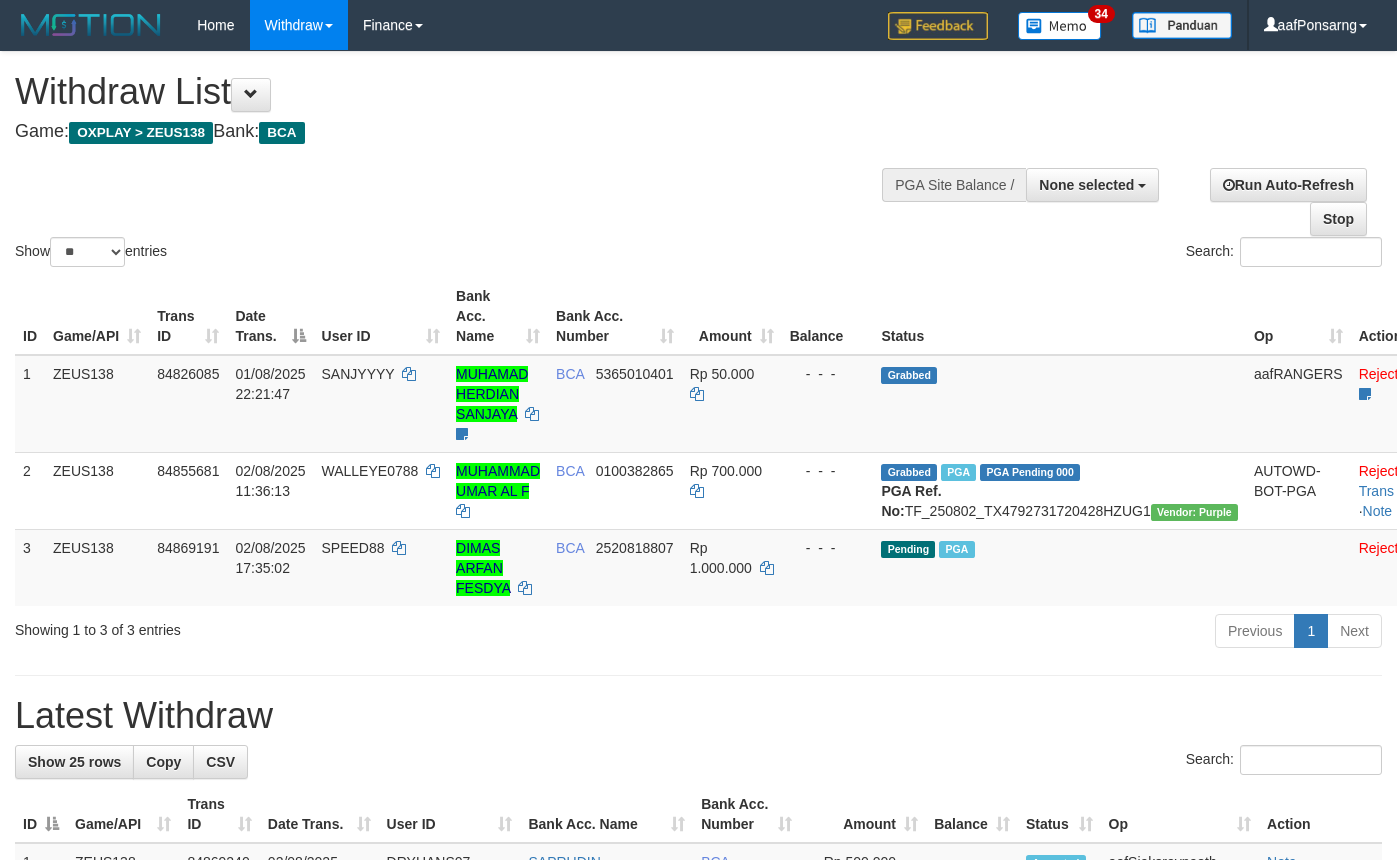 select 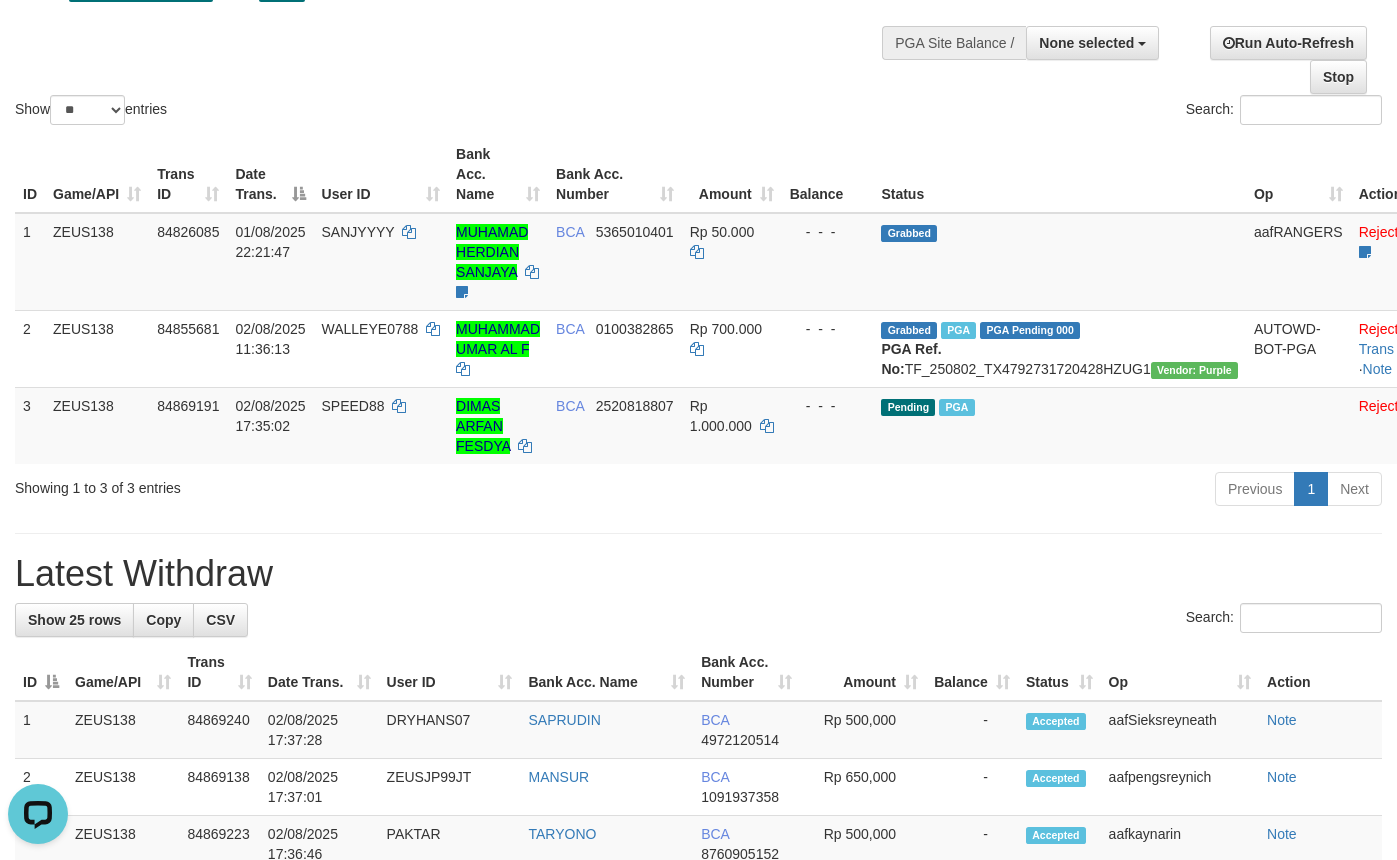 scroll, scrollTop: 0, scrollLeft: 0, axis: both 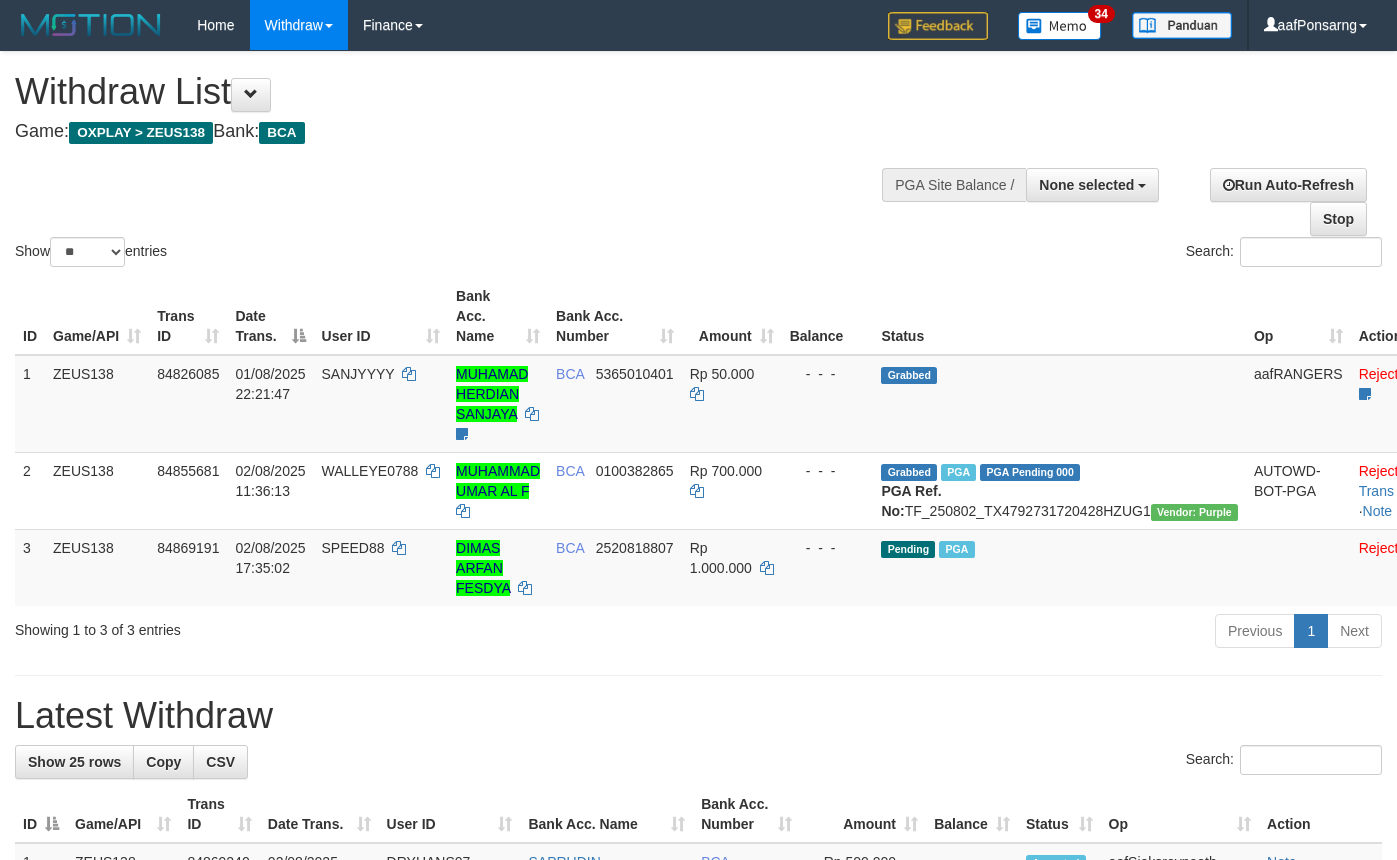 select 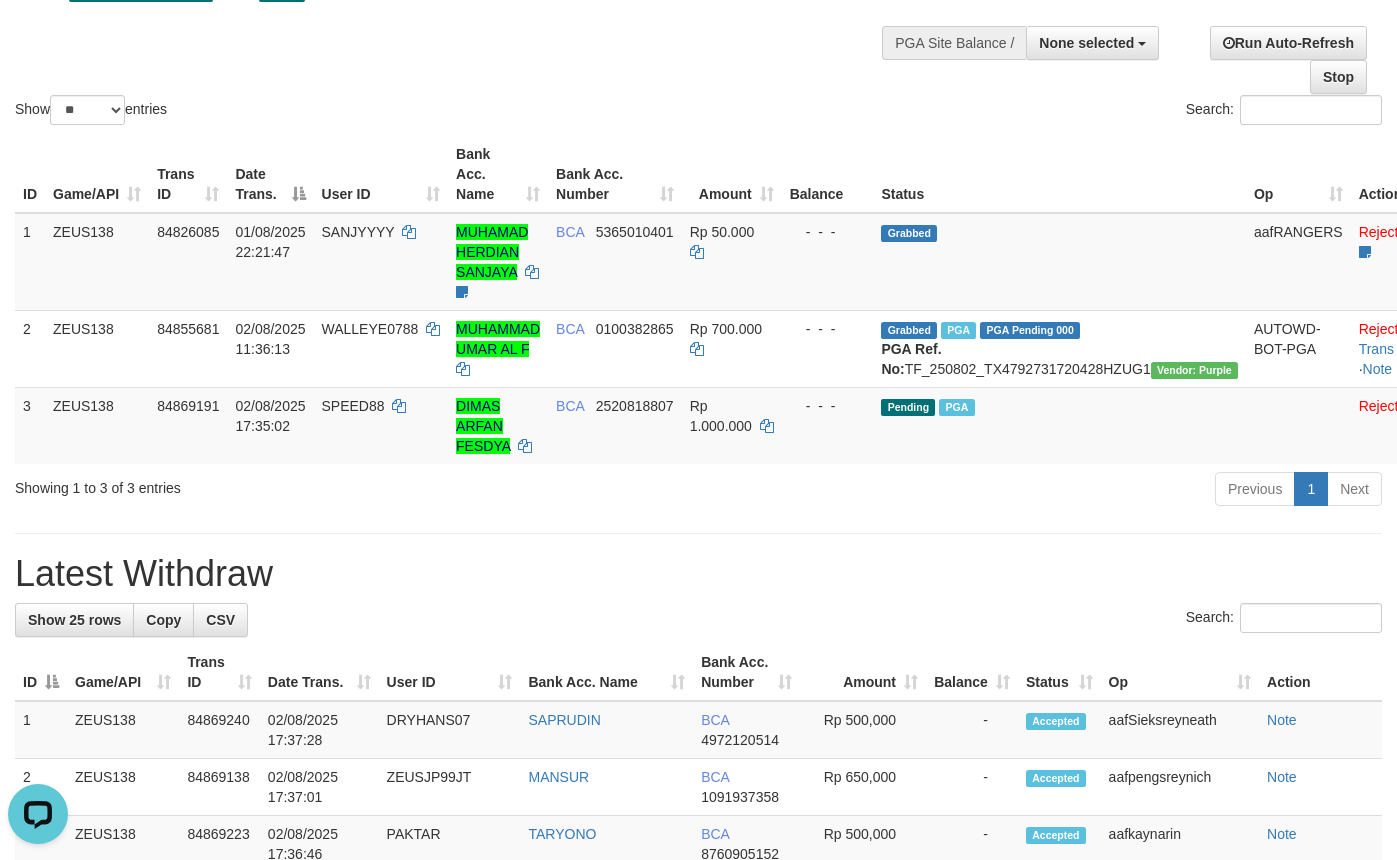 scroll, scrollTop: 0, scrollLeft: 0, axis: both 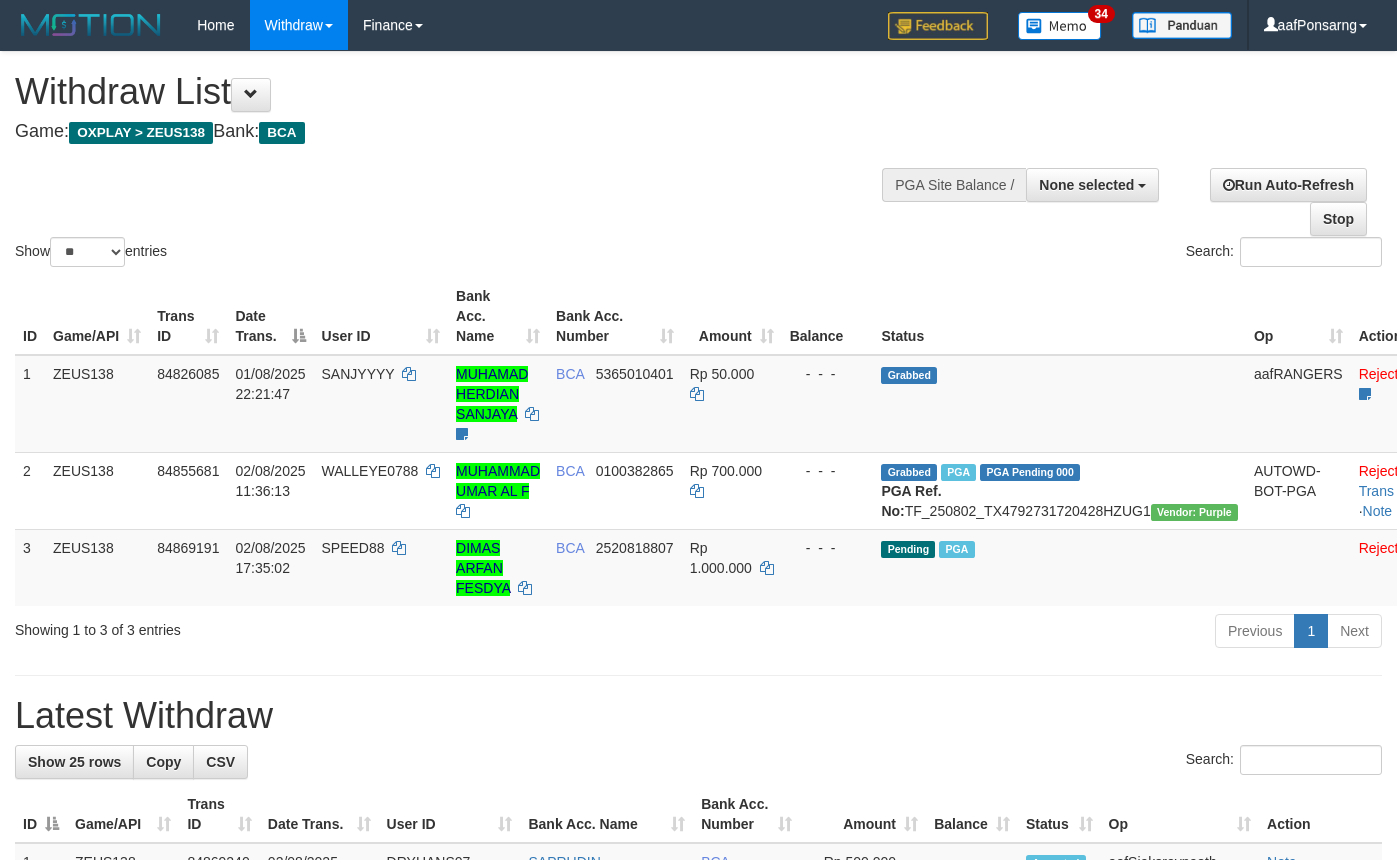 select 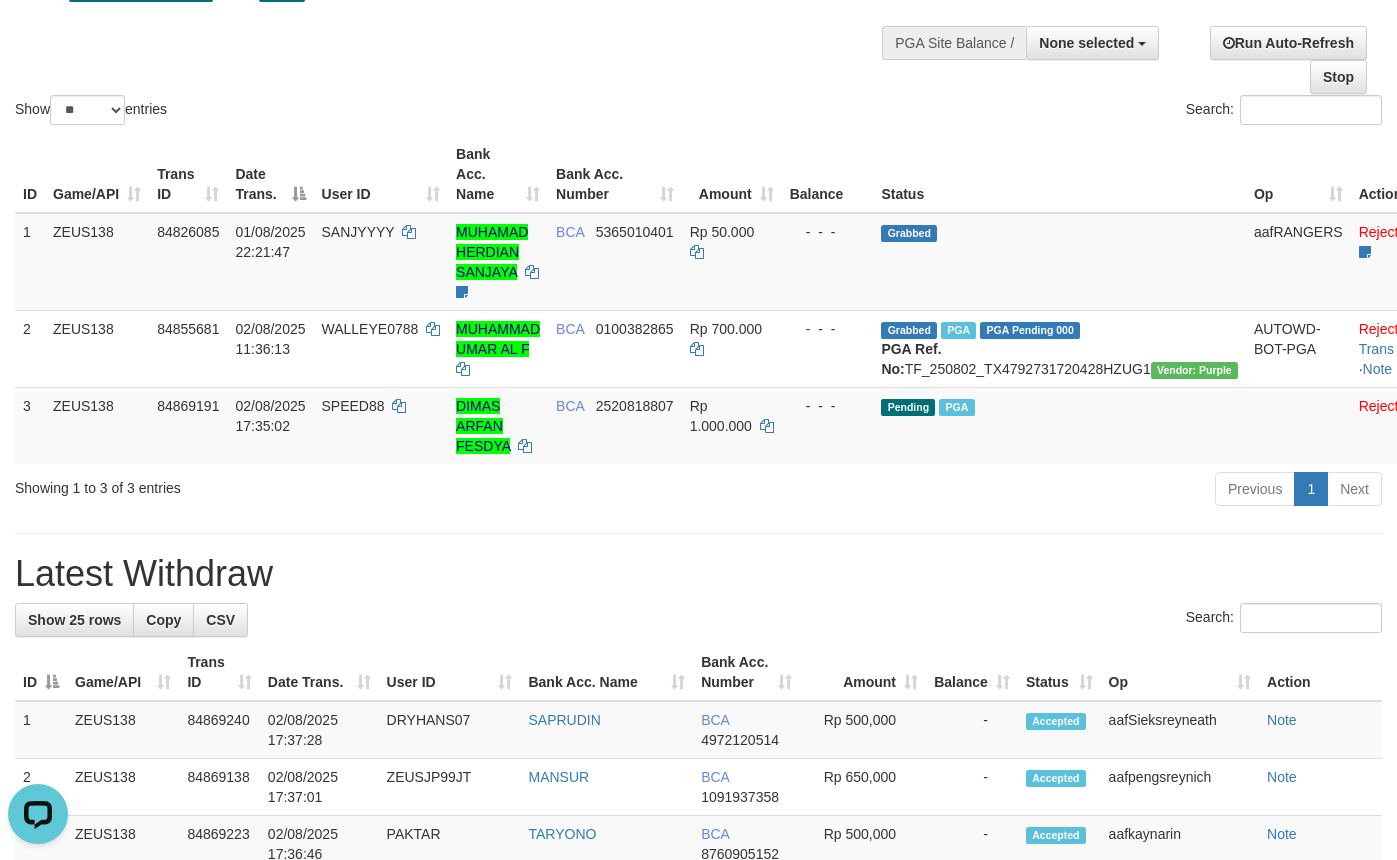 scroll, scrollTop: 0, scrollLeft: 0, axis: both 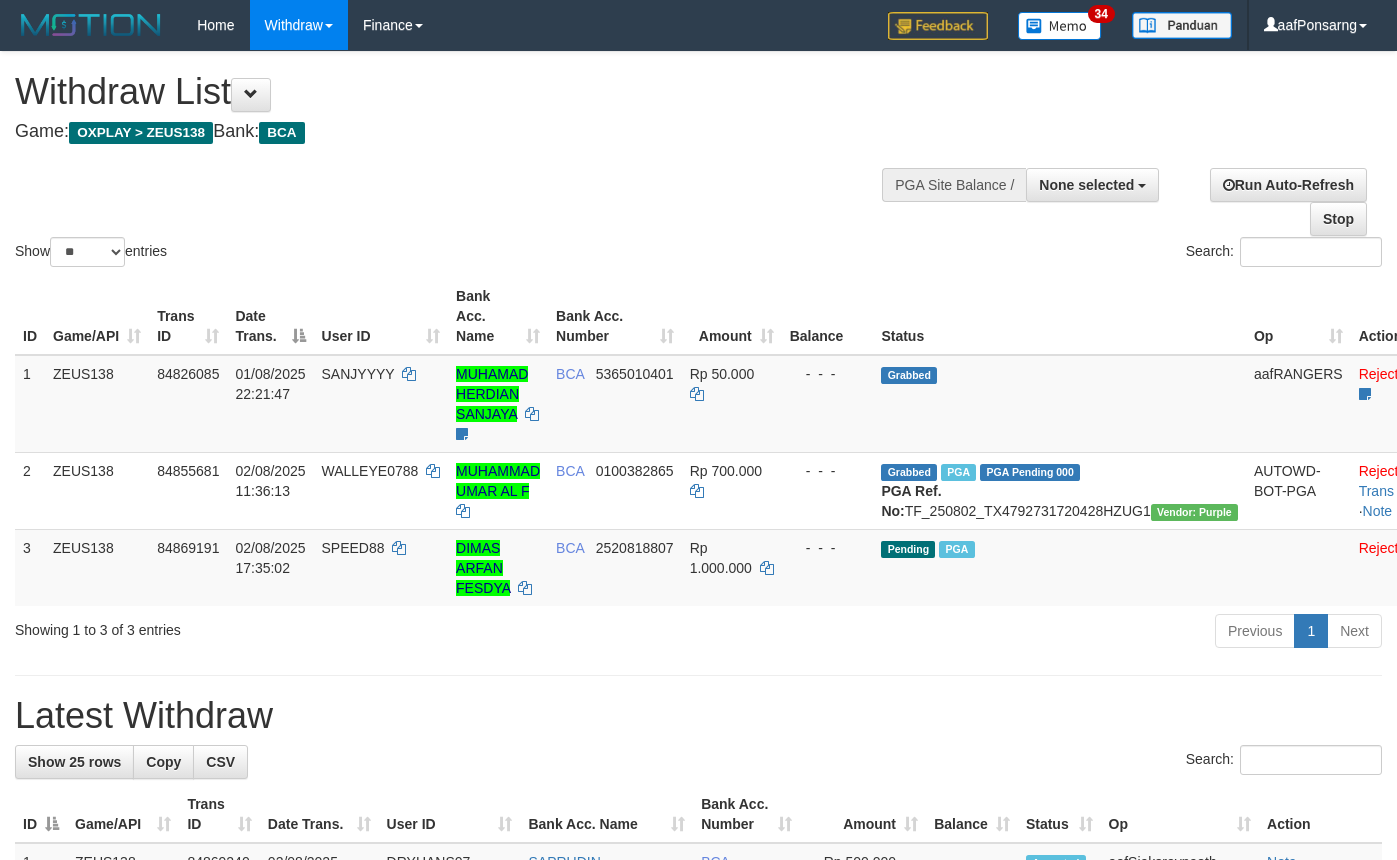 select 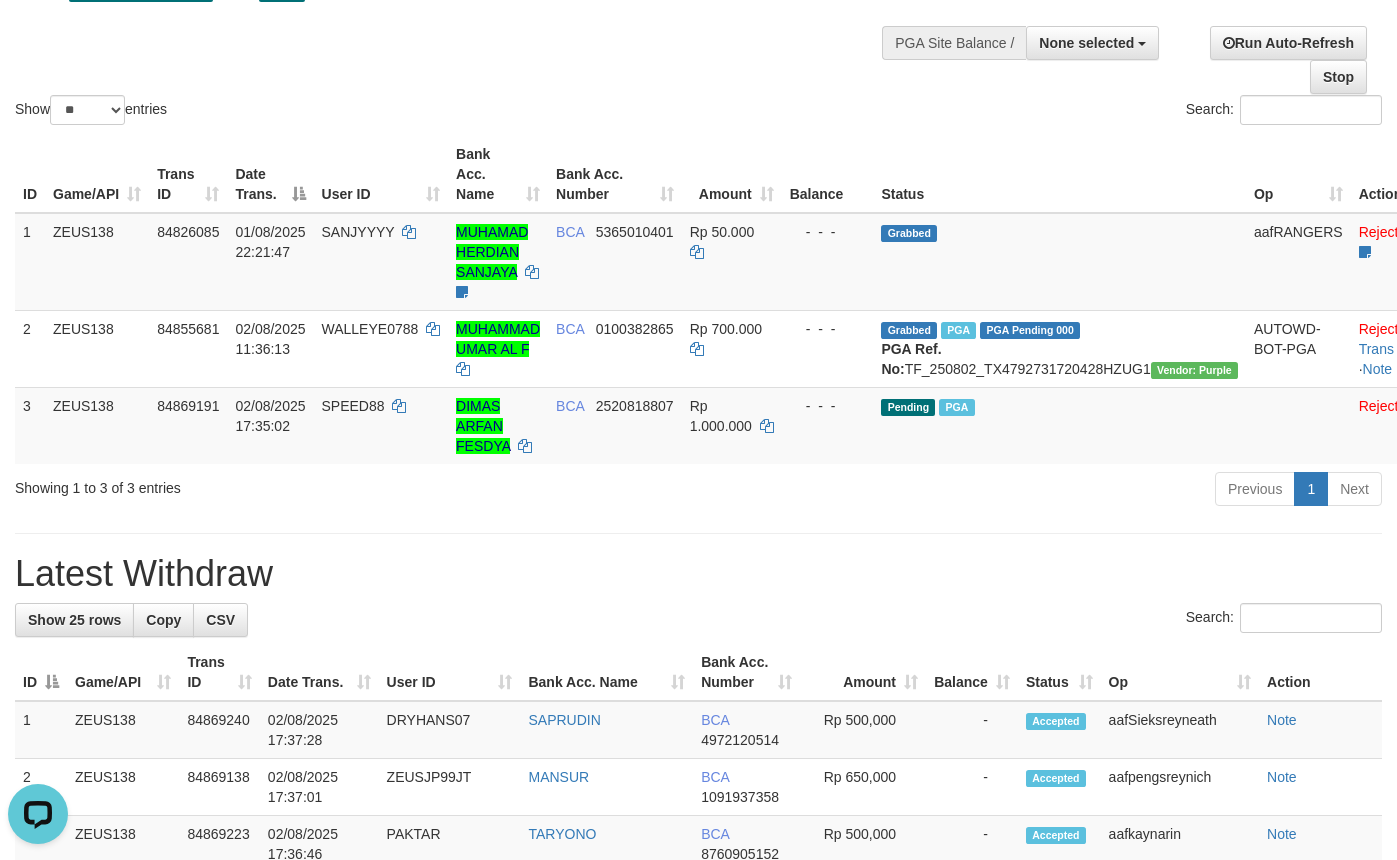 scroll, scrollTop: 0, scrollLeft: 0, axis: both 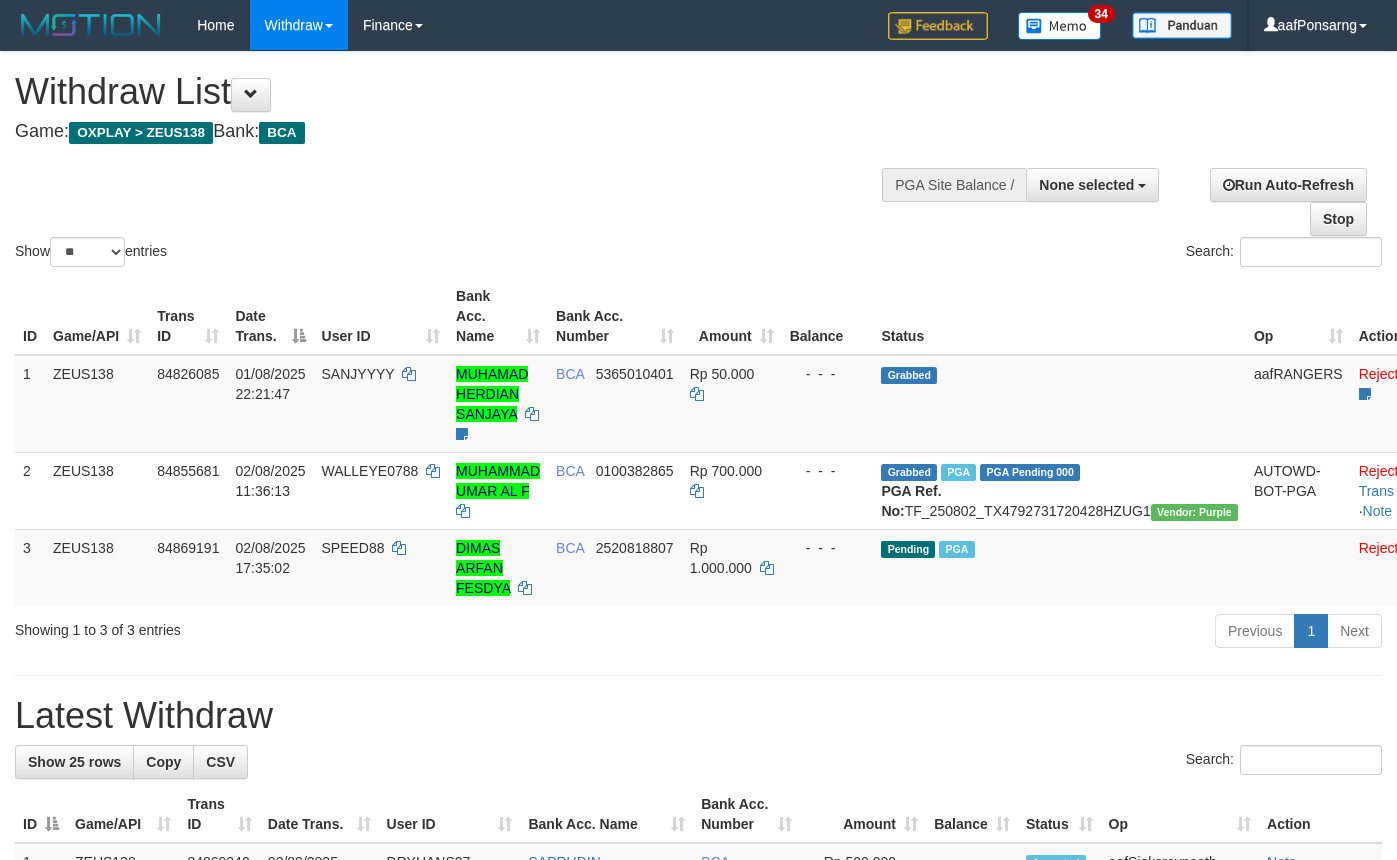 select 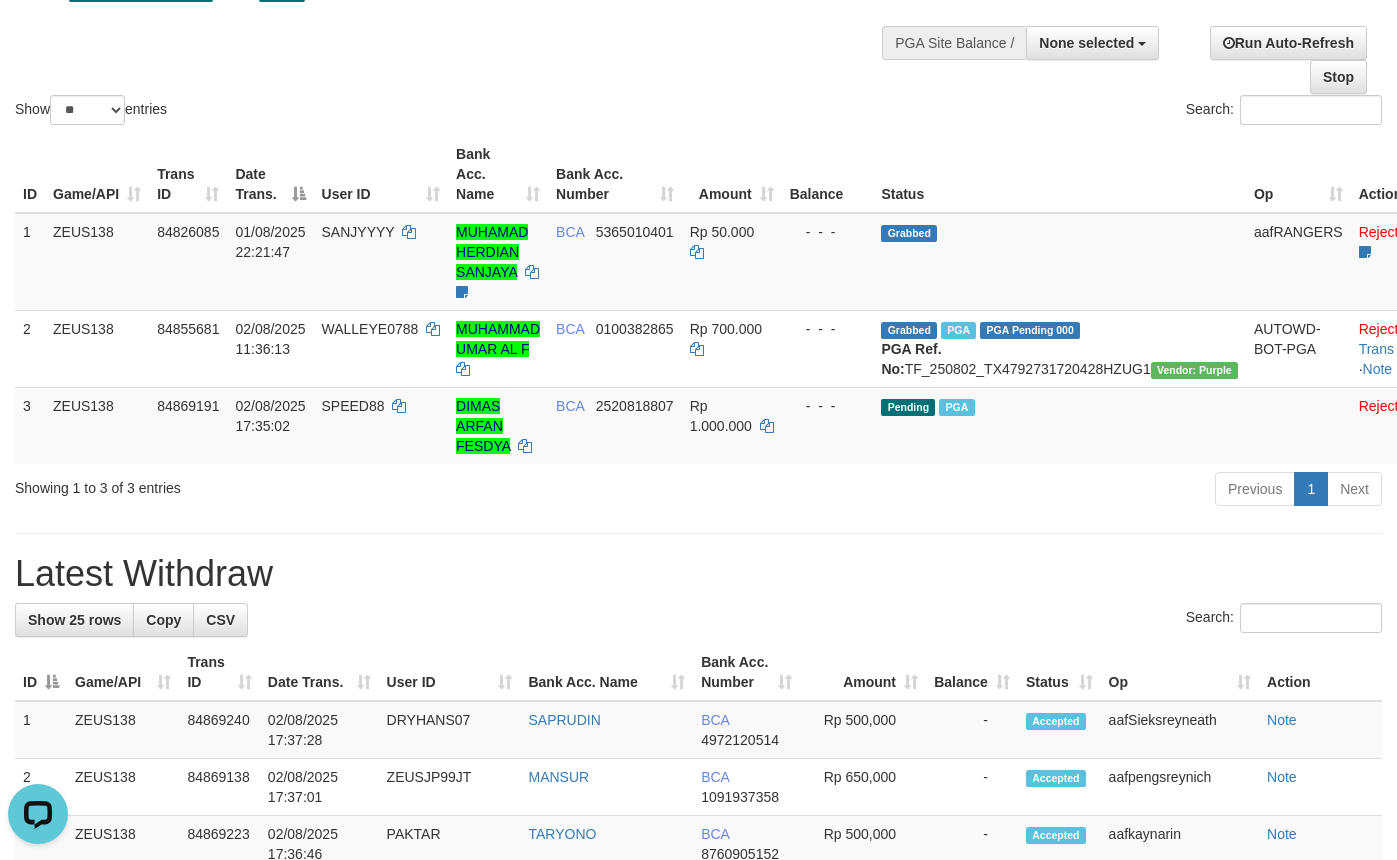 scroll, scrollTop: 0, scrollLeft: 0, axis: both 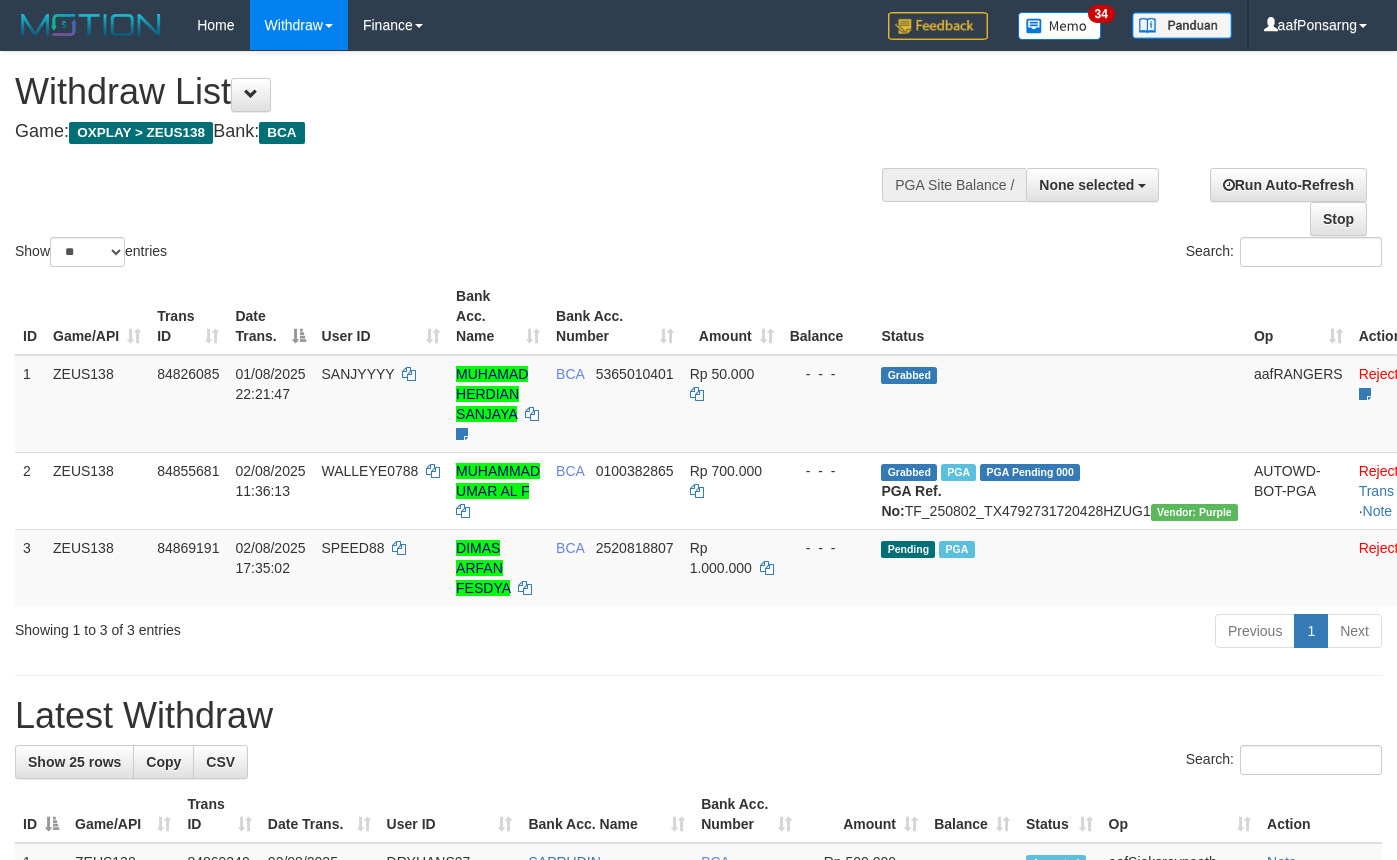 select 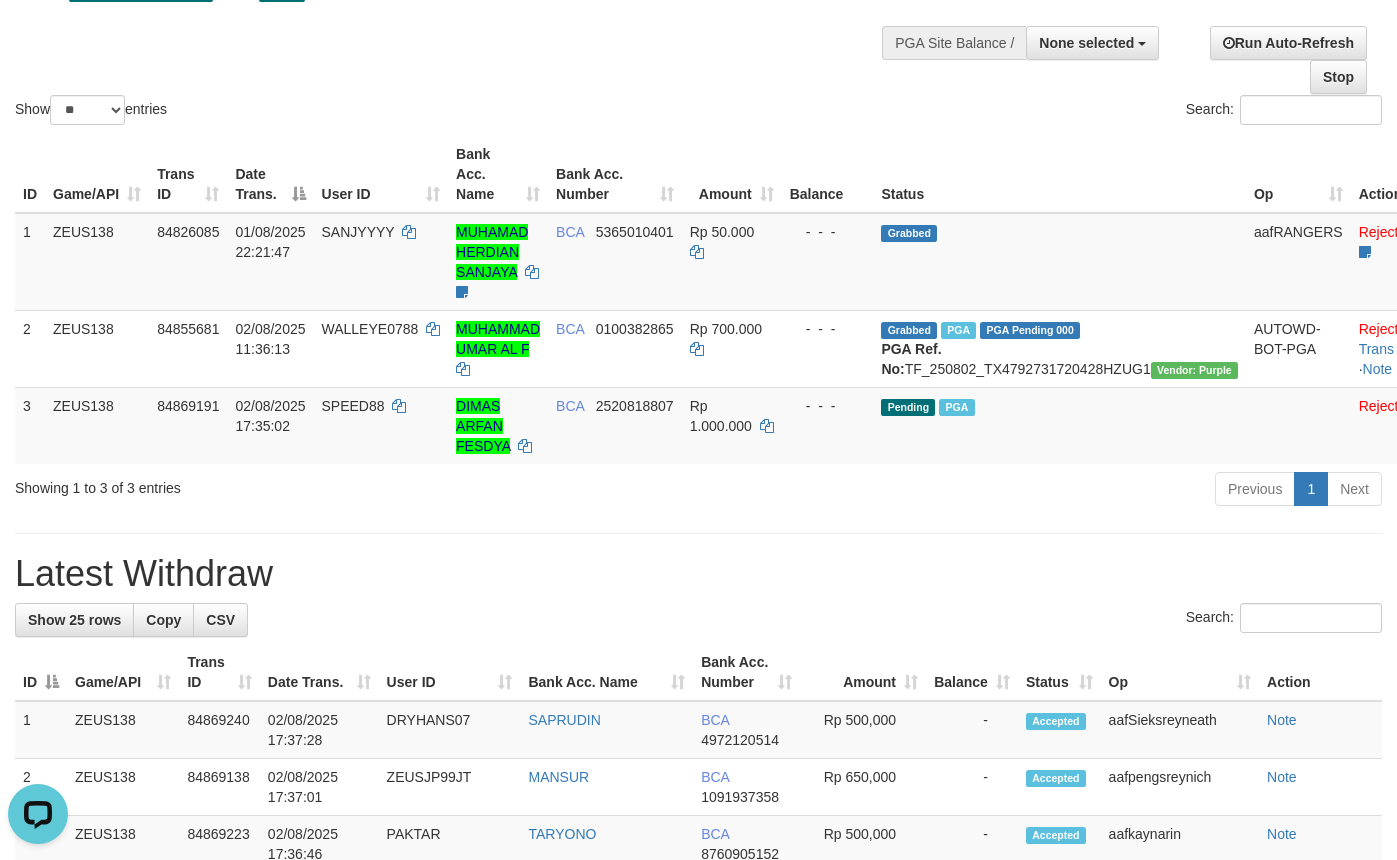 scroll, scrollTop: 0, scrollLeft: 0, axis: both 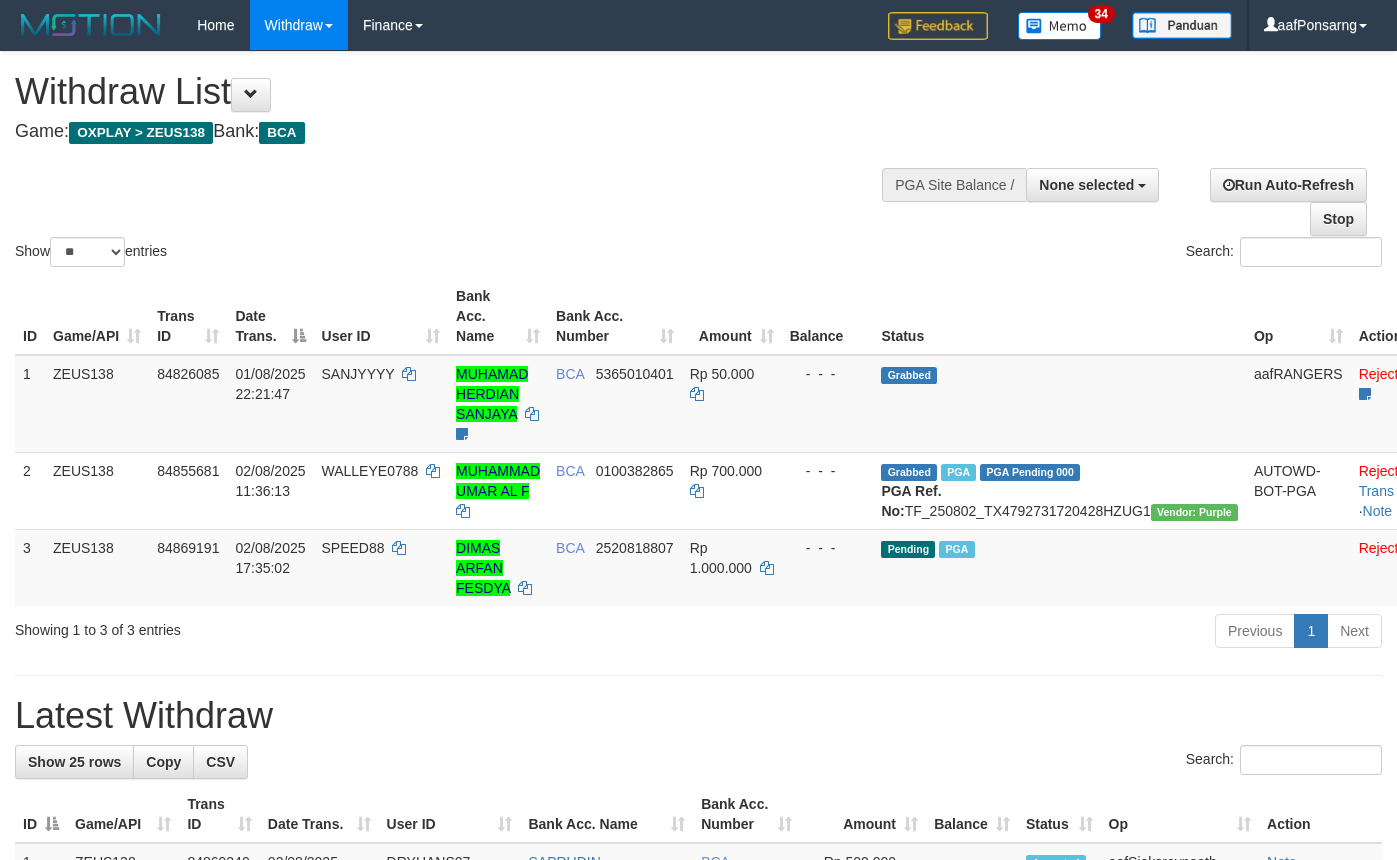 select 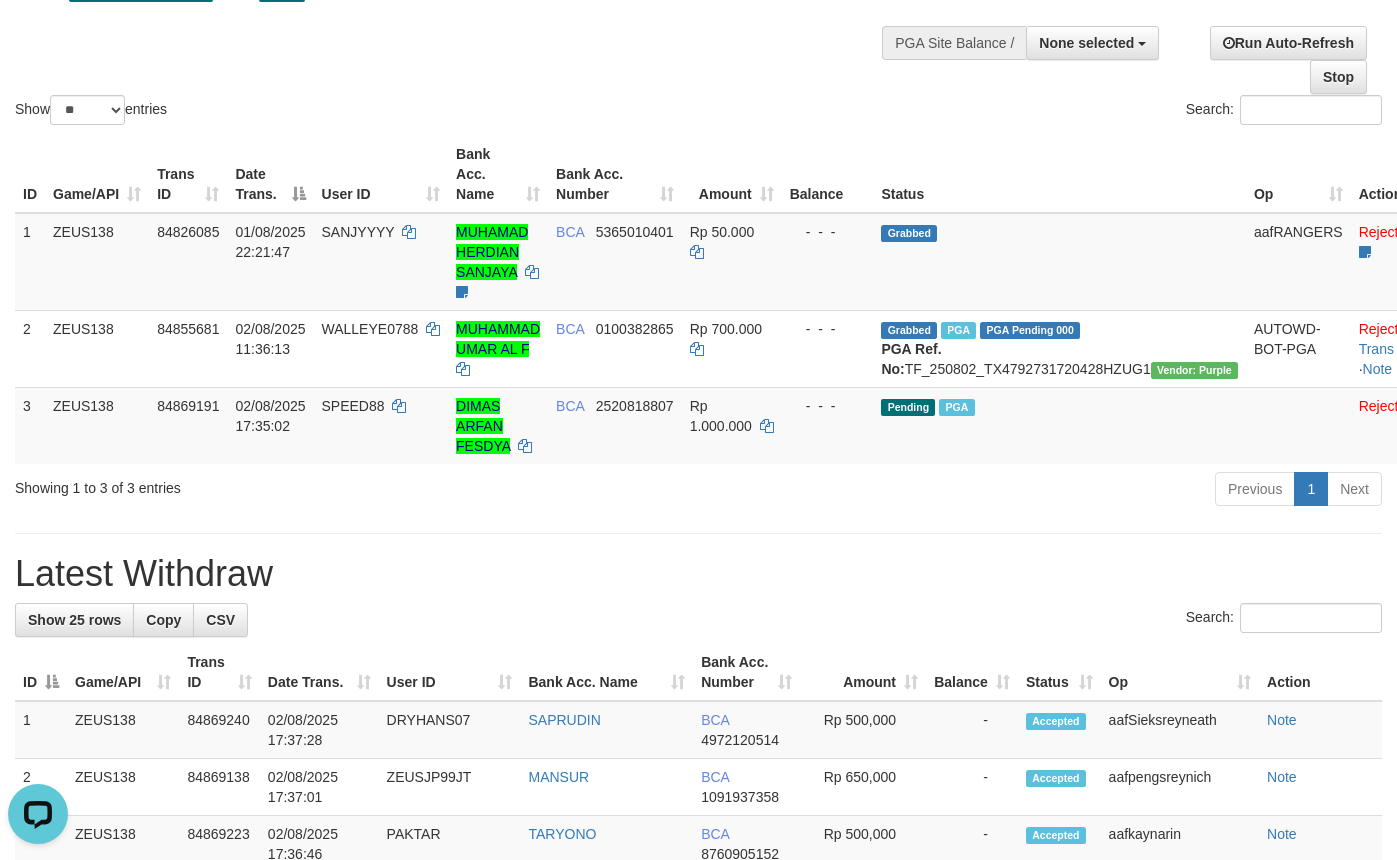 scroll, scrollTop: 0, scrollLeft: 0, axis: both 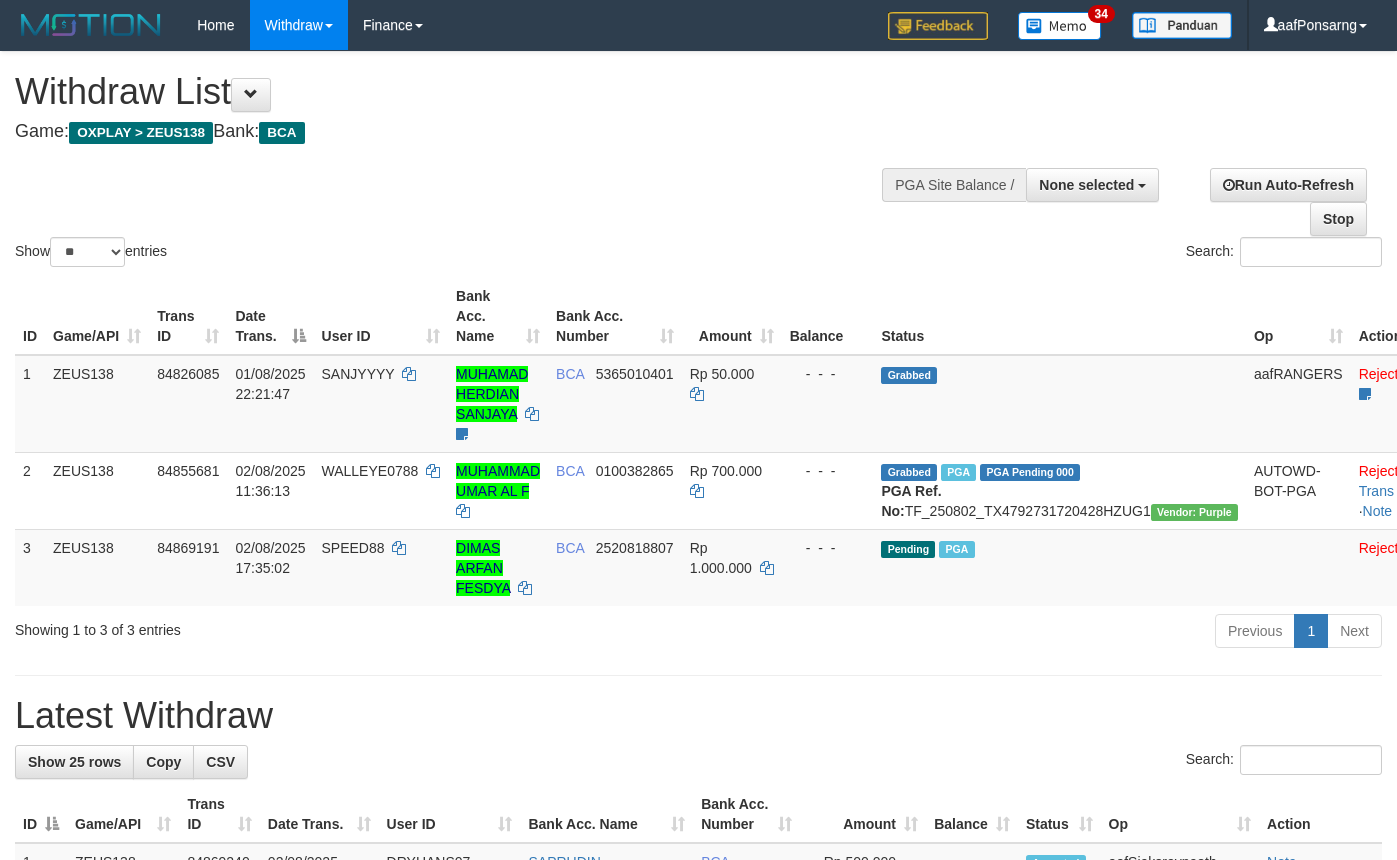 select 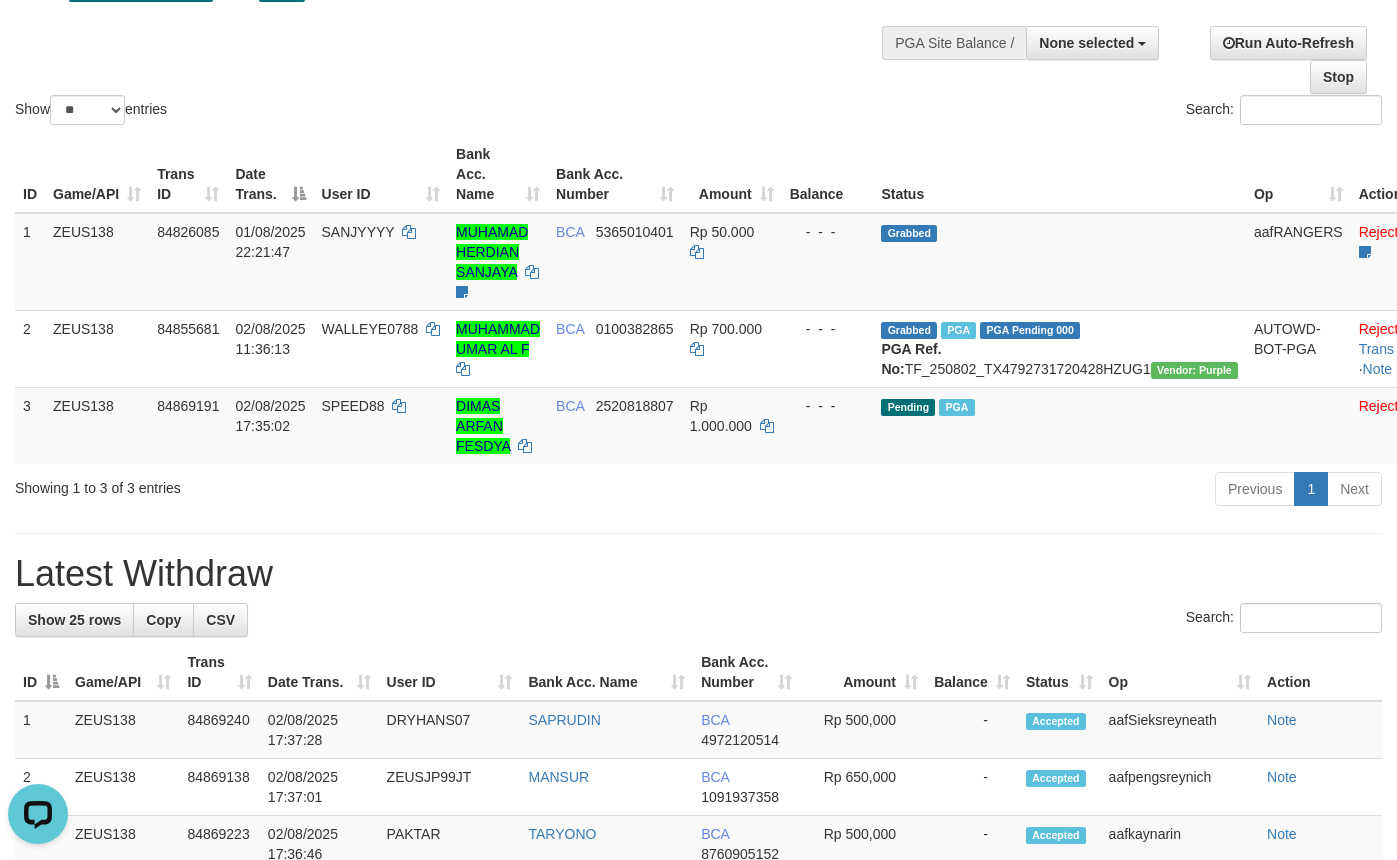 scroll, scrollTop: 0, scrollLeft: 0, axis: both 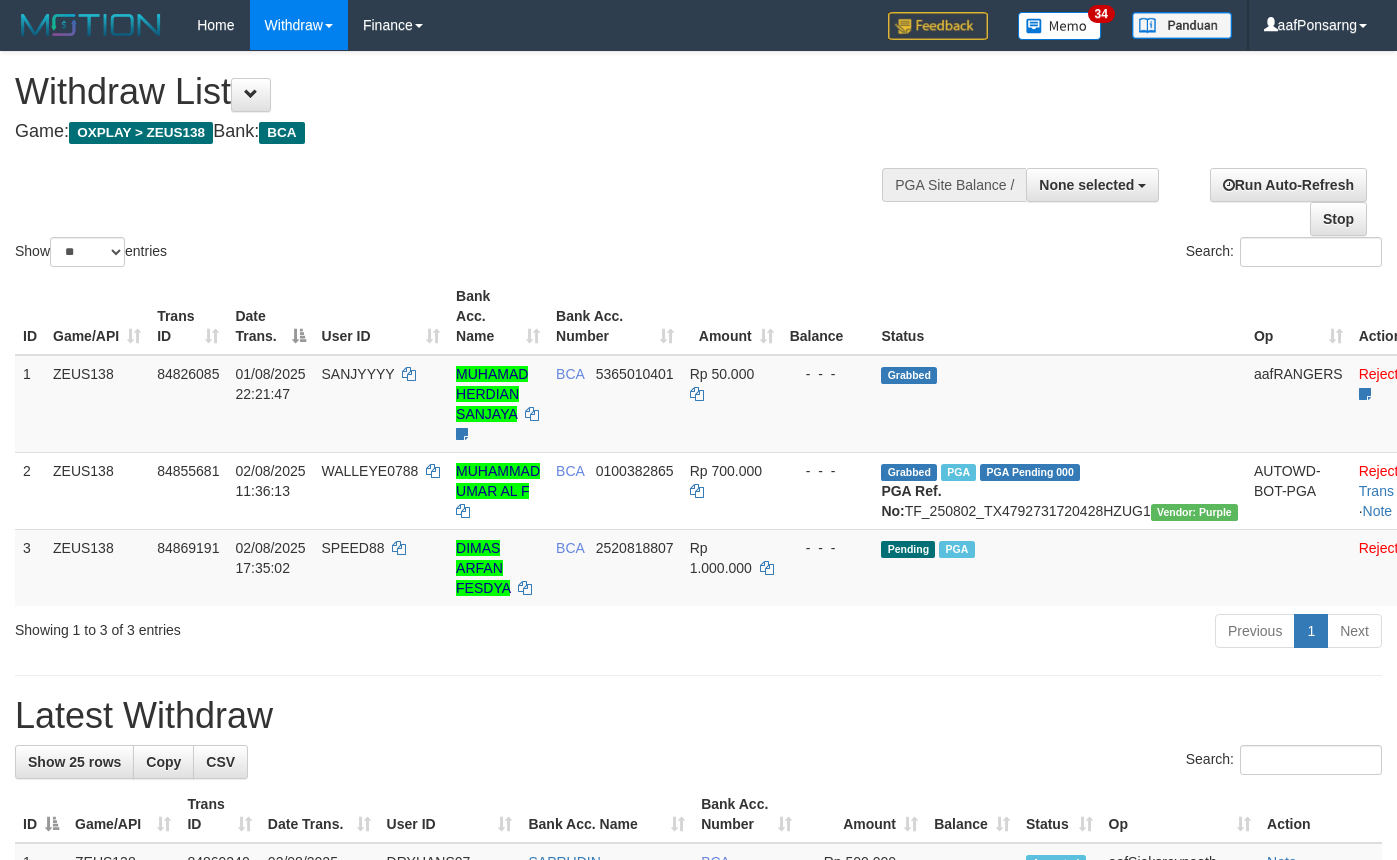select 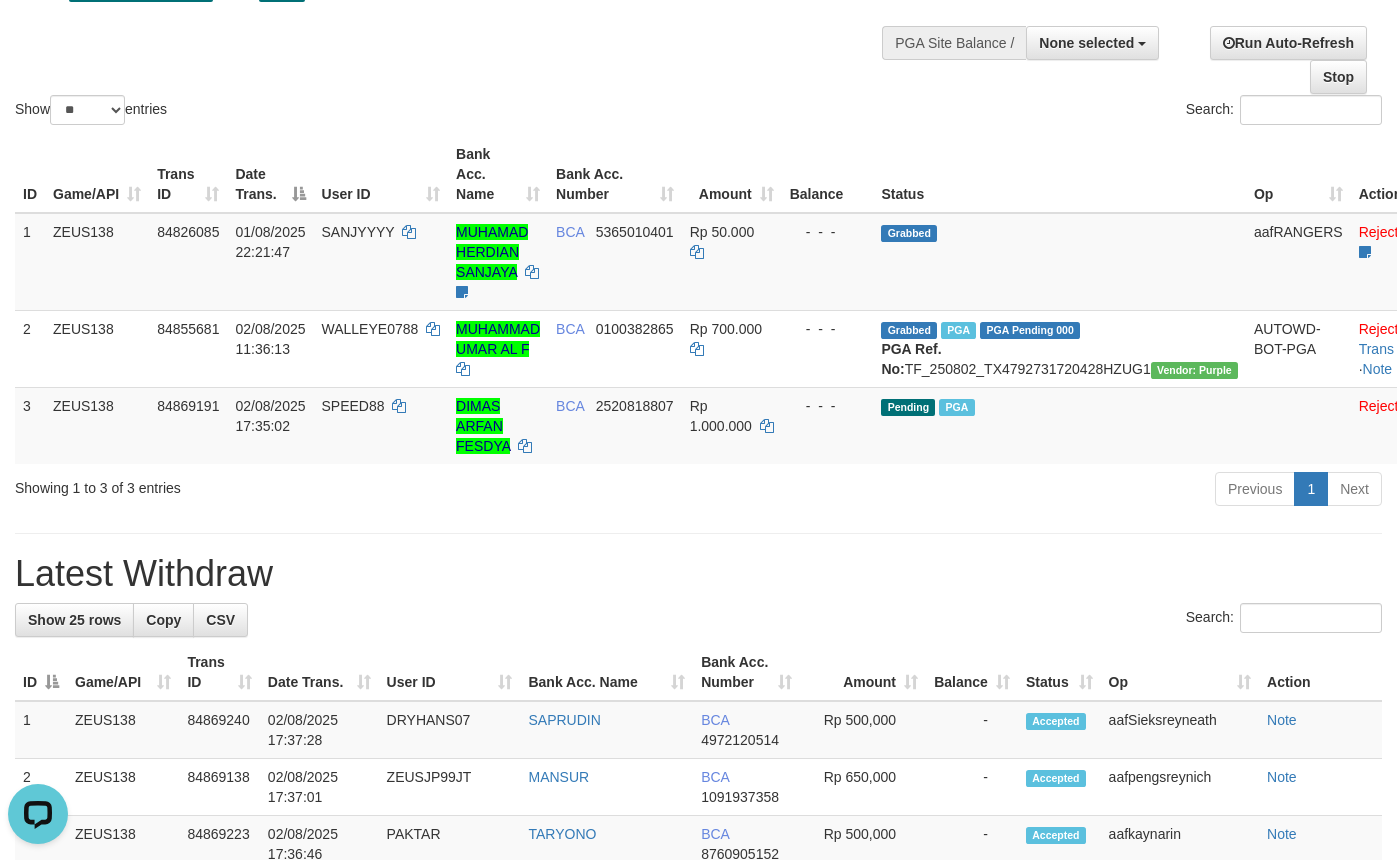 scroll, scrollTop: 0, scrollLeft: 0, axis: both 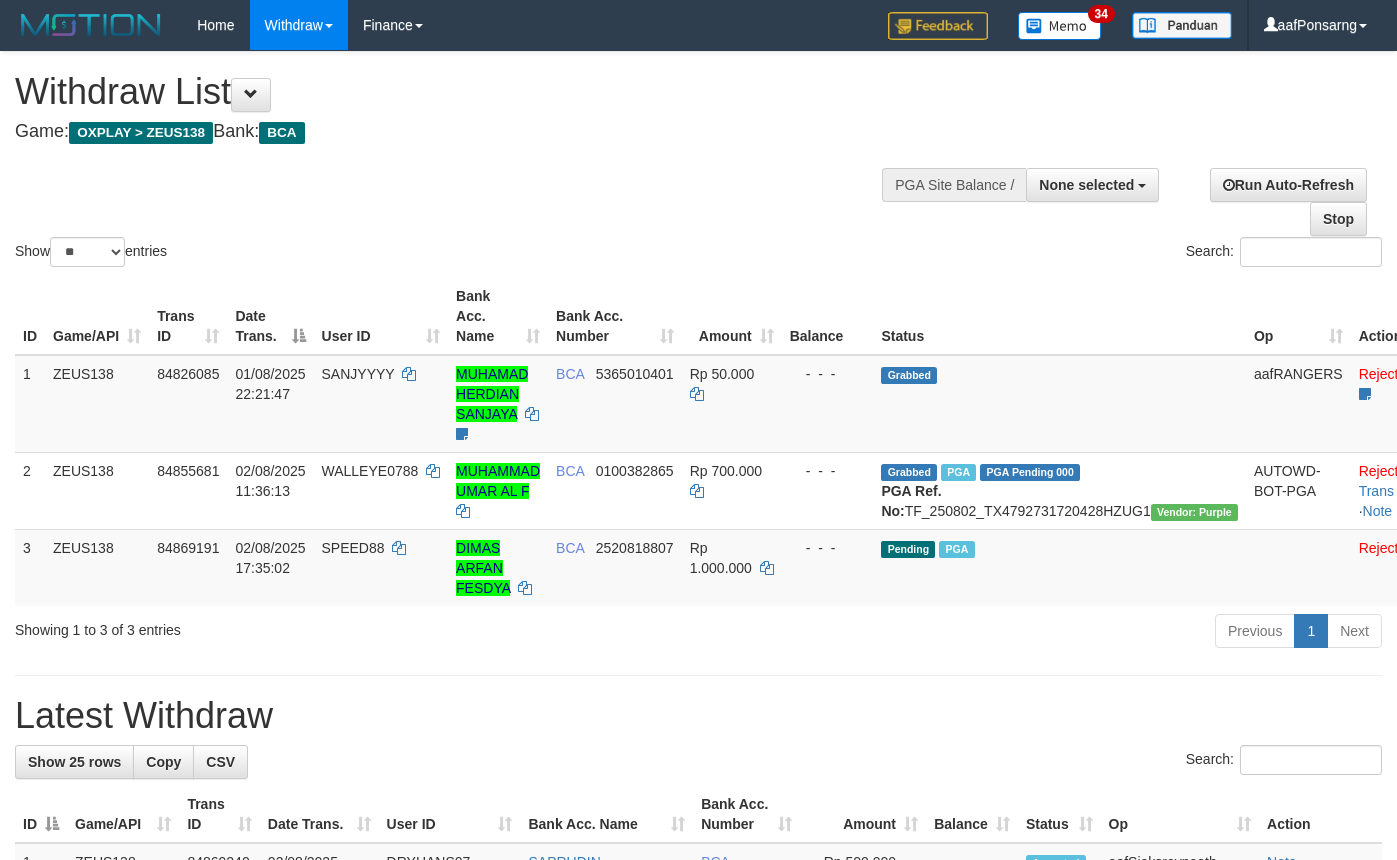 select 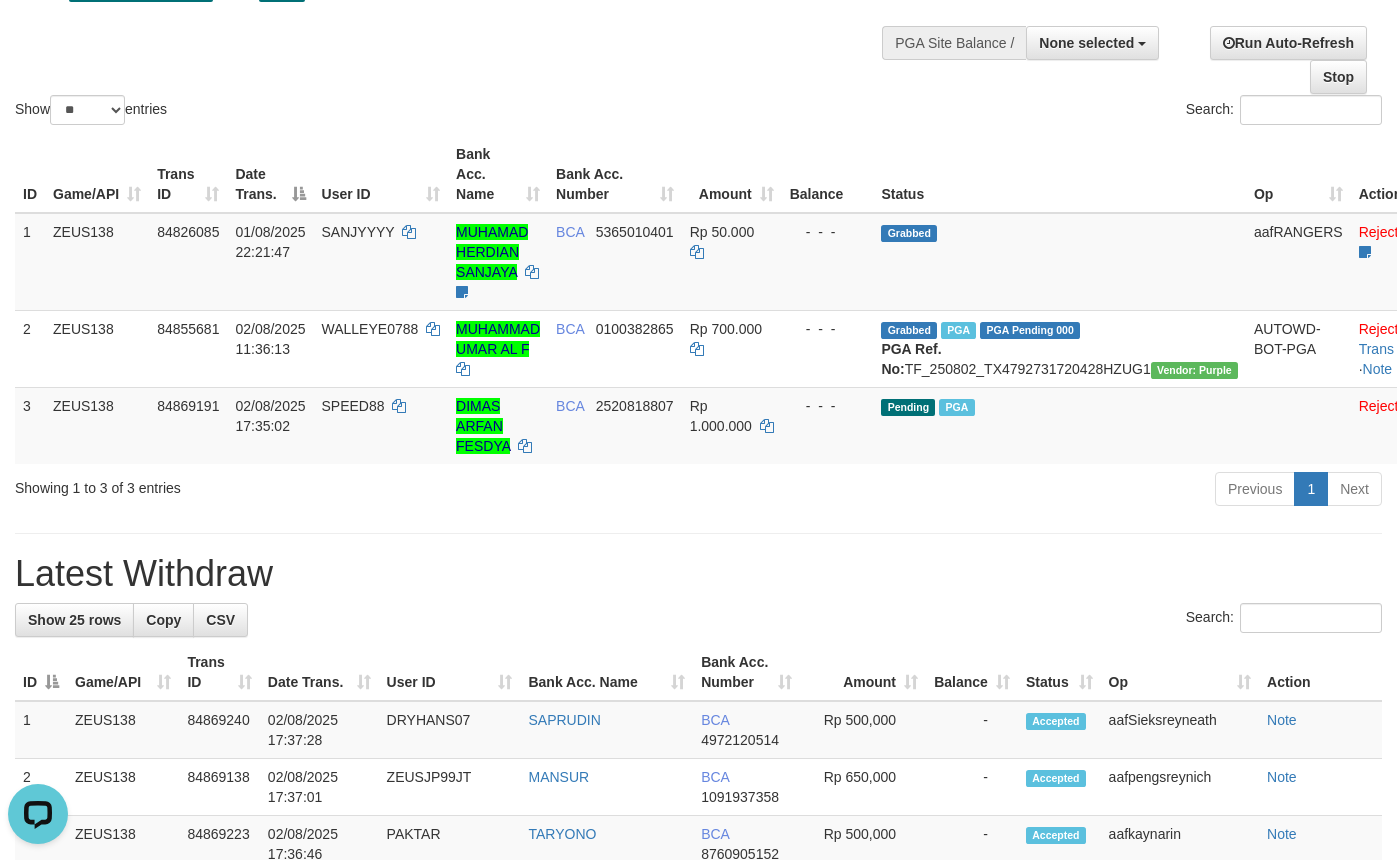 scroll, scrollTop: 0, scrollLeft: 0, axis: both 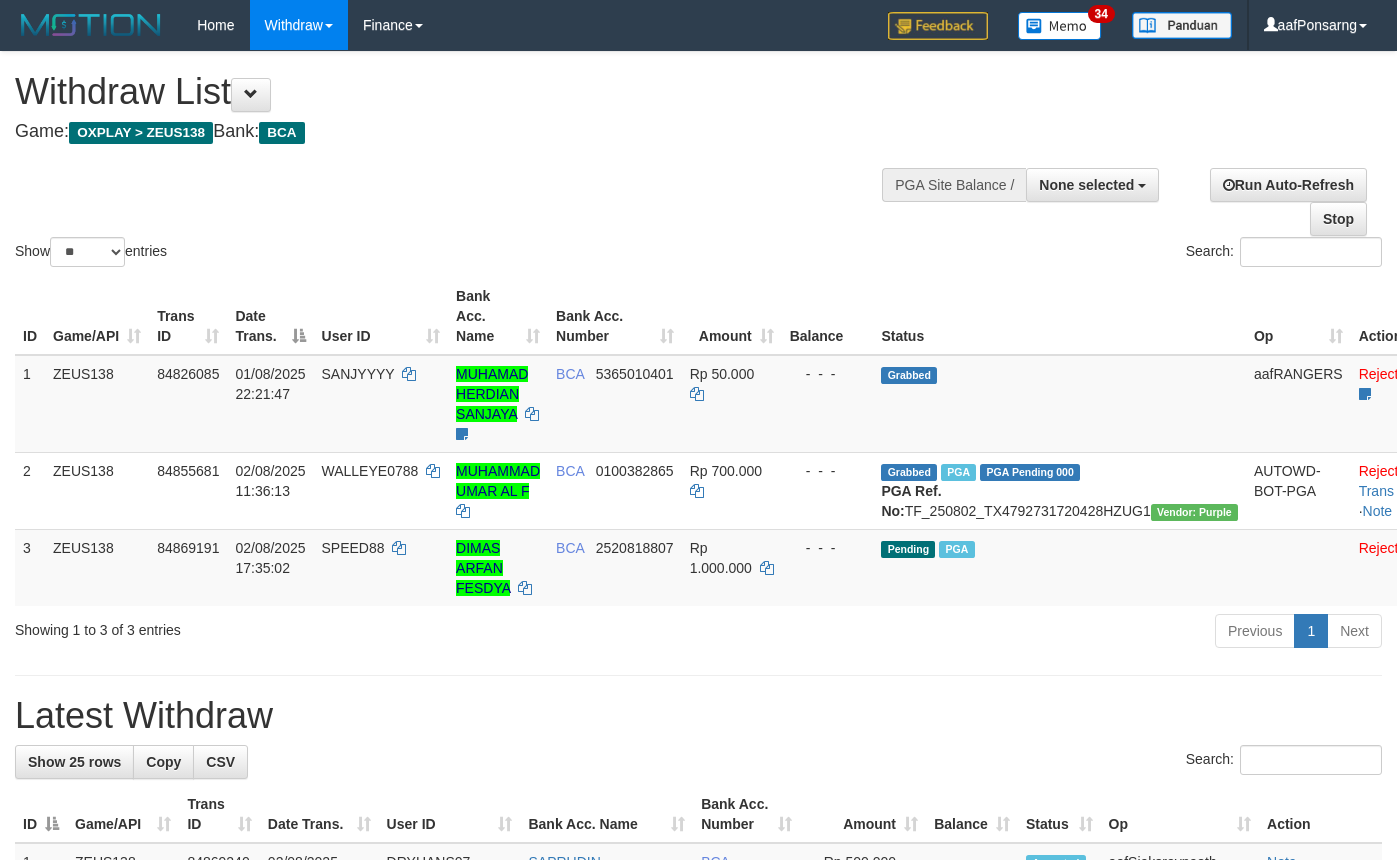 select 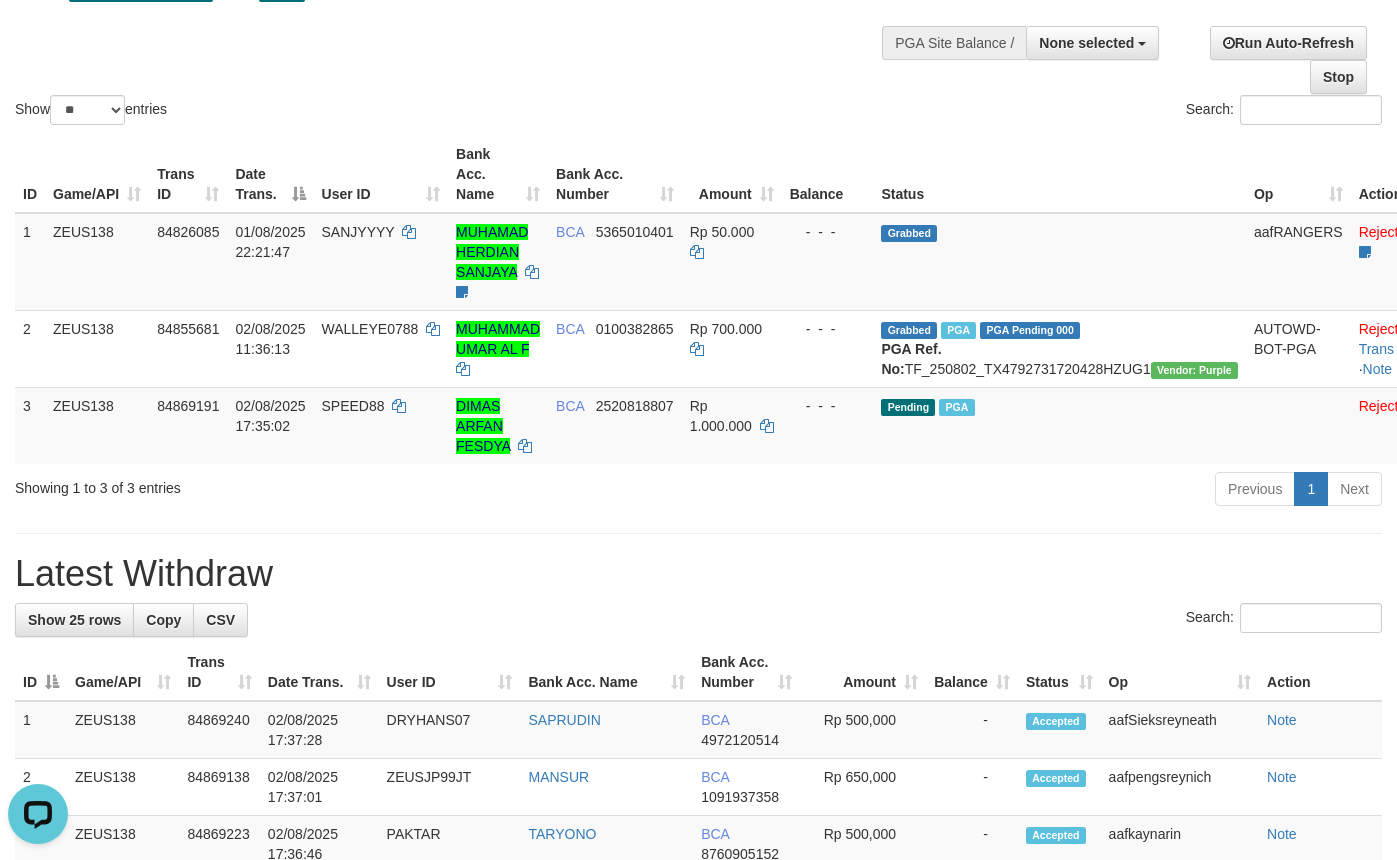 scroll, scrollTop: 0, scrollLeft: 0, axis: both 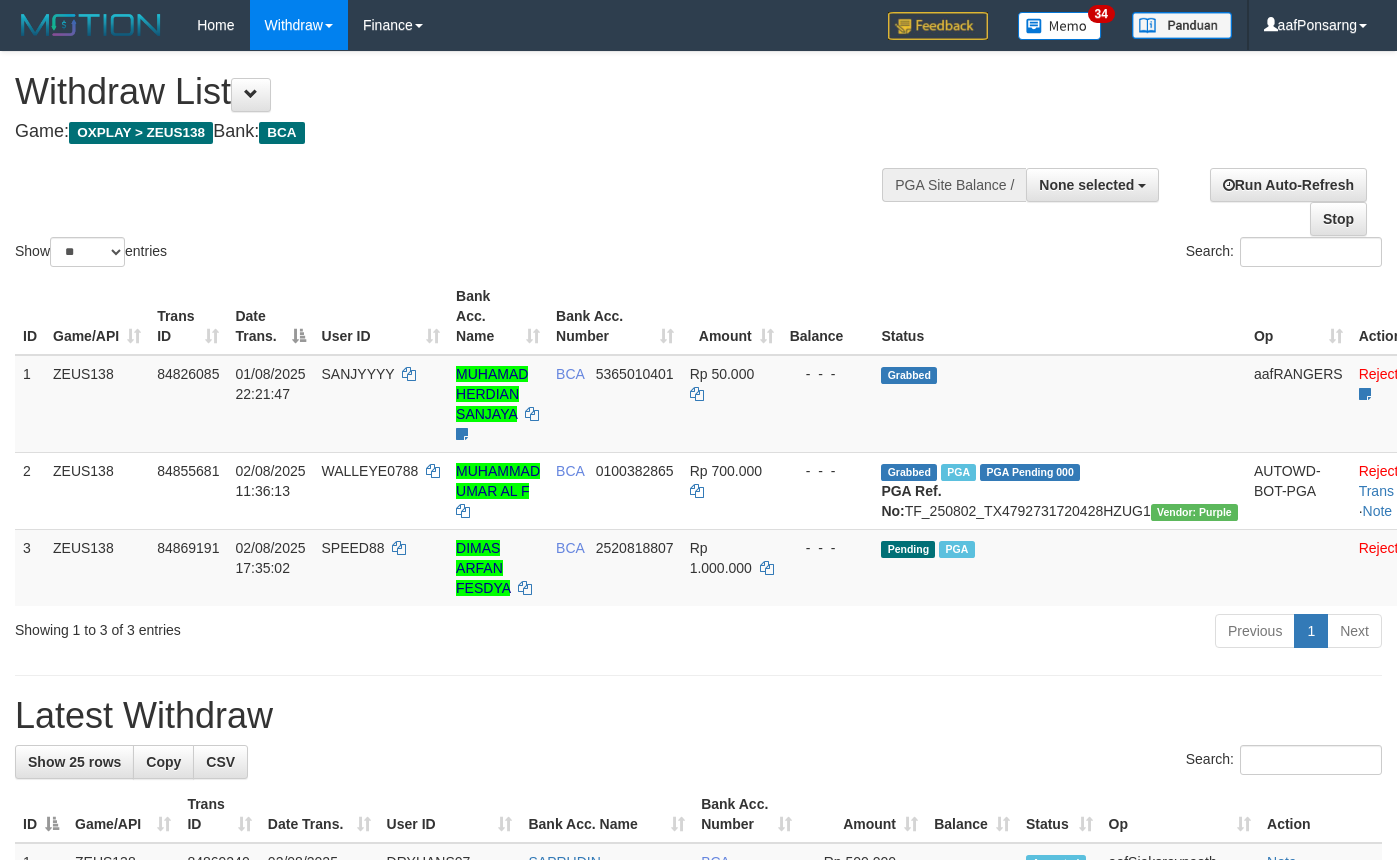 select 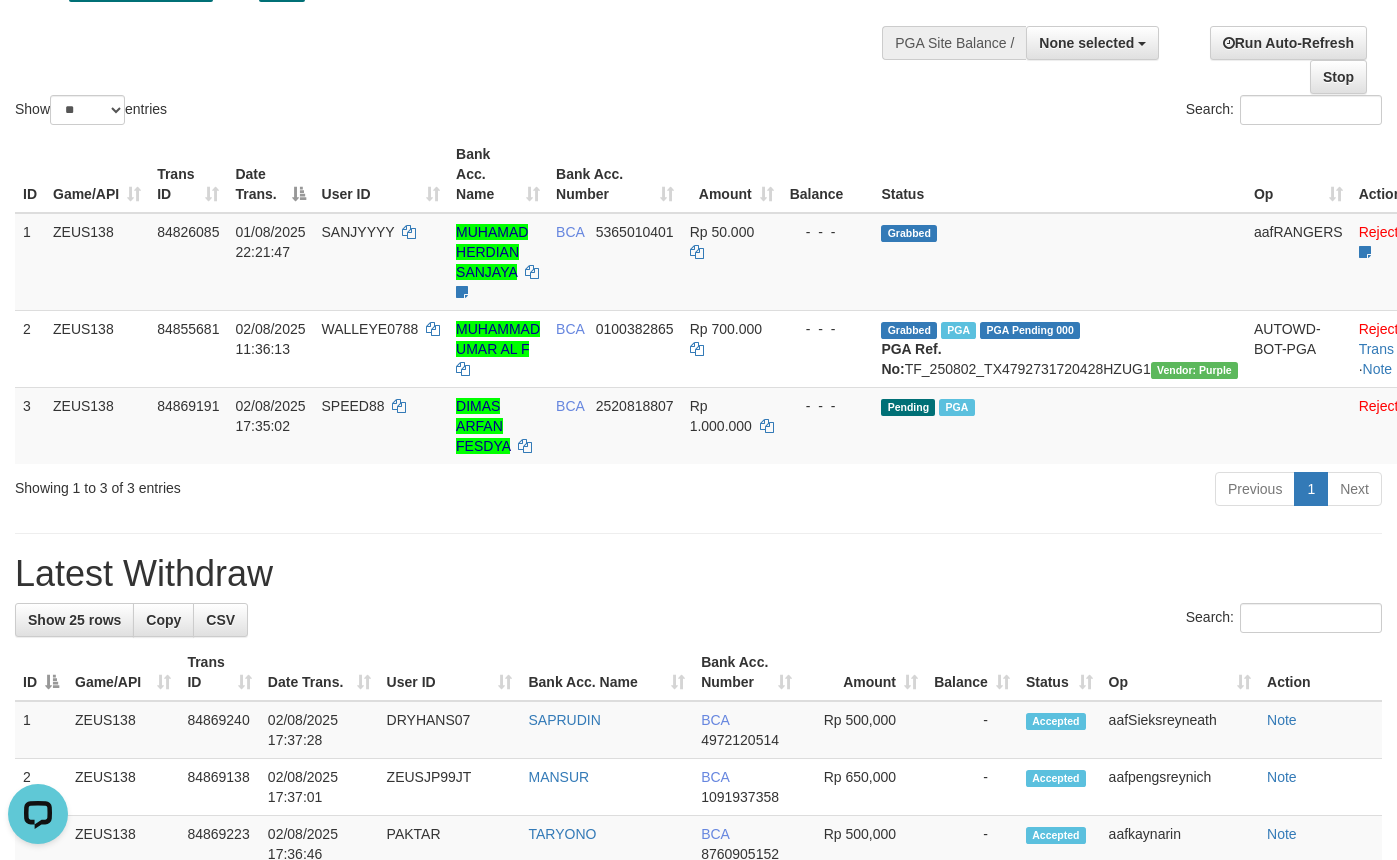 scroll, scrollTop: 0, scrollLeft: 0, axis: both 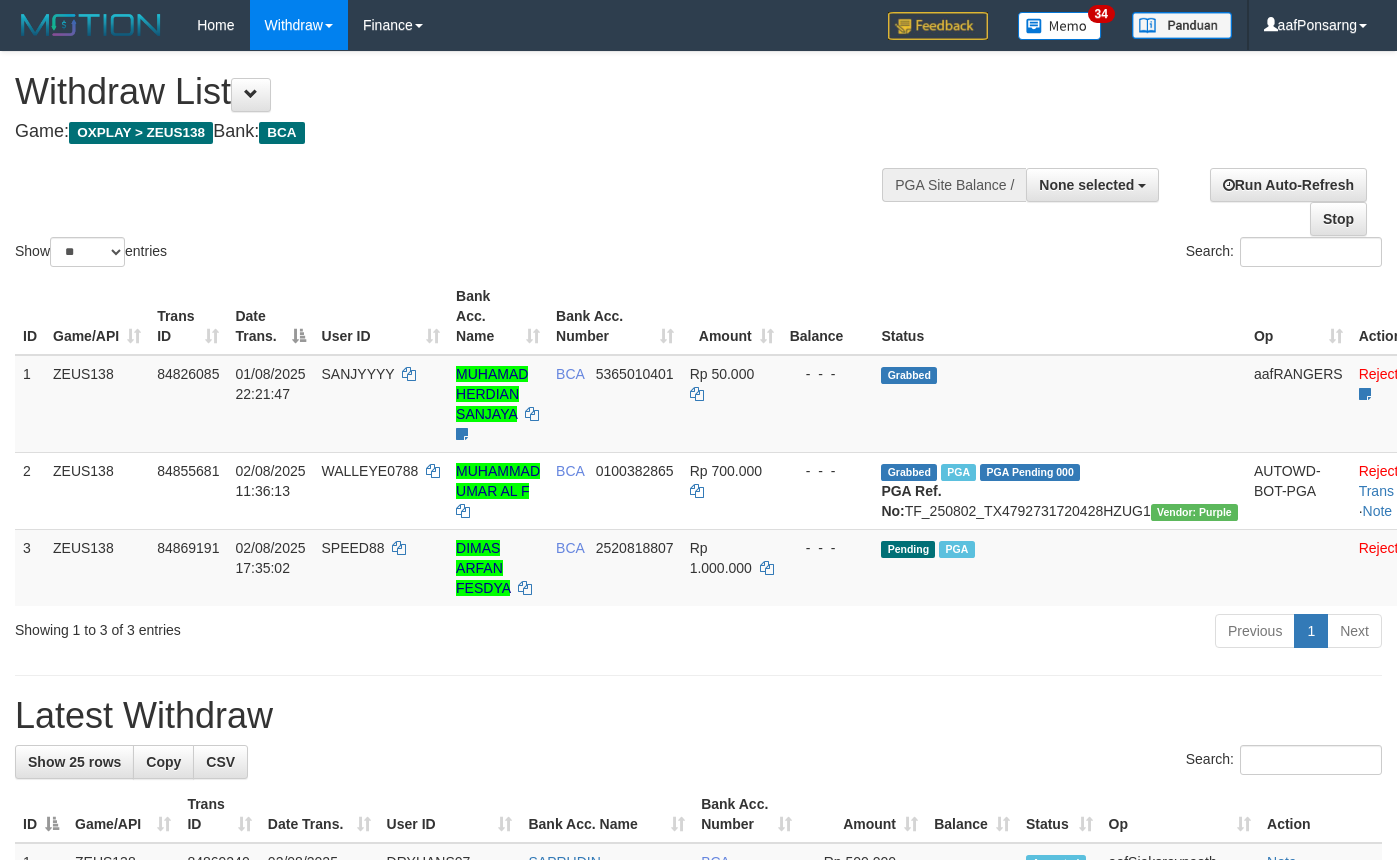 select 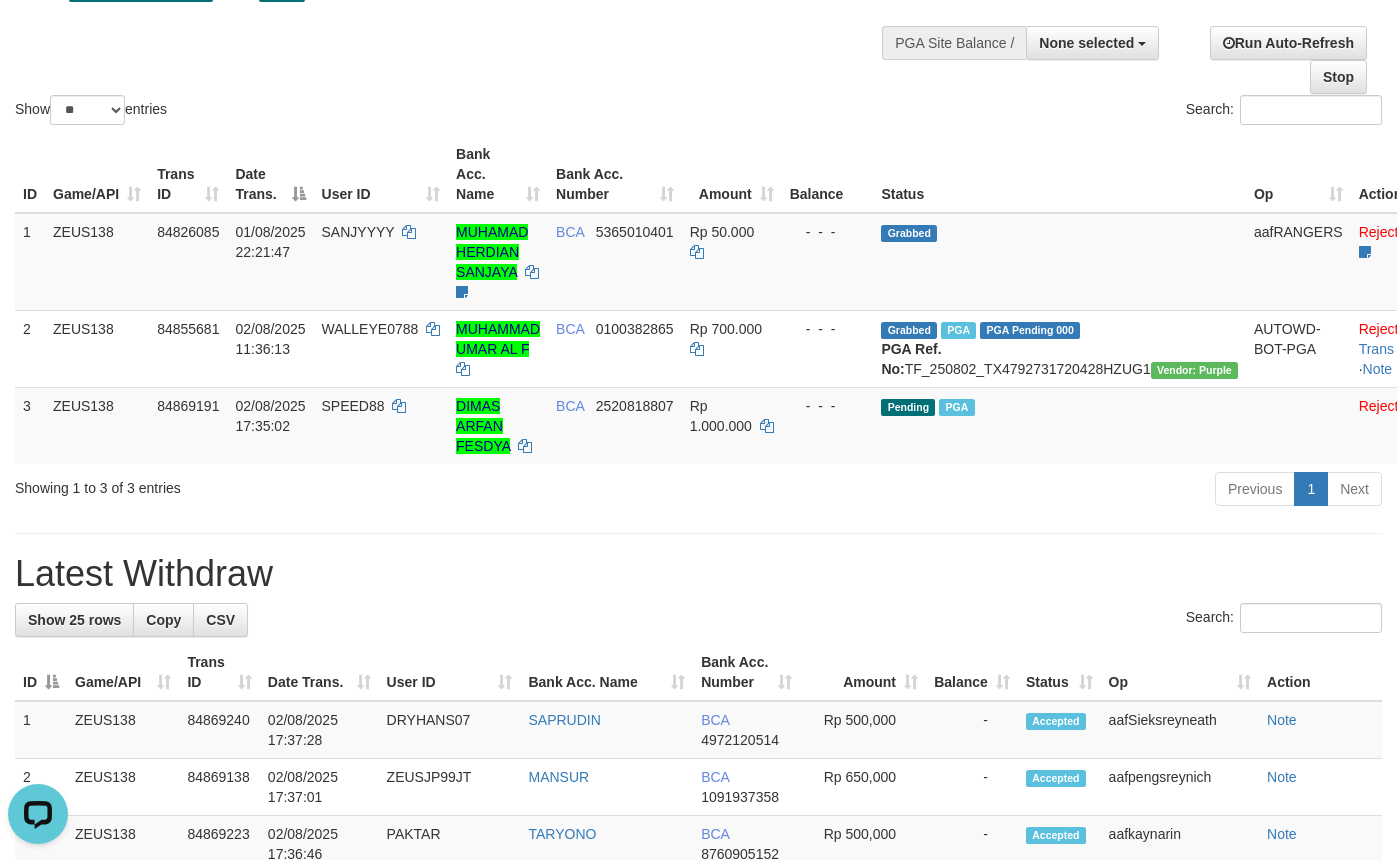 scroll, scrollTop: 0, scrollLeft: 0, axis: both 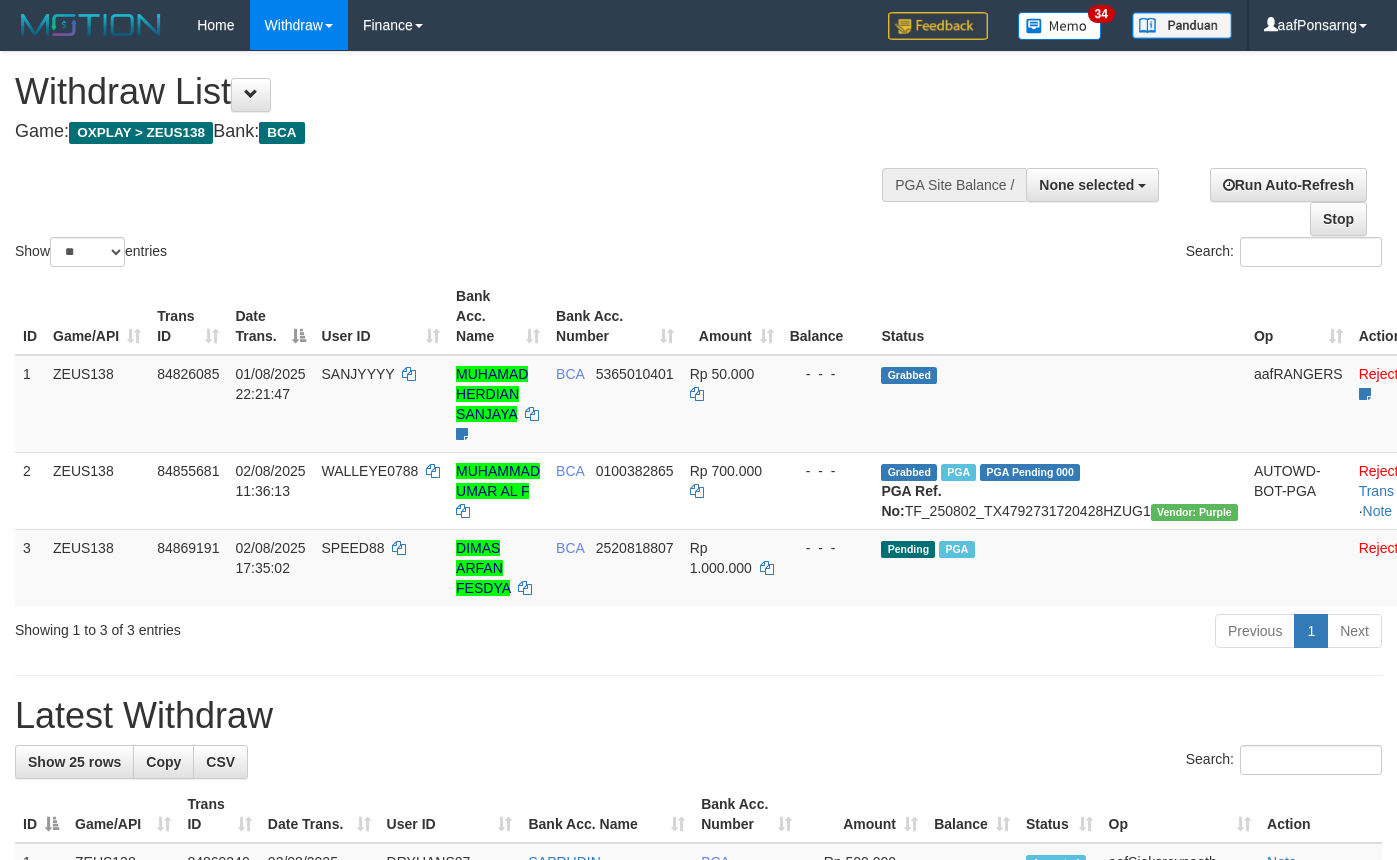 select 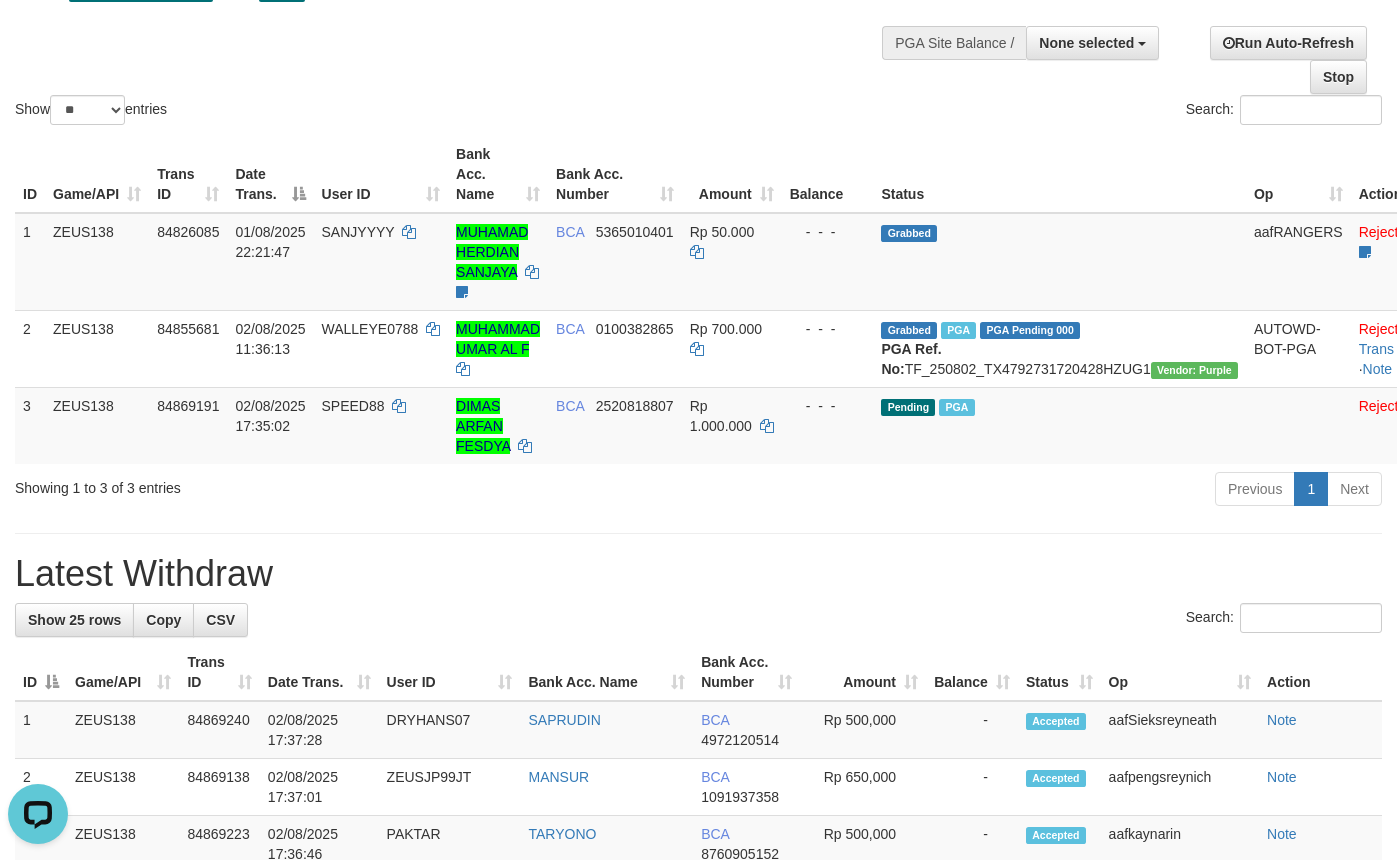 scroll, scrollTop: 0, scrollLeft: 0, axis: both 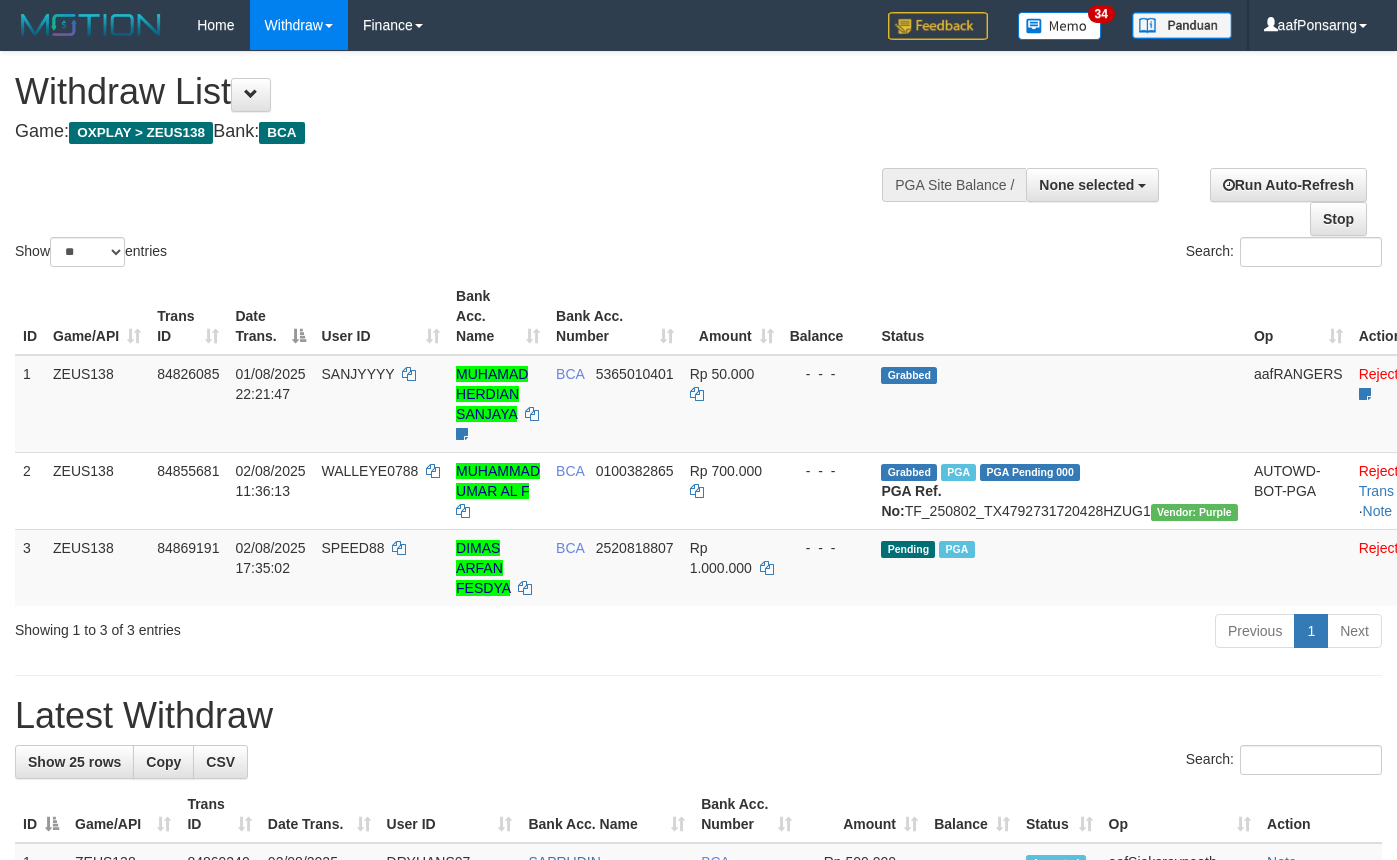 select 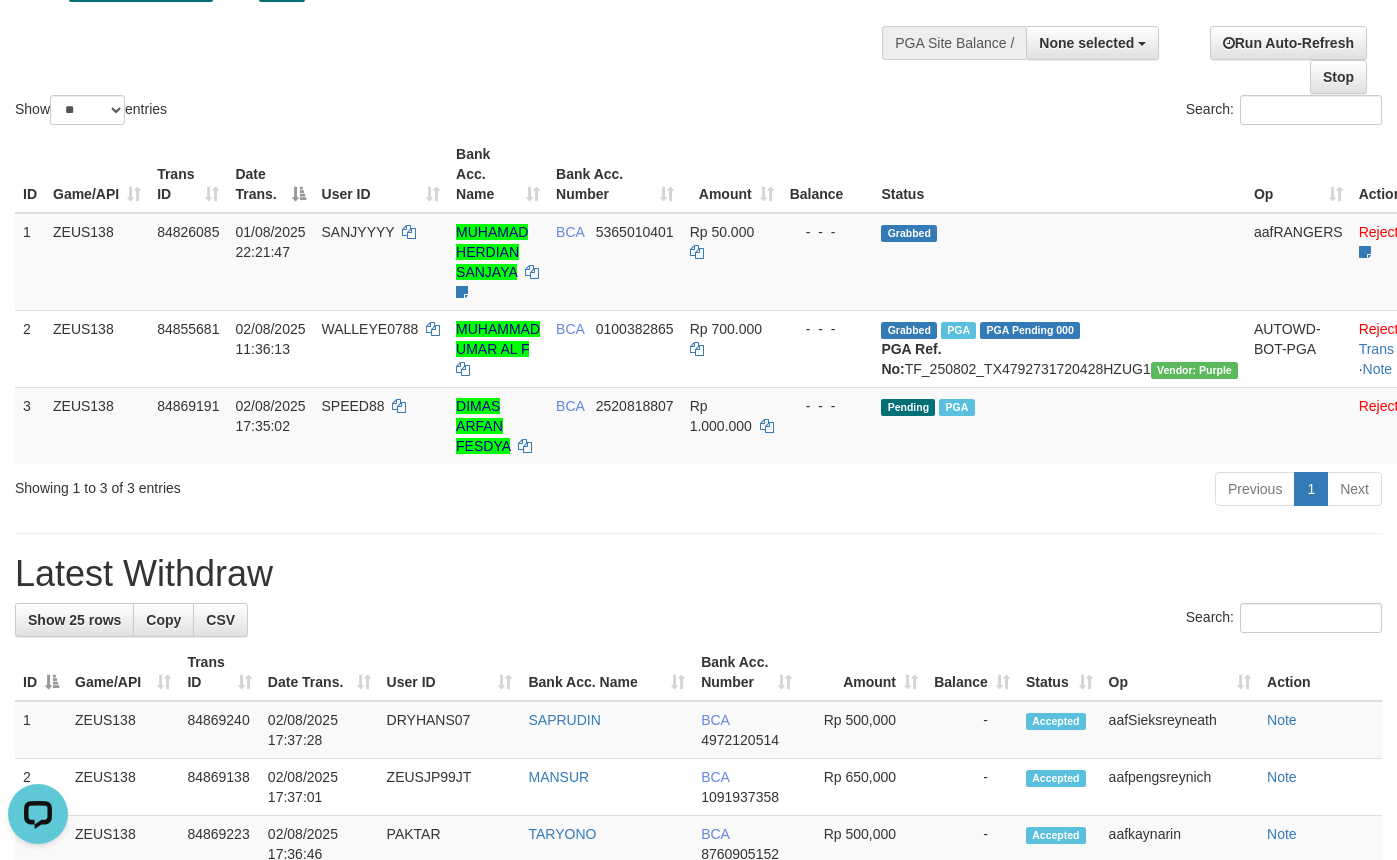 scroll, scrollTop: 0, scrollLeft: 0, axis: both 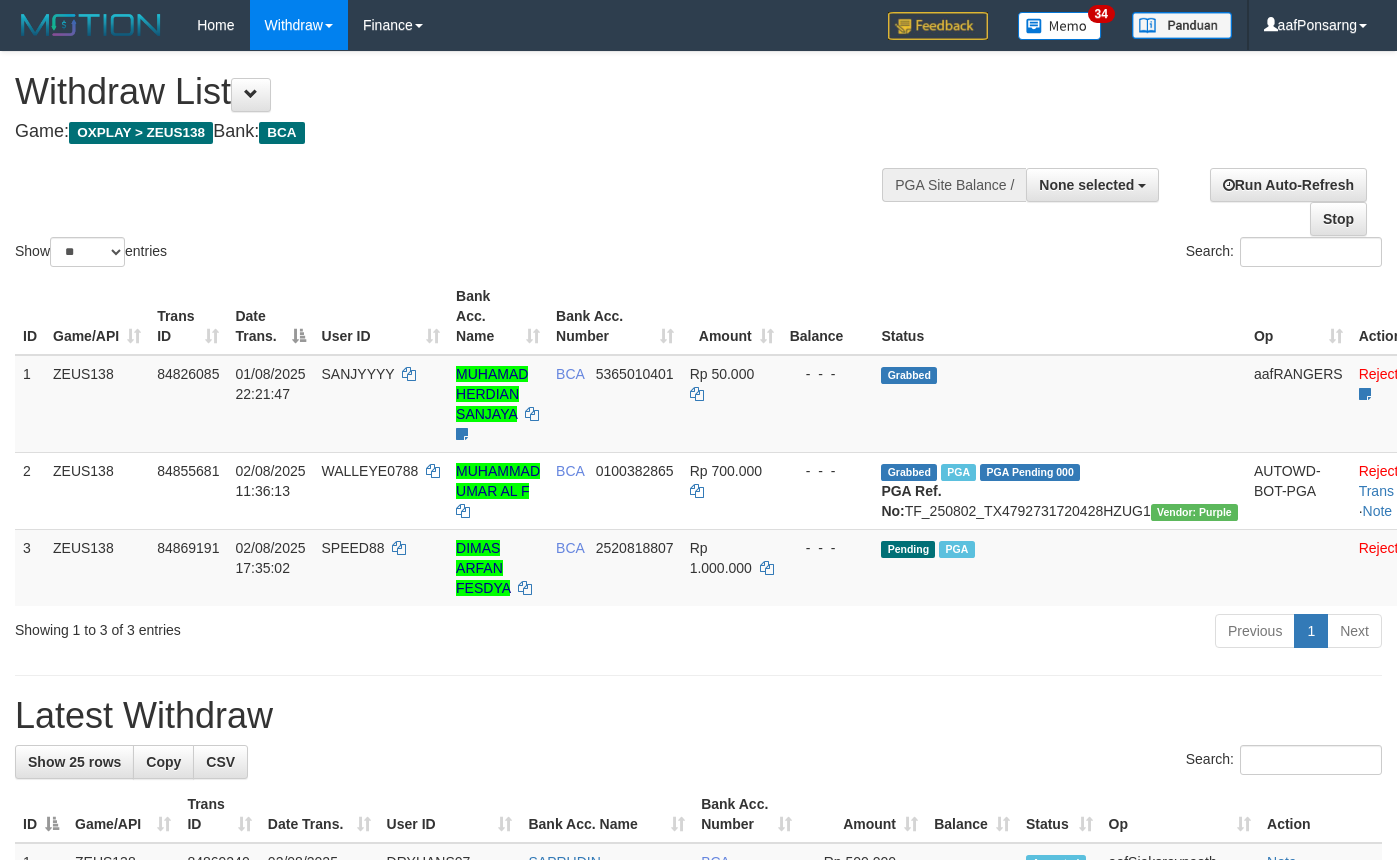 select 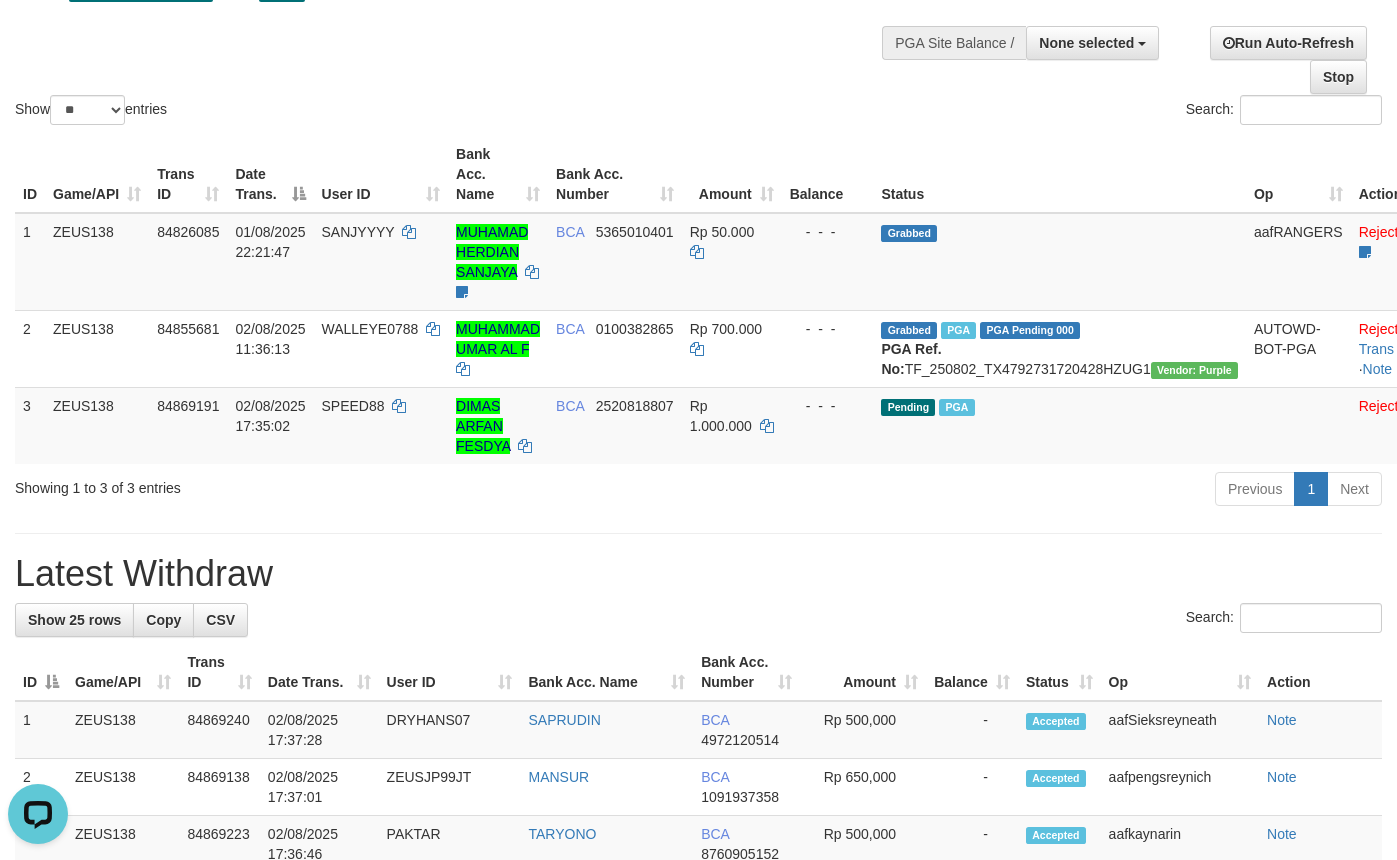 scroll, scrollTop: 0, scrollLeft: 0, axis: both 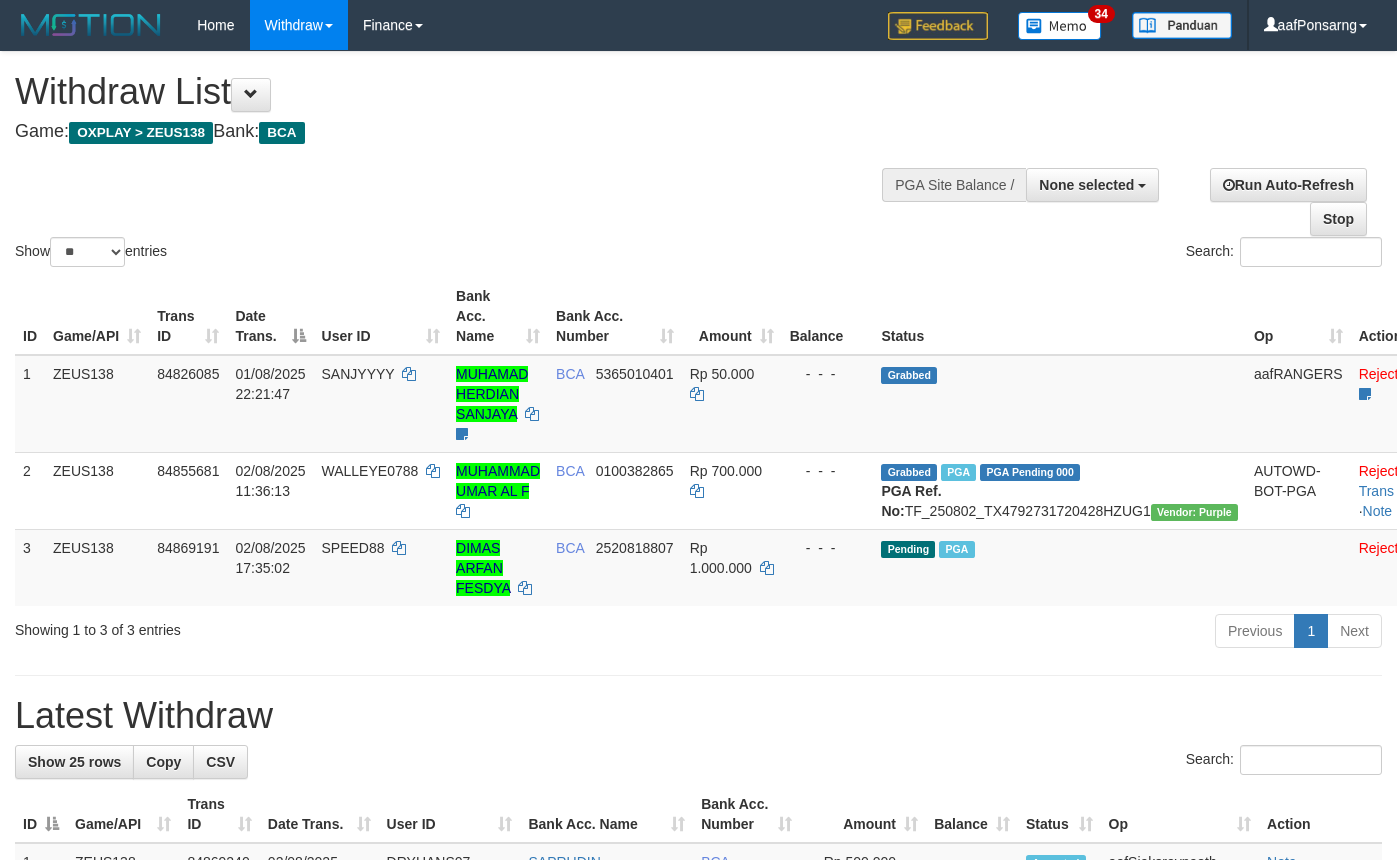 select 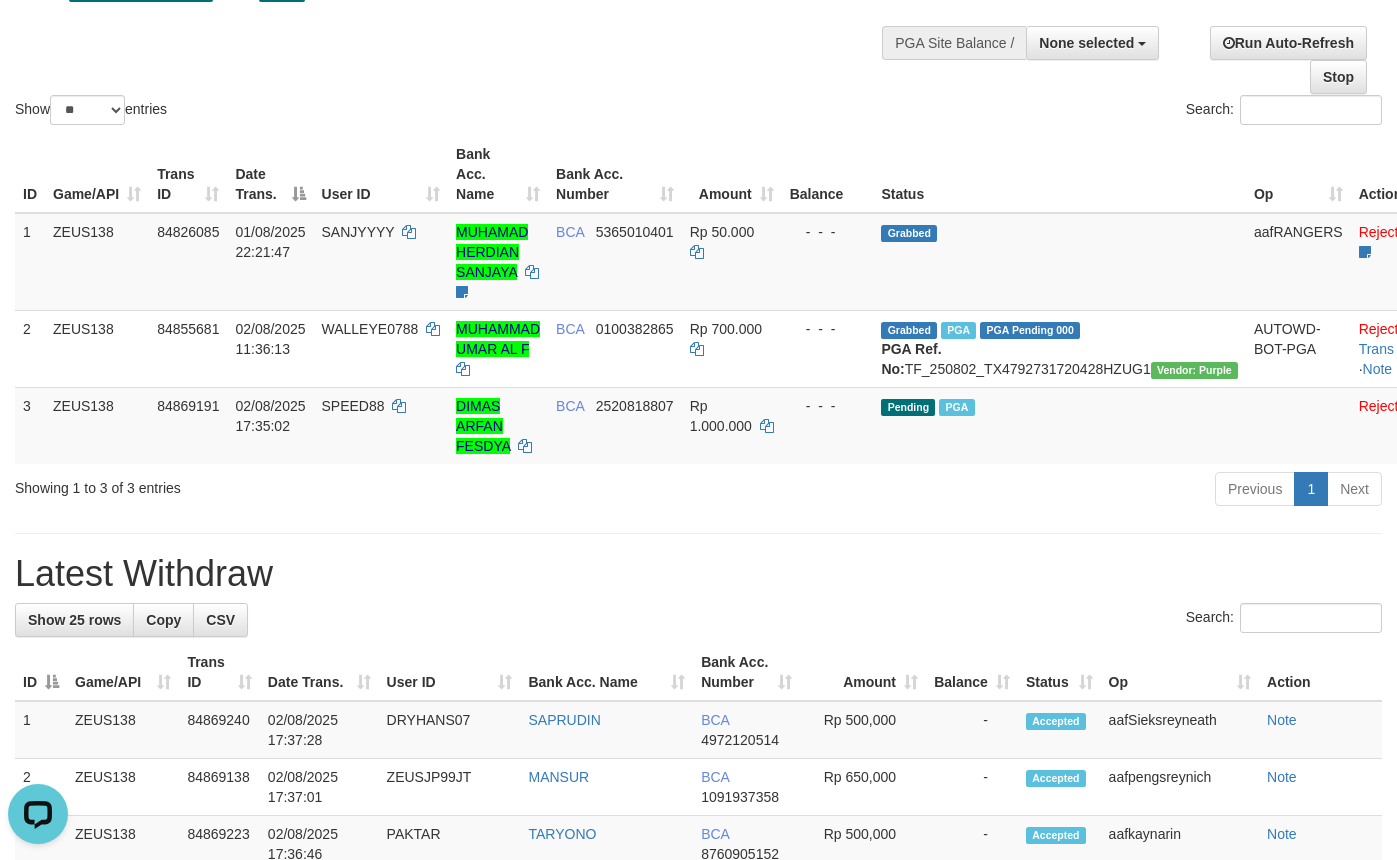 scroll, scrollTop: 0, scrollLeft: 0, axis: both 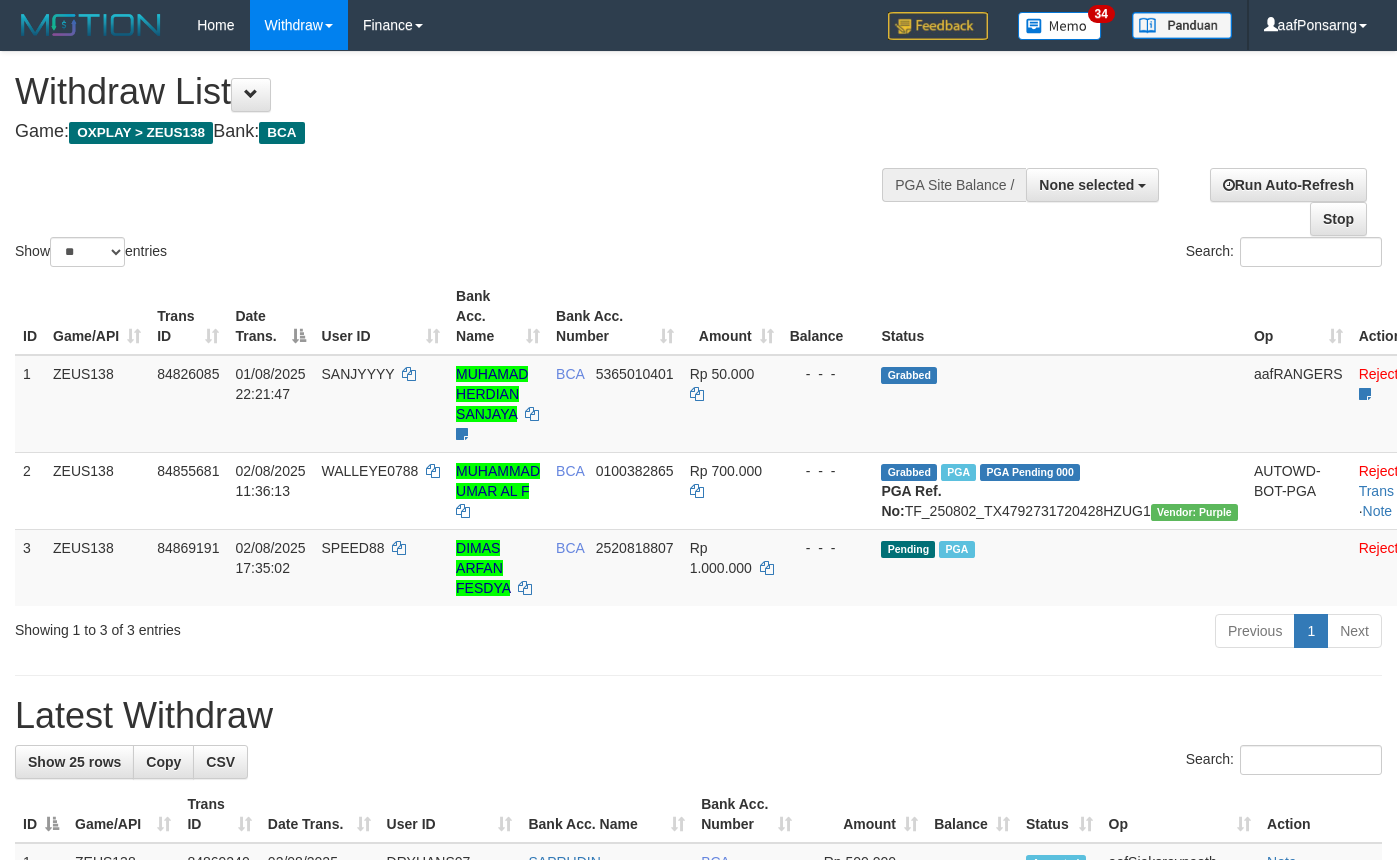 select 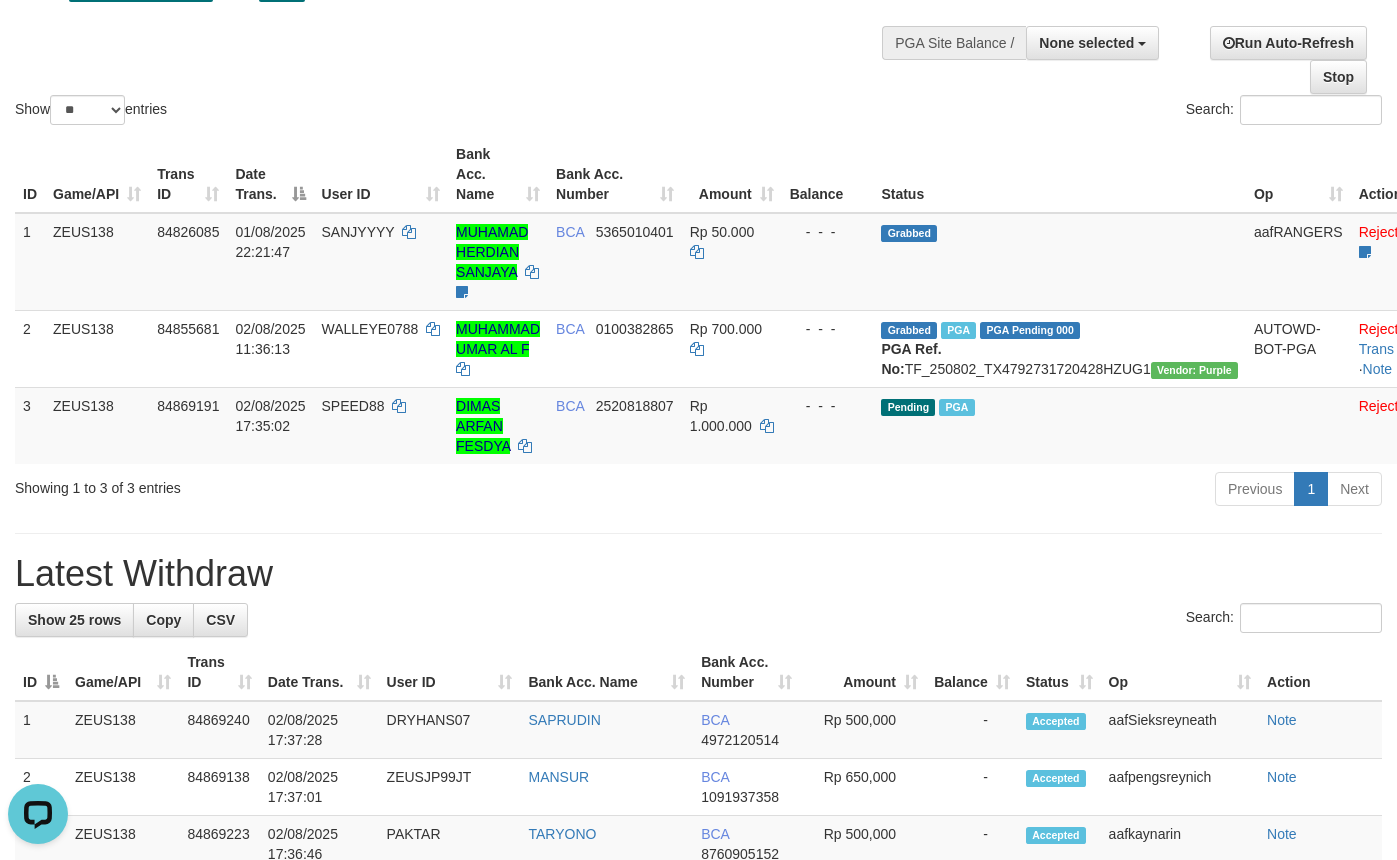 scroll, scrollTop: 0, scrollLeft: 0, axis: both 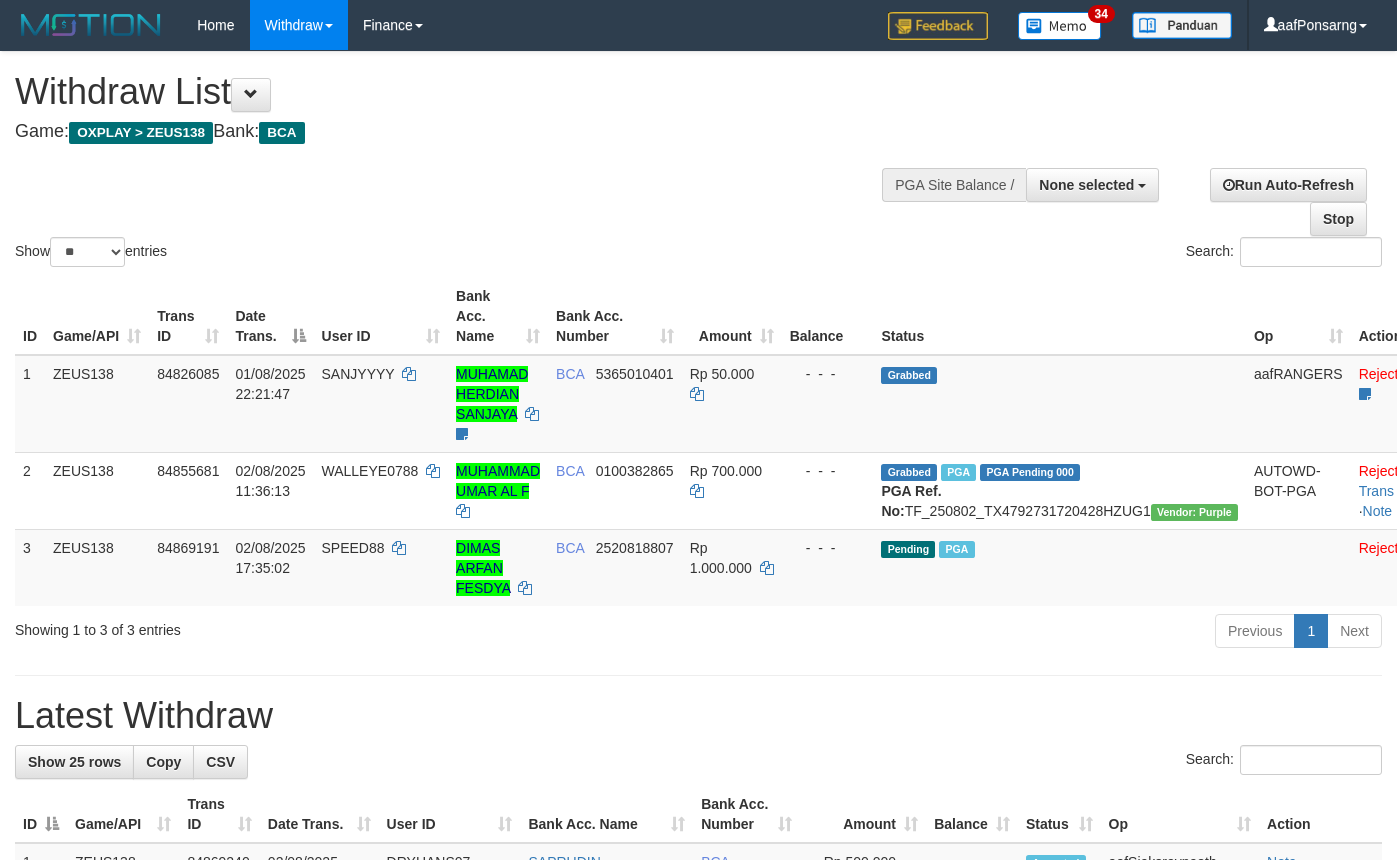 select 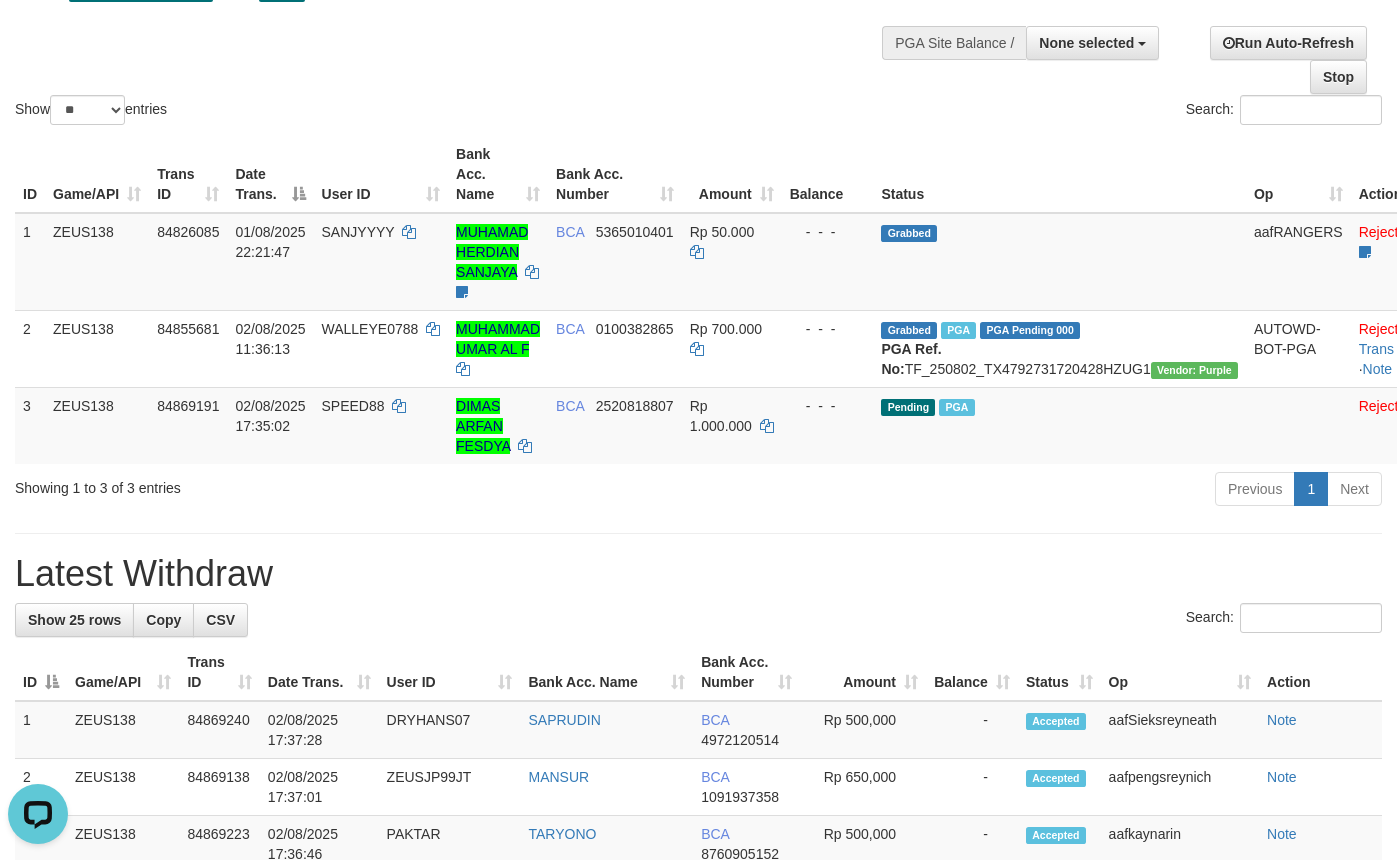 scroll, scrollTop: 0, scrollLeft: 0, axis: both 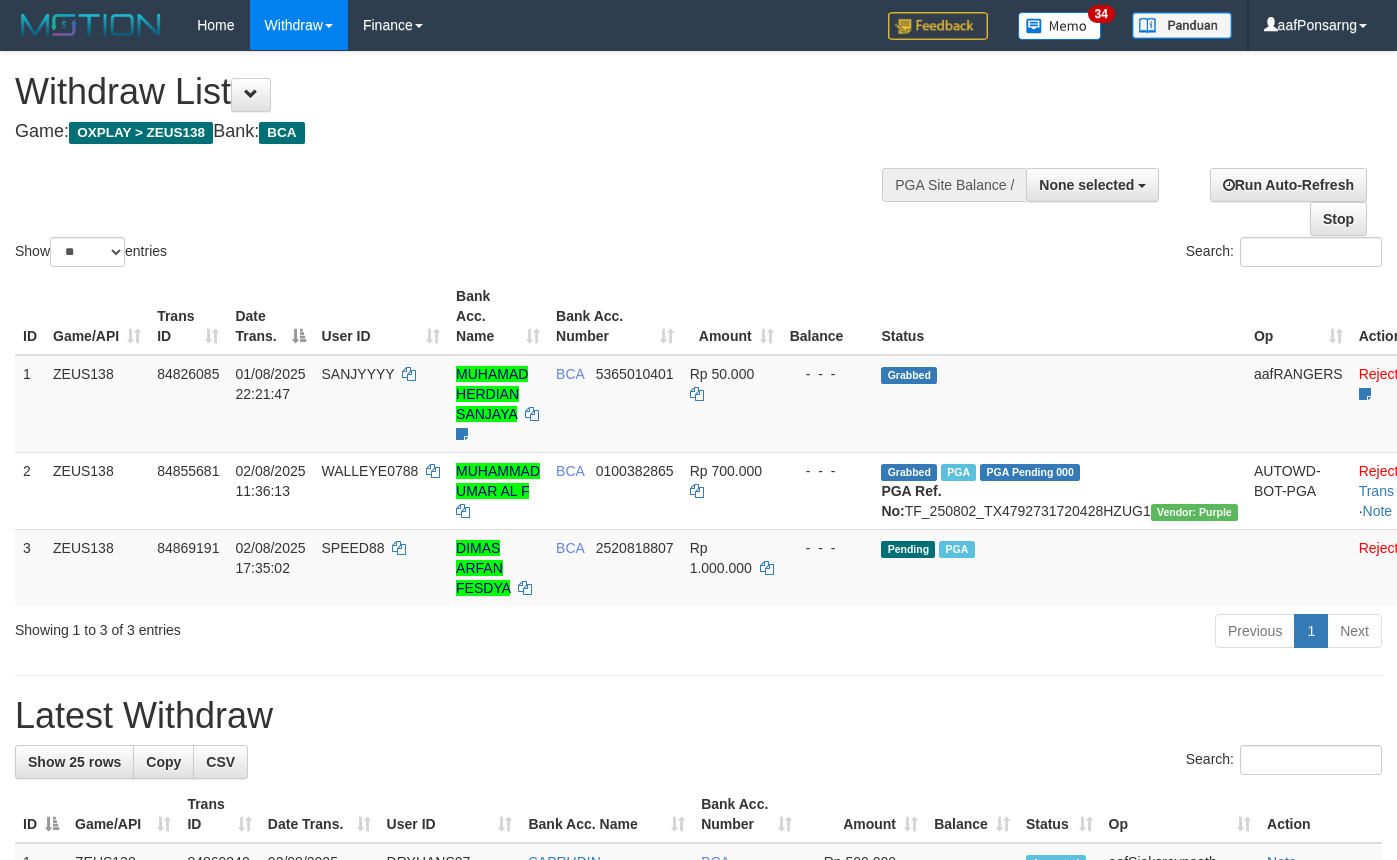 select 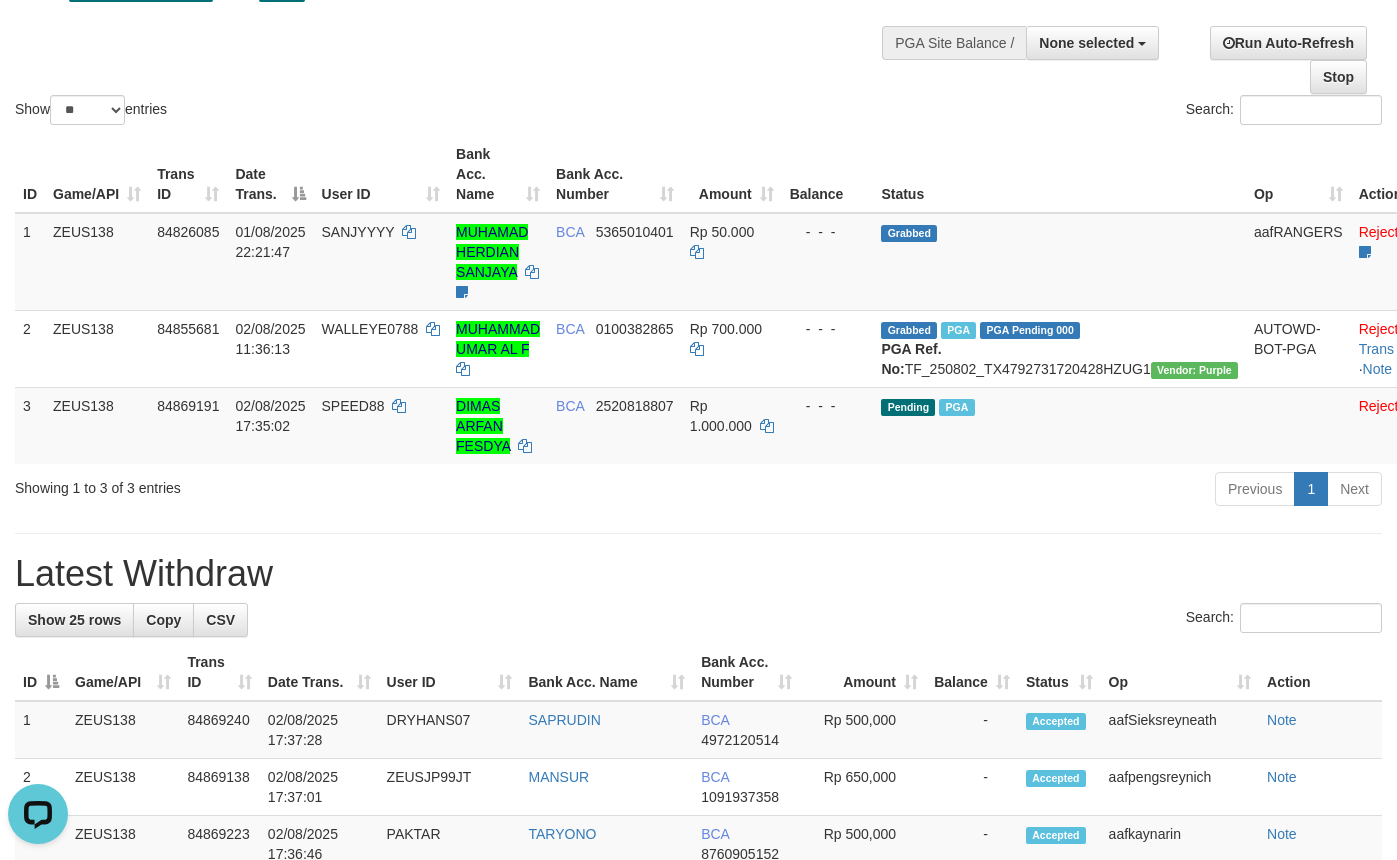 scroll, scrollTop: 0, scrollLeft: 0, axis: both 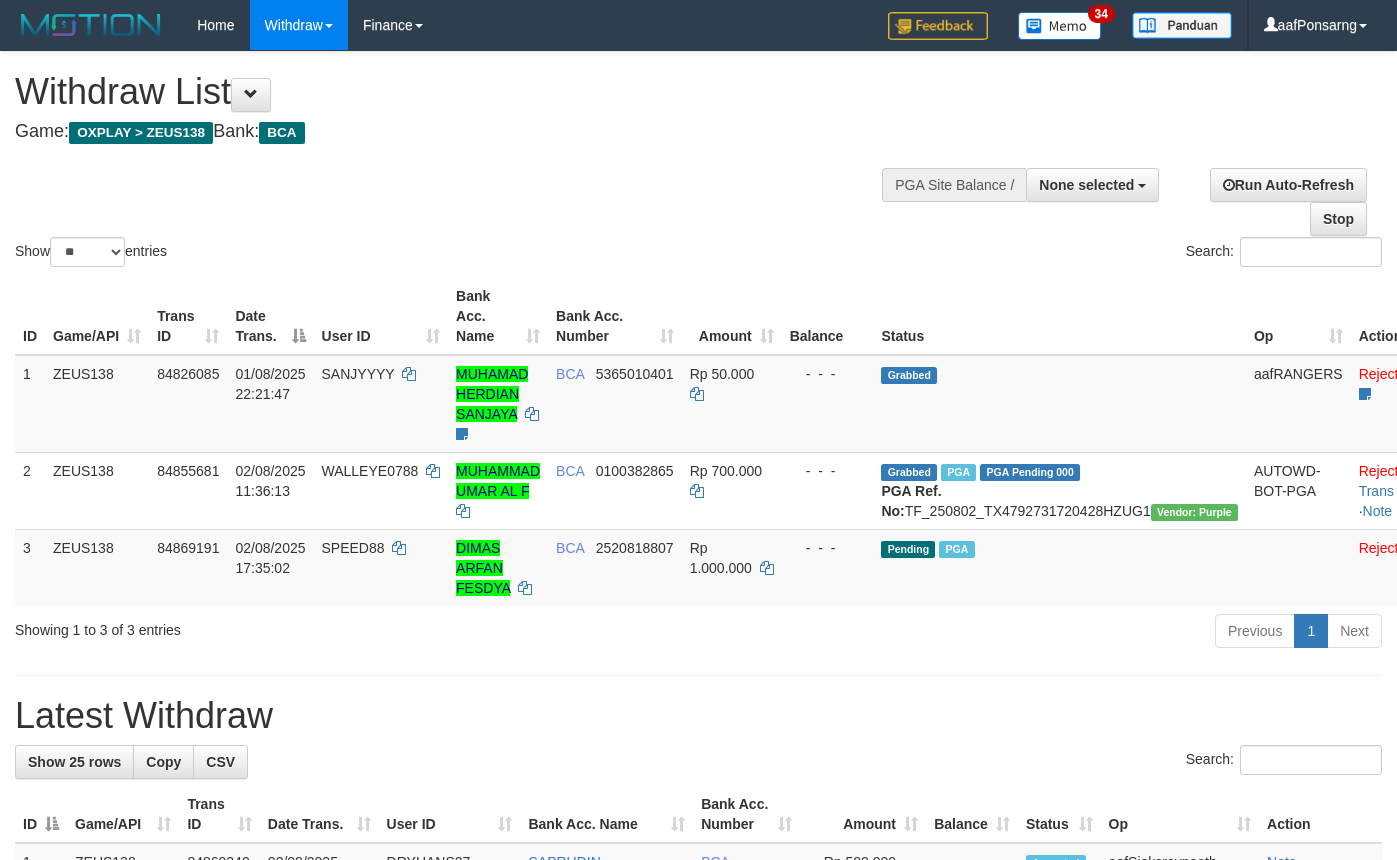 select 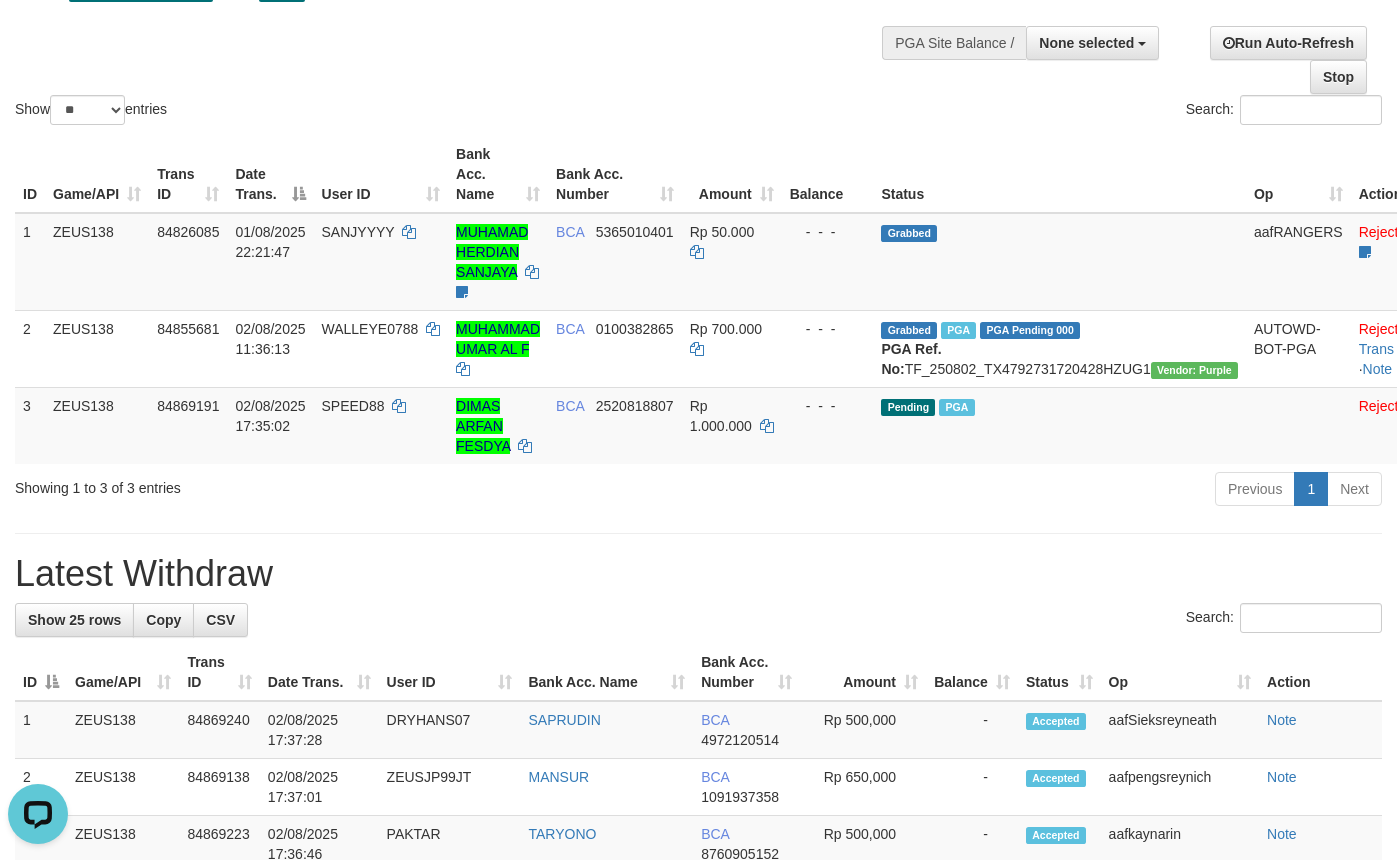 scroll, scrollTop: 0, scrollLeft: 0, axis: both 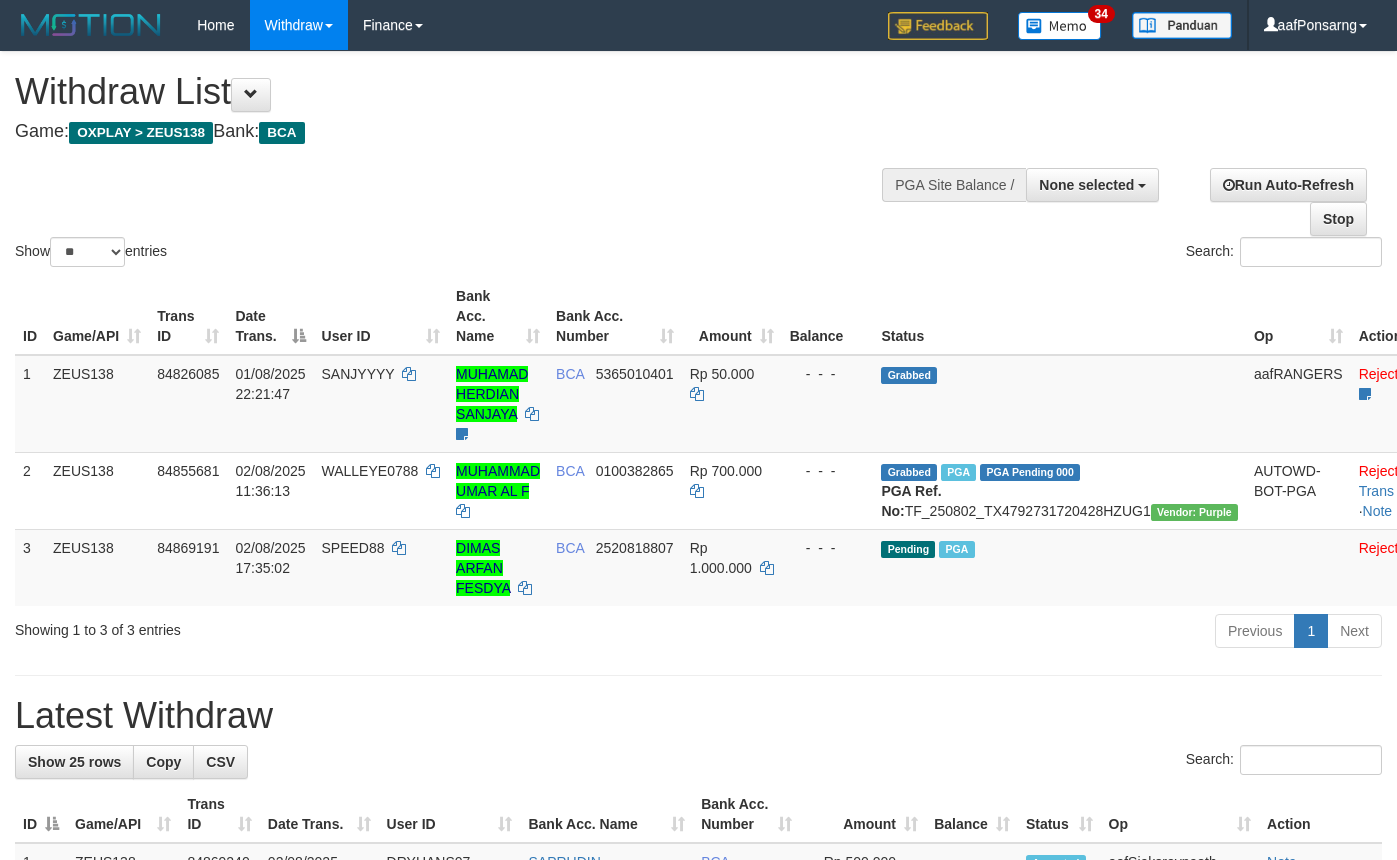 select 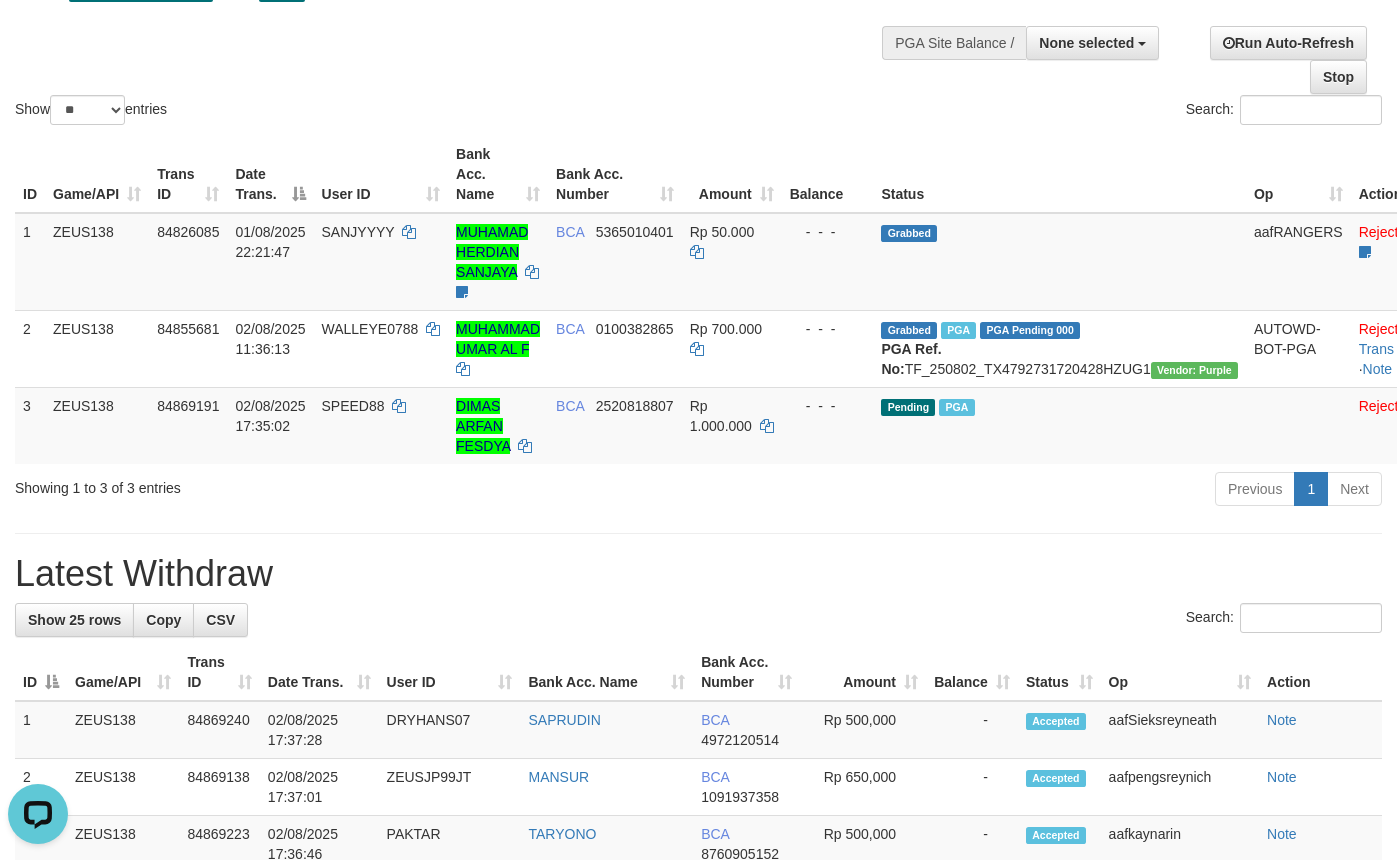 scroll, scrollTop: 0, scrollLeft: 0, axis: both 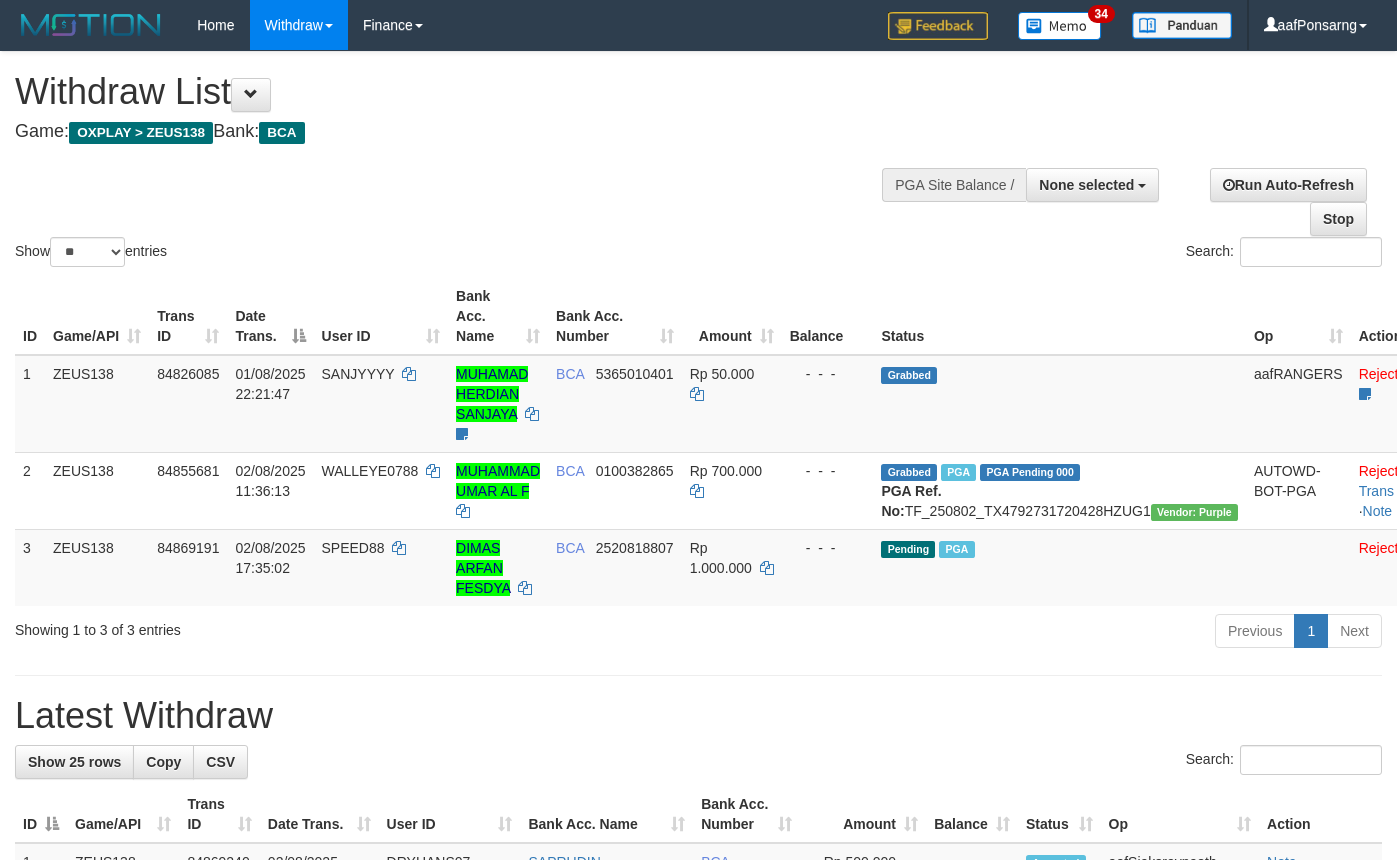select 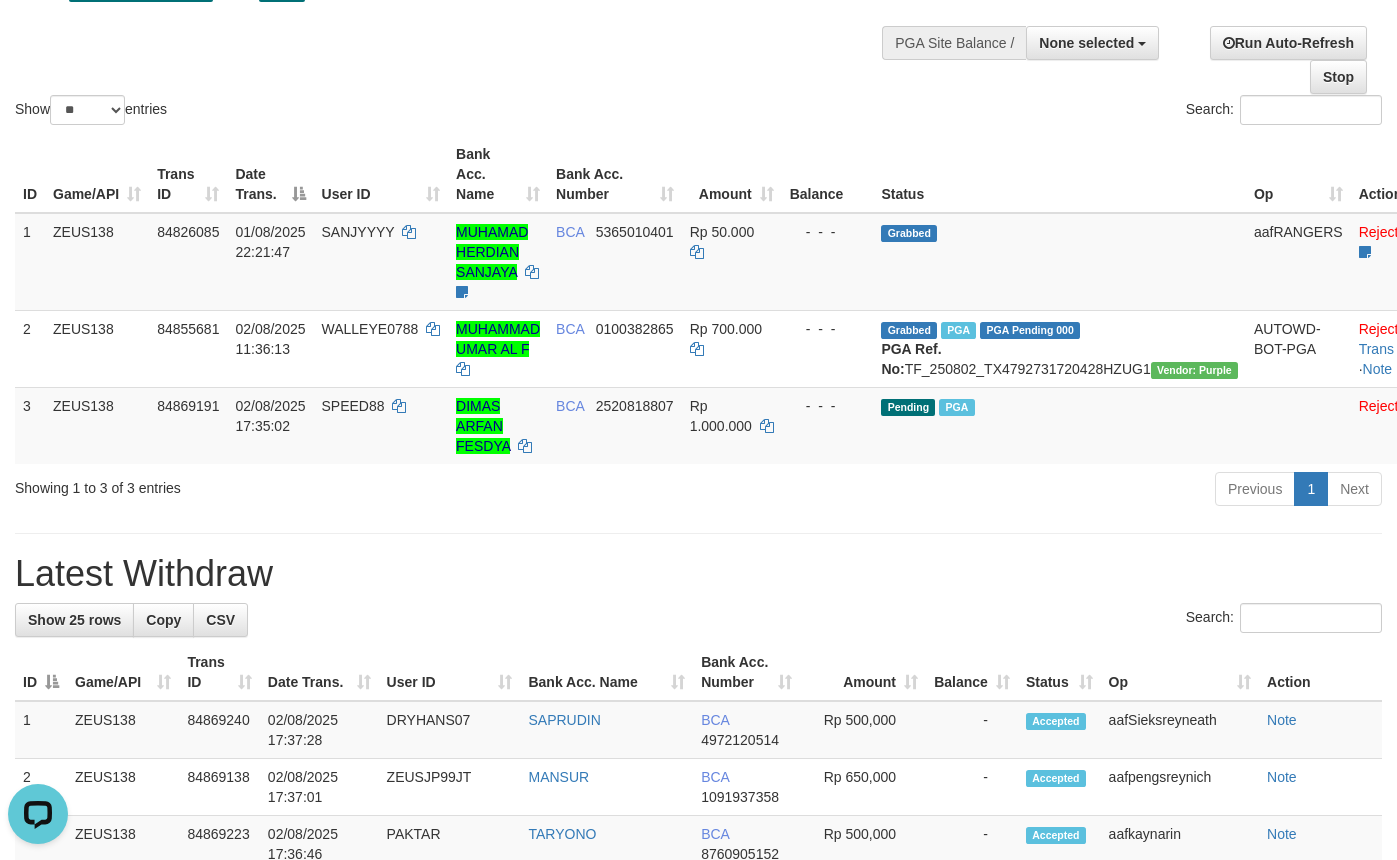scroll, scrollTop: 0, scrollLeft: 0, axis: both 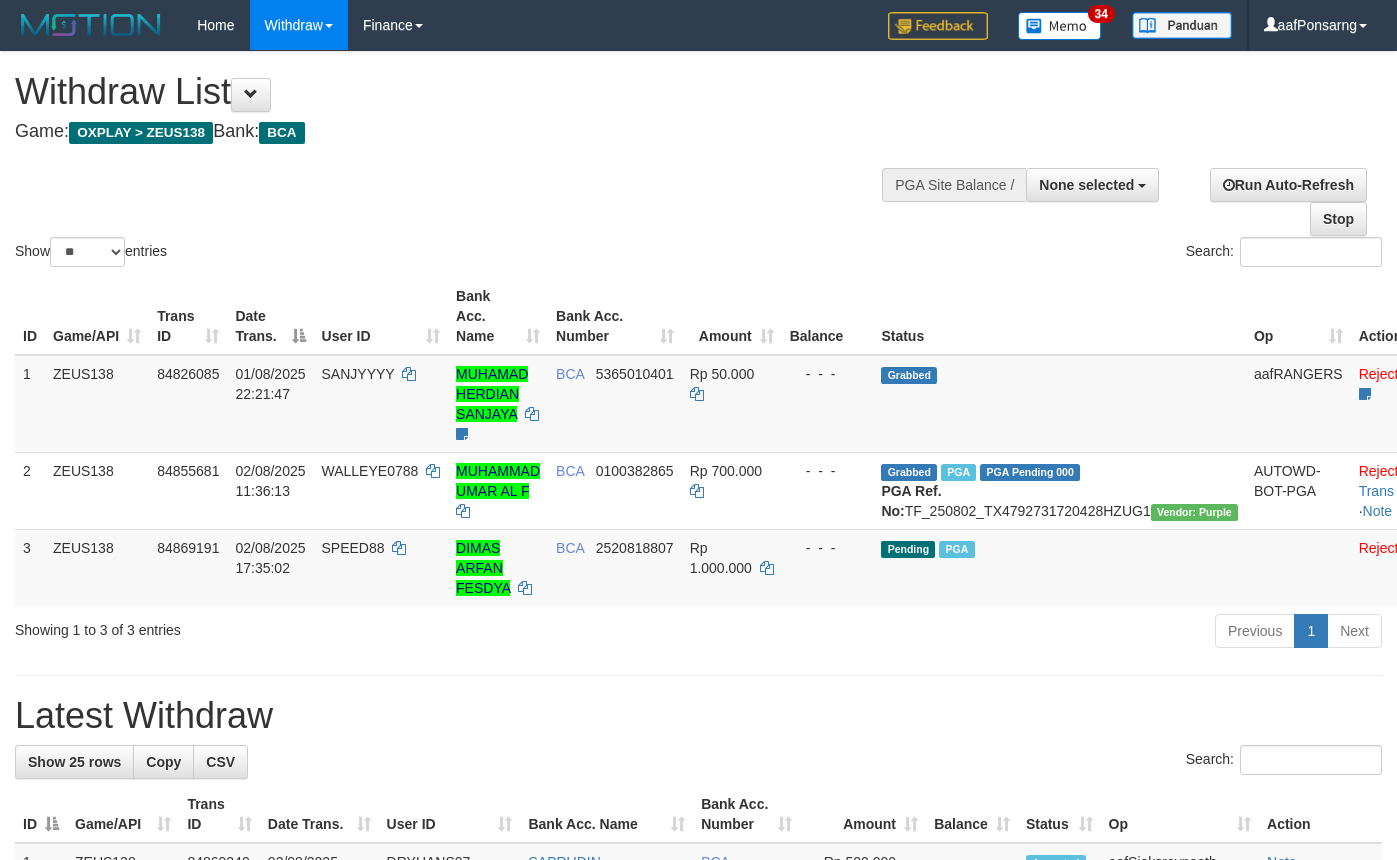 select 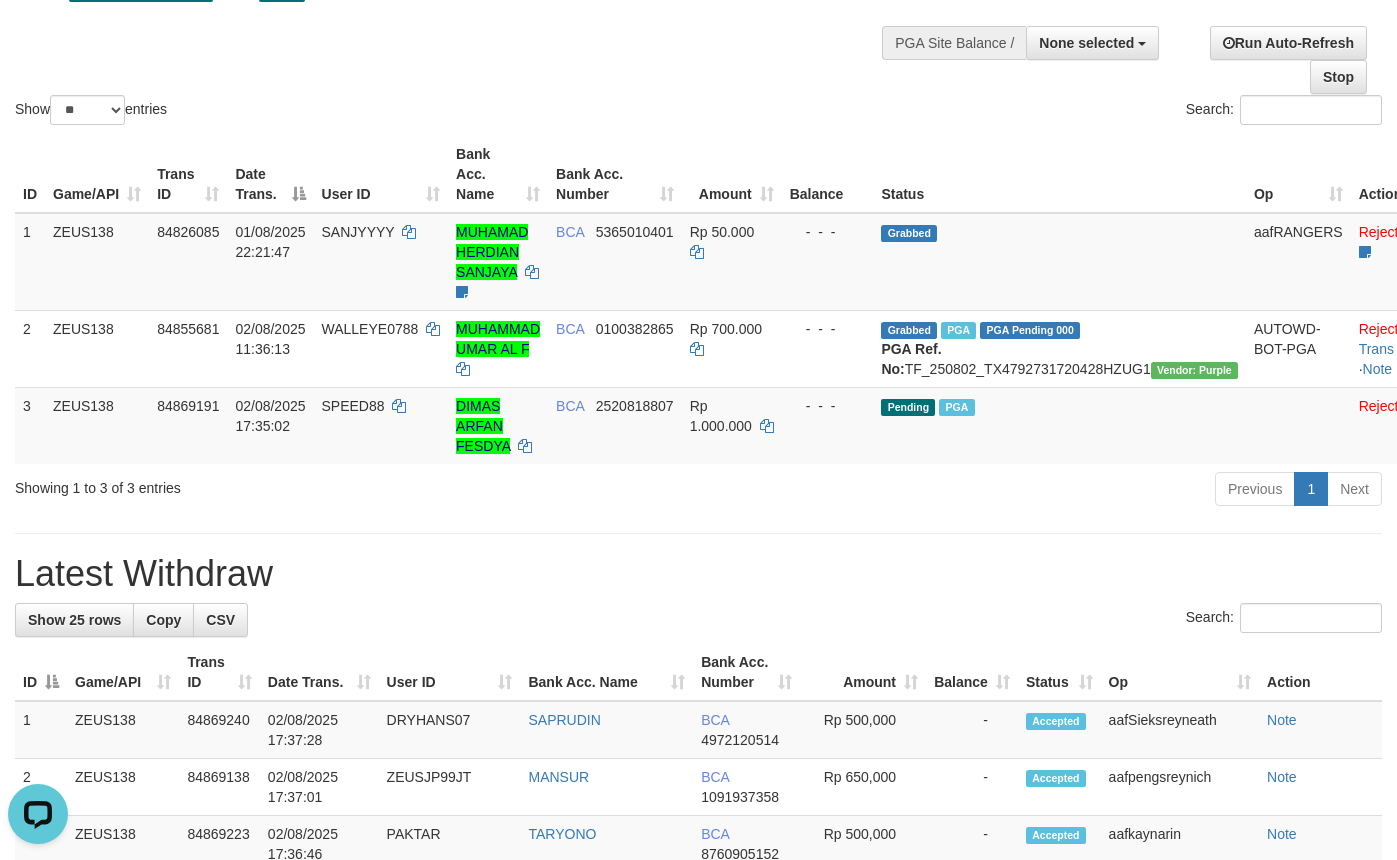 scroll, scrollTop: 0, scrollLeft: 0, axis: both 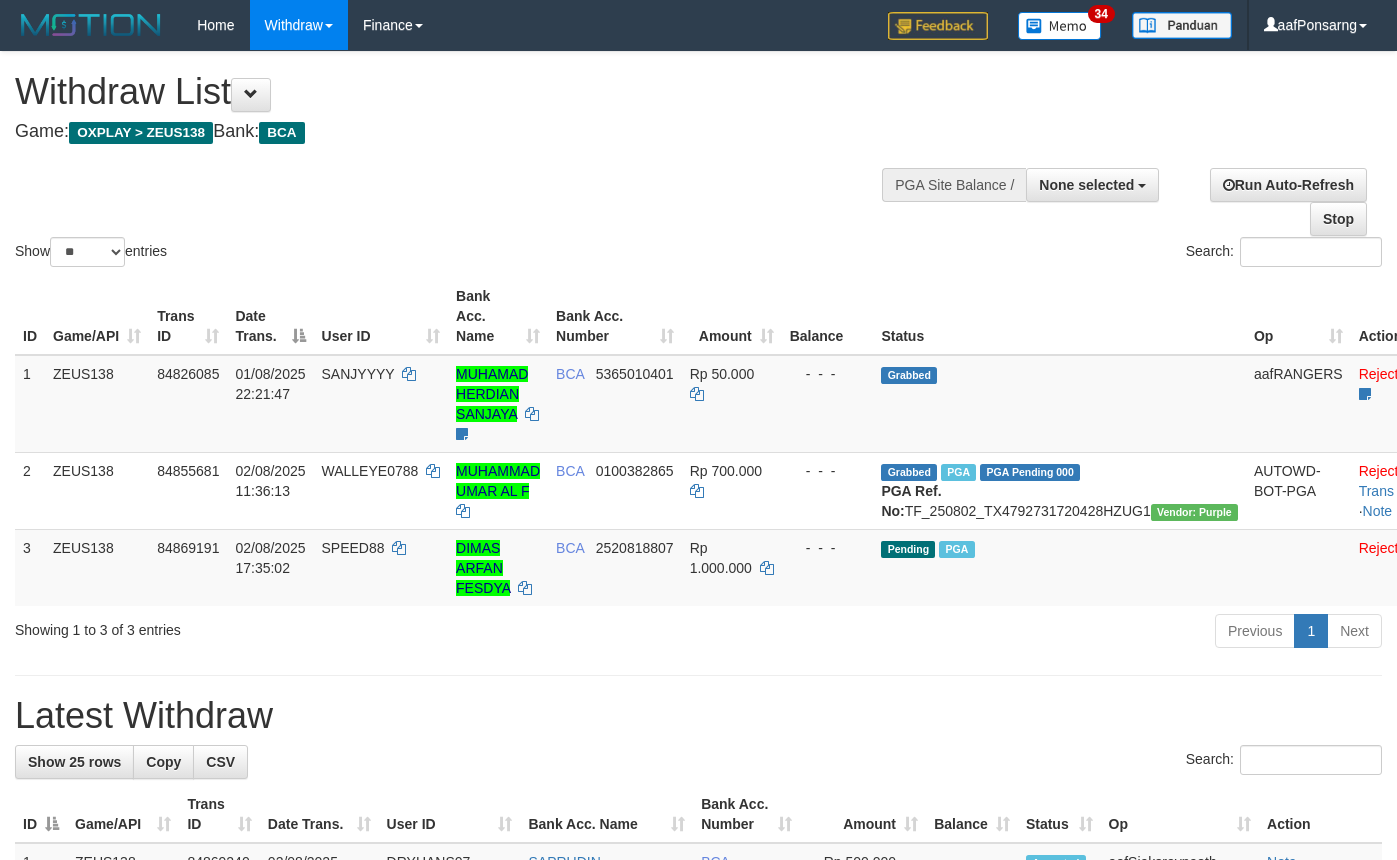 select 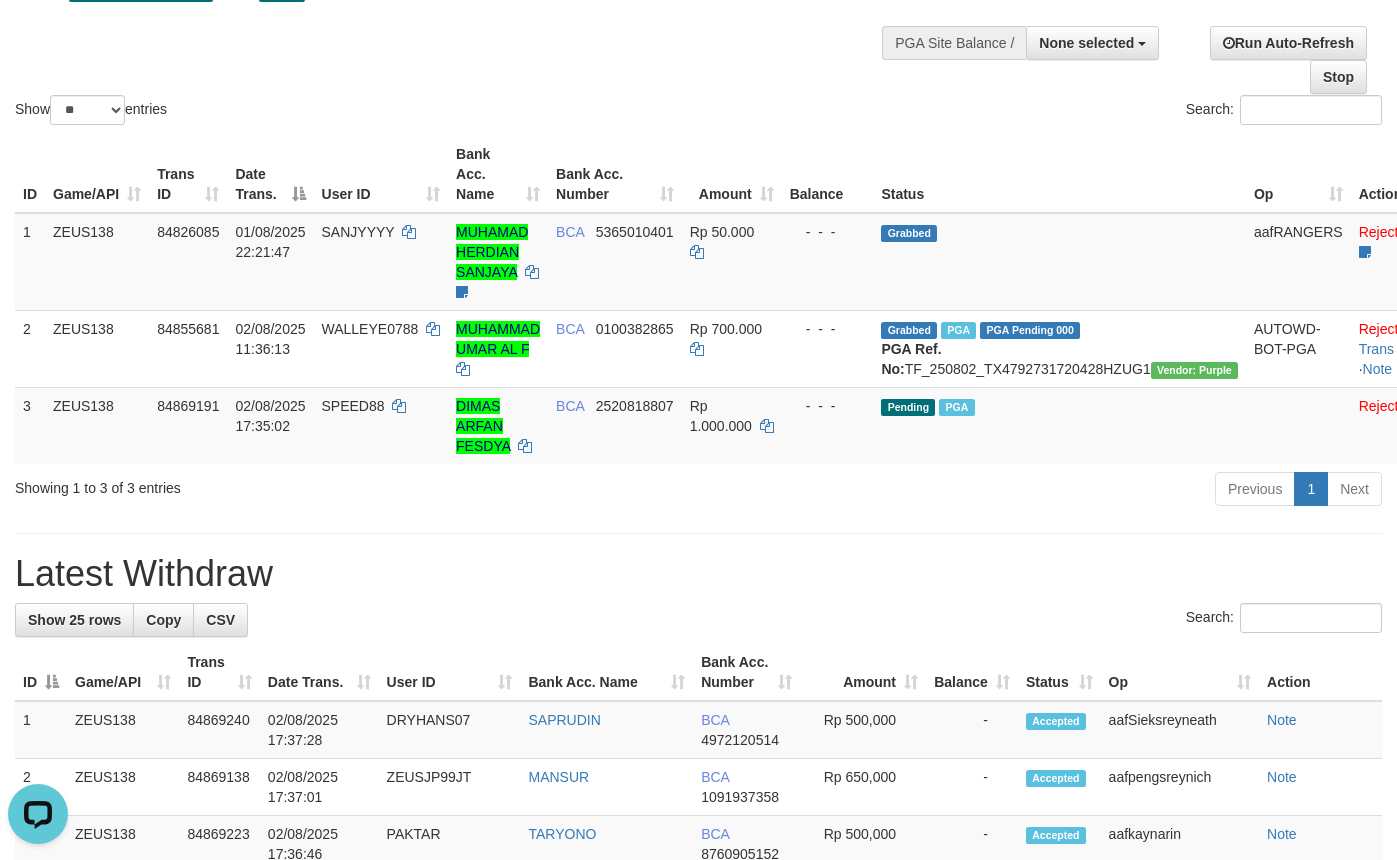 scroll, scrollTop: 0, scrollLeft: 0, axis: both 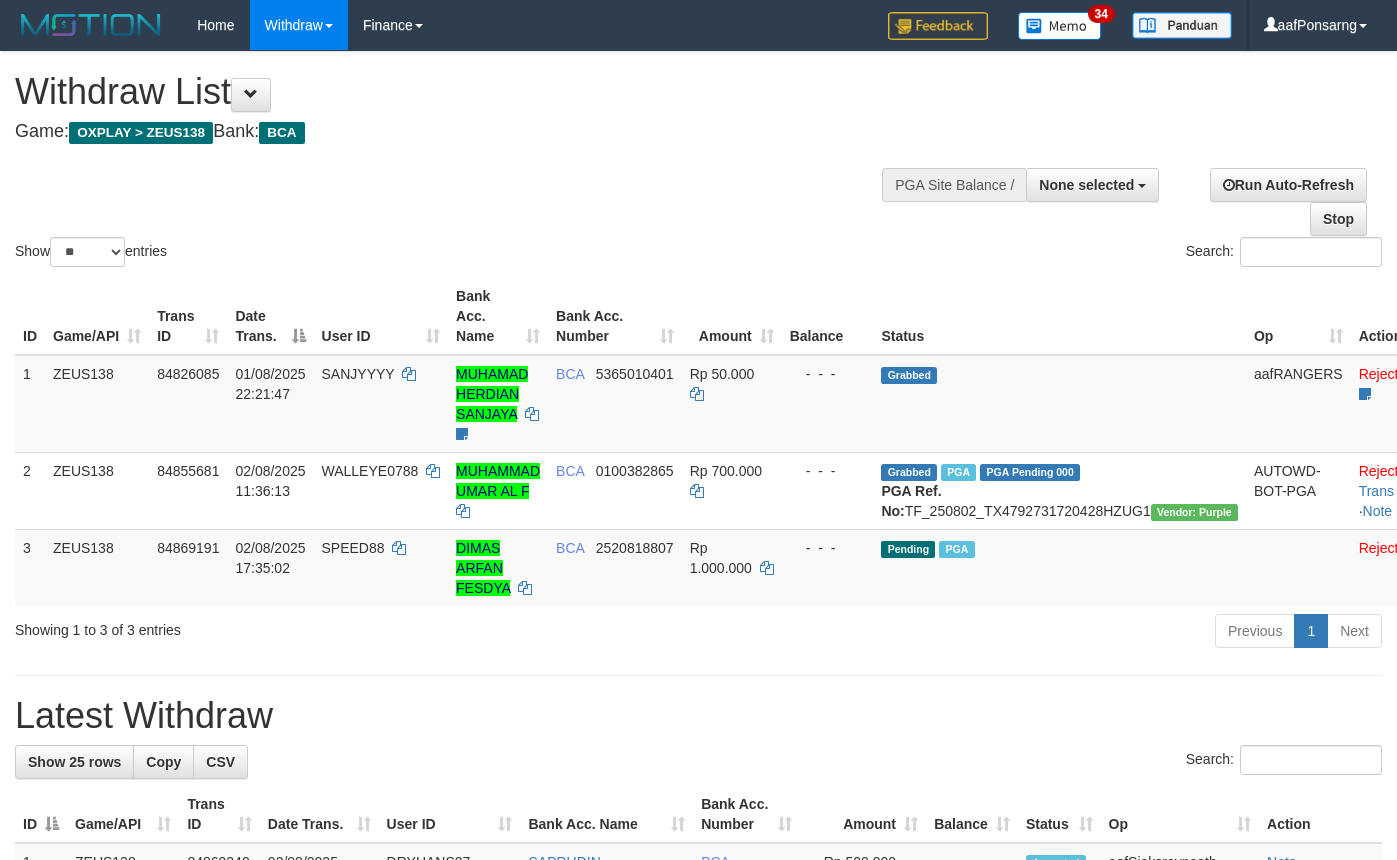 select 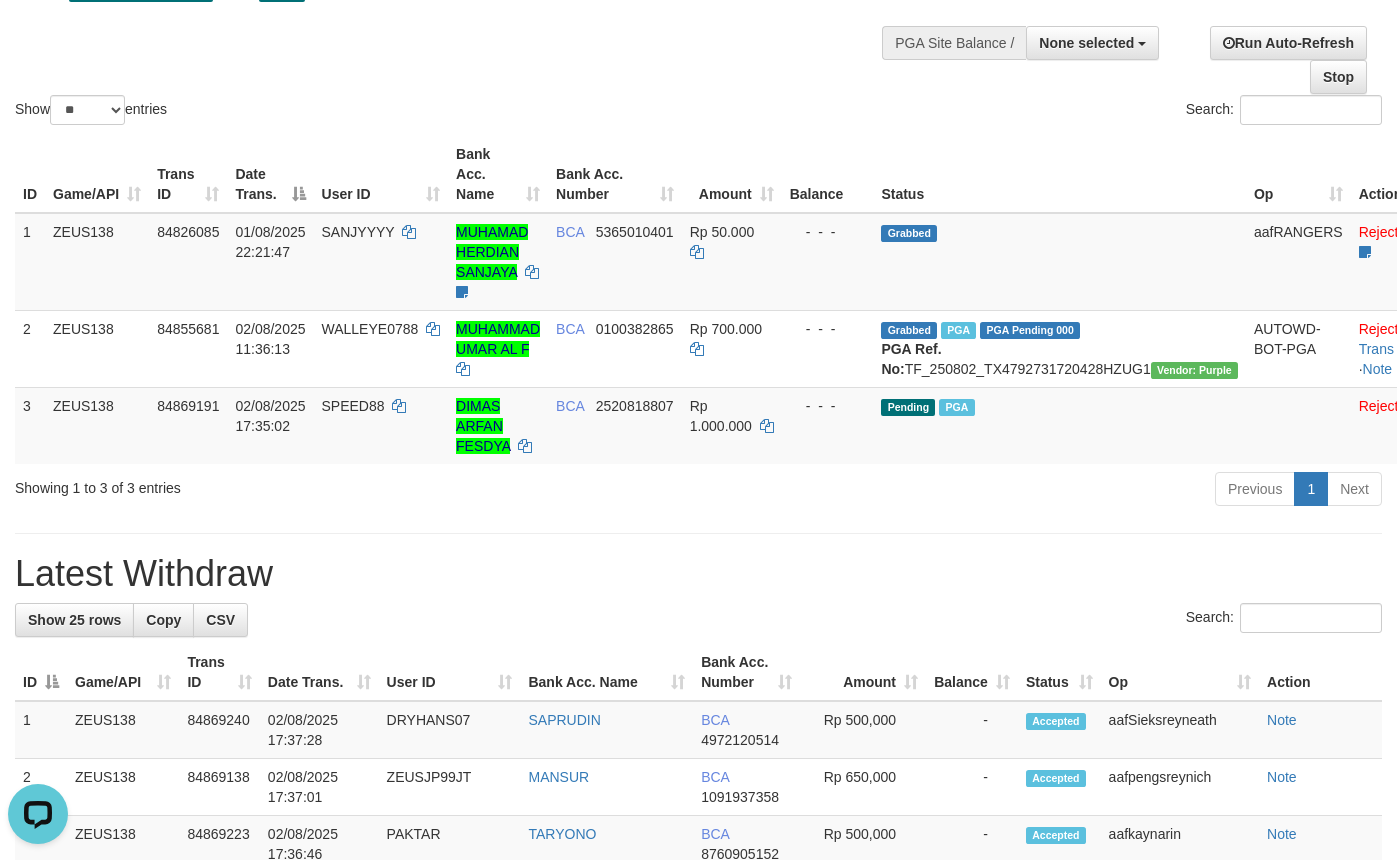 scroll, scrollTop: 0, scrollLeft: 0, axis: both 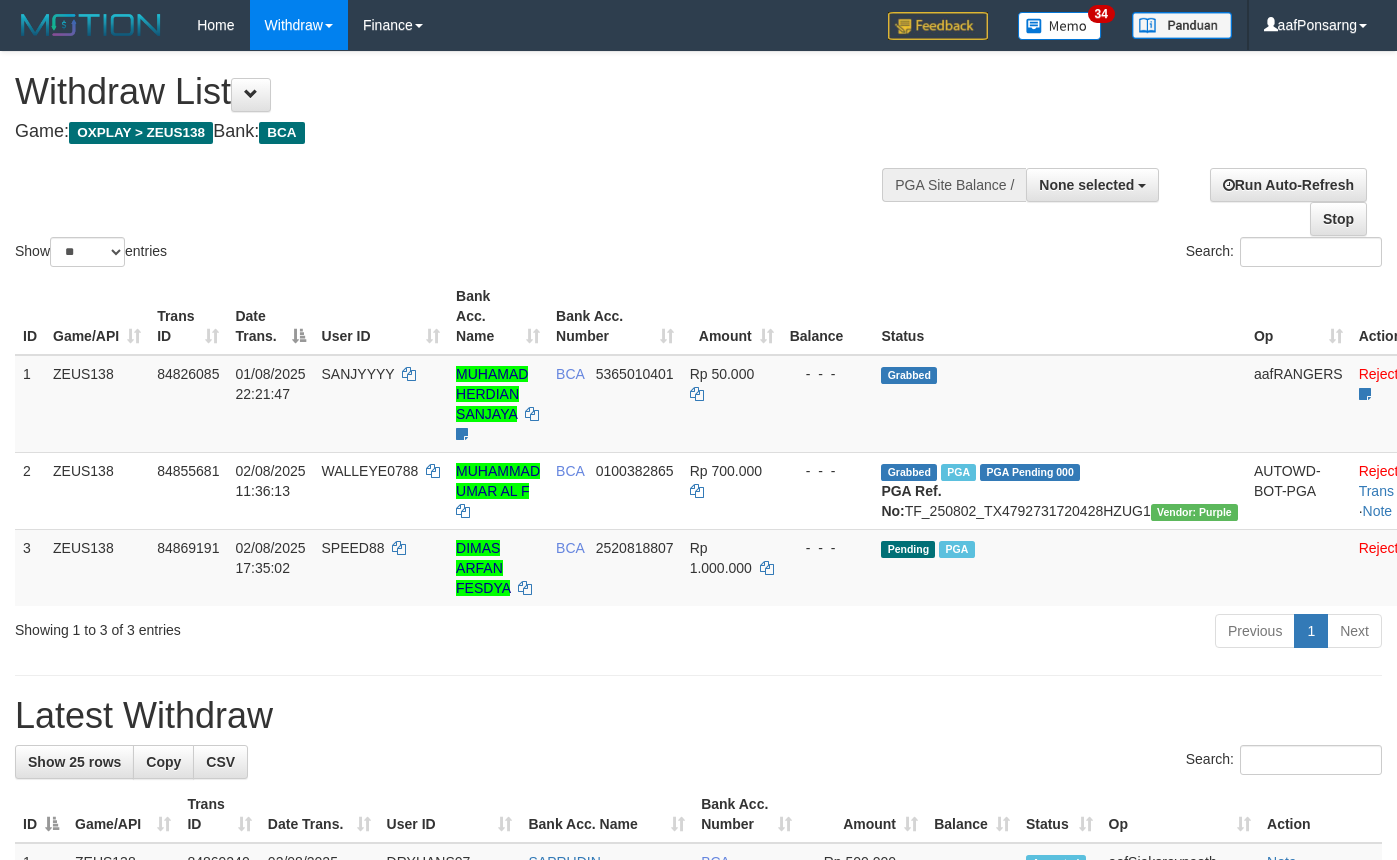 select 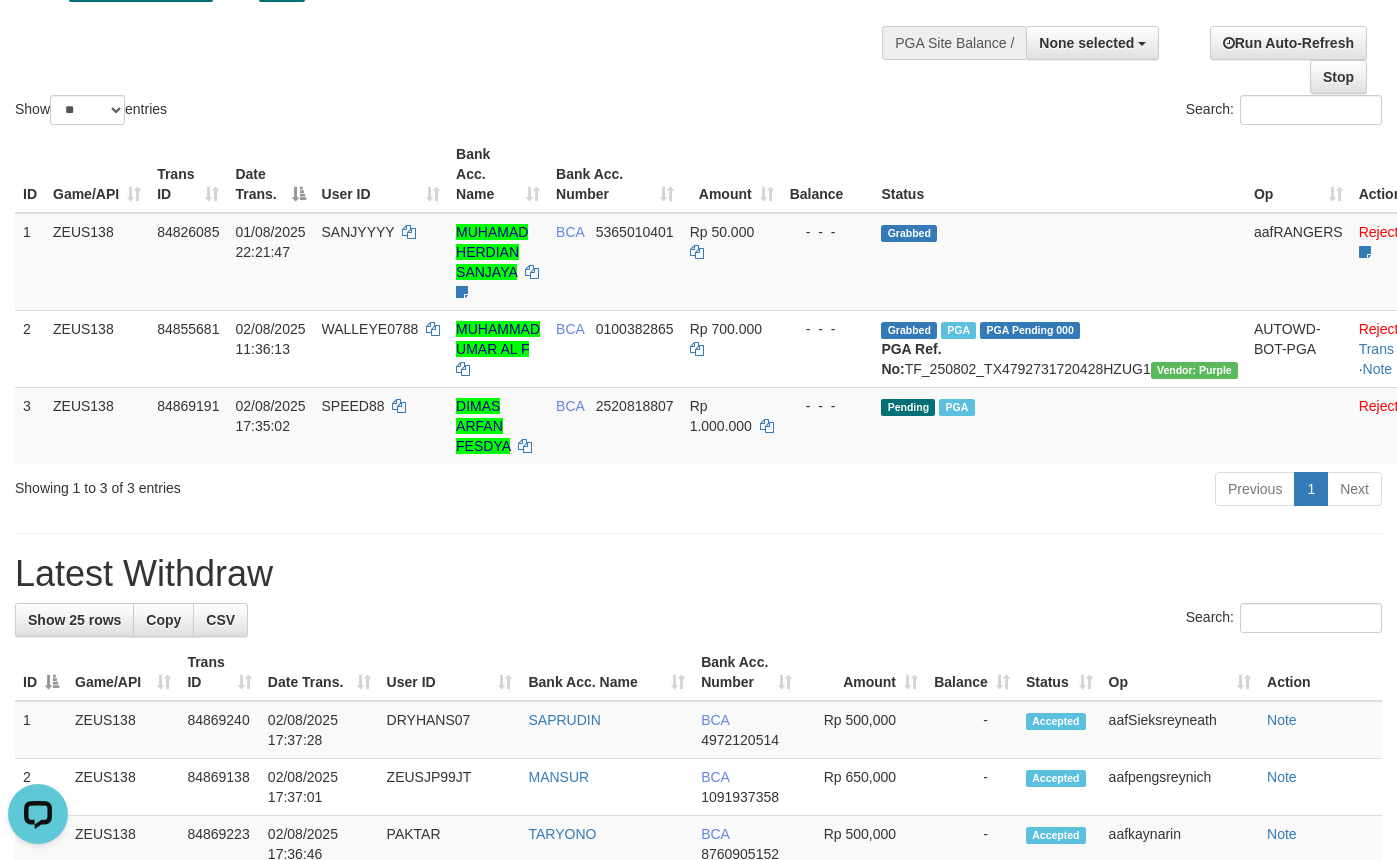 scroll, scrollTop: 0, scrollLeft: 0, axis: both 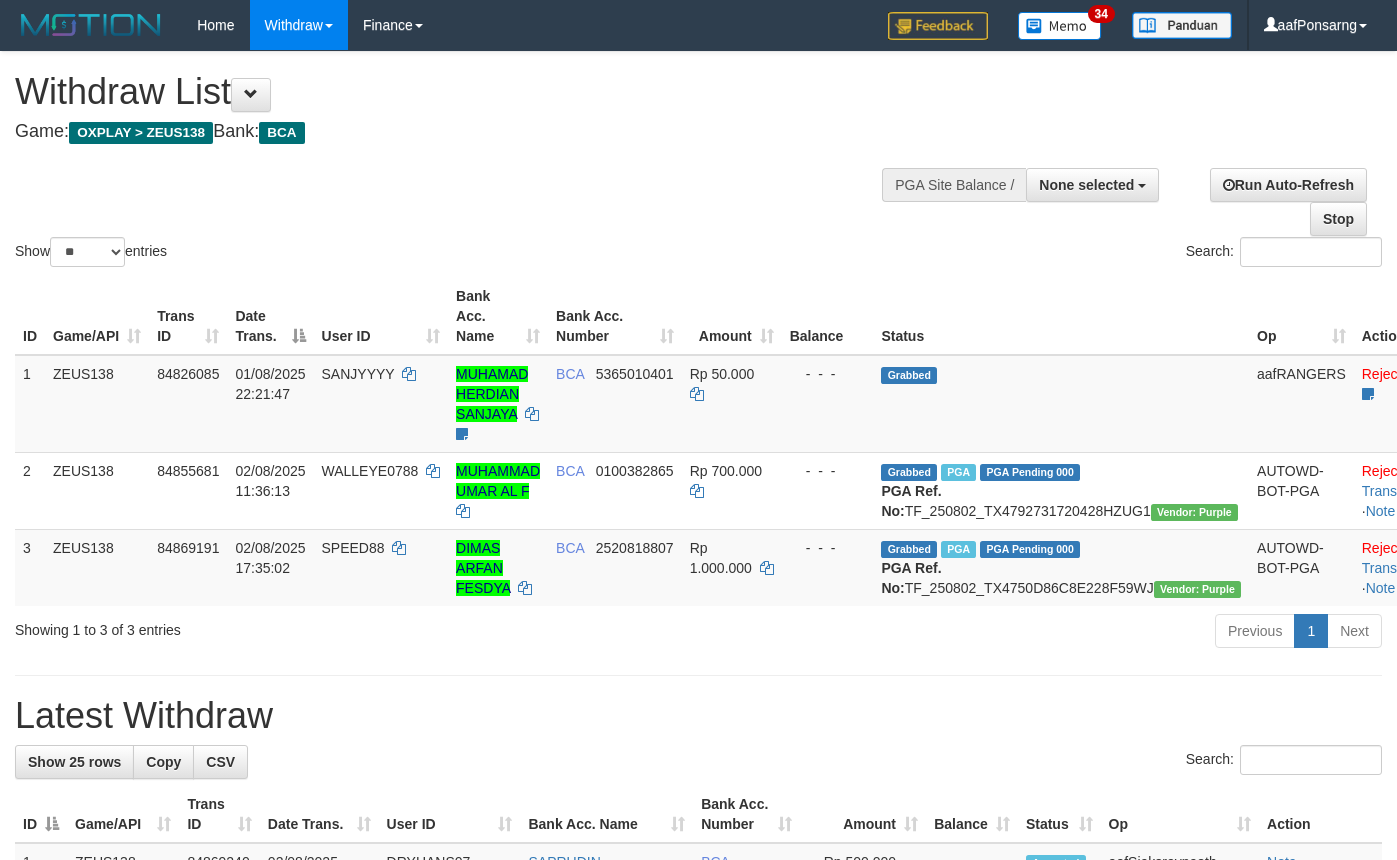 select 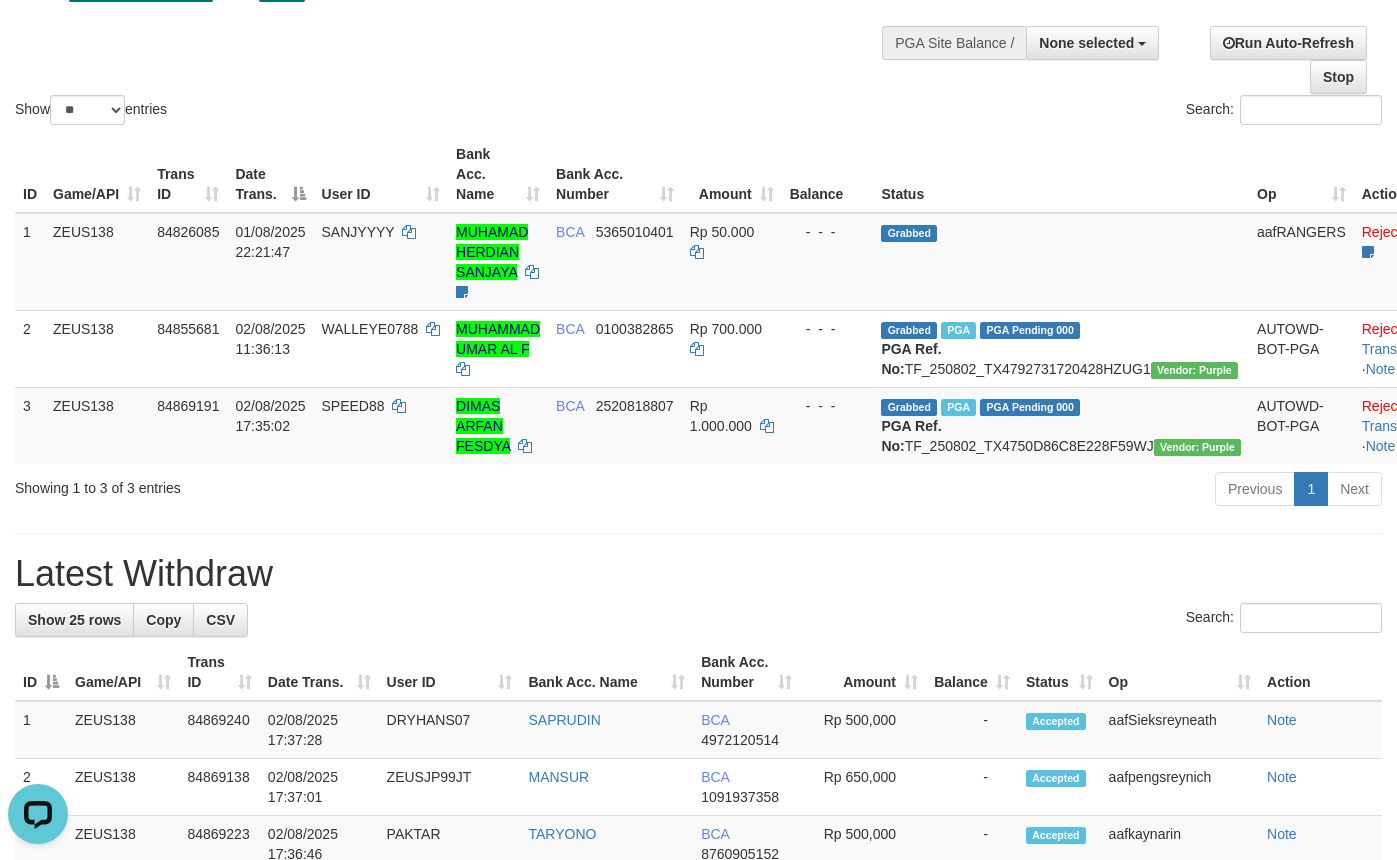 scroll, scrollTop: 0, scrollLeft: 0, axis: both 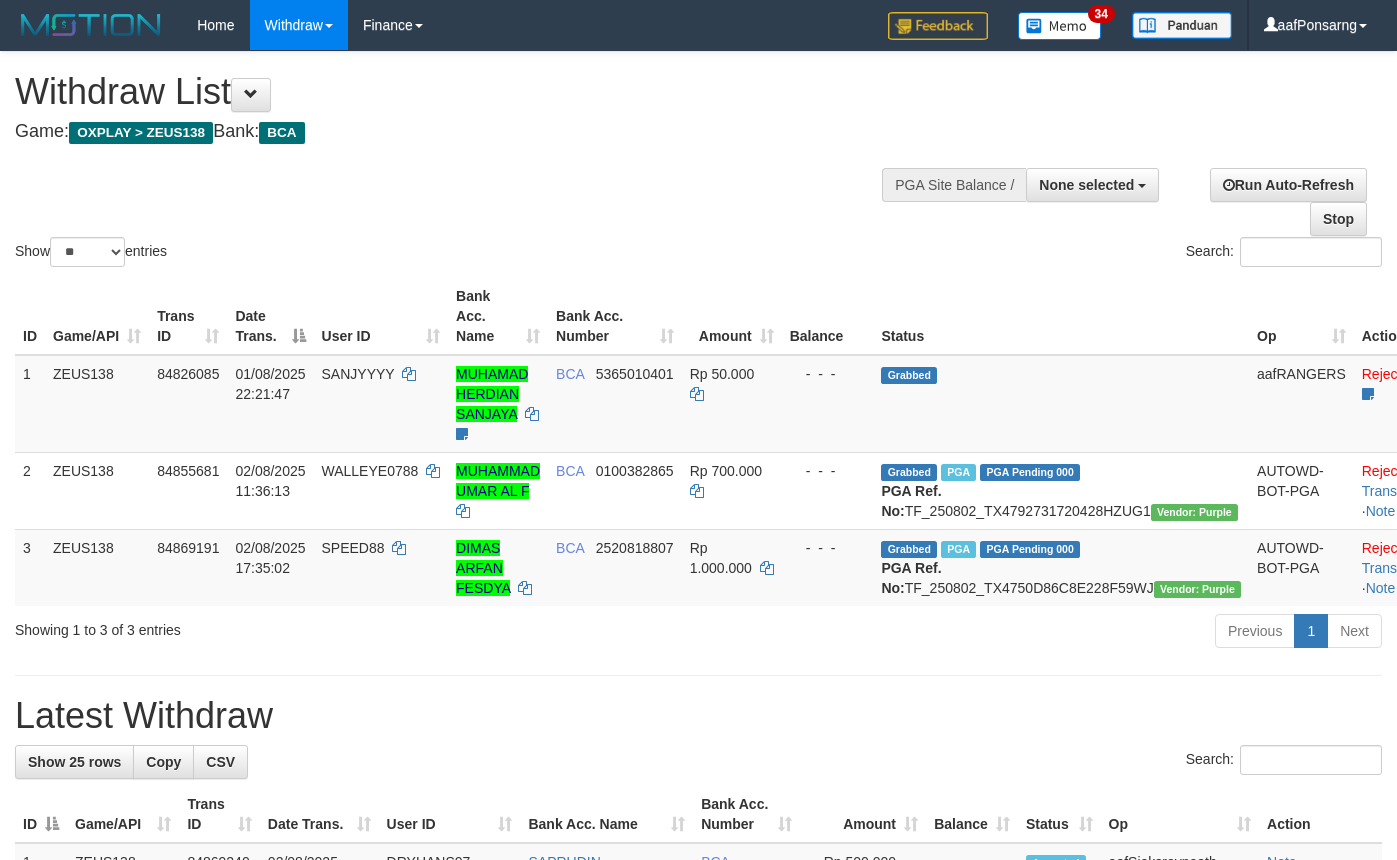 select 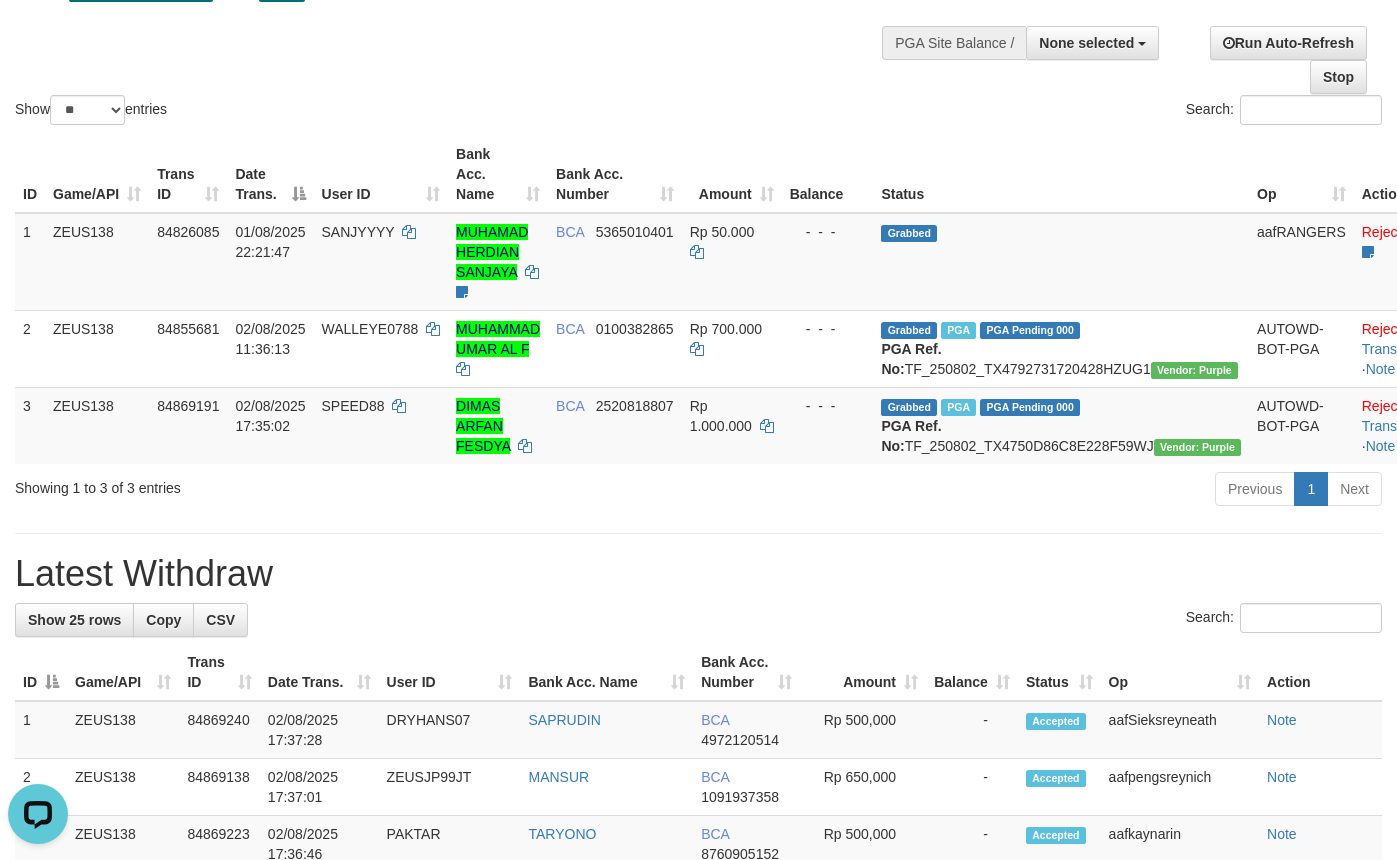 scroll, scrollTop: 0, scrollLeft: 0, axis: both 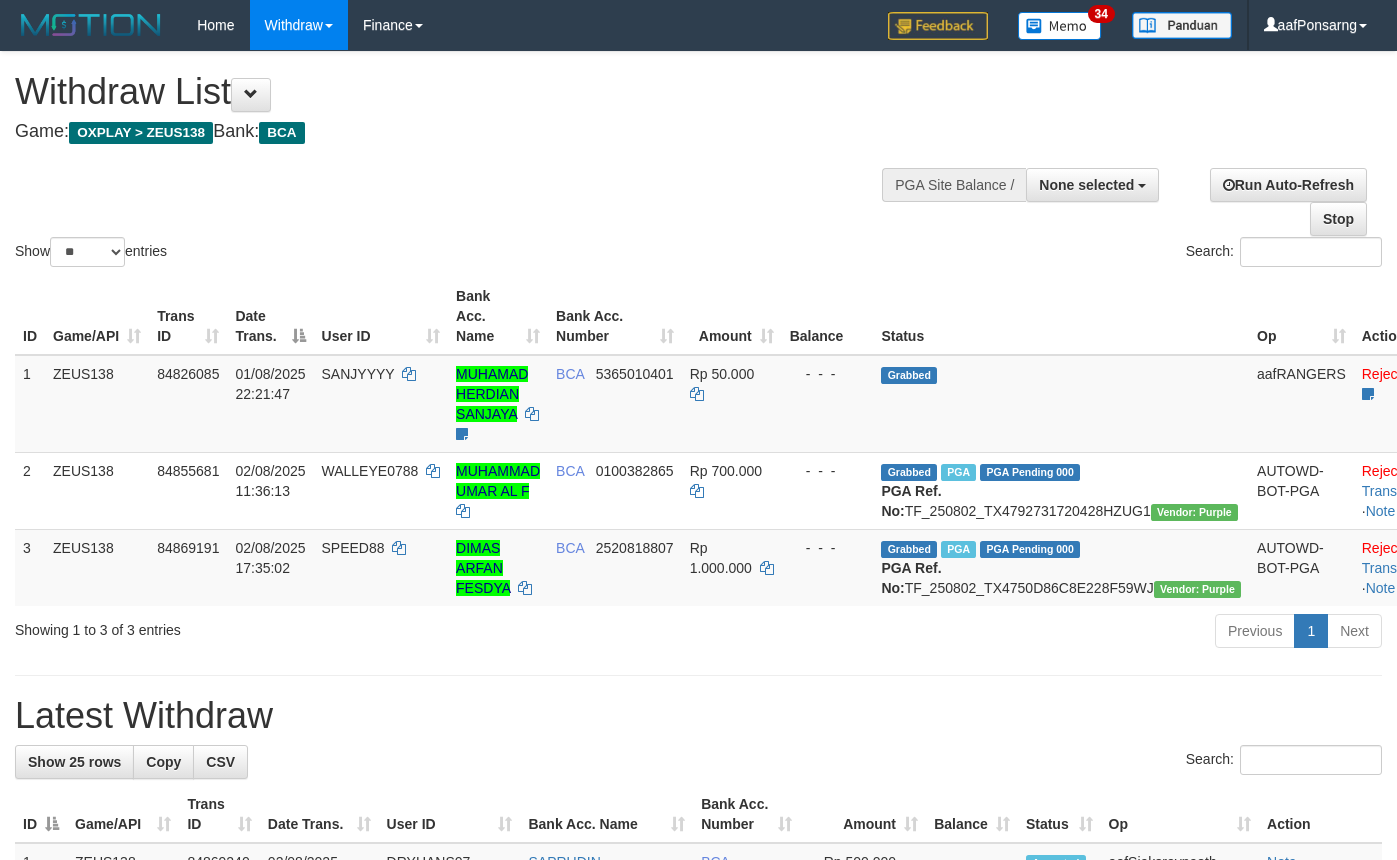select 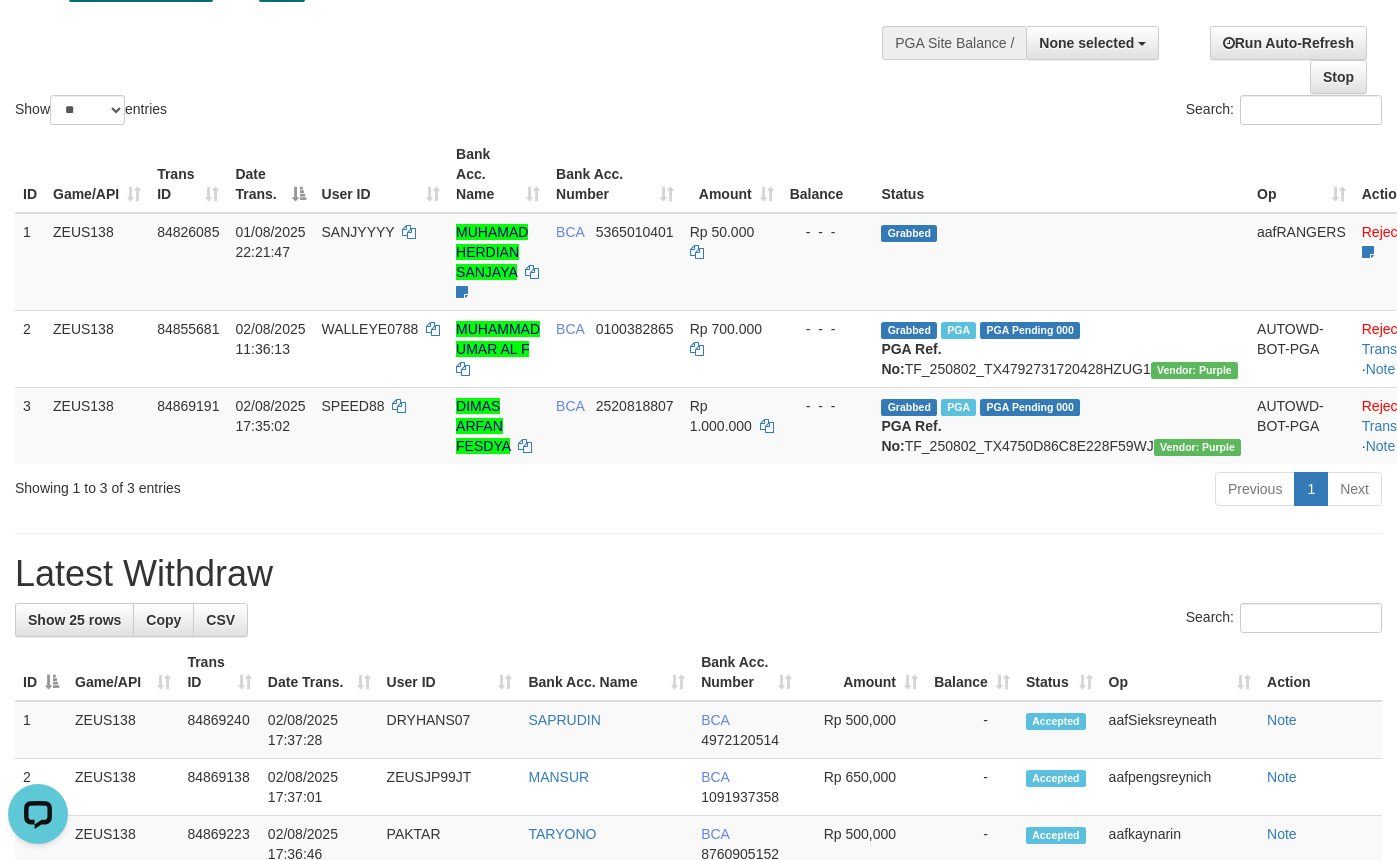 scroll, scrollTop: 0, scrollLeft: 0, axis: both 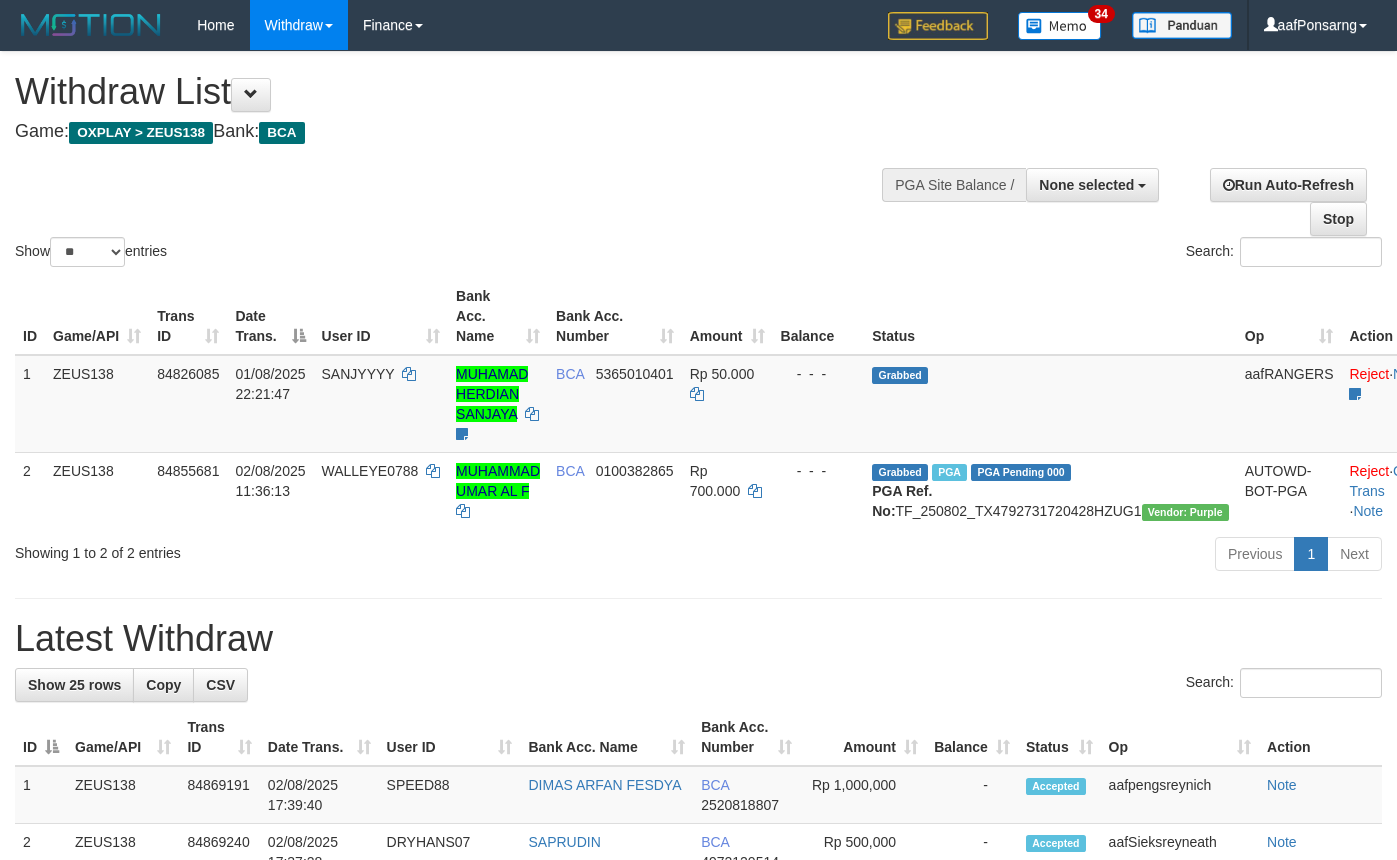 select 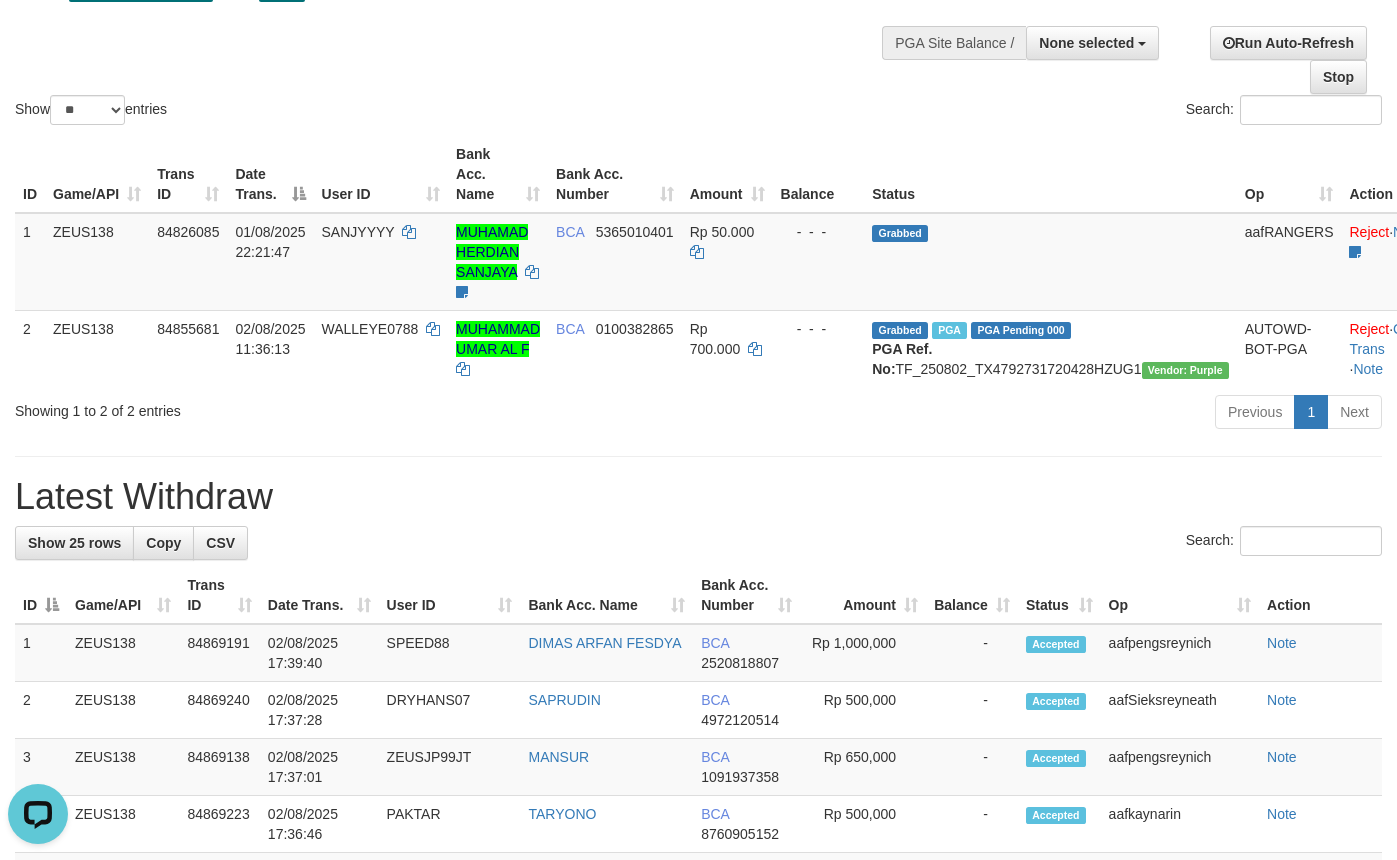 scroll, scrollTop: 0, scrollLeft: 0, axis: both 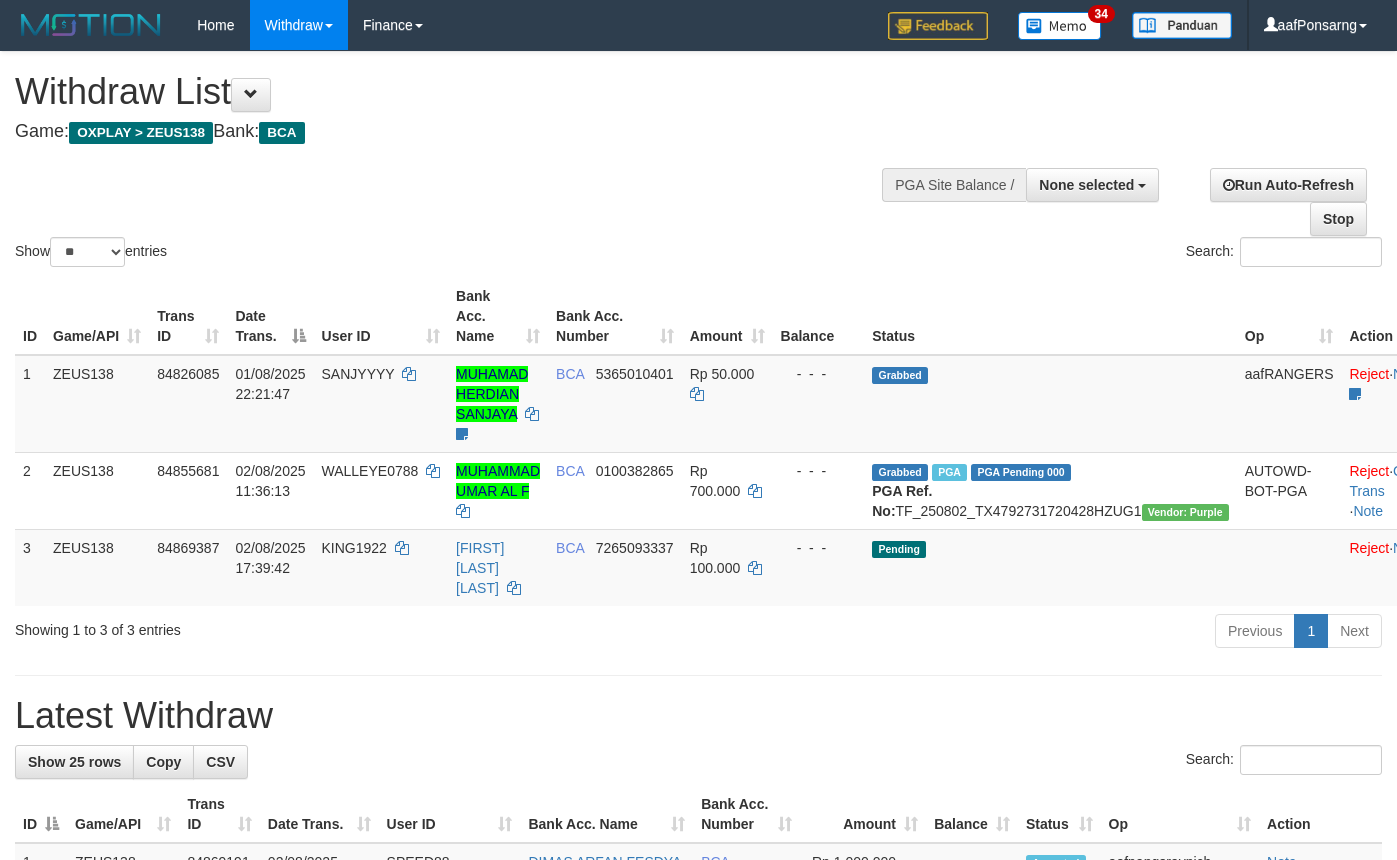 select 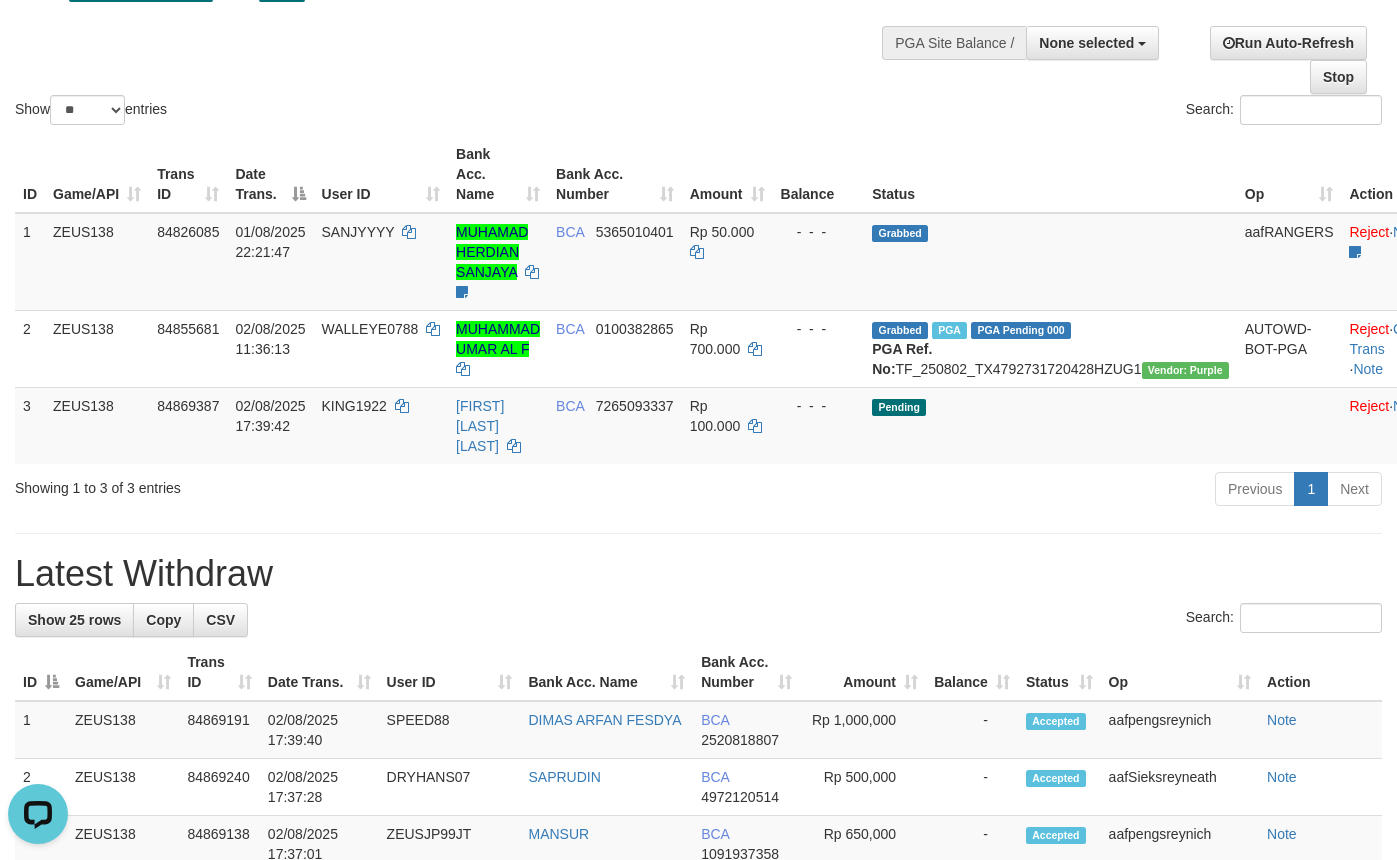 scroll, scrollTop: 0, scrollLeft: 0, axis: both 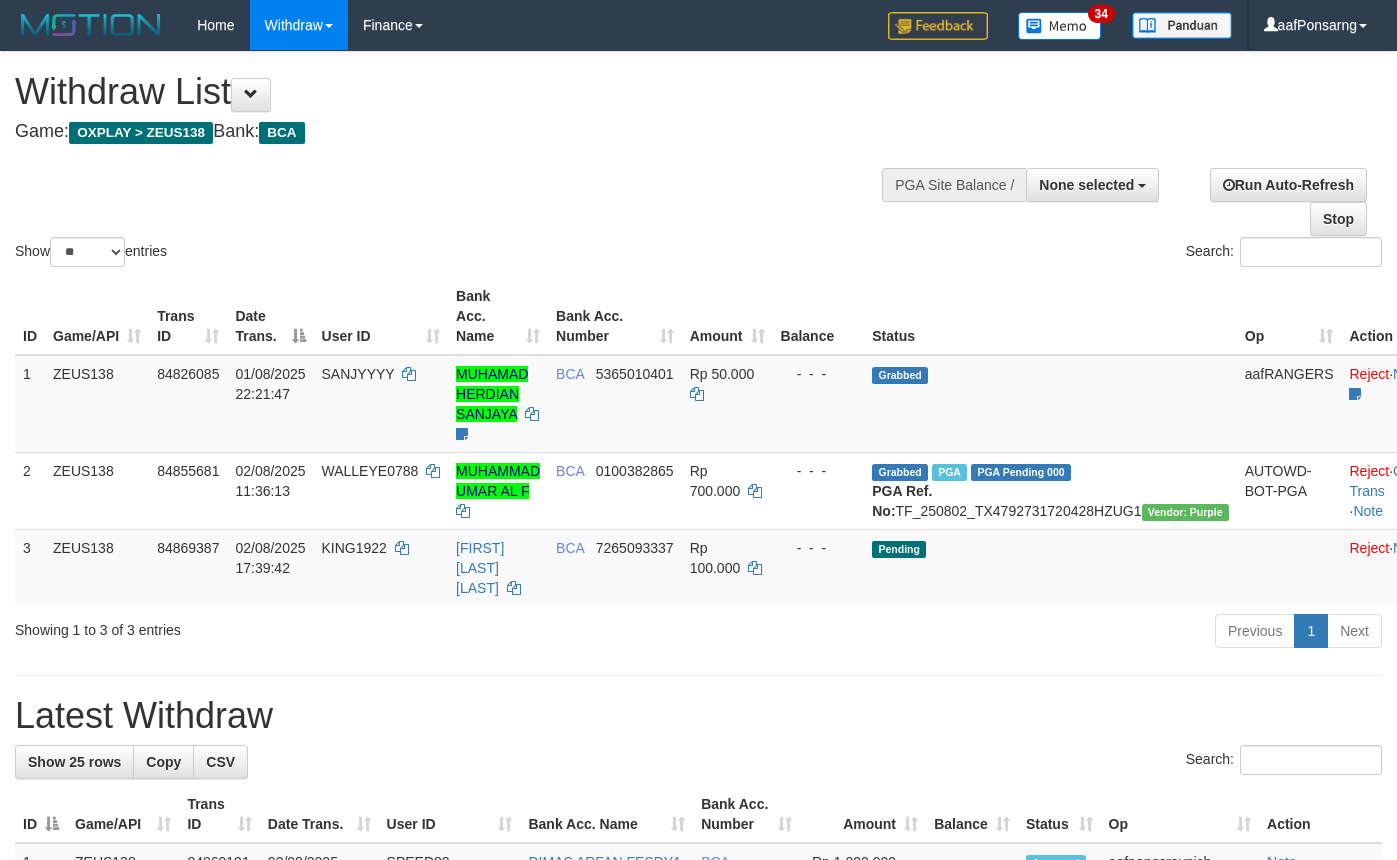select 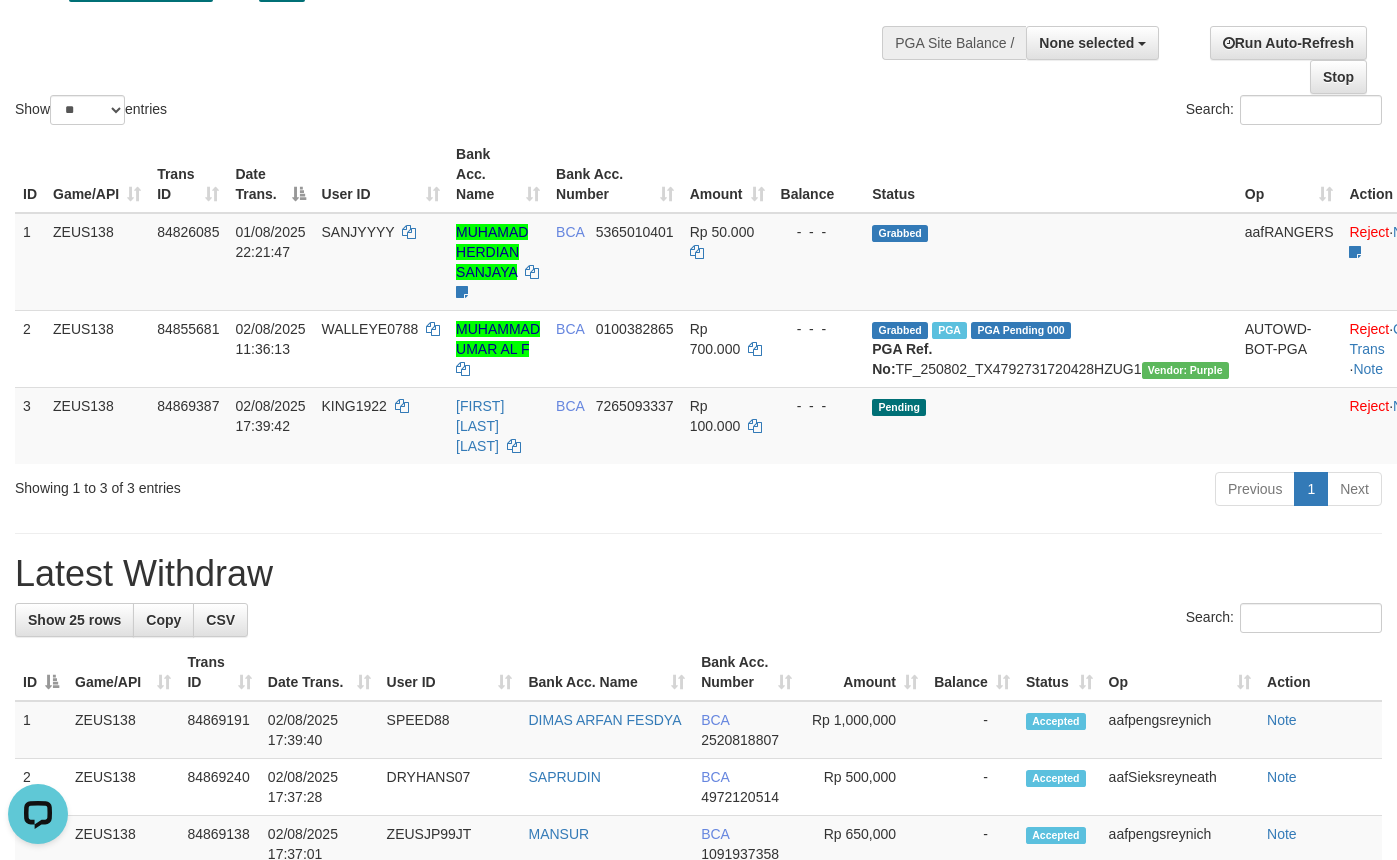 scroll, scrollTop: 0, scrollLeft: 0, axis: both 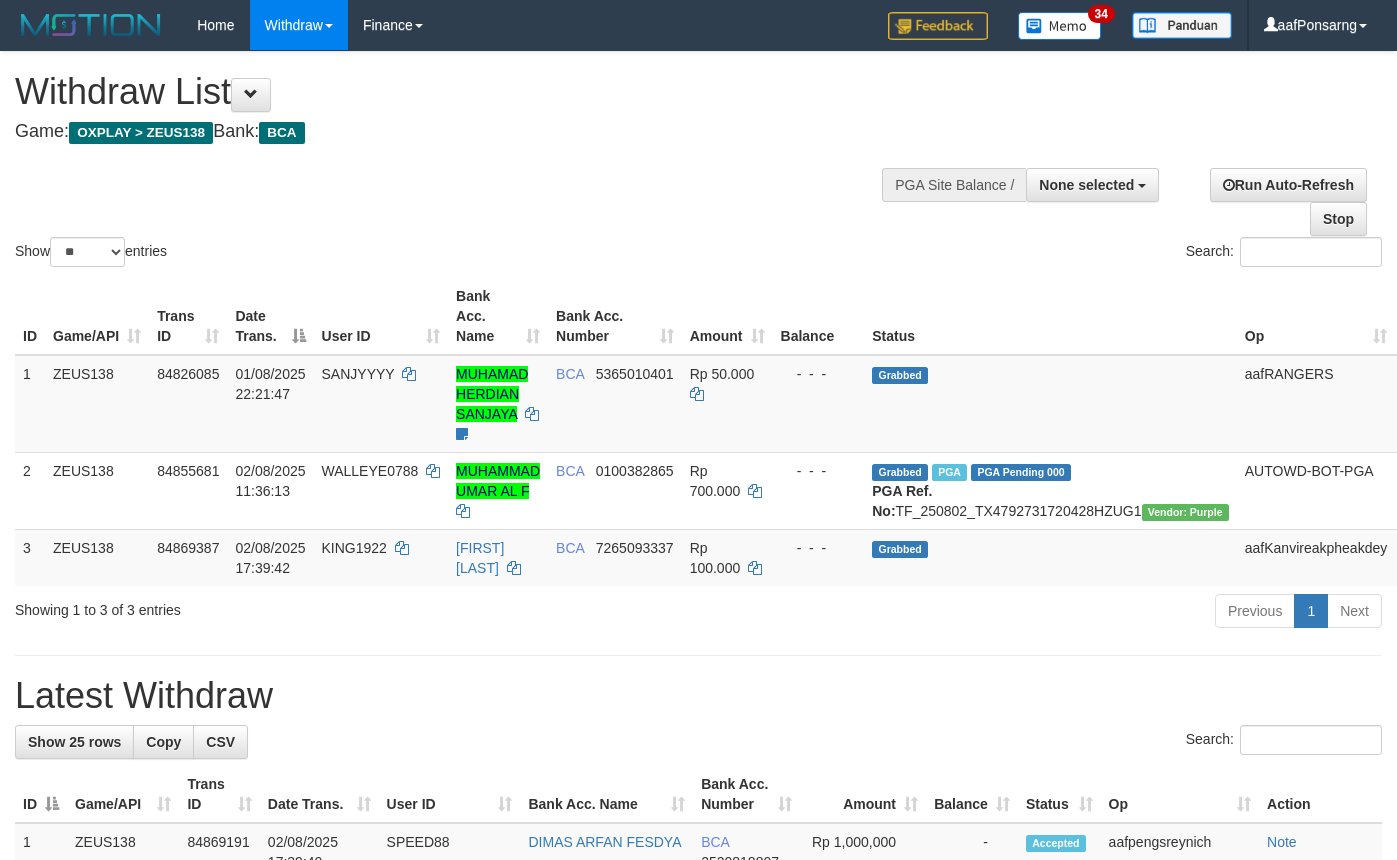 select 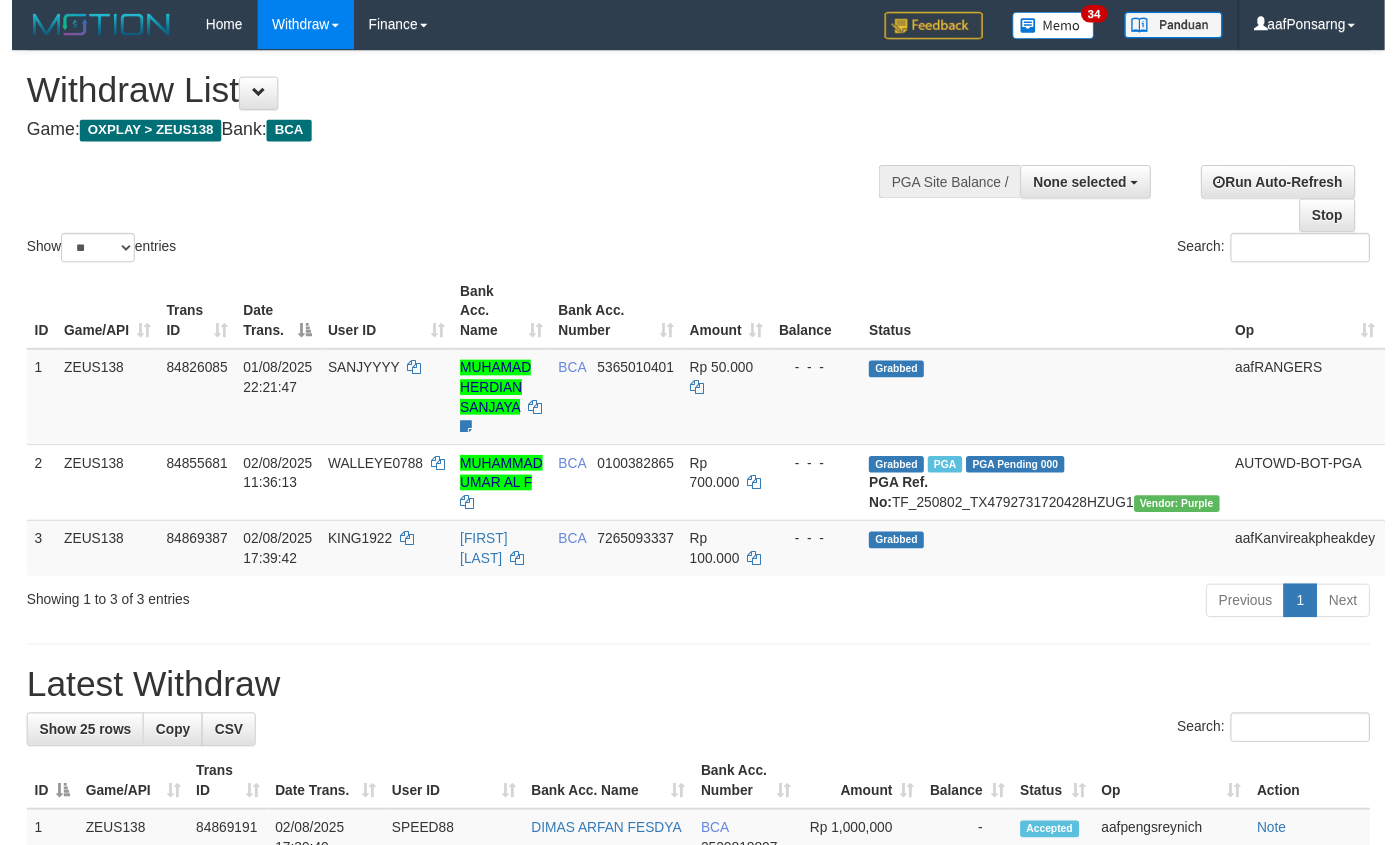 scroll, scrollTop: 142, scrollLeft: 0, axis: vertical 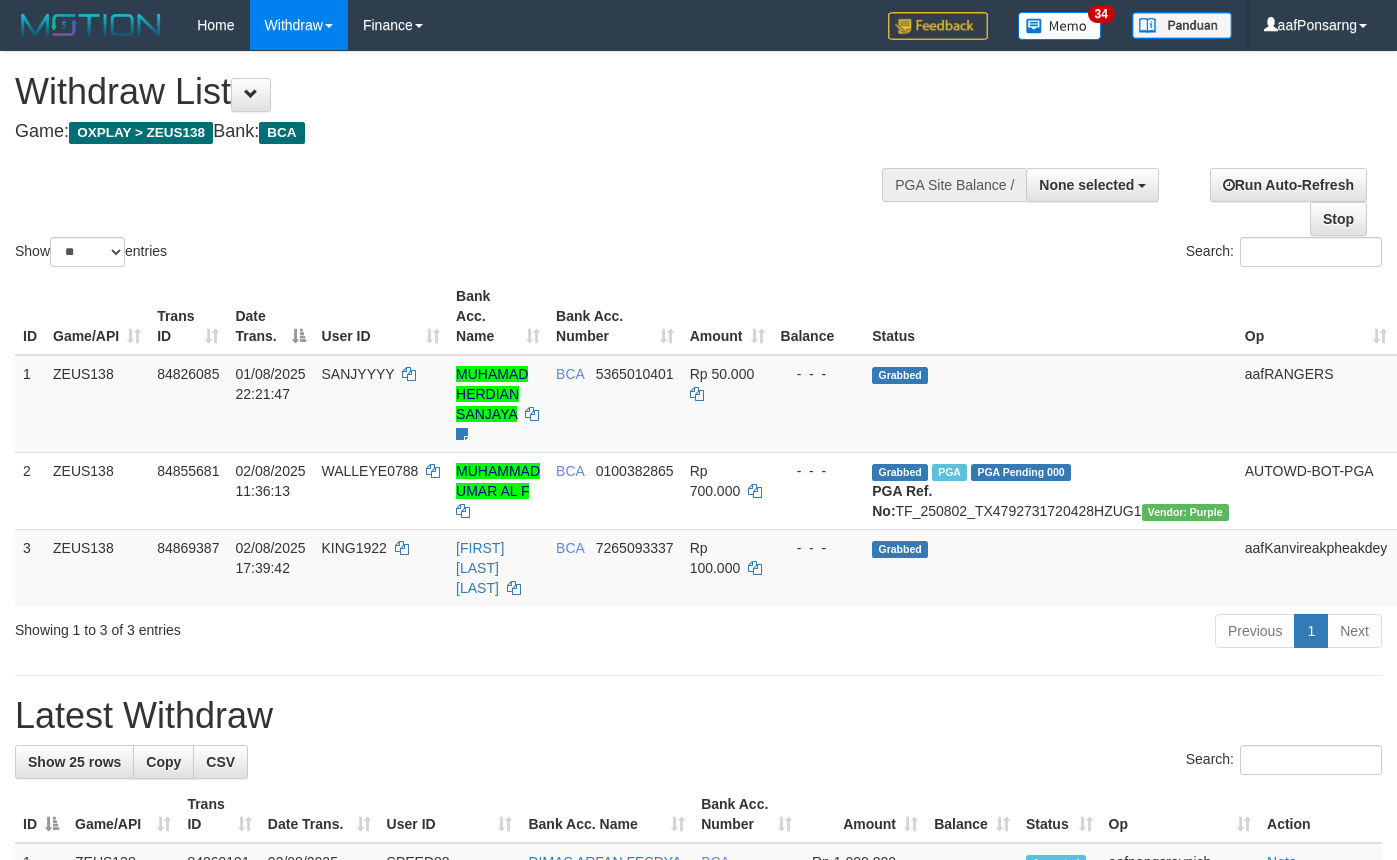 select 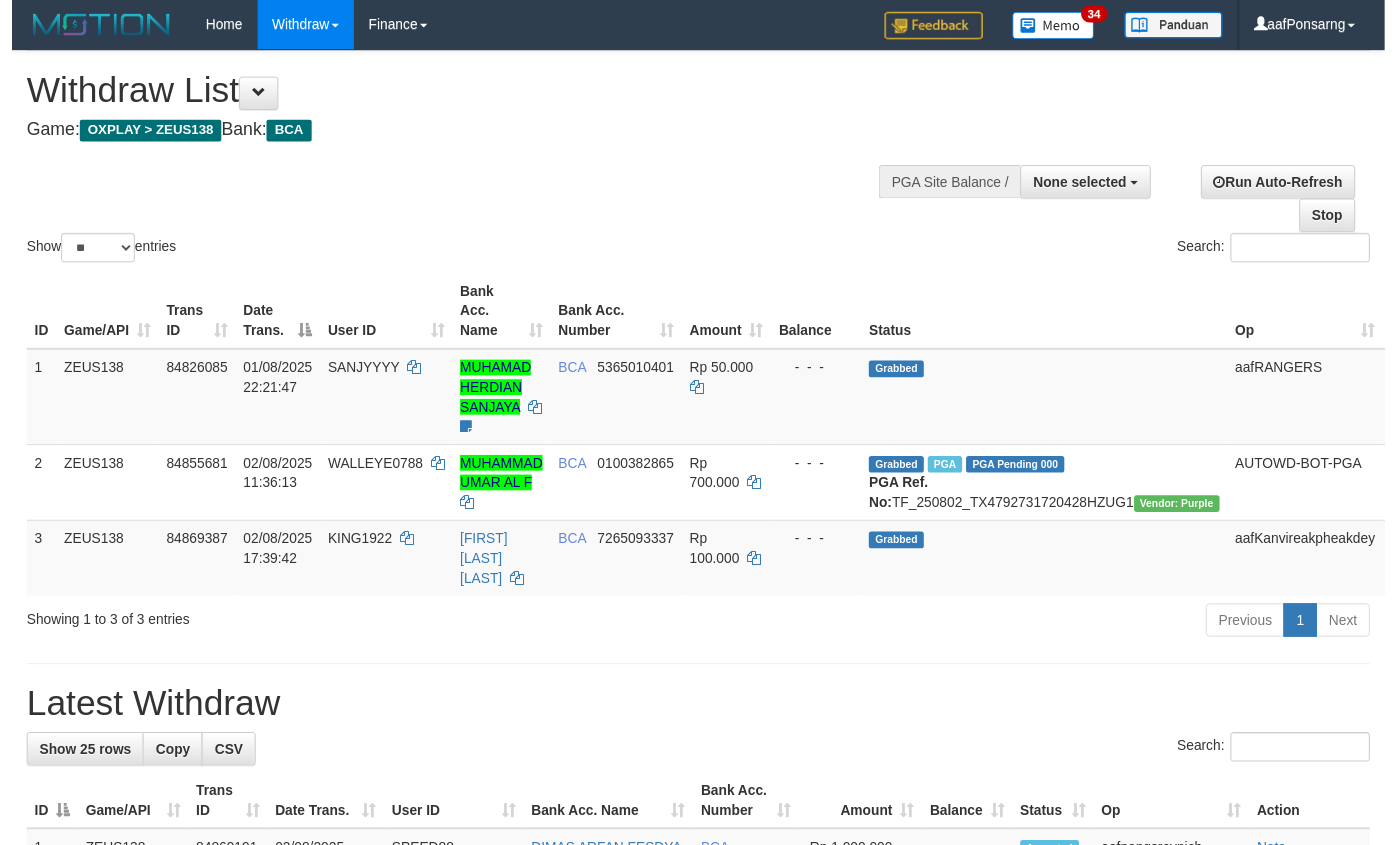 scroll, scrollTop: 142, scrollLeft: 0, axis: vertical 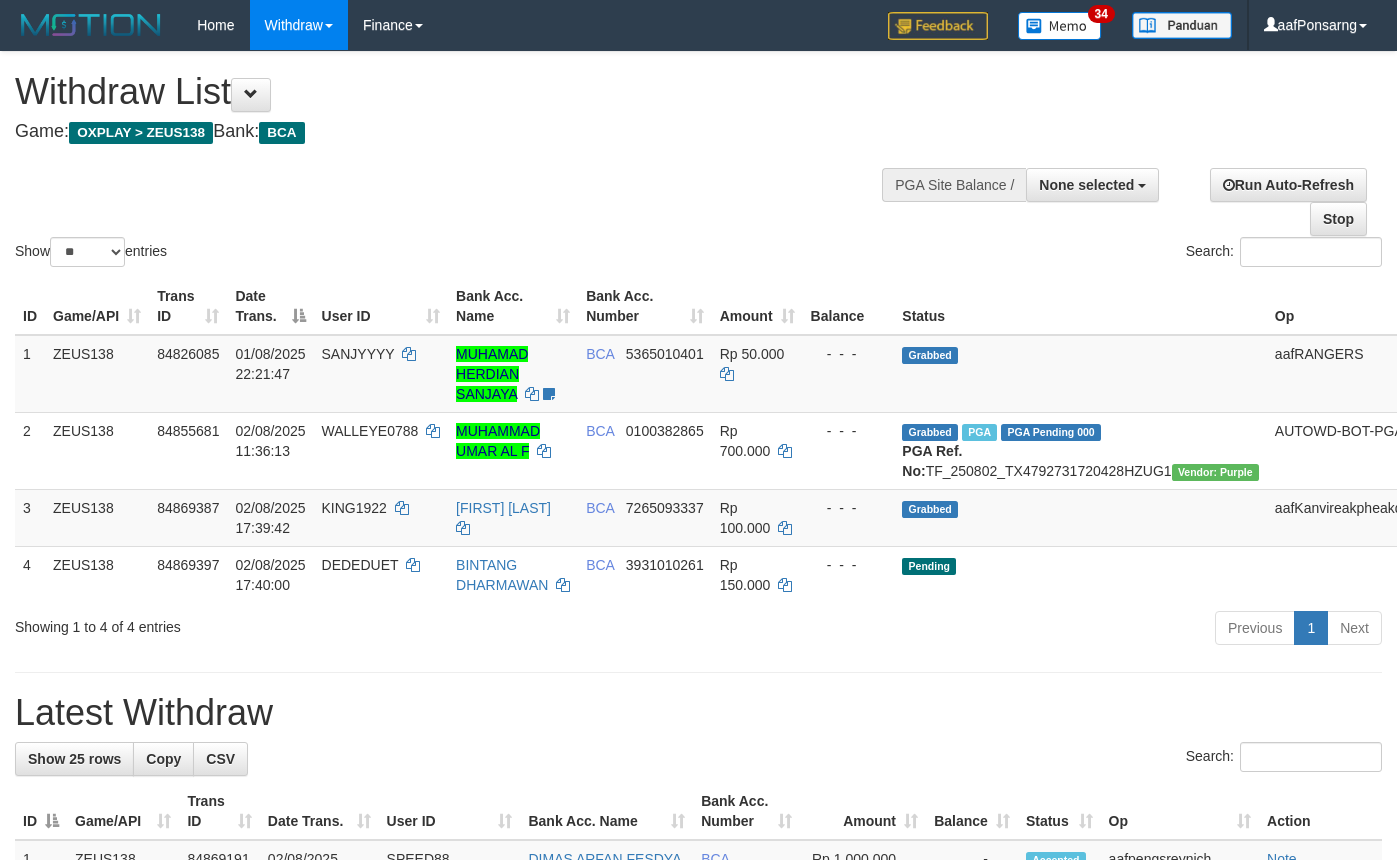 select 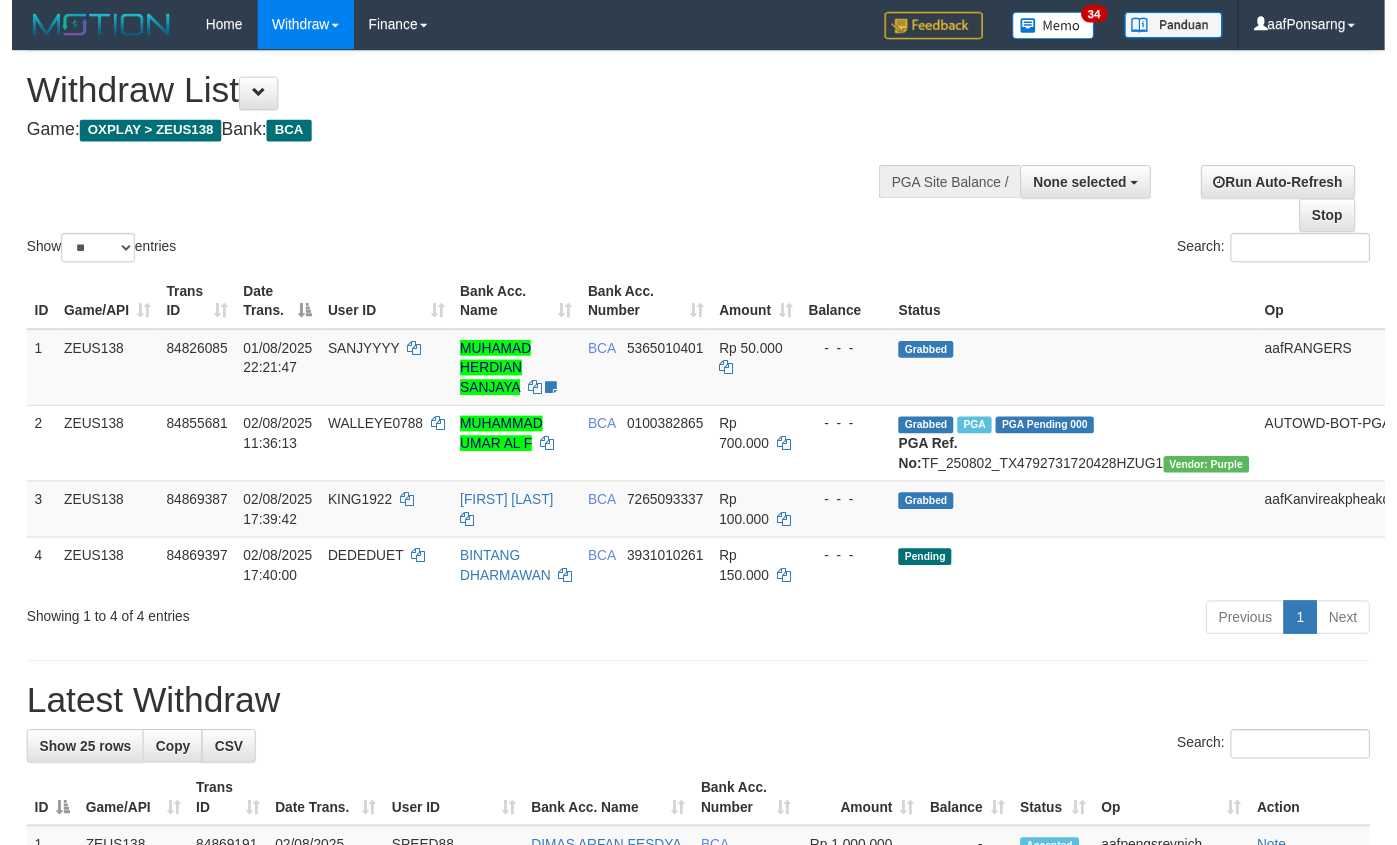 scroll, scrollTop: 142, scrollLeft: 0, axis: vertical 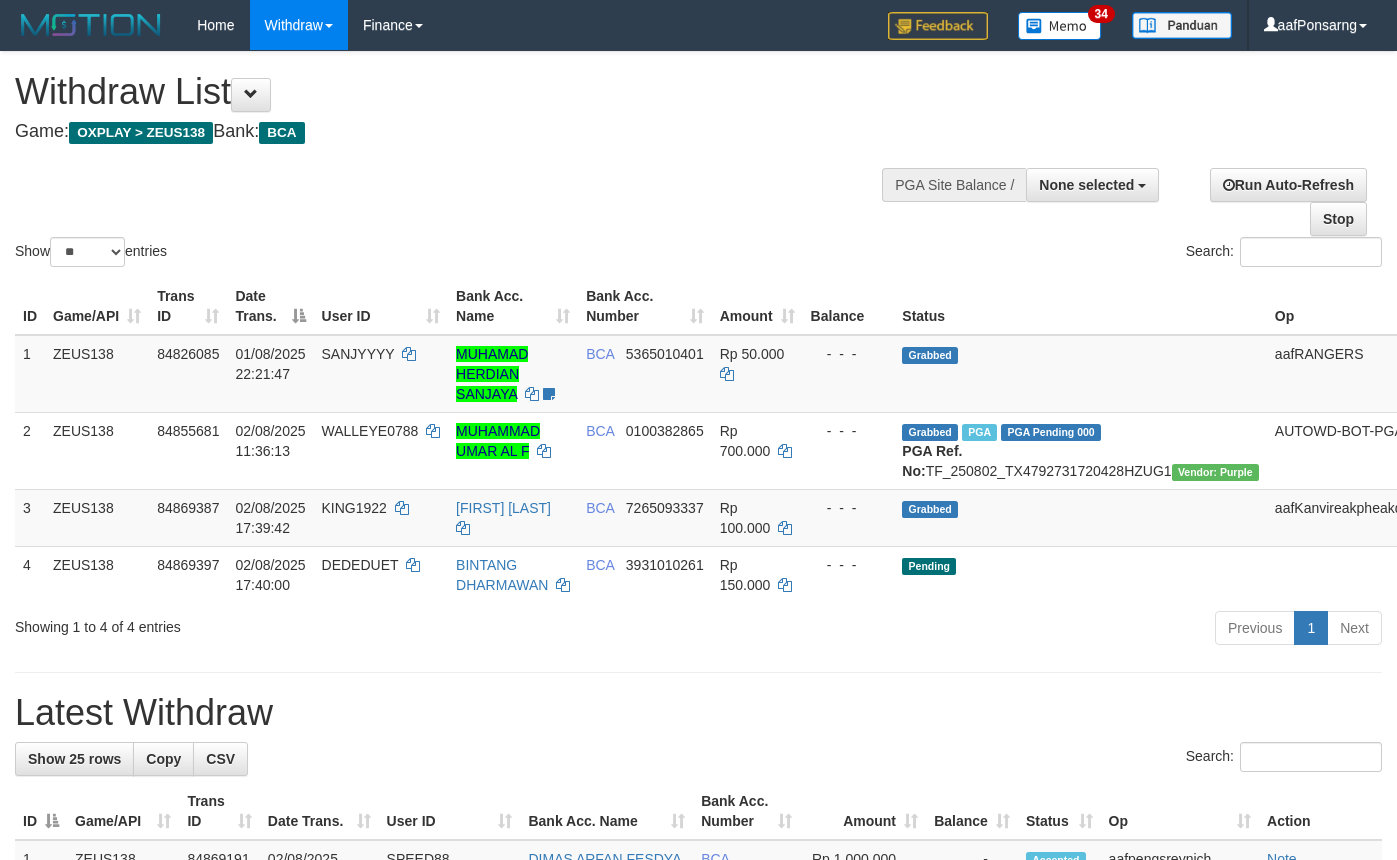 select 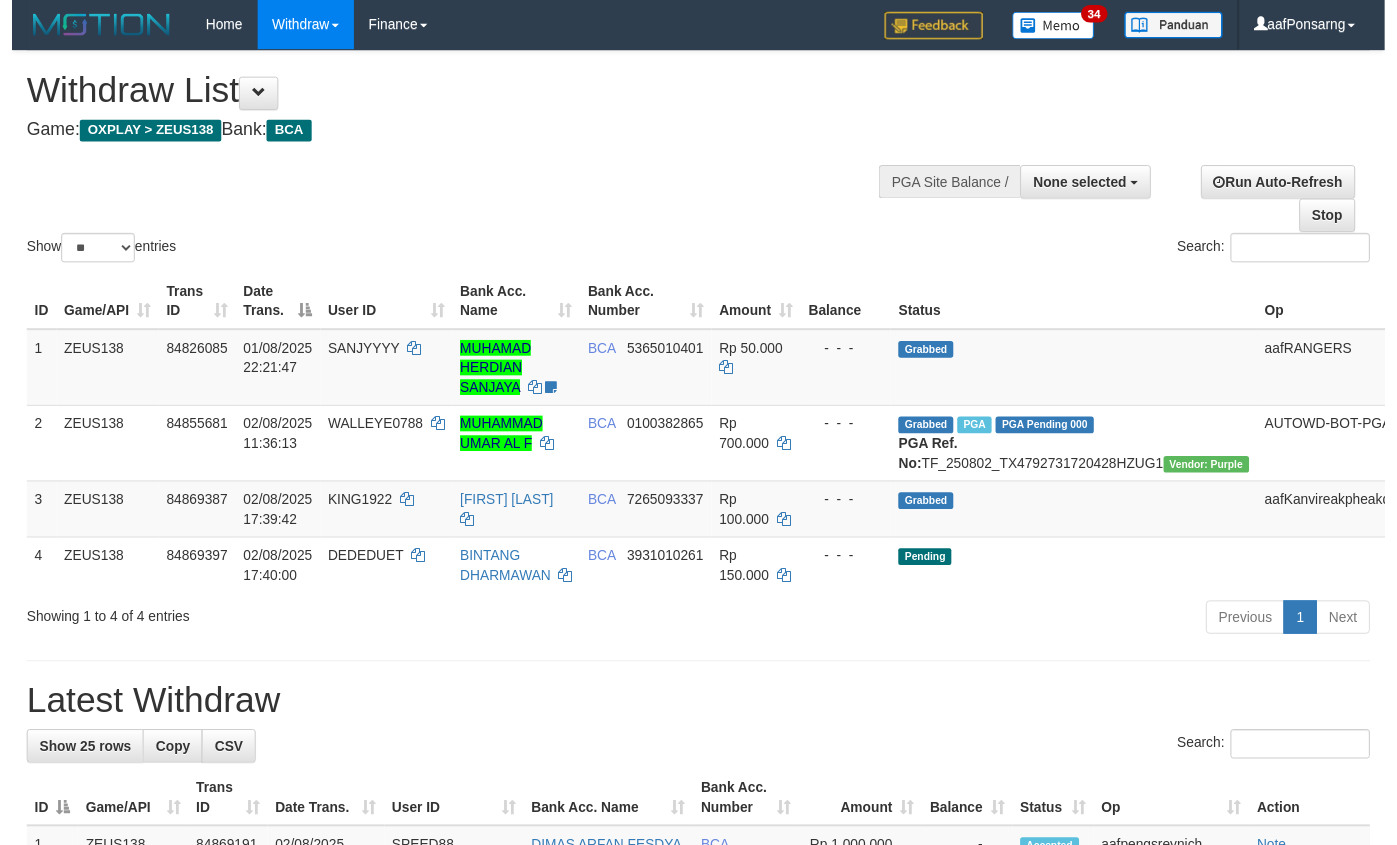 scroll, scrollTop: 142, scrollLeft: 0, axis: vertical 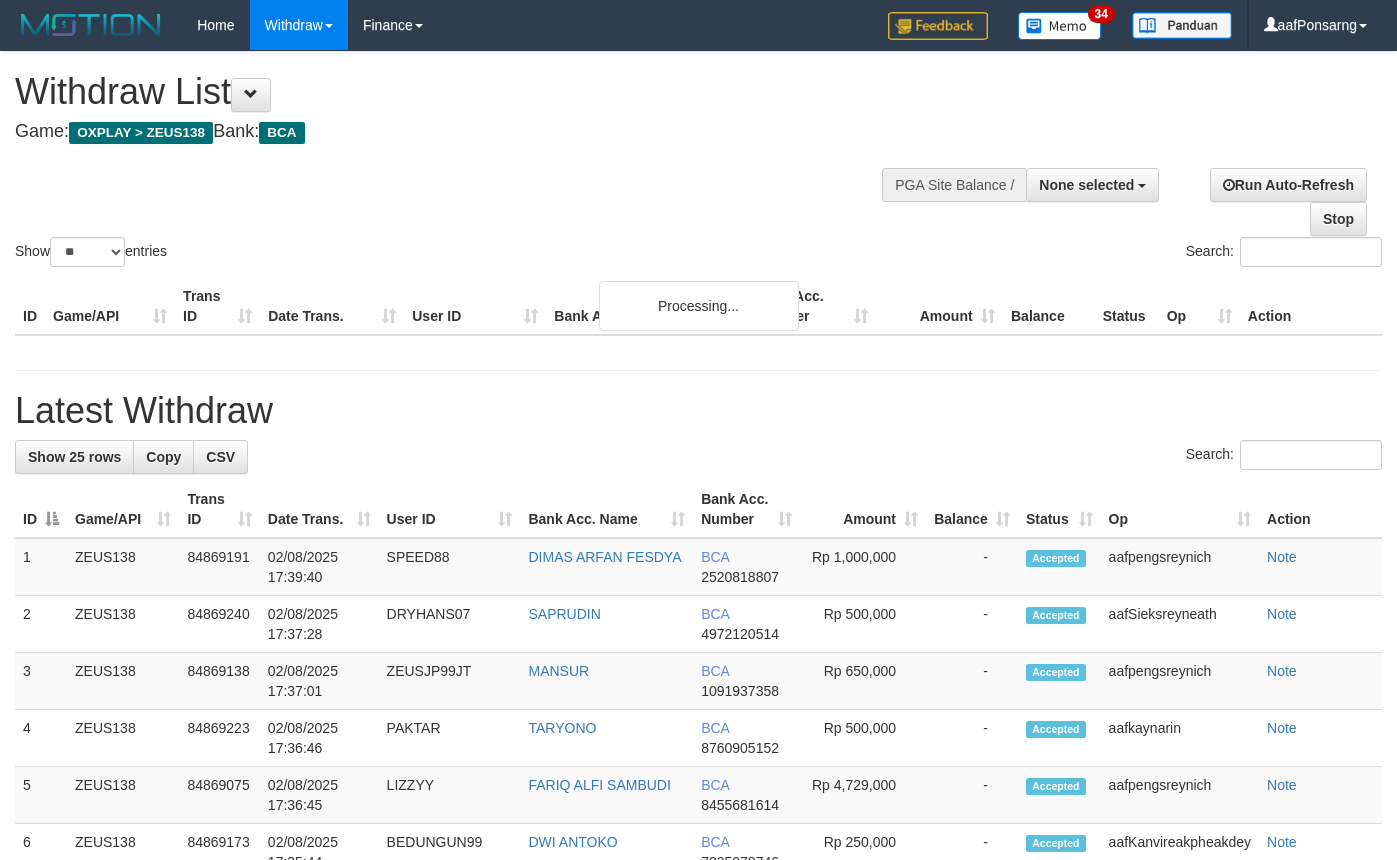 select 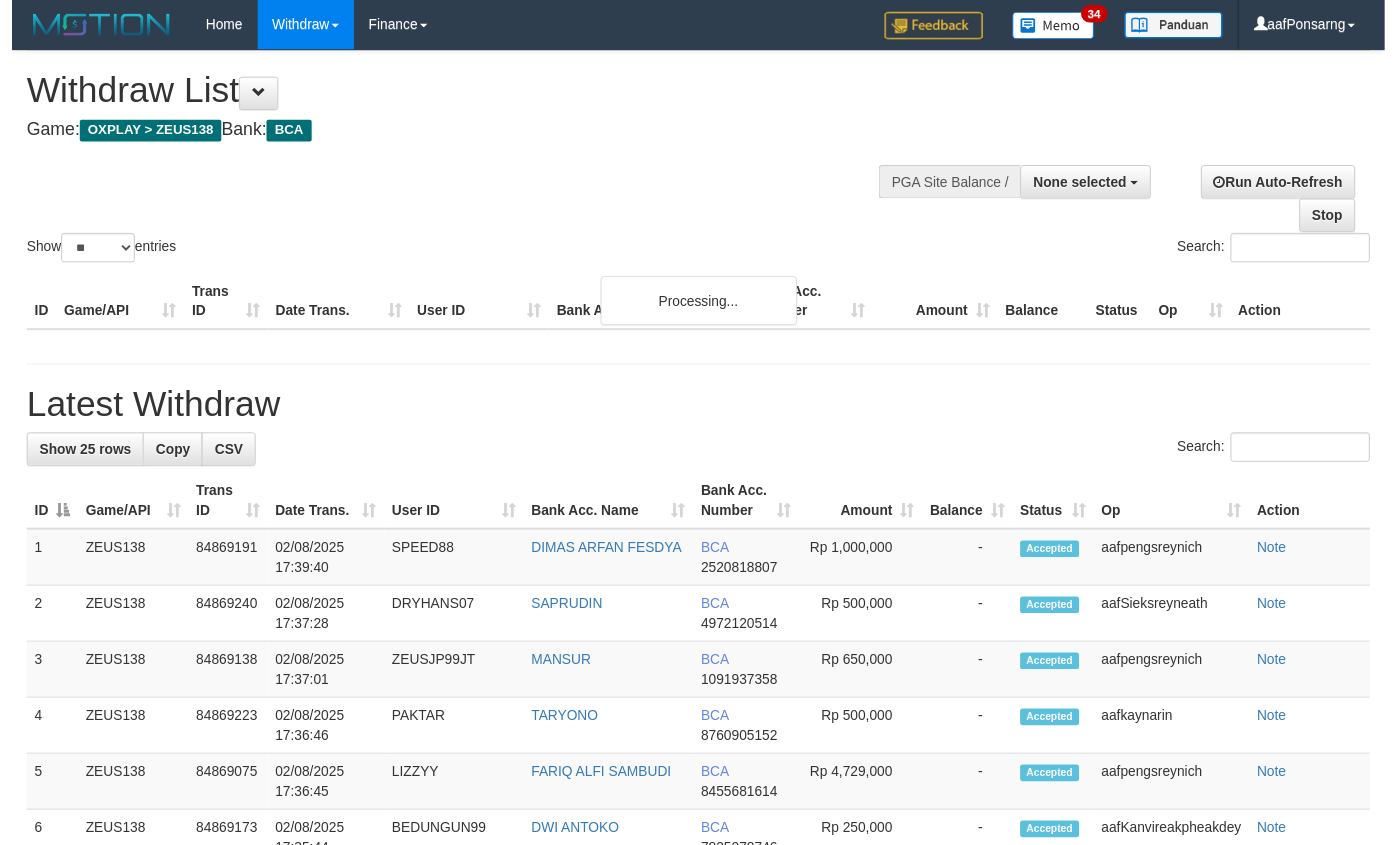 scroll, scrollTop: 142, scrollLeft: 0, axis: vertical 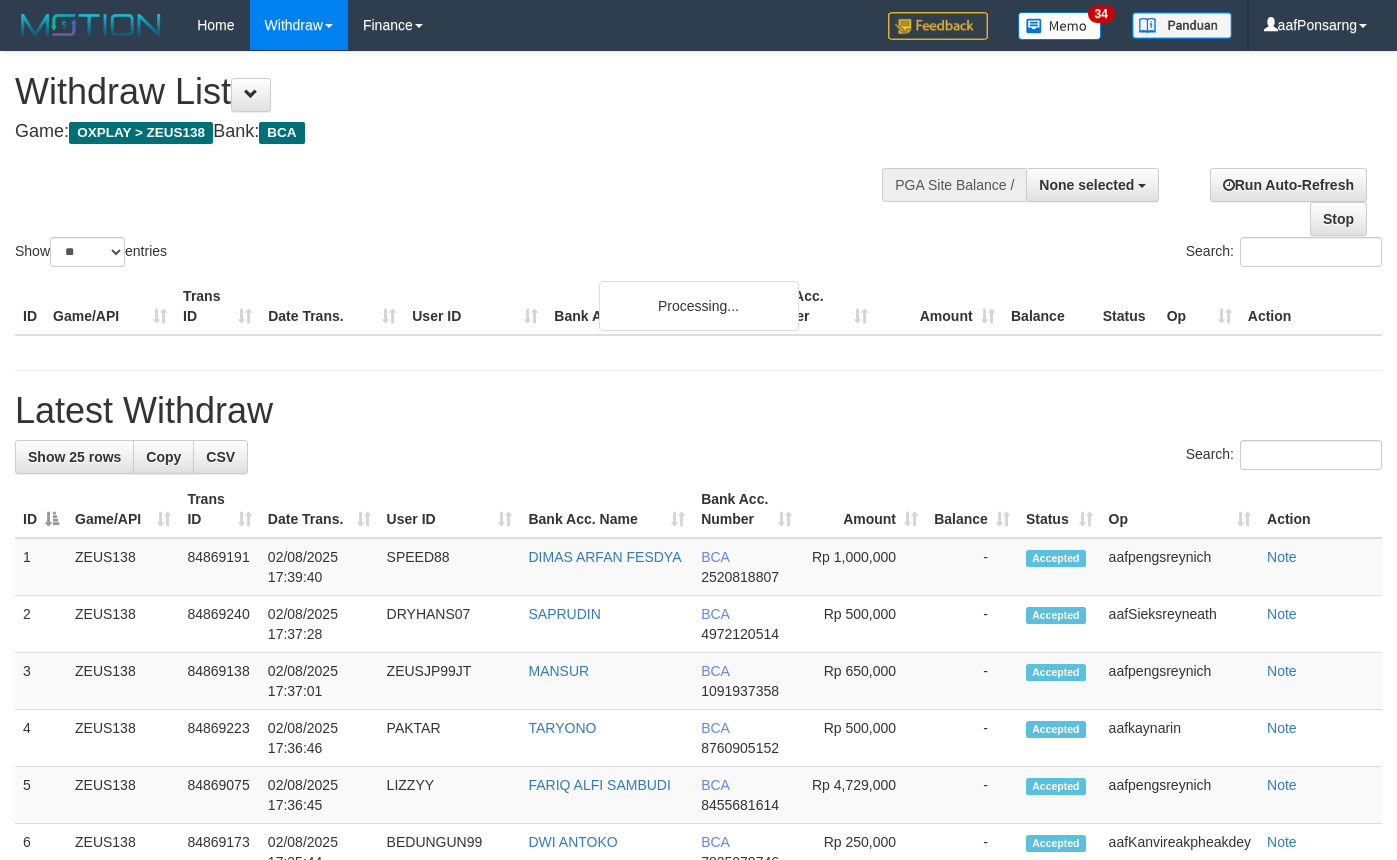 select 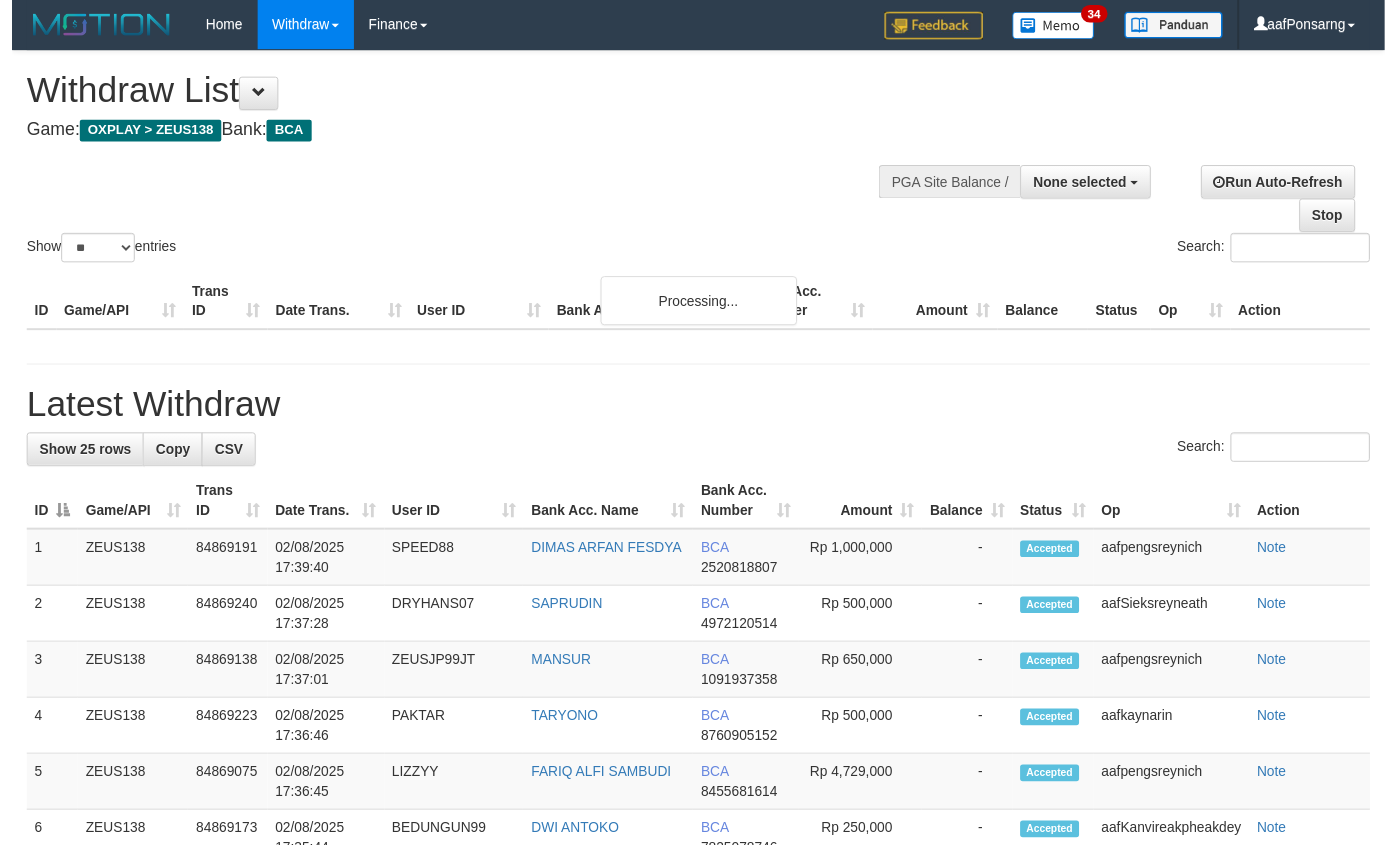 scroll, scrollTop: 142, scrollLeft: 0, axis: vertical 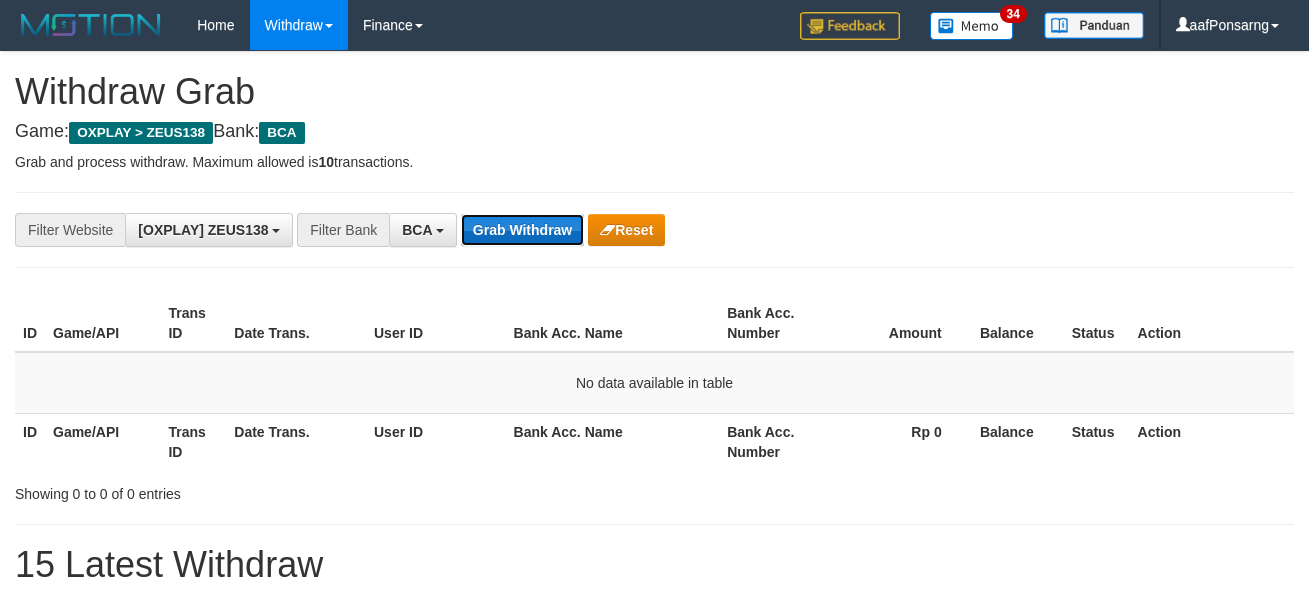 click on "Grab Withdraw" at bounding box center [522, 230] 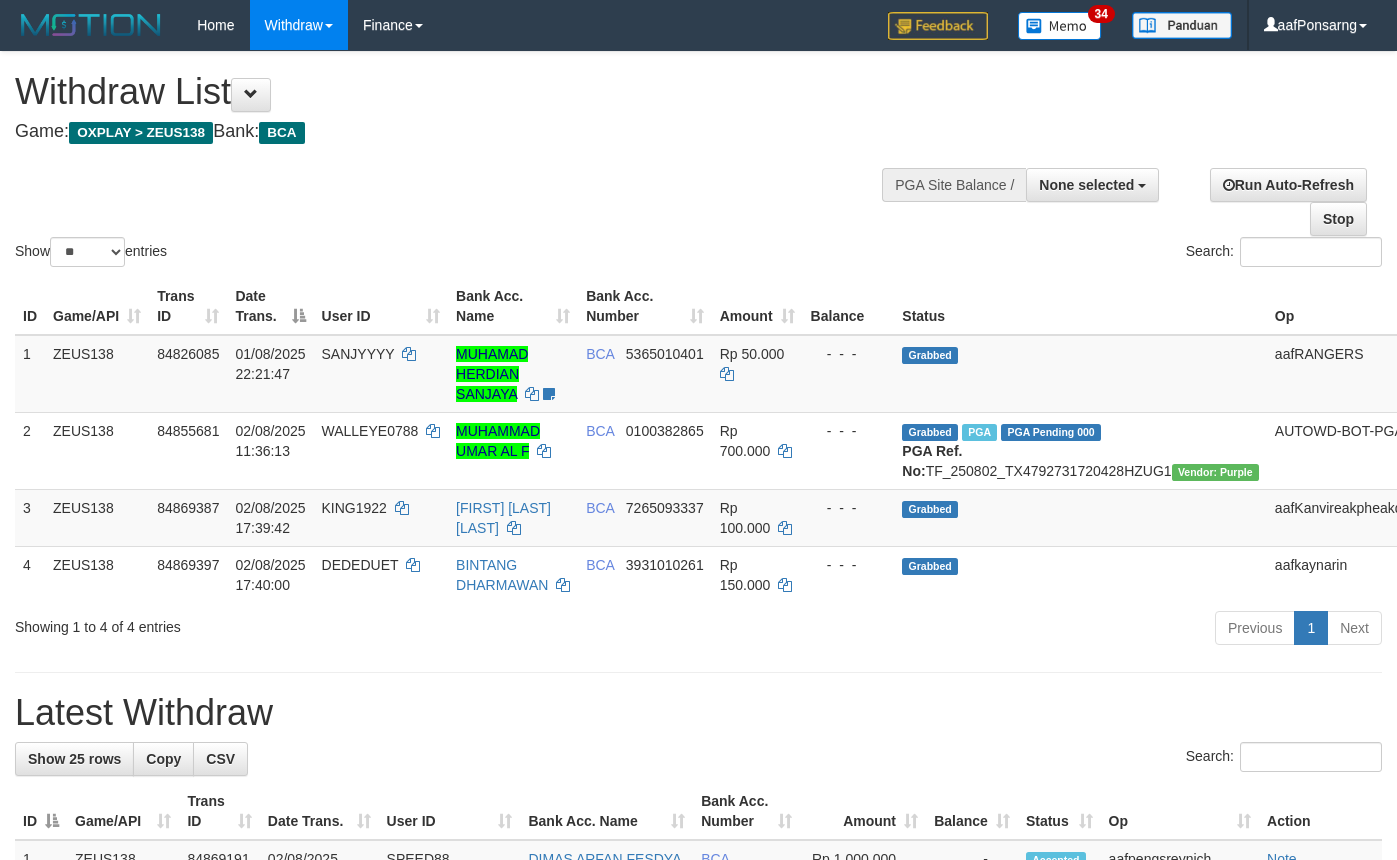 select 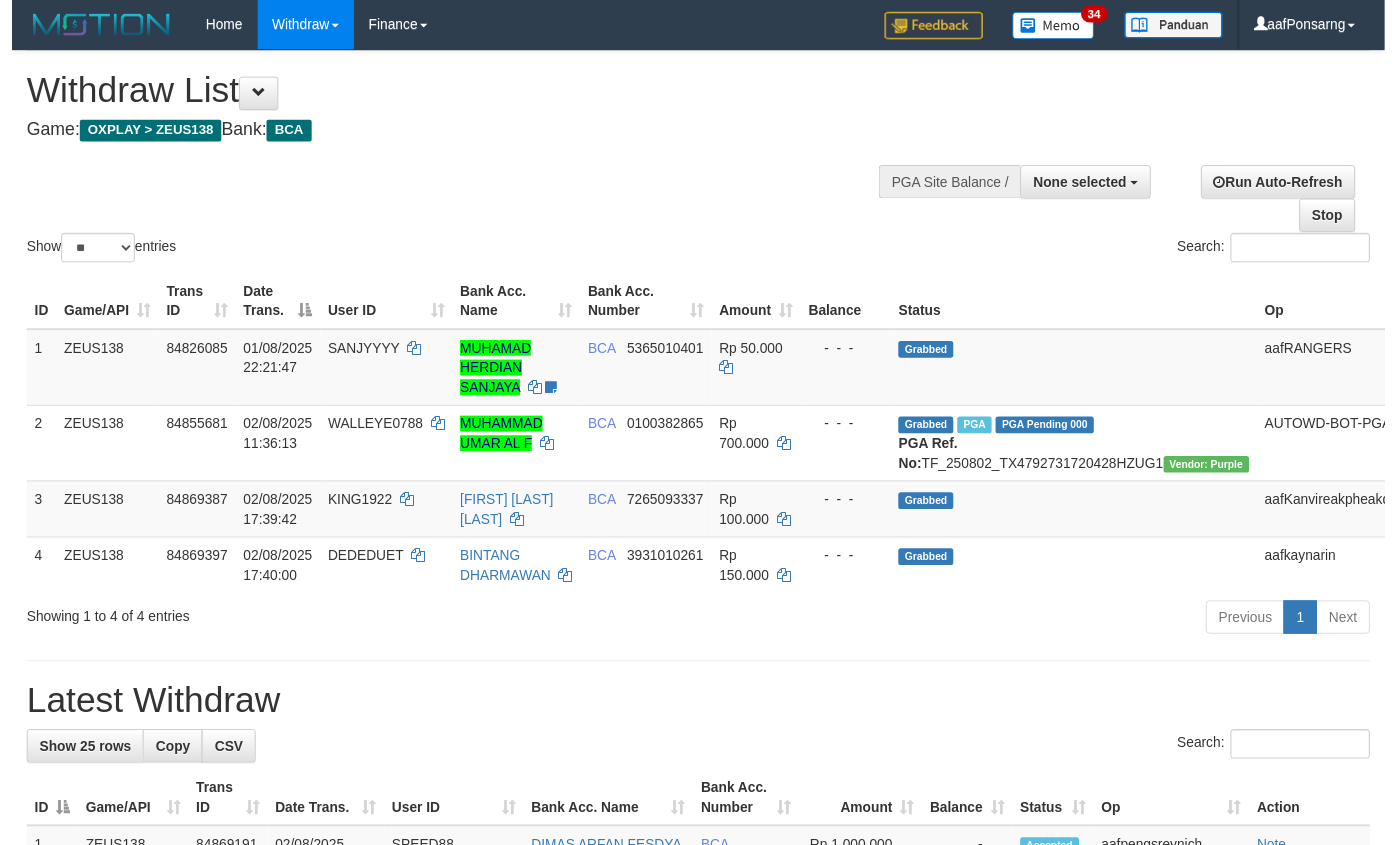 scroll, scrollTop: 142, scrollLeft: 0, axis: vertical 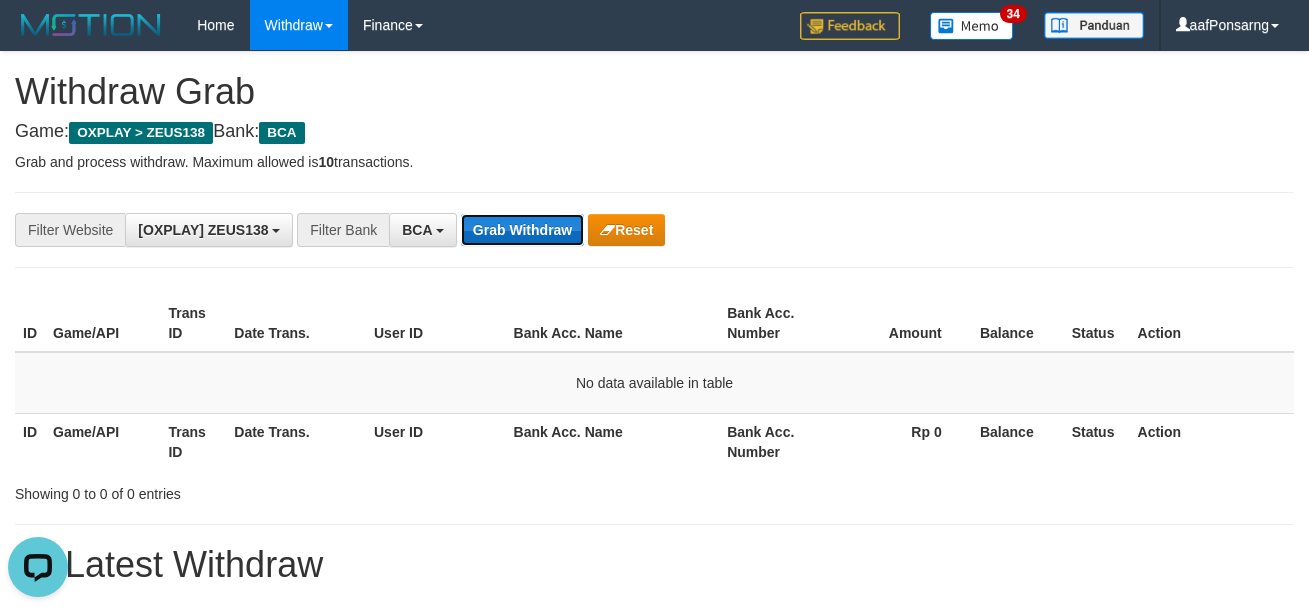 click on "Grab Withdraw" at bounding box center (522, 230) 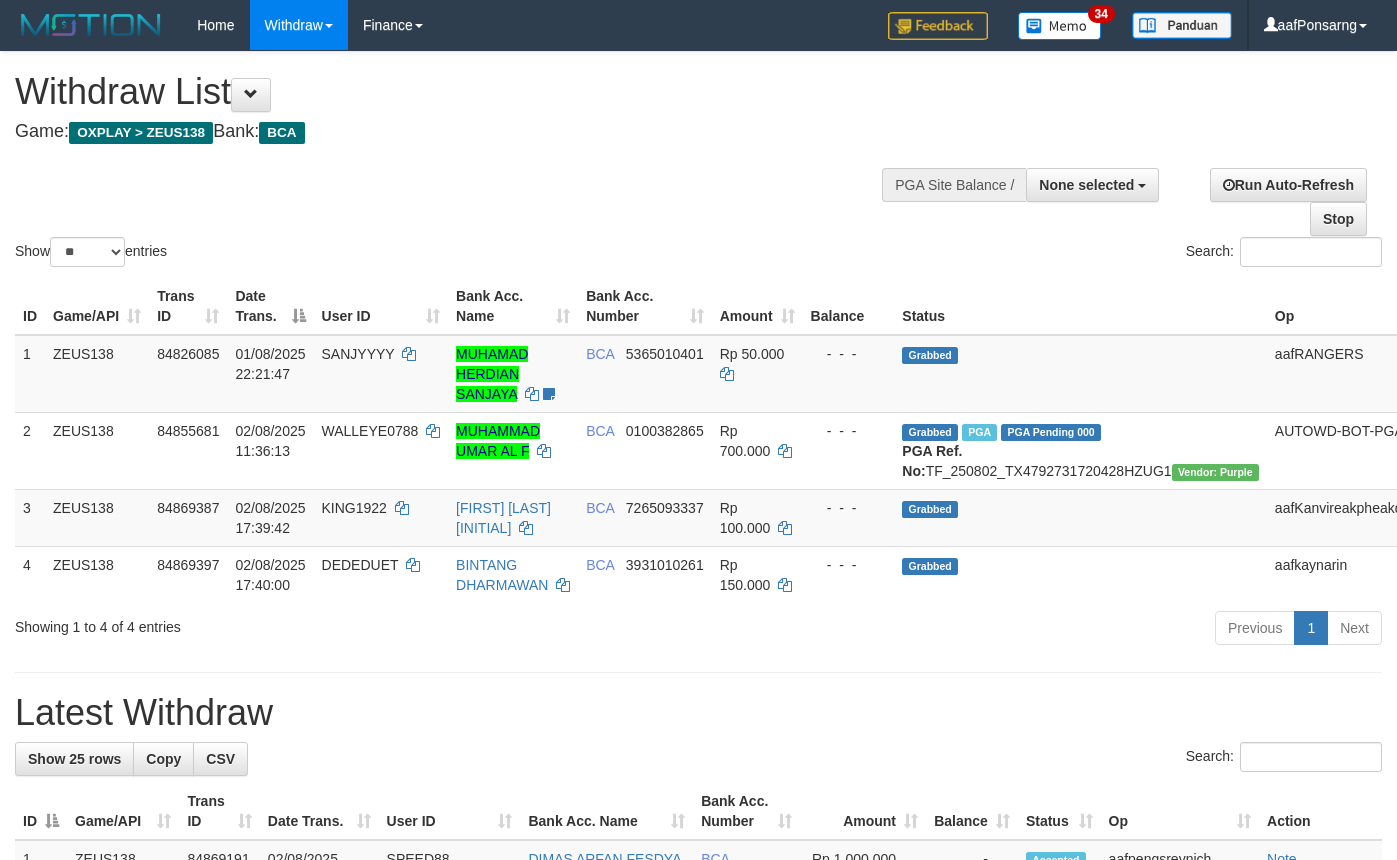select 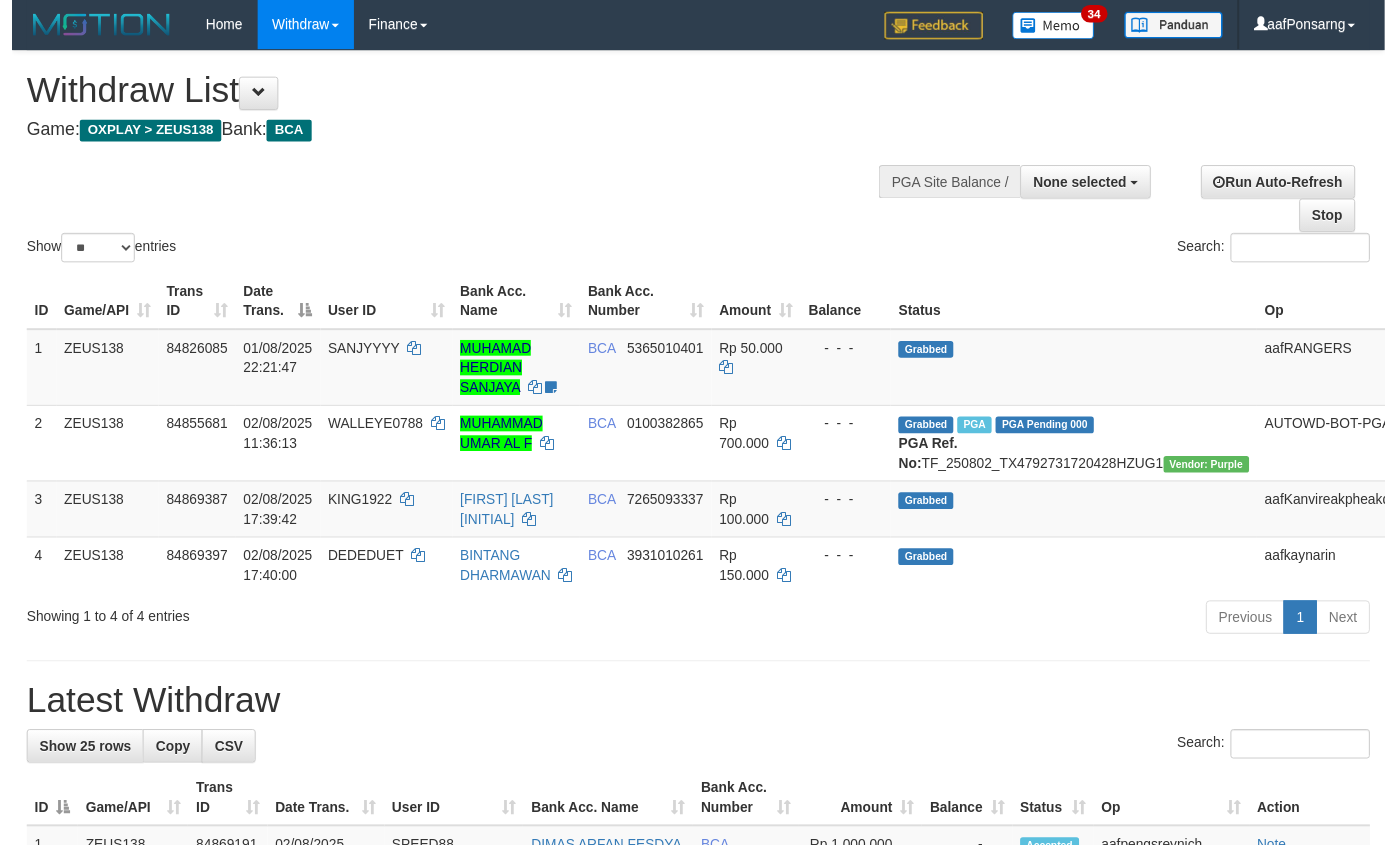 scroll, scrollTop: 142, scrollLeft: 0, axis: vertical 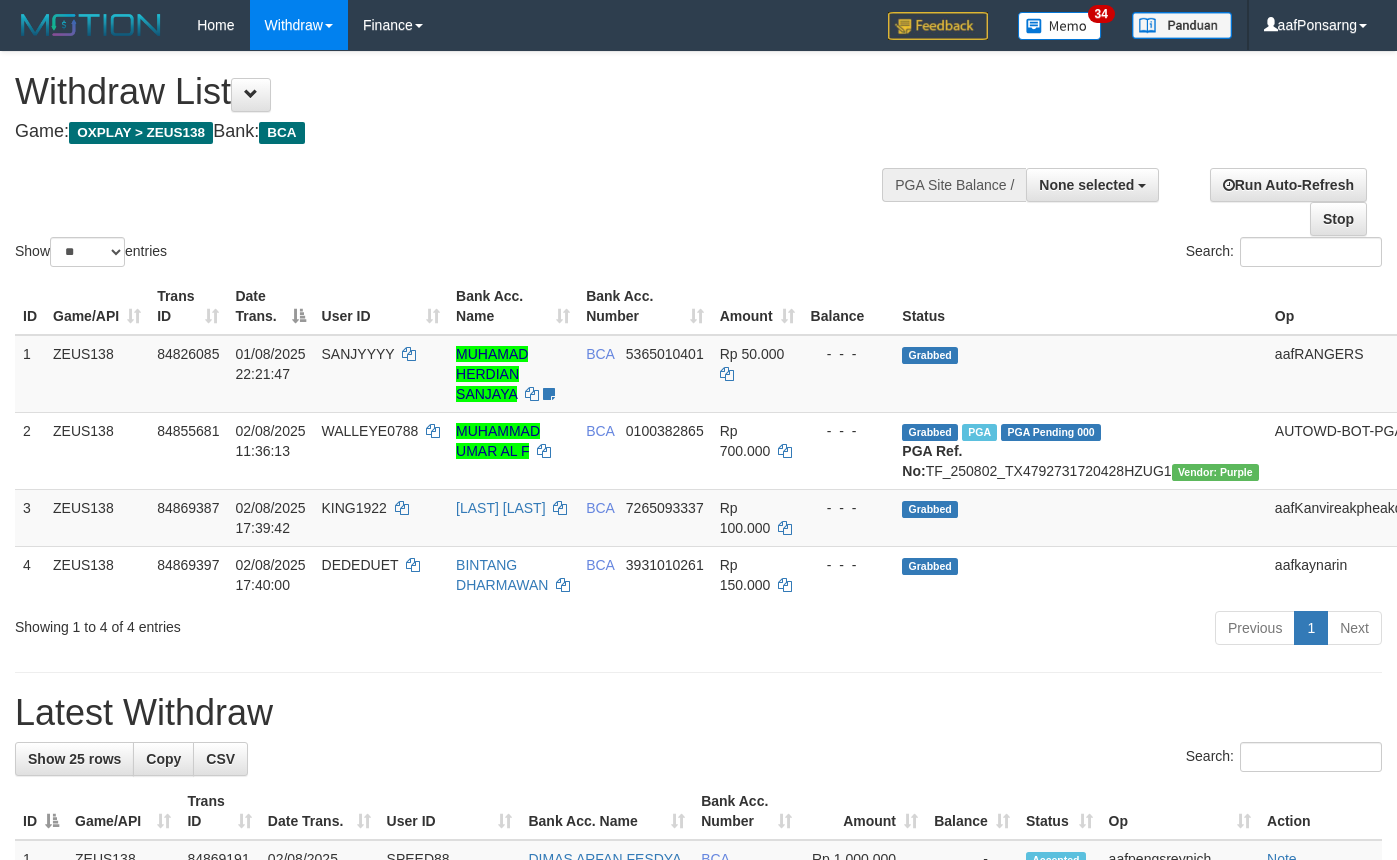 select 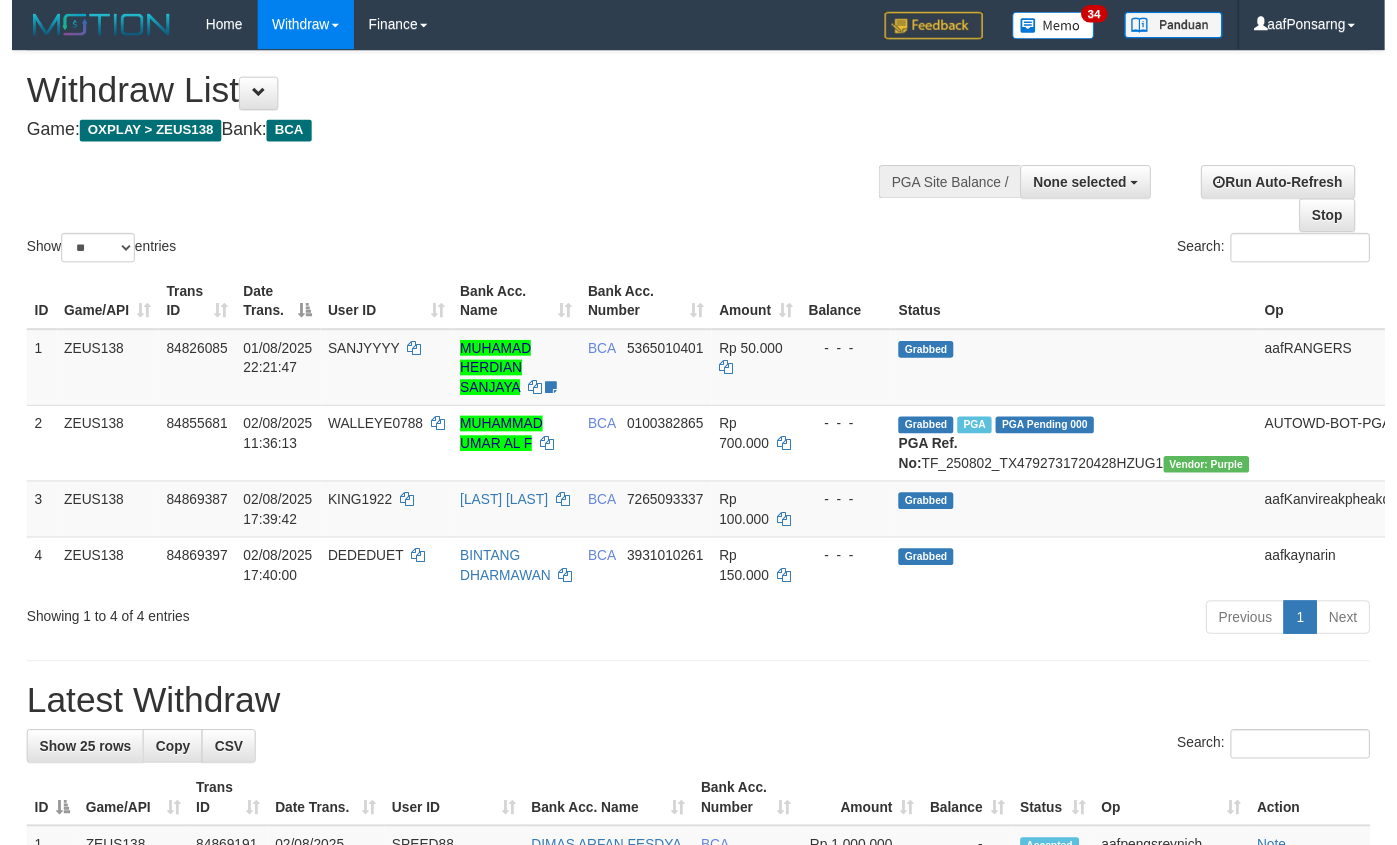 scroll, scrollTop: 142, scrollLeft: 0, axis: vertical 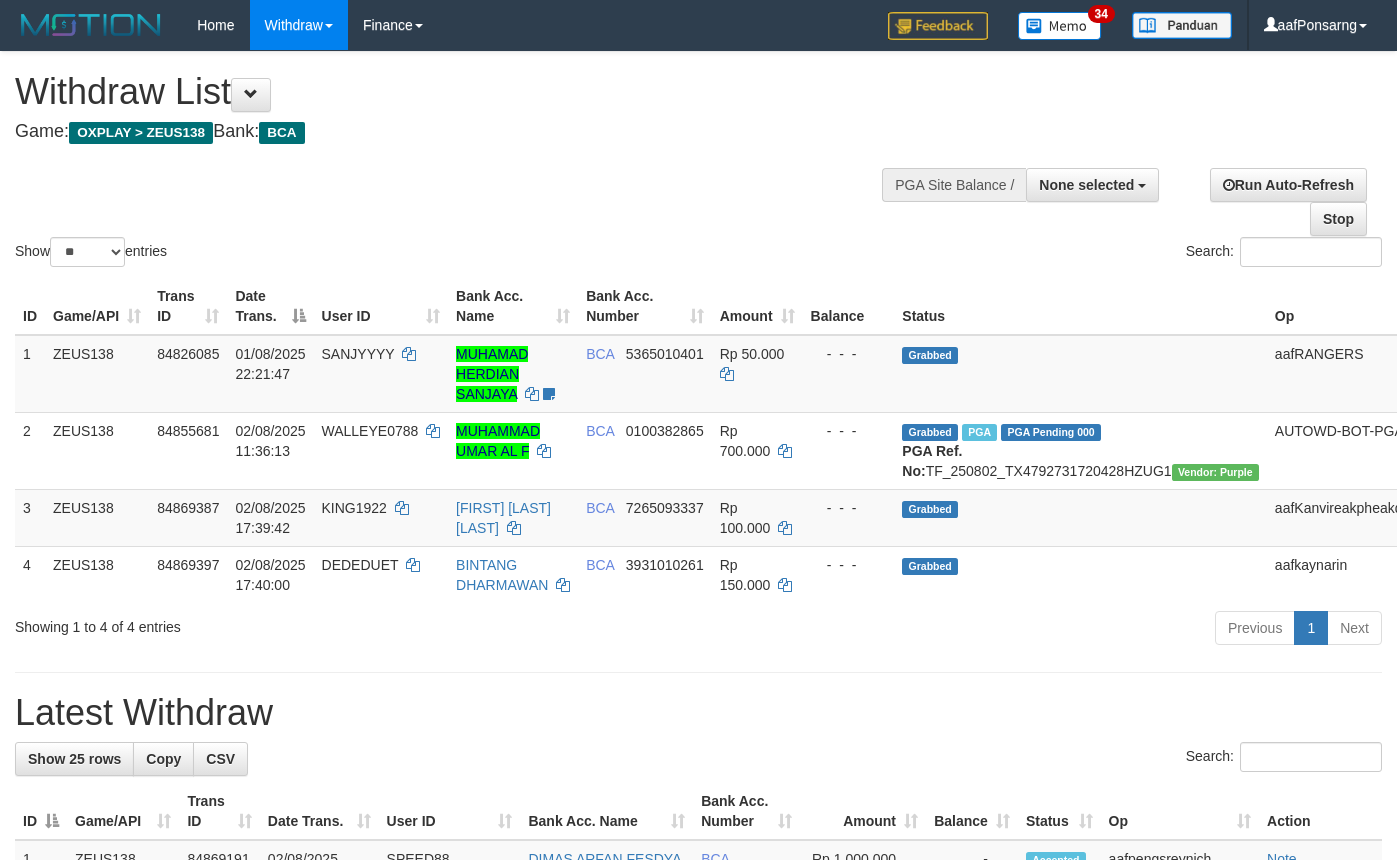 select 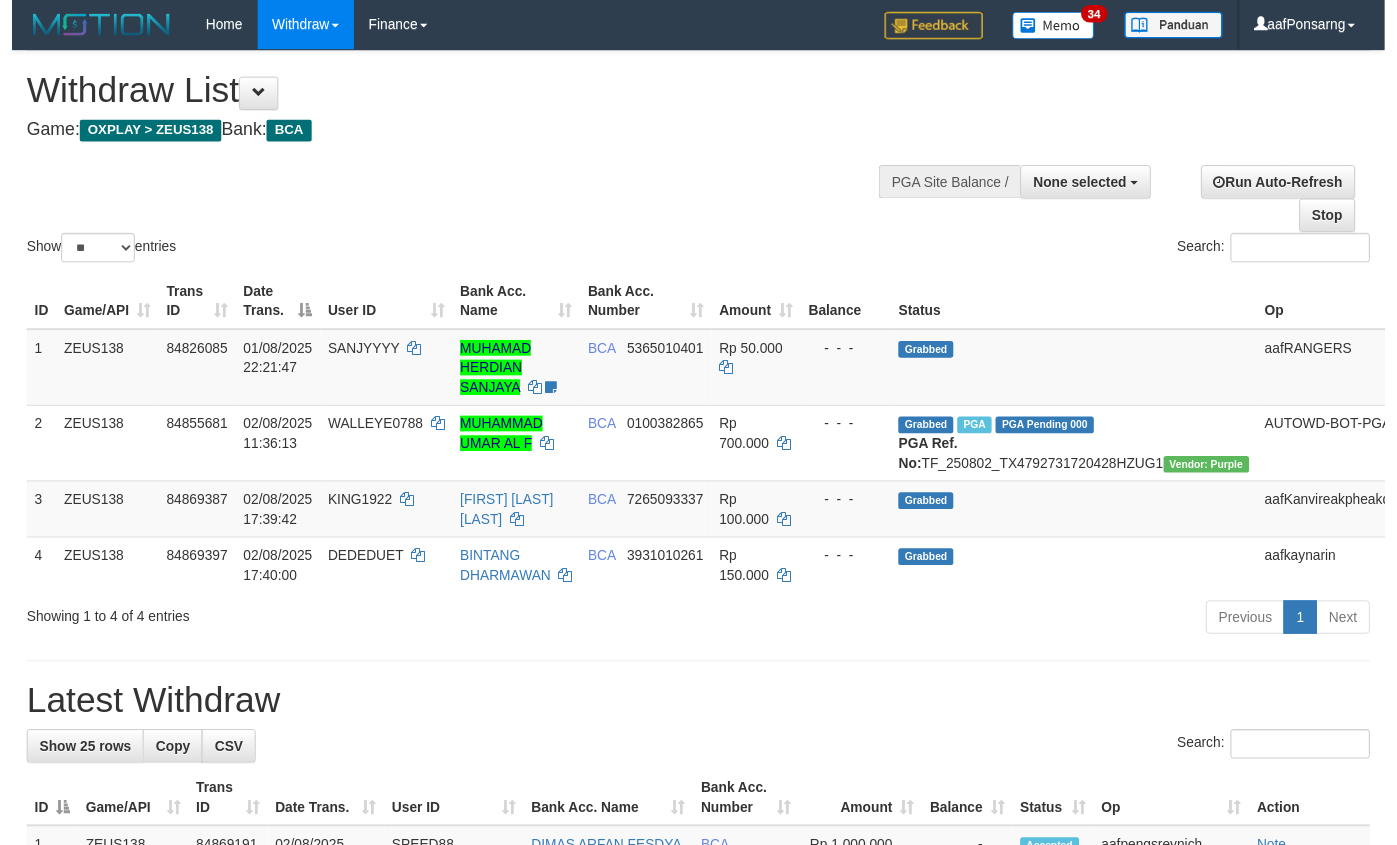 scroll, scrollTop: 142, scrollLeft: 0, axis: vertical 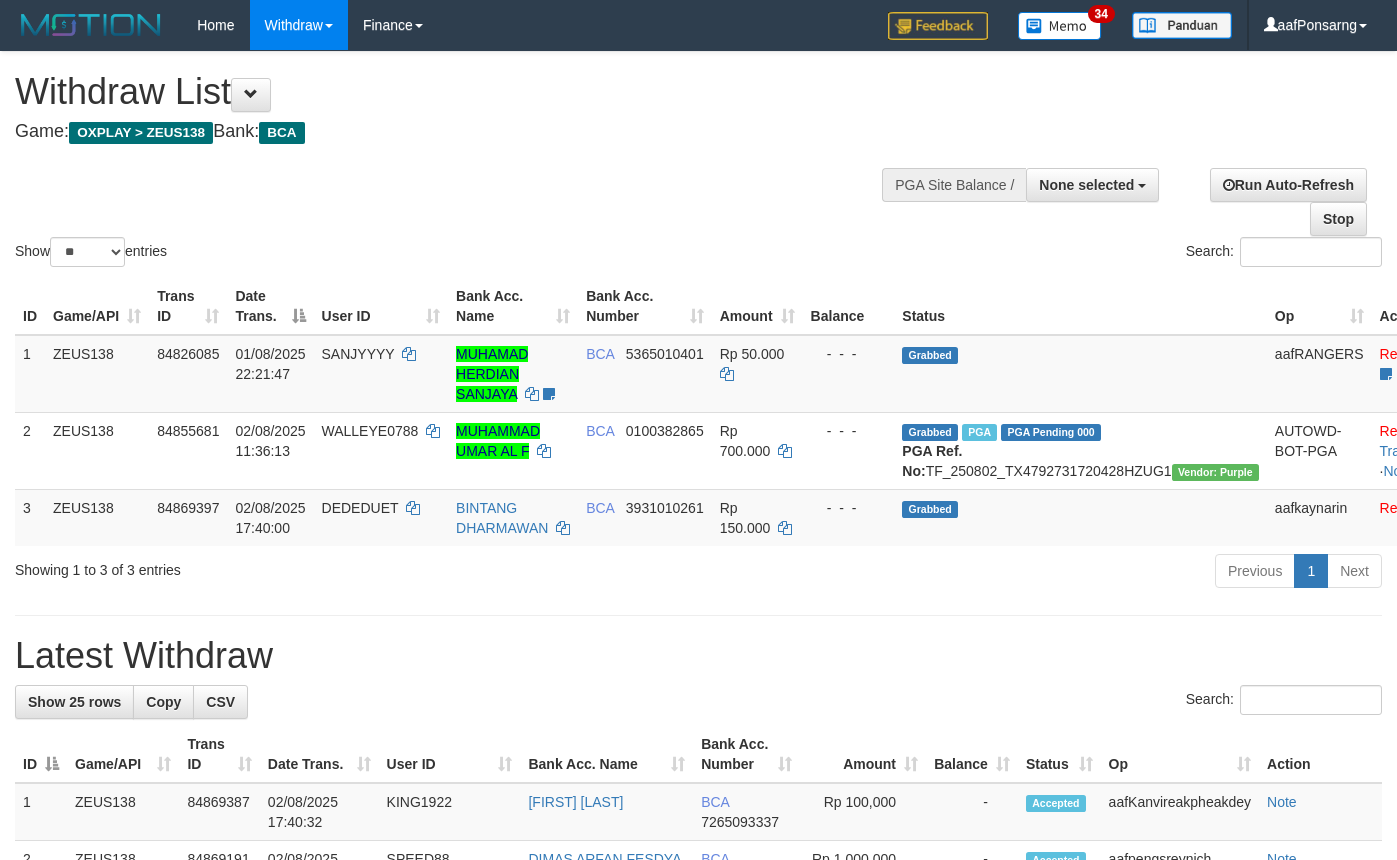 select 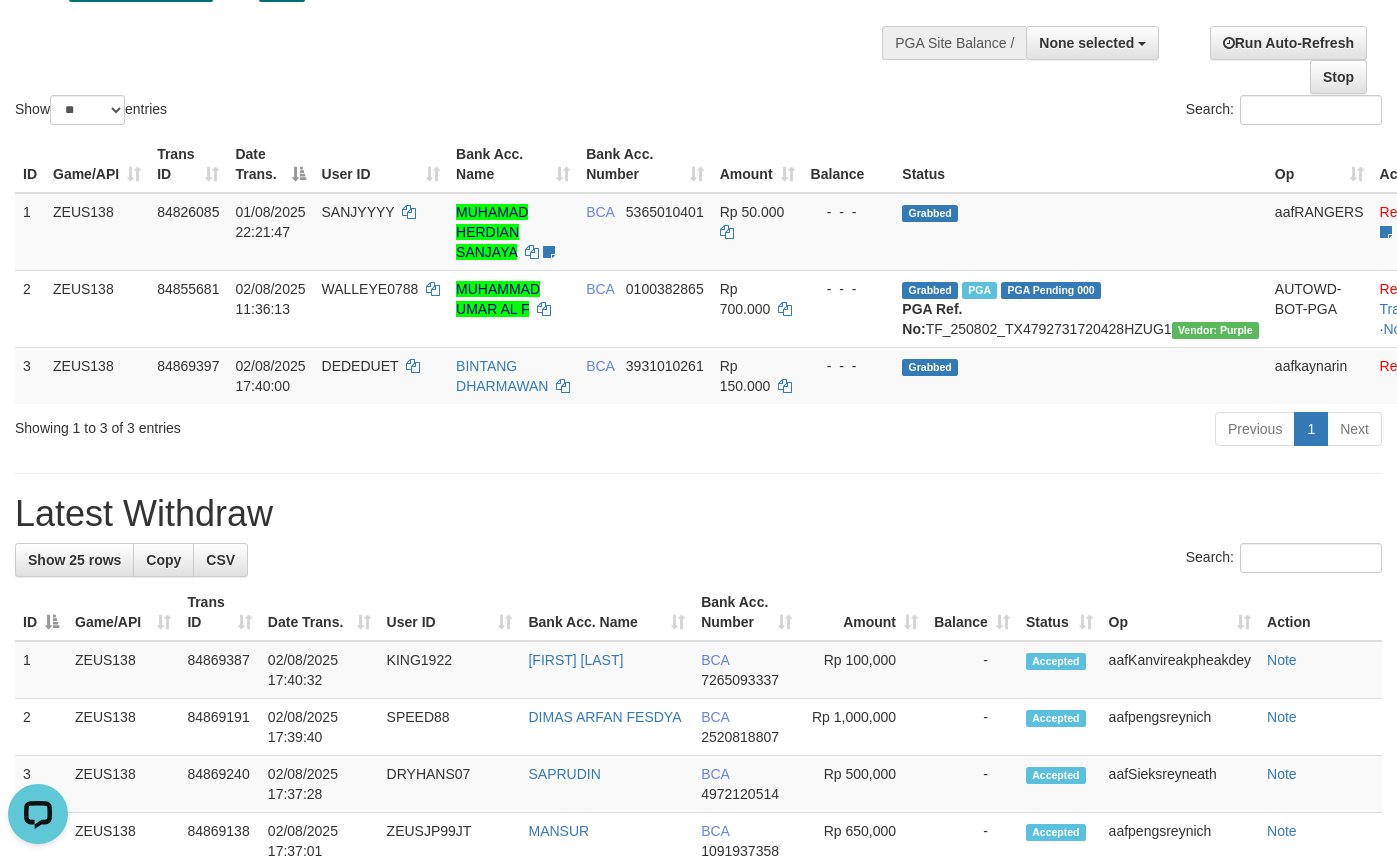 scroll, scrollTop: 0, scrollLeft: 0, axis: both 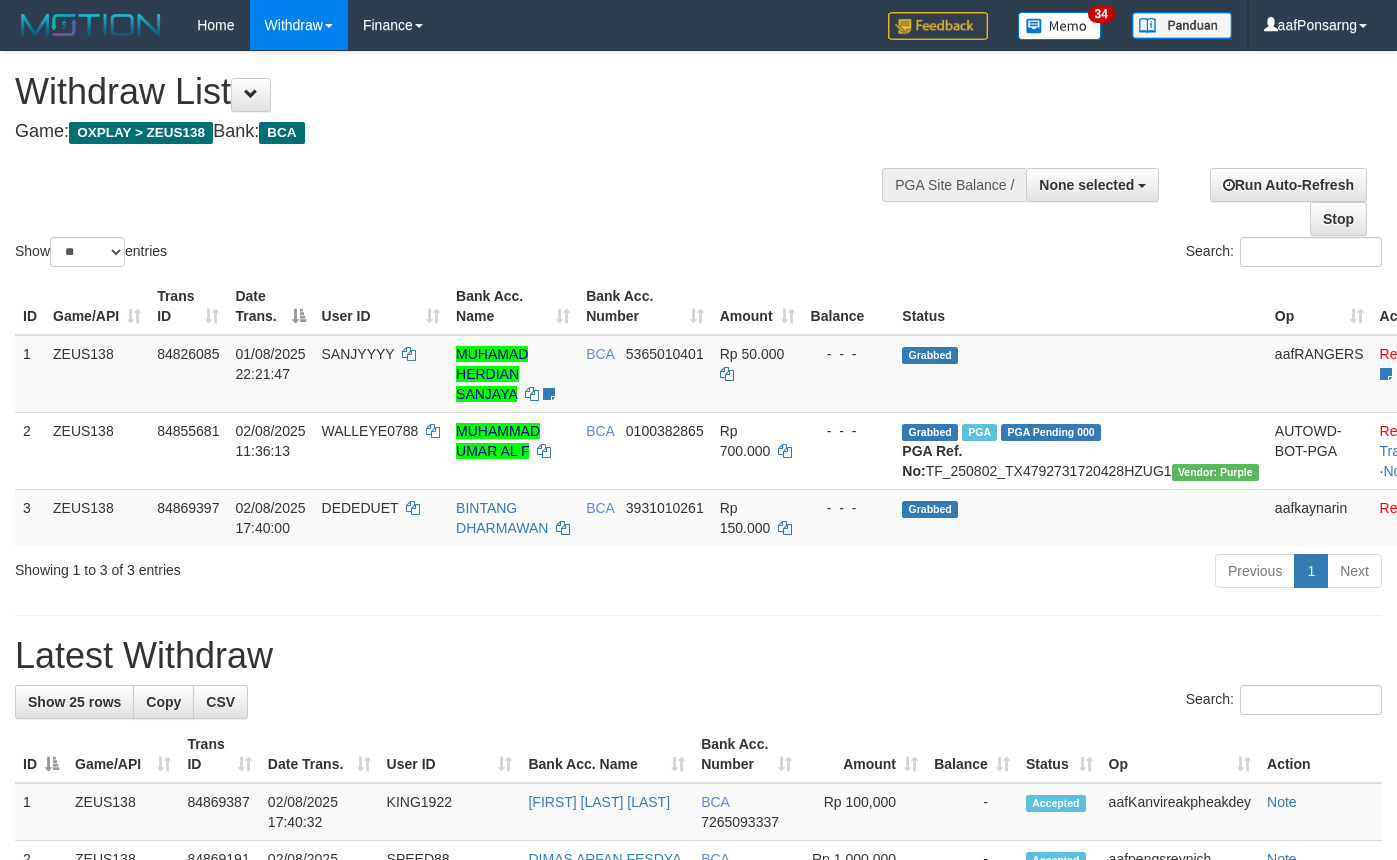 select 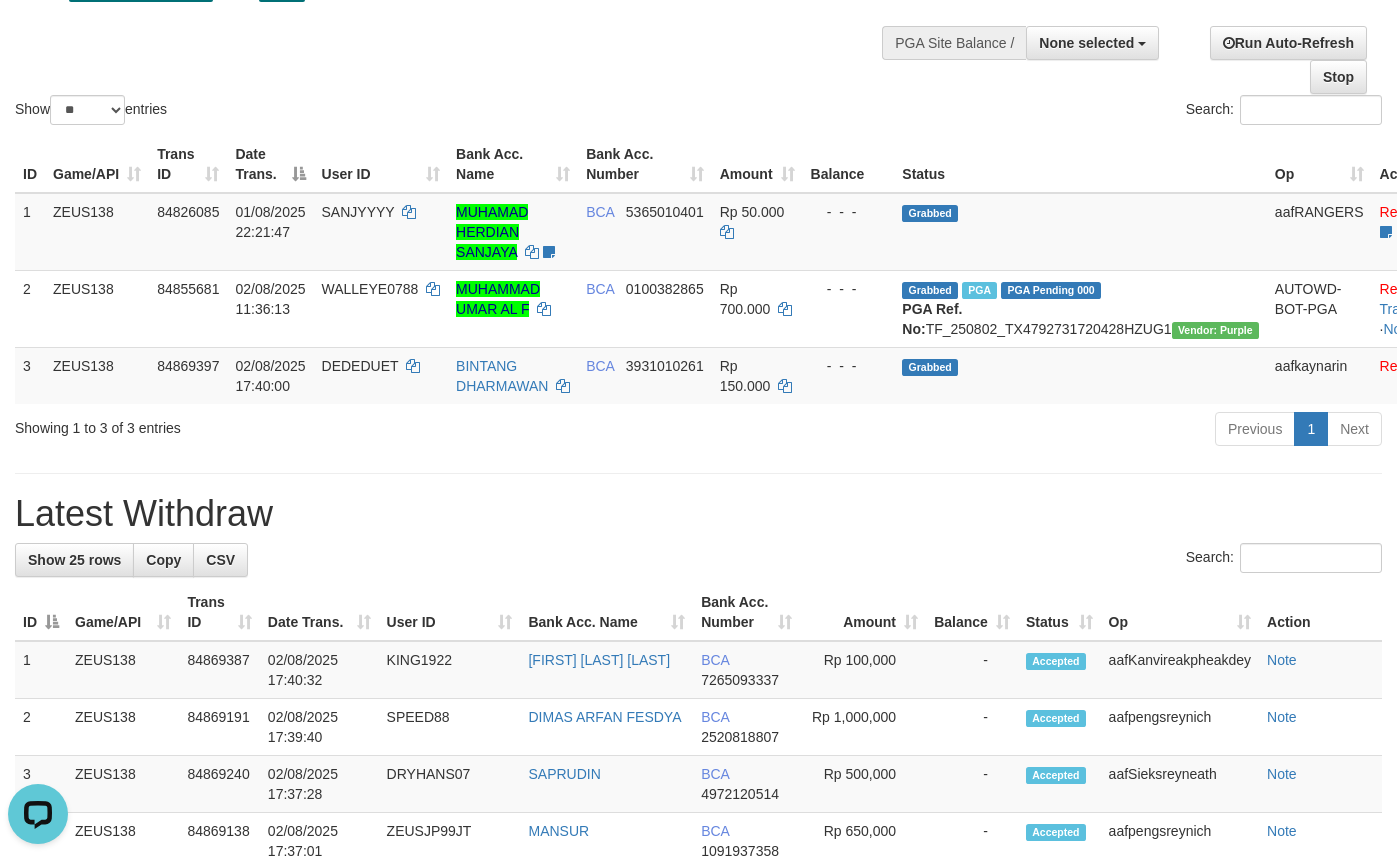 scroll, scrollTop: 0, scrollLeft: 0, axis: both 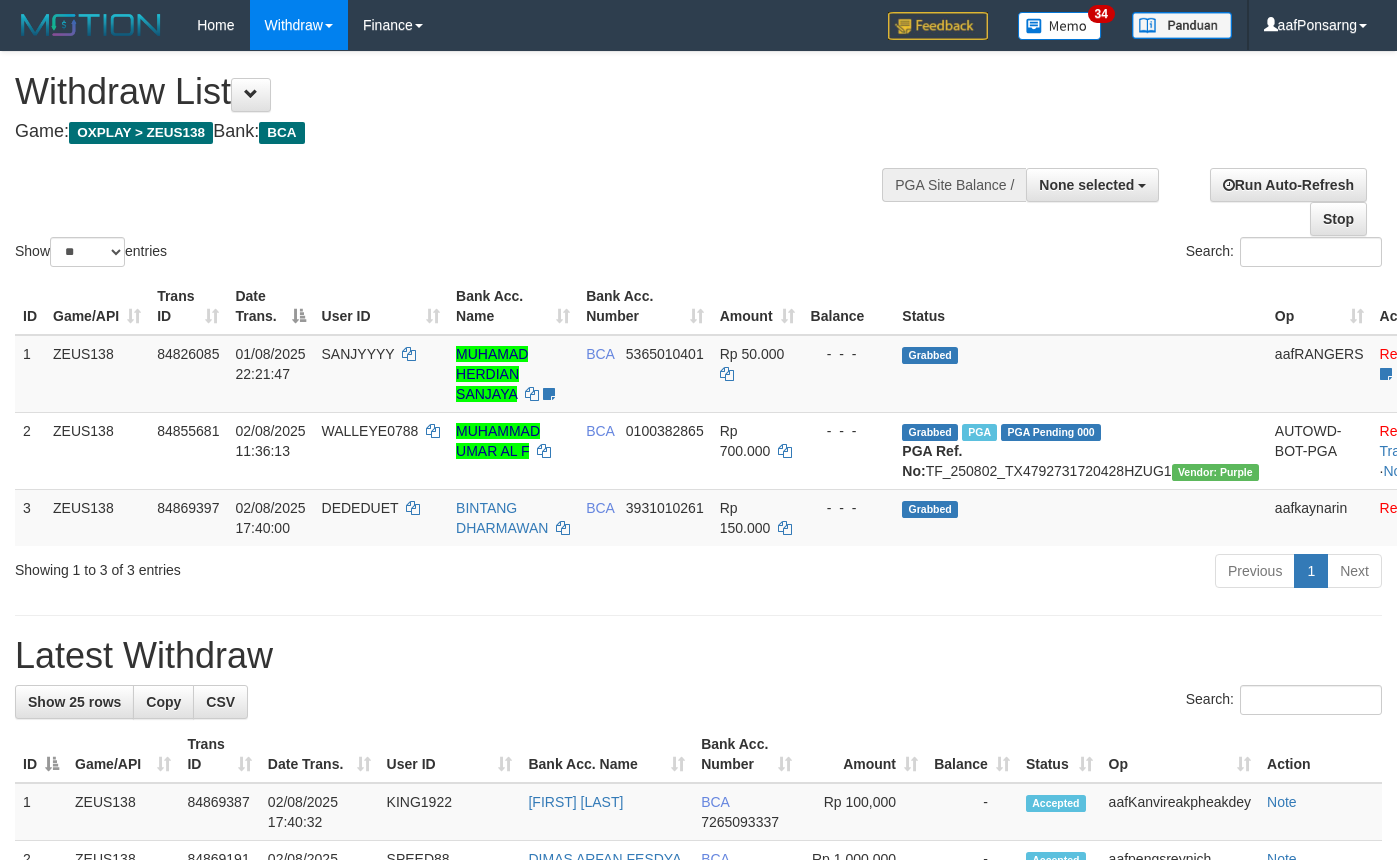 select 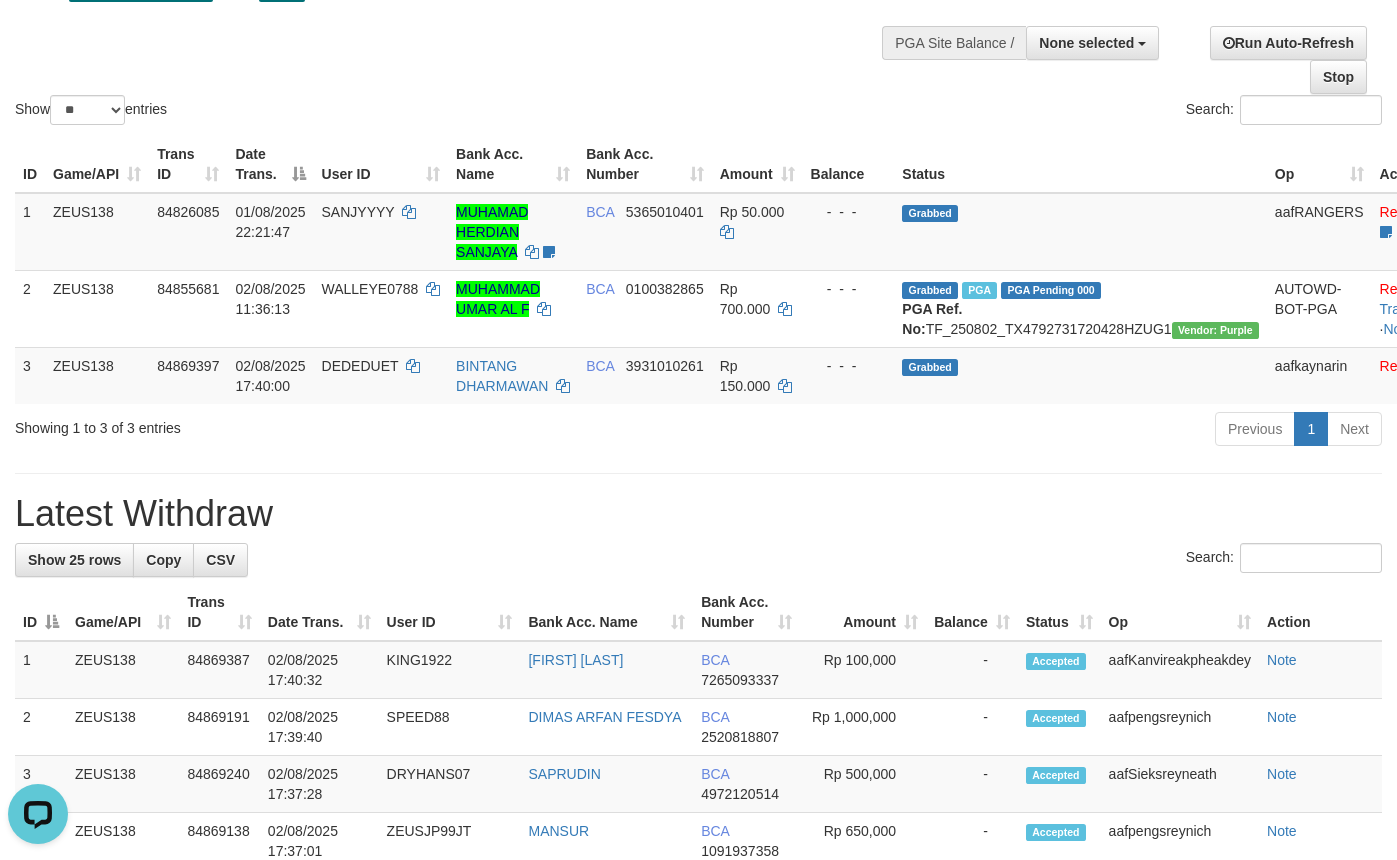 scroll, scrollTop: 0, scrollLeft: 0, axis: both 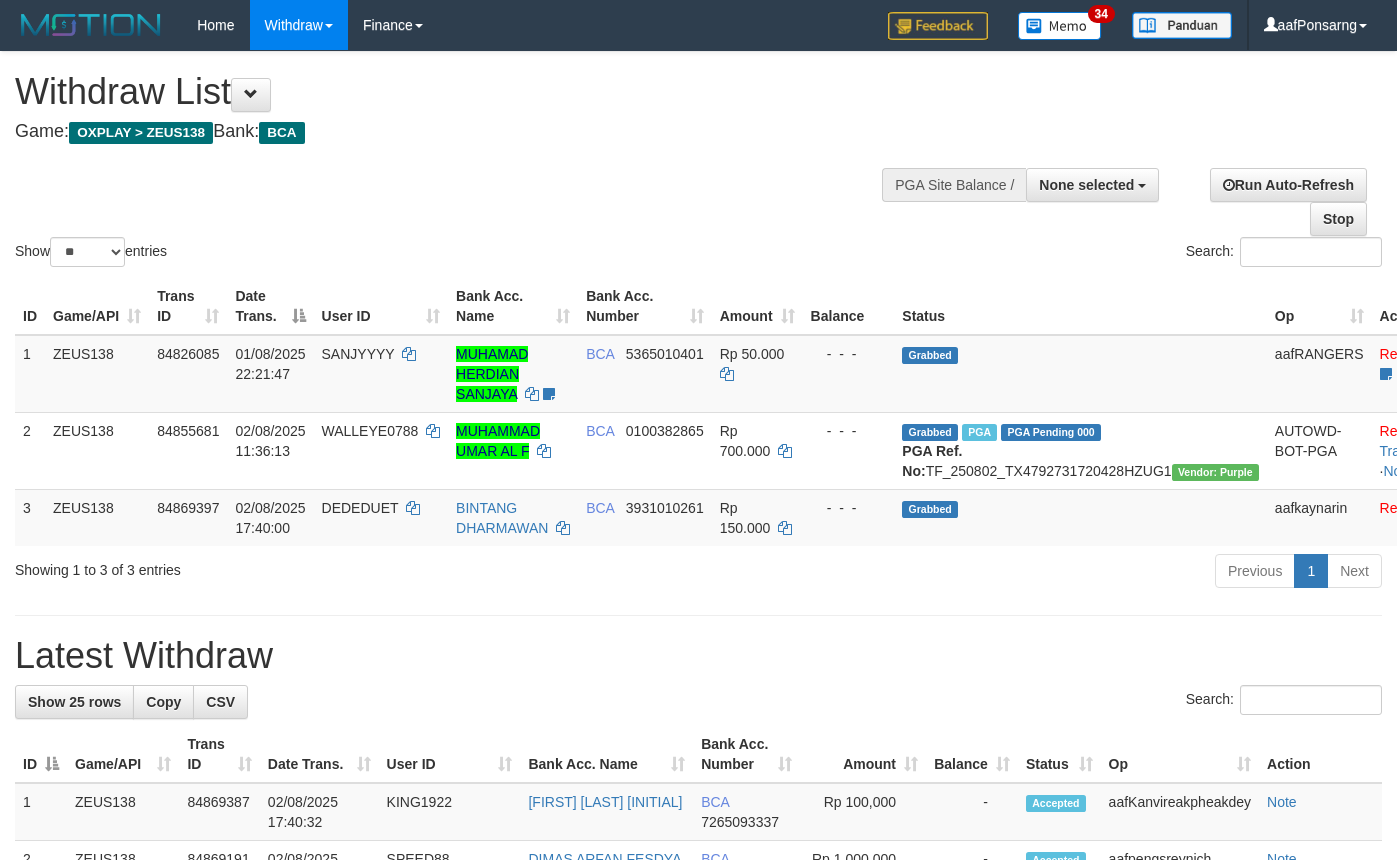 select 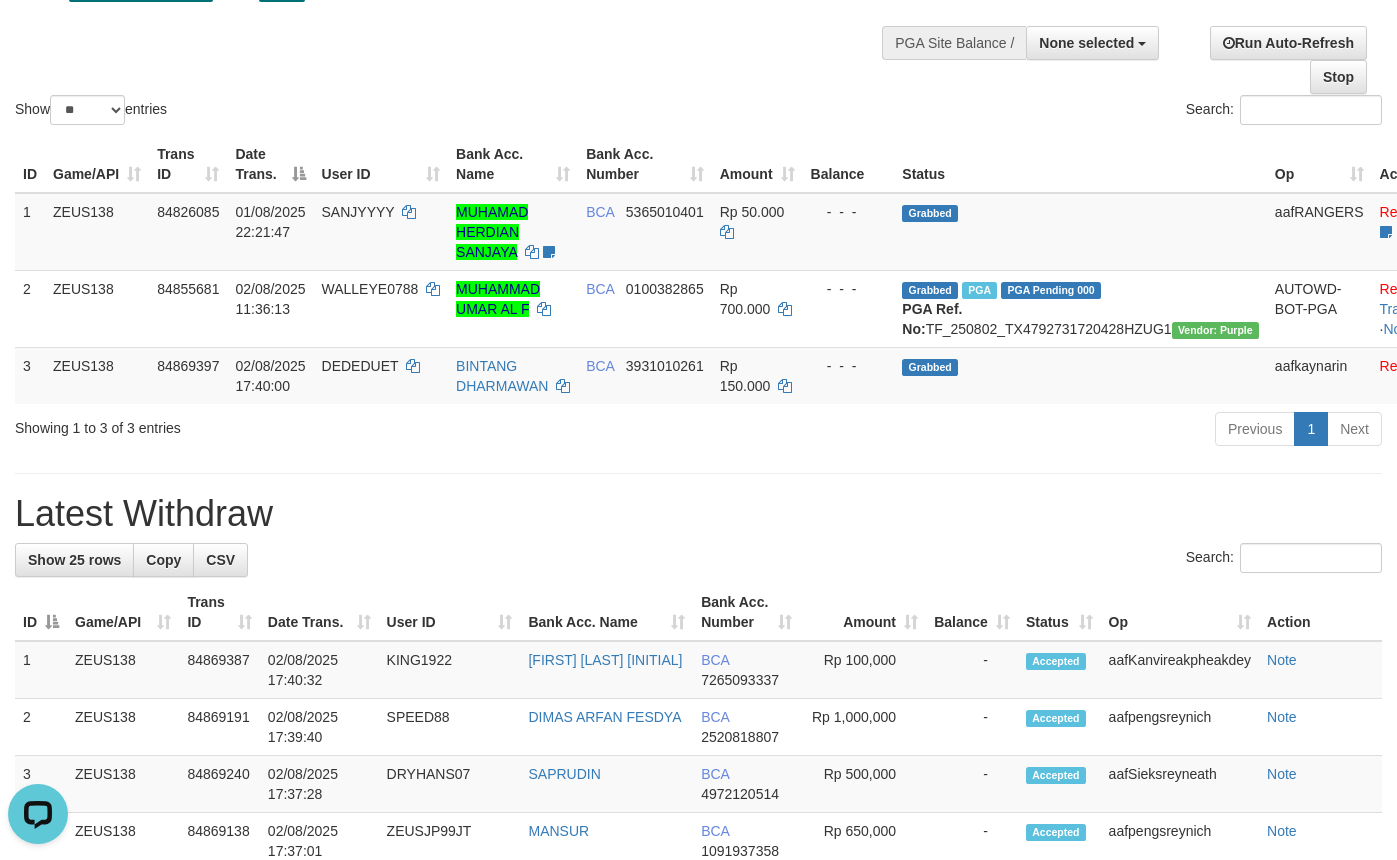 scroll, scrollTop: 0, scrollLeft: 0, axis: both 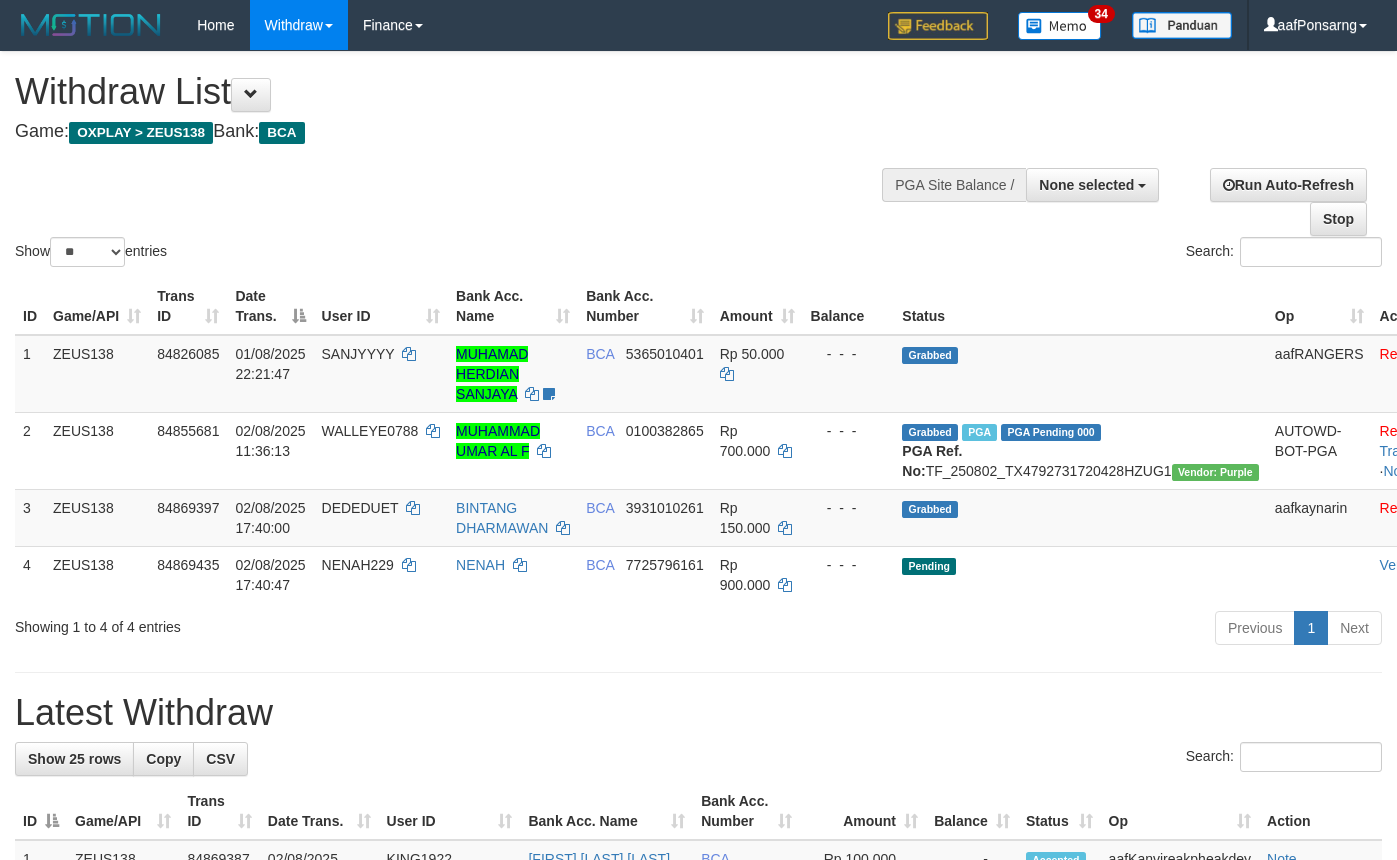 select 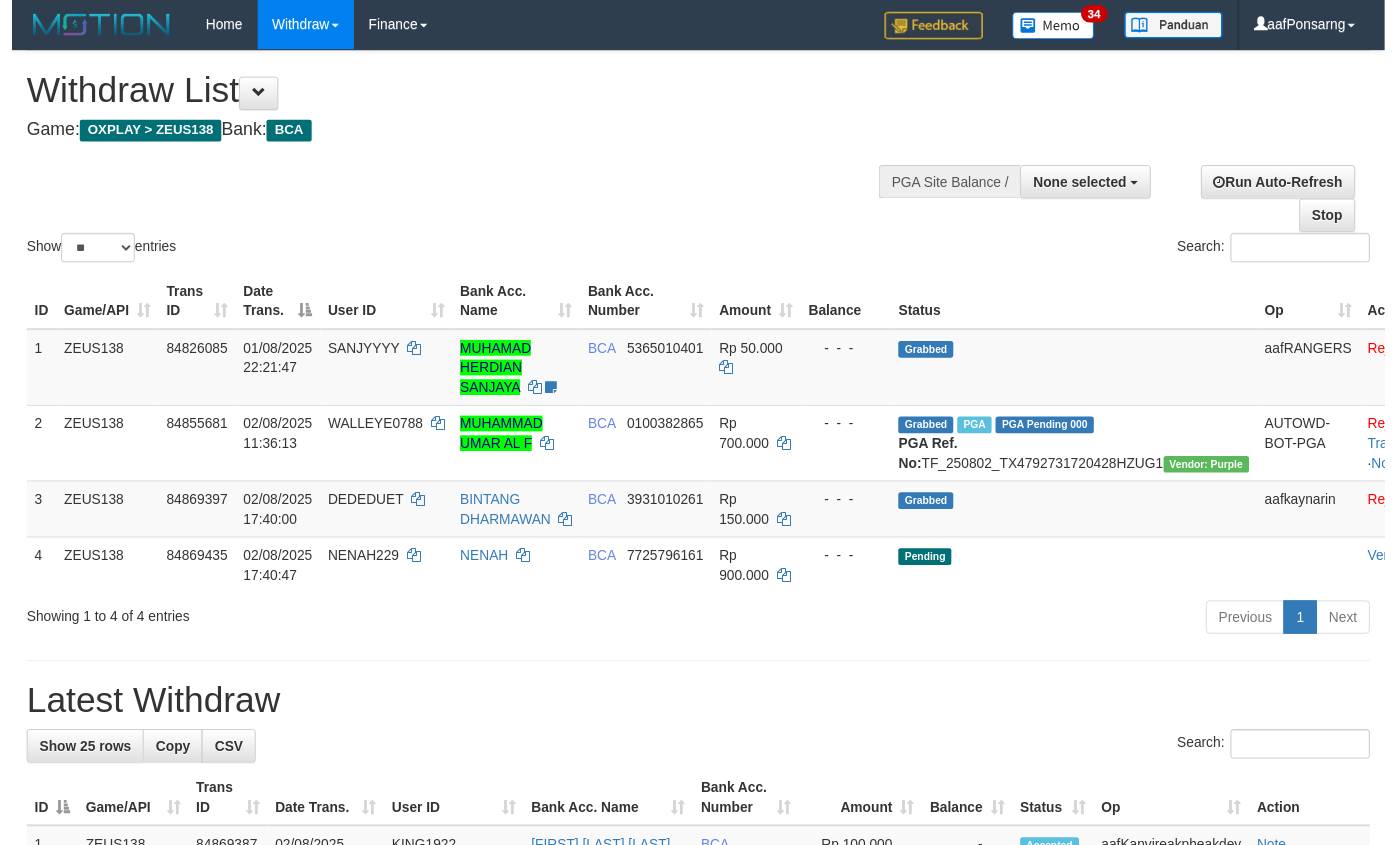 scroll, scrollTop: 142, scrollLeft: 0, axis: vertical 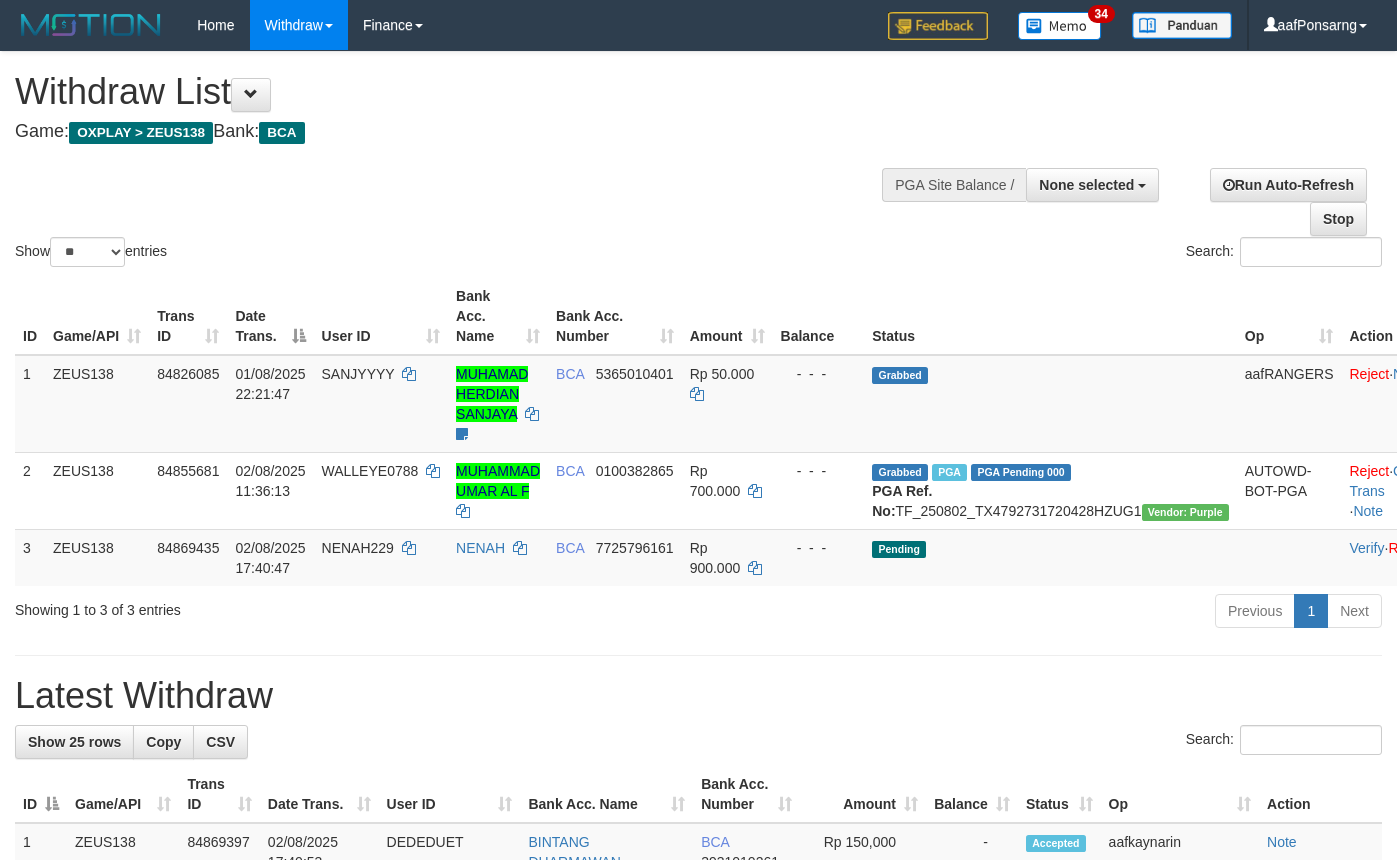 select 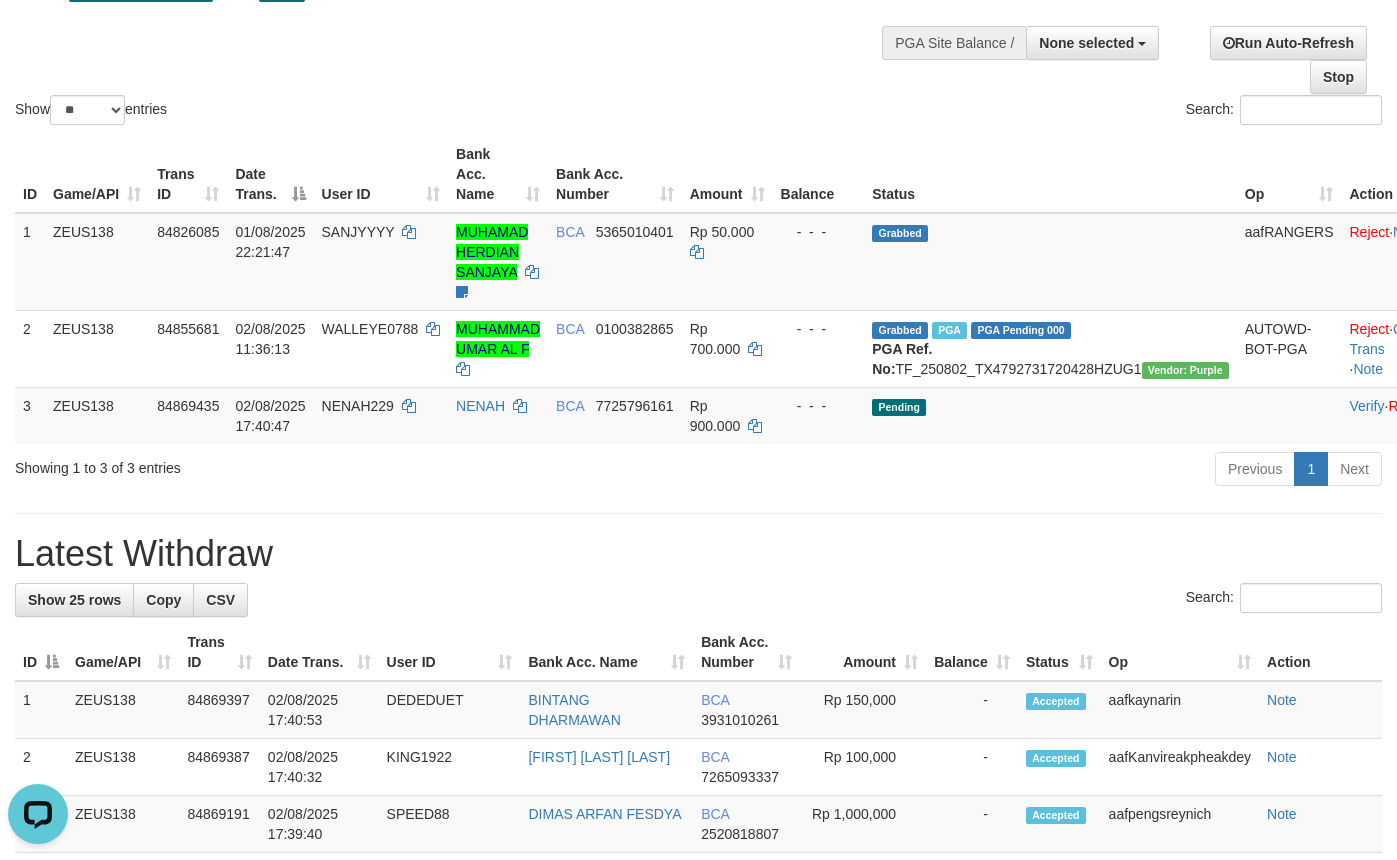 scroll, scrollTop: 0, scrollLeft: 0, axis: both 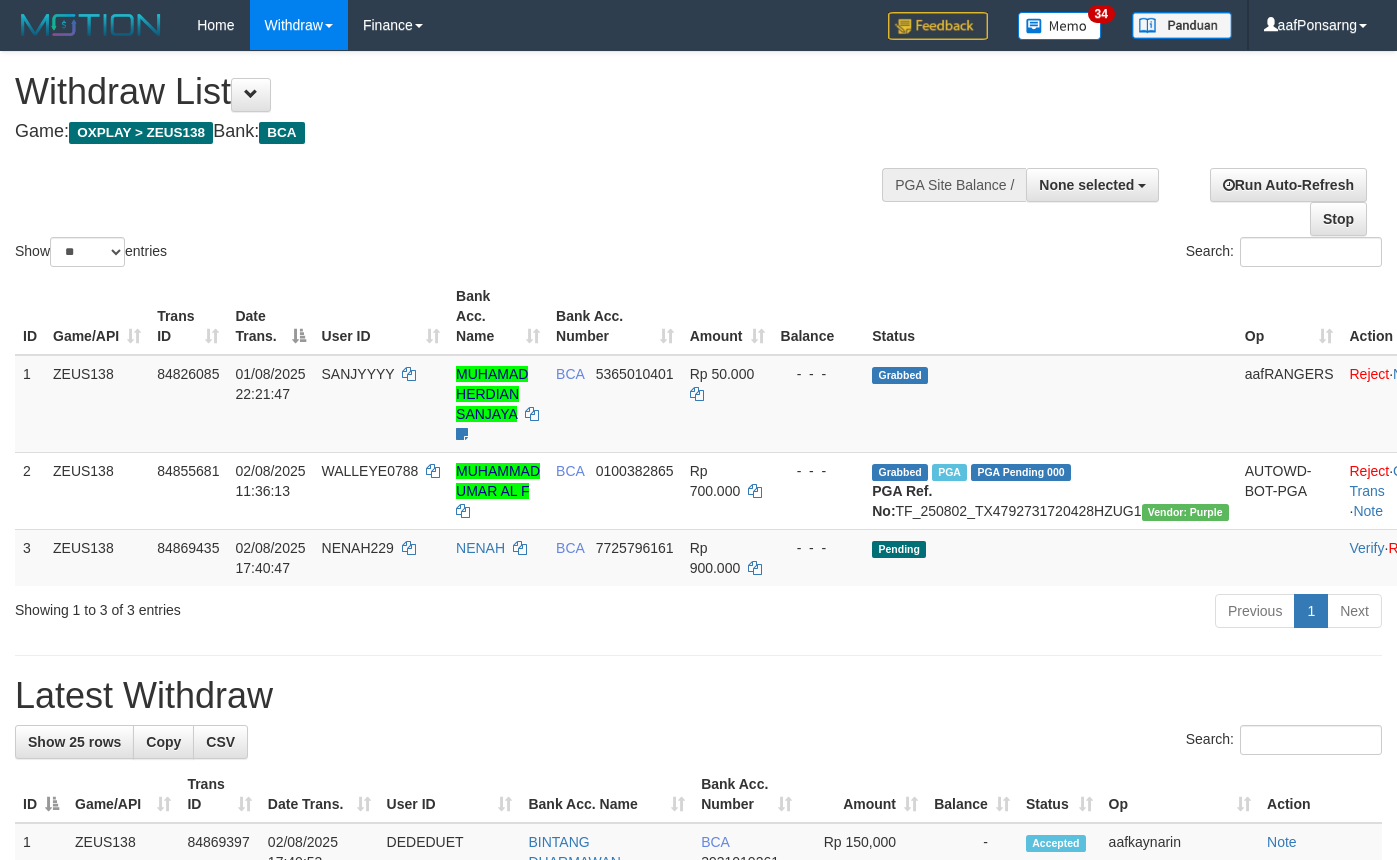 select 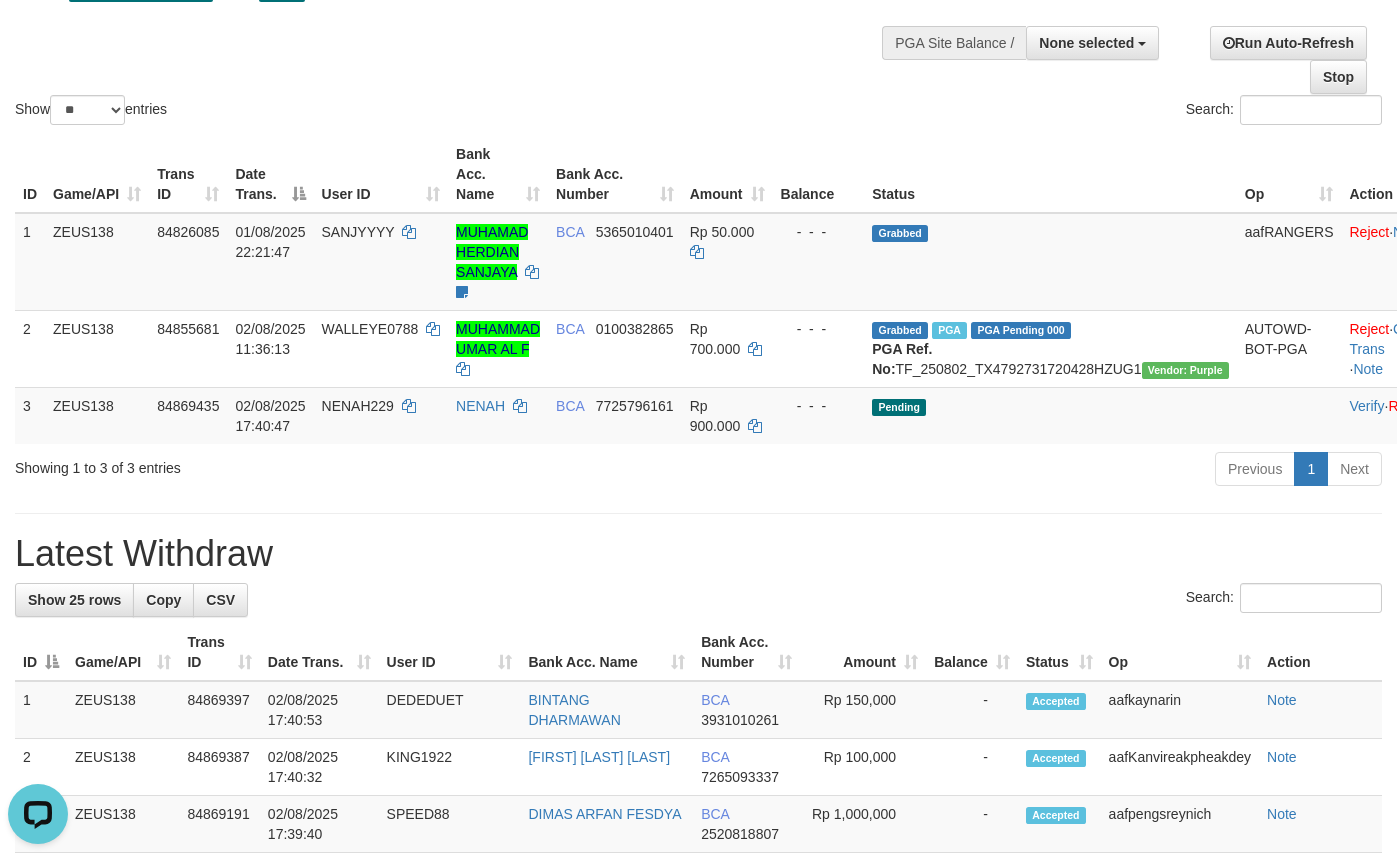 scroll, scrollTop: 0, scrollLeft: 0, axis: both 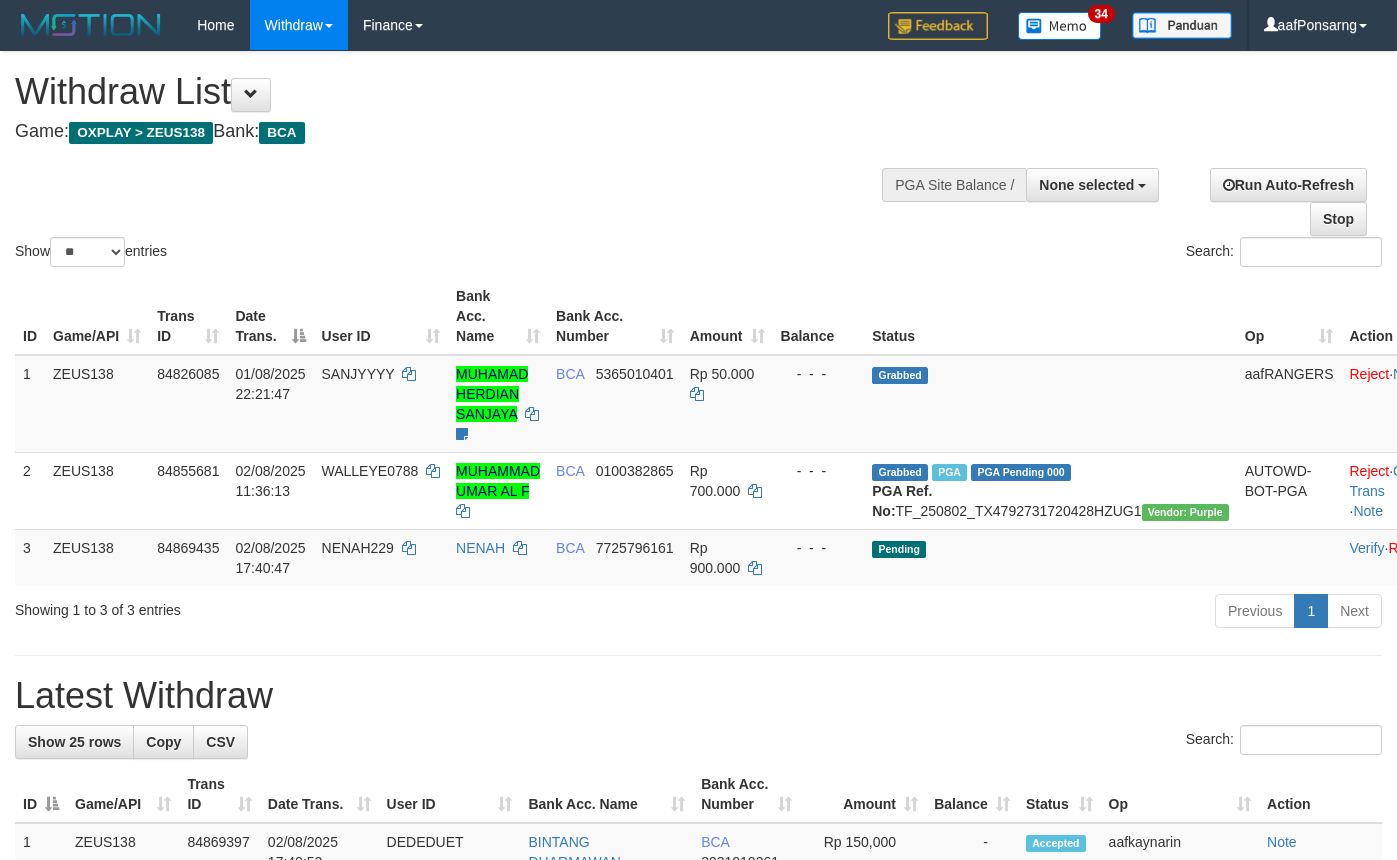 select 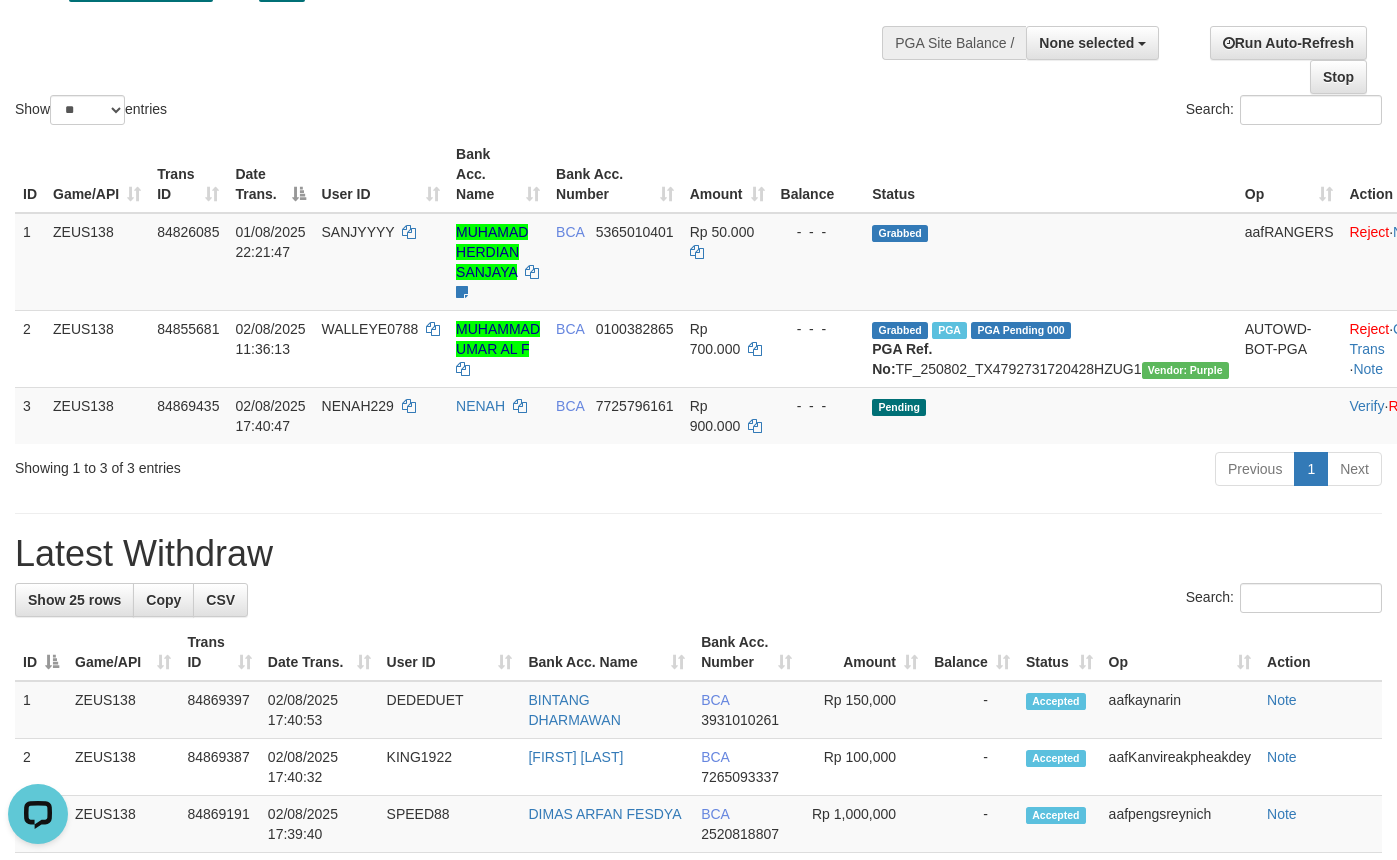 scroll, scrollTop: 0, scrollLeft: 0, axis: both 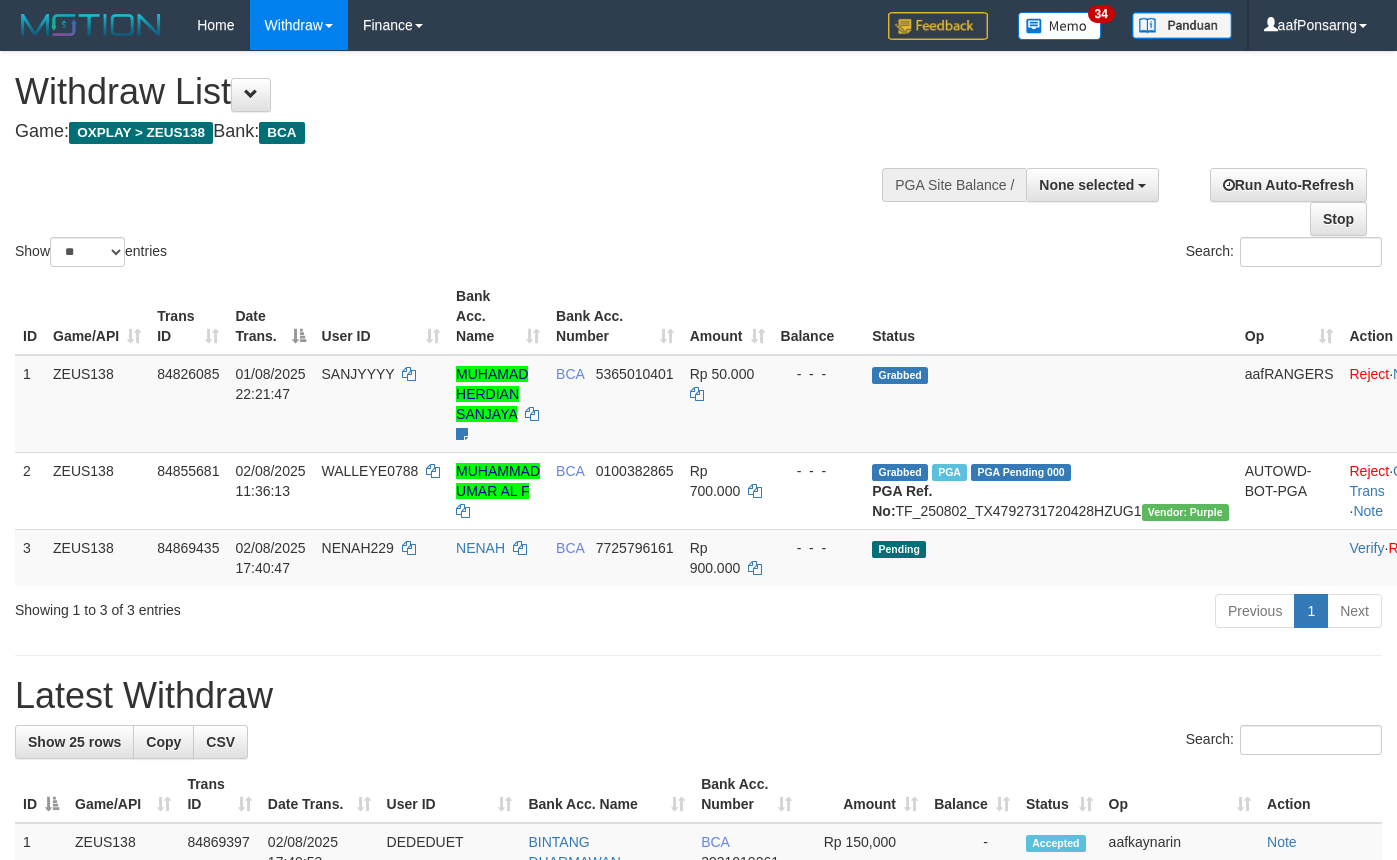select 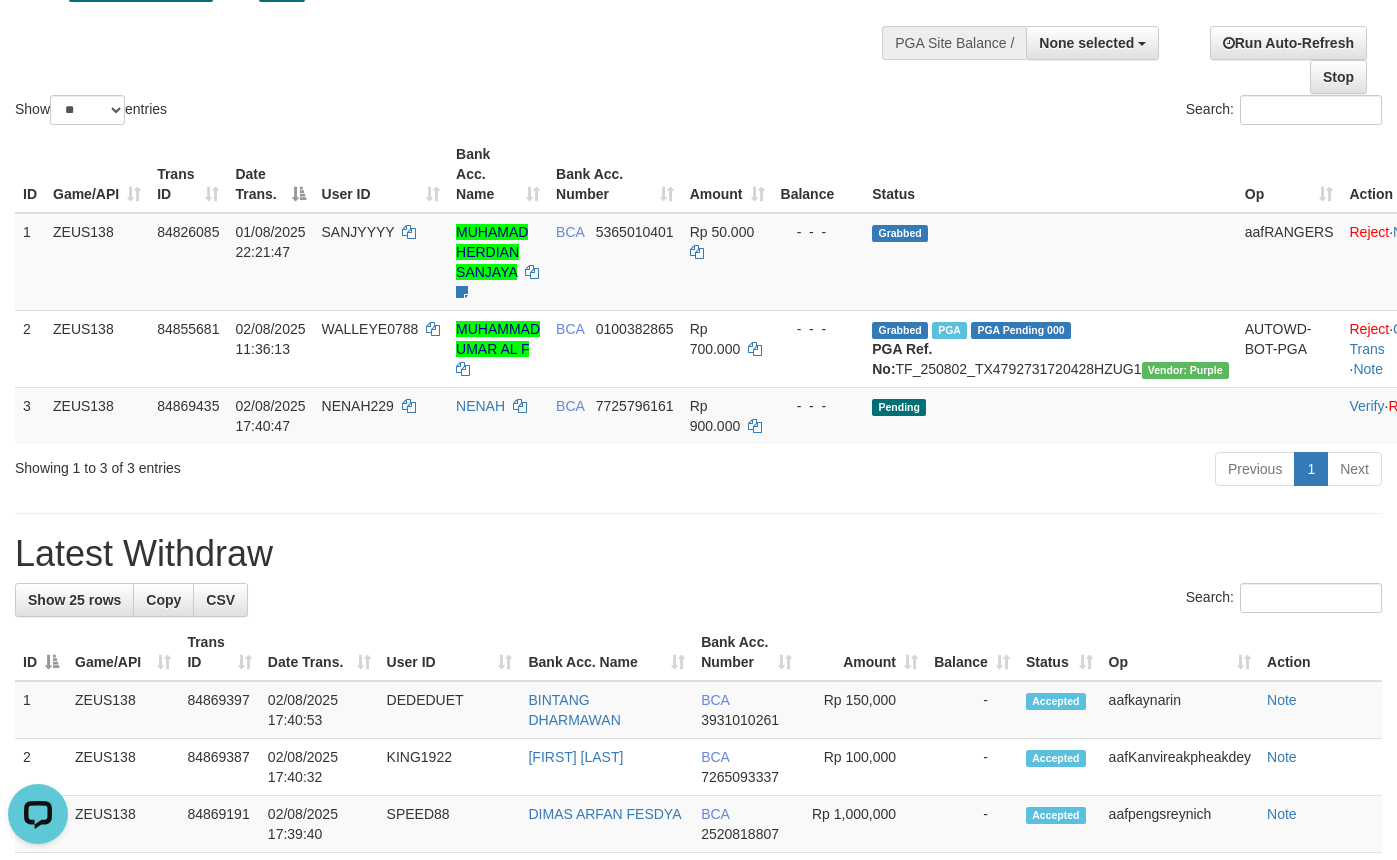 scroll, scrollTop: 0, scrollLeft: 0, axis: both 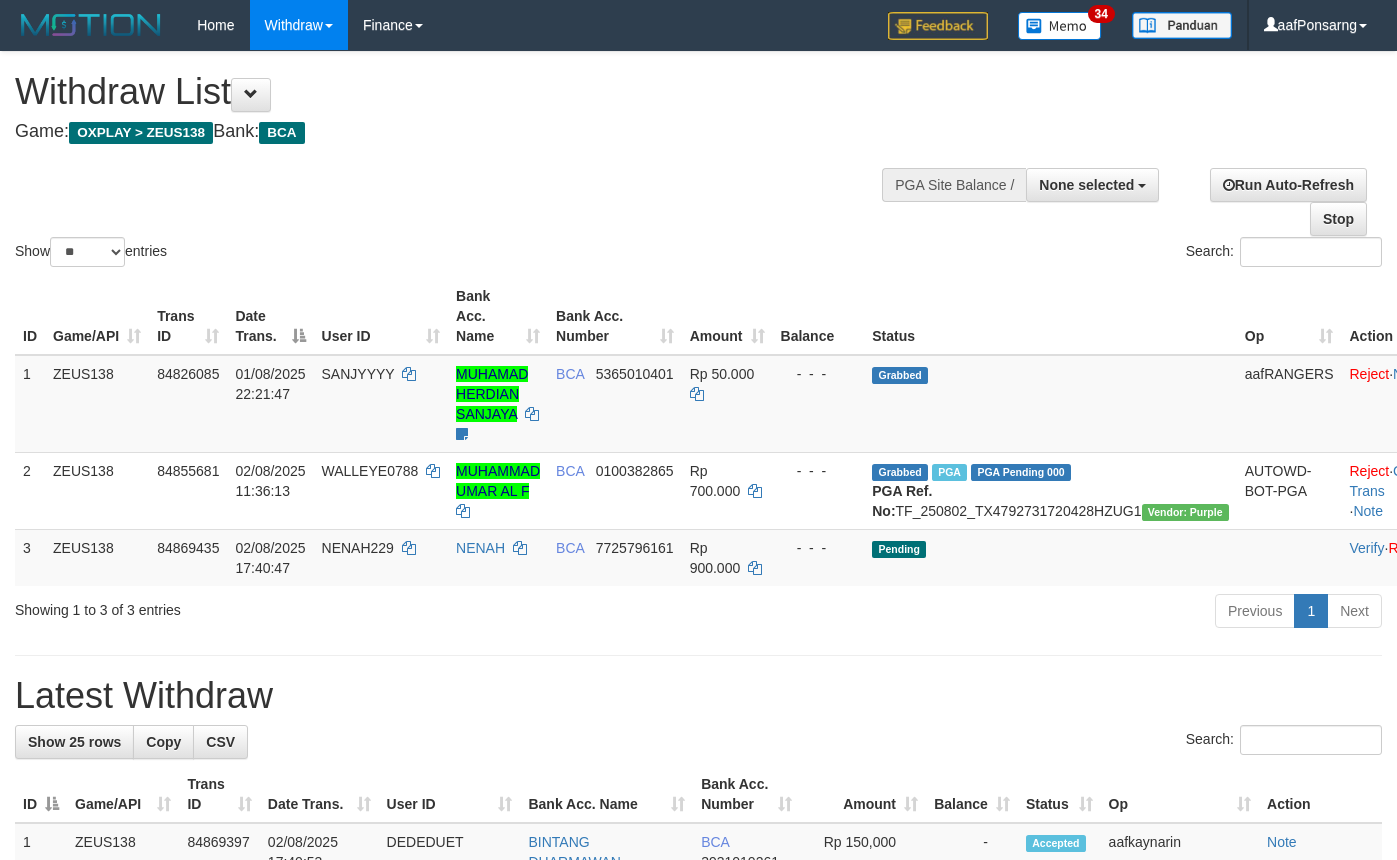 select 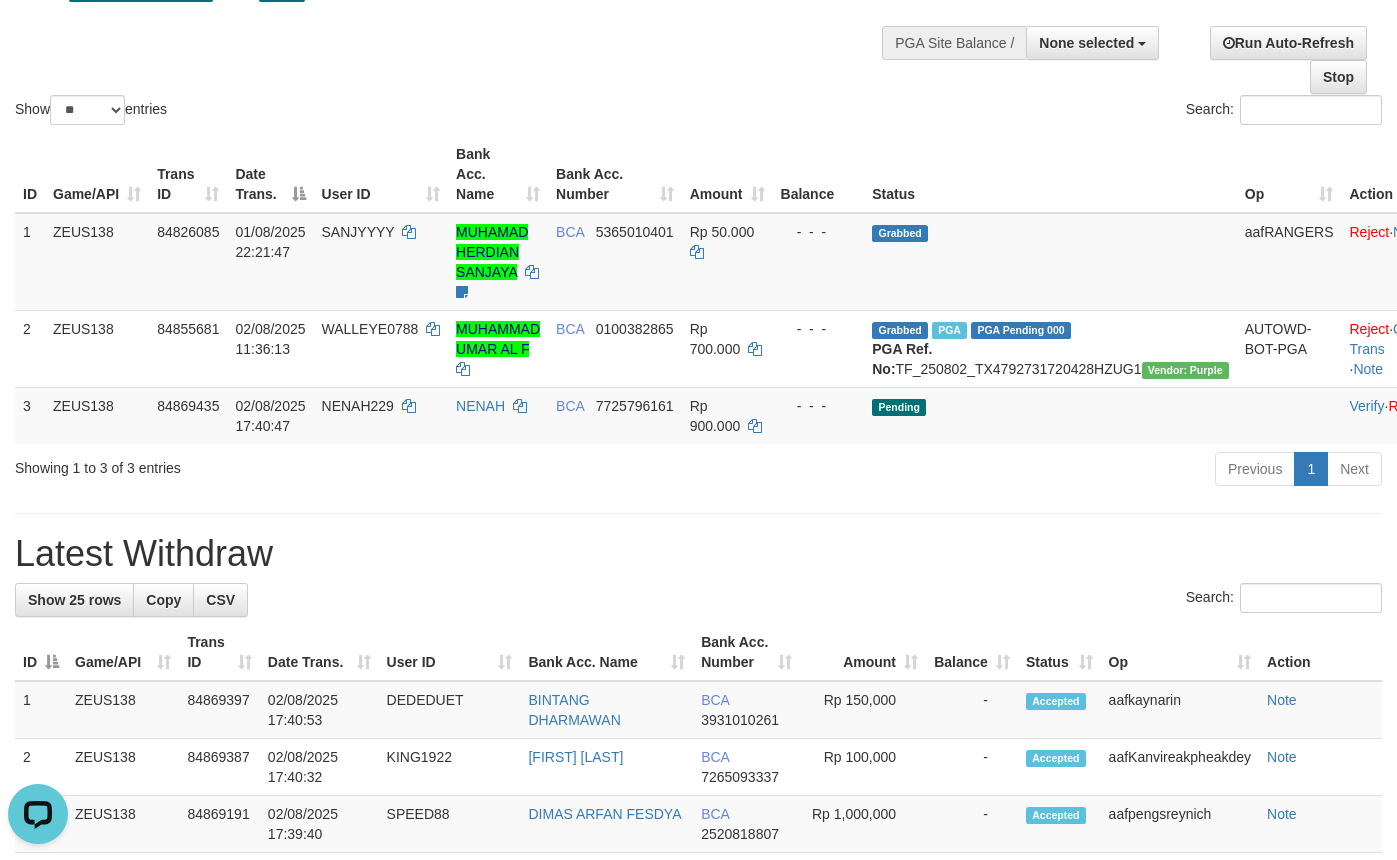 scroll, scrollTop: 0, scrollLeft: 0, axis: both 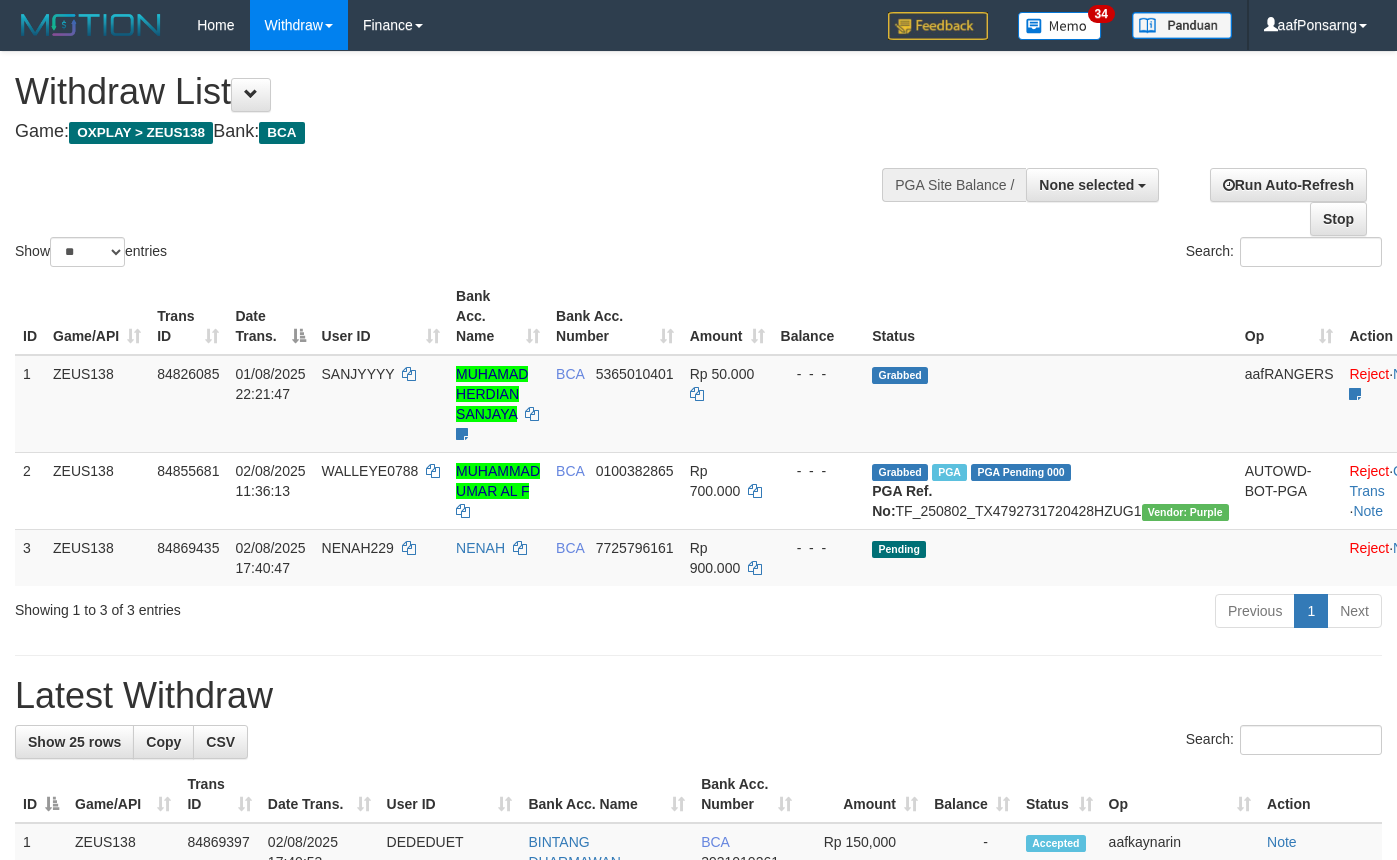 select 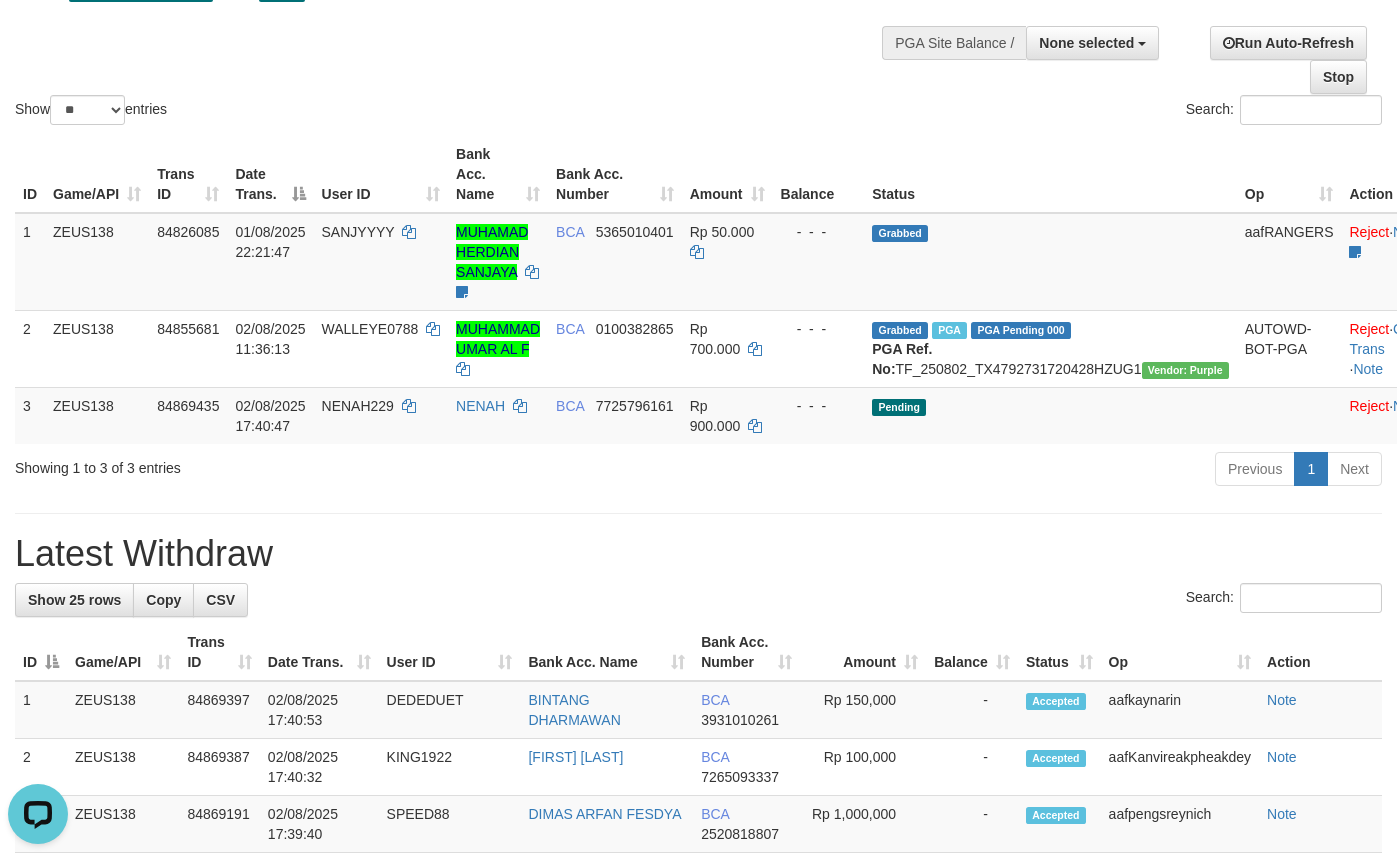 scroll, scrollTop: 0, scrollLeft: 0, axis: both 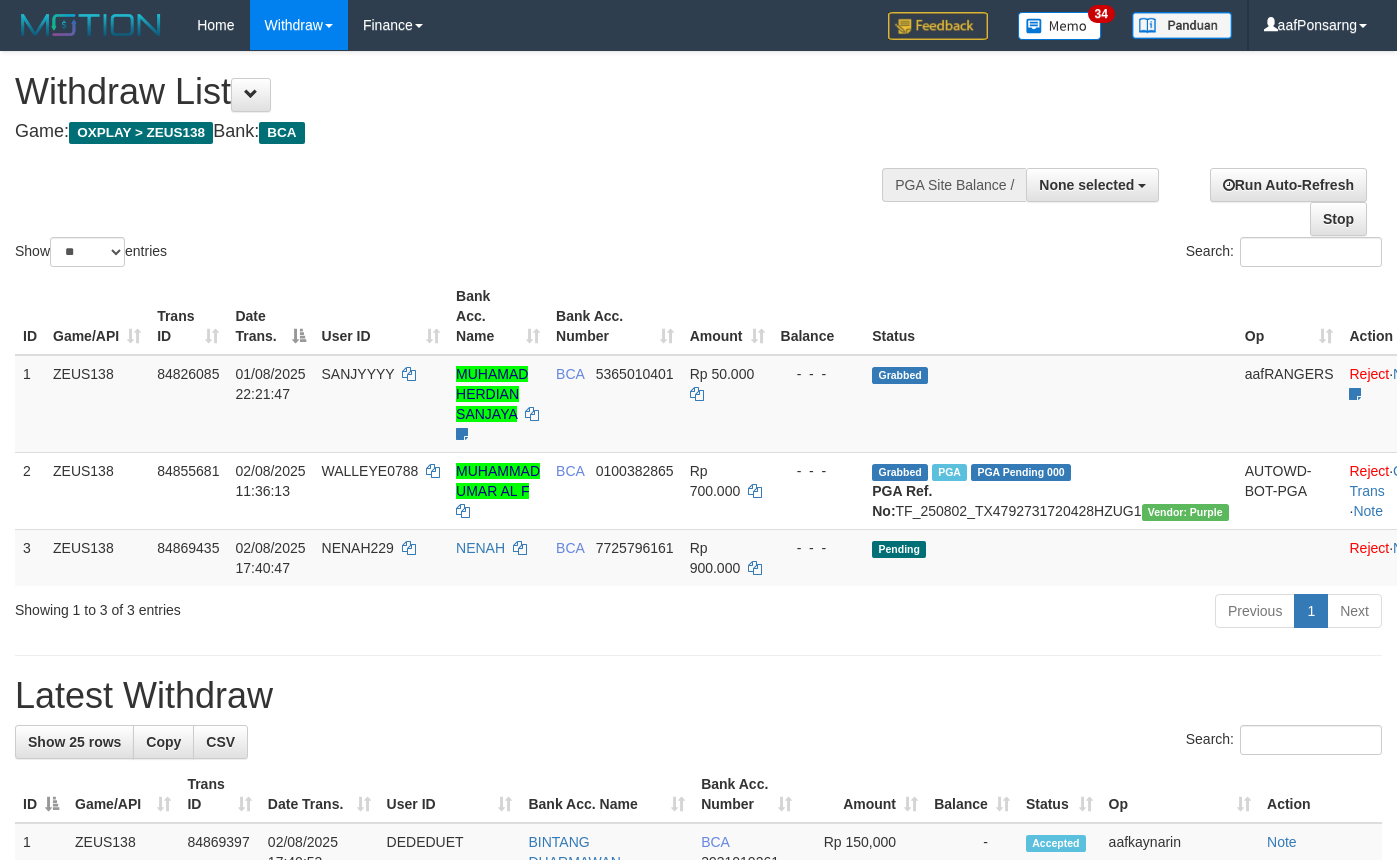 select 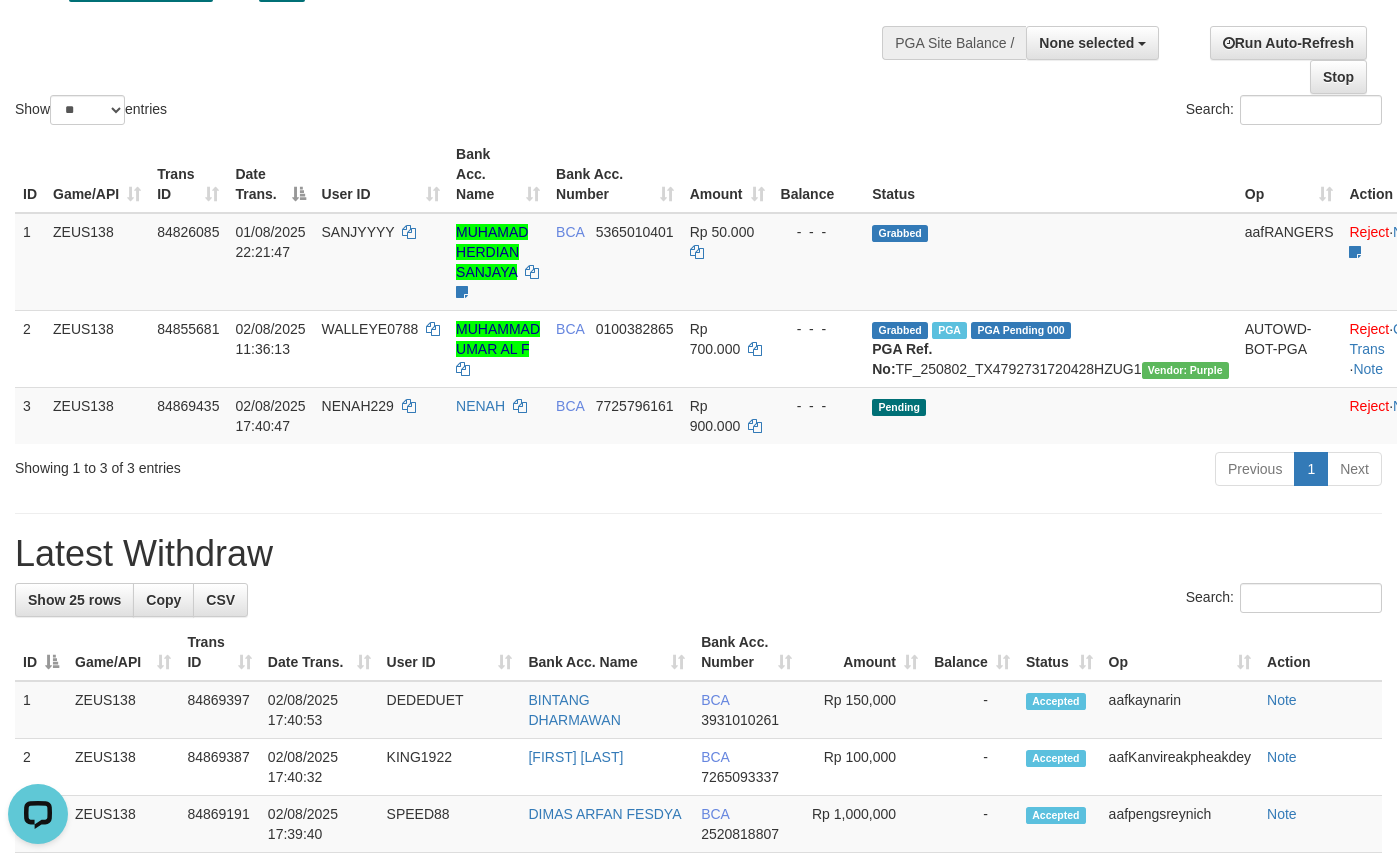 scroll, scrollTop: 0, scrollLeft: 0, axis: both 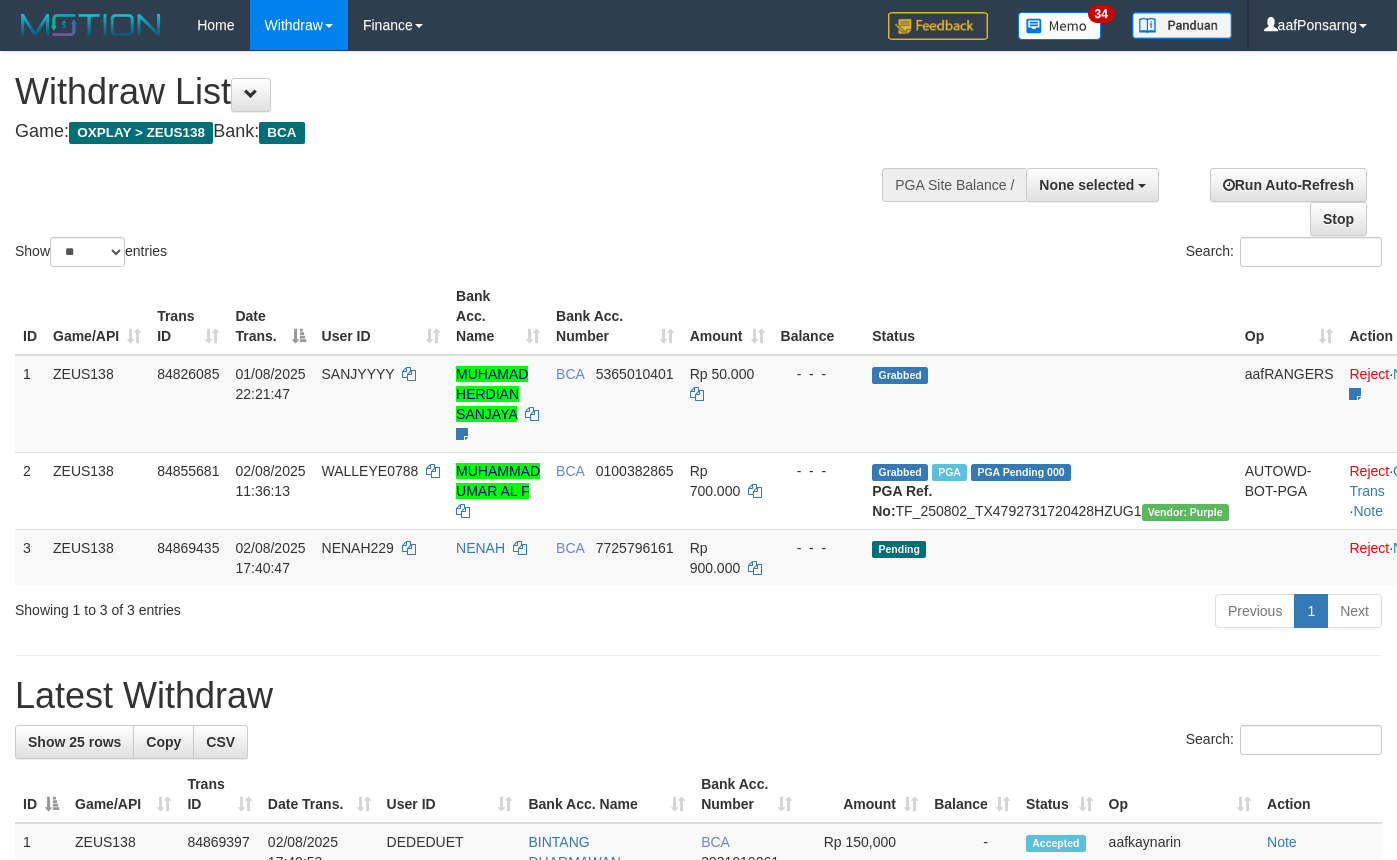 select 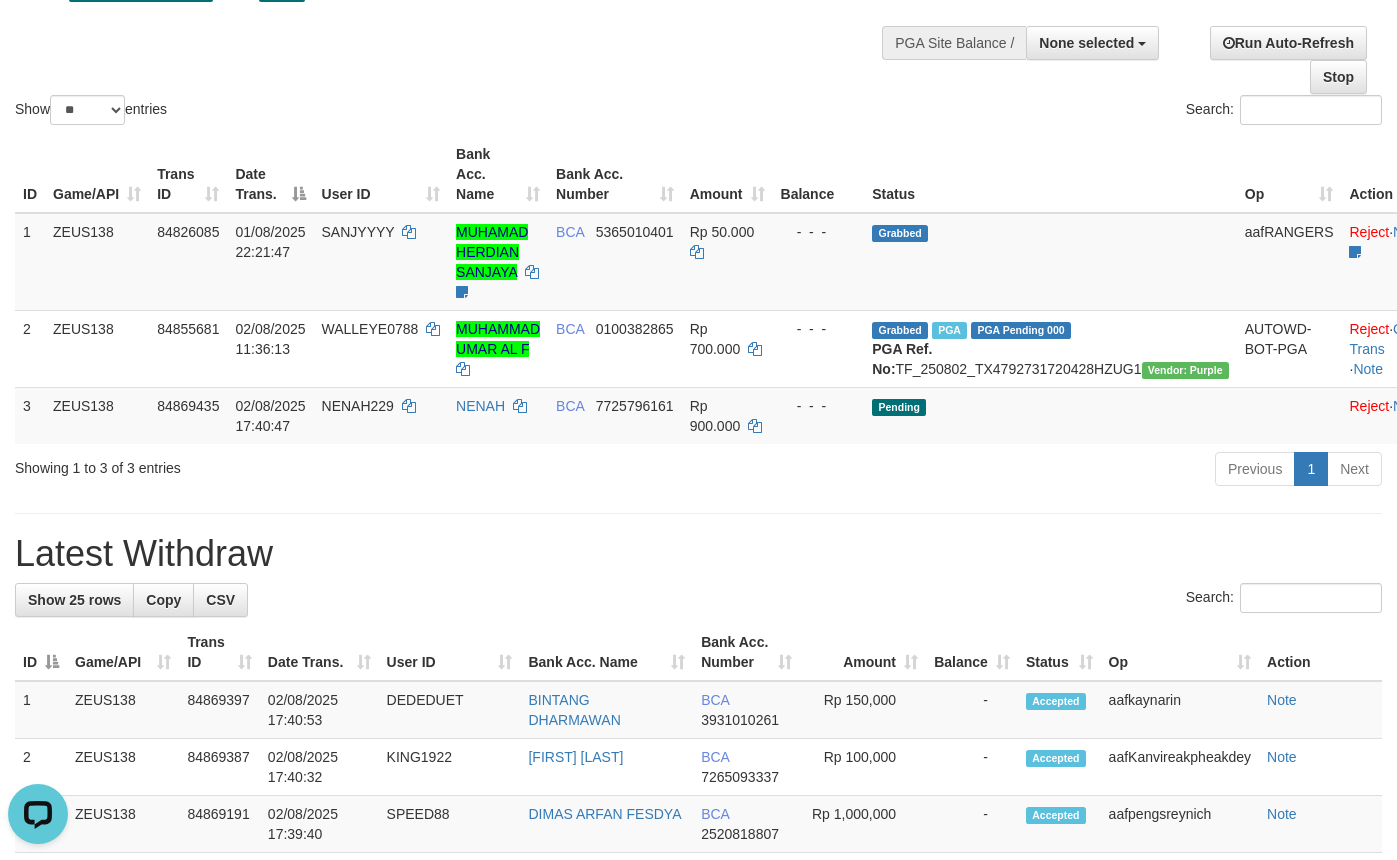 scroll, scrollTop: 0, scrollLeft: 0, axis: both 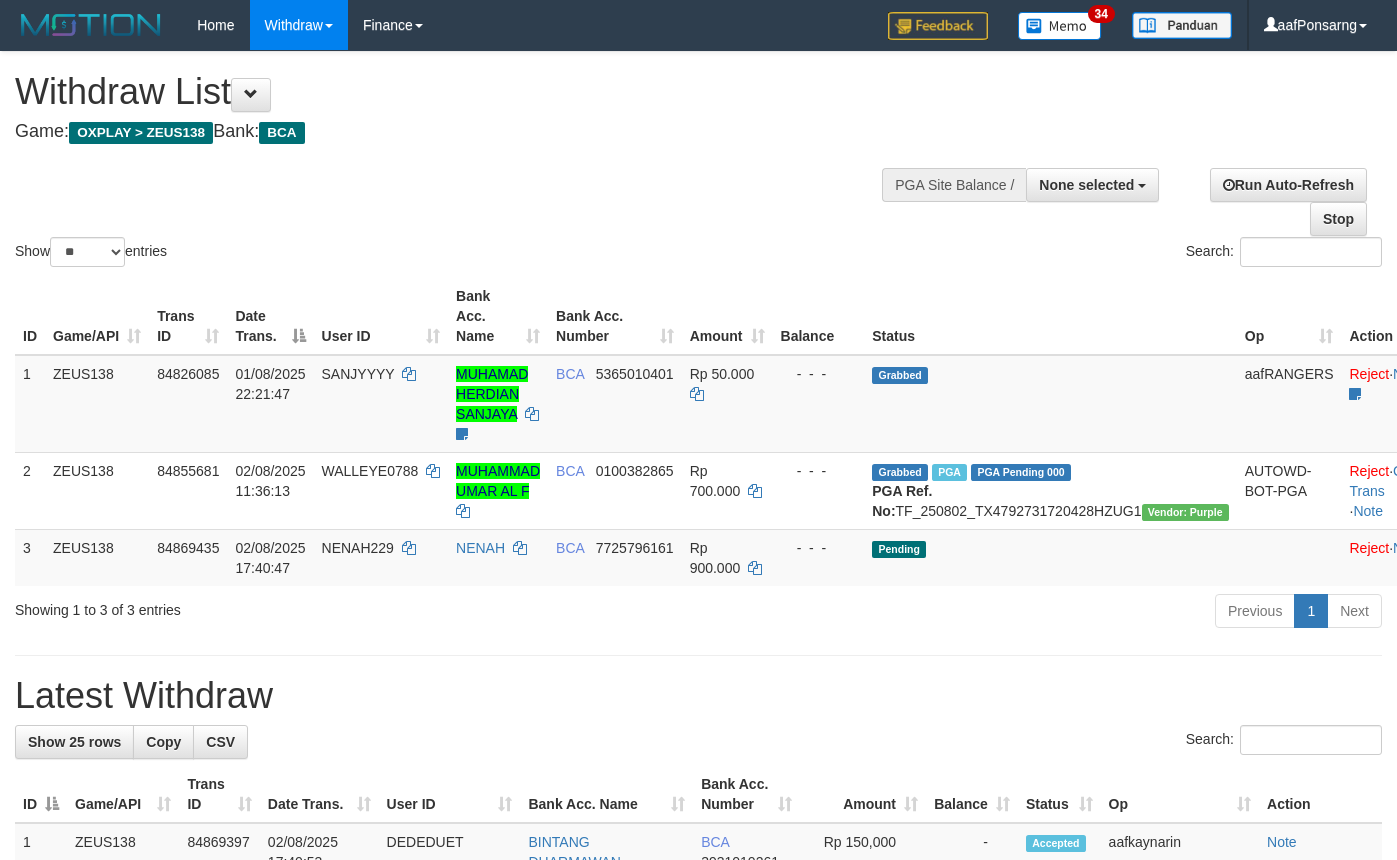 select 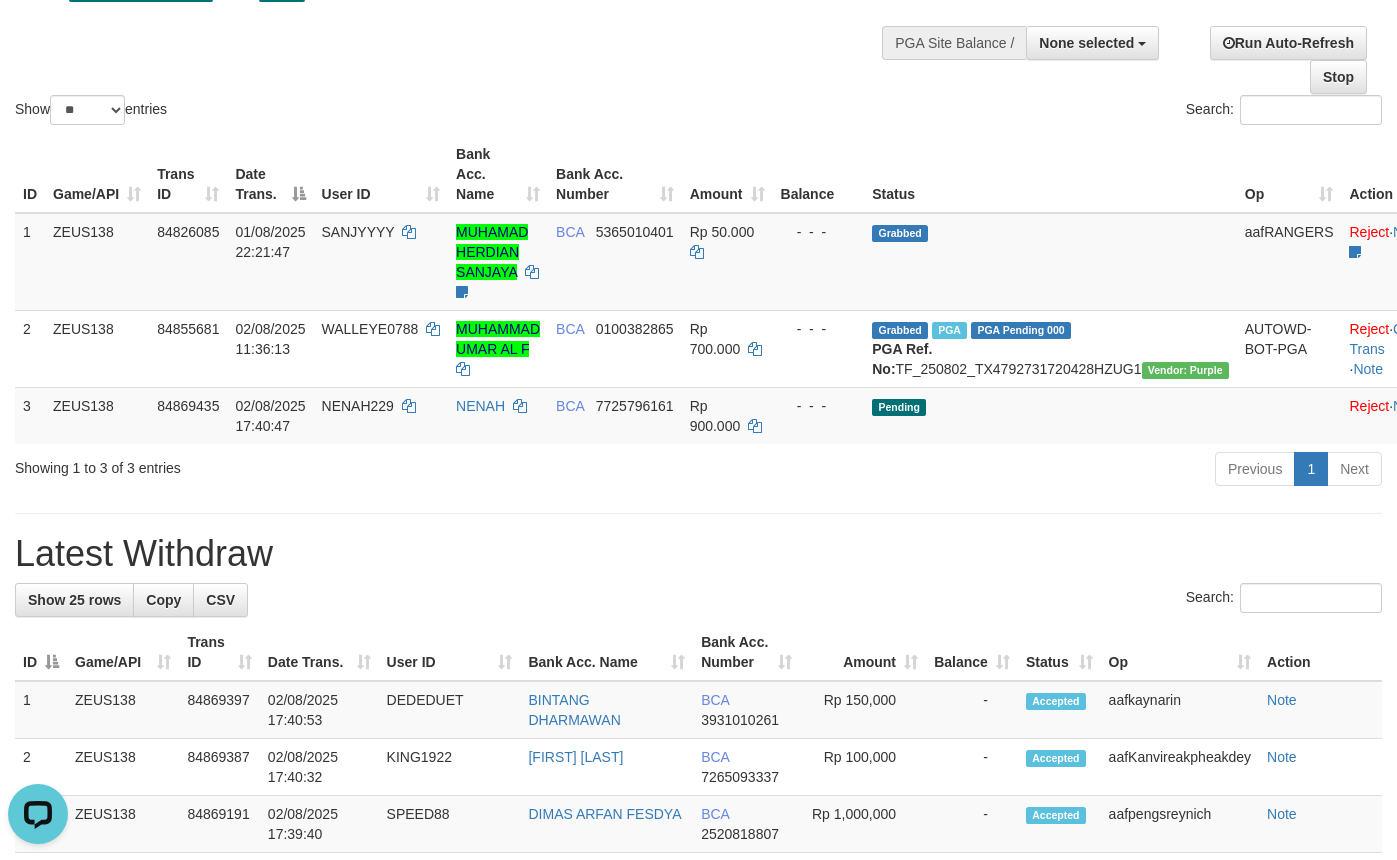 scroll, scrollTop: 0, scrollLeft: 0, axis: both 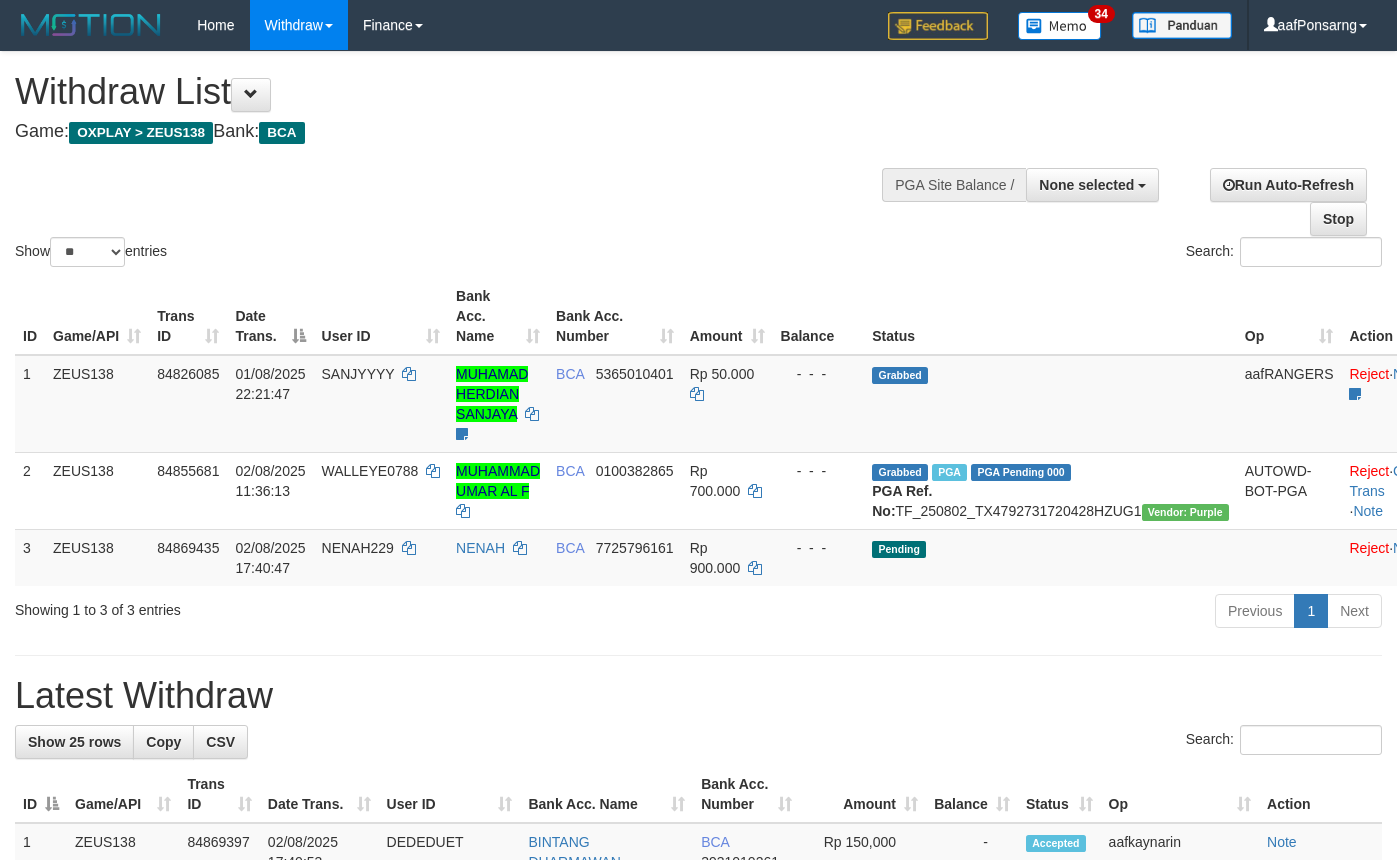 select 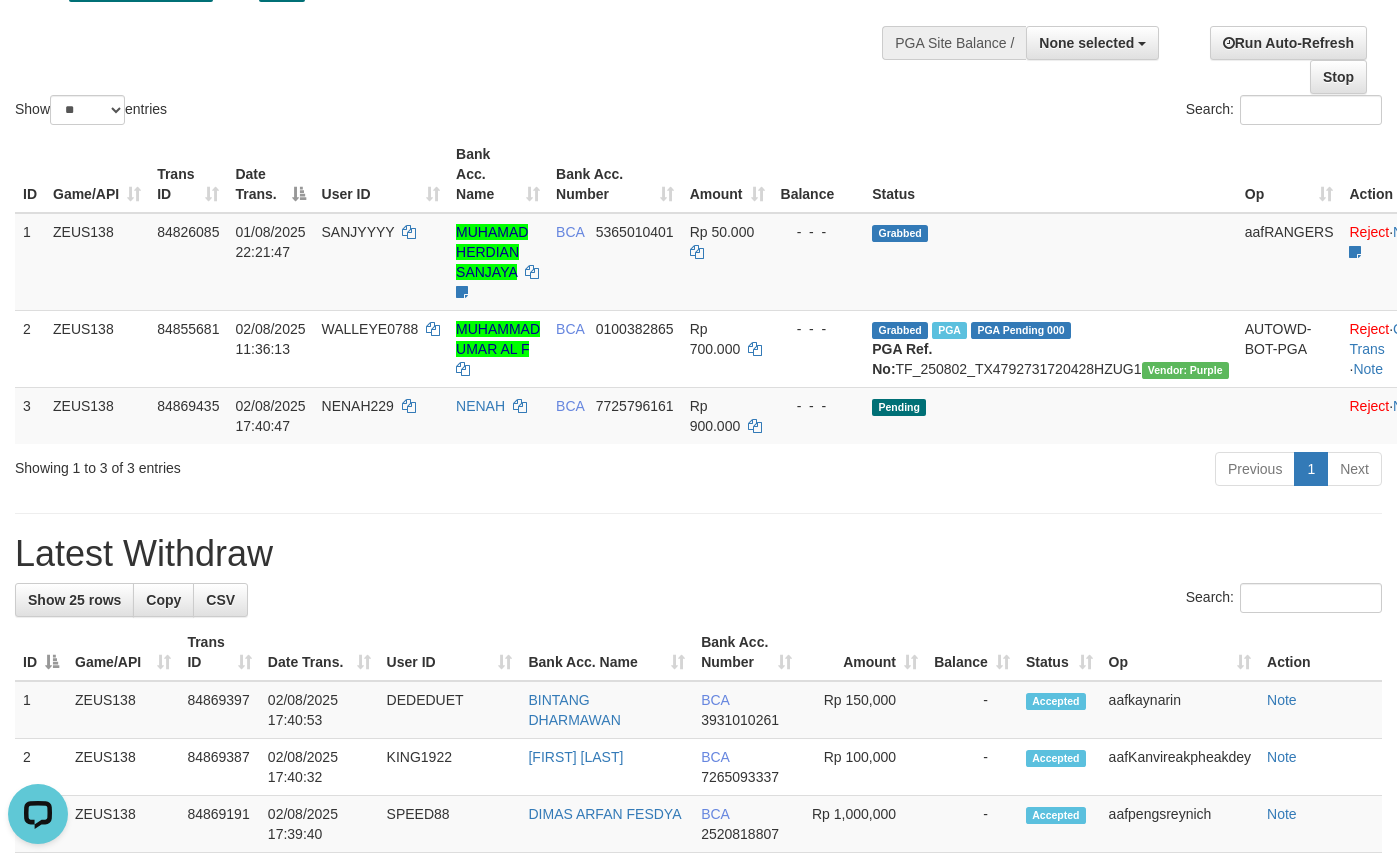 scroll, scrollTop: 0, scrollLeft: 0, axis: both 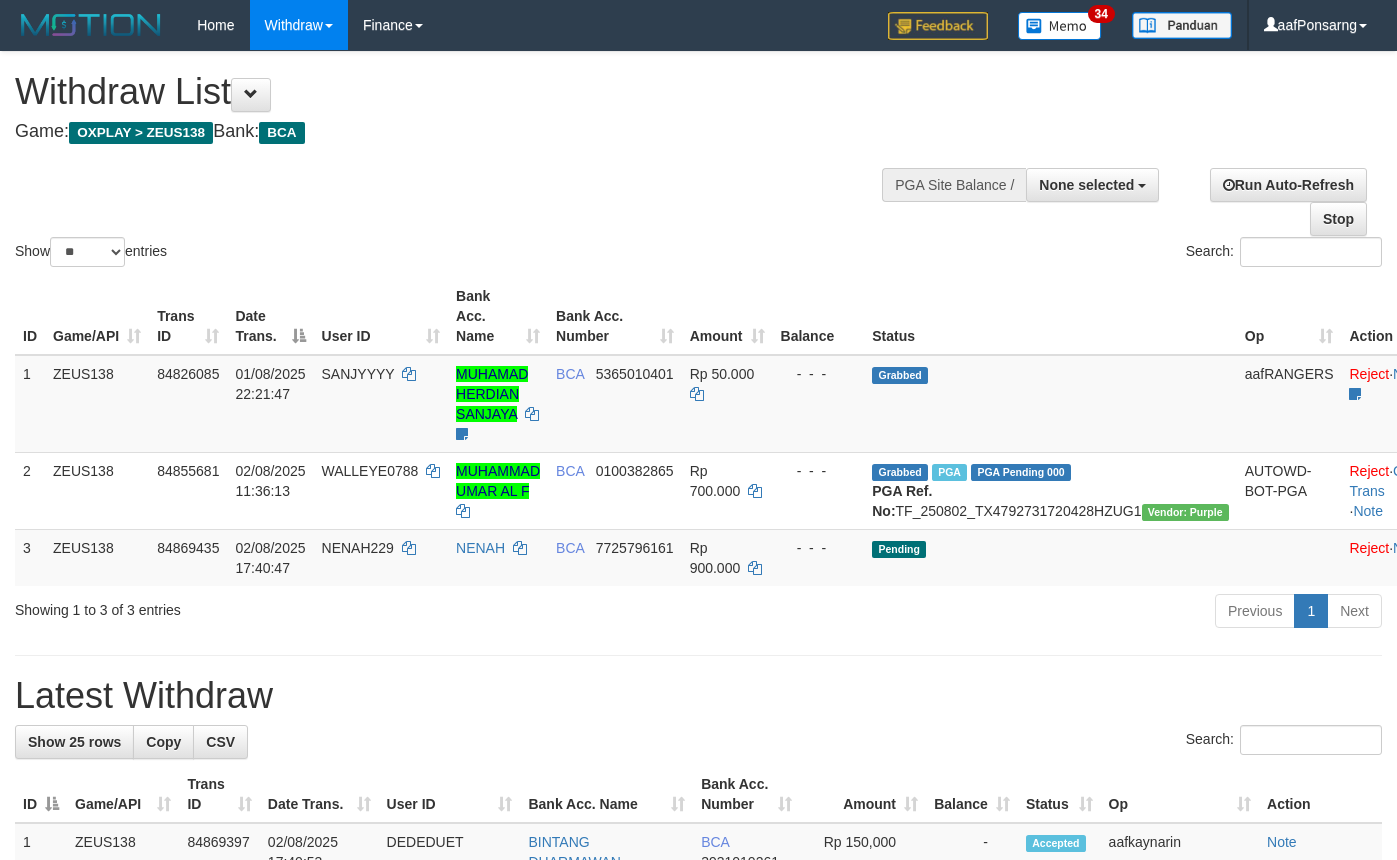 select 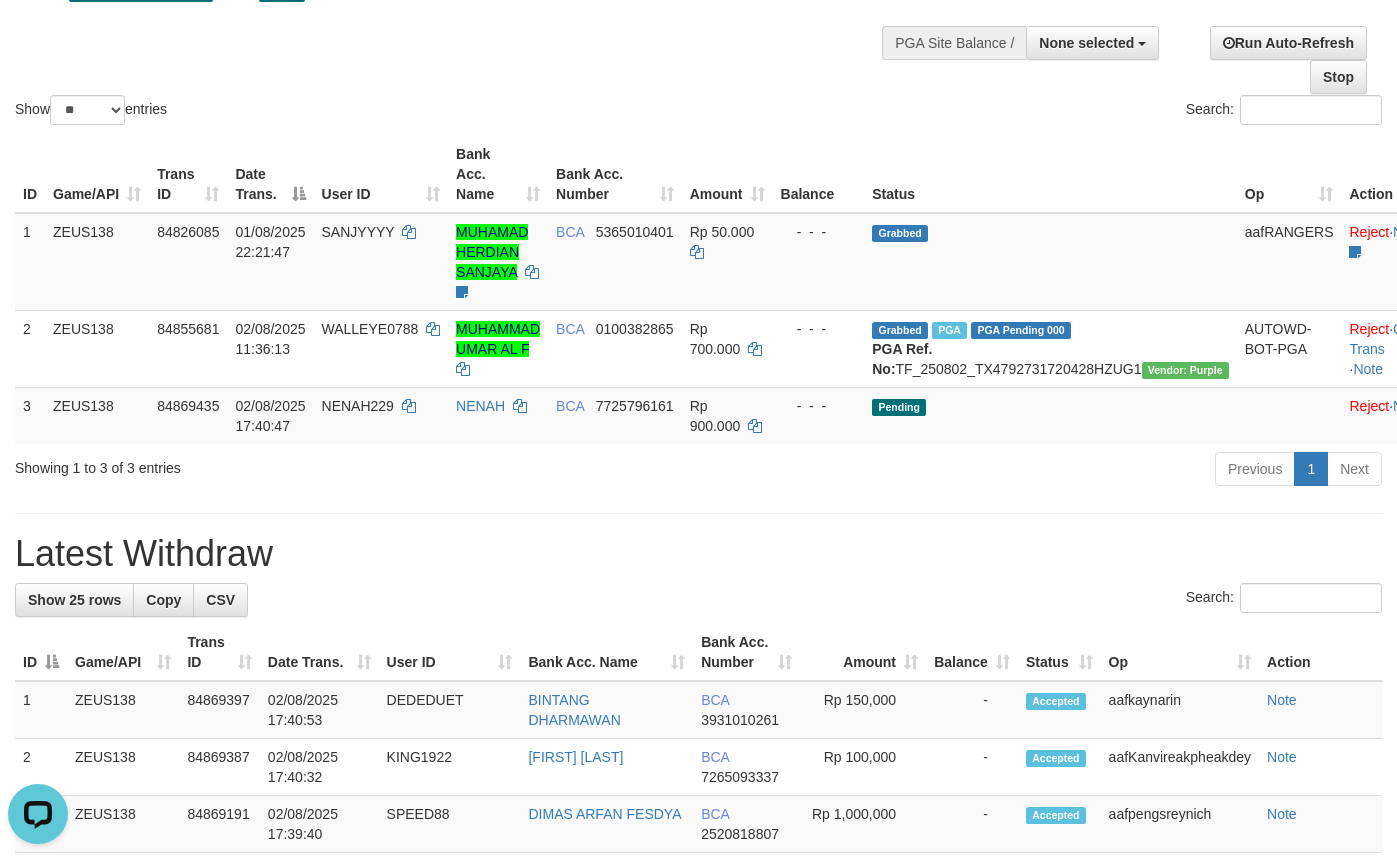scroll, scrollTop: 0, scrollLeft: 0, axis: both 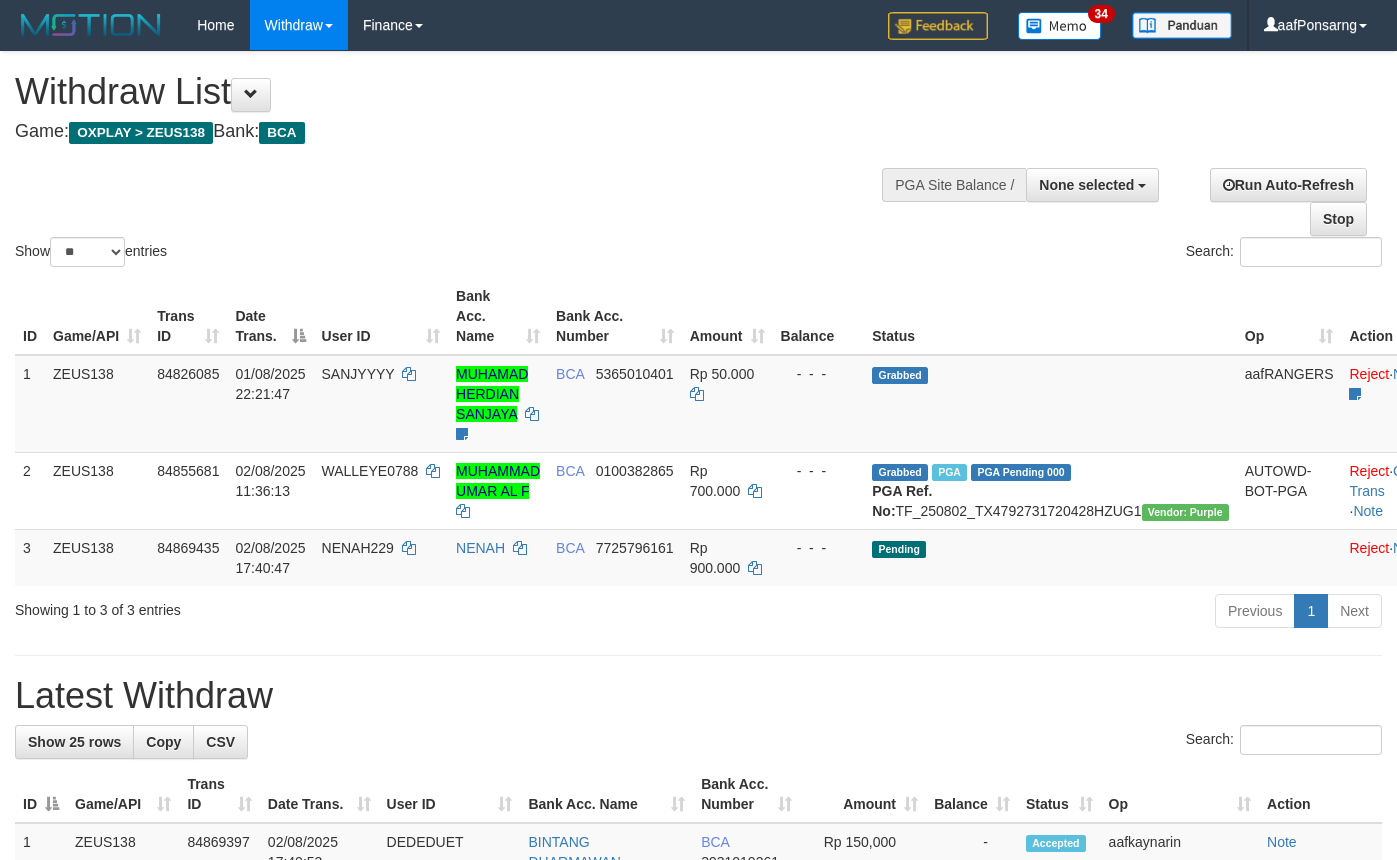 select 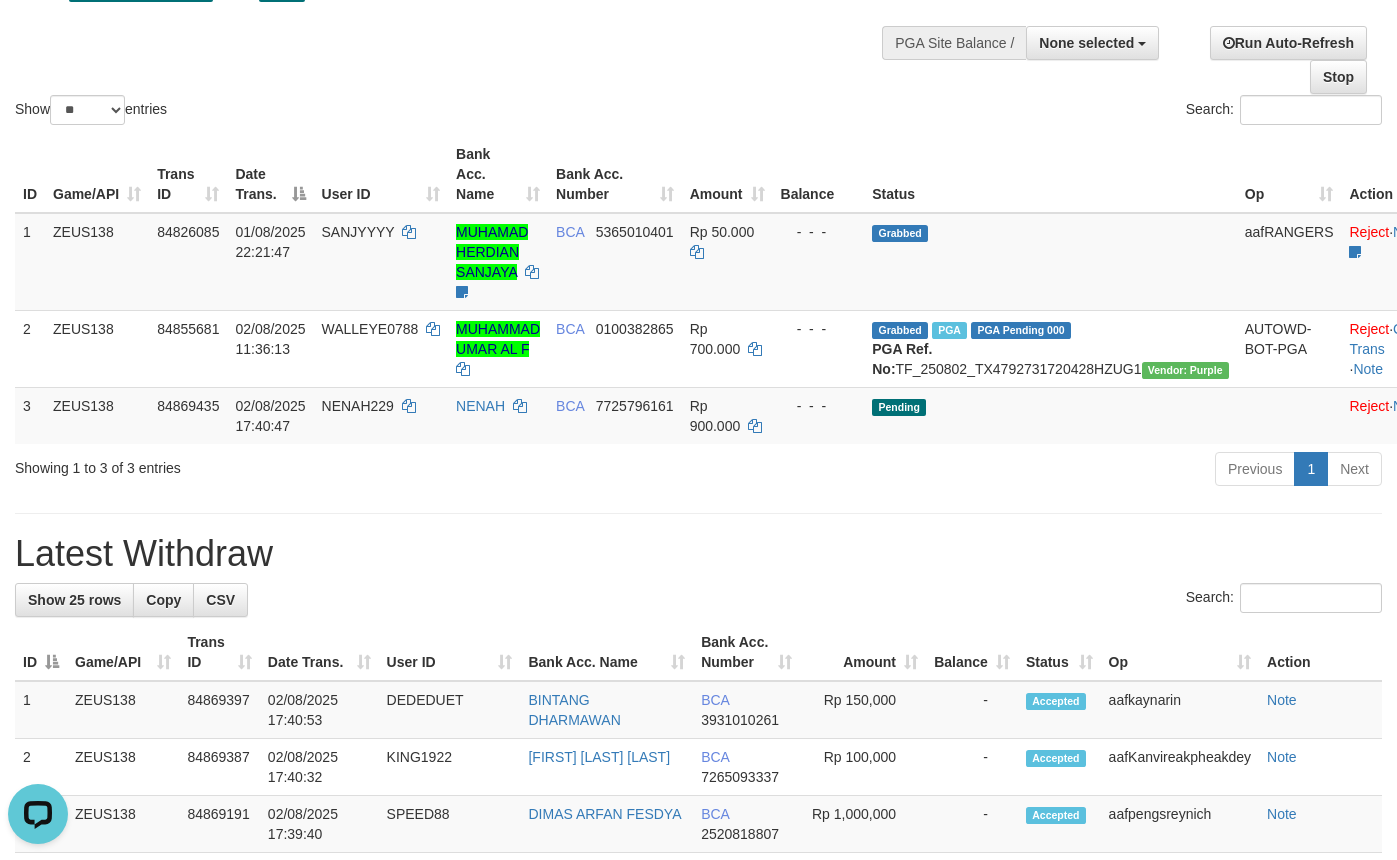 scroll, scrollTop: 0, scrollLeft: 0, axis: both 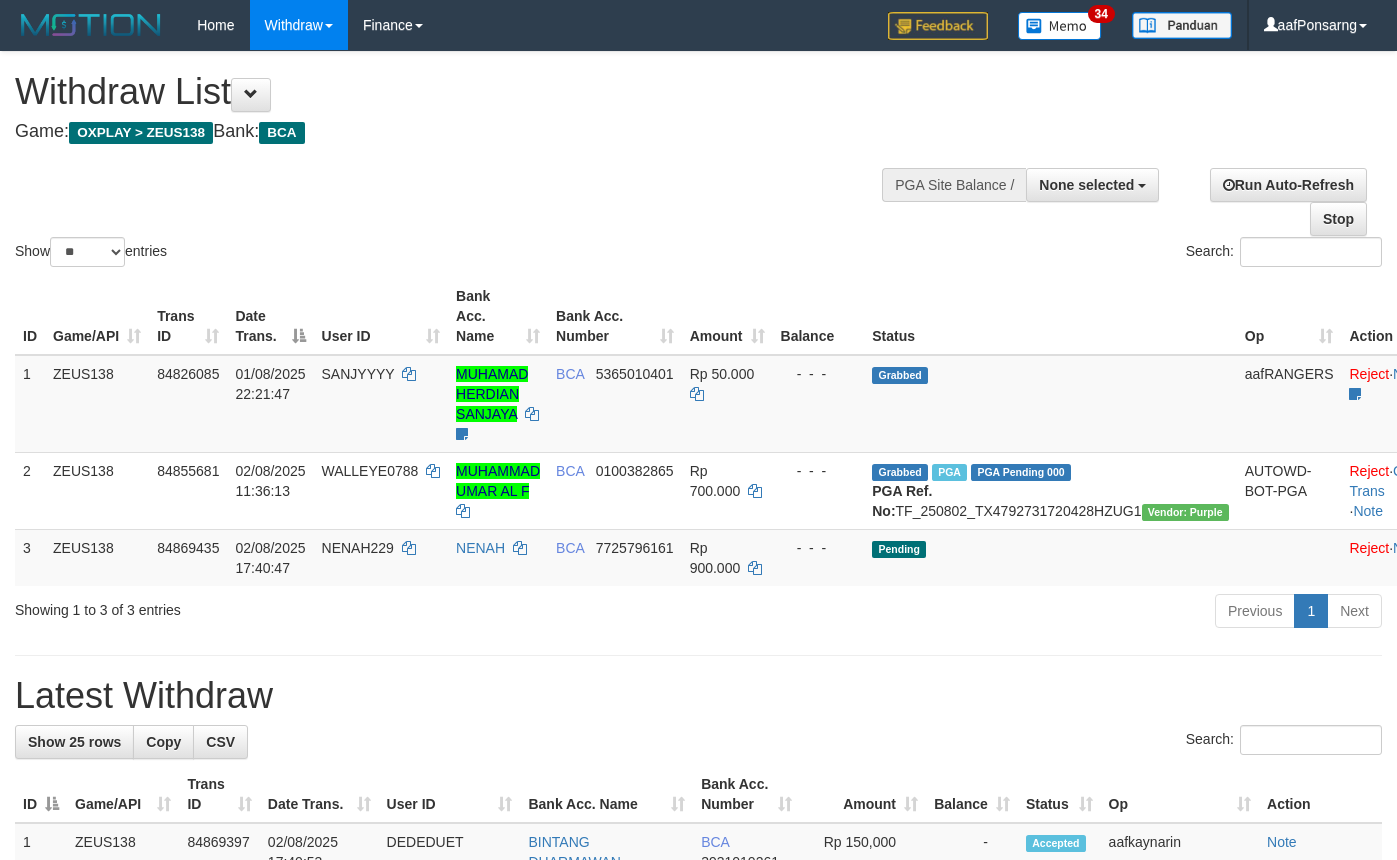 select 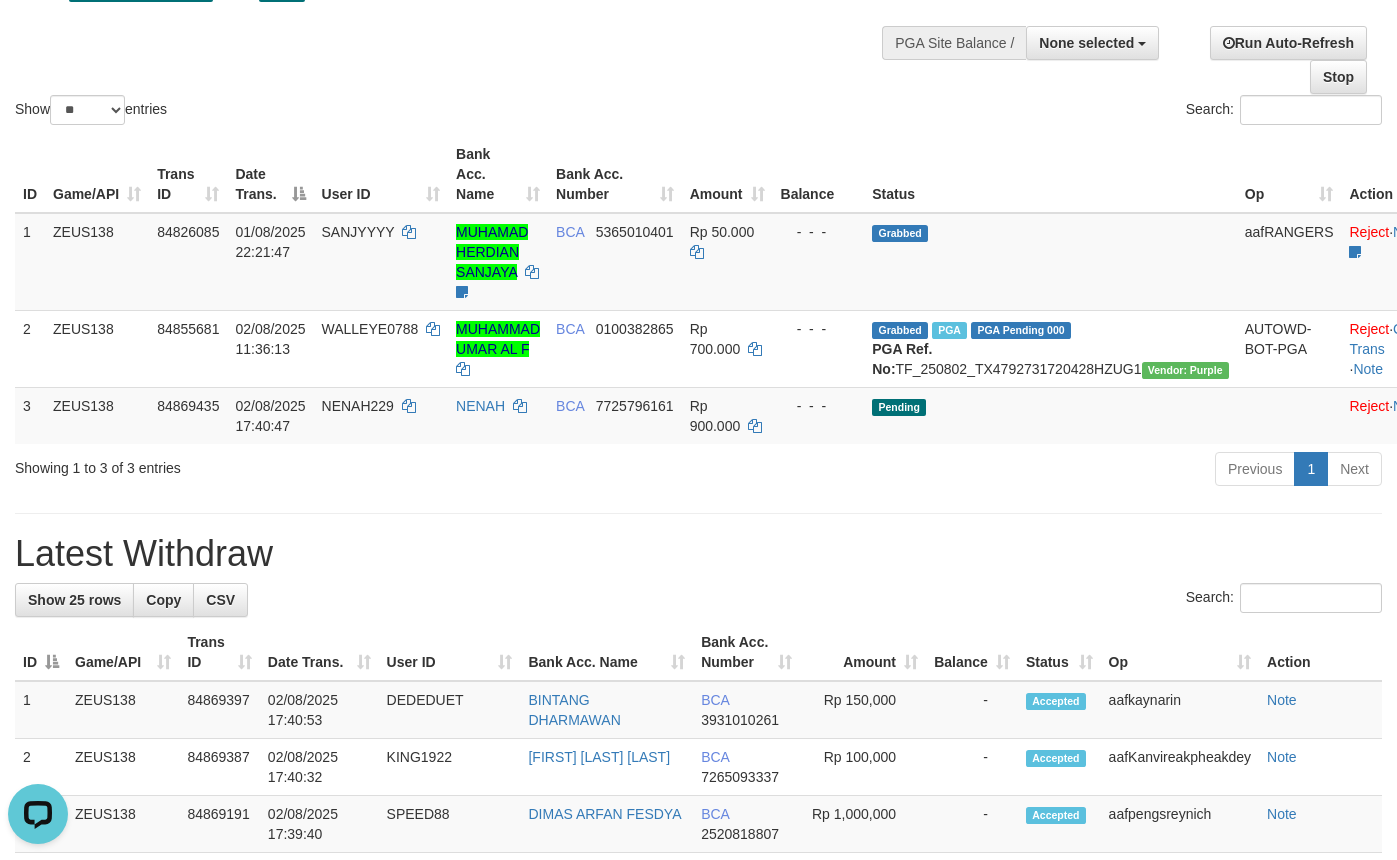 scroll, scrollTop: 0, scrollLeft: 0, axis: both 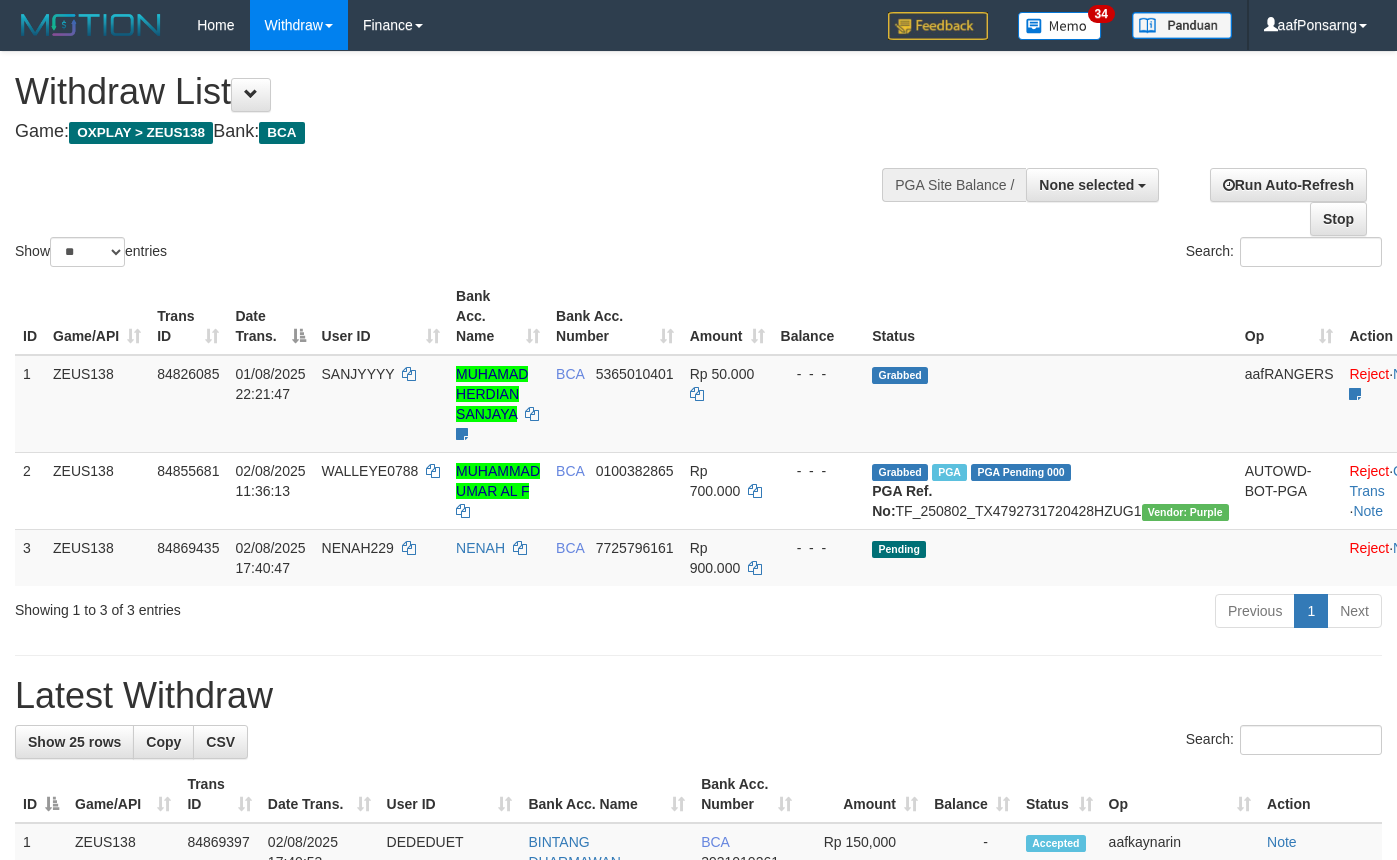 select 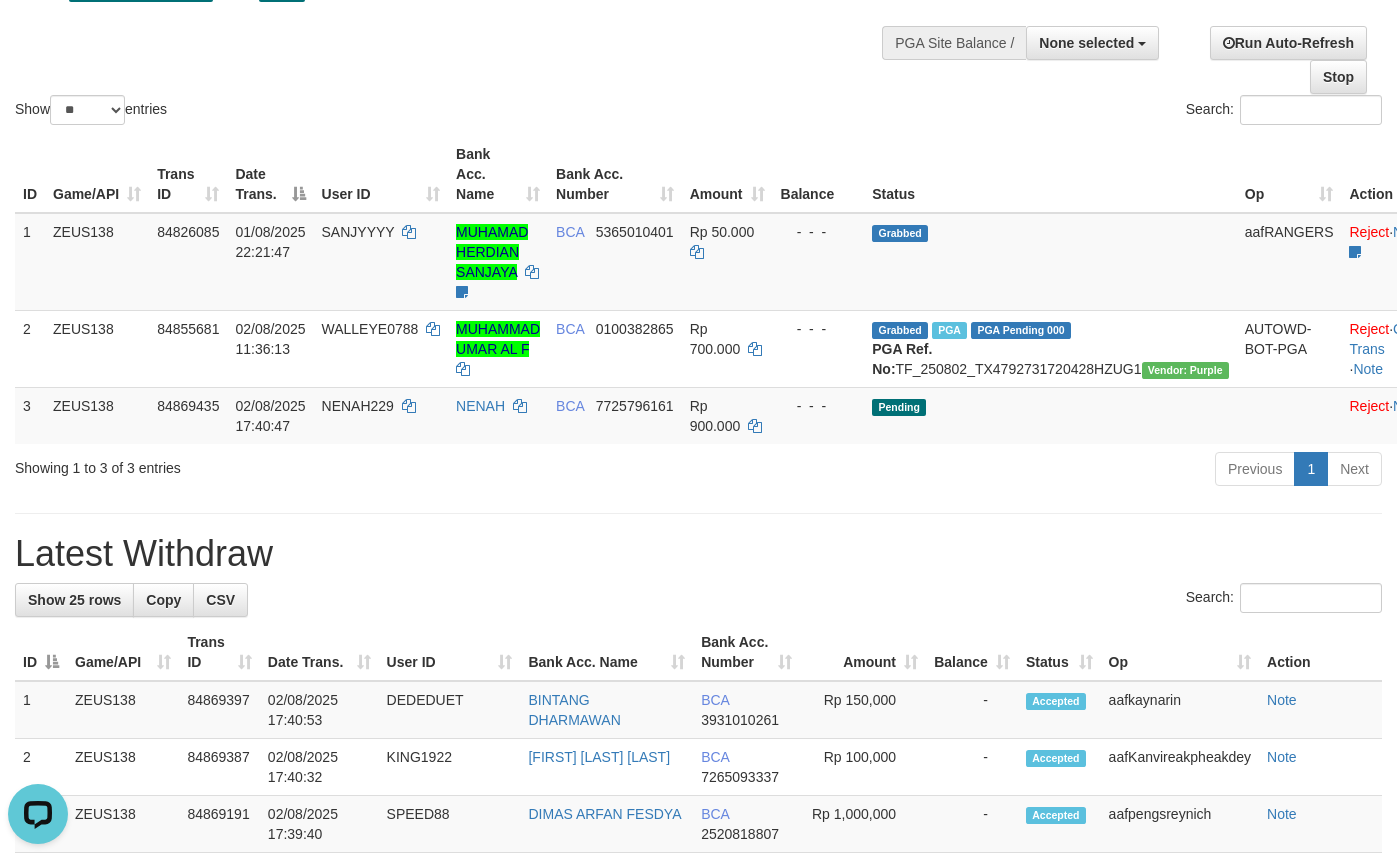 scroll, scrollTop: 0, scrollLeft: 0, axis: both 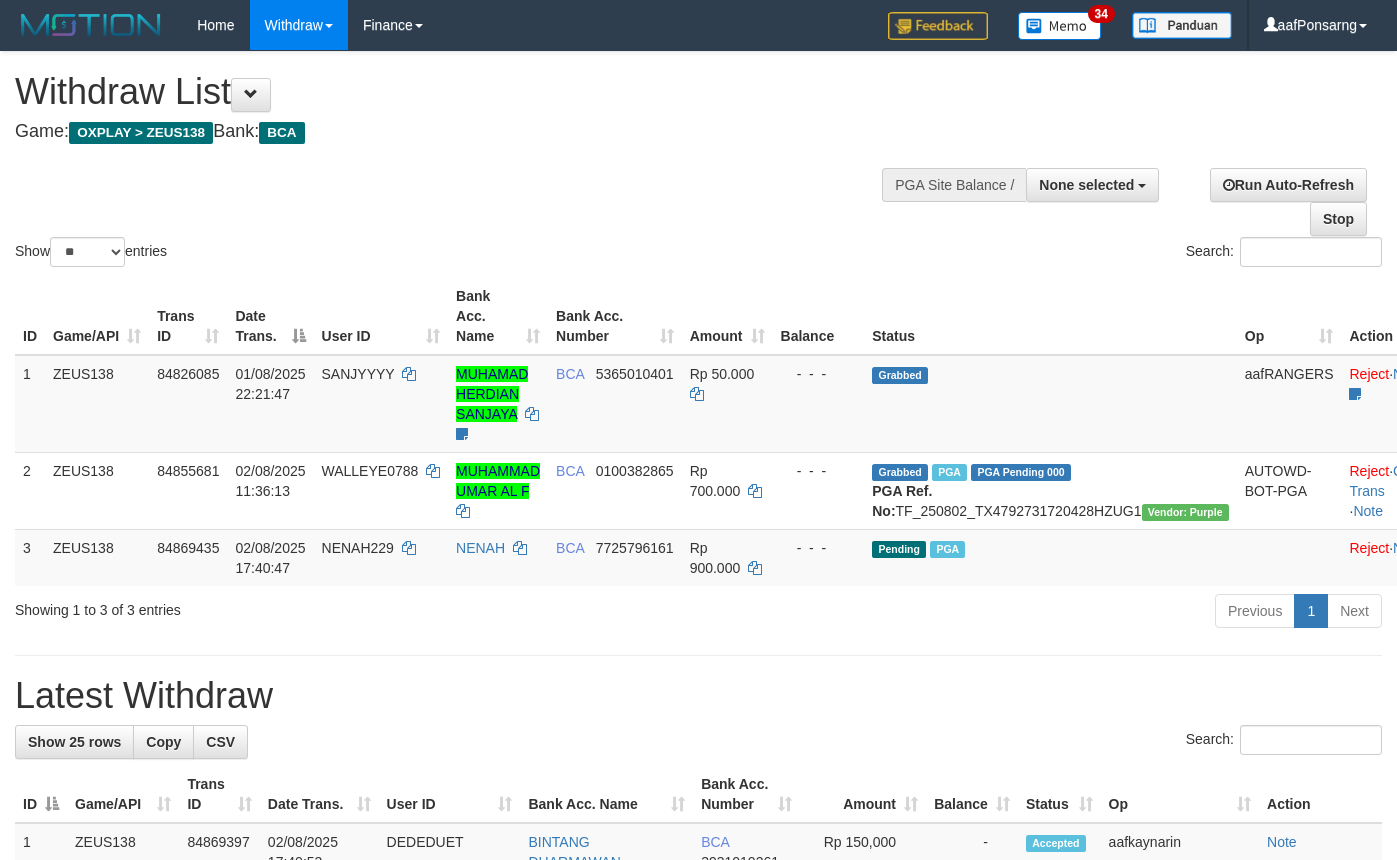 select 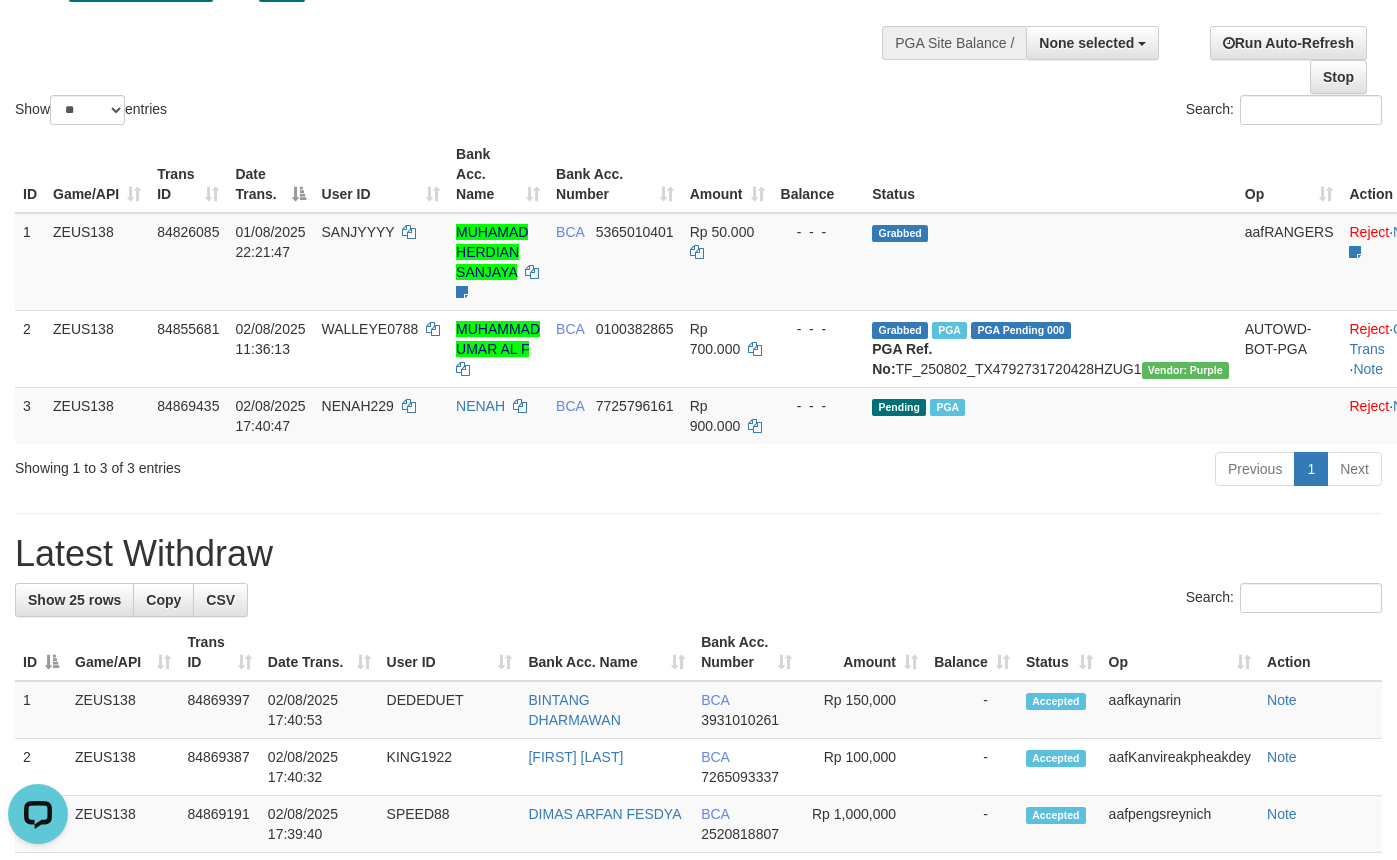 scroll, scrollTop: 0, scrollLeft: 0, axis: both 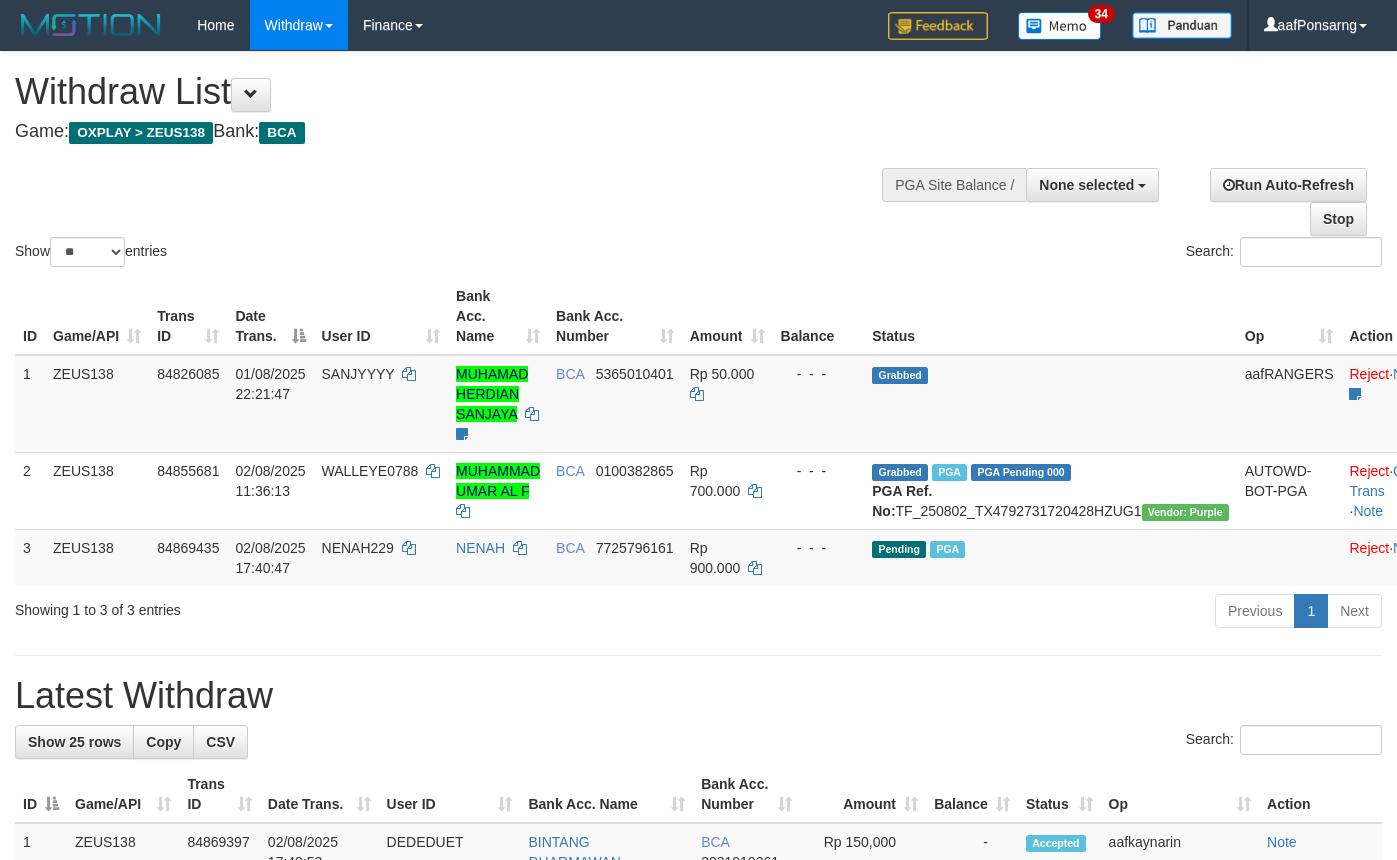 select 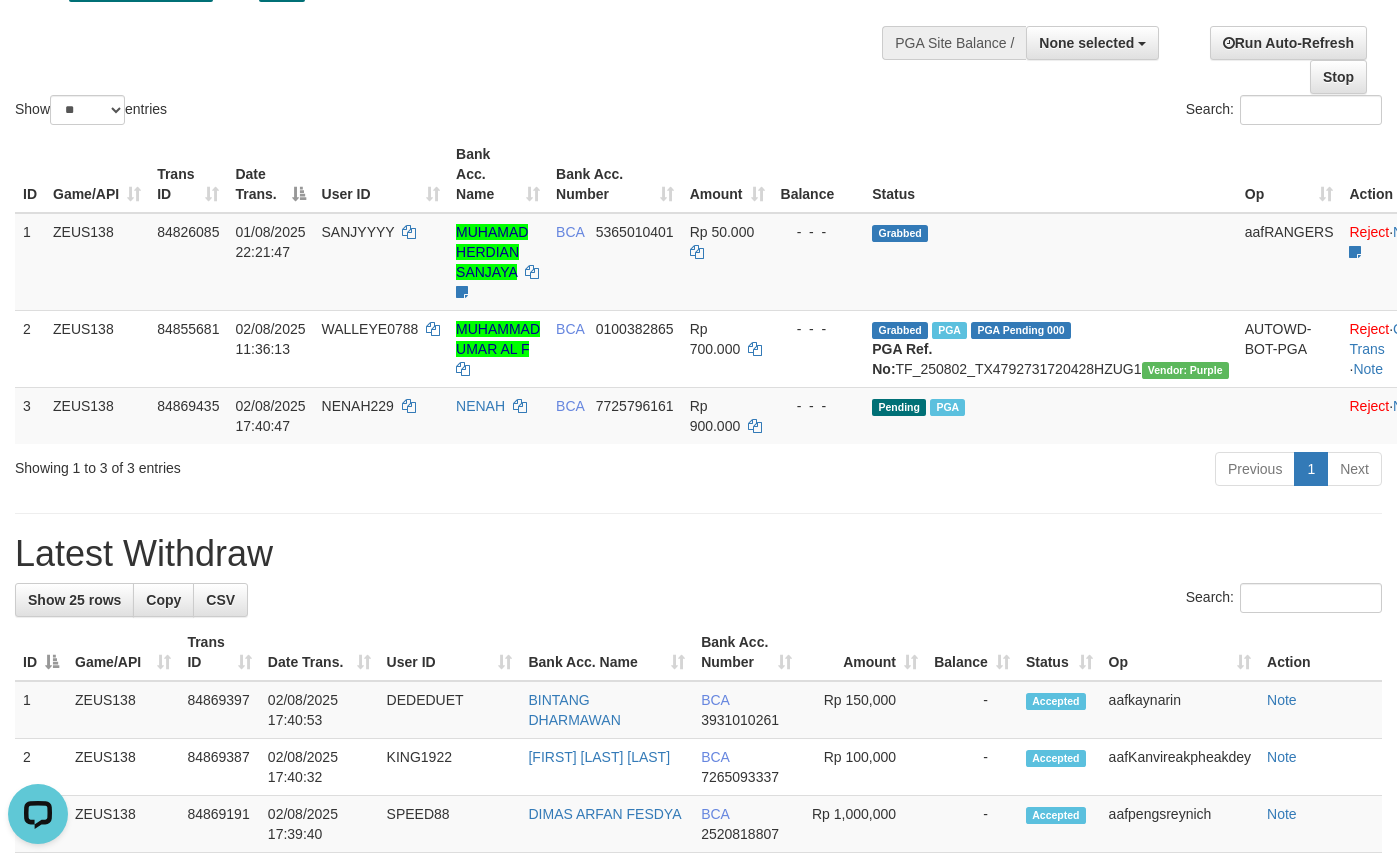 scroll, scrollTop: 0, scrollLeft: 0, axis: both 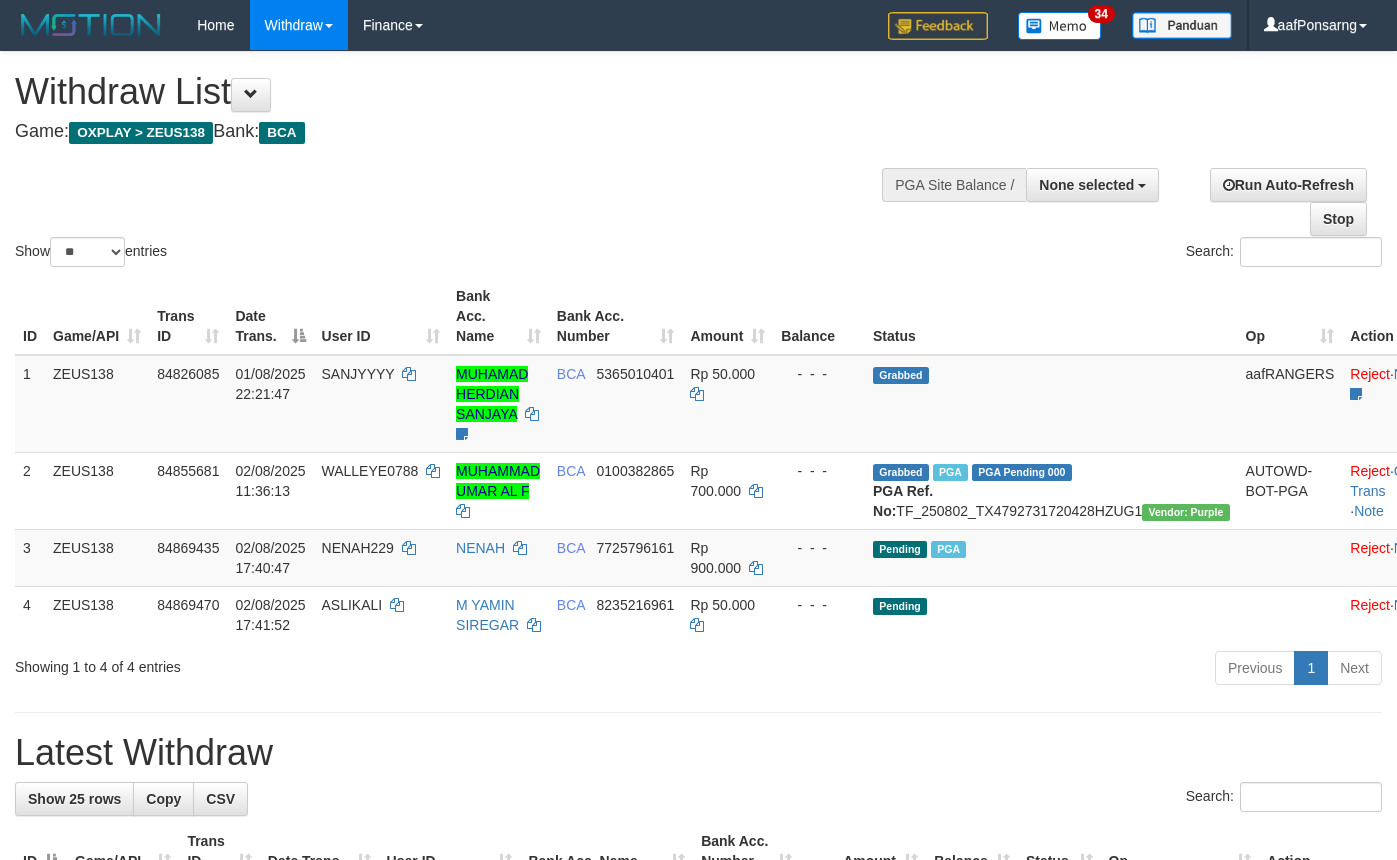 select 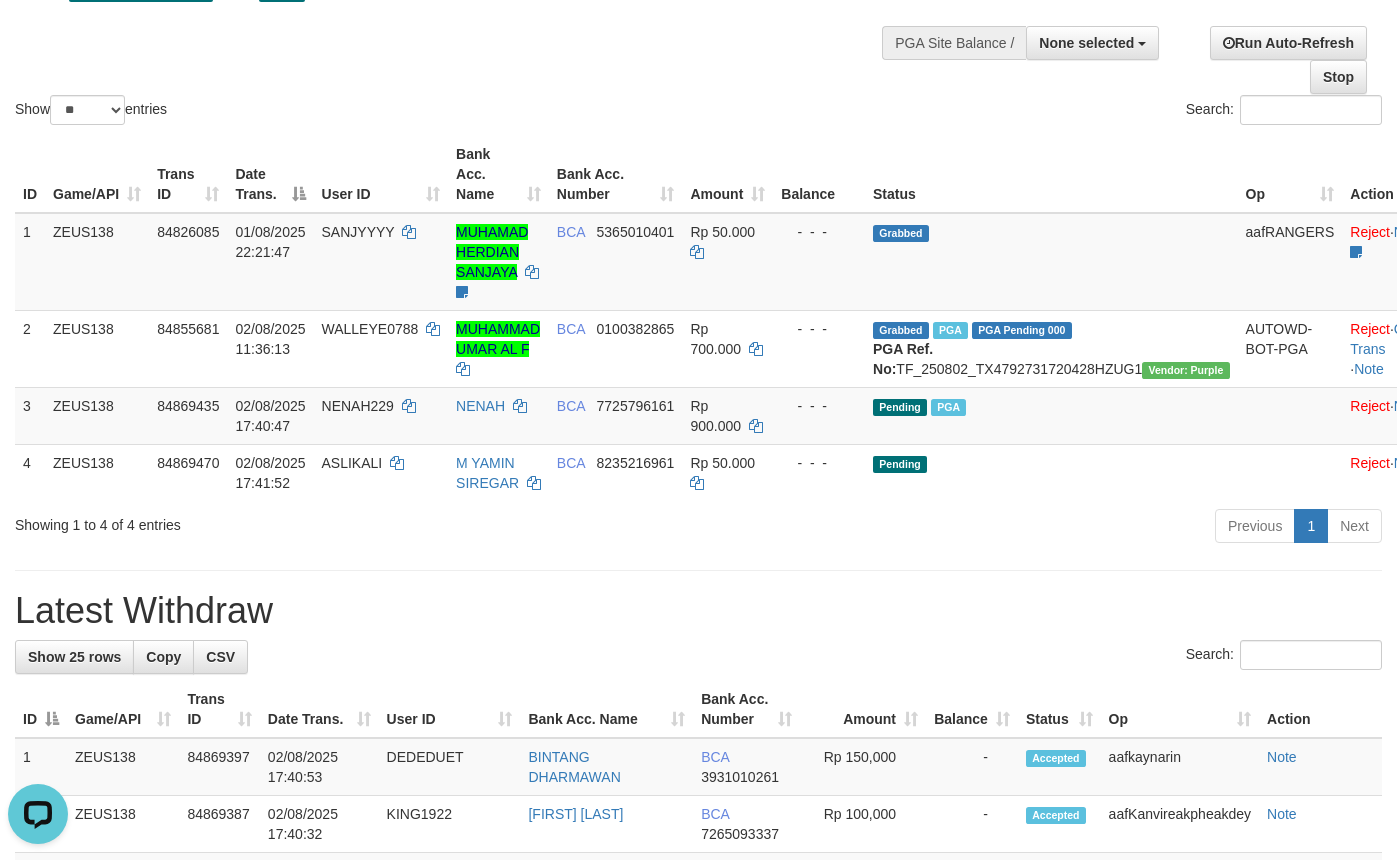 scroll, scrollTop: 0, scrollLeft: 0, axis: both 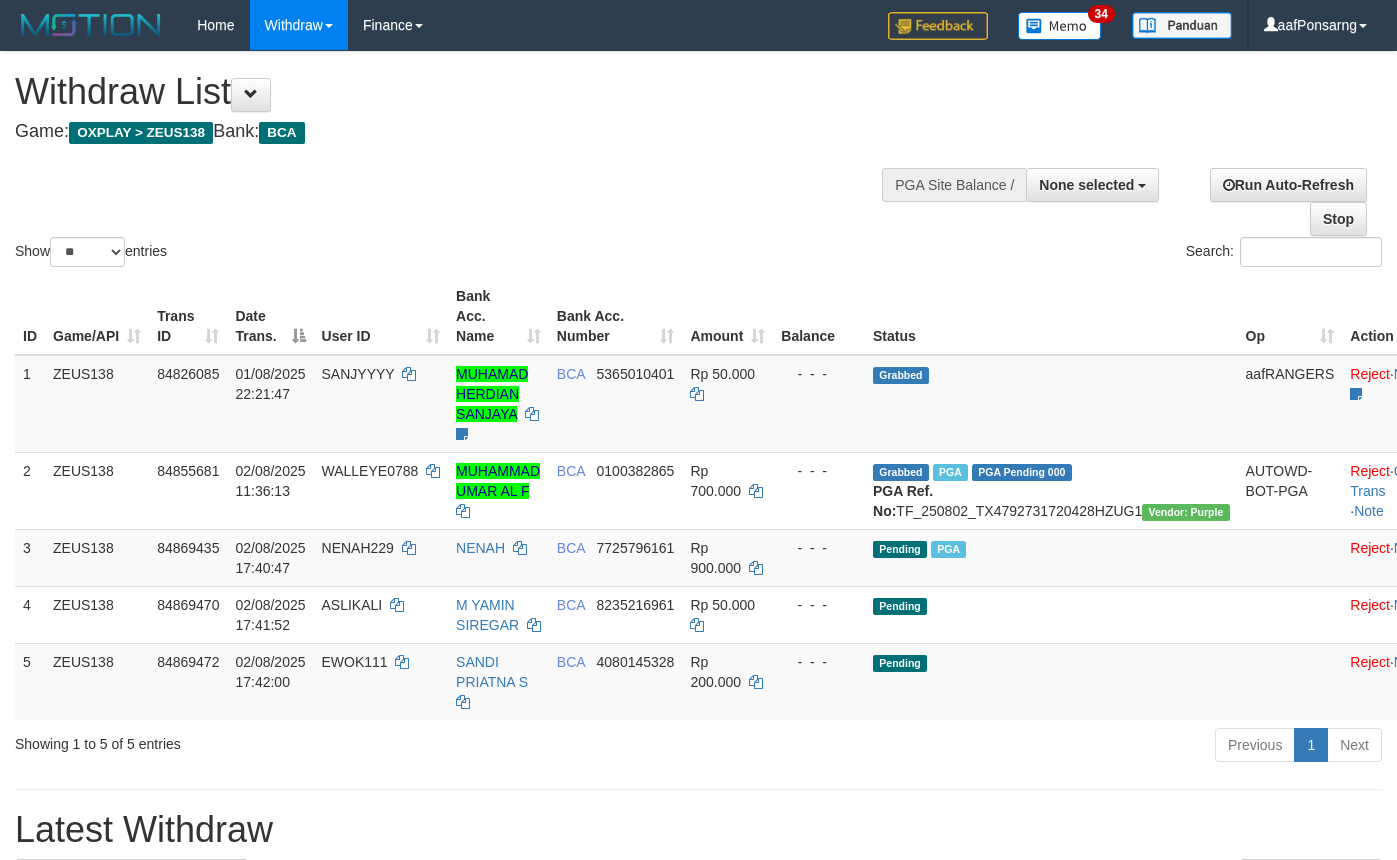 select 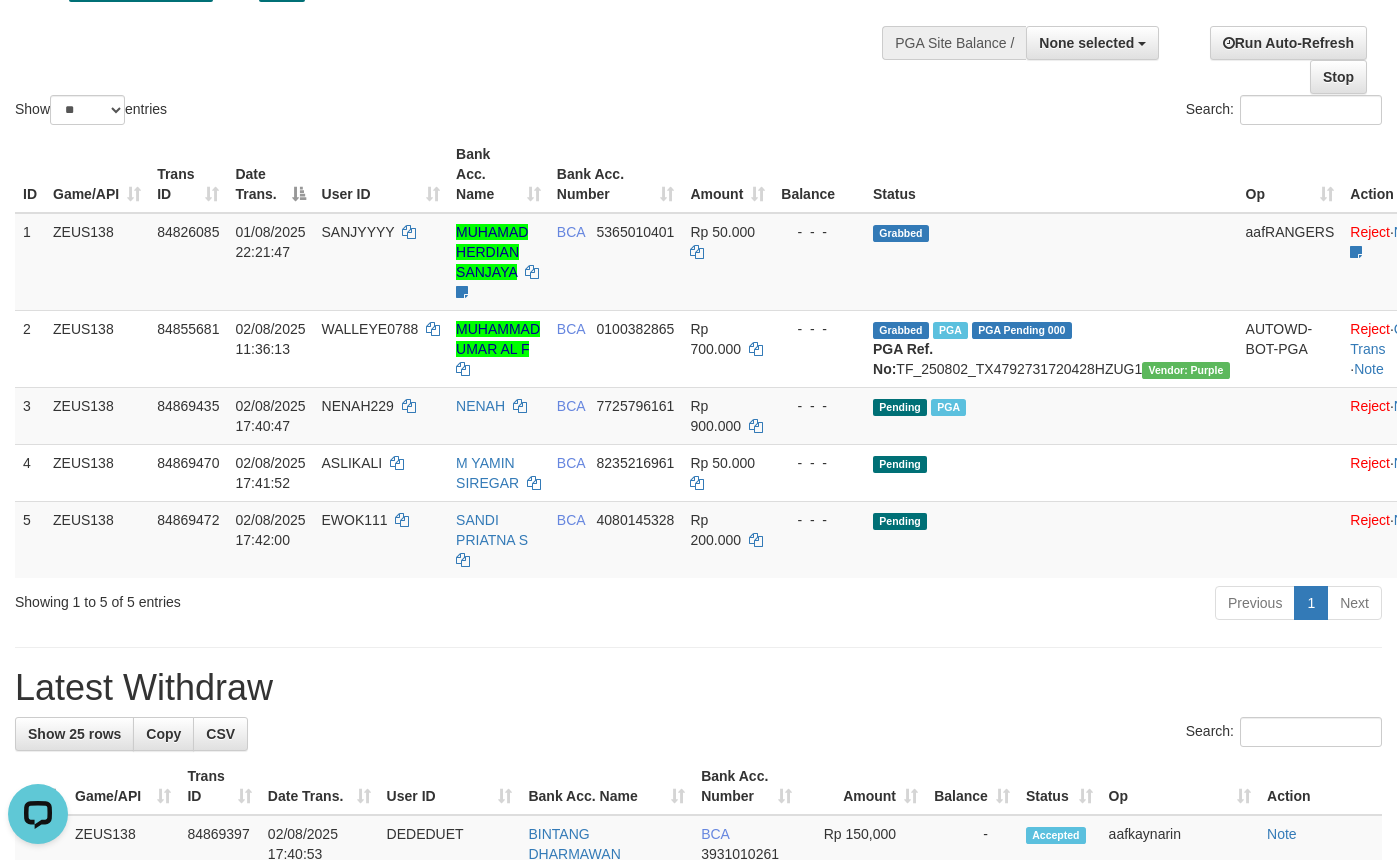 scroll, scrollTop: 0, scrollLeft: 0, axis: both 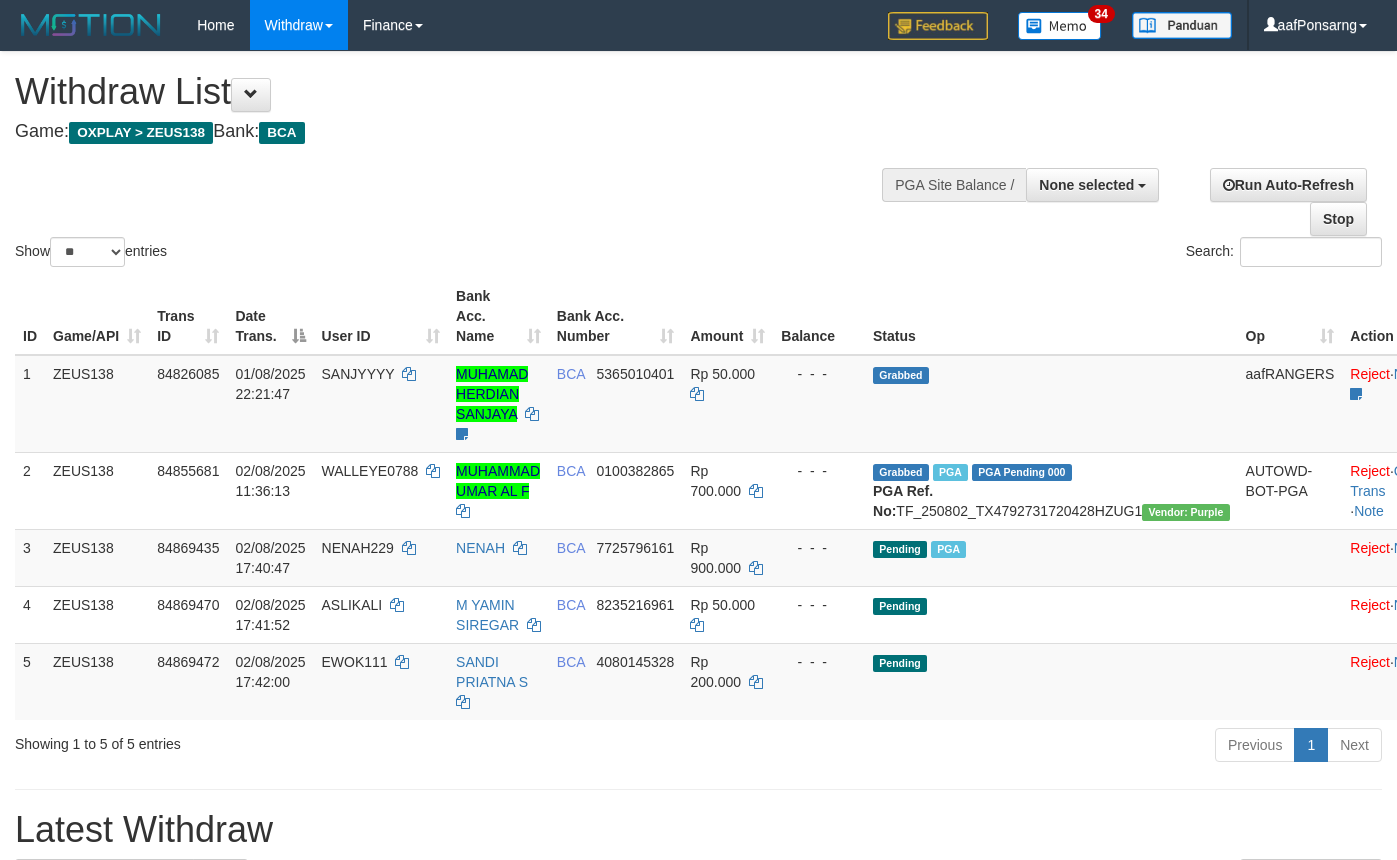 select 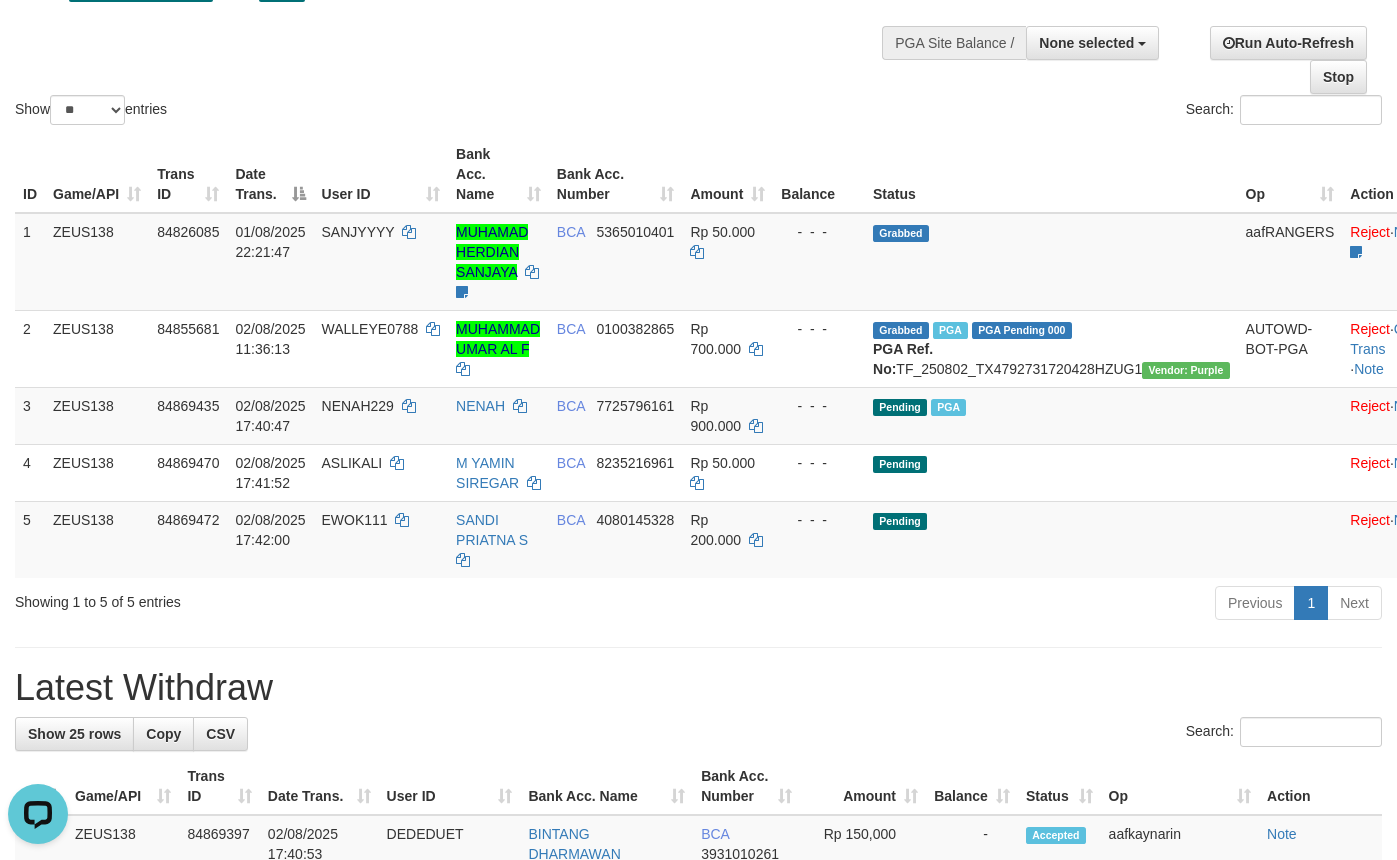 scroll, scrollTop: 0, scrollLeft: 0, axis: both 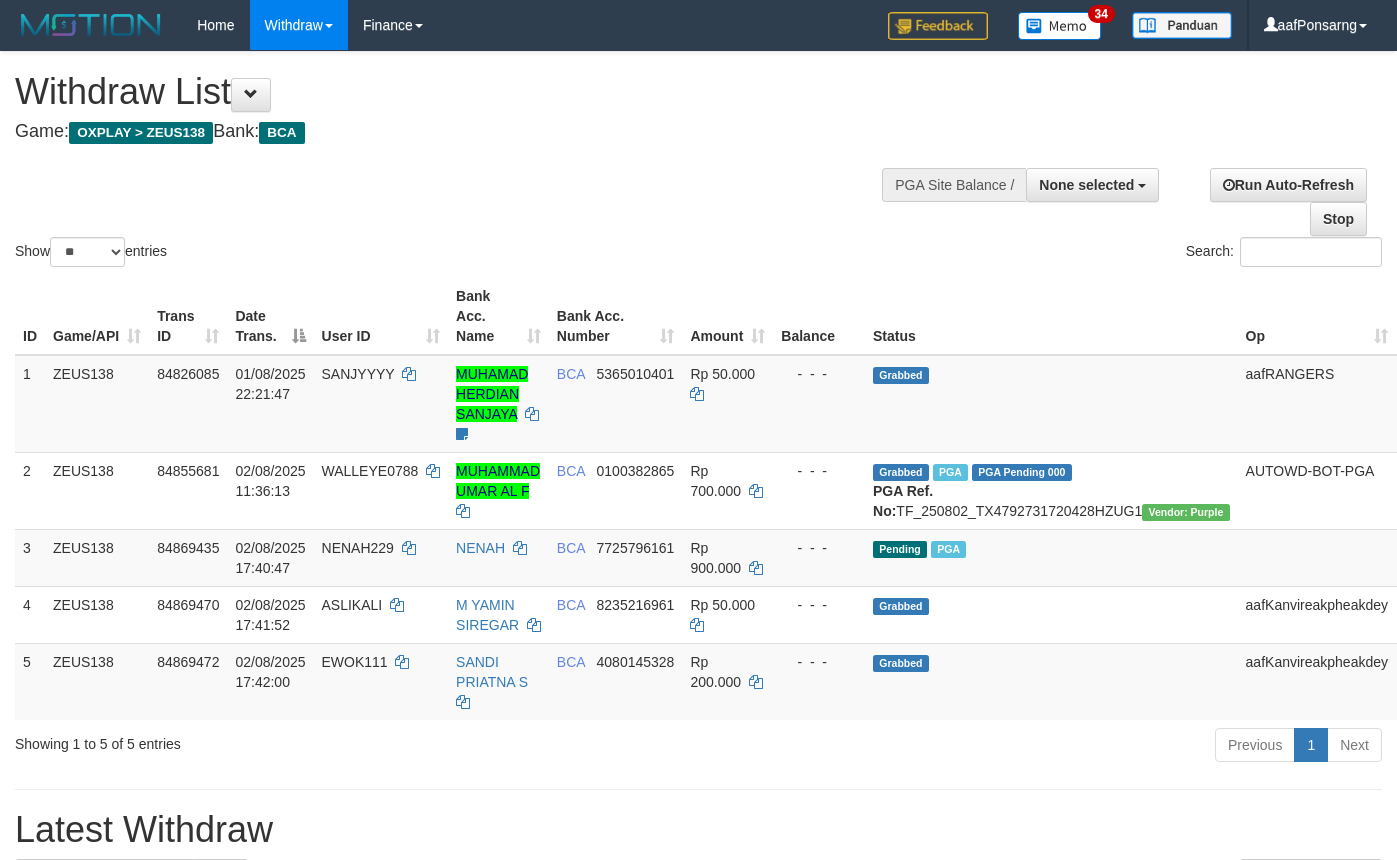 select 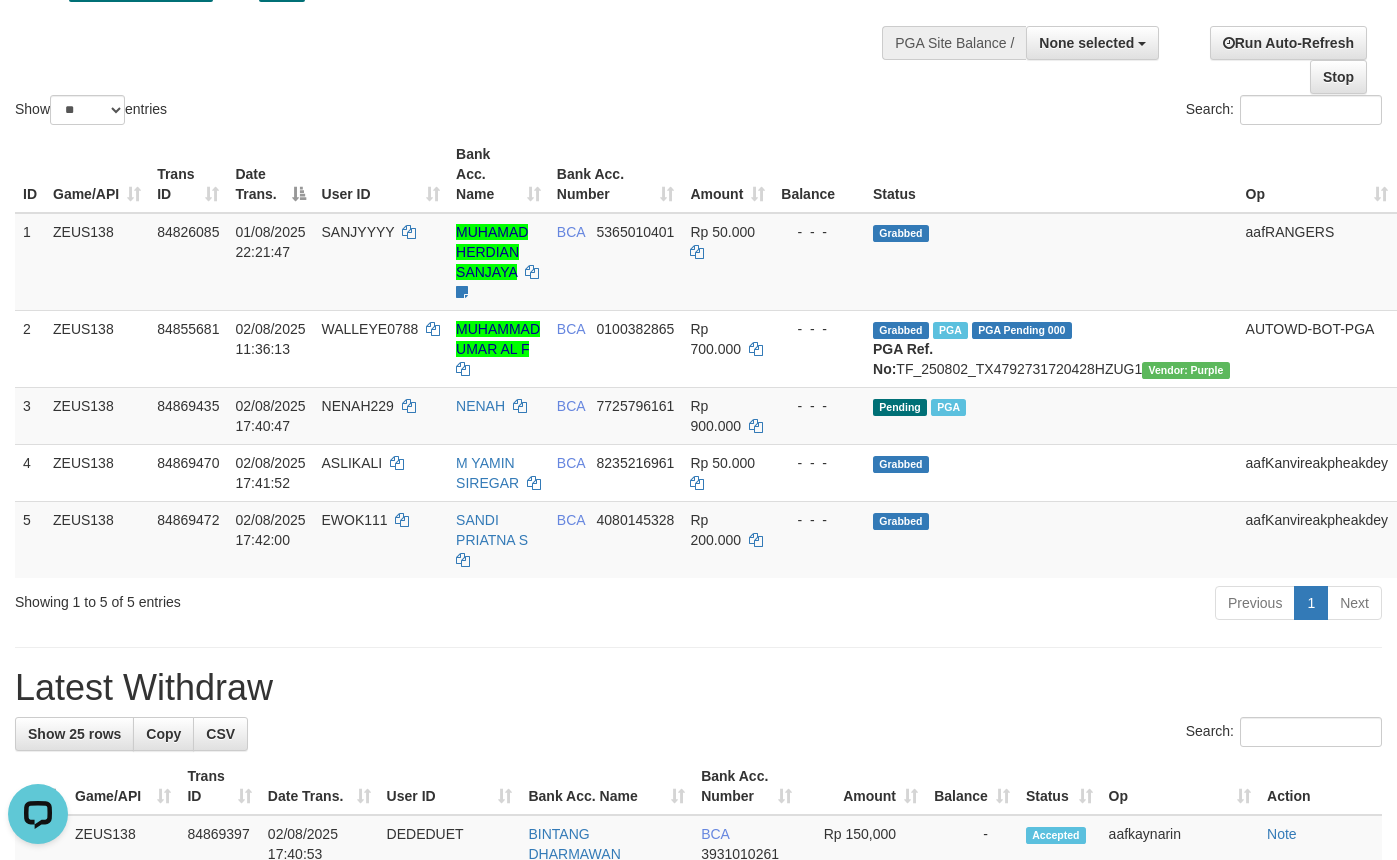 scroll, scrollTop: 0, scrollLeft: 0, axis: both 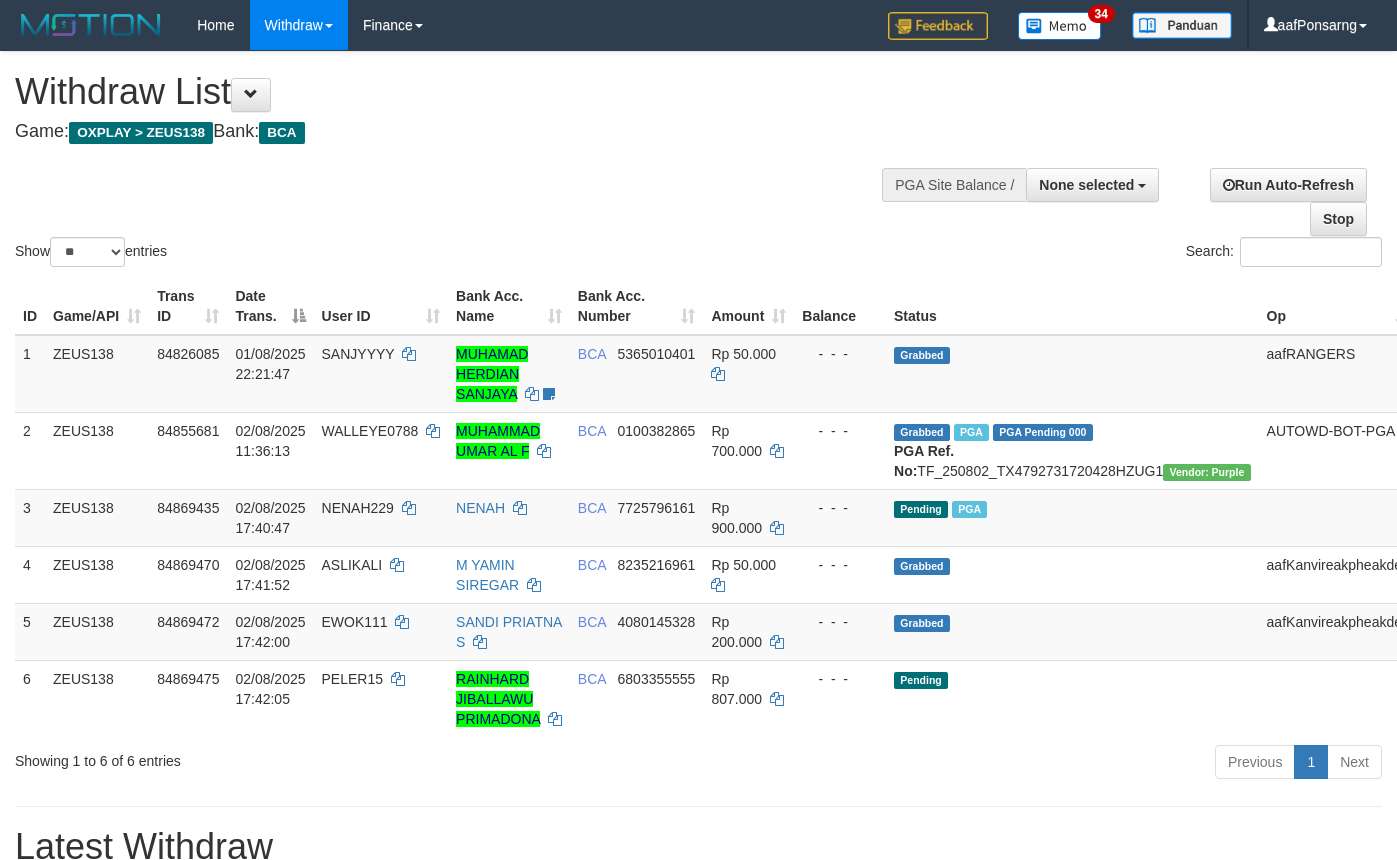 select 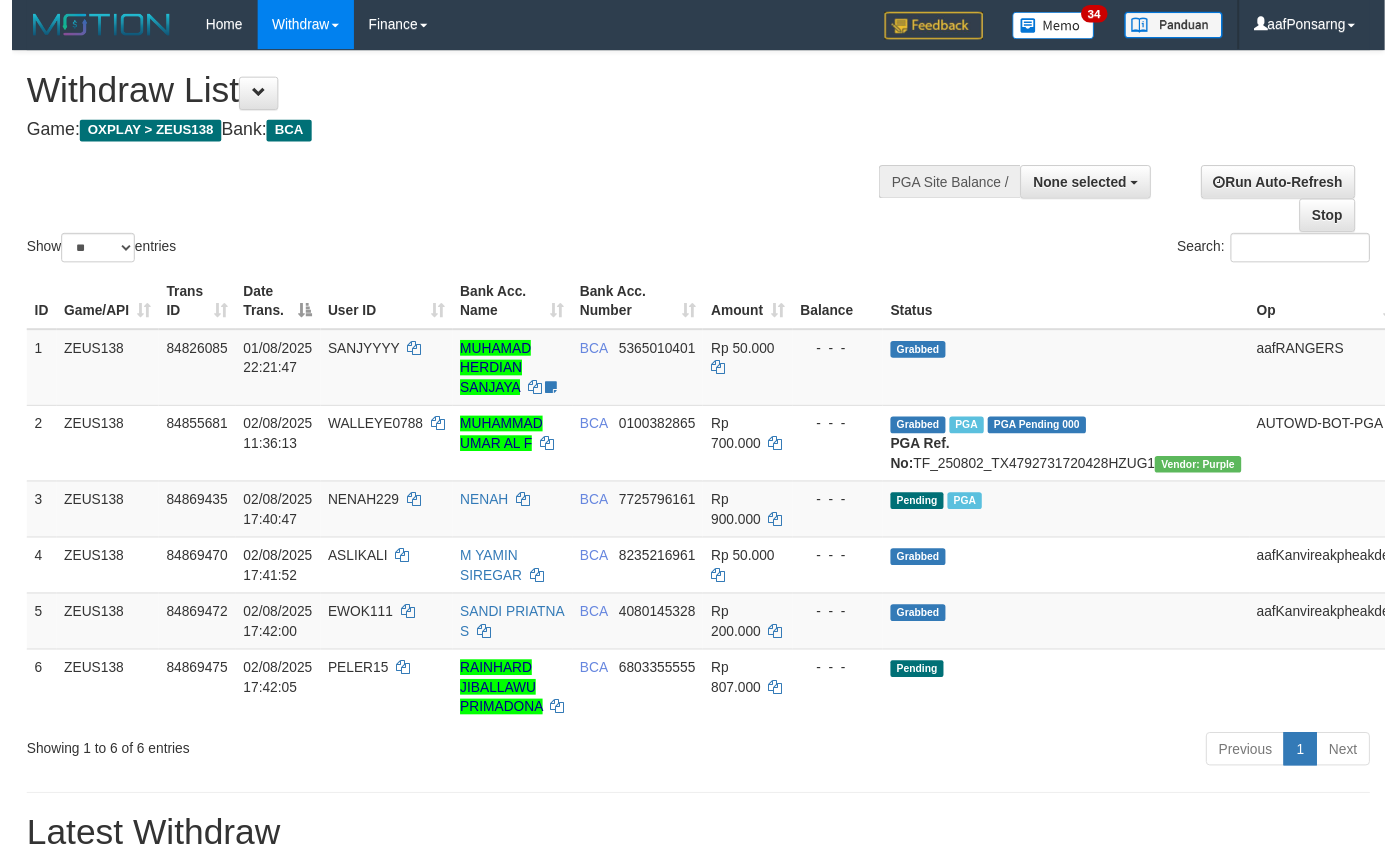 scroll, scrollTop: 142, scrollLeft: 0, axis: vertical 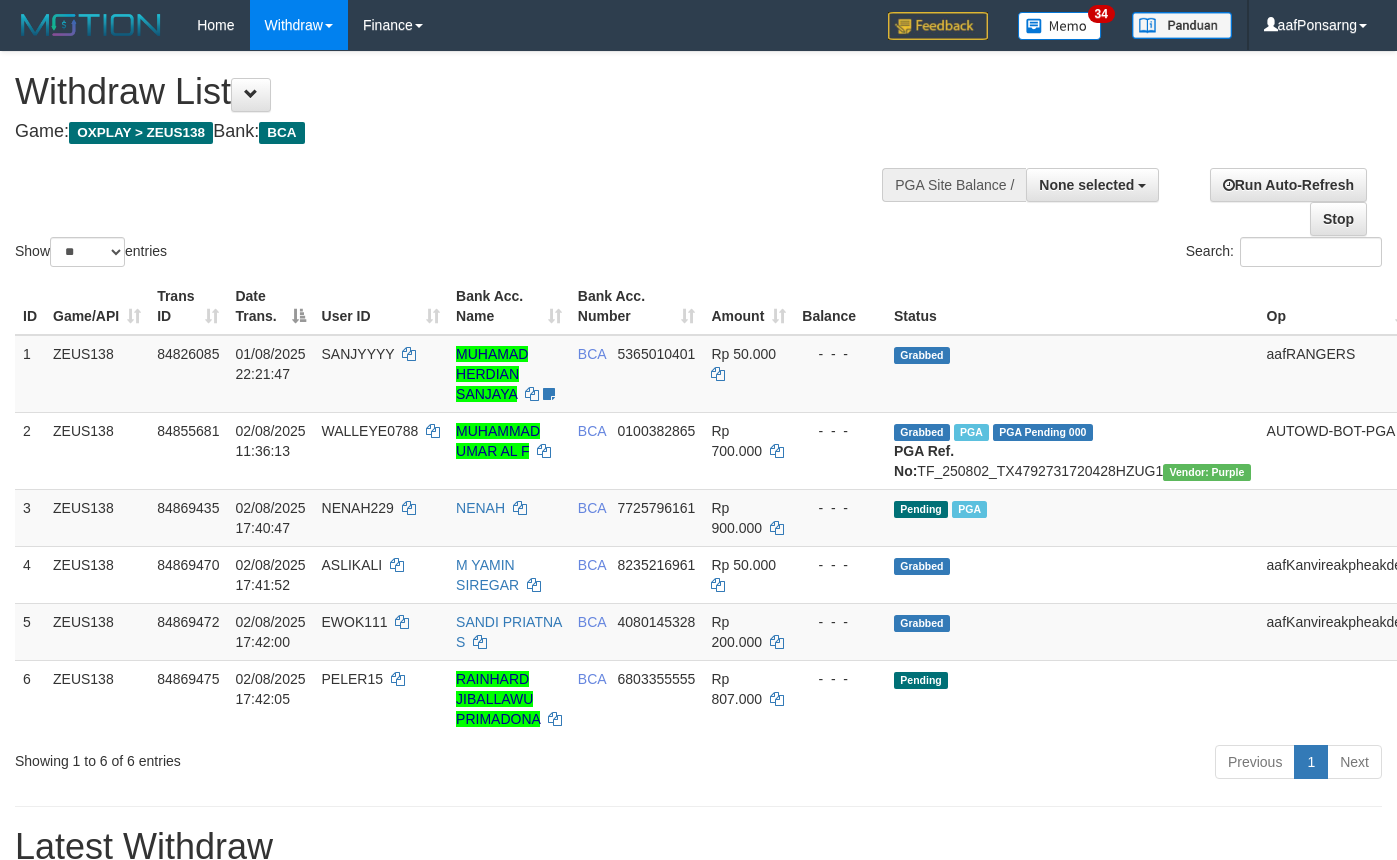 select 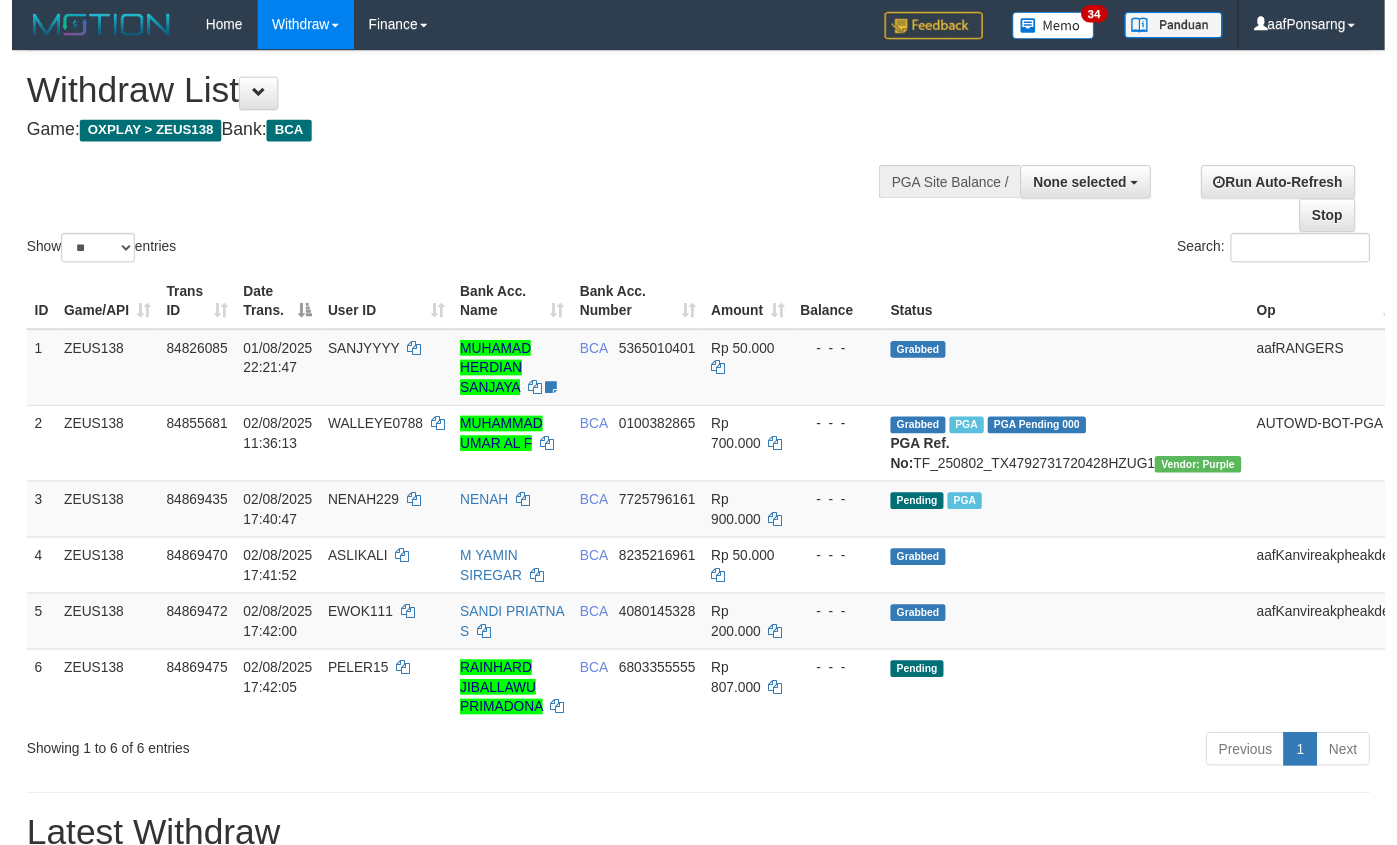 scroll, scrollTop: 142, scrollLeft: 0, axis: vertical 